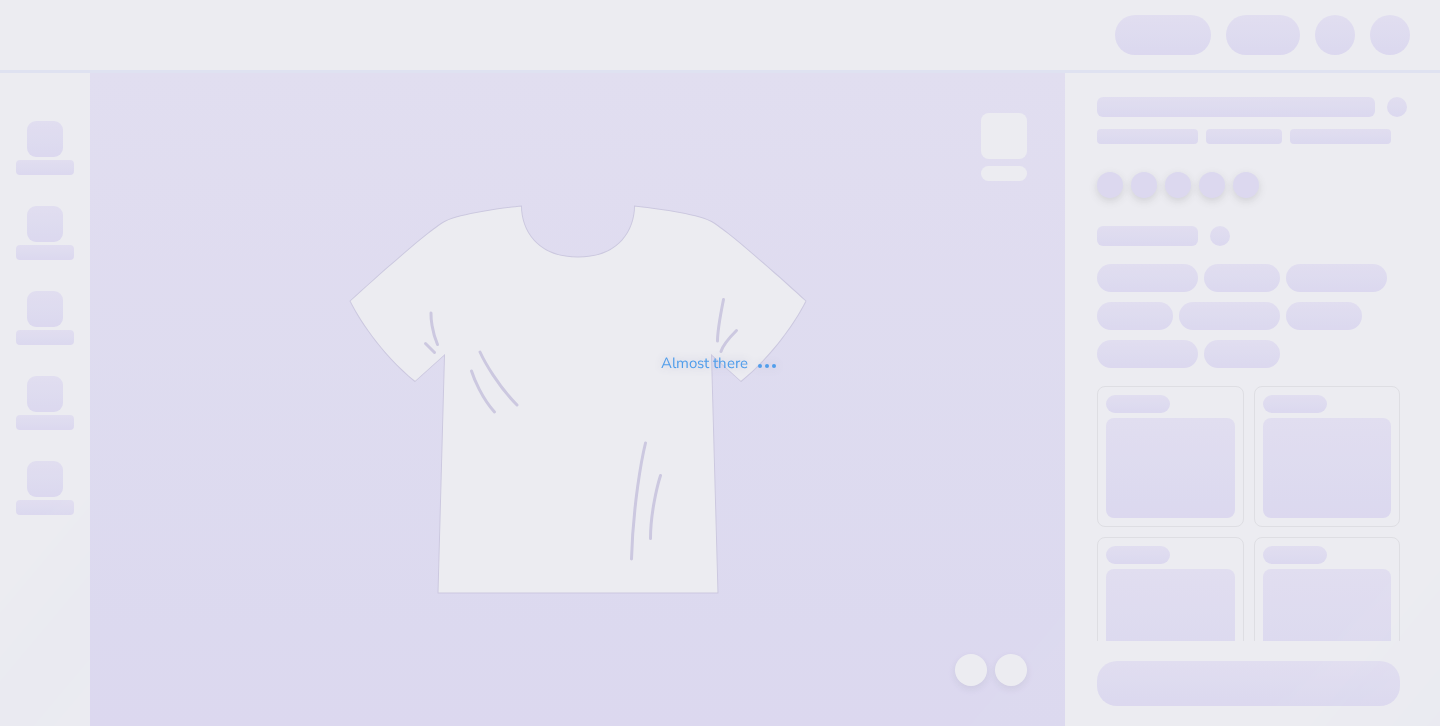 scroll, scrollTop: 0, scrollLeft: 0, axis: both 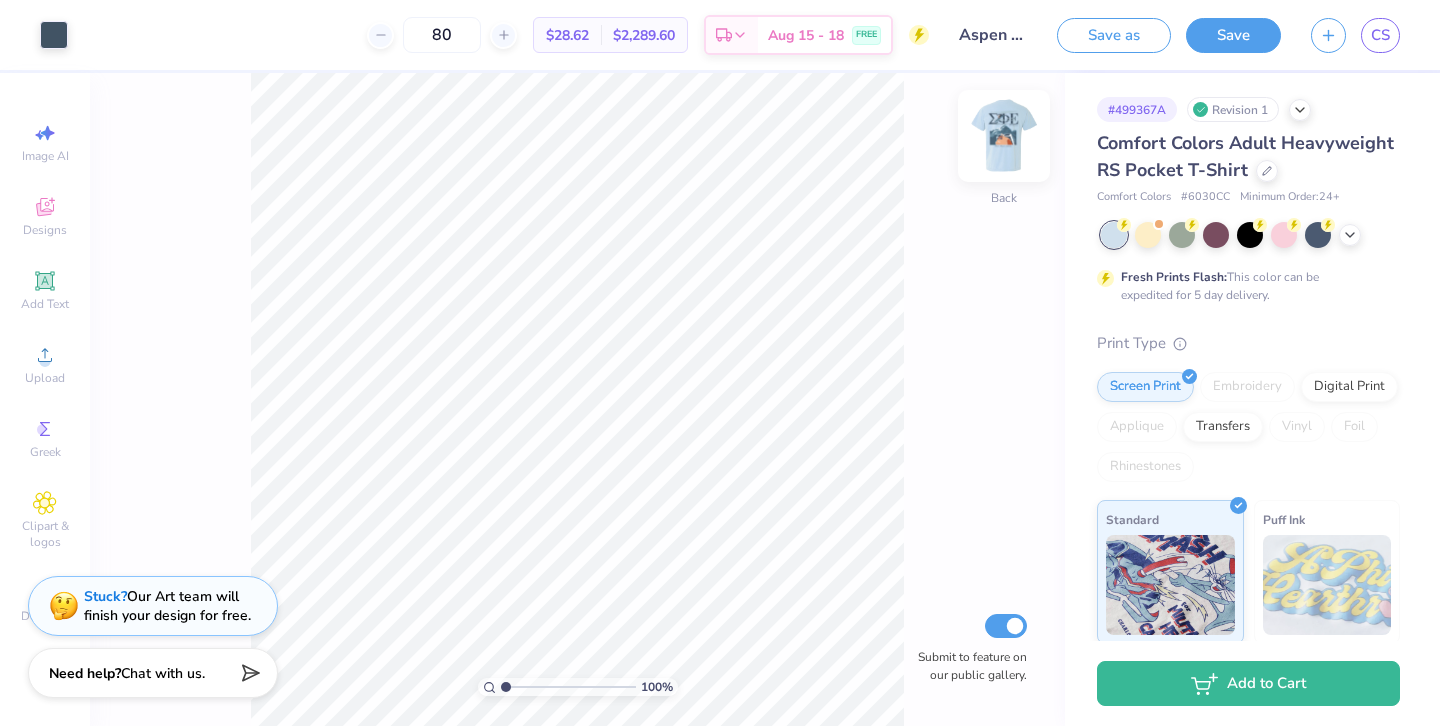 click at bounding box center [1004, 136] 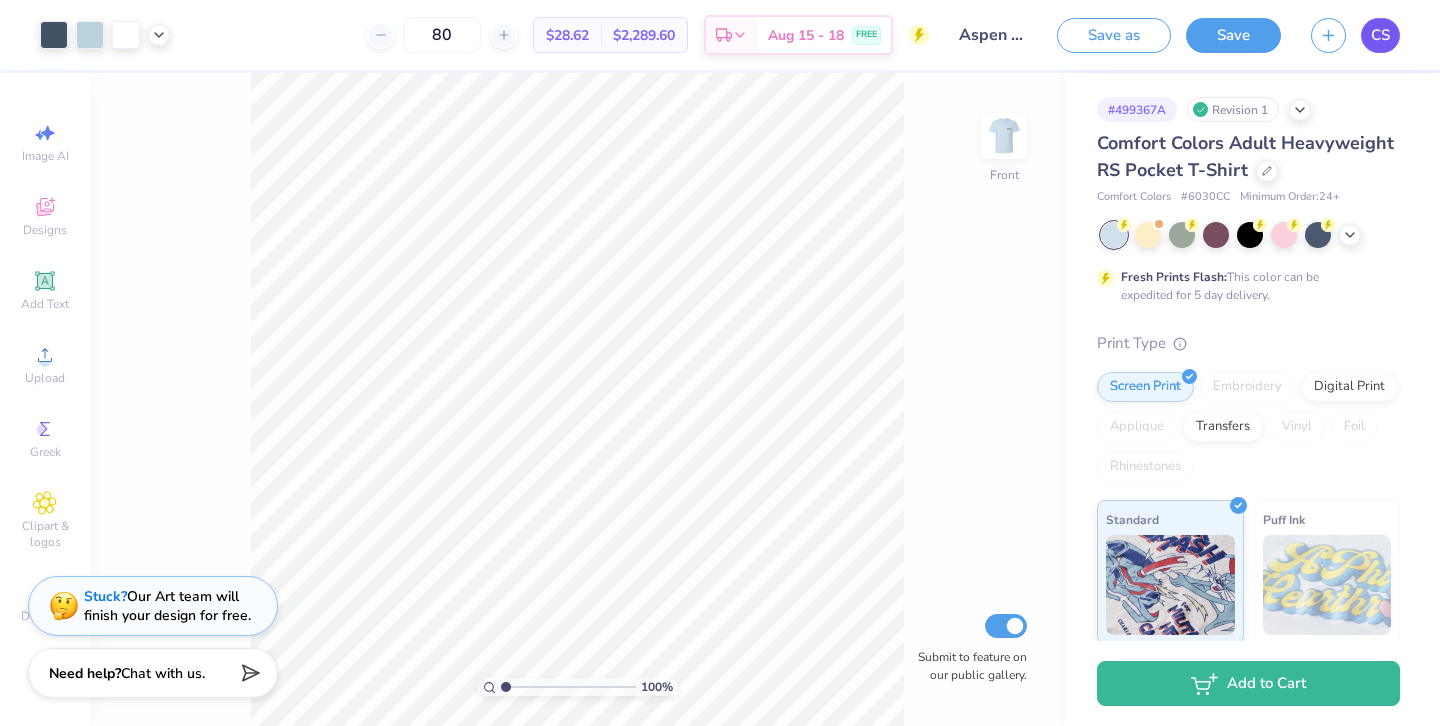 click on "CS" at bounding box center (1380, 35) 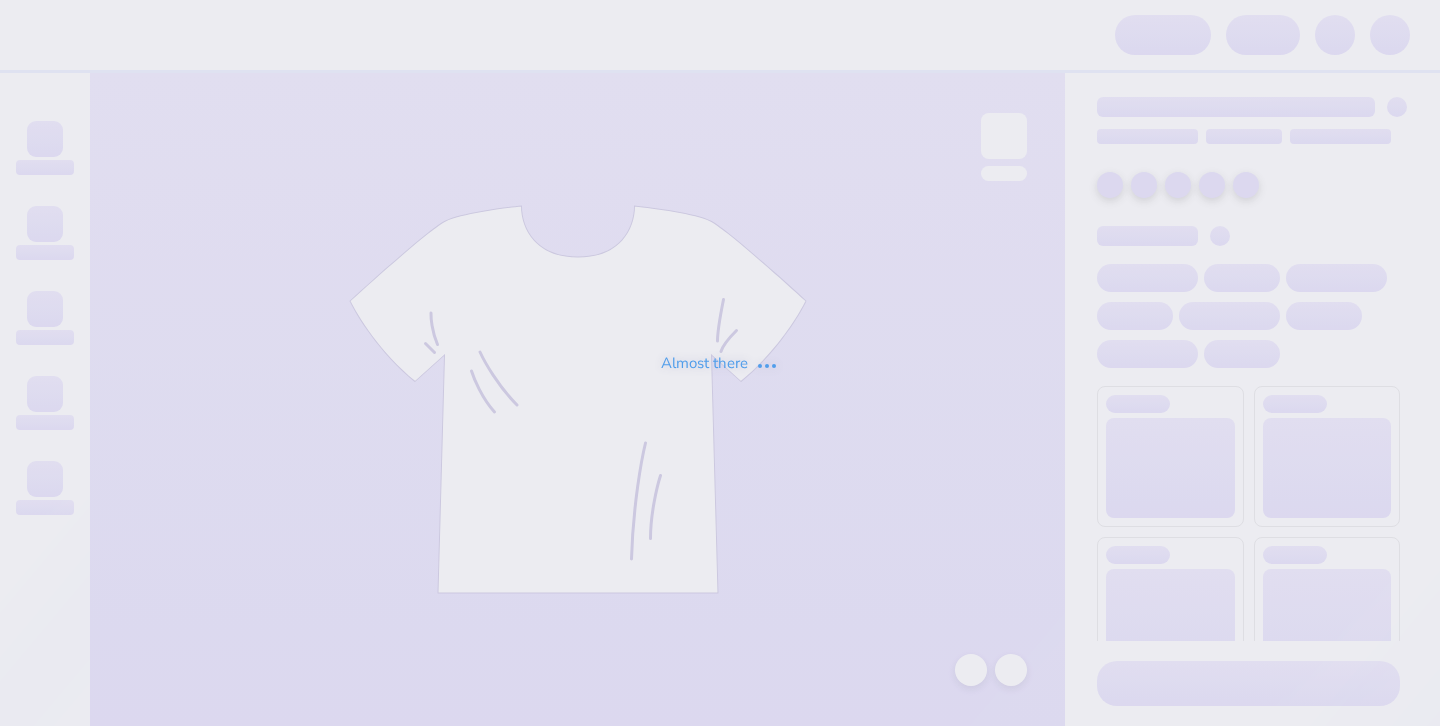 scroll, scrollTop: 0, scrollLeft: 0, axis: both 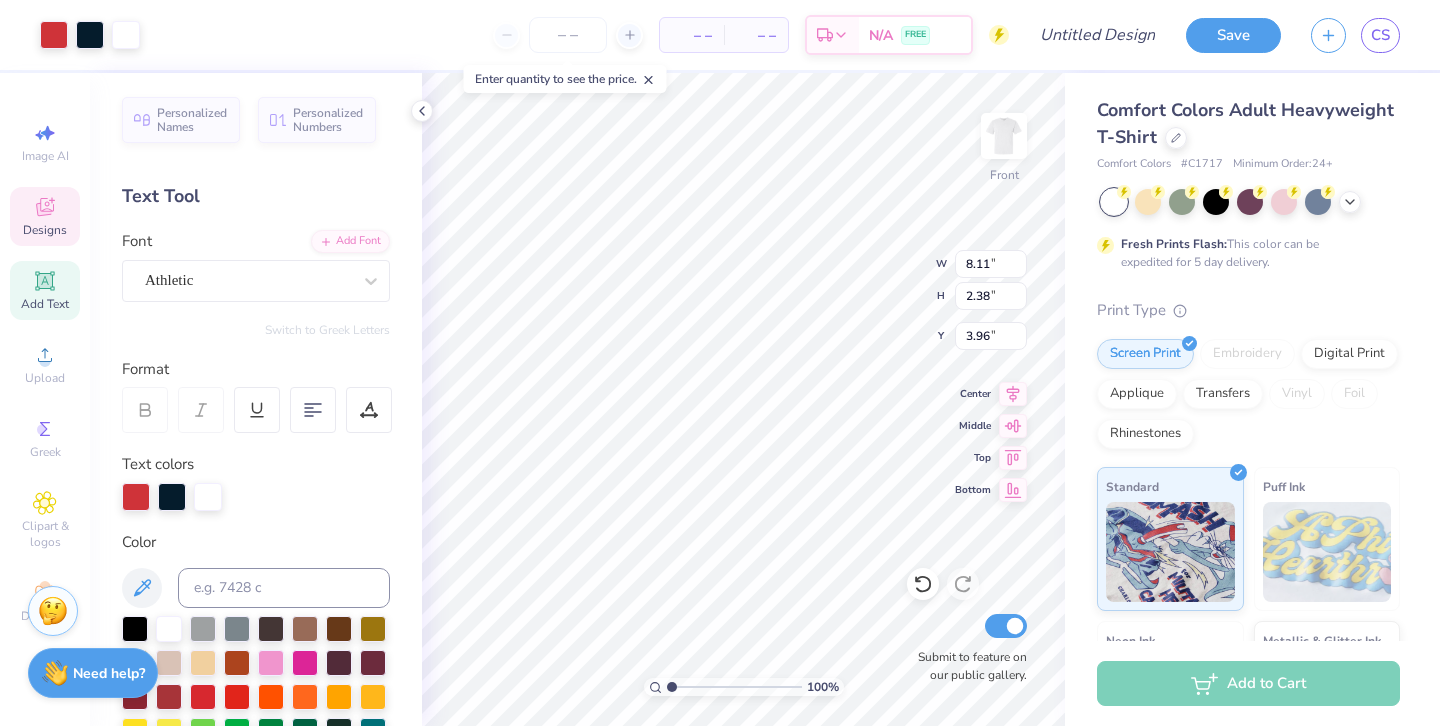 type on "8.11" 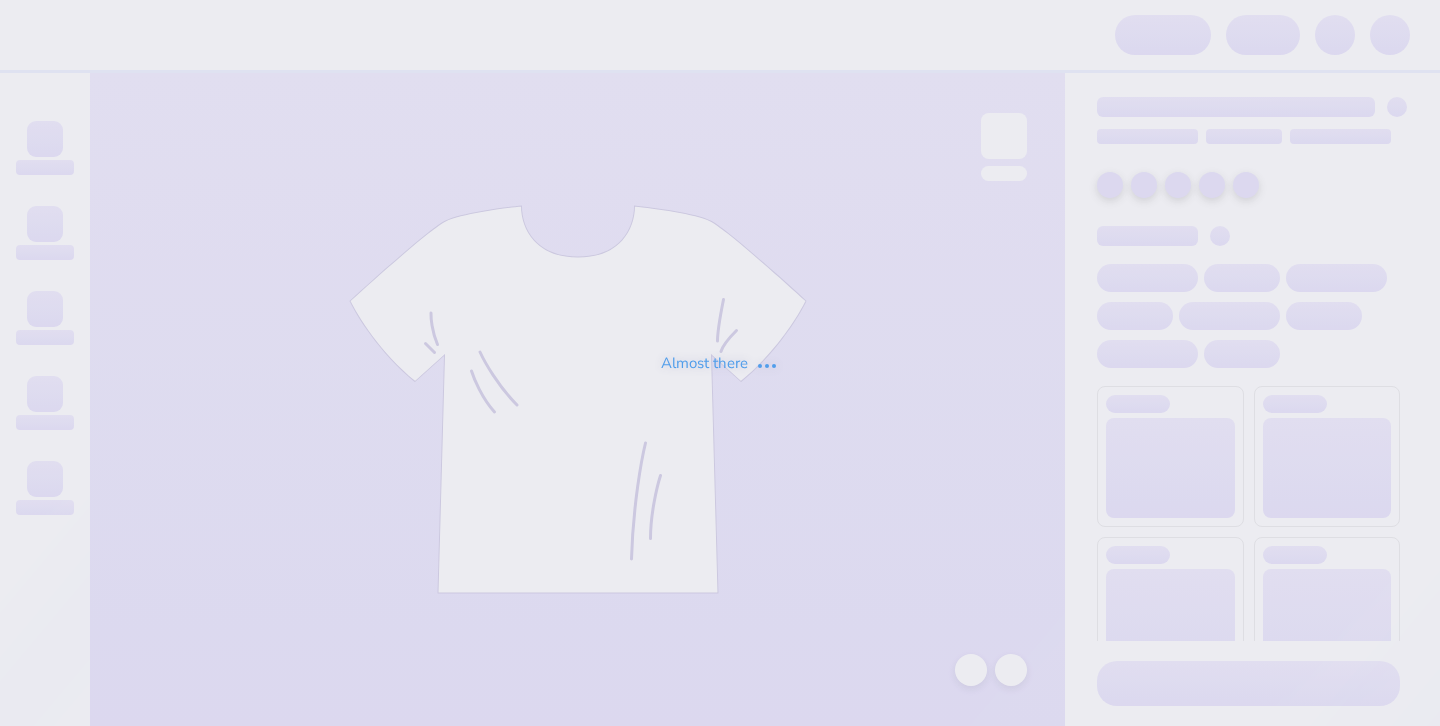 scroll, scrollTop: 0, scrollLeft: 0, axis: both 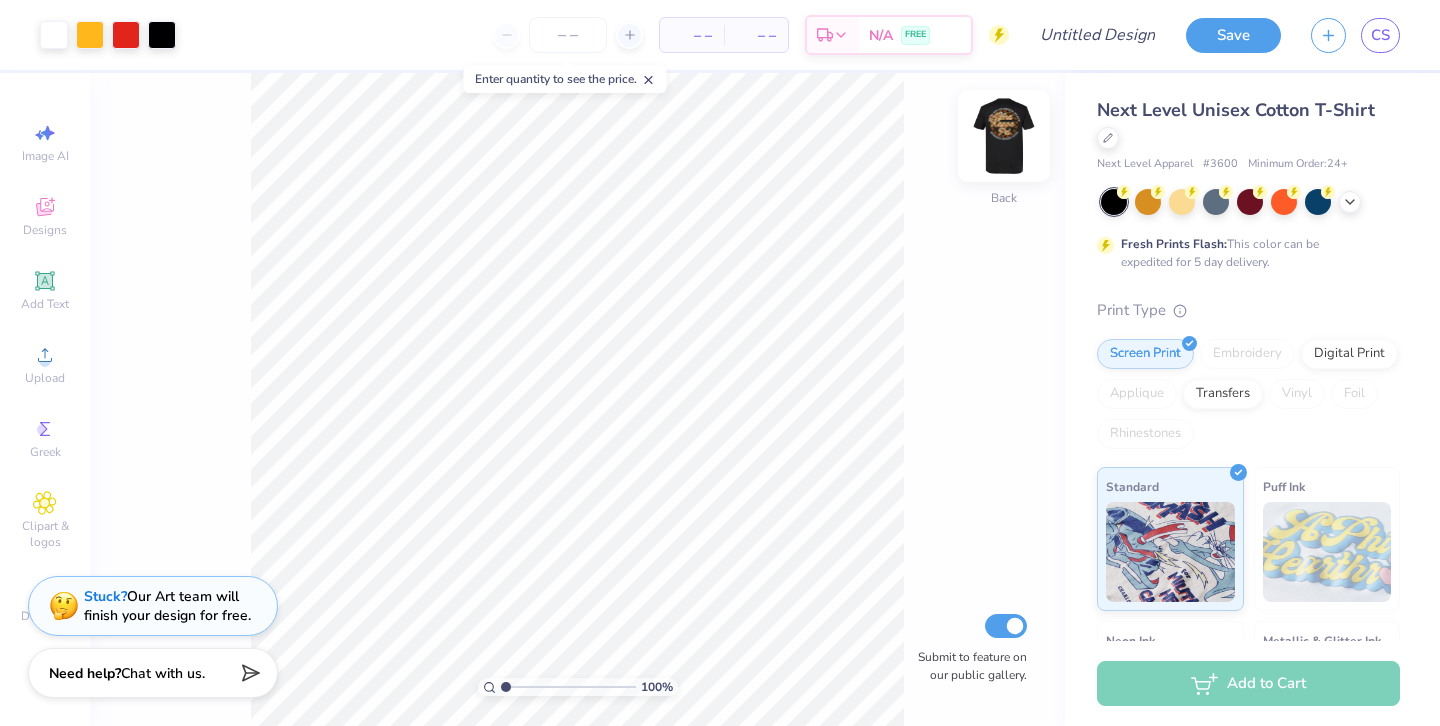 click at bounding box center (1004, 136) 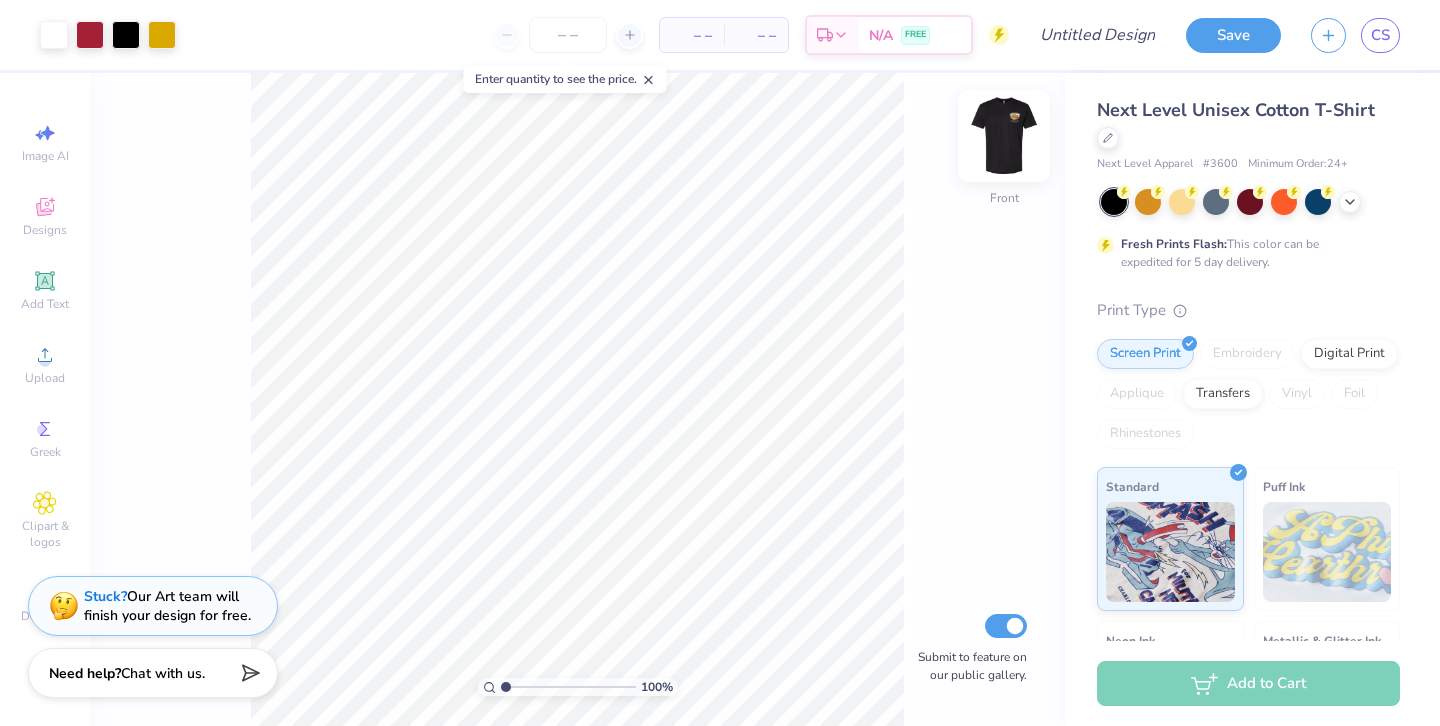 click at bounding box center [1004, 136] 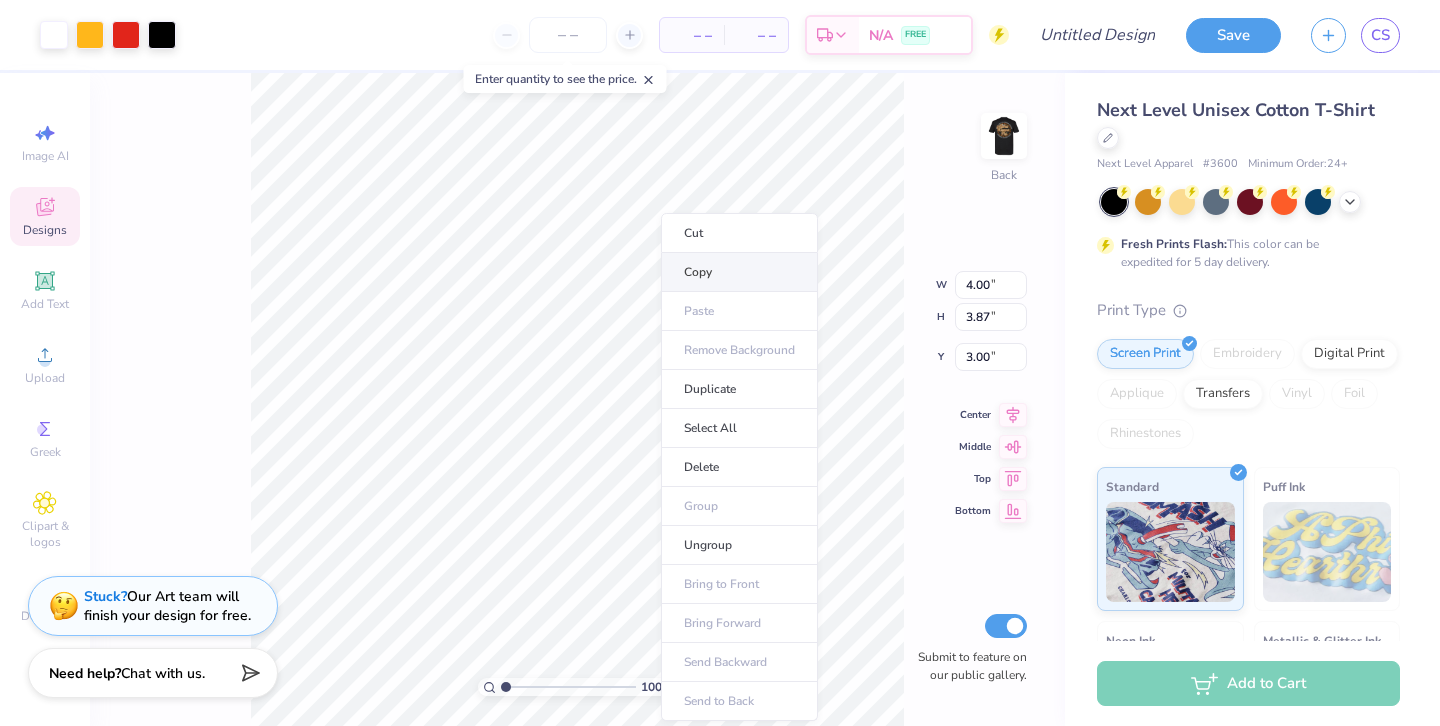 click on "Copy" at bounding box center [739, 272] 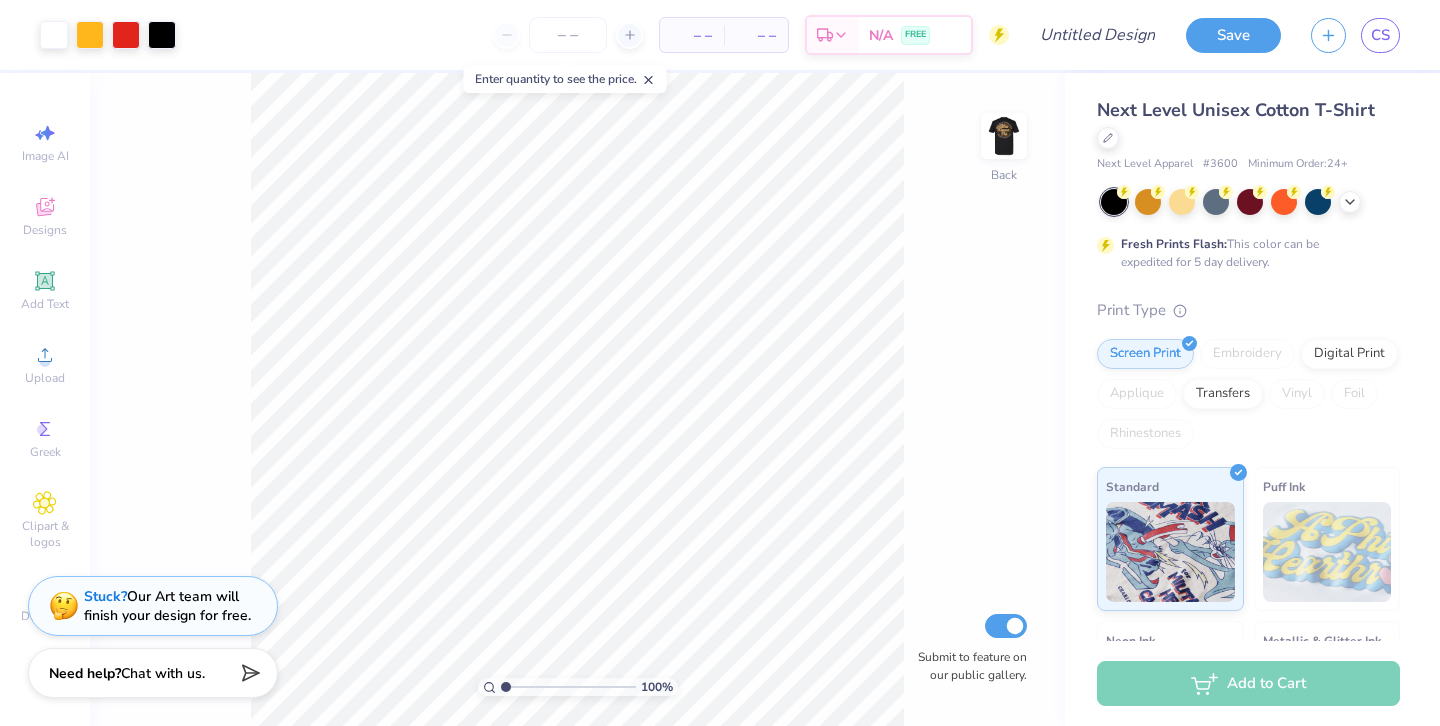 click on "100  % Back Submit to feature on our public gallery." at bounding box center (577, 399) 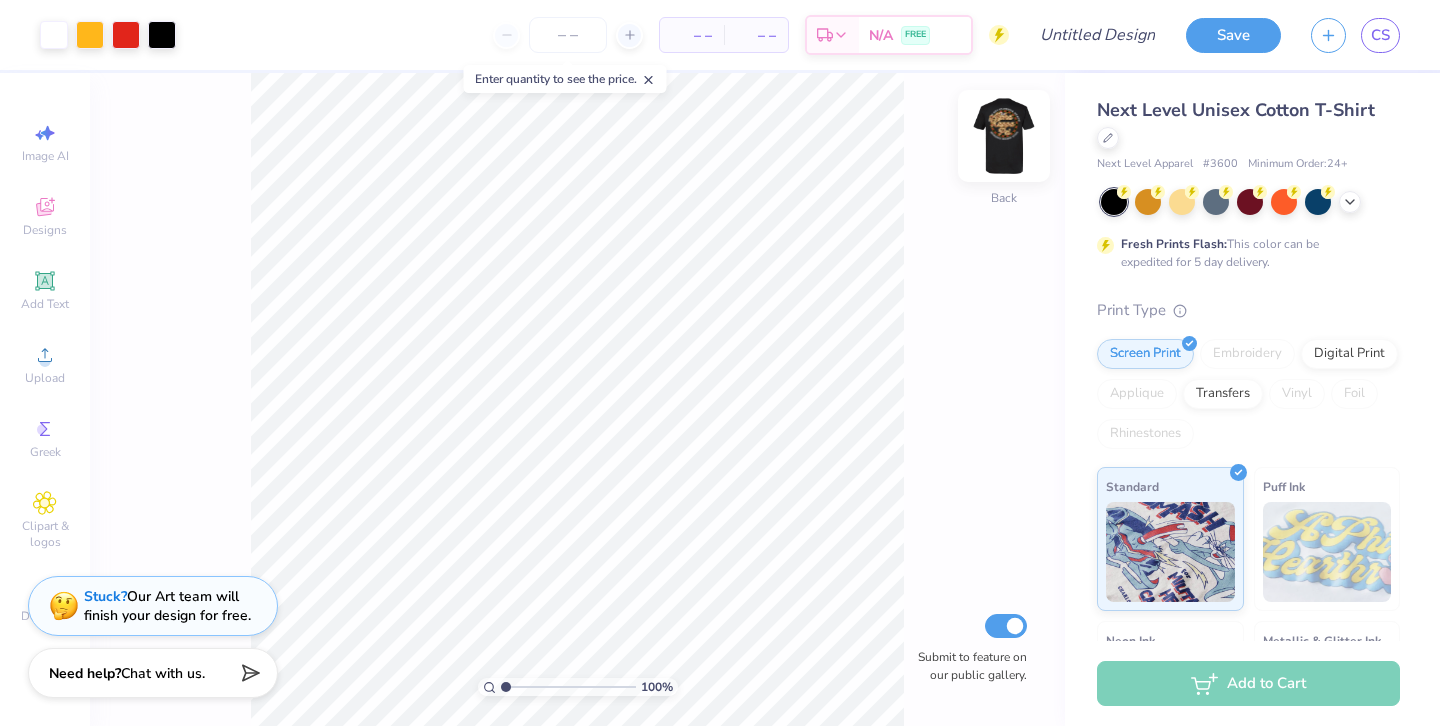 click at bounding box center [1004, 136] 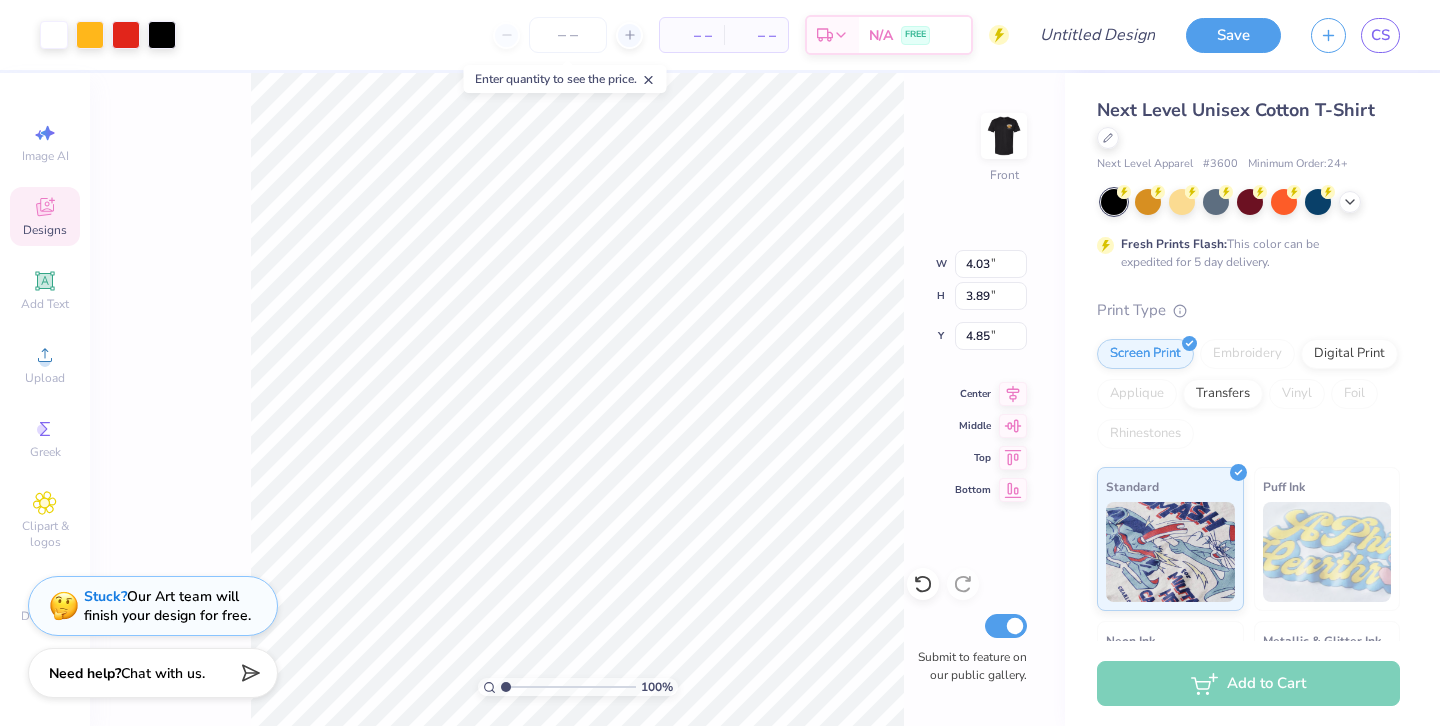 type on "4.66" 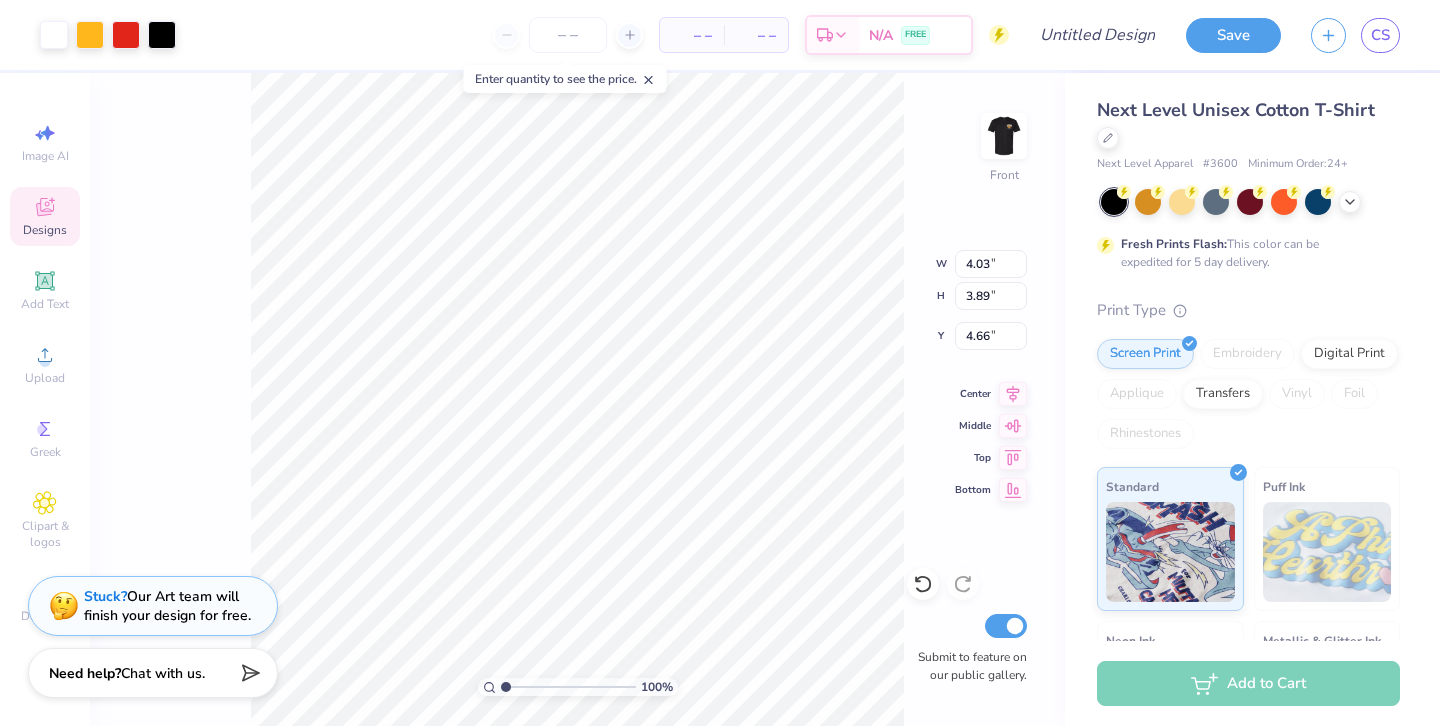 type on "8.42" 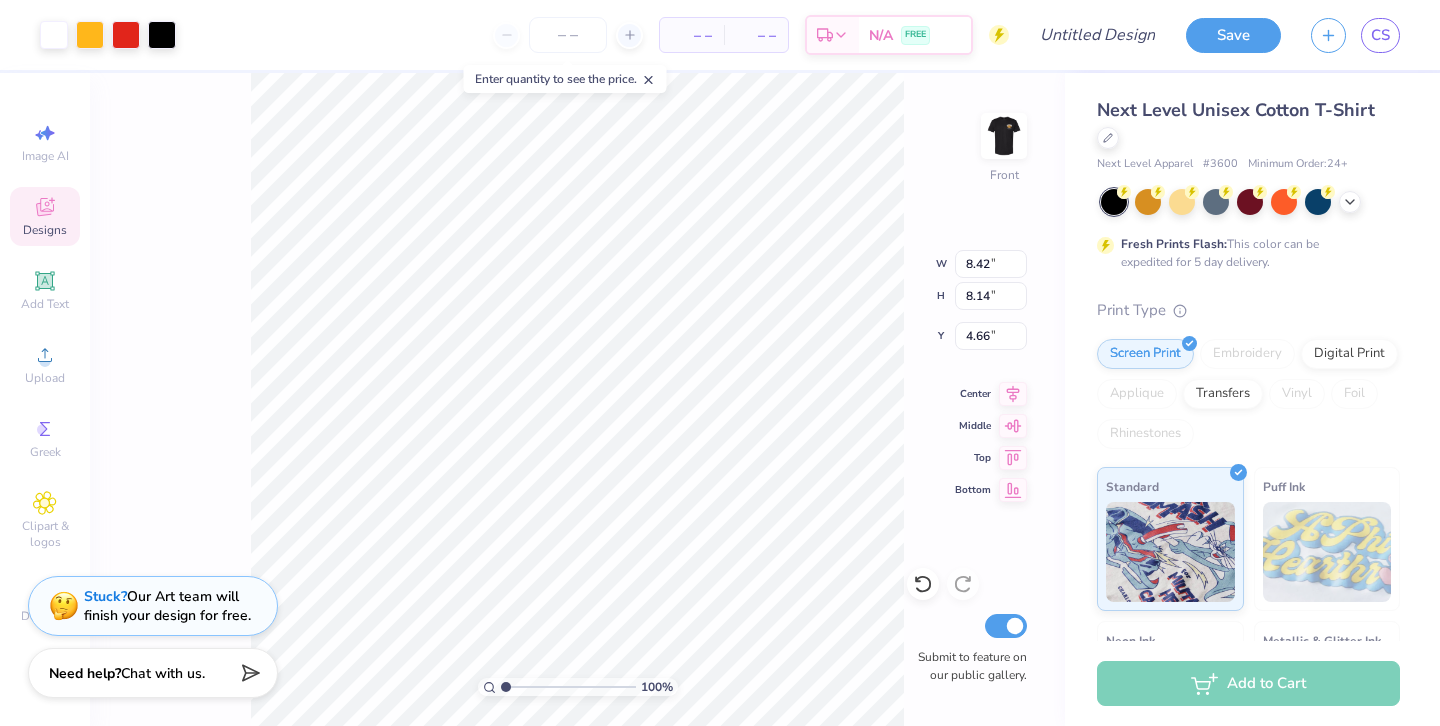 type on "11.42" 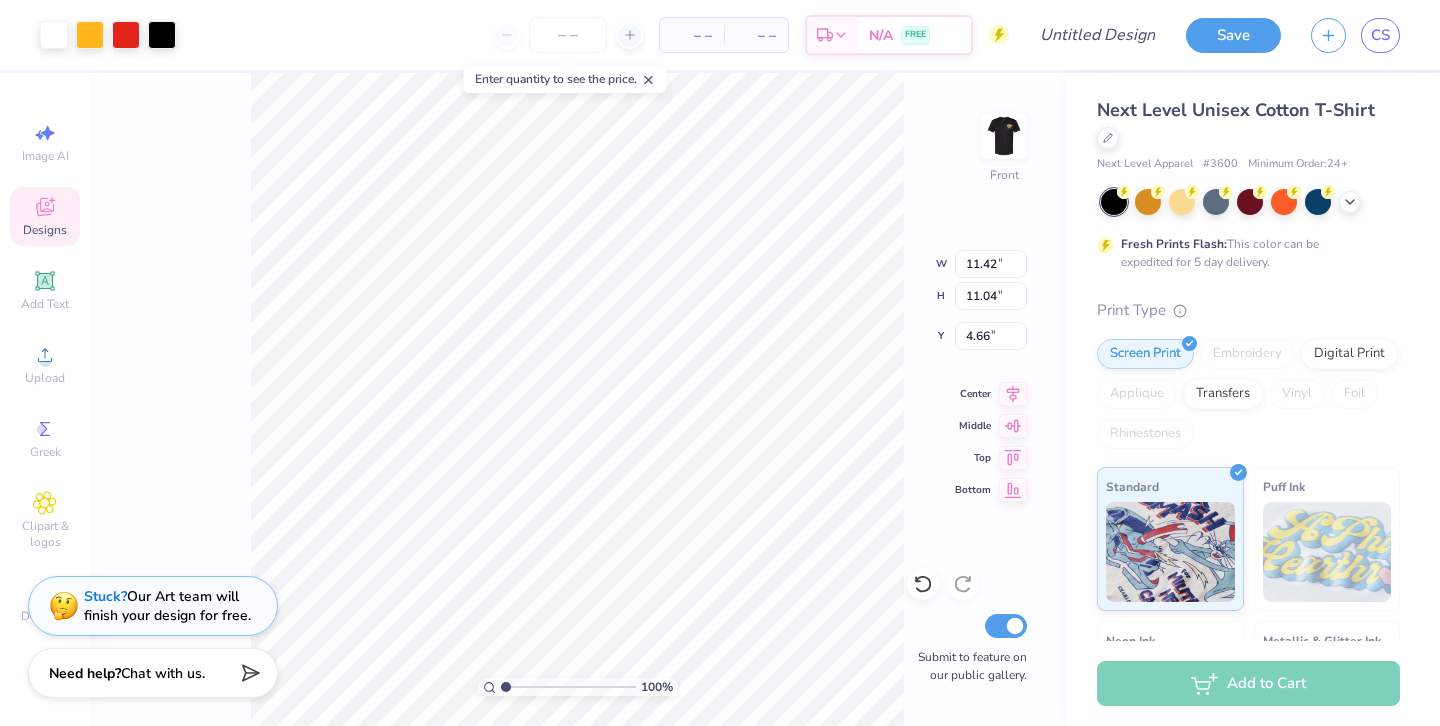 type on "3.00" 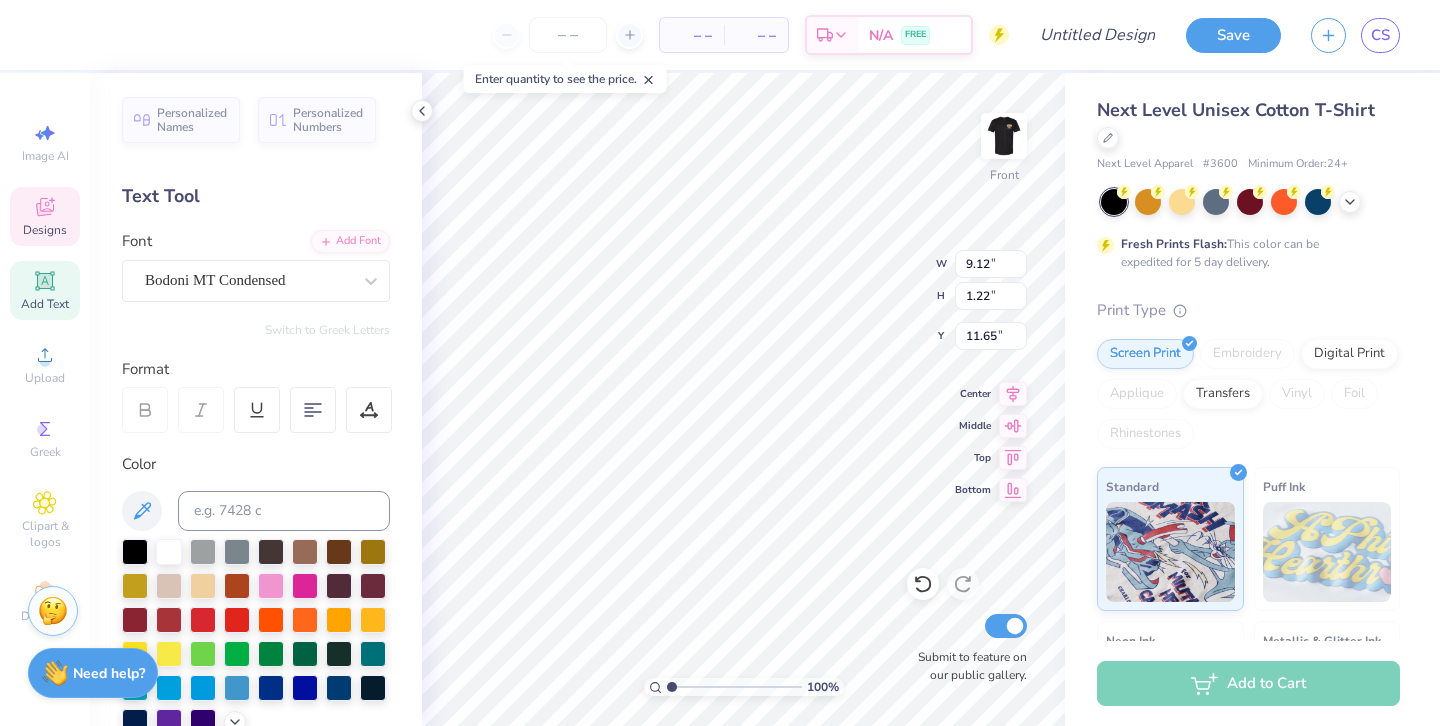 scroll, scrollTop: 0, scrollLeft: 2, axis: horizontal 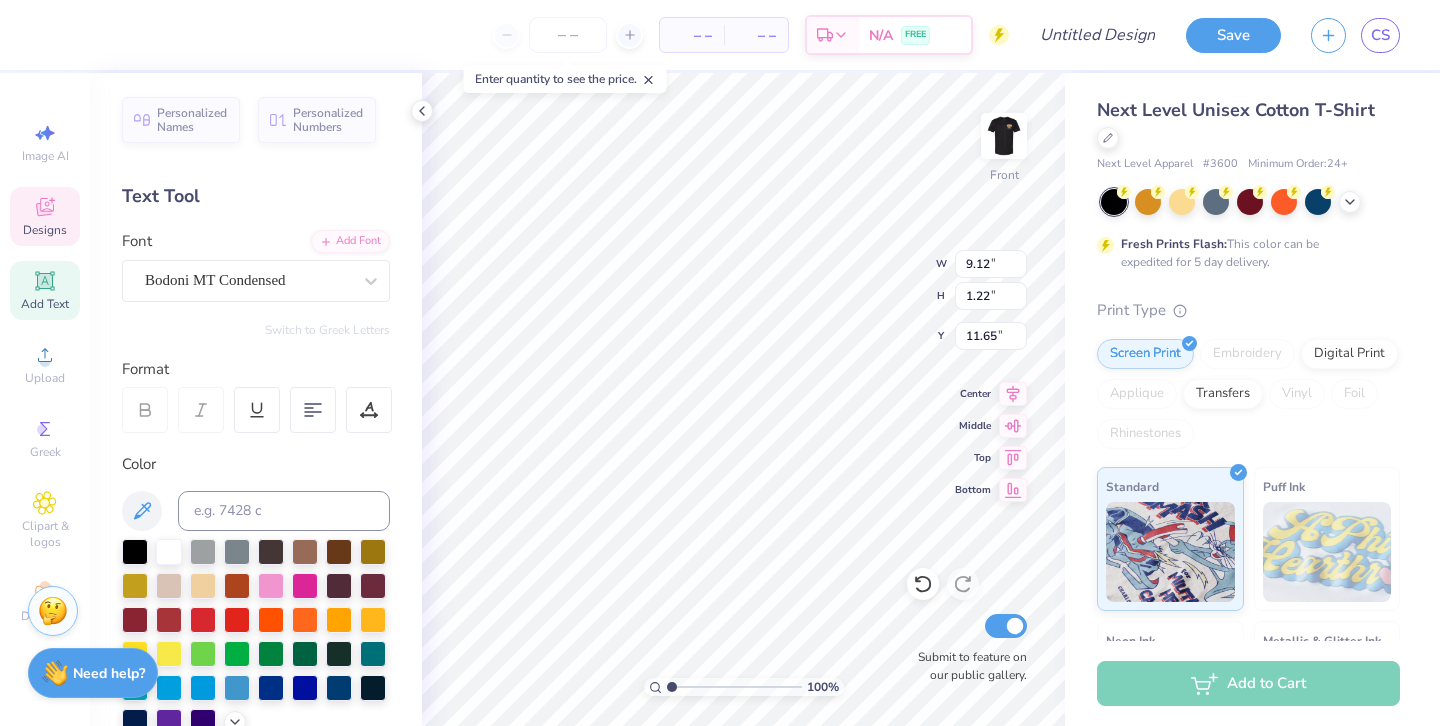type on "SIGMA PHI EPSILON" 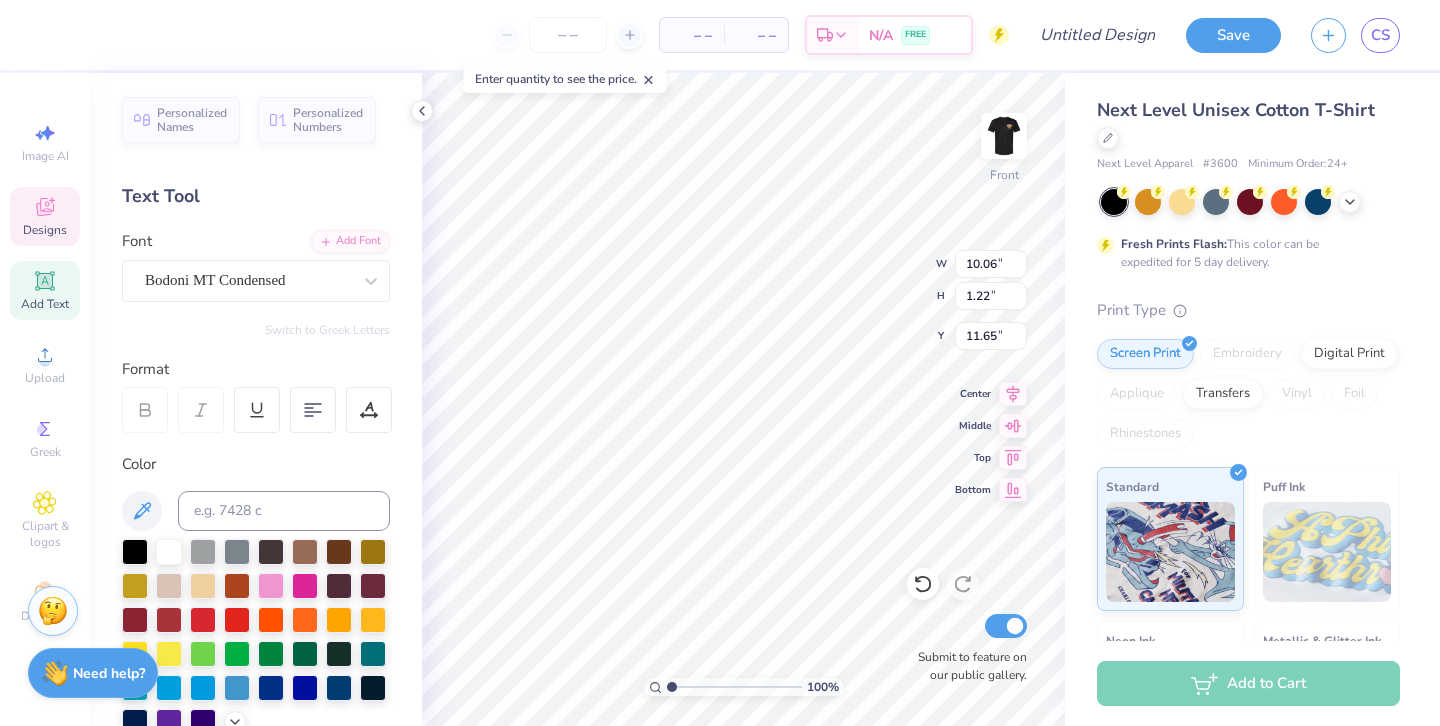 type on "11.92" 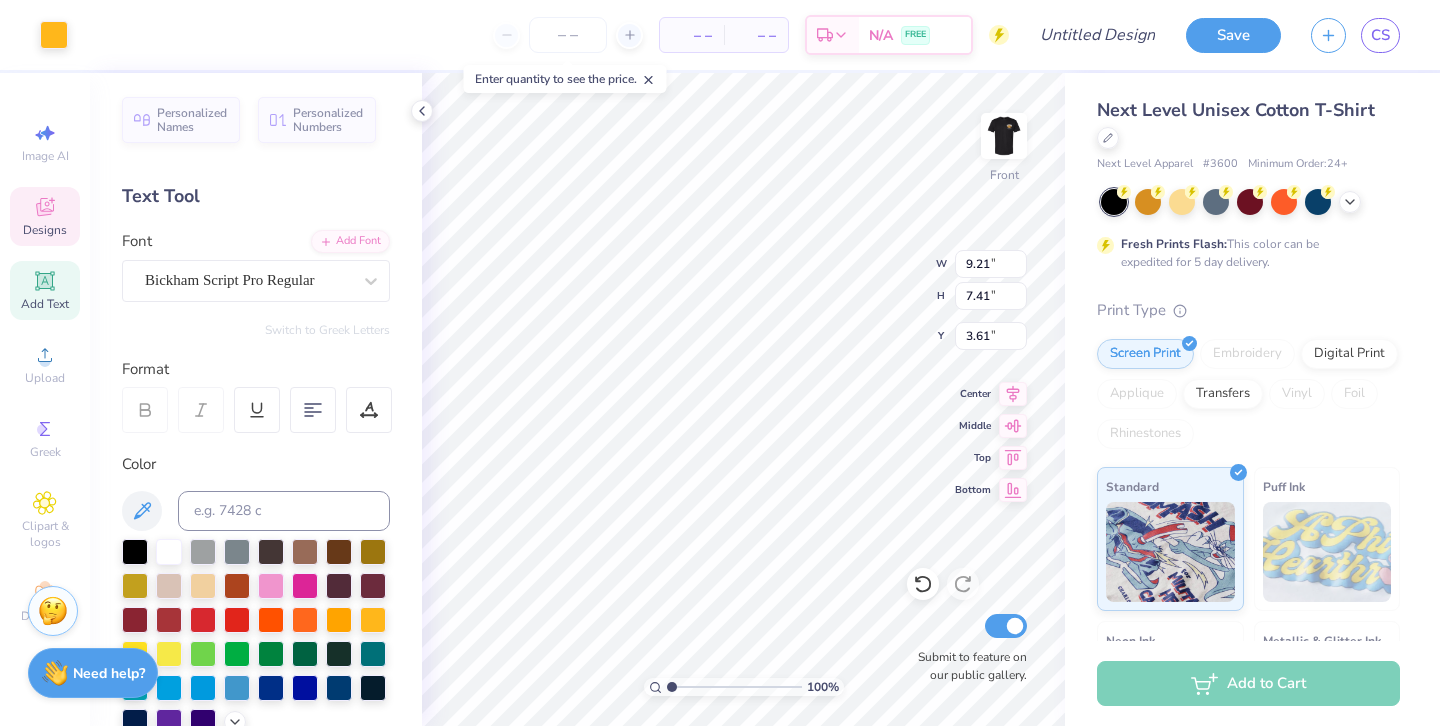 type on "4.99" 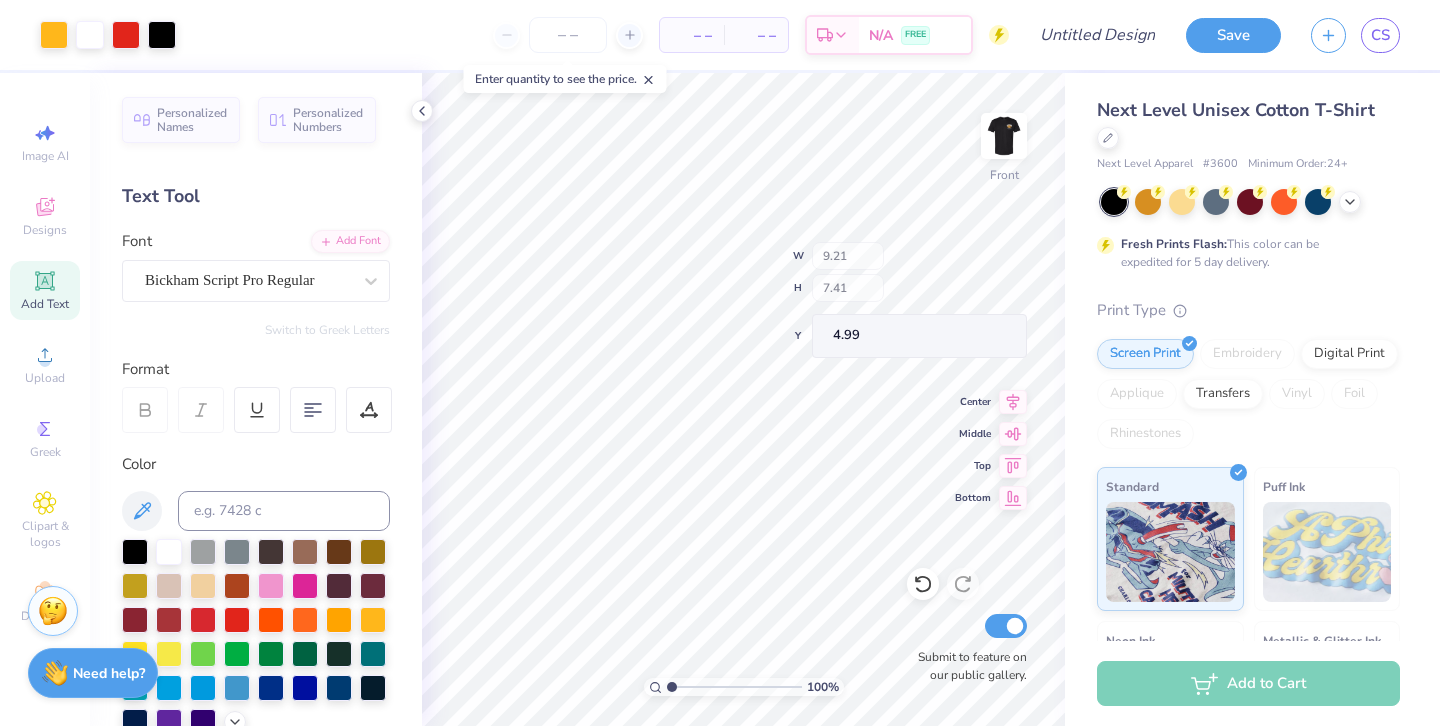 click on "100  % Front W 9.21 H 7.41 Y 4.99 Center Middle Top Bottom Submit to feature on our public gallery." at bounding box center [743, 399] 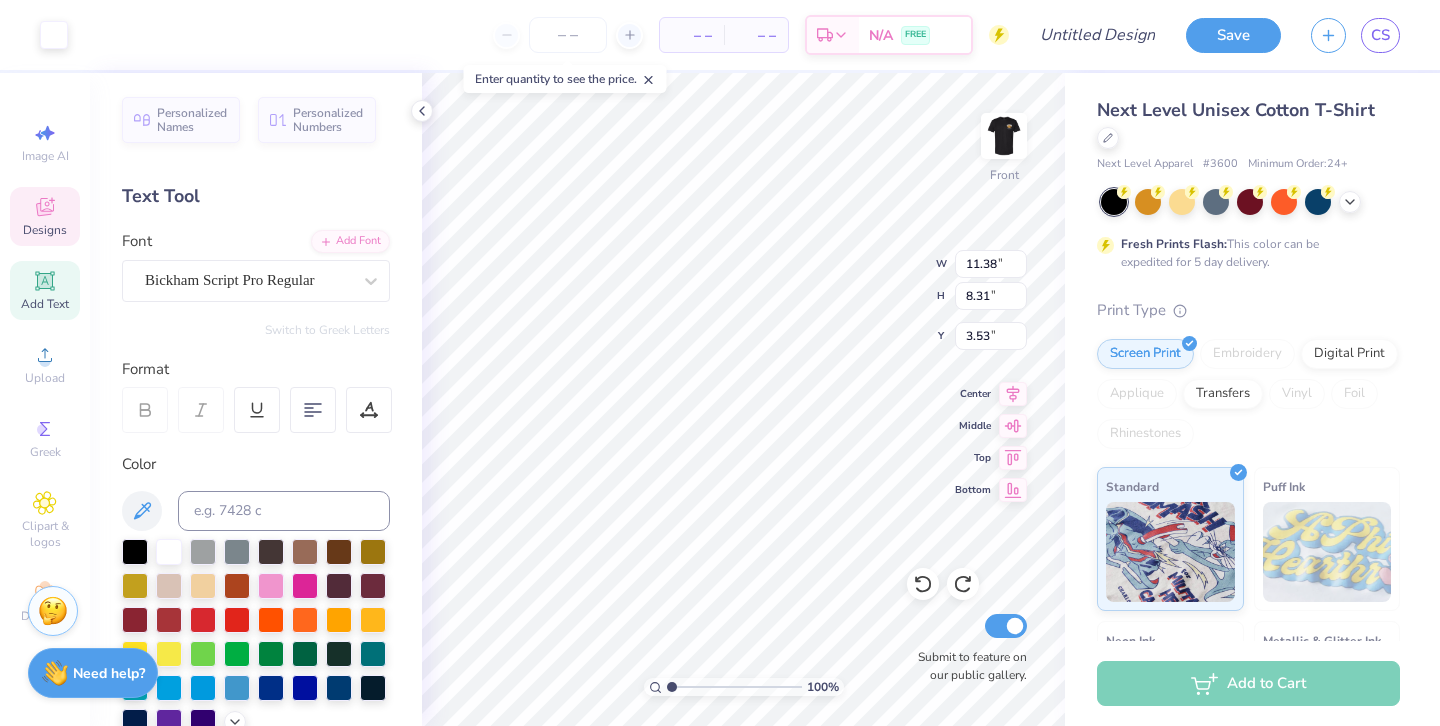 type on "3.10" 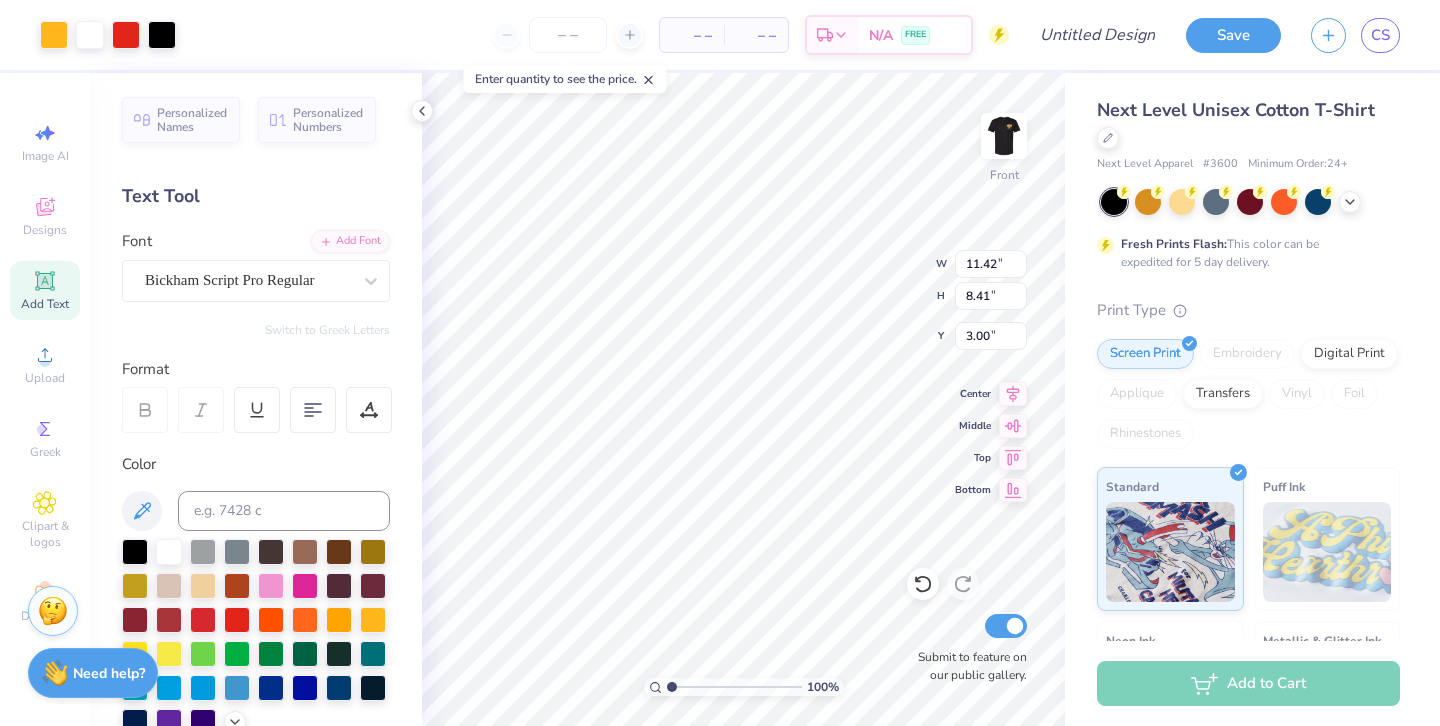 type on "4.73" 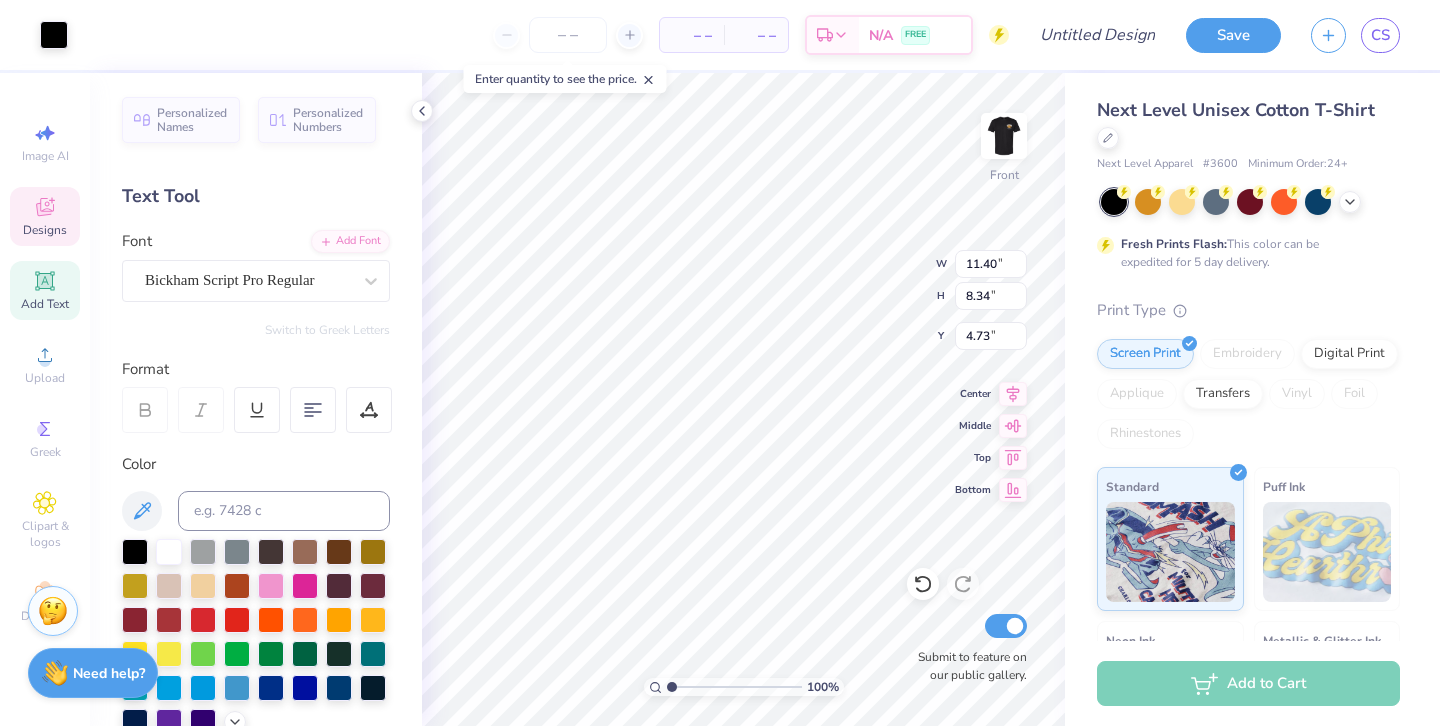 type on "11.34" 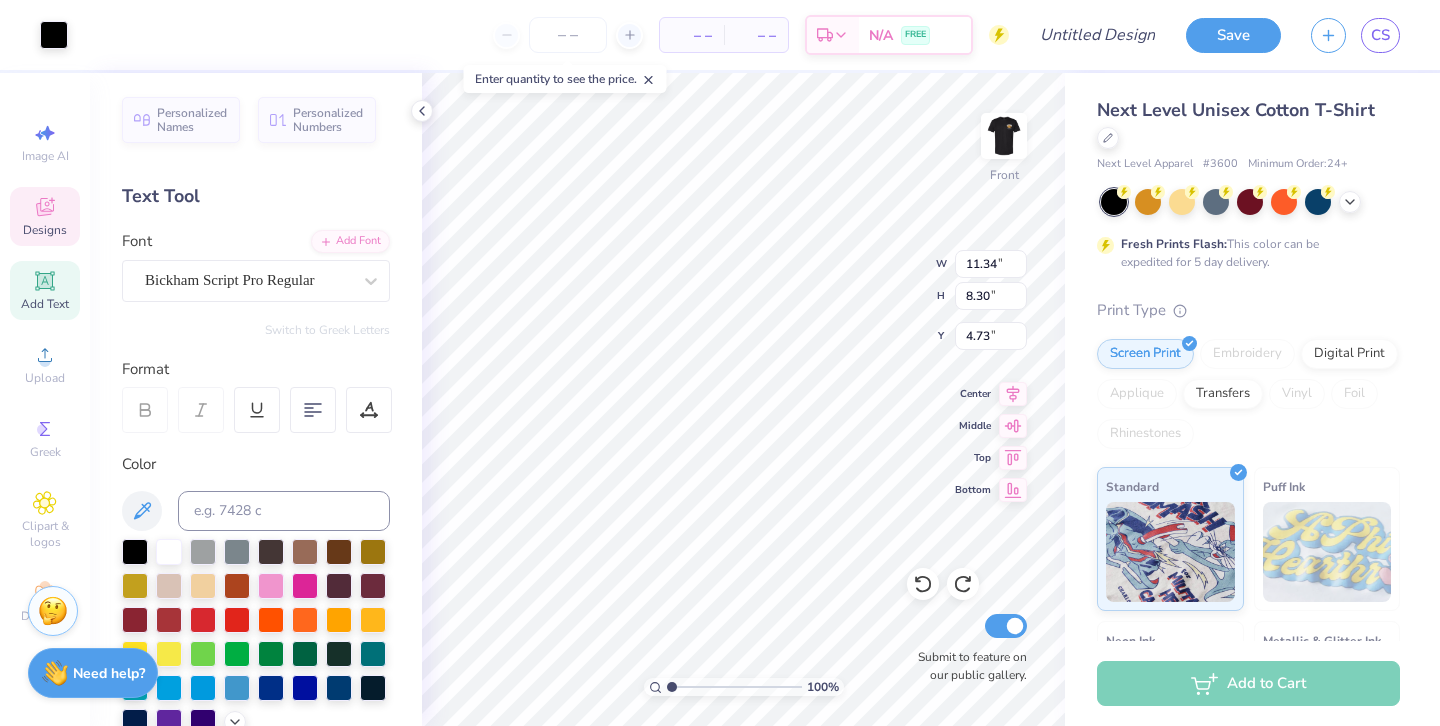 type on "11.40" 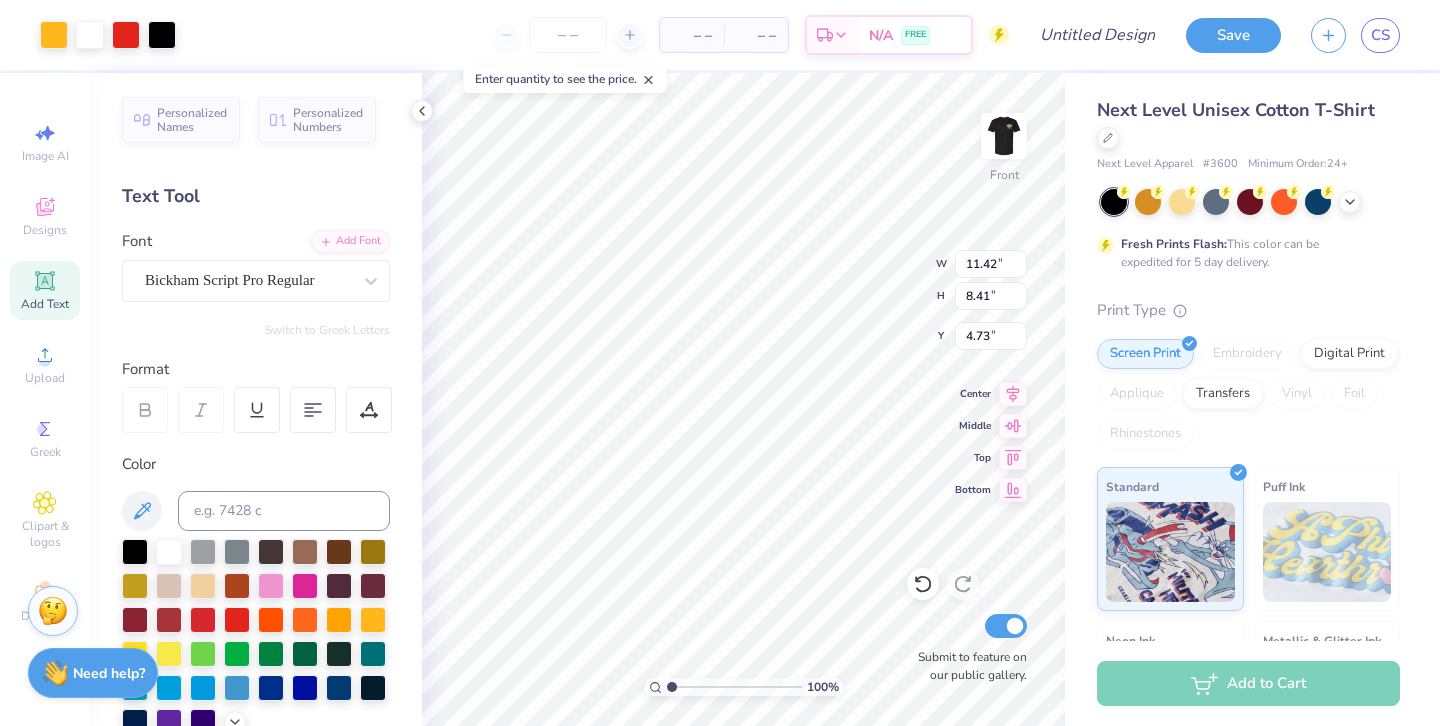 type on "11.00" 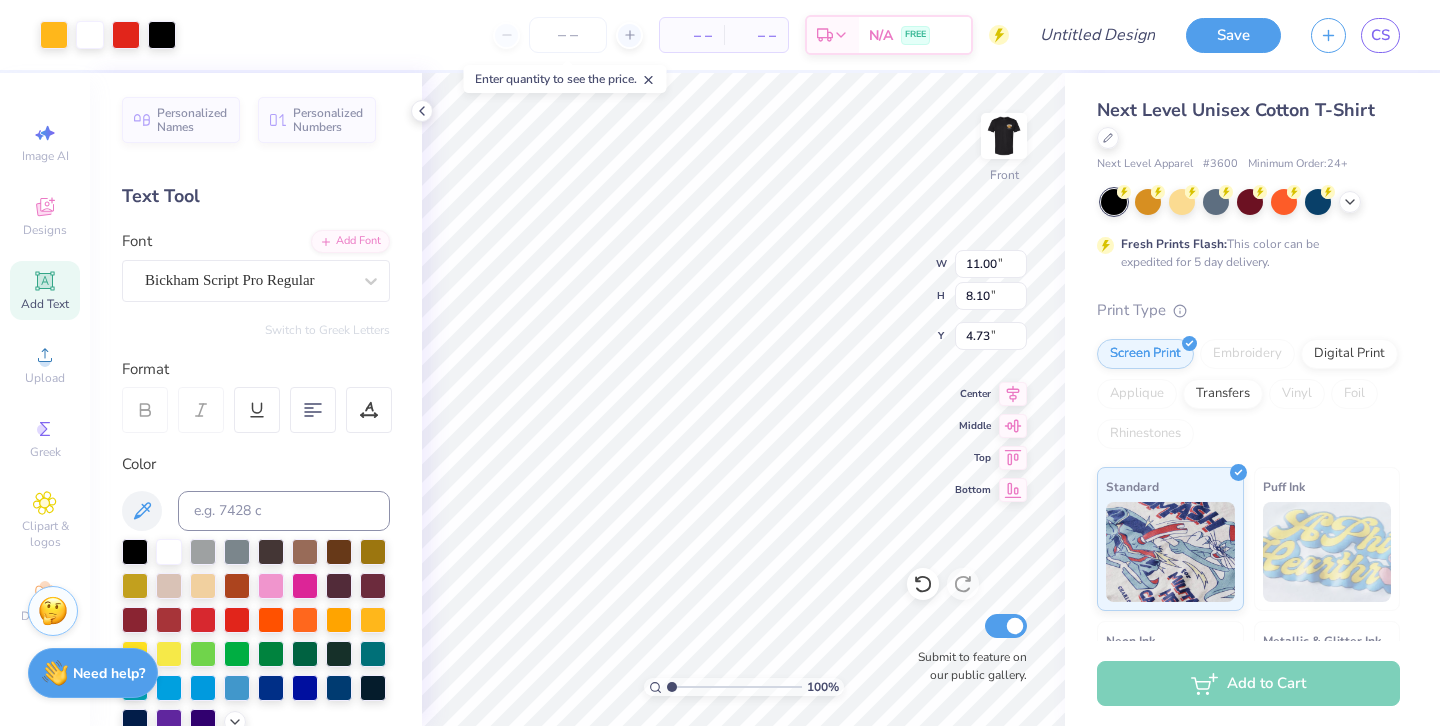 type on "4.97" 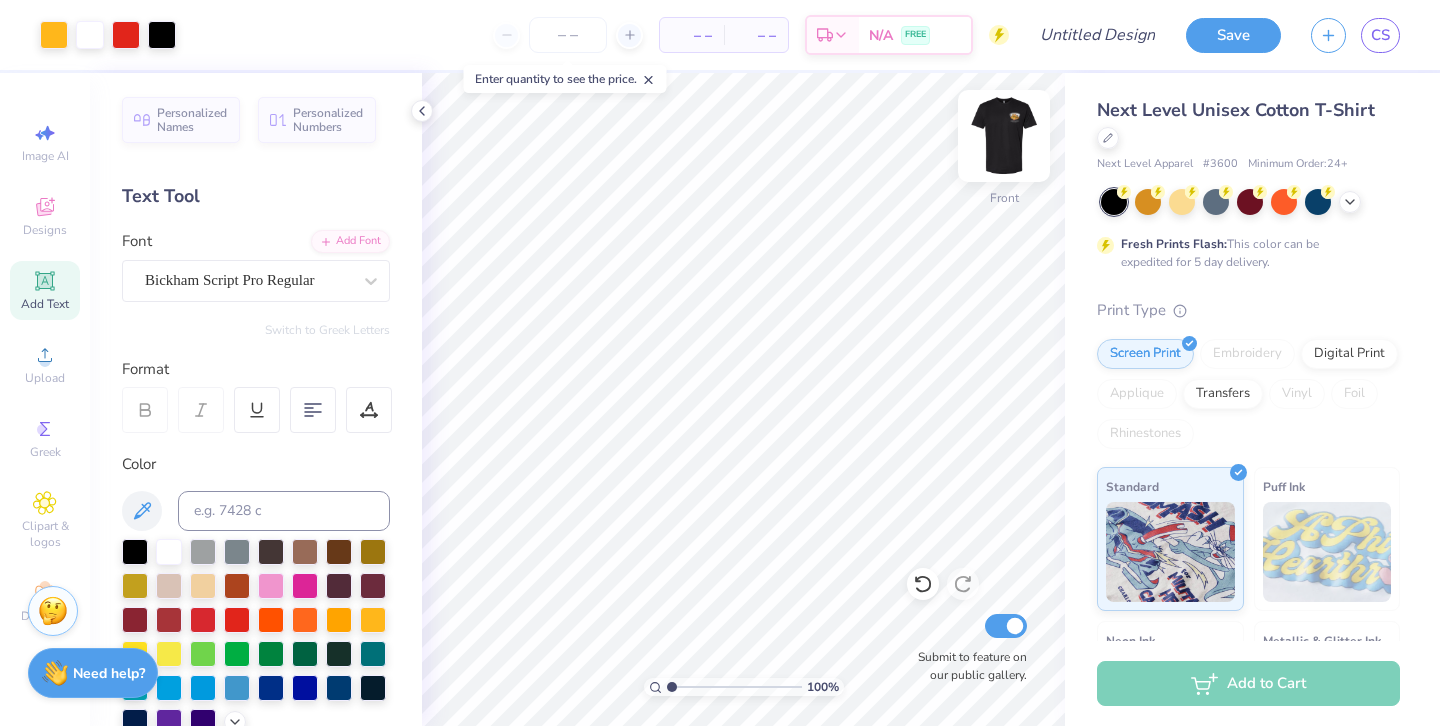 click at bounding box center (1004, 136) 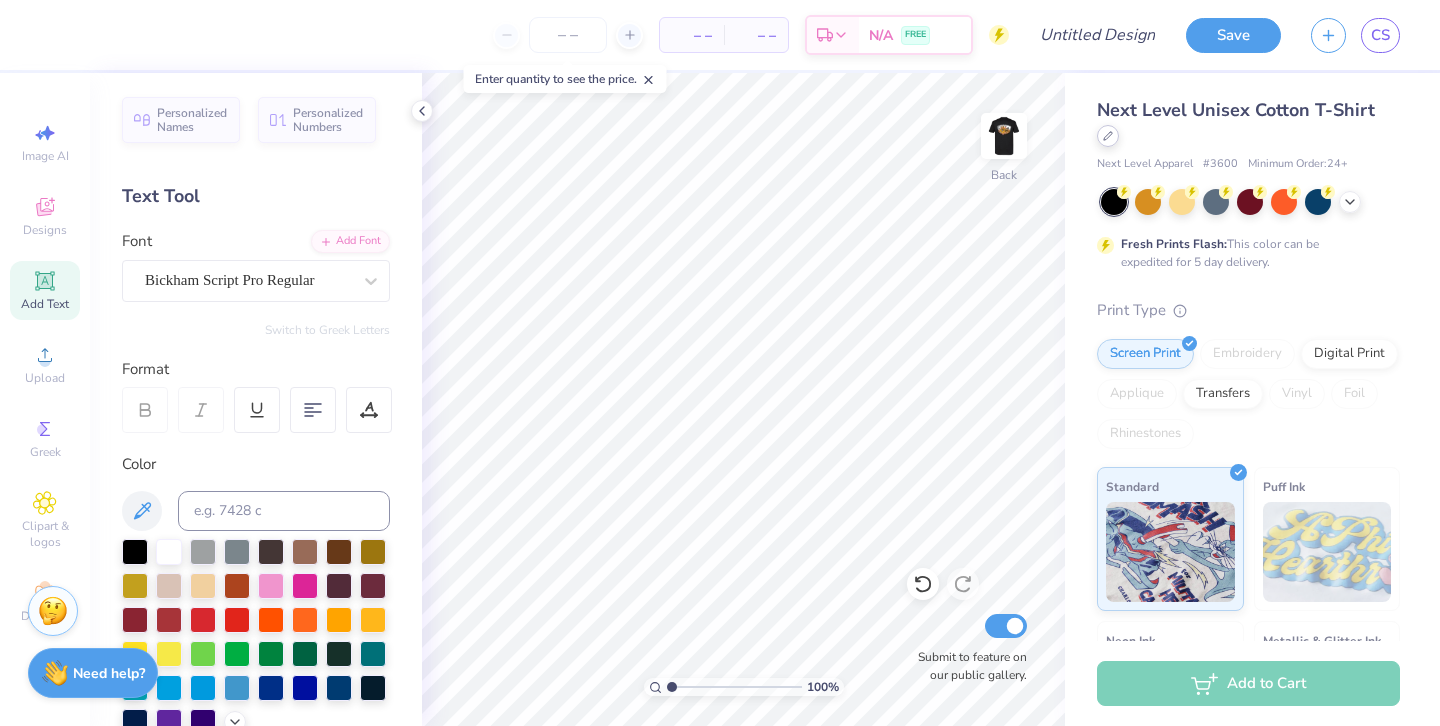 click at bounding box center [1108, 136] 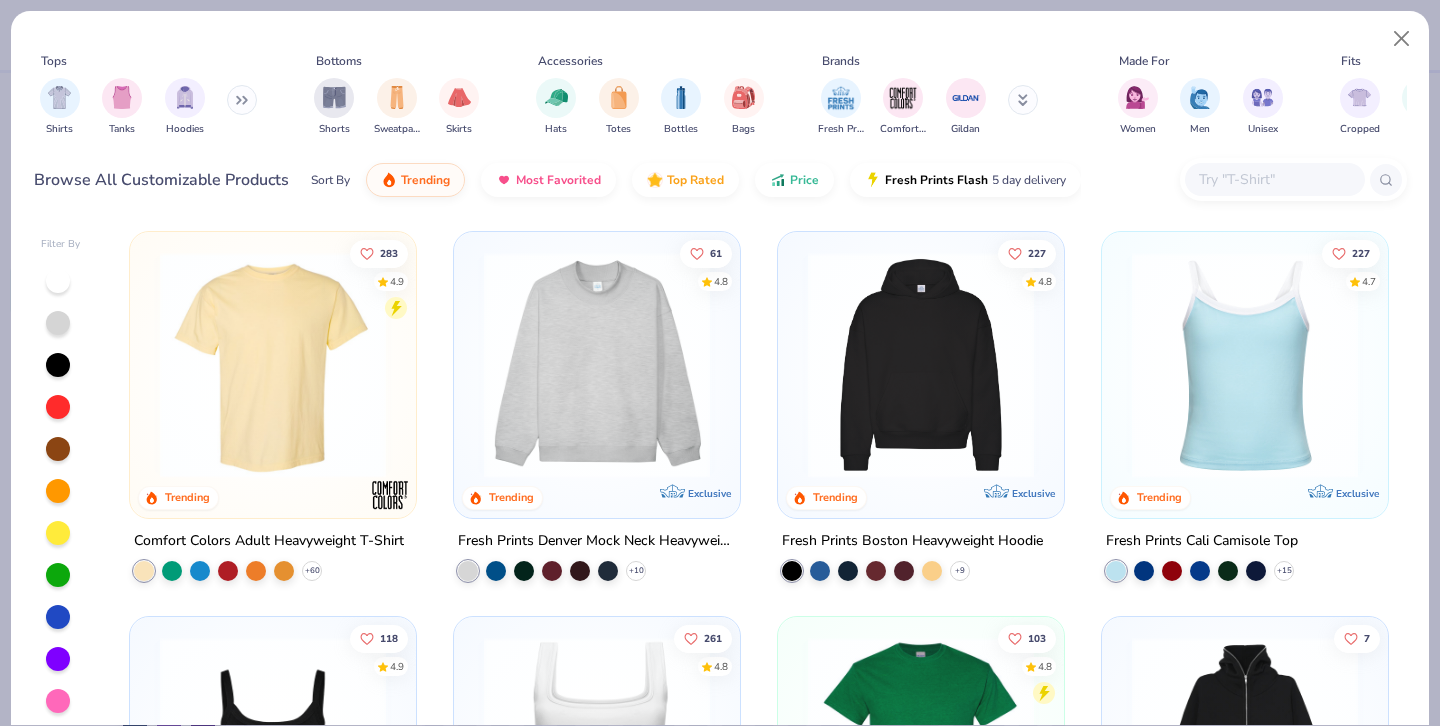 click at bounding box center [1274, 179] 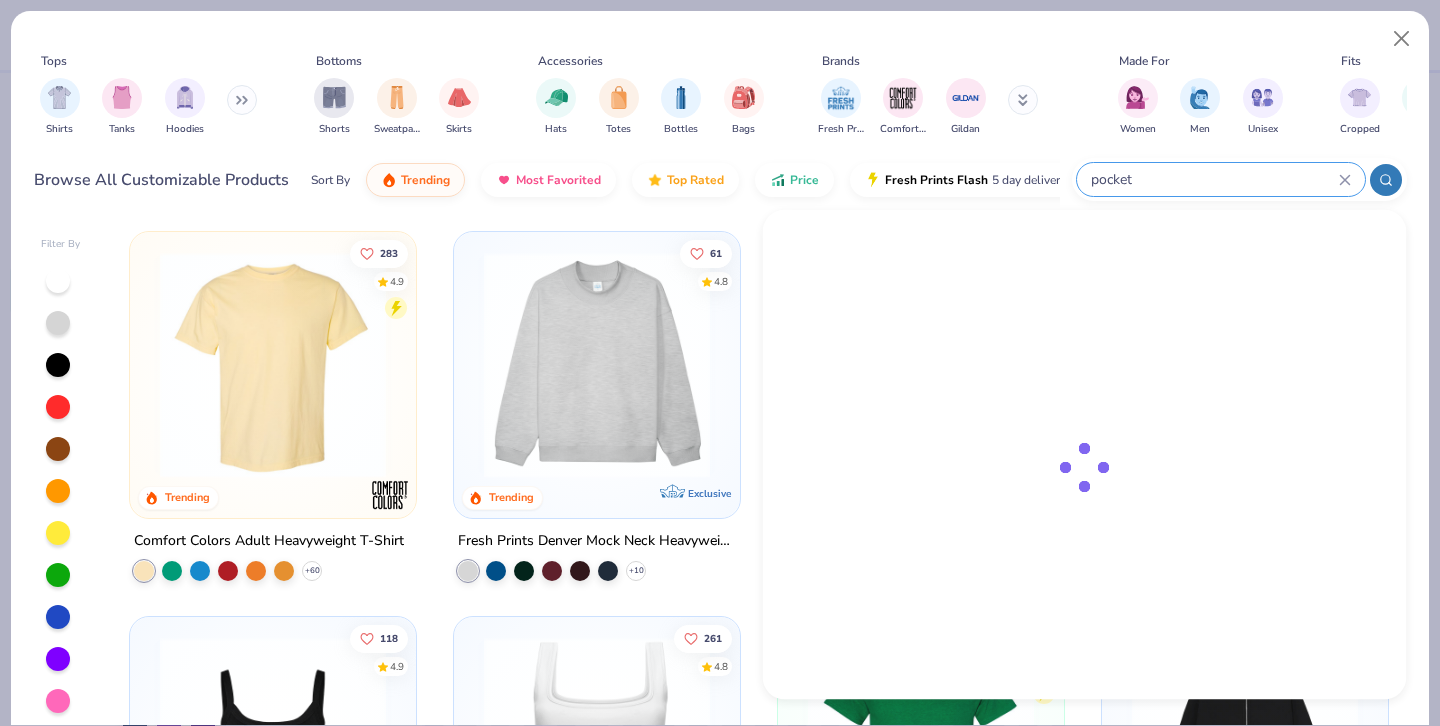 type on "pocket" 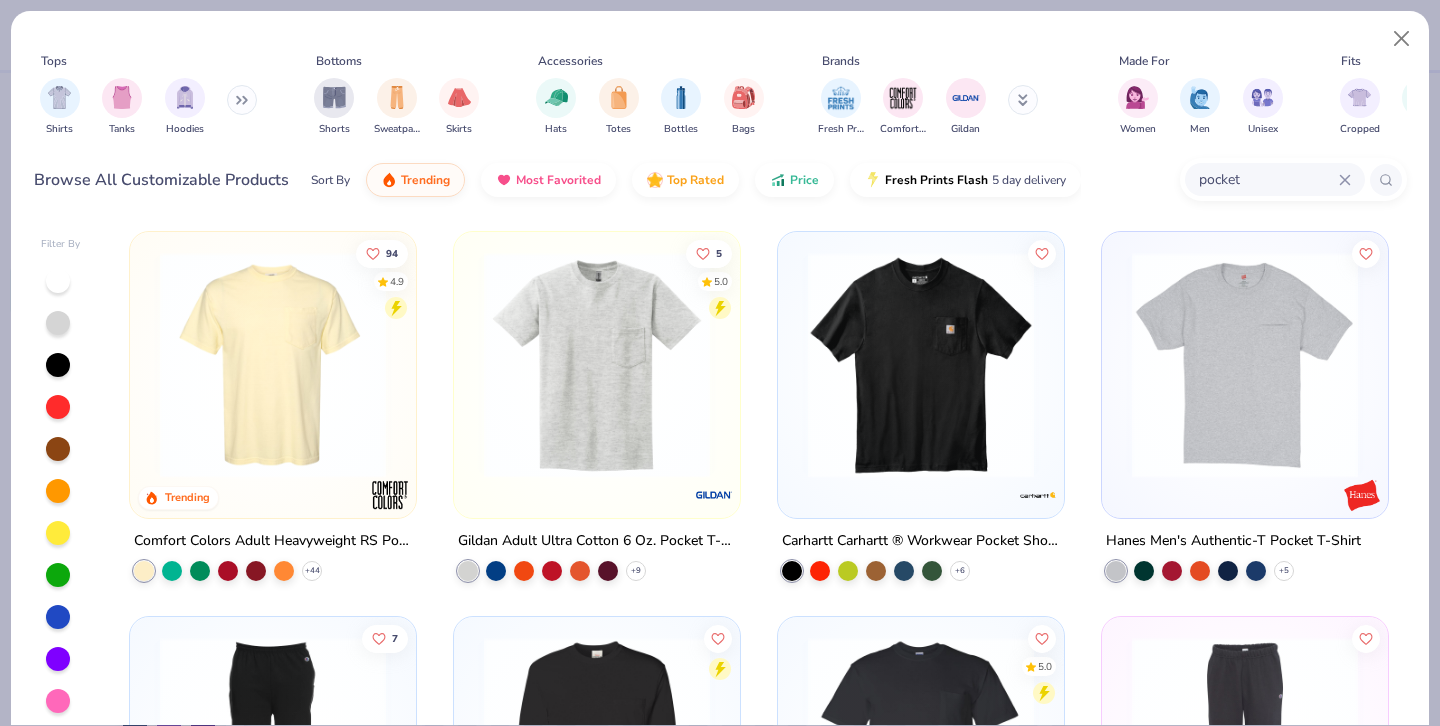 click at bounding box center [273, 365] 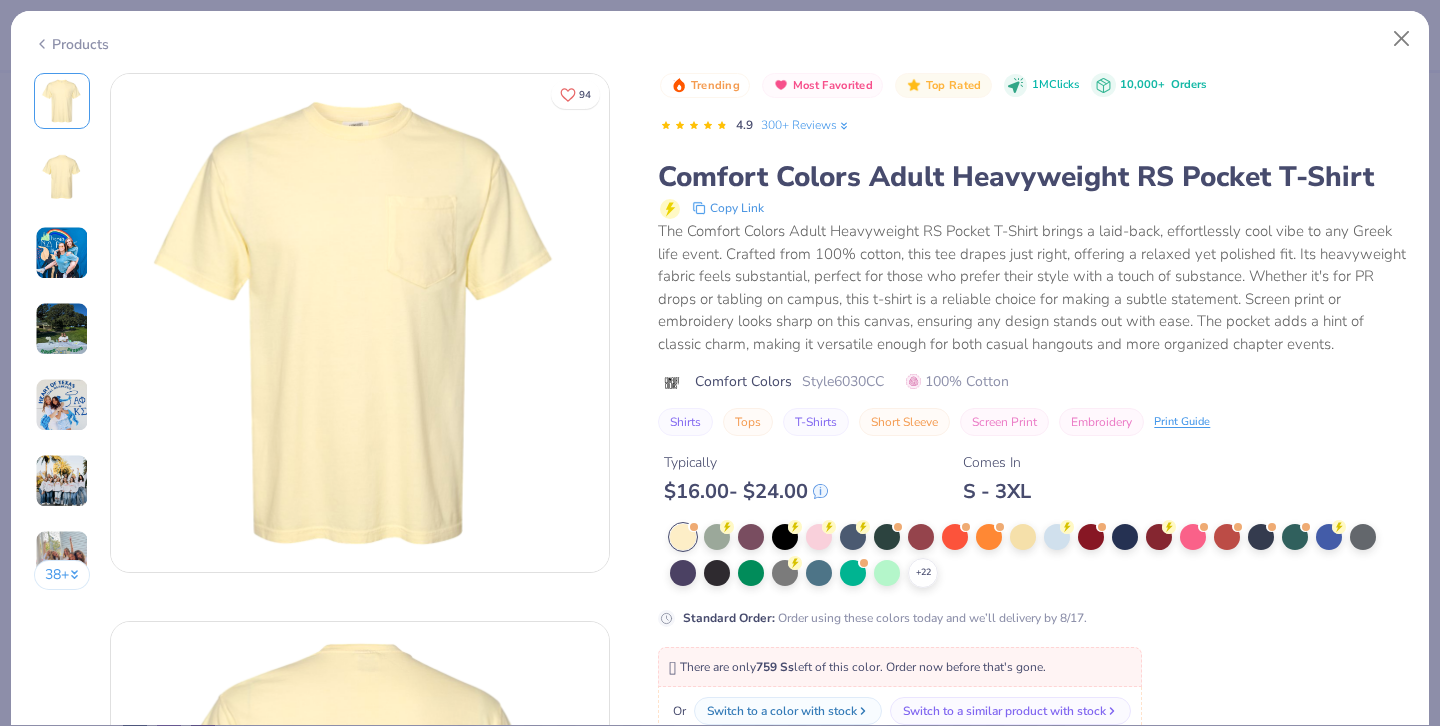 click on "$ 16.00  - $ 24.00" at bounding box center (746, 491) 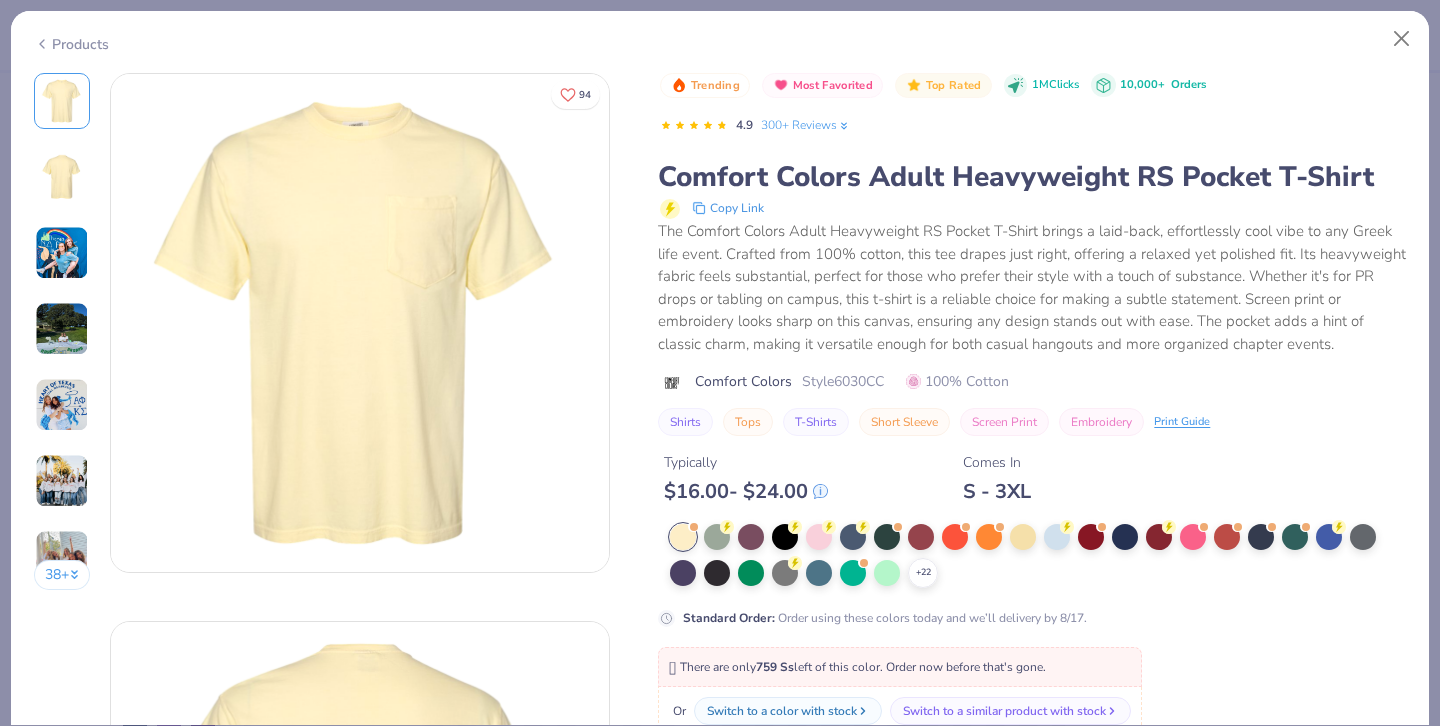 click on "Trending Most Favorited Top Rated 1M  Clicks 10,000+    Orders 4.9 300+ Reviews Comfort Colors Adult Heavyweight RS Pocket T-Shirt Copy Link The Comfort Colors Adult Heavyweight RS Pocket T-Shirt brings a laid-back, effortlessly cool vibe to any Greek life event. Crafted from 100% cotton, this tee drapes just right, offering a relaxed yet polished fit. Its heavyweight fabric feels substantial, perfect for those who prefer their style with a touch of substance. Whether it's for PR drops or tabling on campus, this t-shirt is a reliable choice for making a subtle statement. Screen print or embroidery looks sharp on this canvas, ensuring any design stands out with ease. The pocket adds a hint of classic charm, making it versatile enough for both casual hangouts and more organized chapter events. Comfort Colors Style  6030CC   100% Cotton Shirts Tops T-Shirts Short Sleeve Screen Print Embroidery Print Guide Typically   $ 16.00  - $ 24.00   Comes In S - 3XL     + 22 Standard Order :" at bounding box center (1032, 350) 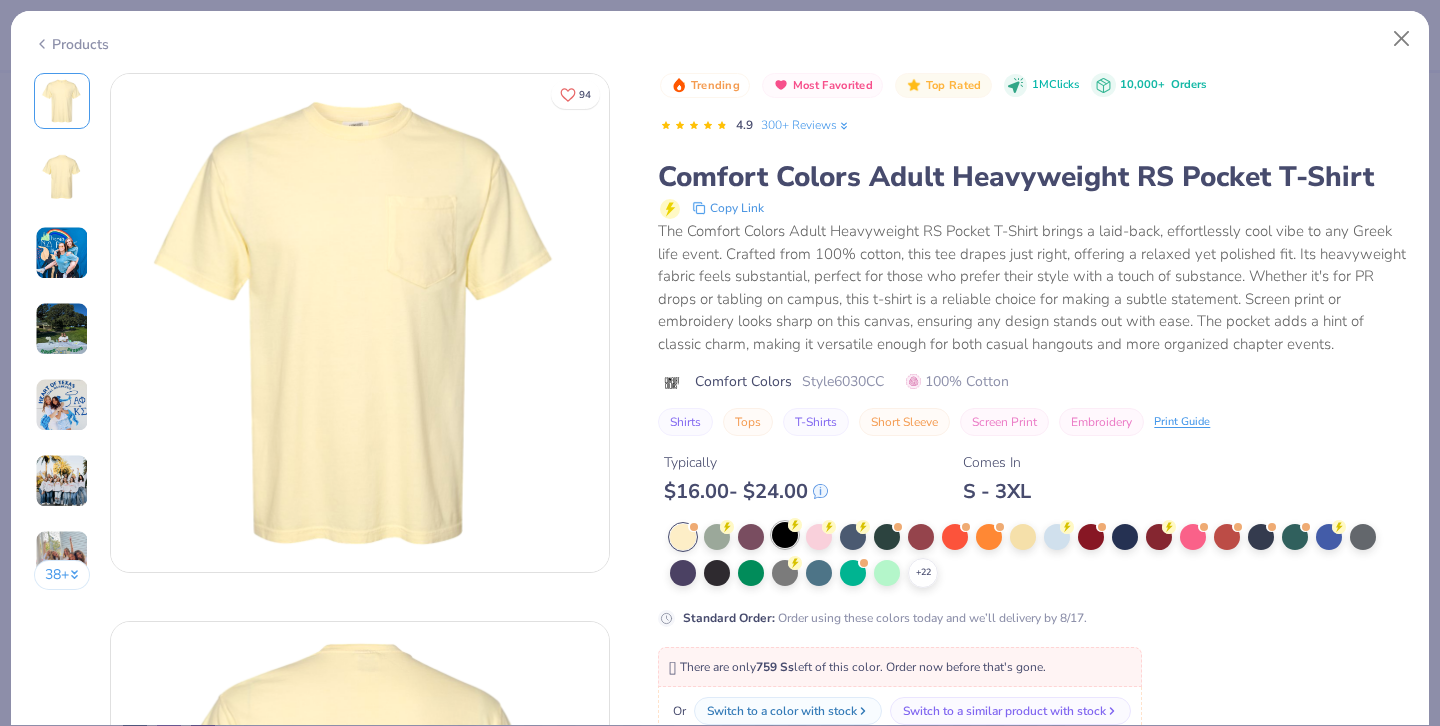 click at bounding box center [785, 535] 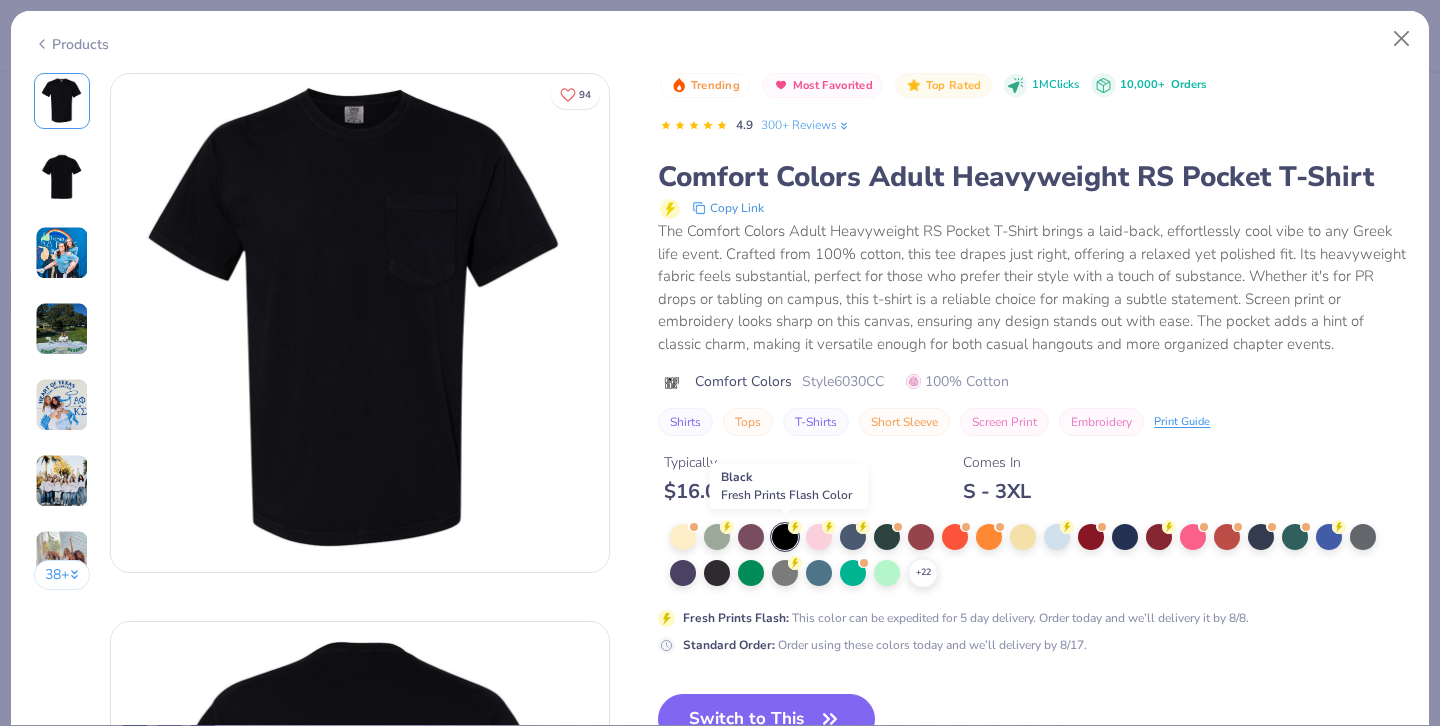 scroll, scrollTop: 128, scrollLeft: 0, axis: vertical 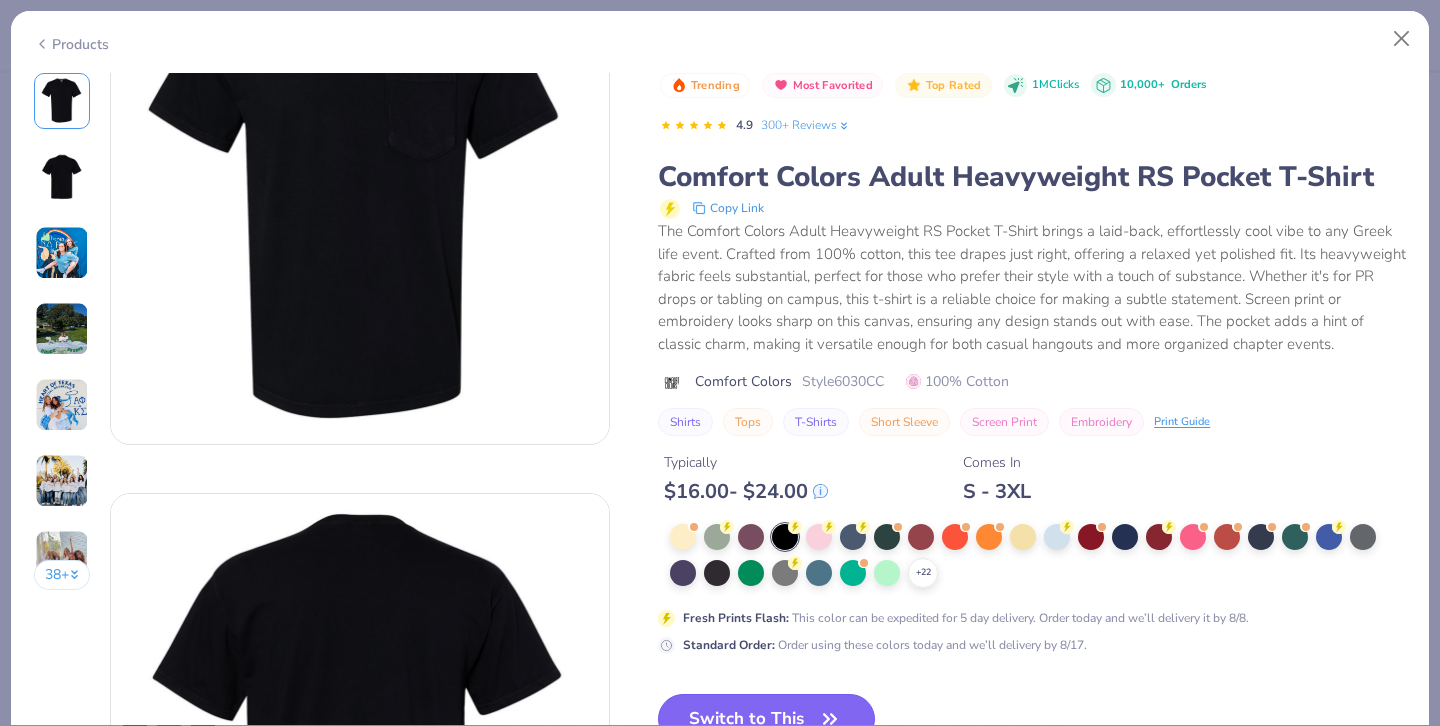 click on "Switch to This" at bounding box center [766, 719] 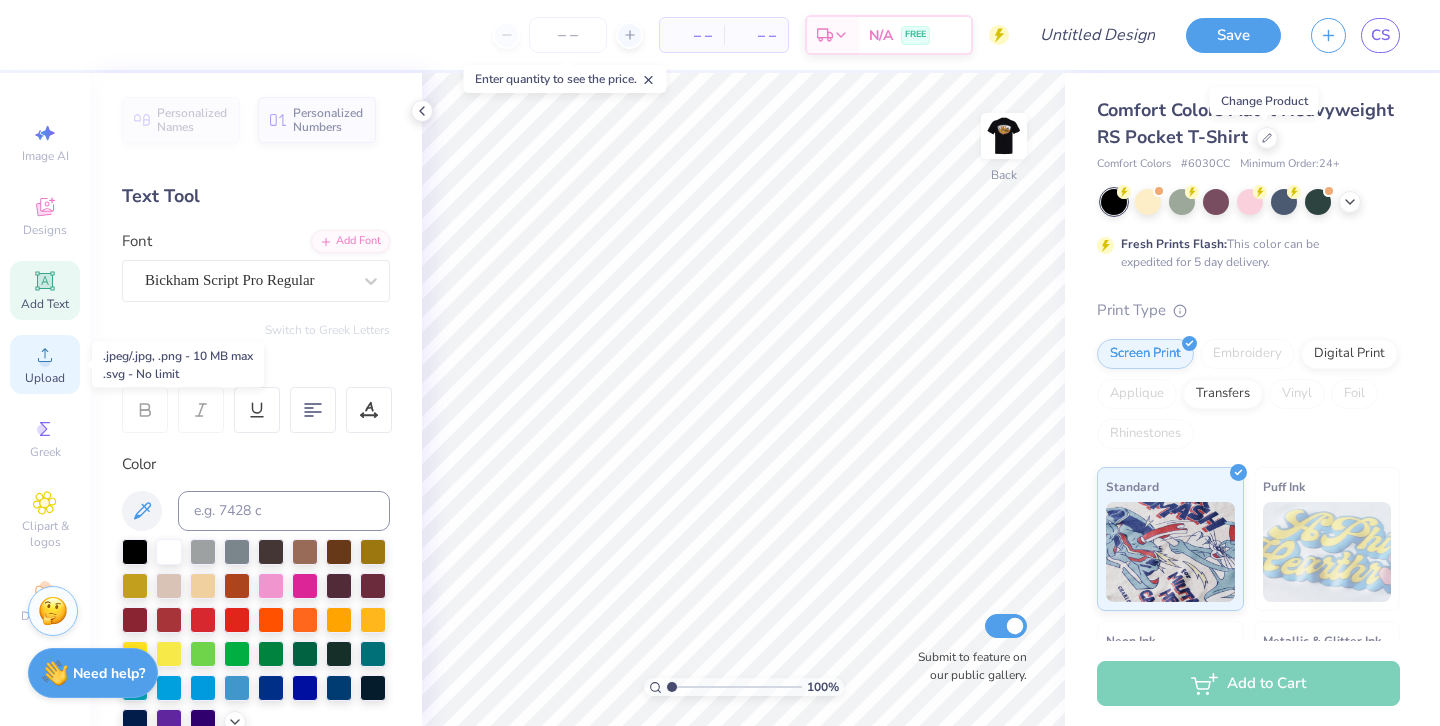 click on "Upload" at bounding box center [45, 378] 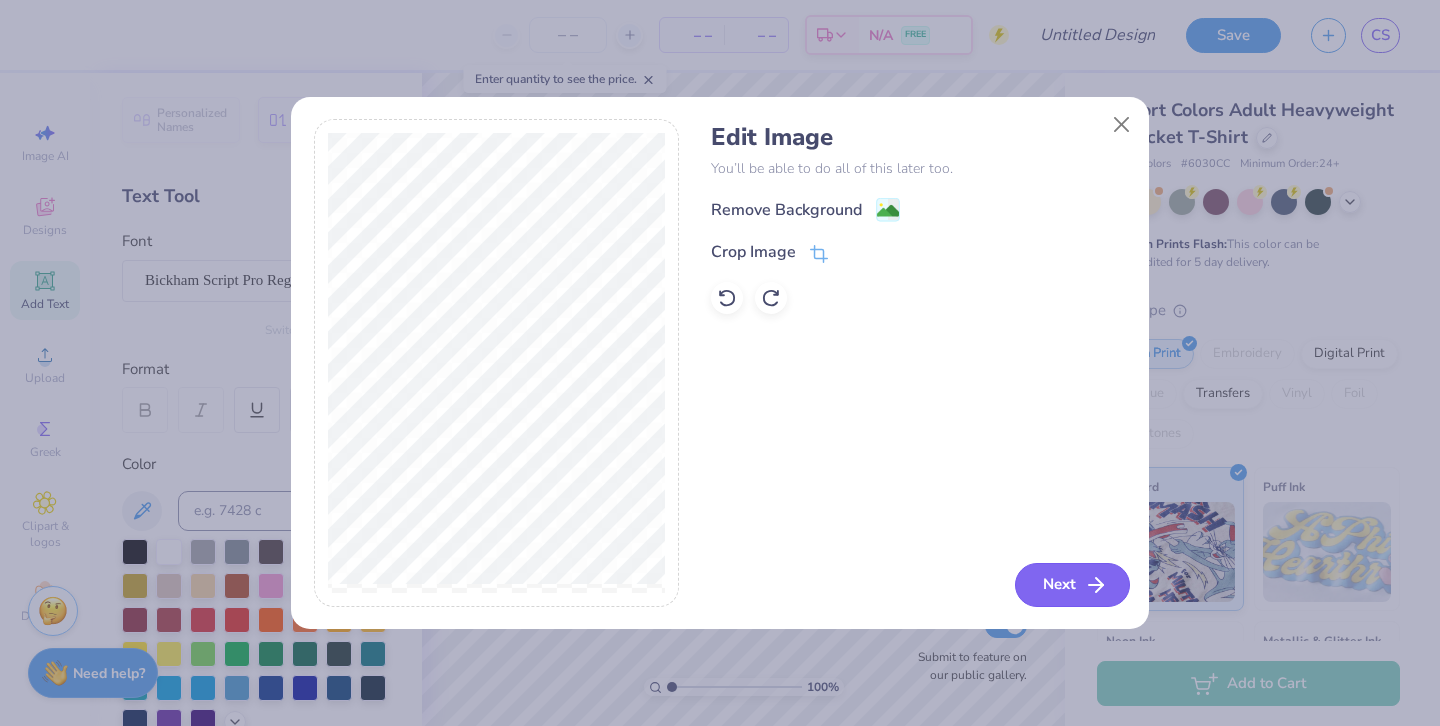 click on "Next" at bounding box center [1072, 585] 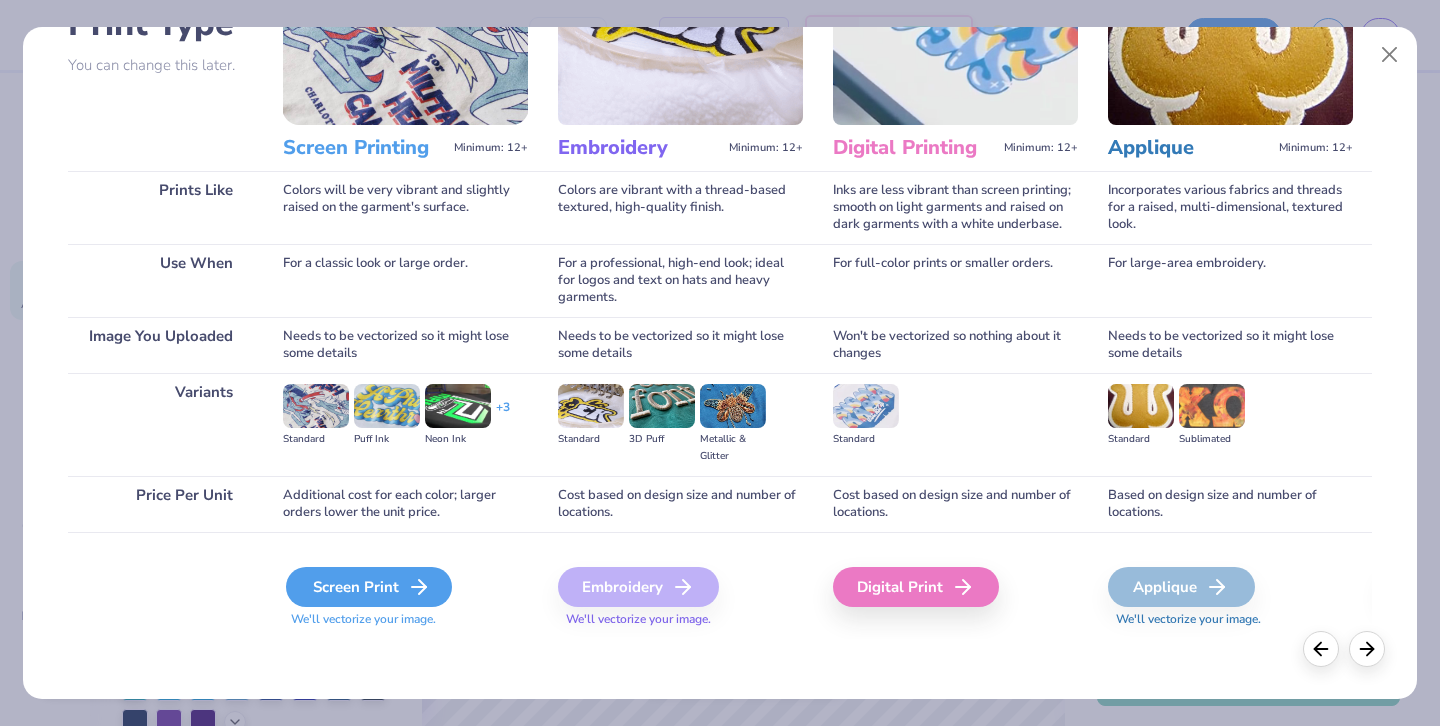 click on "Screen Print" at bounding box center (369, 587) 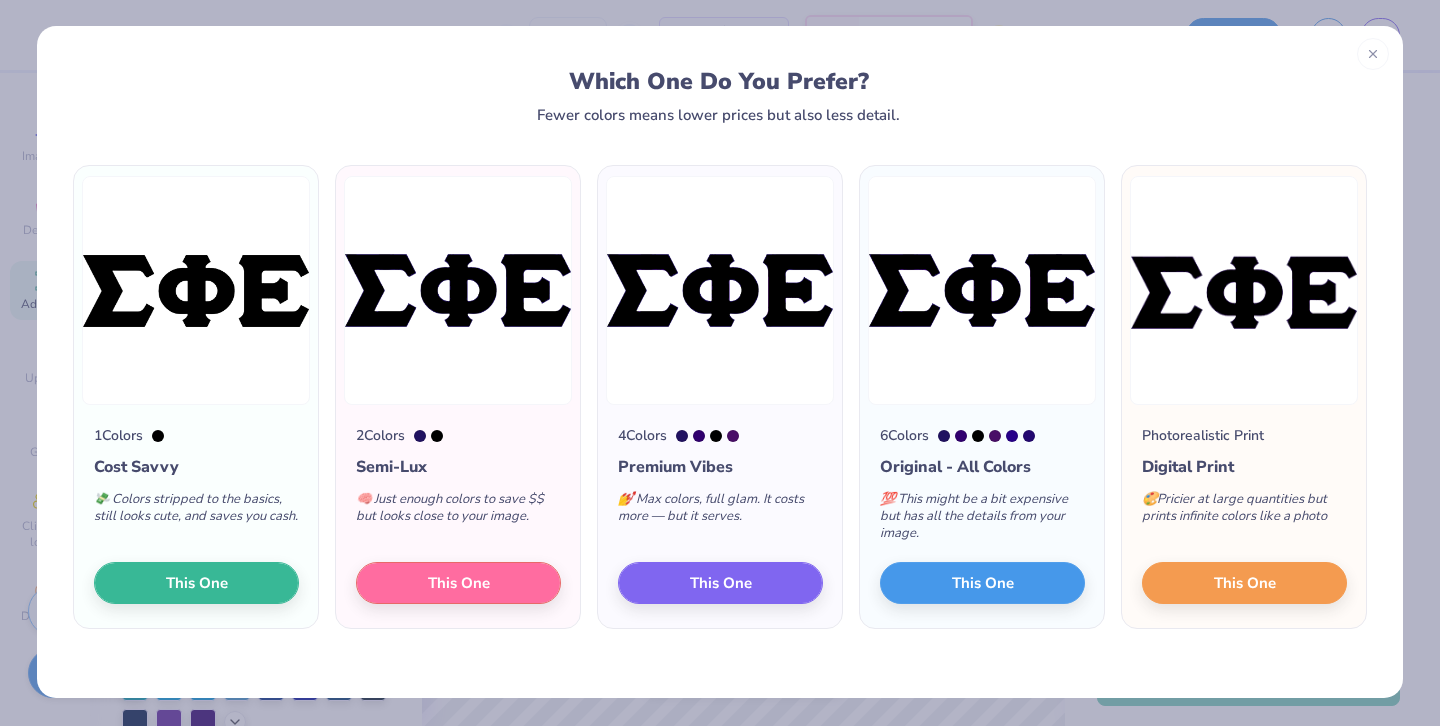 scroll, scrollTop: 1, scrollLeft: 0, axis: vertical 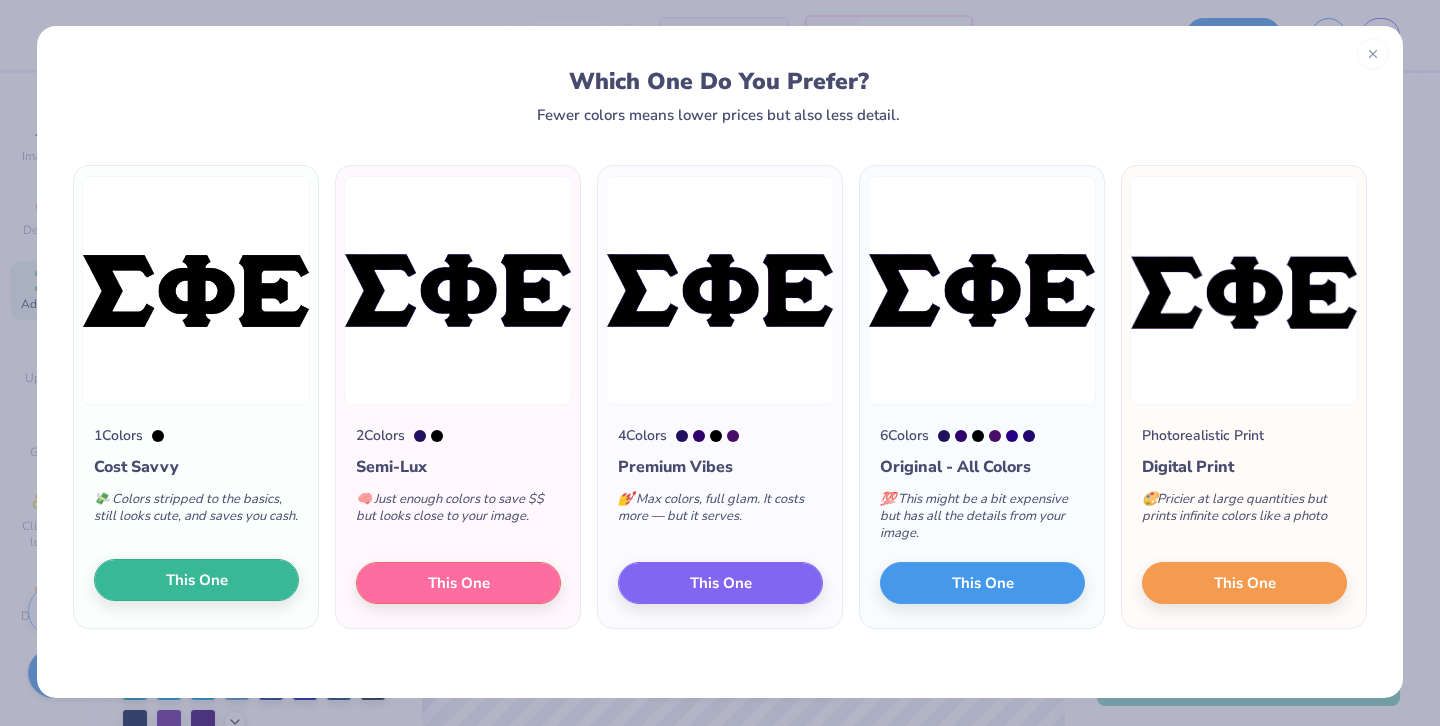 click on "This One" at bounding box center (197, 580) 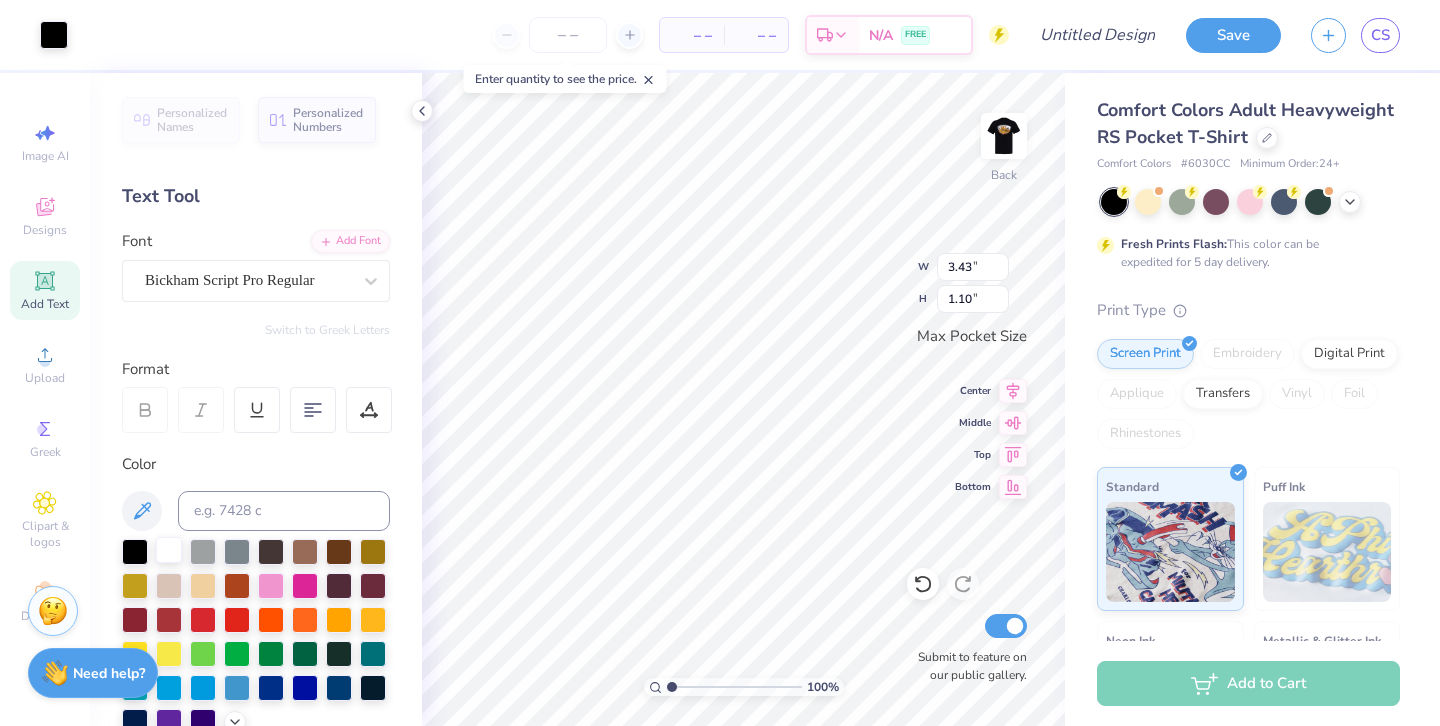 click at bounding box center [169, 550] 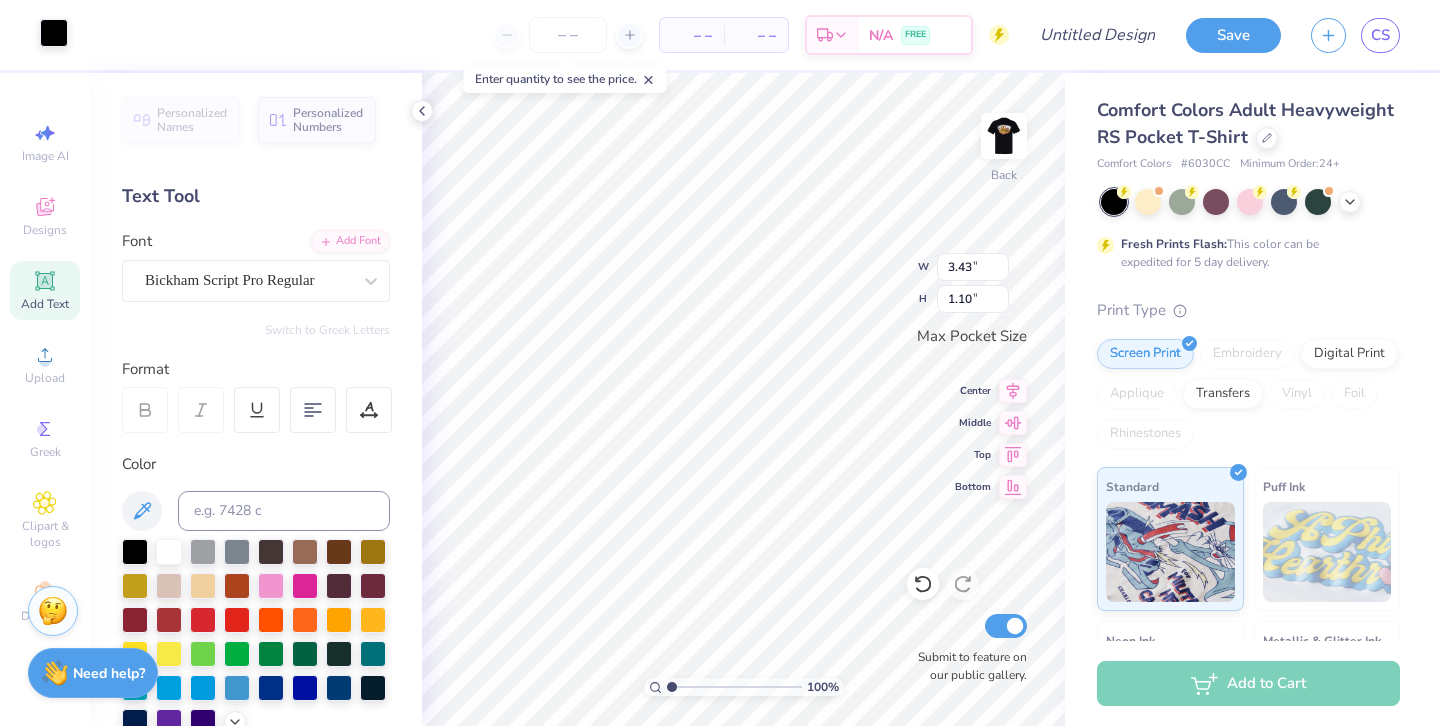 click at bounding box center [54, 33] 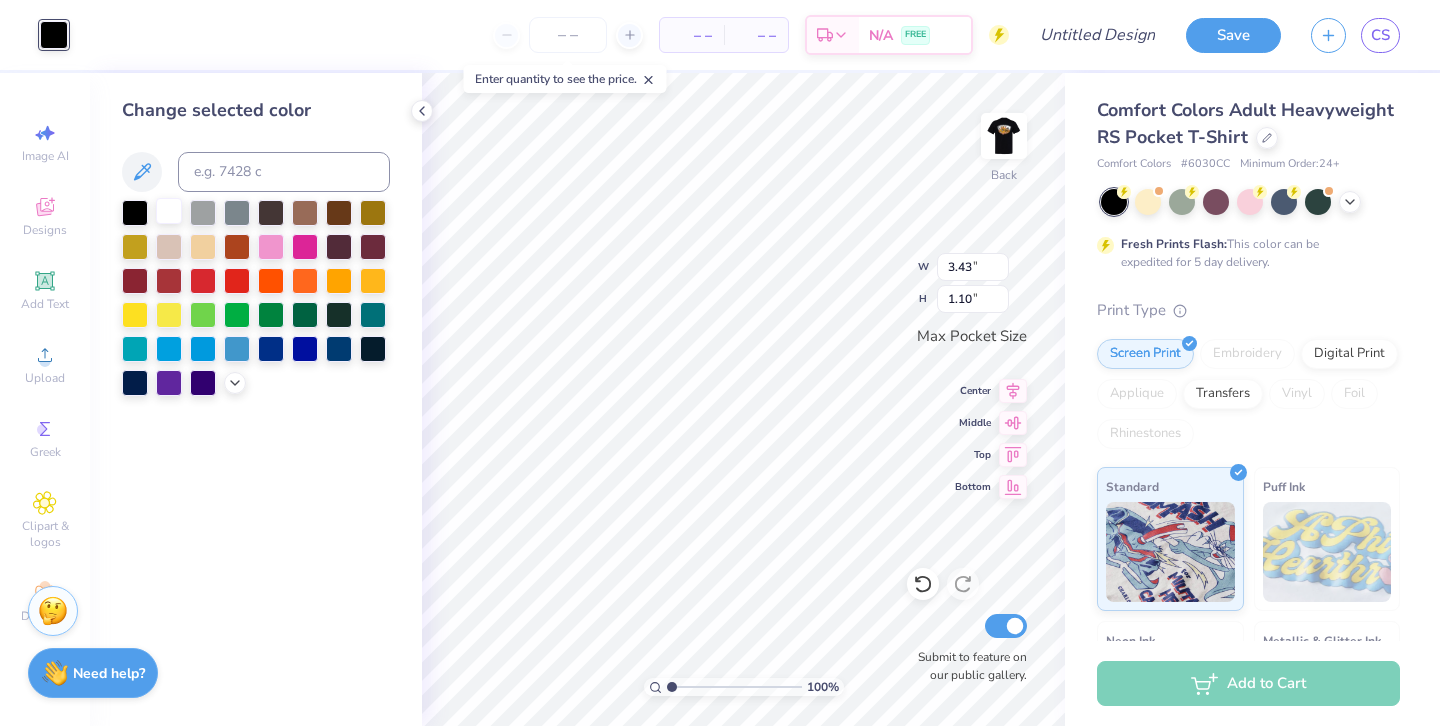 click at bounding box center [169, 211] 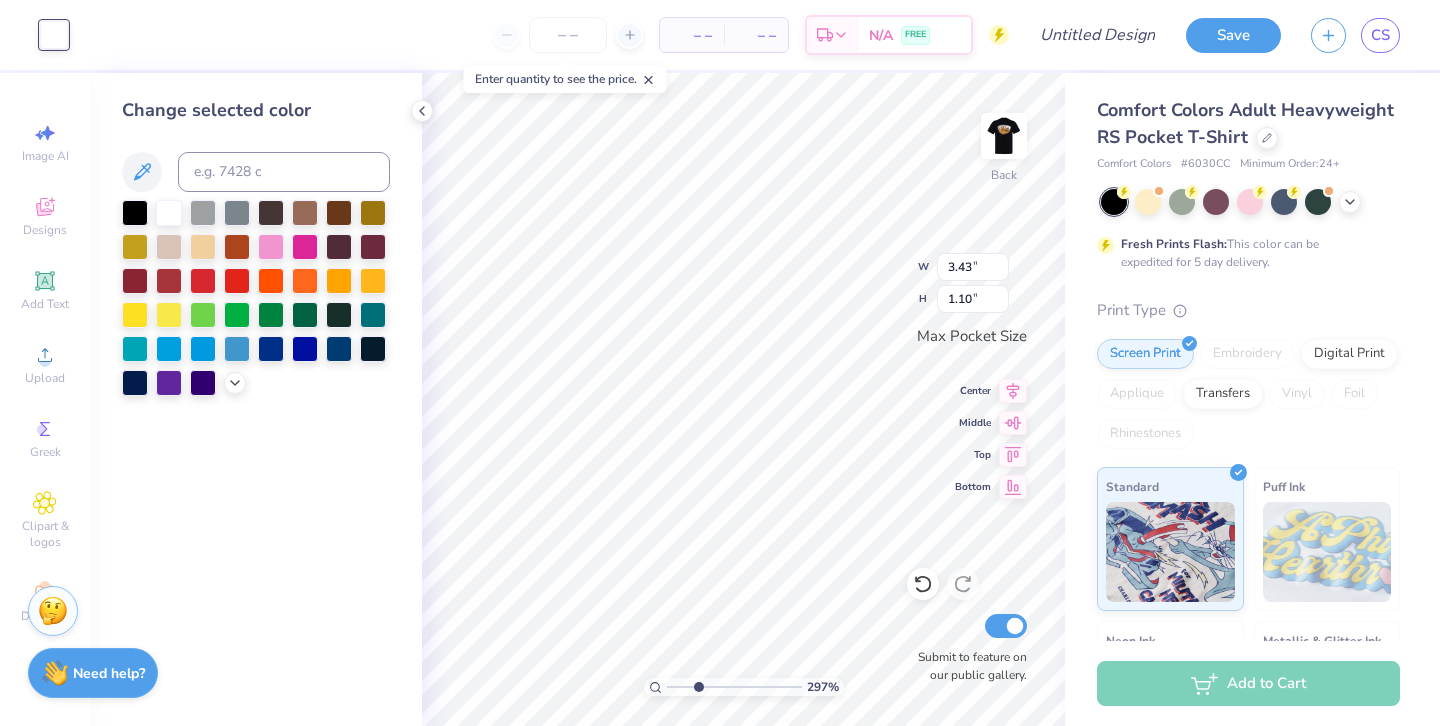 drag, startPoint x: 672, startPoint y: 685, endPoint x: 698, endPoint y: 685, distance: 26 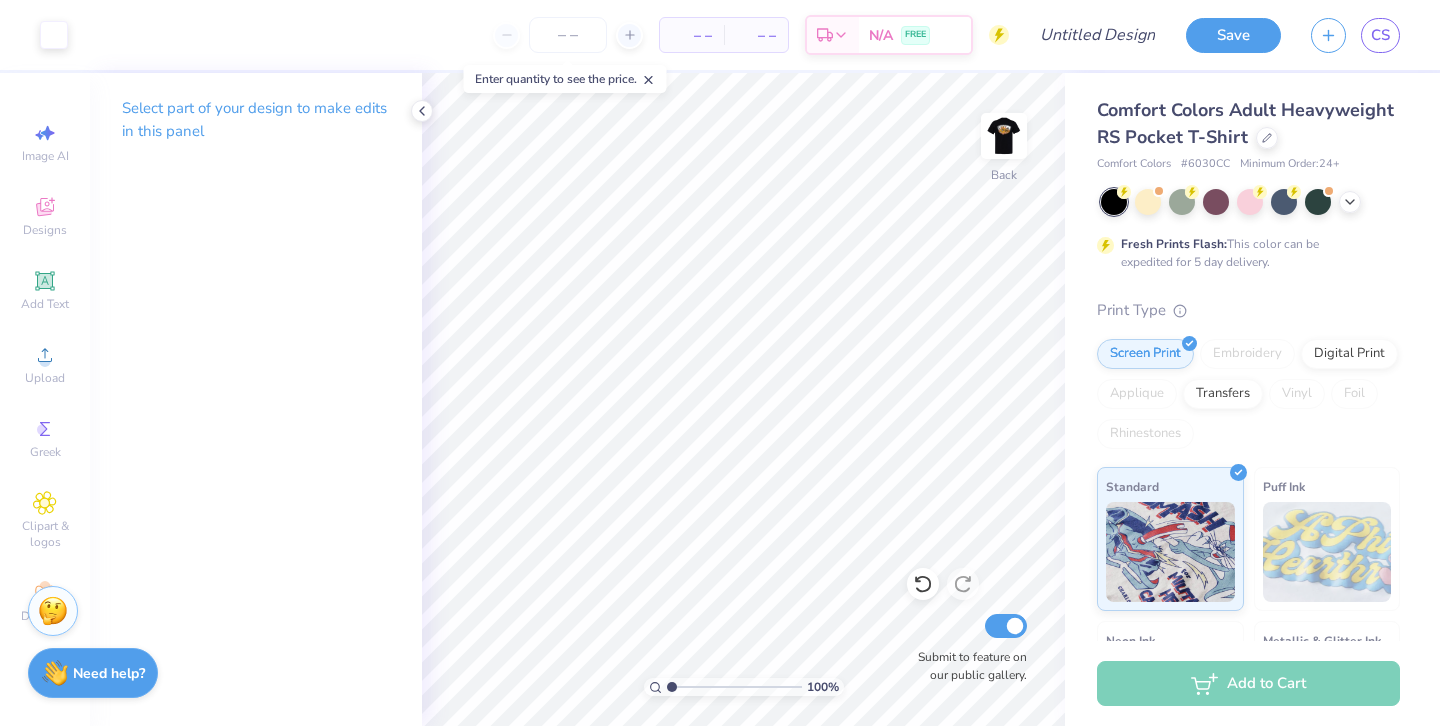 drag, startPoint x: 697, startPoint y: 686, endPoint x: 659, endPoint y: 686, distance: 38 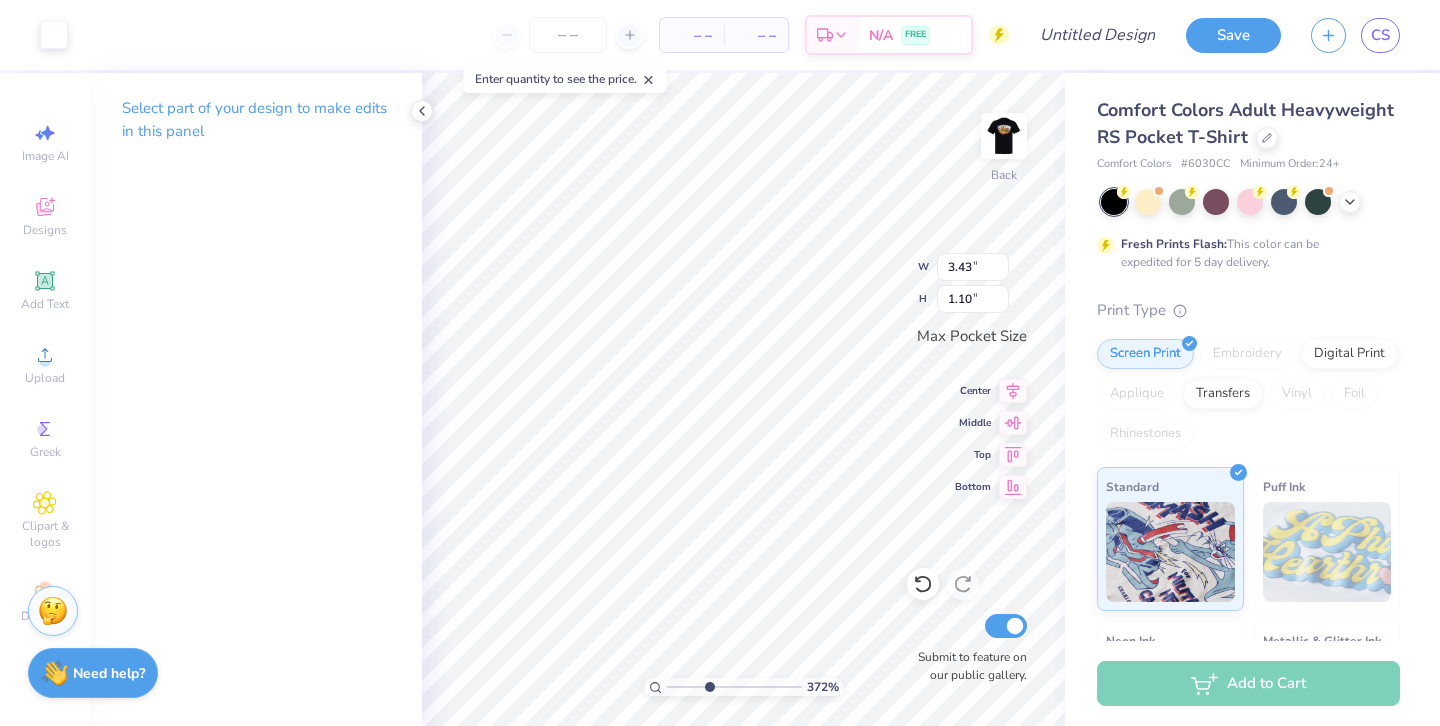 type on "3.87" 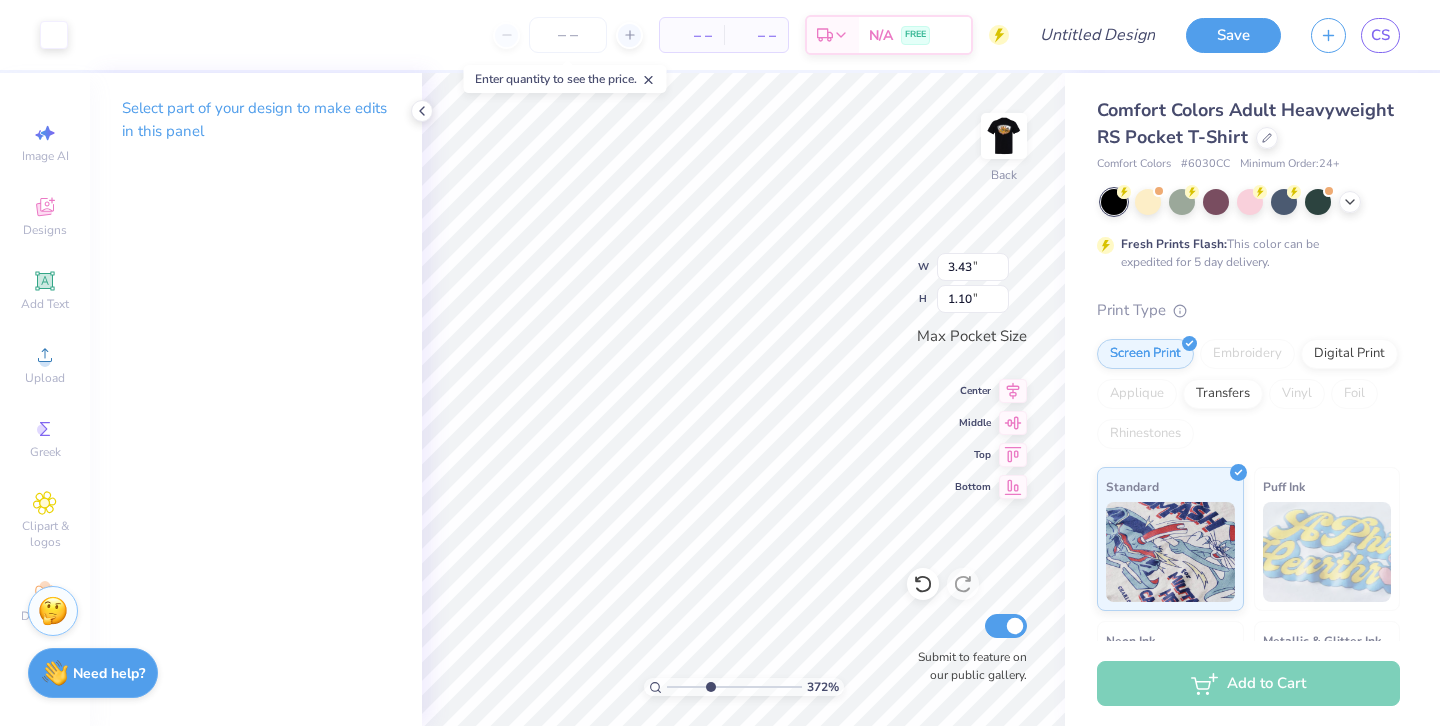 drag, startPoint x: 672, startPoint y: 687, endPoint x: 710, endPoint y: 682, distance: 38.327538 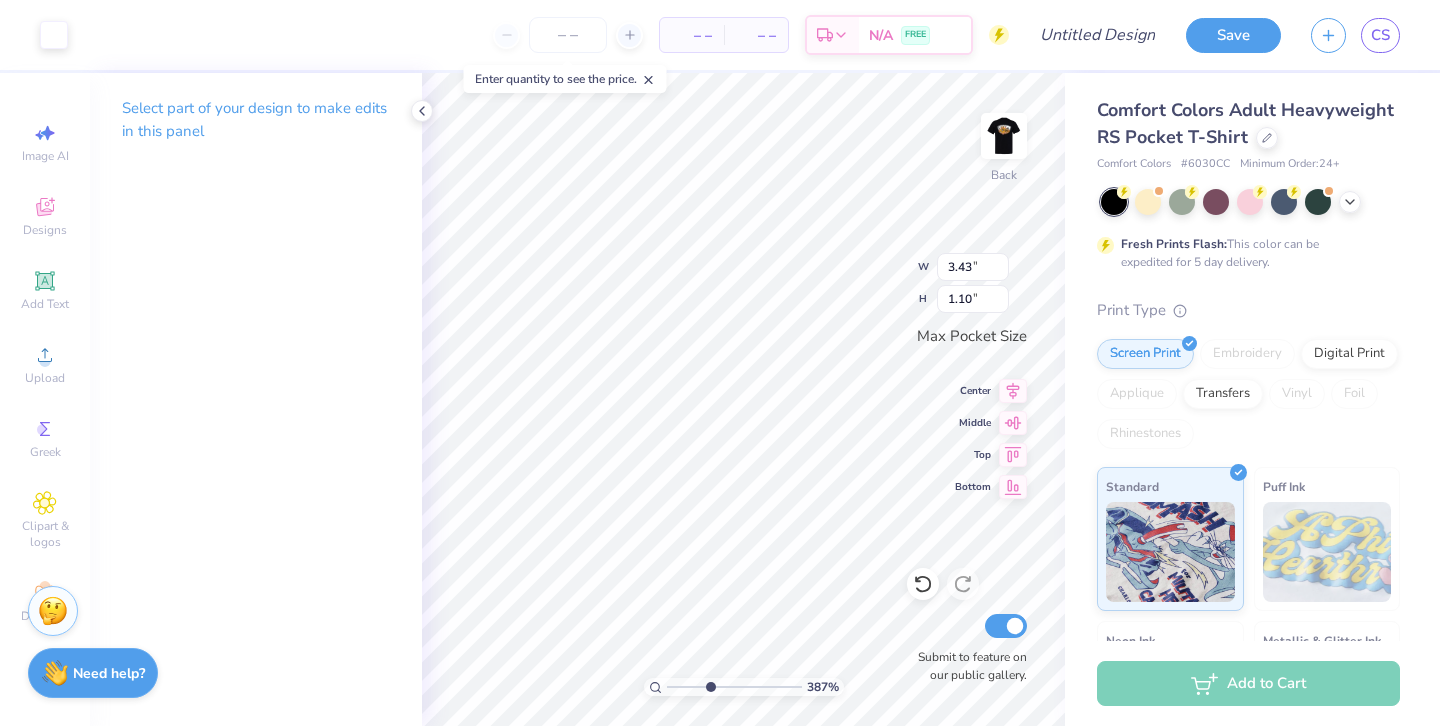 type on "3.00" 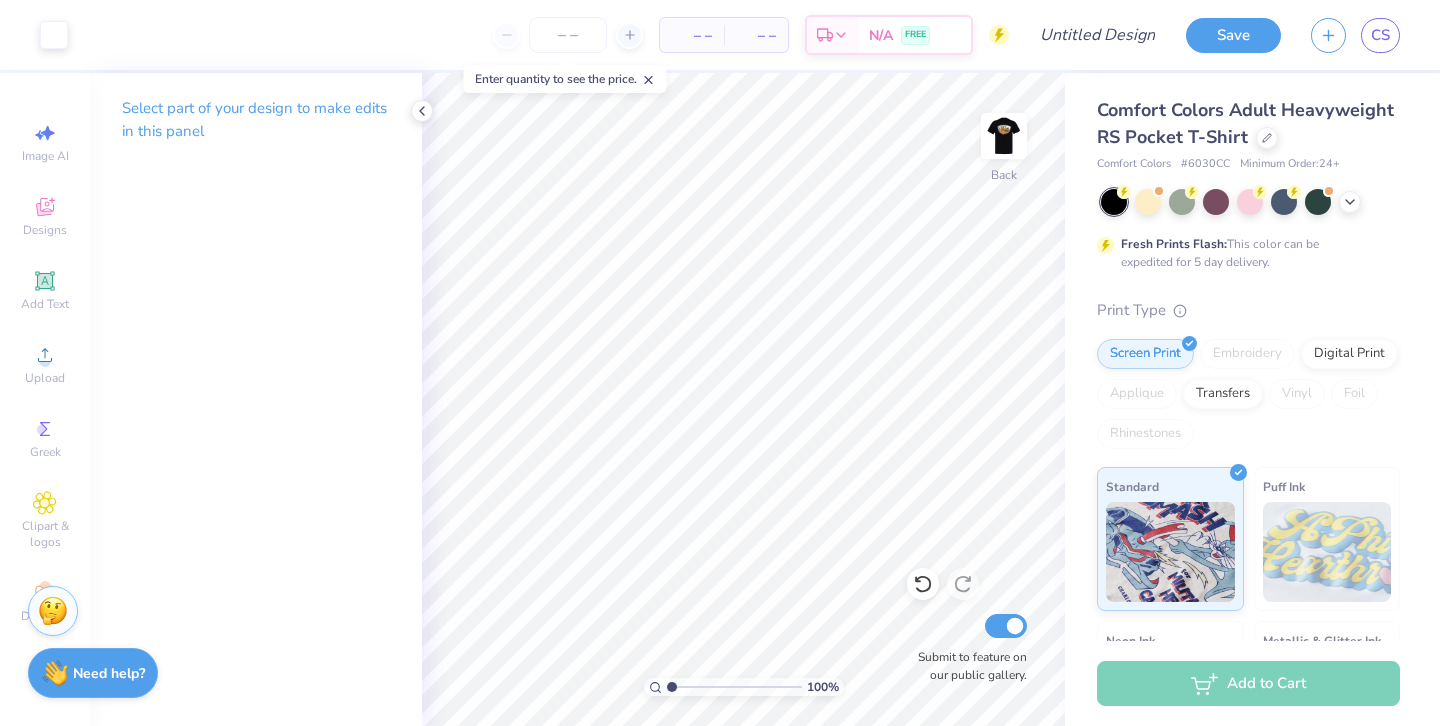 drag, startPoint x: 708, startPoint y: 685, endPoint x: 660, endPoint y: 685, distance: 48 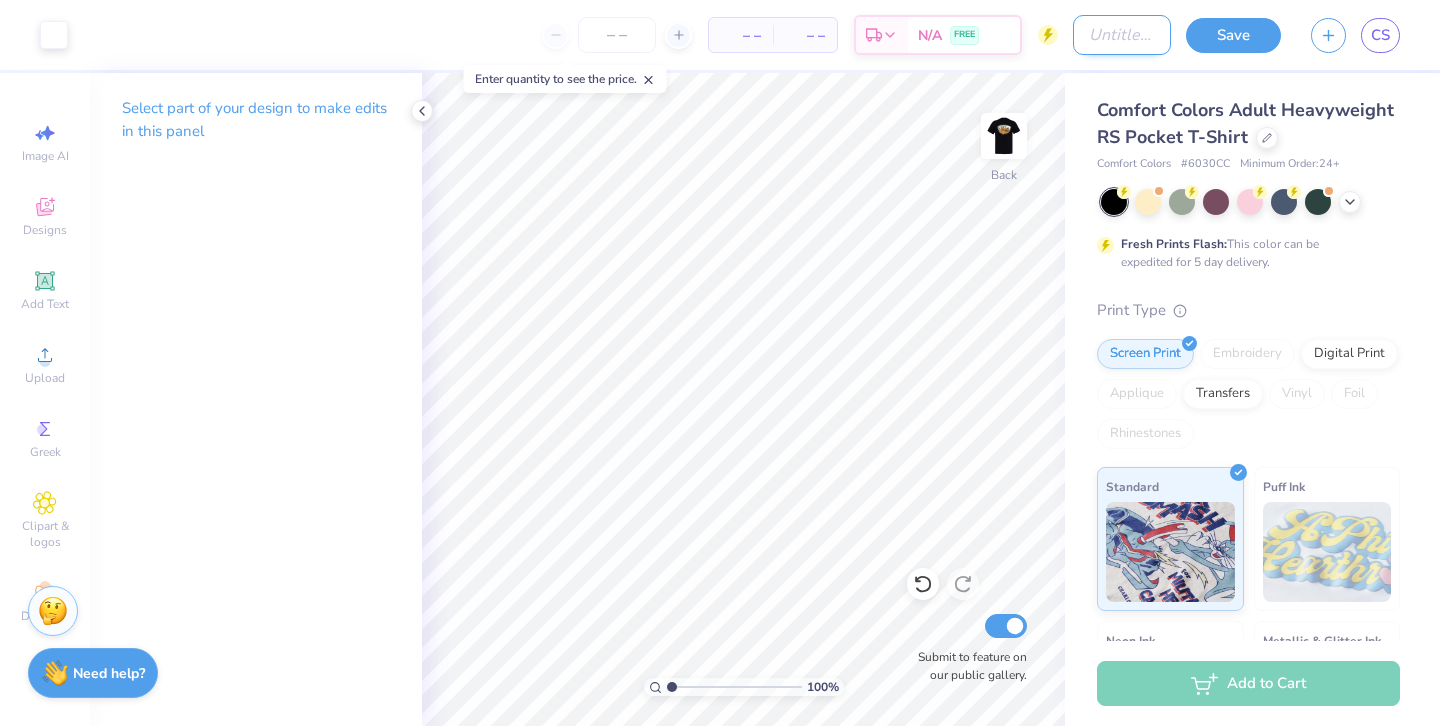 click on "Design Title" at bounding box center (1122, 35) 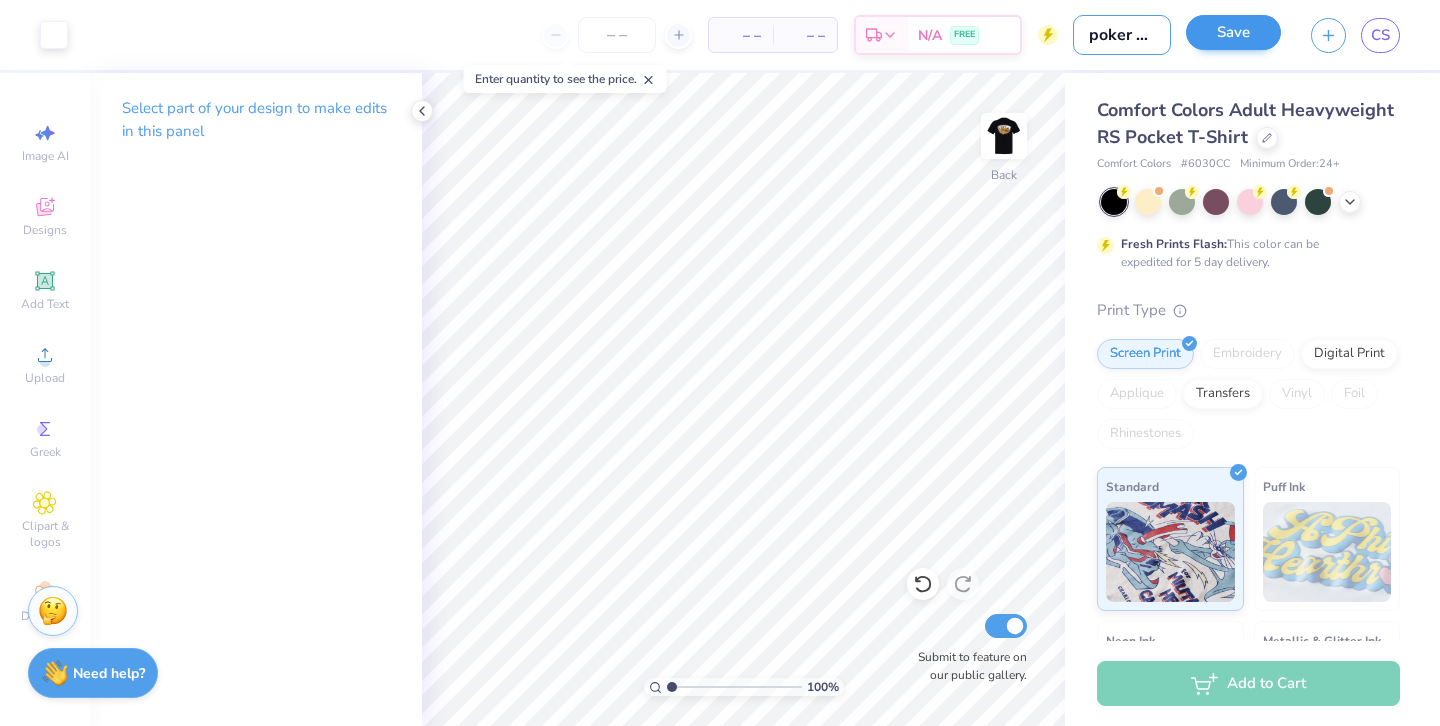 type on "poker design" 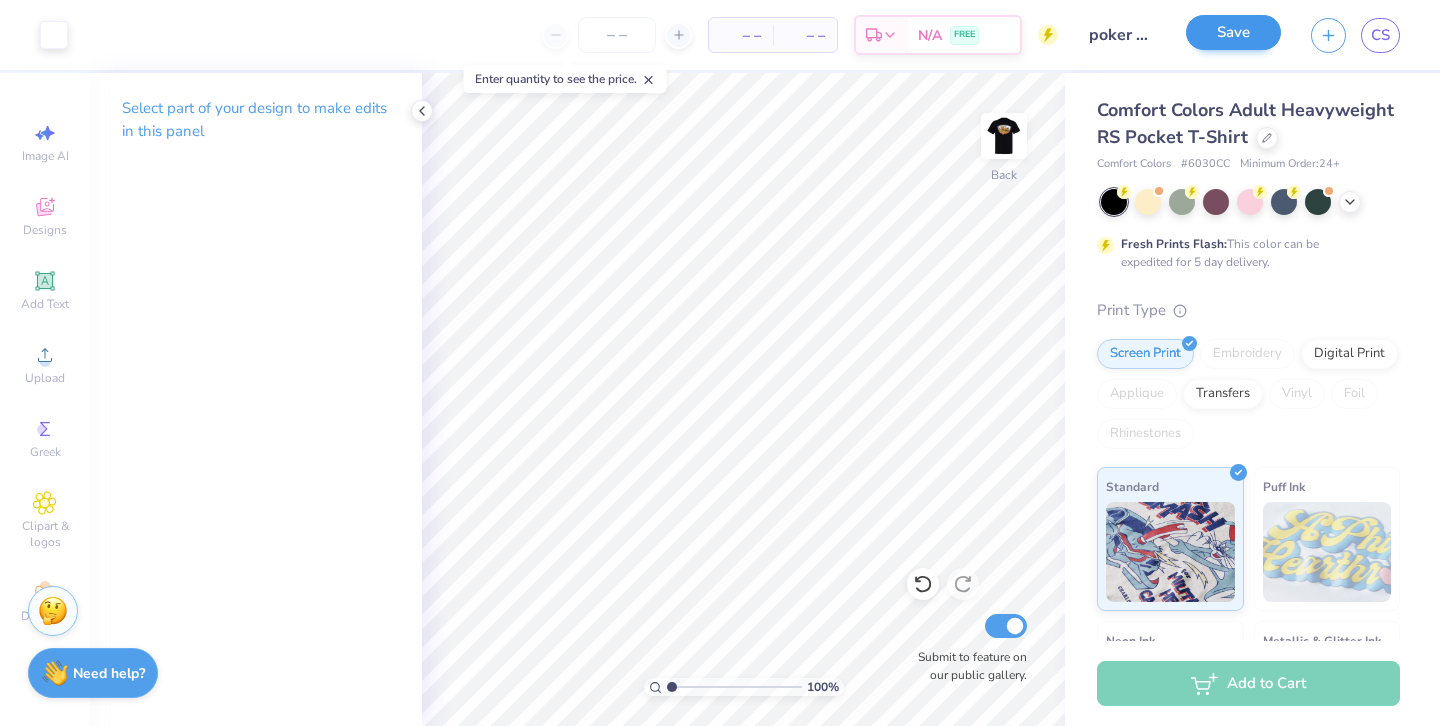 click on "Save" at bounding box center [1233, 32] 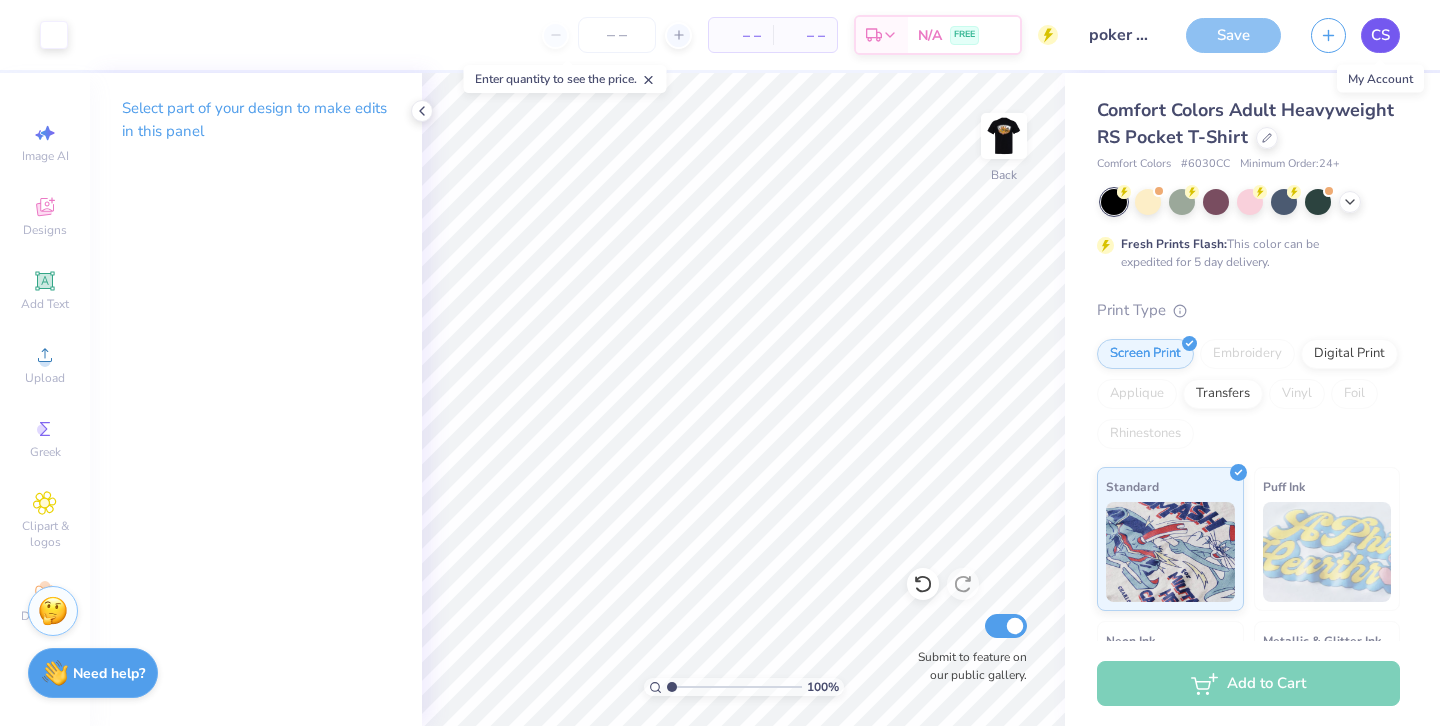 click on "CS" at bounding box center (1380, 35) 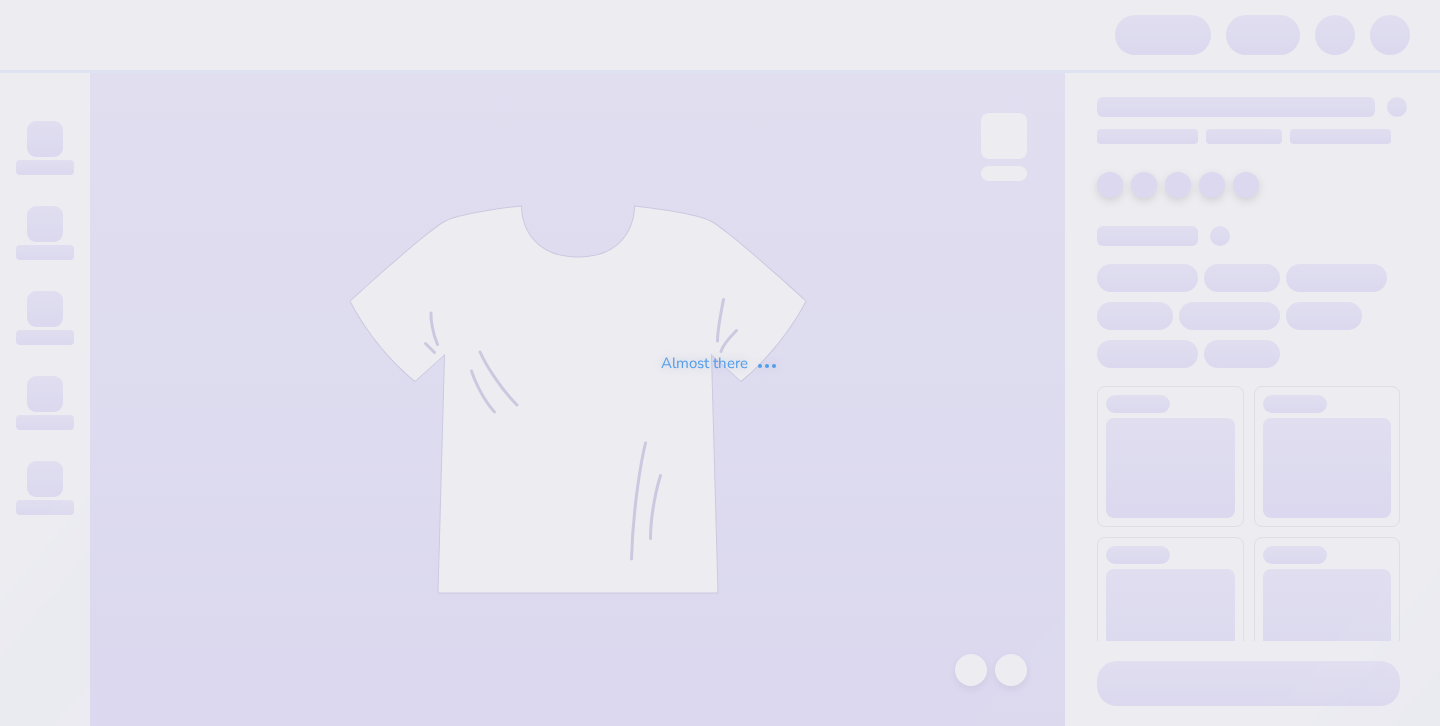 scroll, scrollTop: 0, scrollLeft: 0, axis: both 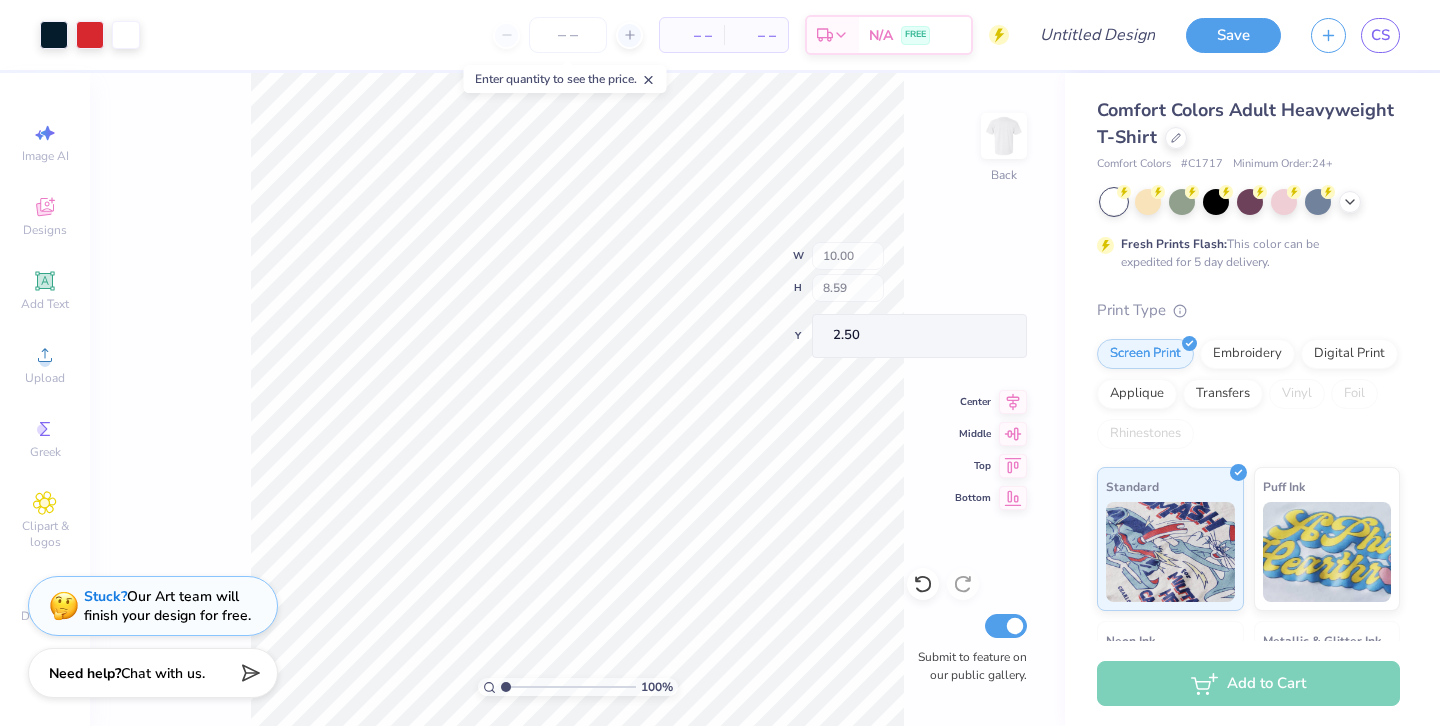 type on "5.52" 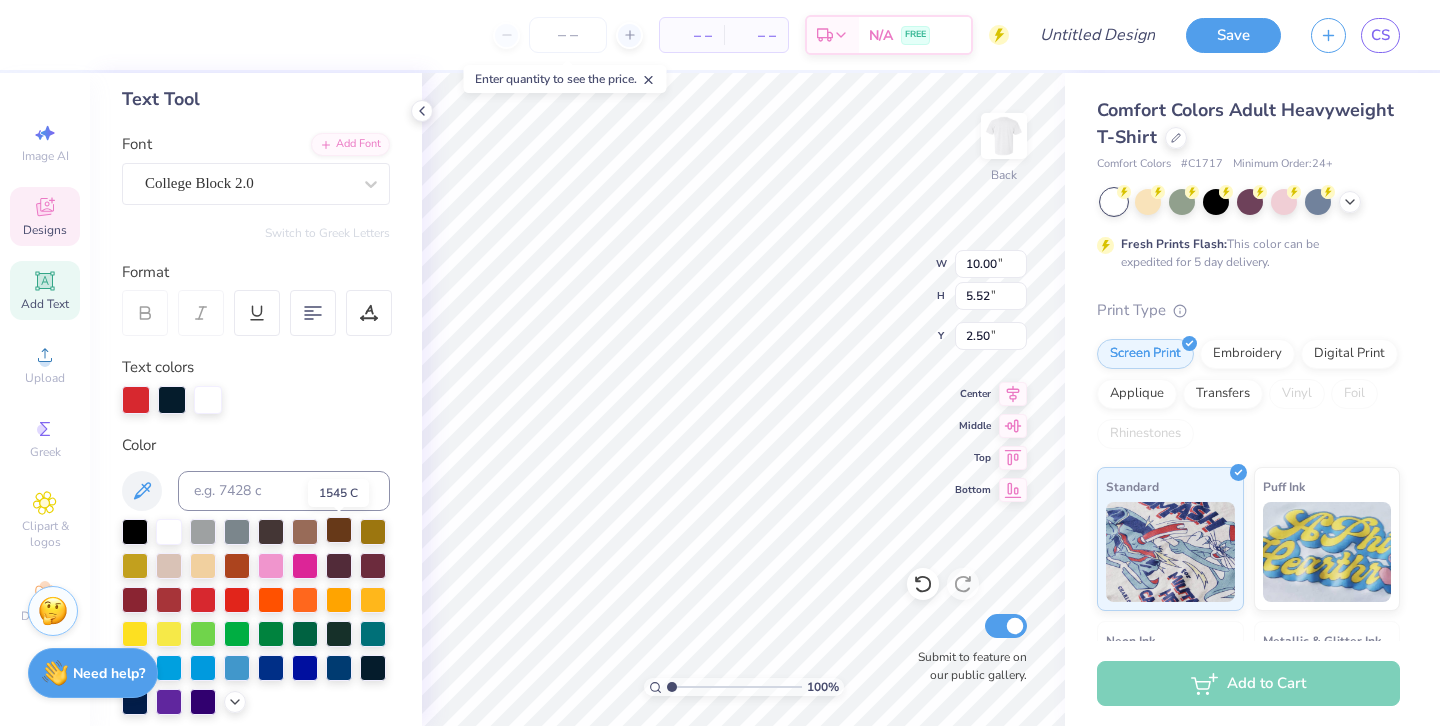 scroll, scrollTop: 96, scrollLeft: 0, axis: vertical 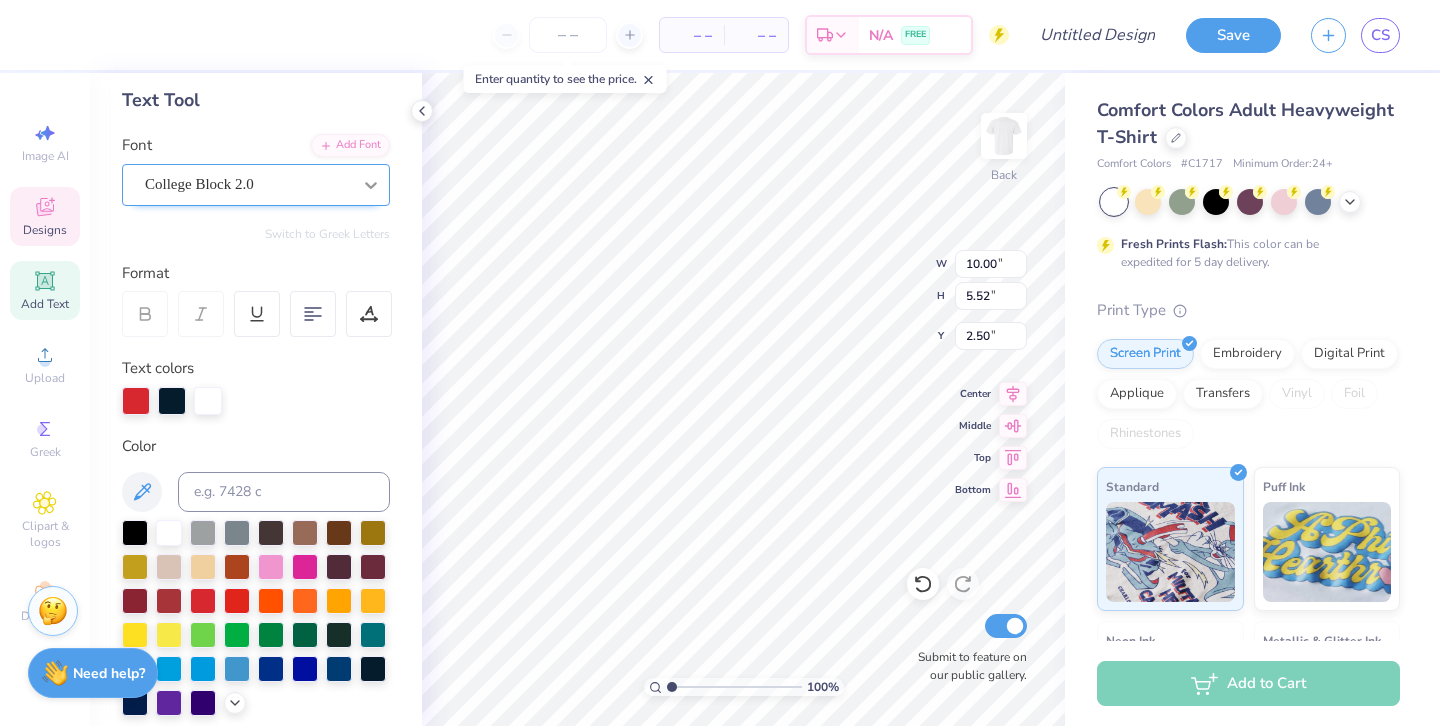click 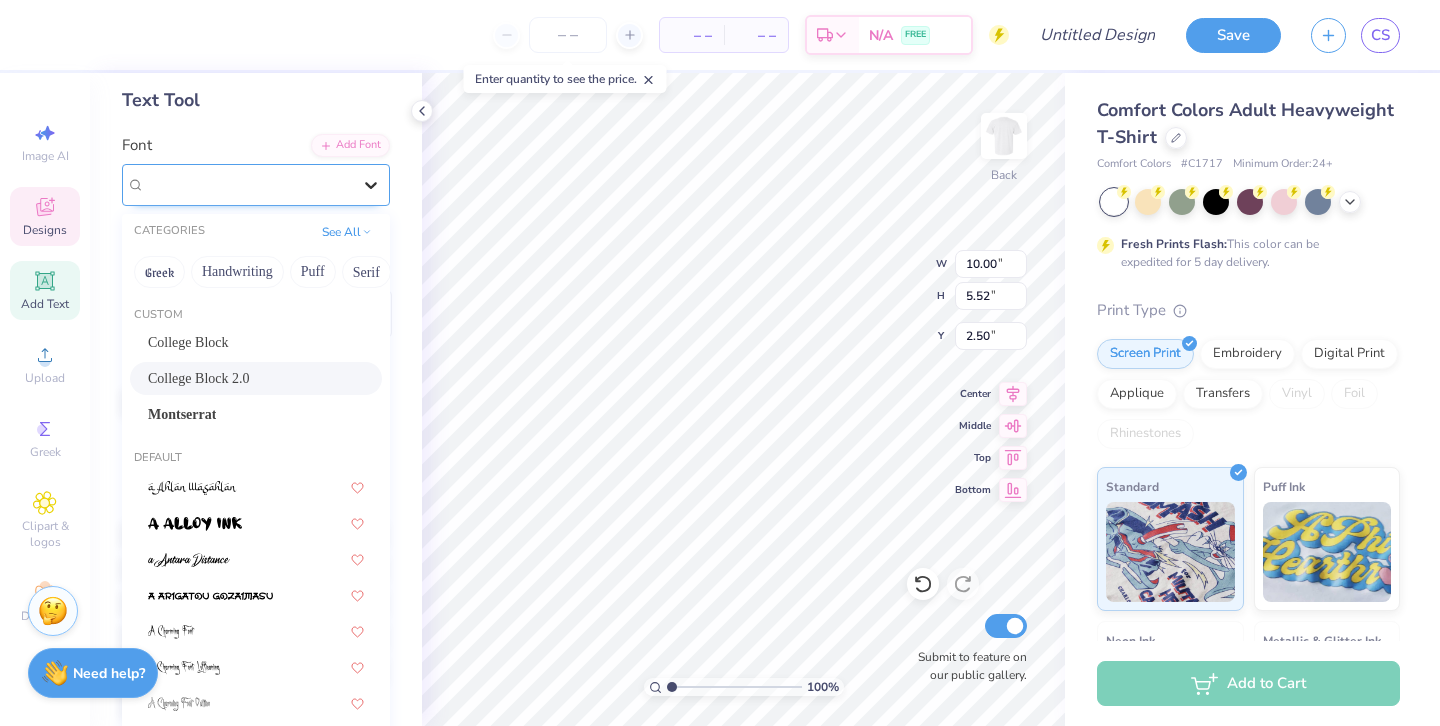 click 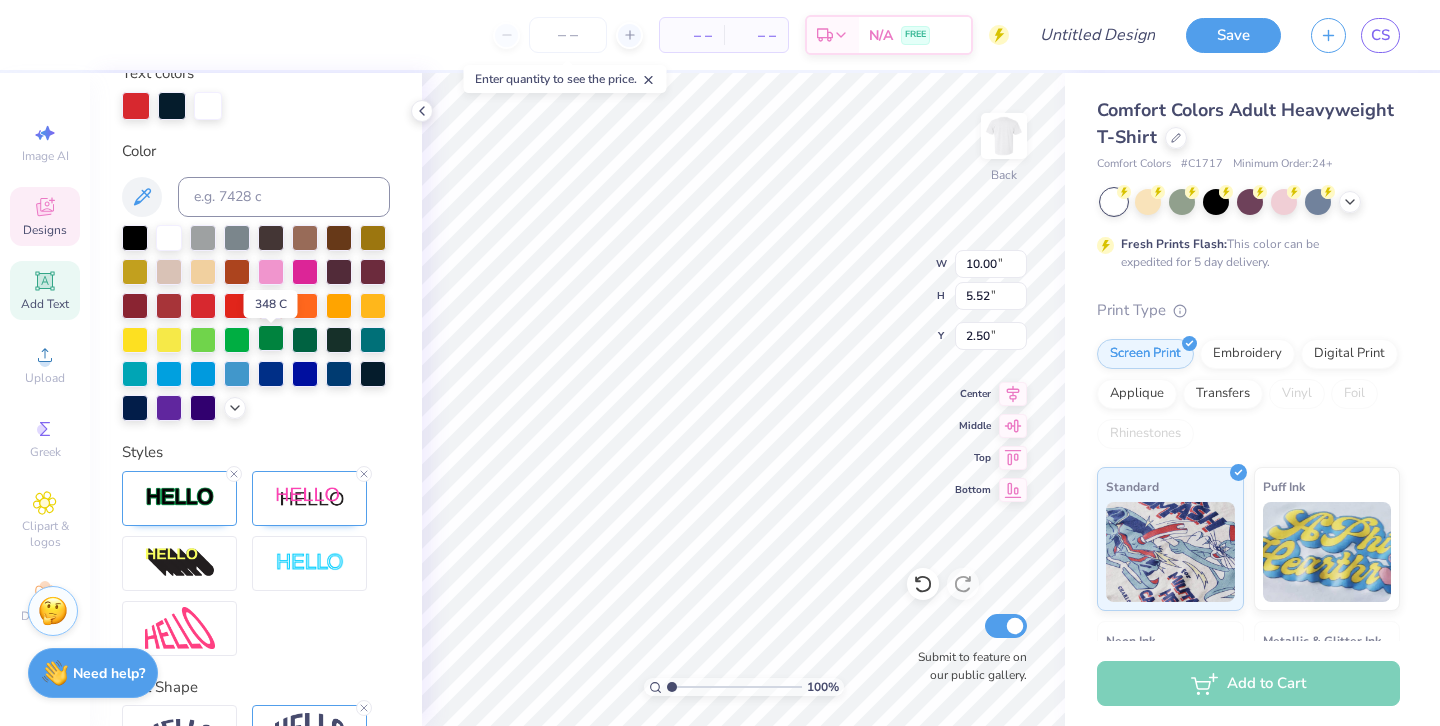 scroll, scrollTop: 387, scrollLeft: 0, axis: vertical 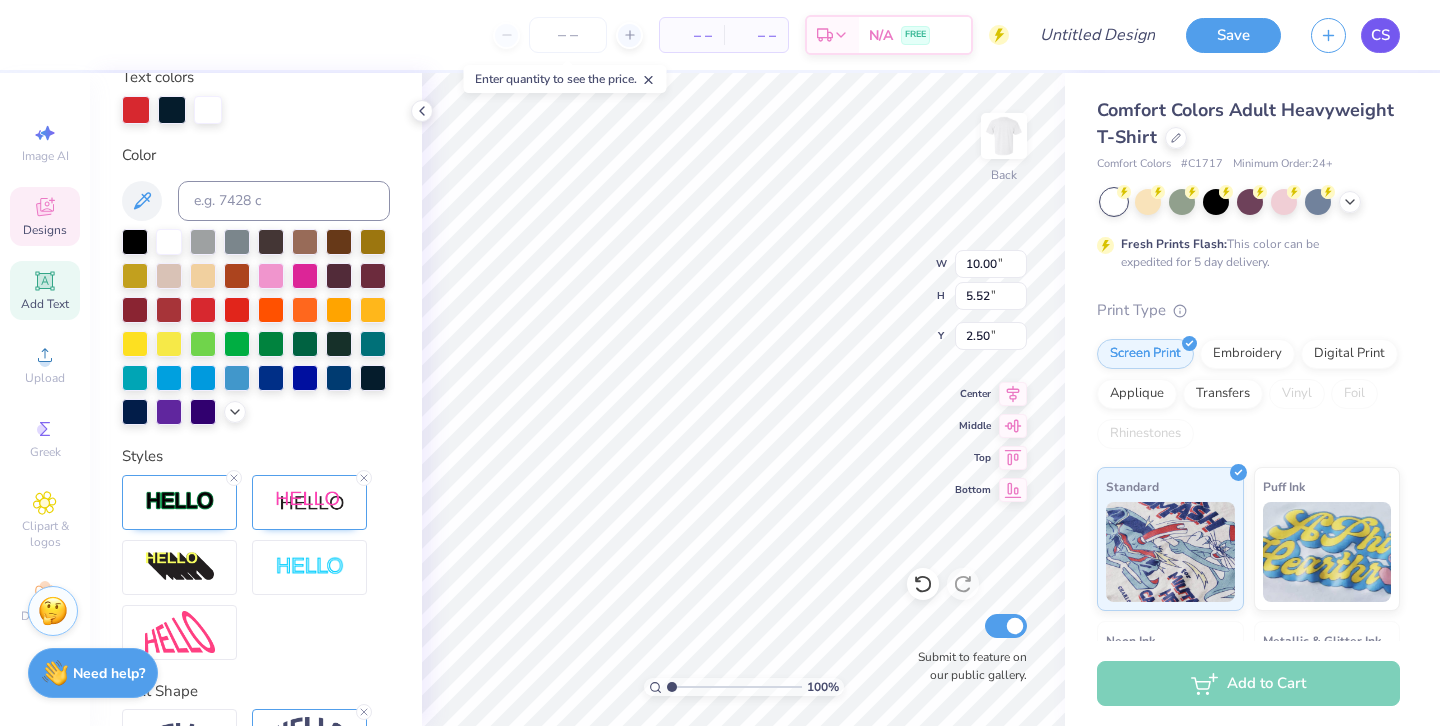 click on "CS" at bounding box center (1380, 35) 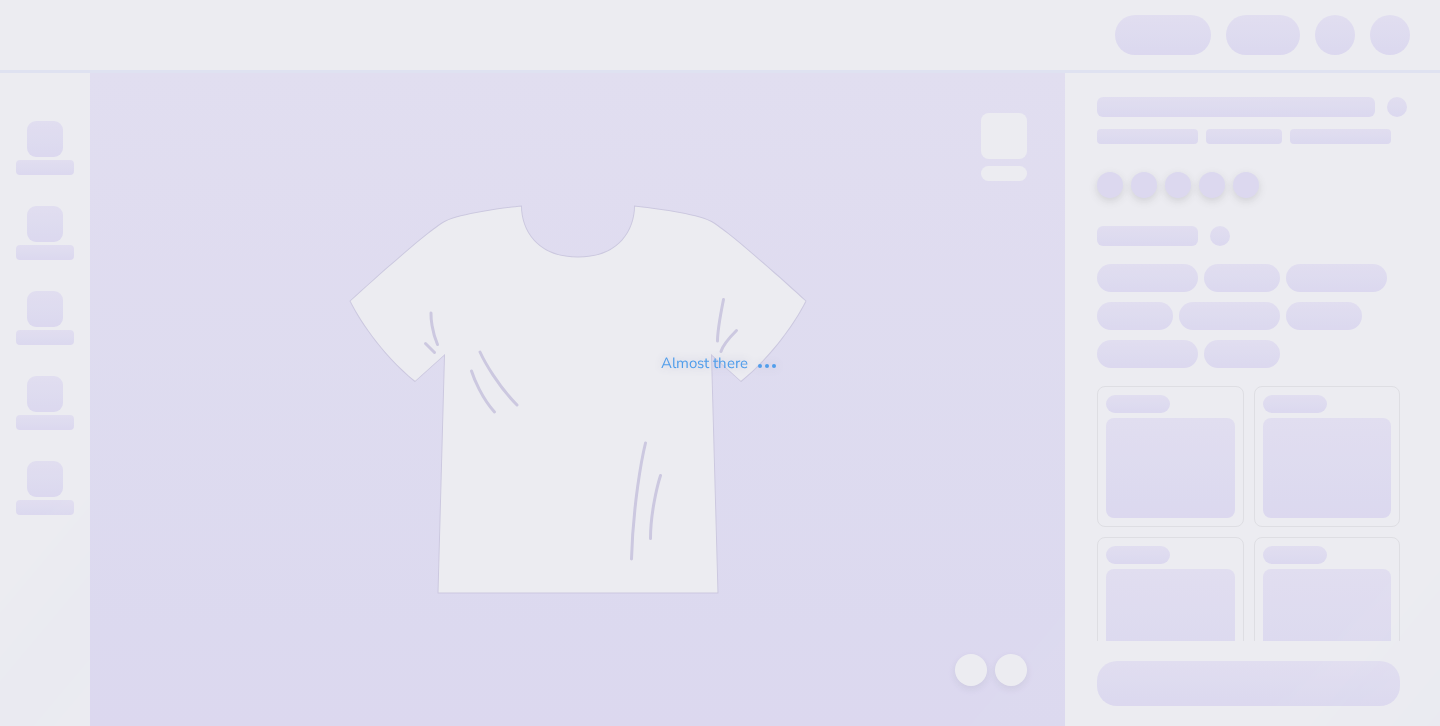 scroll, scrollTop: 0, scrollLeft: 0, axis: both 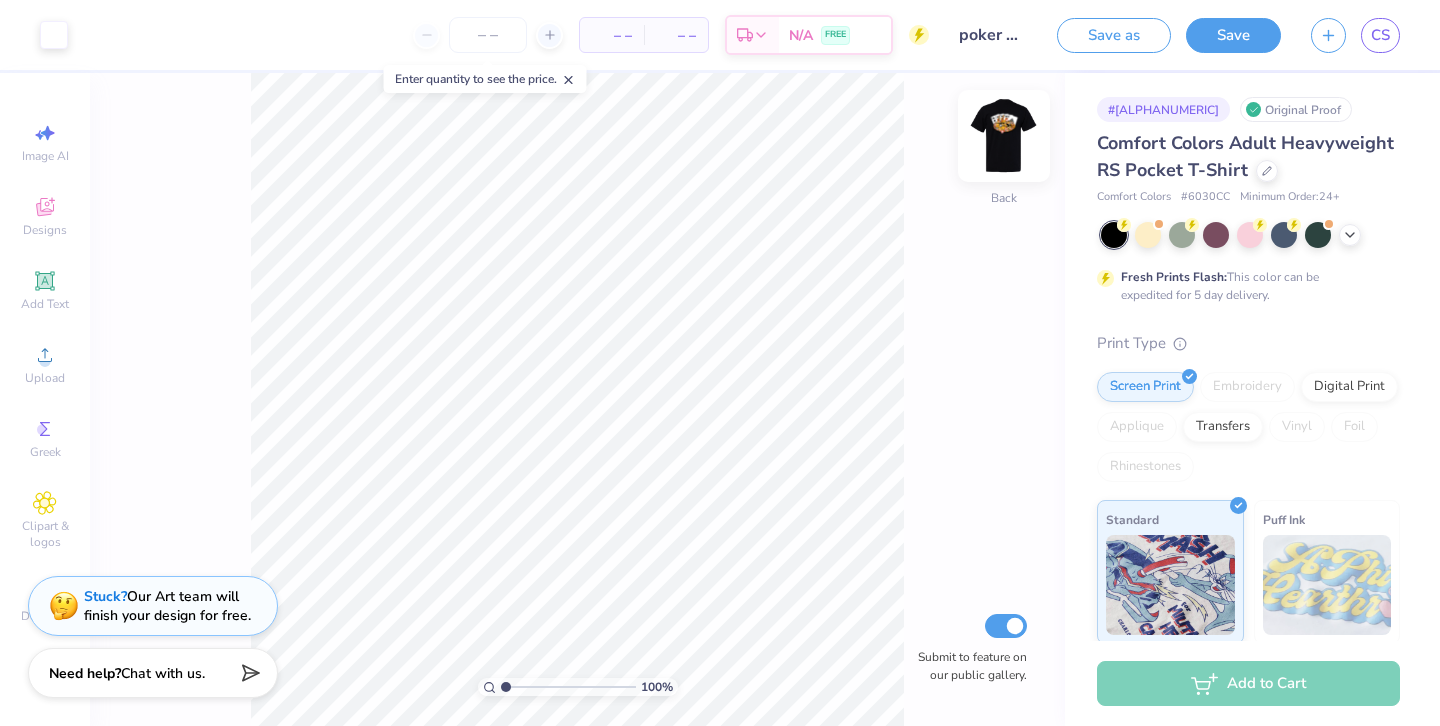 click at bounding box center (1004, 136) 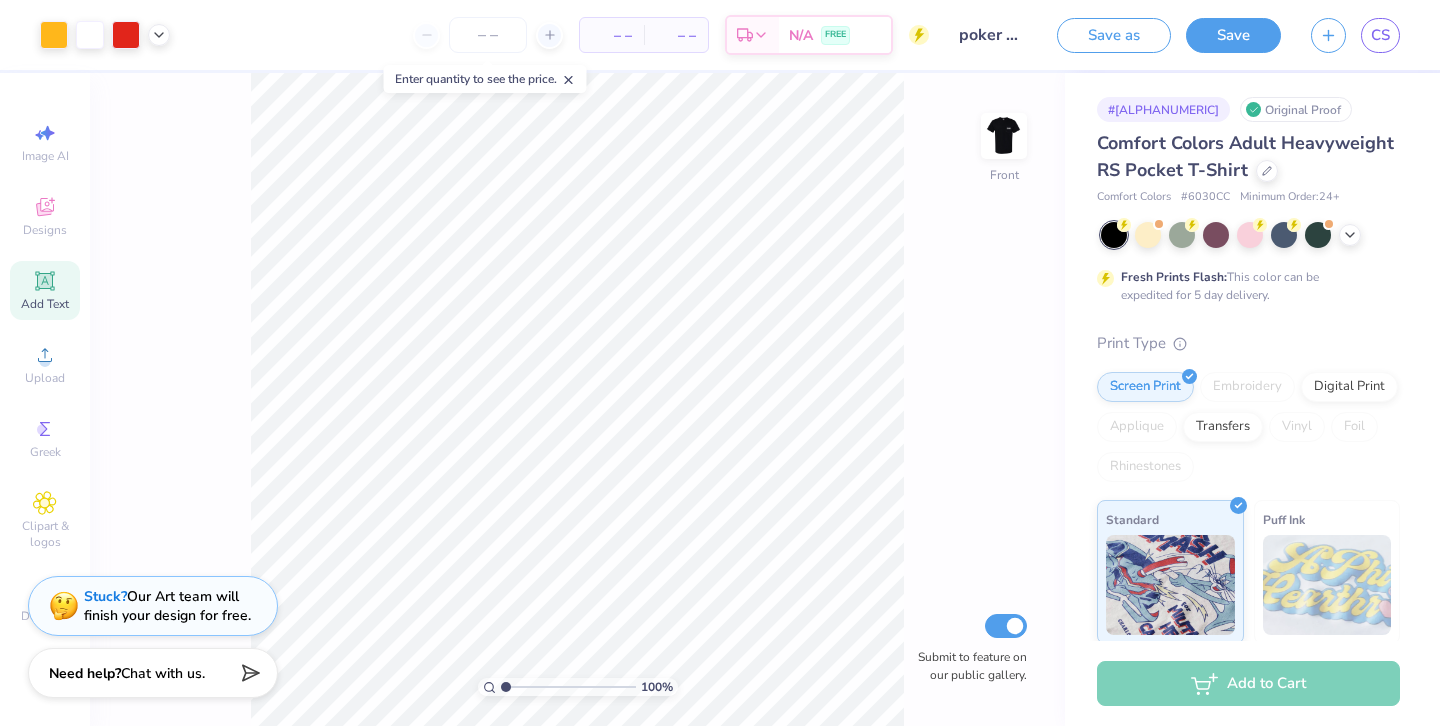 click on "Add Text" at bounding box center [45, 304] 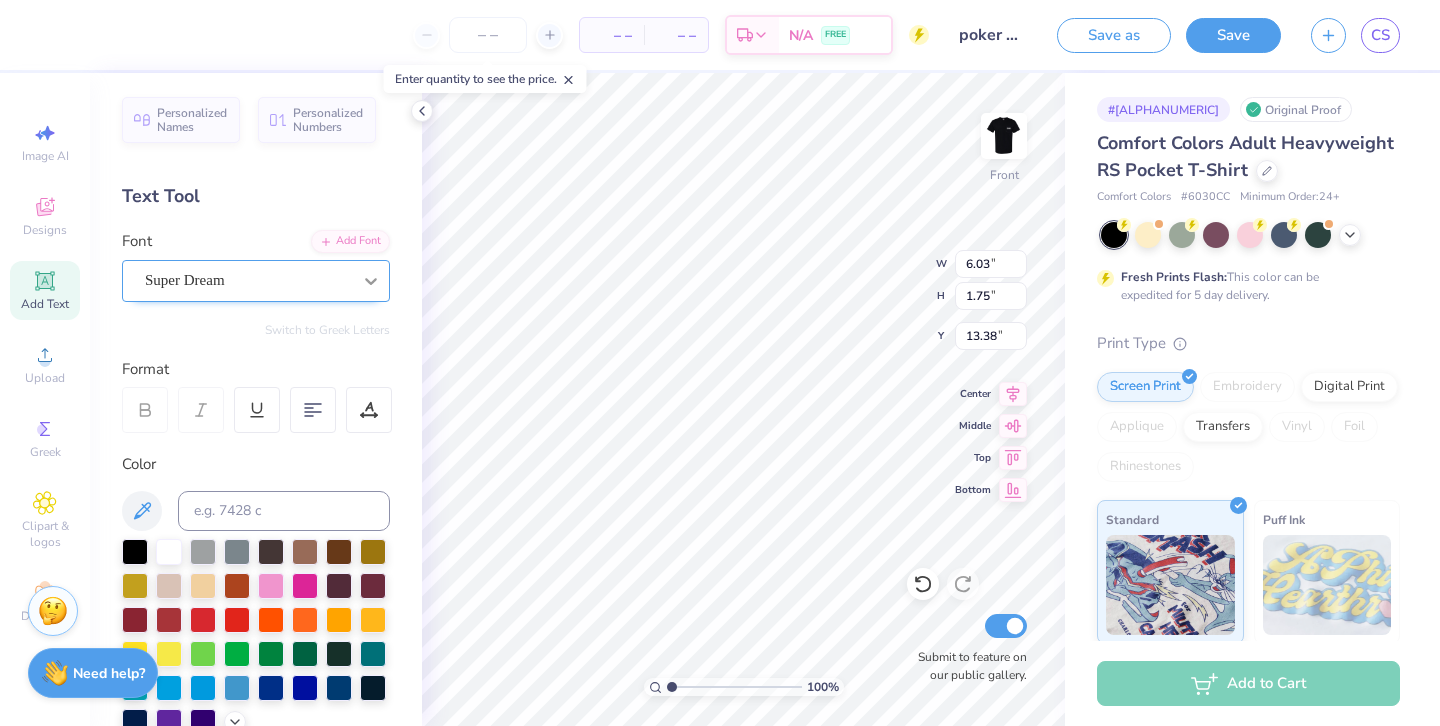 click at bounding box center [371, 281] 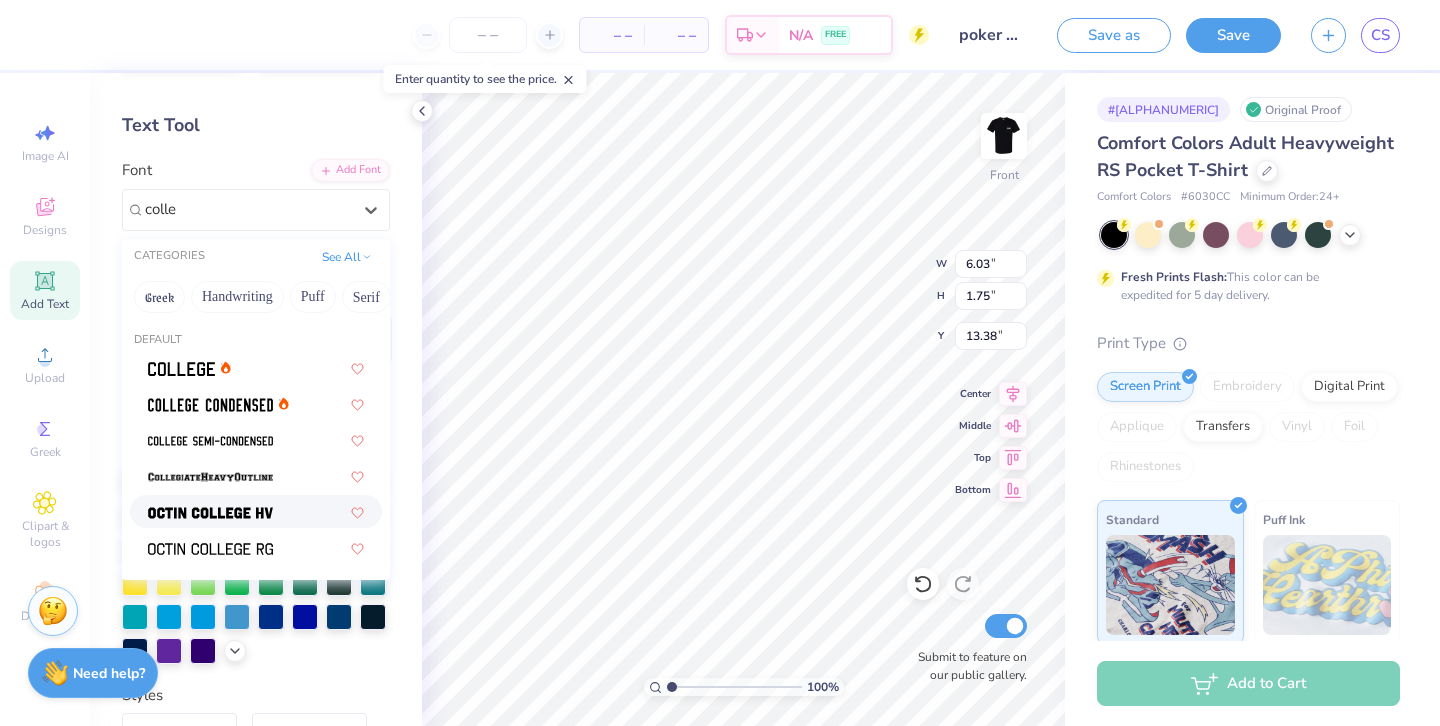 scroll, scrollTop: 73, scrollLeft: 0, axis: vertical 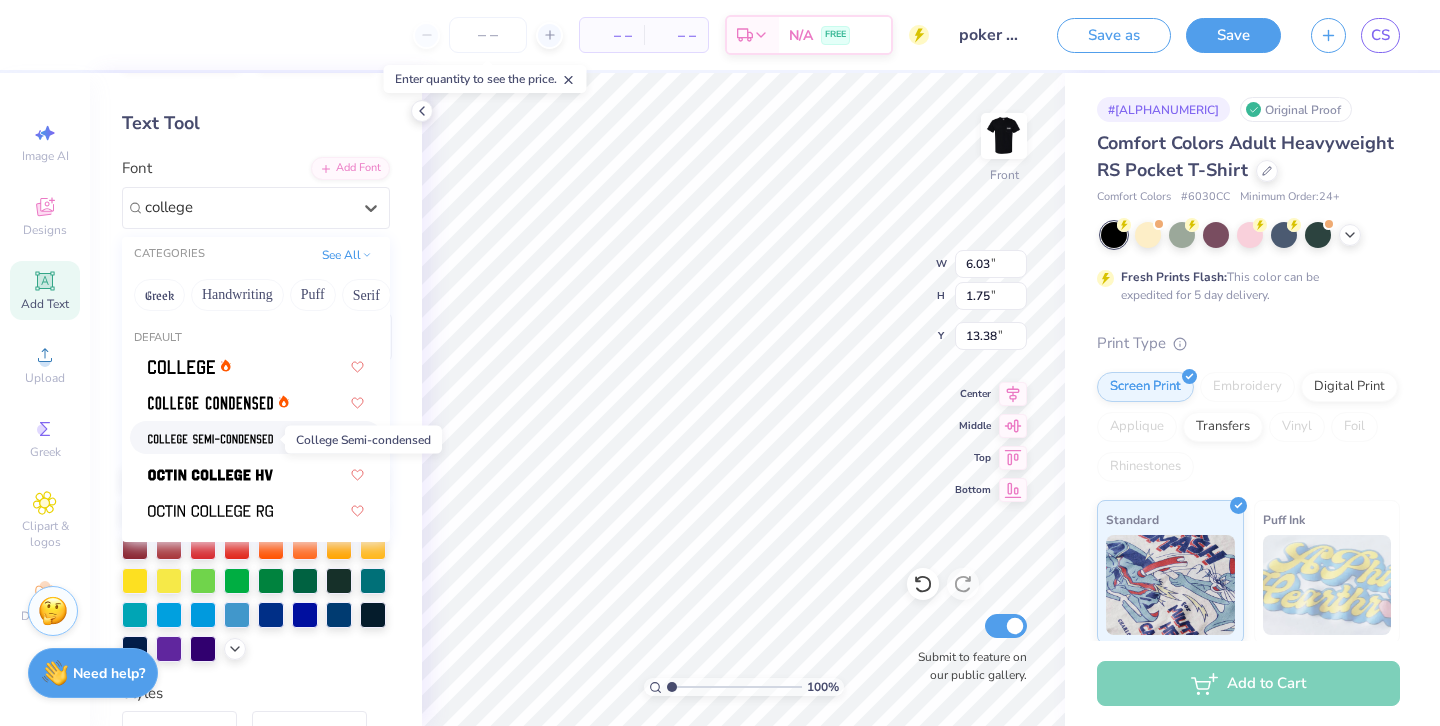 click at bounding box center [210, 437] 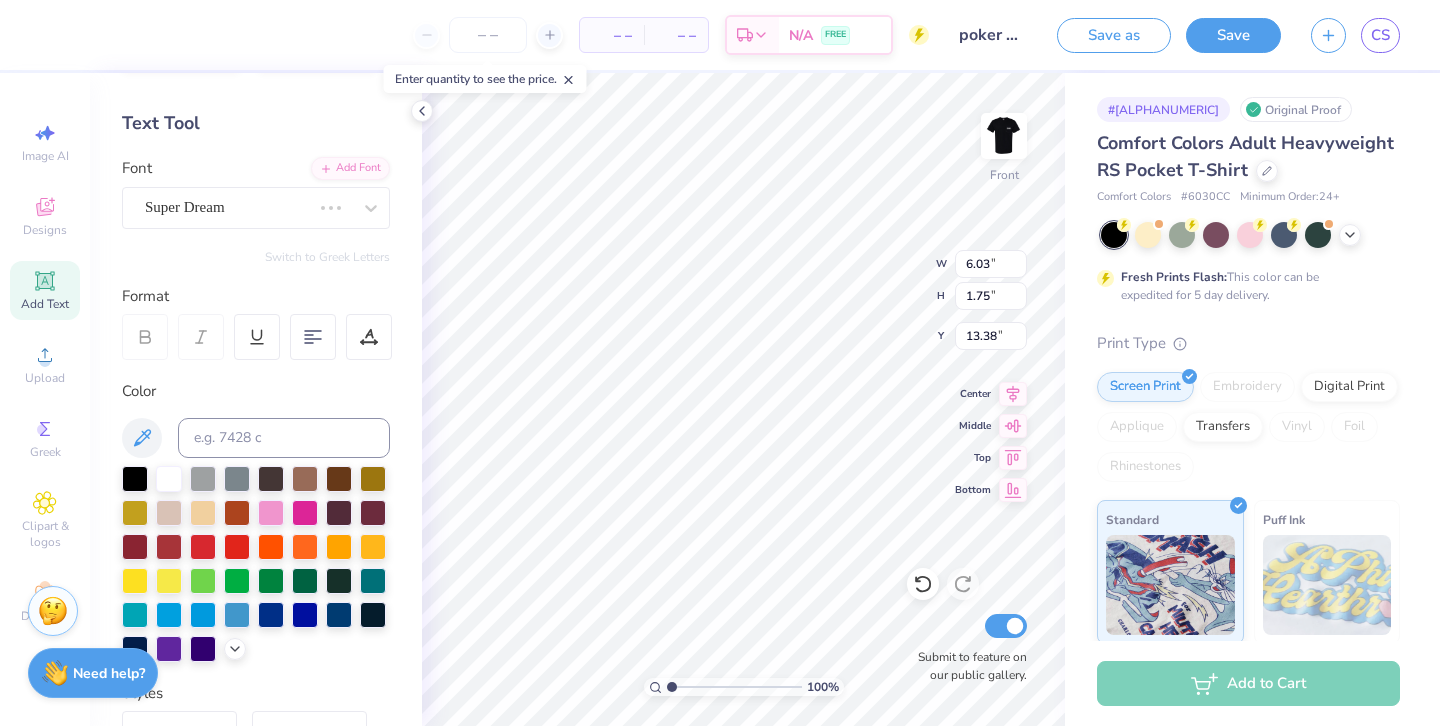 type 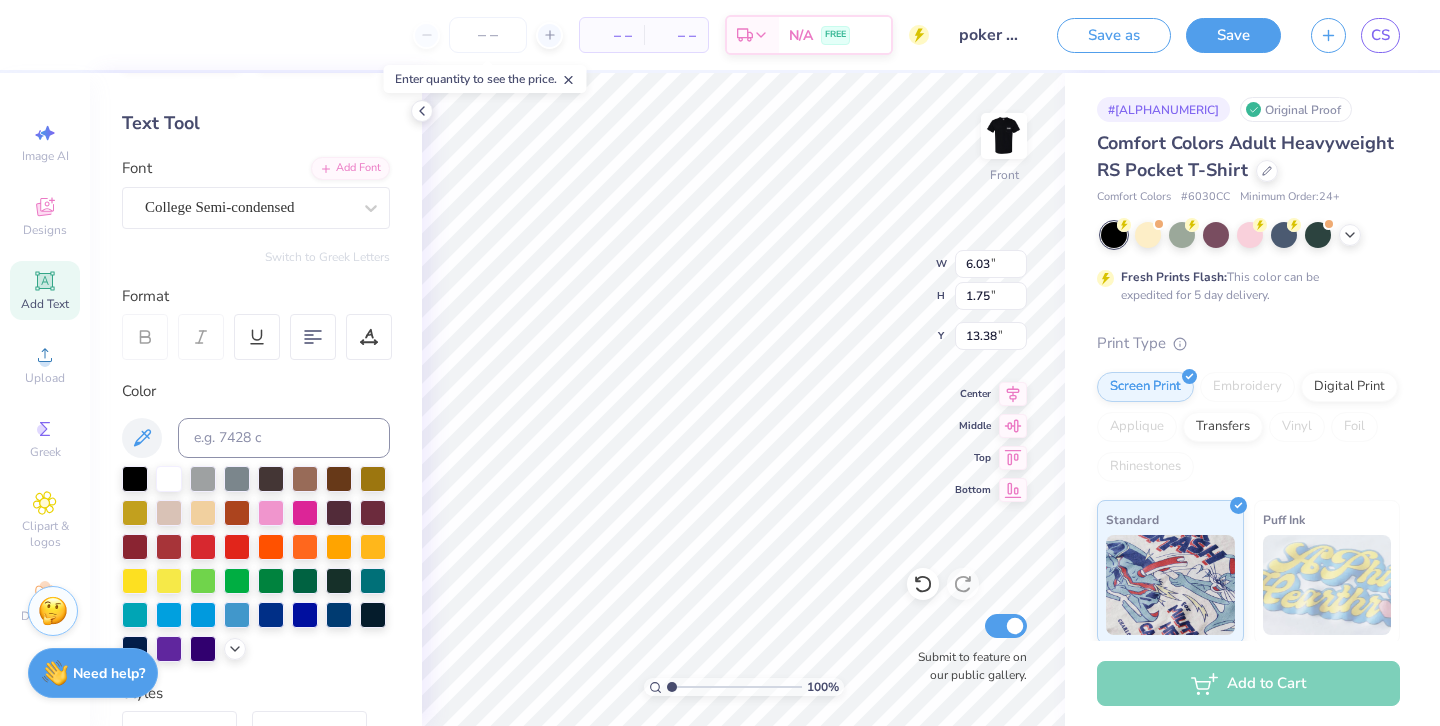 type on "4.99" 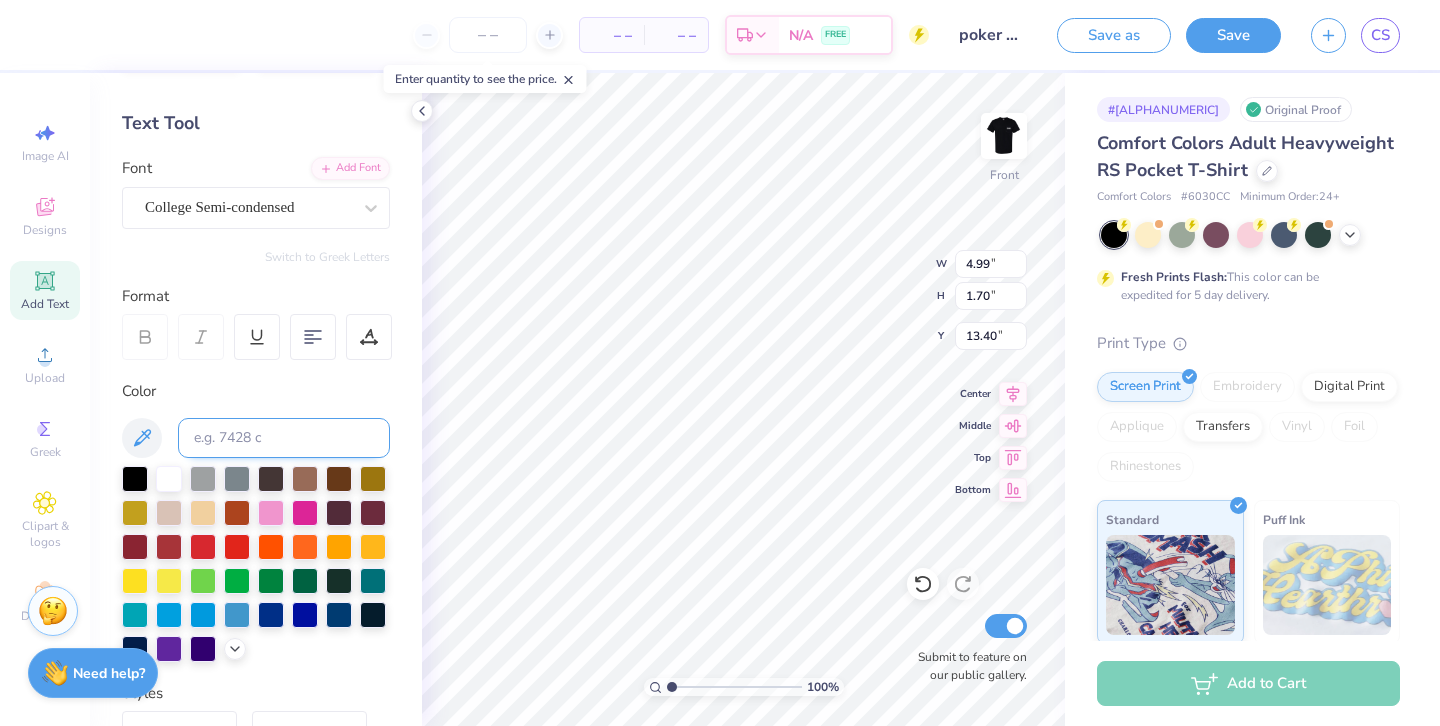 scroll, scrollTop: 0, scrollLeft: 7, axis: horizontal 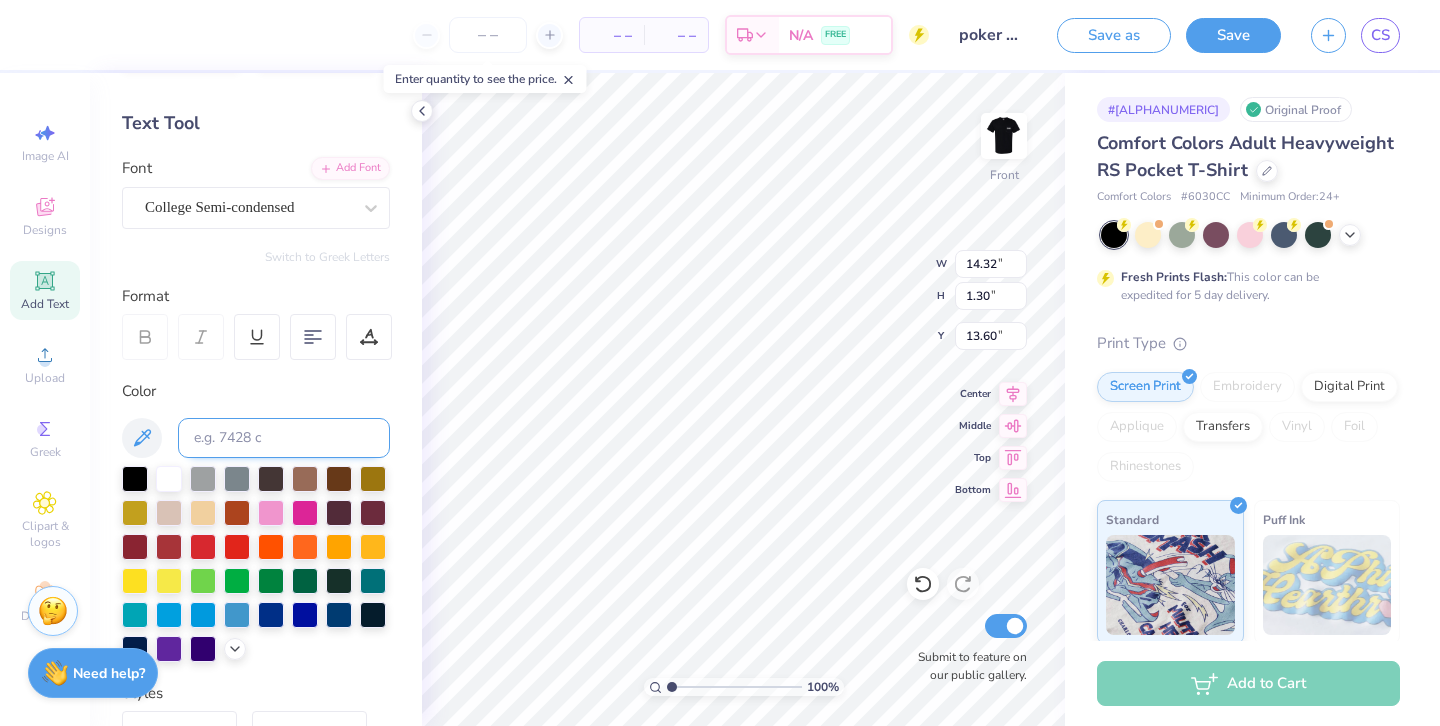 type on "3.00" 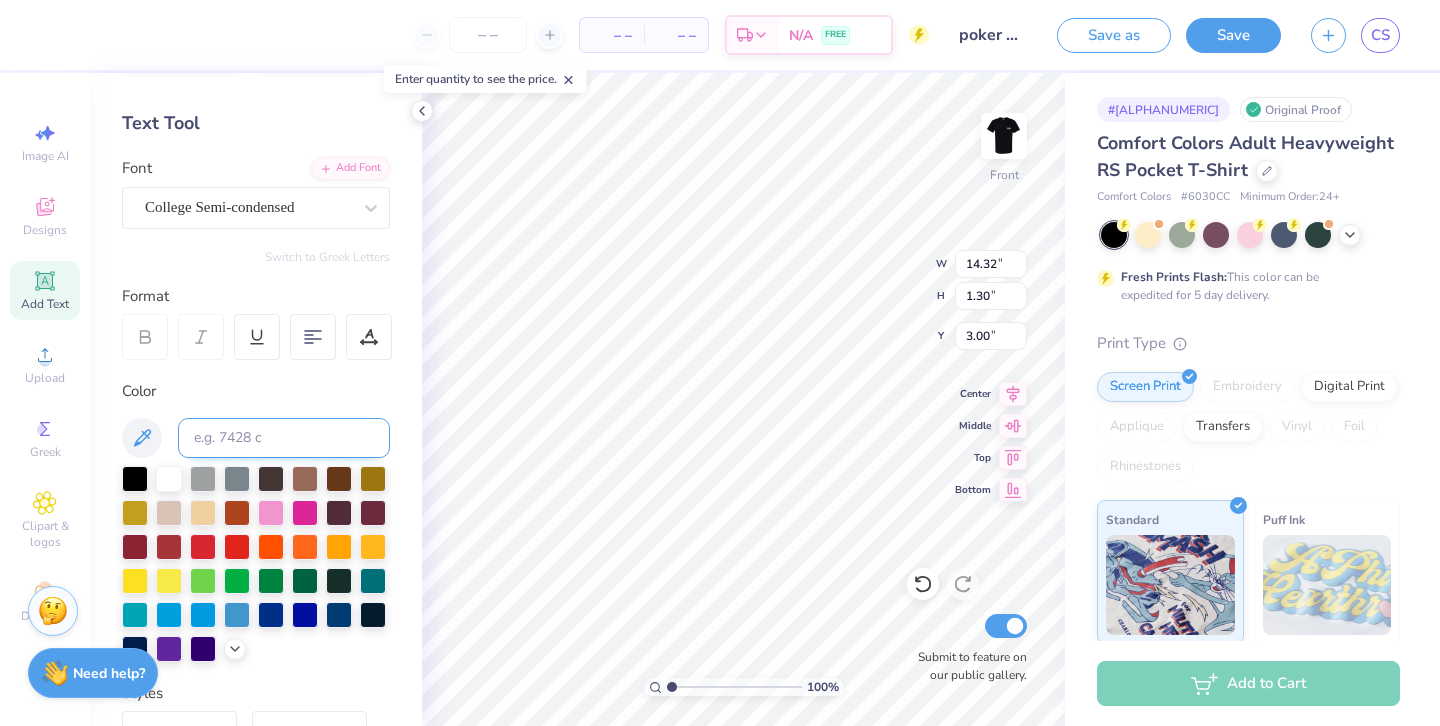 scroll, scrollTop: 0, scrollLeft: 7, axis: horizontal 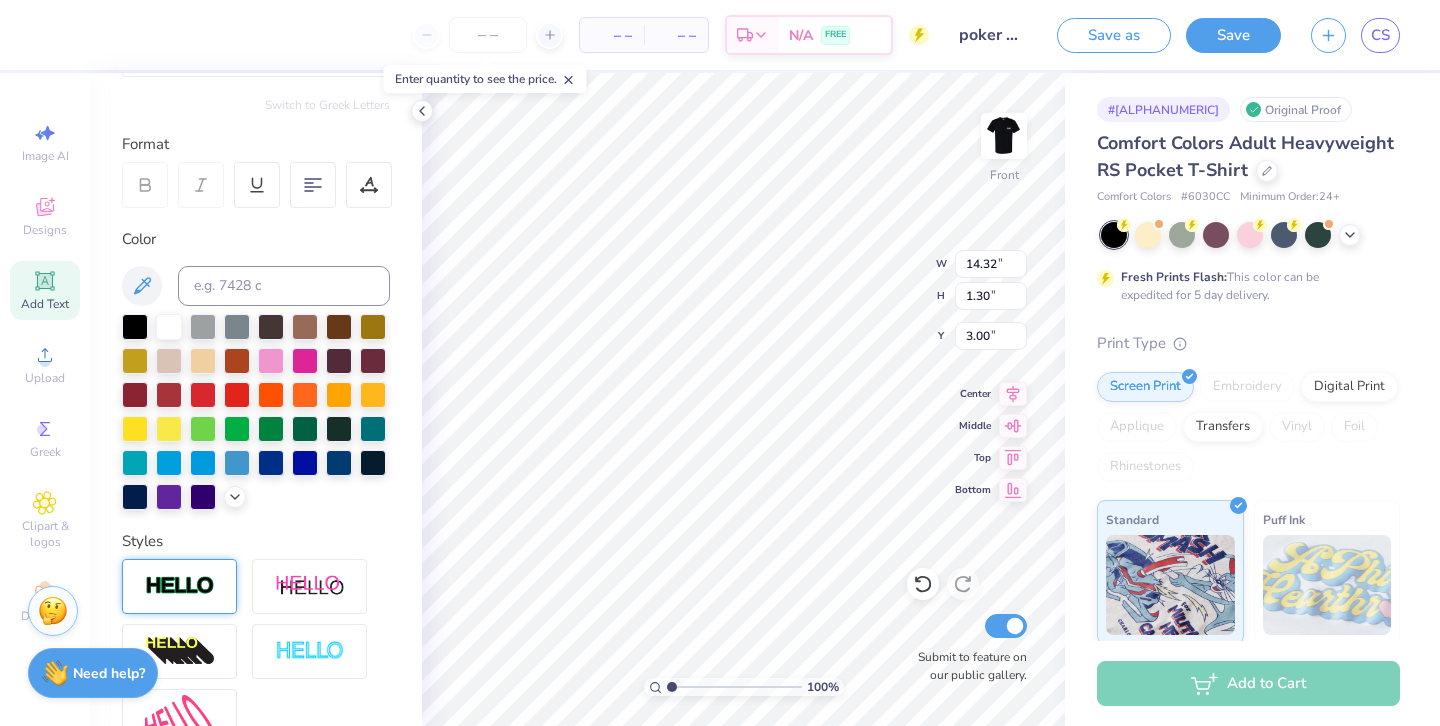 click at bounding box center [180, 586] 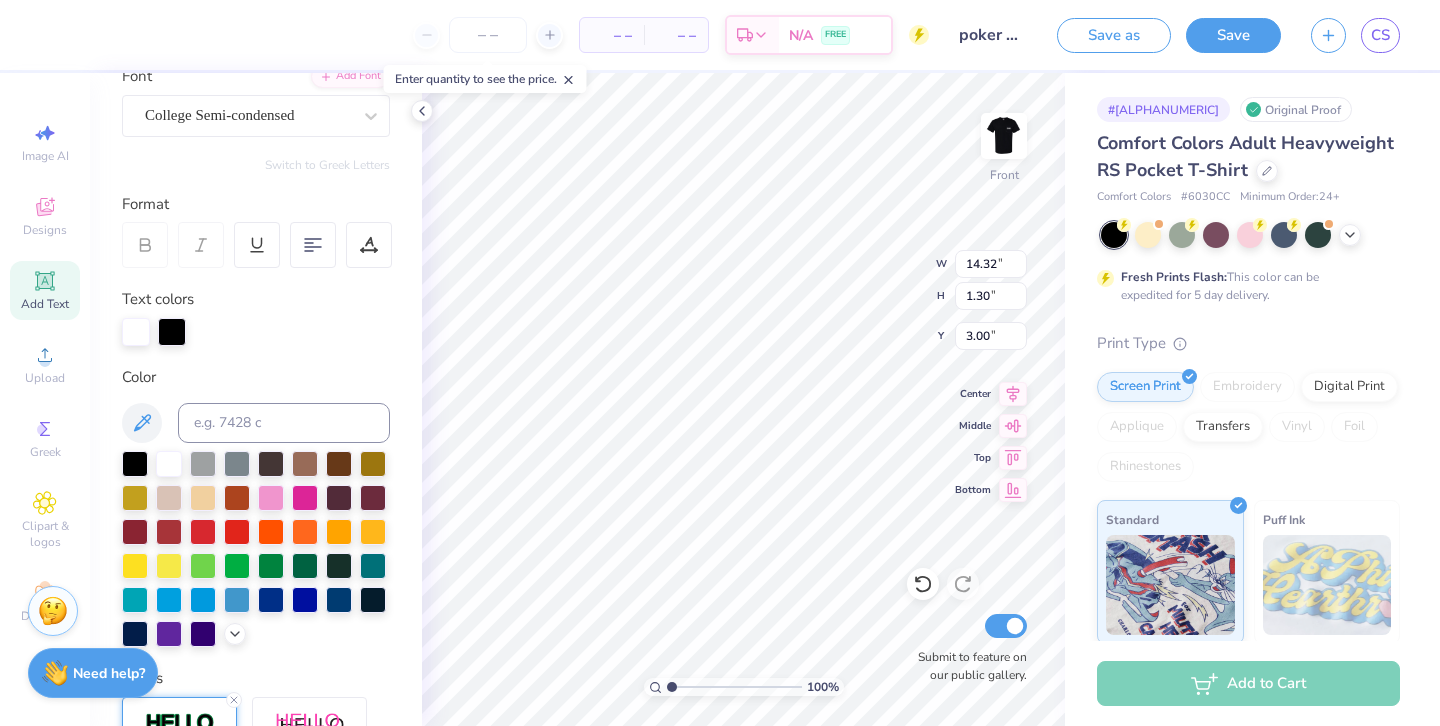 scroll, scrollTop: 354, scrollLeft: 0, axis: vertical 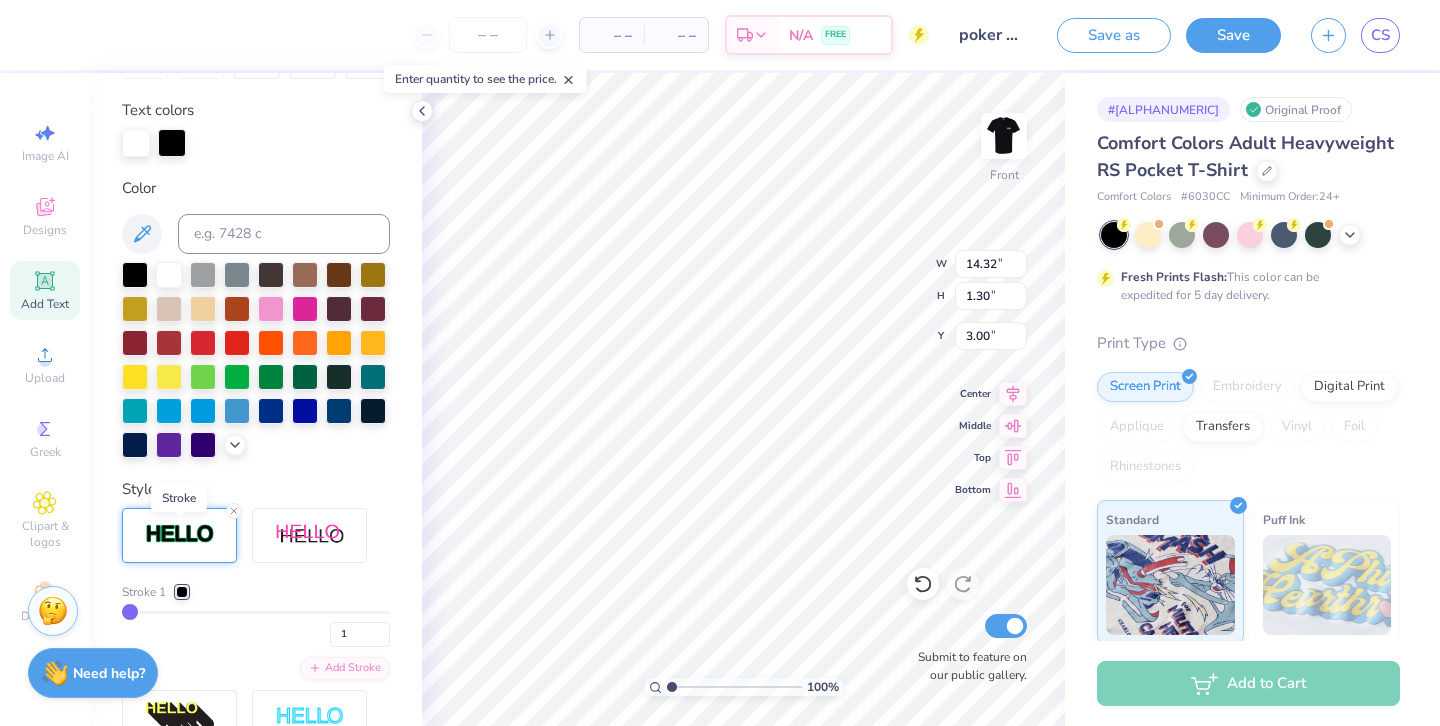 click at bounding box center (180, 534) 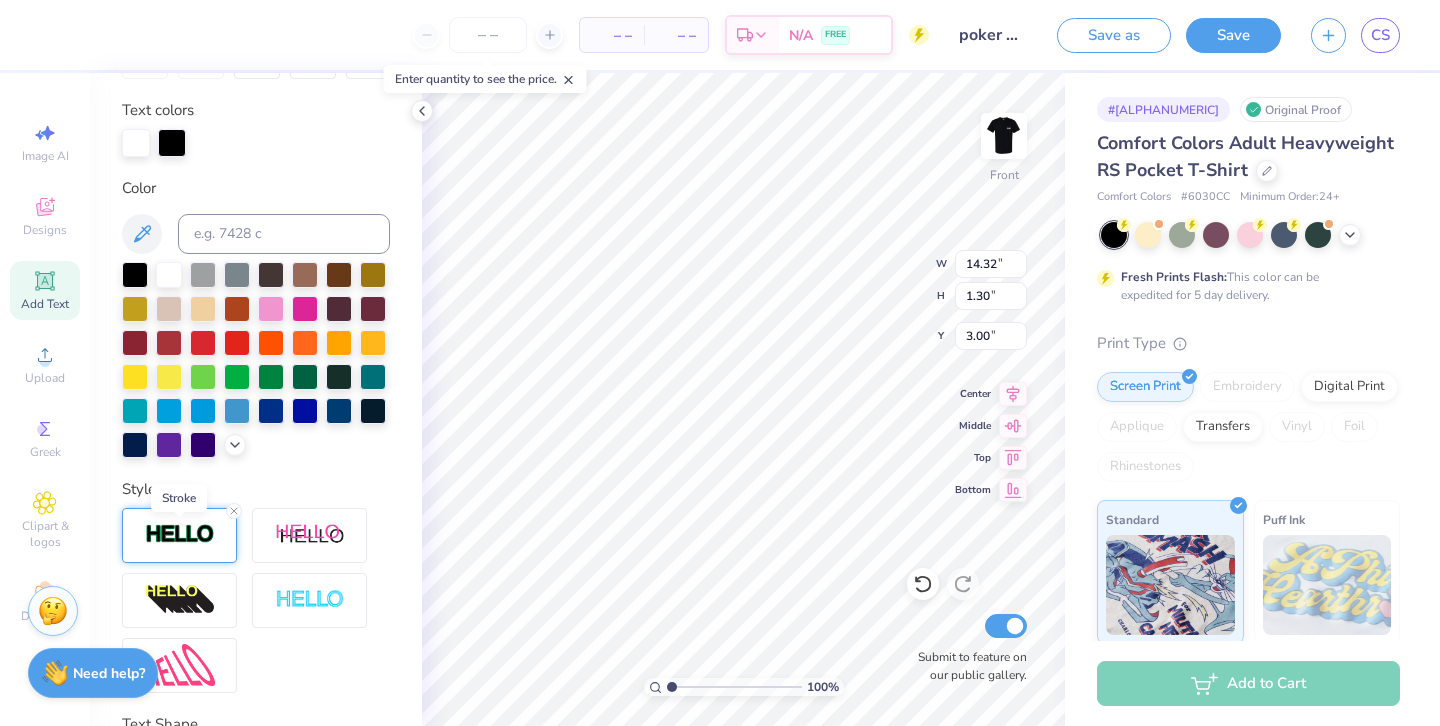 click at bounding box center (180, 534) 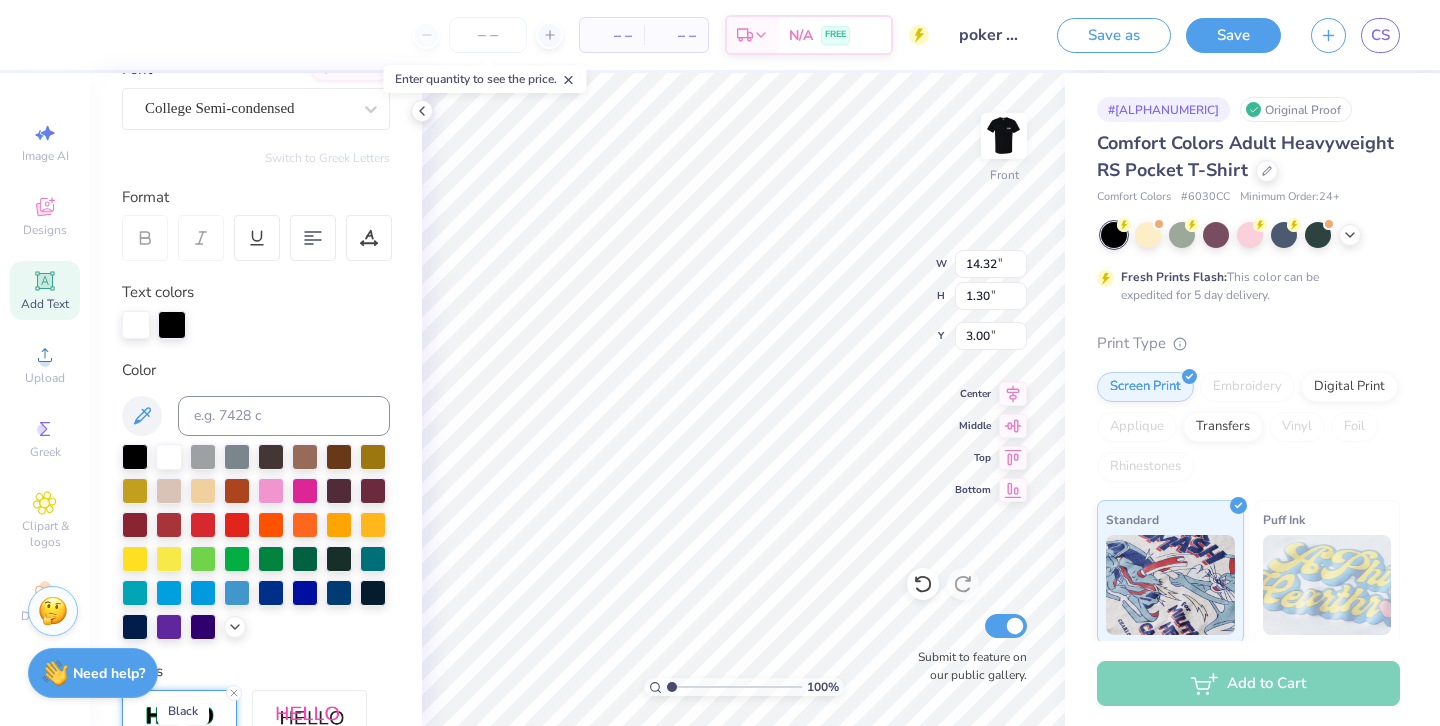 scroll, scrollTop: 160, scrollLeft: 0, axis: vertical 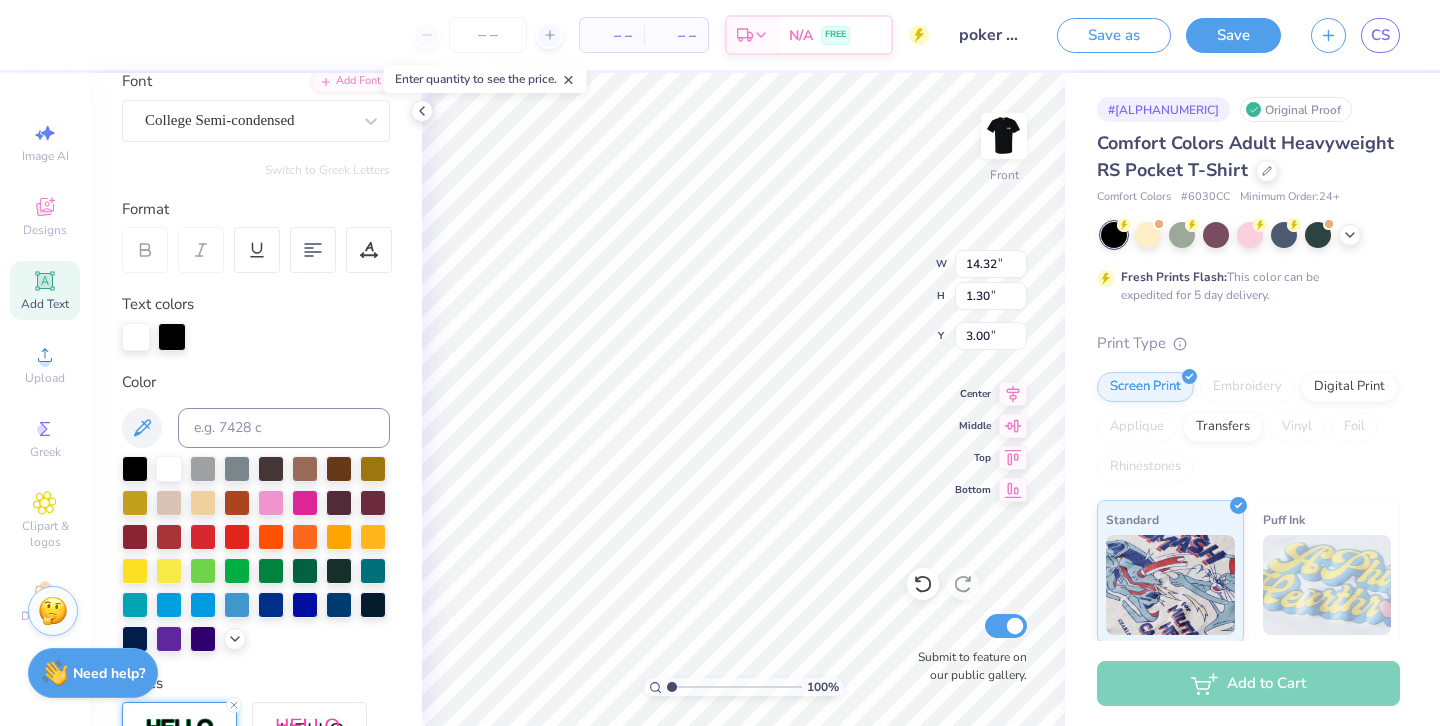 click at bounding box center (256, 337) 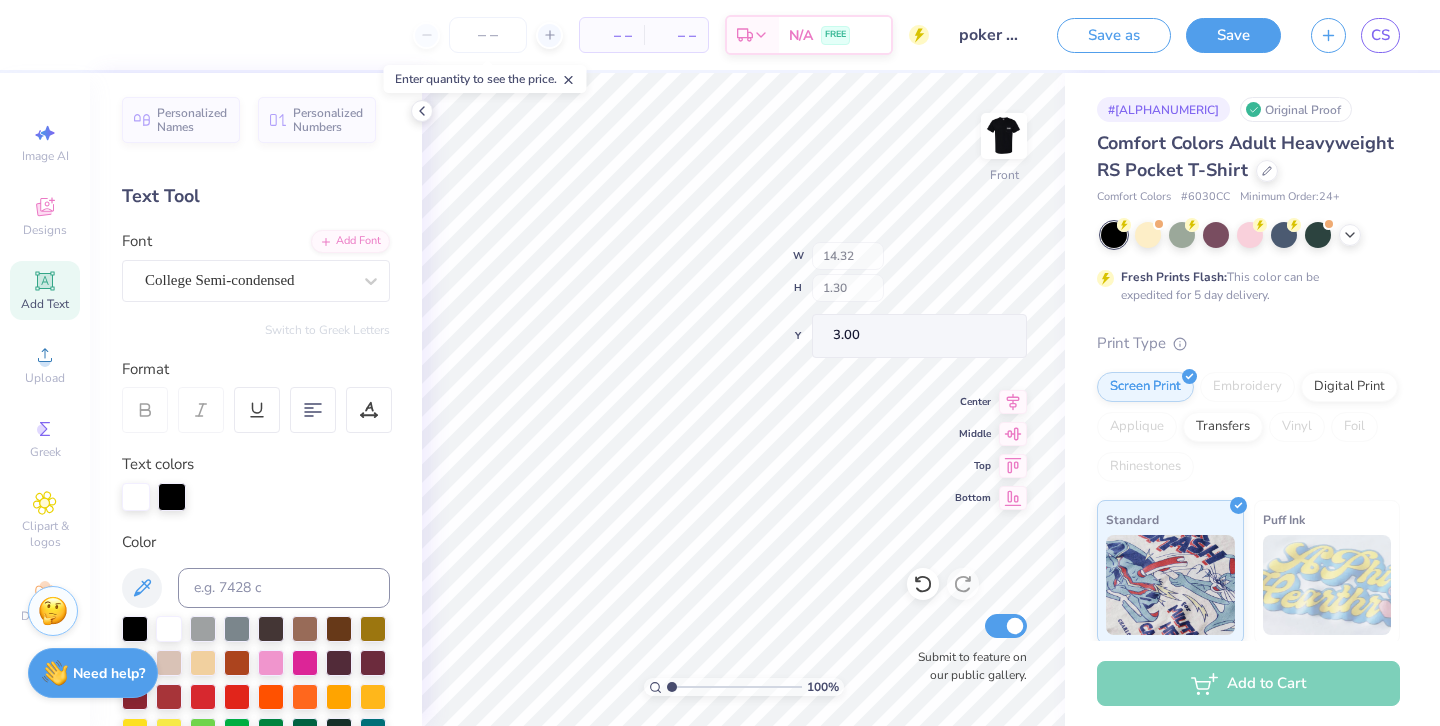 scroll, scrollTop: 0, scrollLeft: 0, axis: both 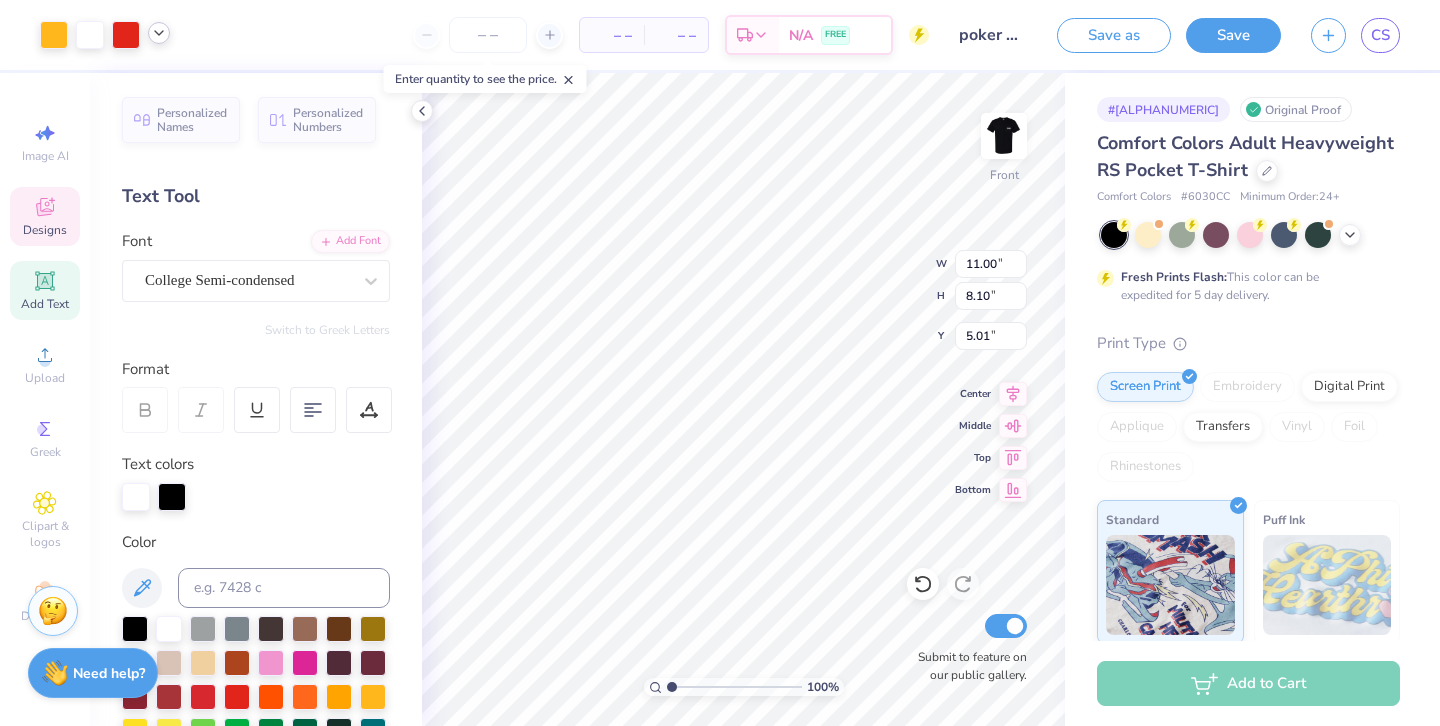 click 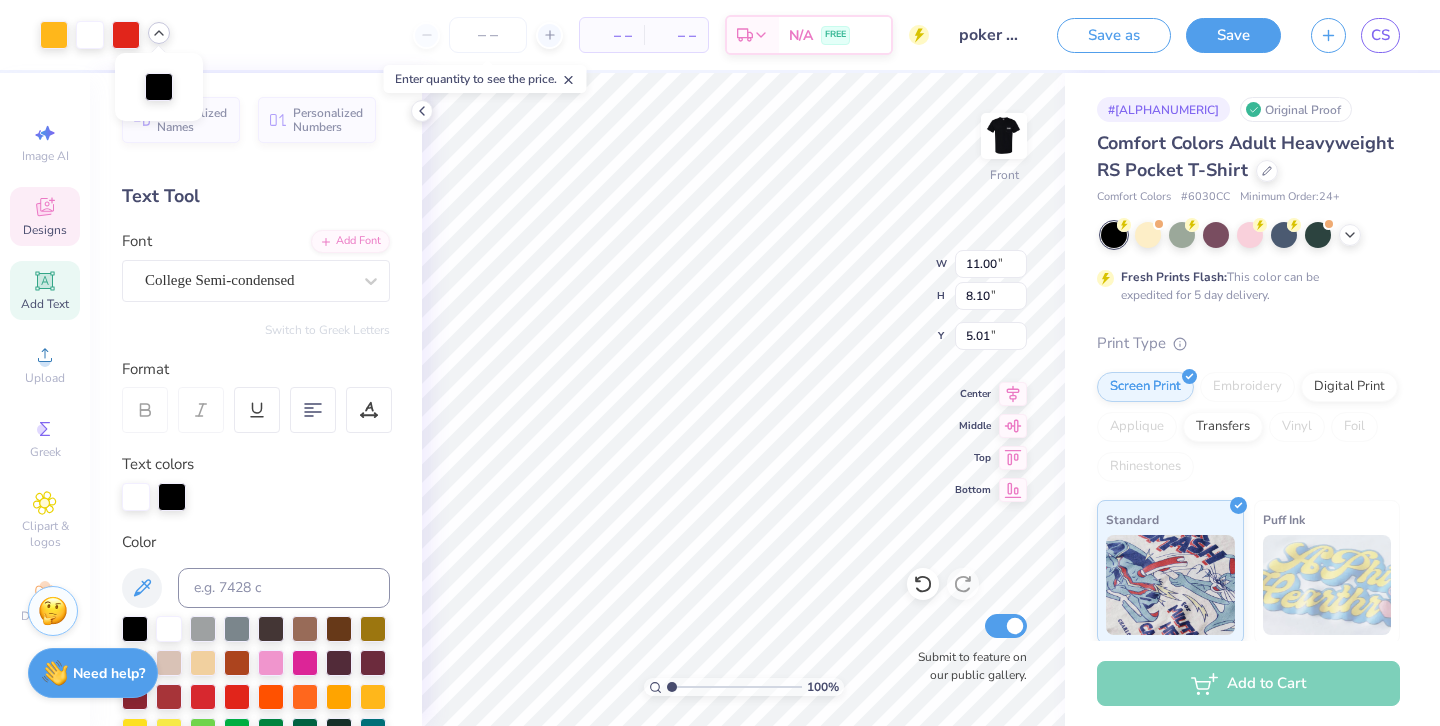 click 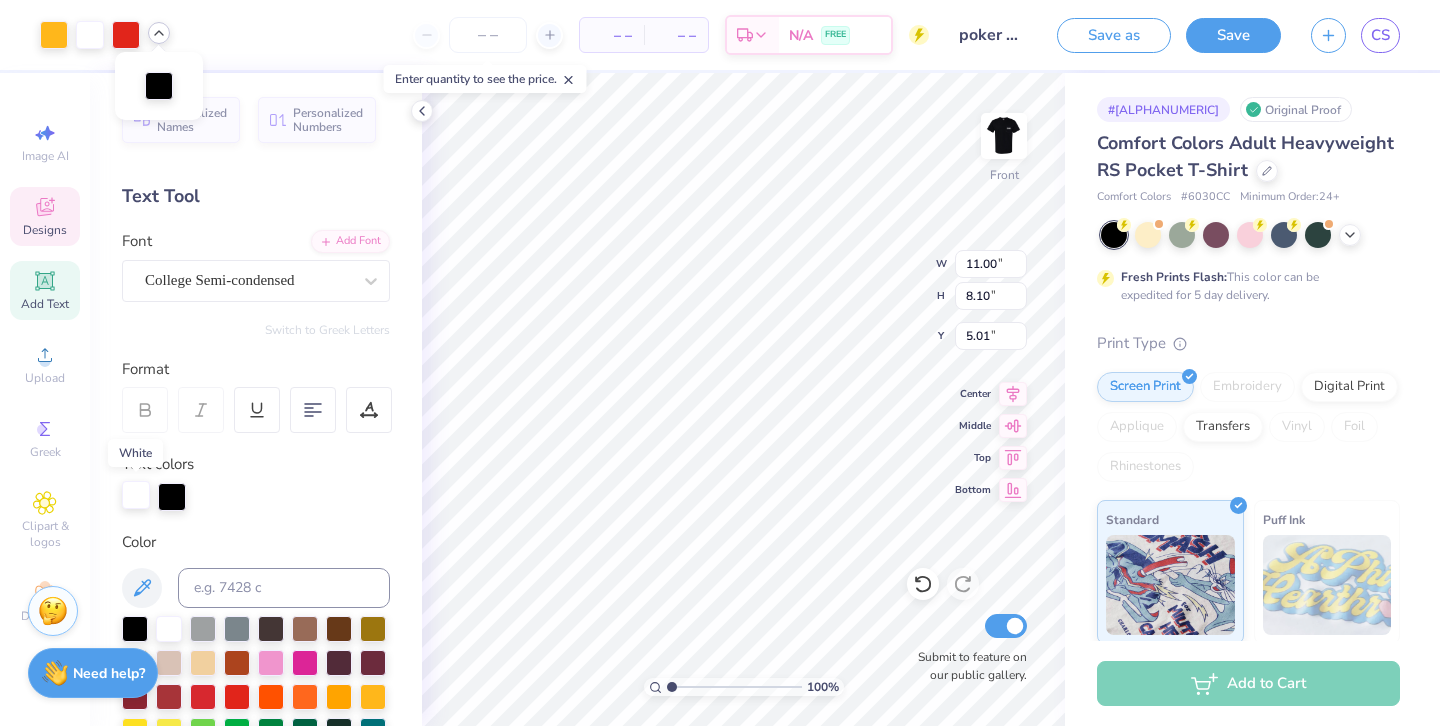 click at bounding box center (136, 495) 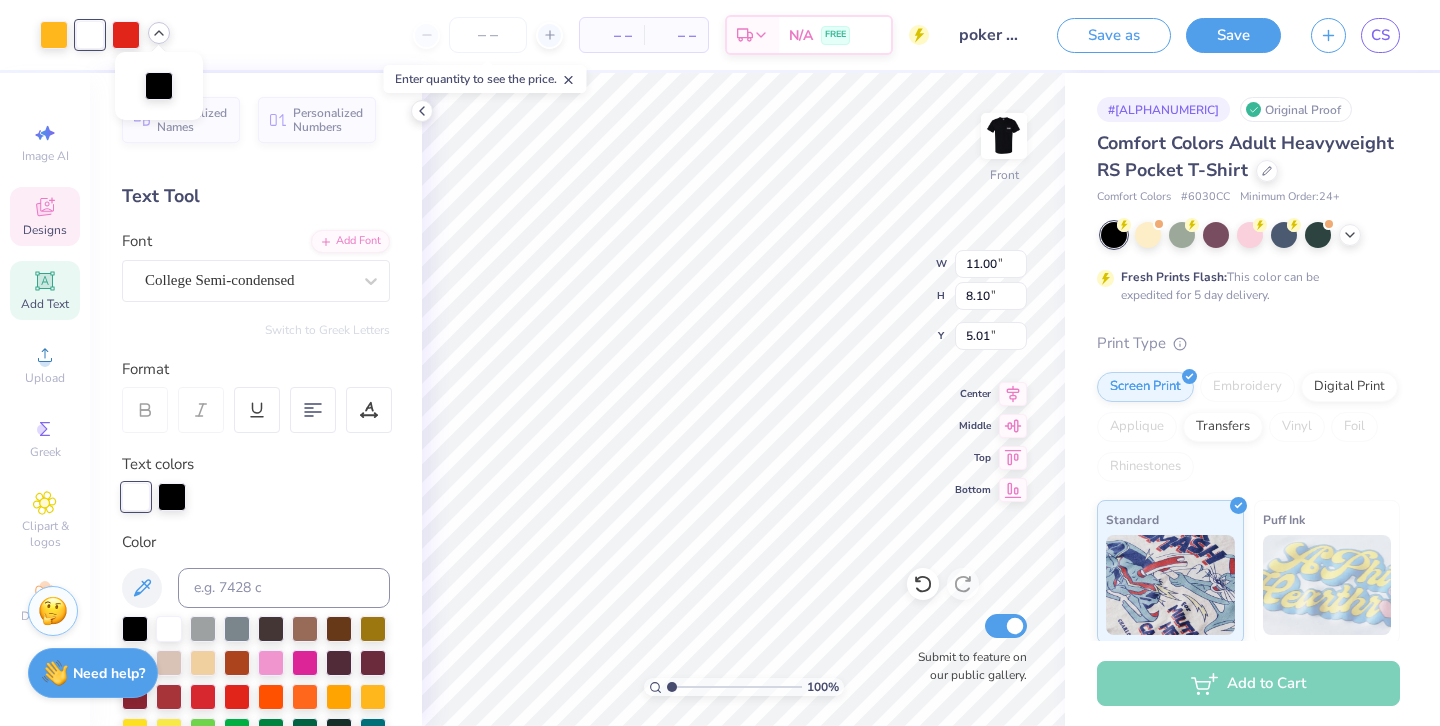 type on "14.32" 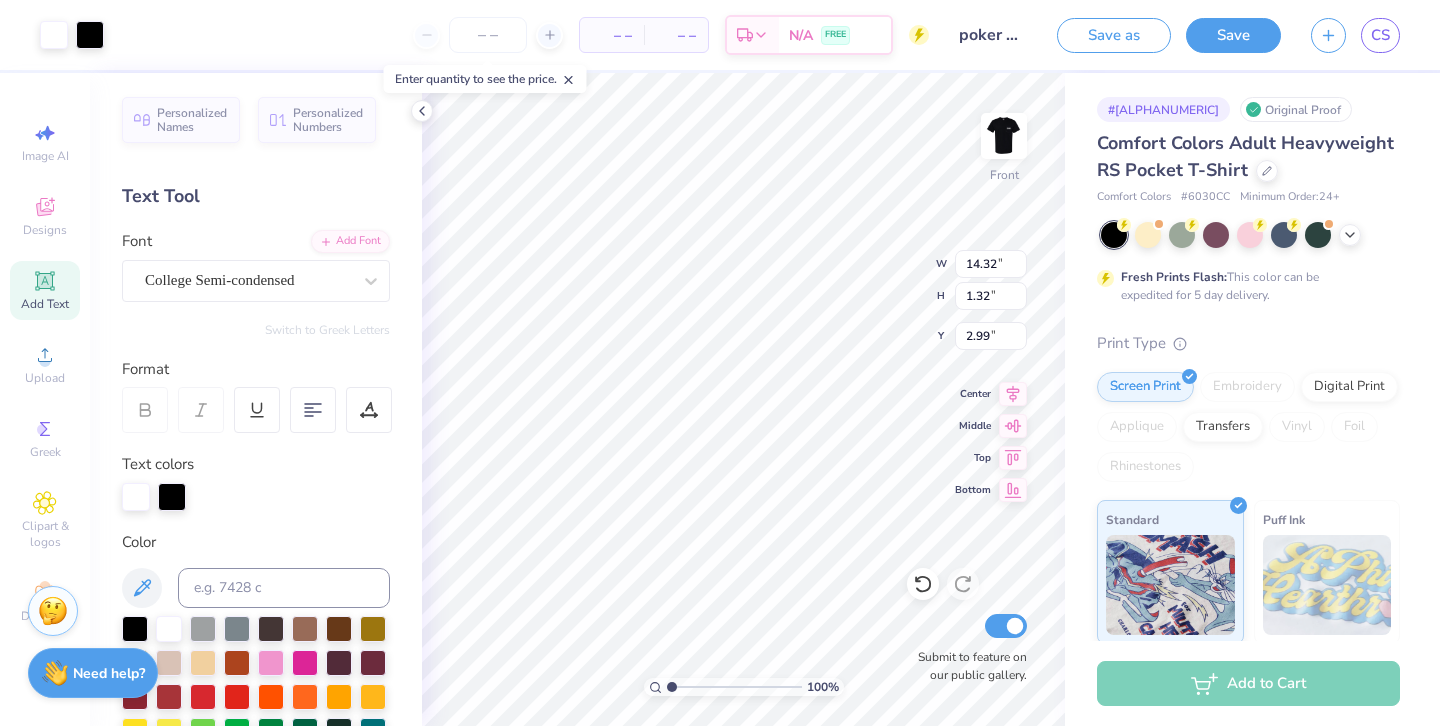 type on "3.00" 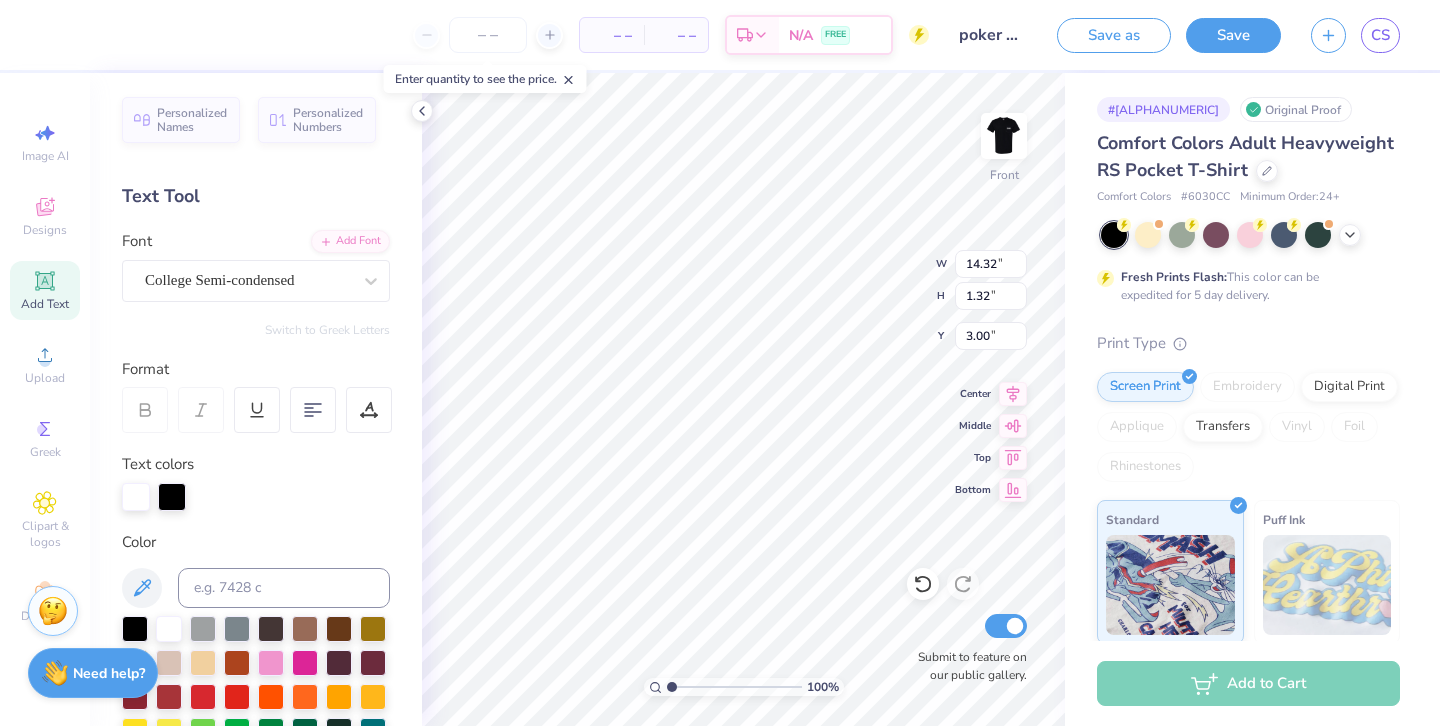 scroll, scrollTop: 0, scrollLeft: 3, axis: horizontal 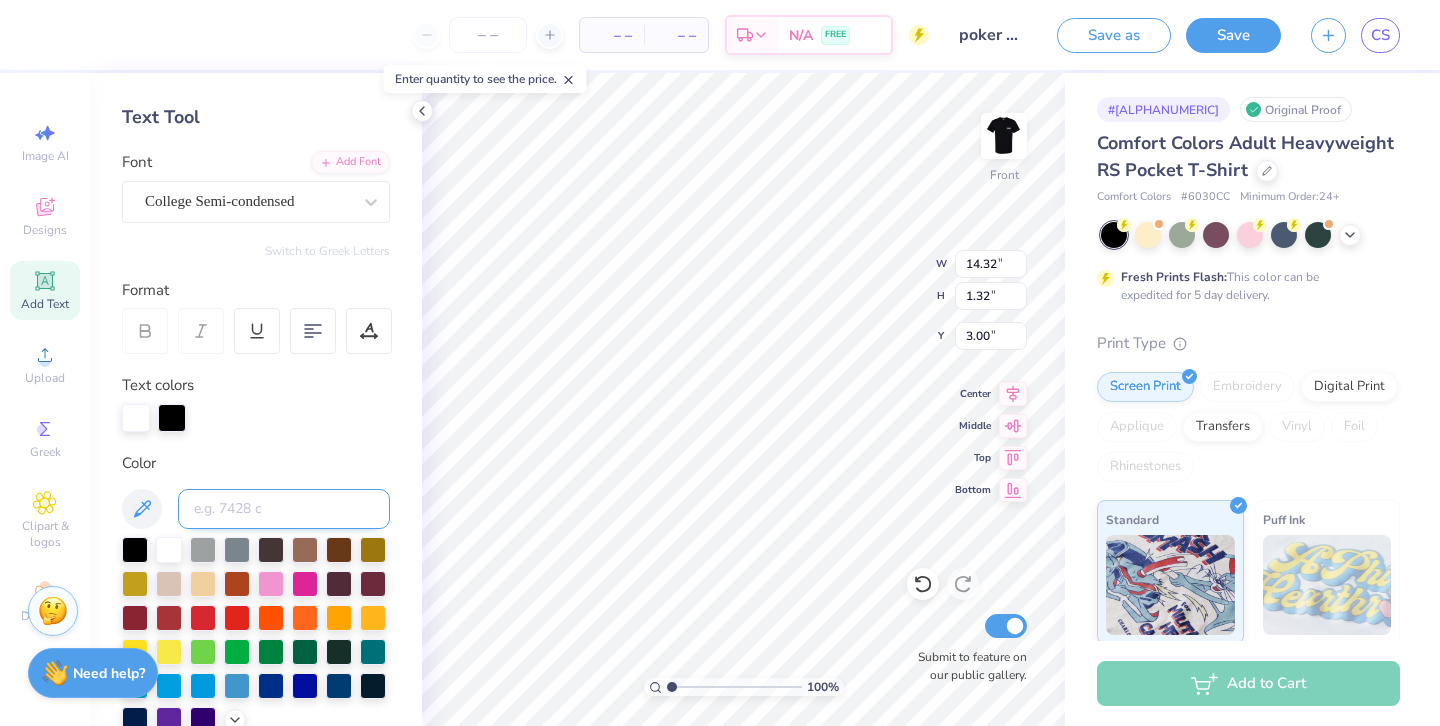 click at bounding box center (284, 509) 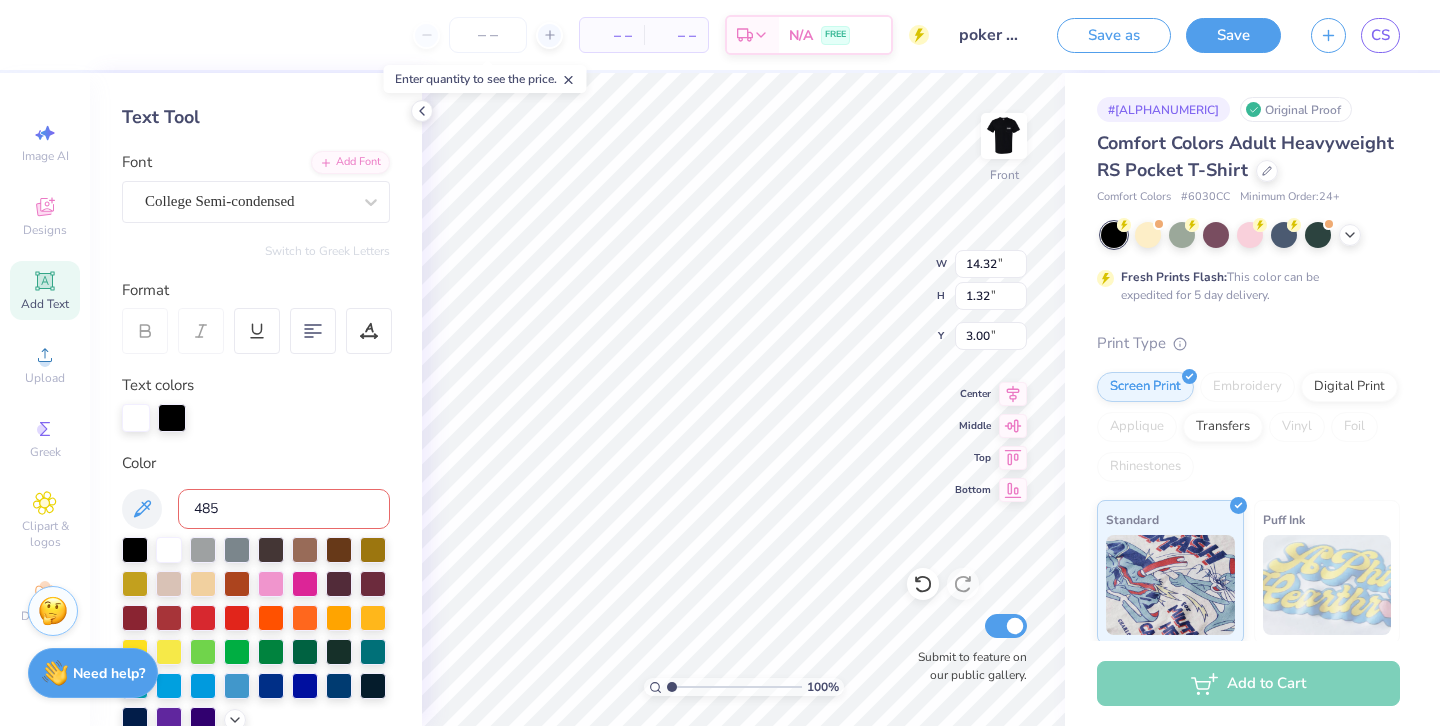 type on "485 c" 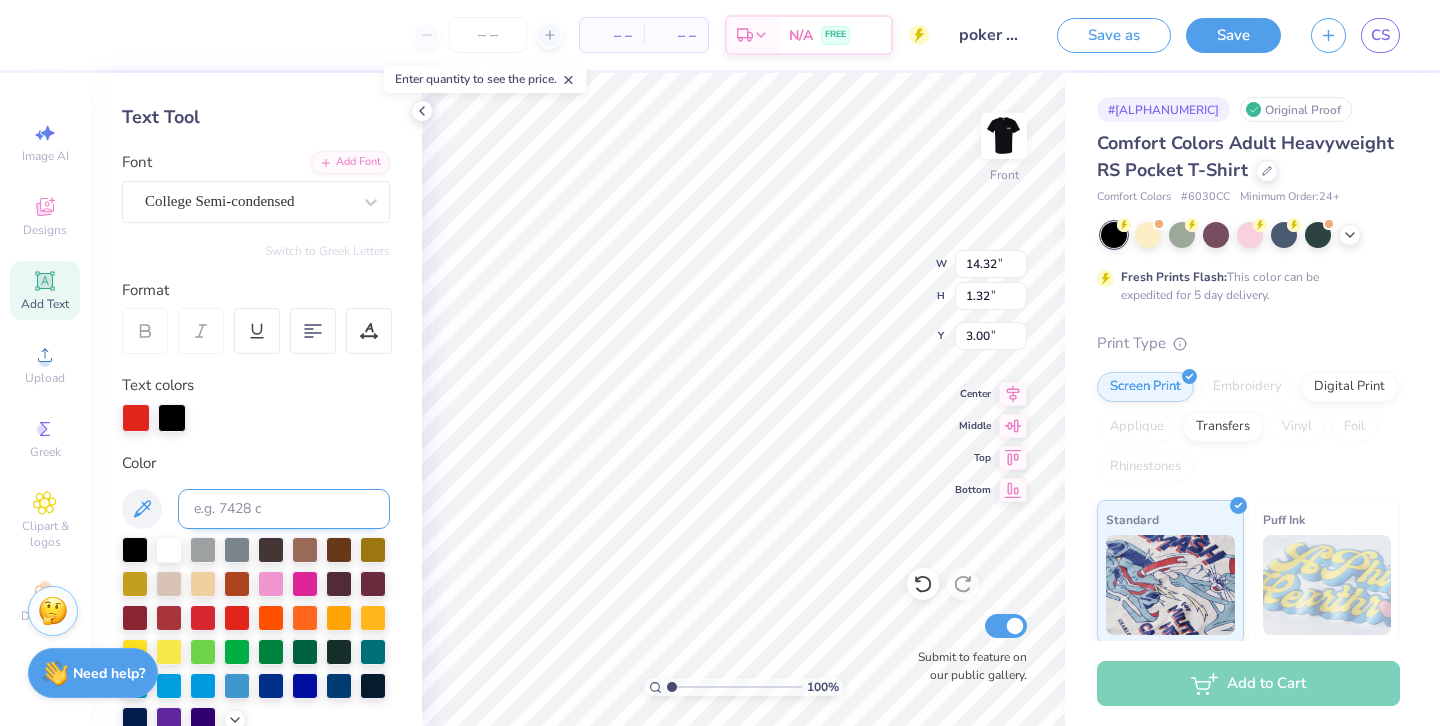 scroll, scrollTop: 1, scrollLeft: 7, axis: both 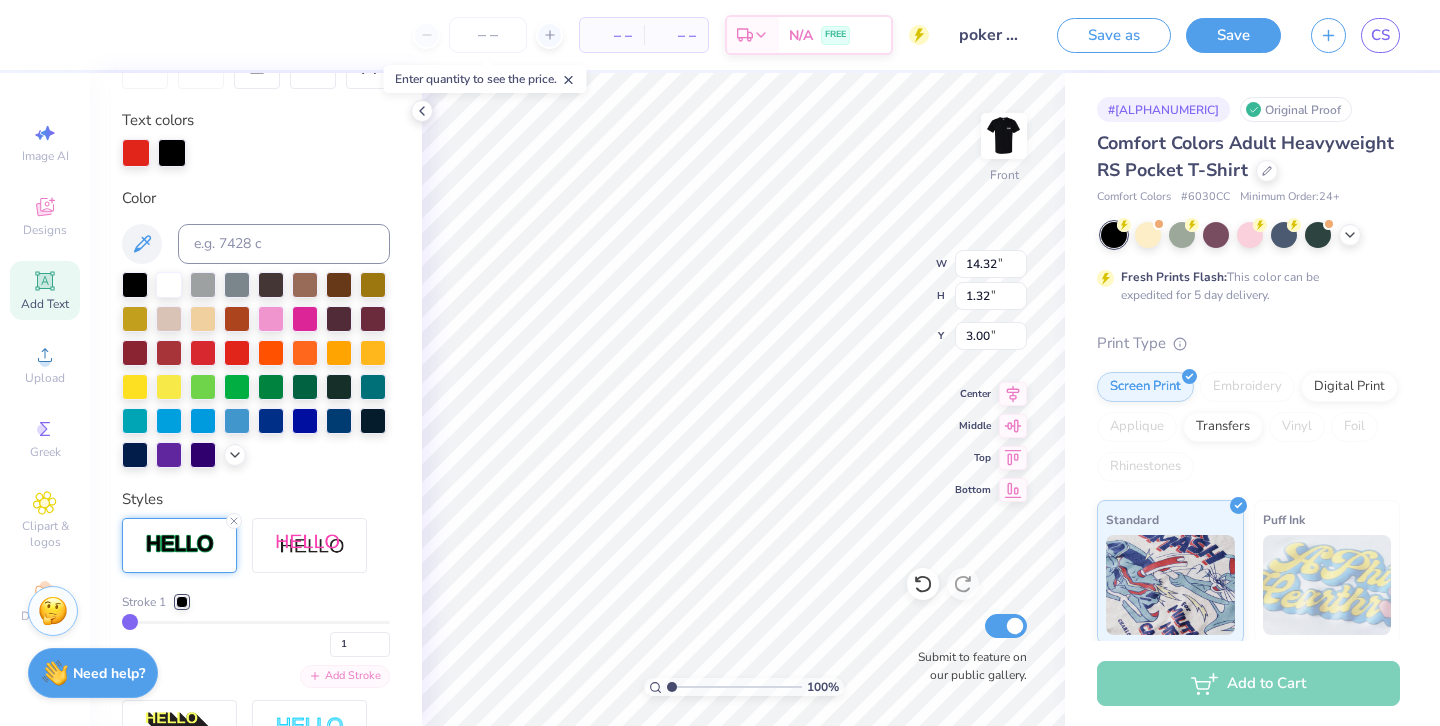 click on "Add Stroke" at bounding box center (345, 676) 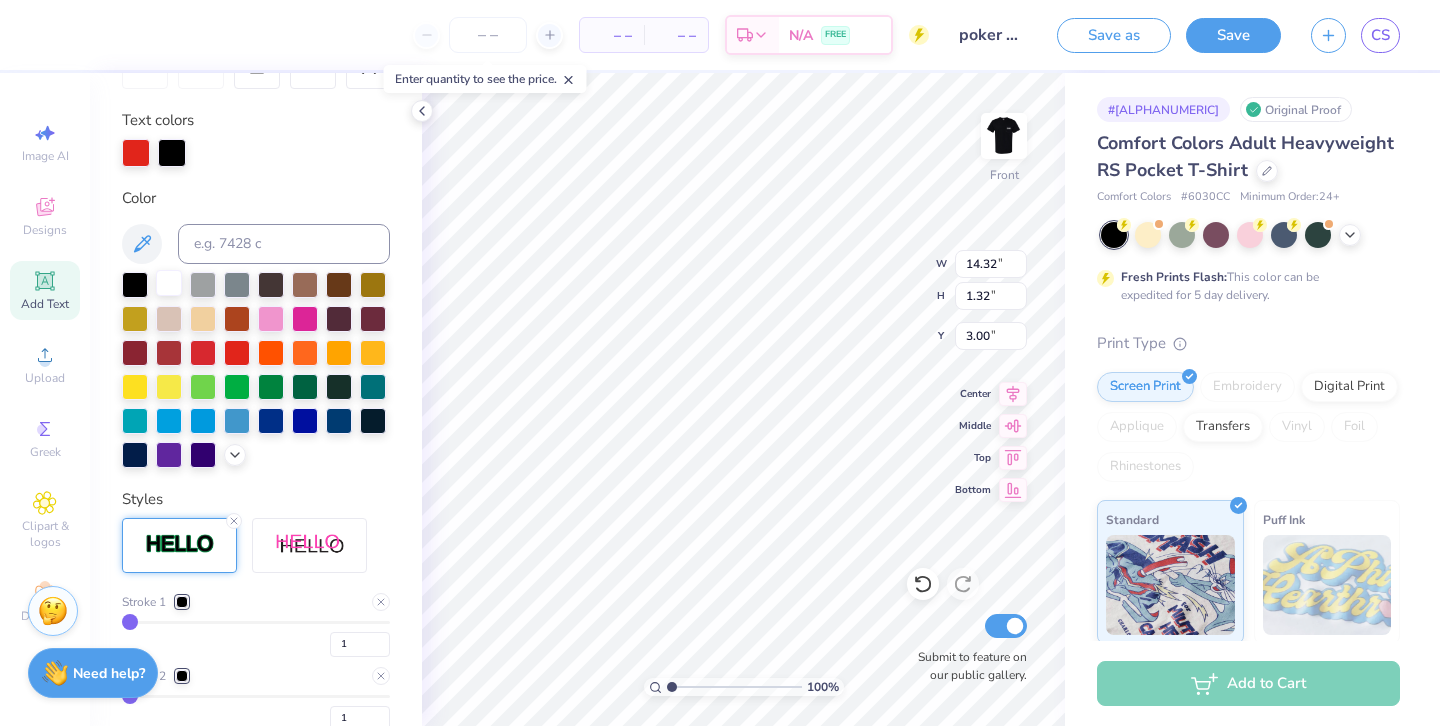 click at bounding box center [169, 283] 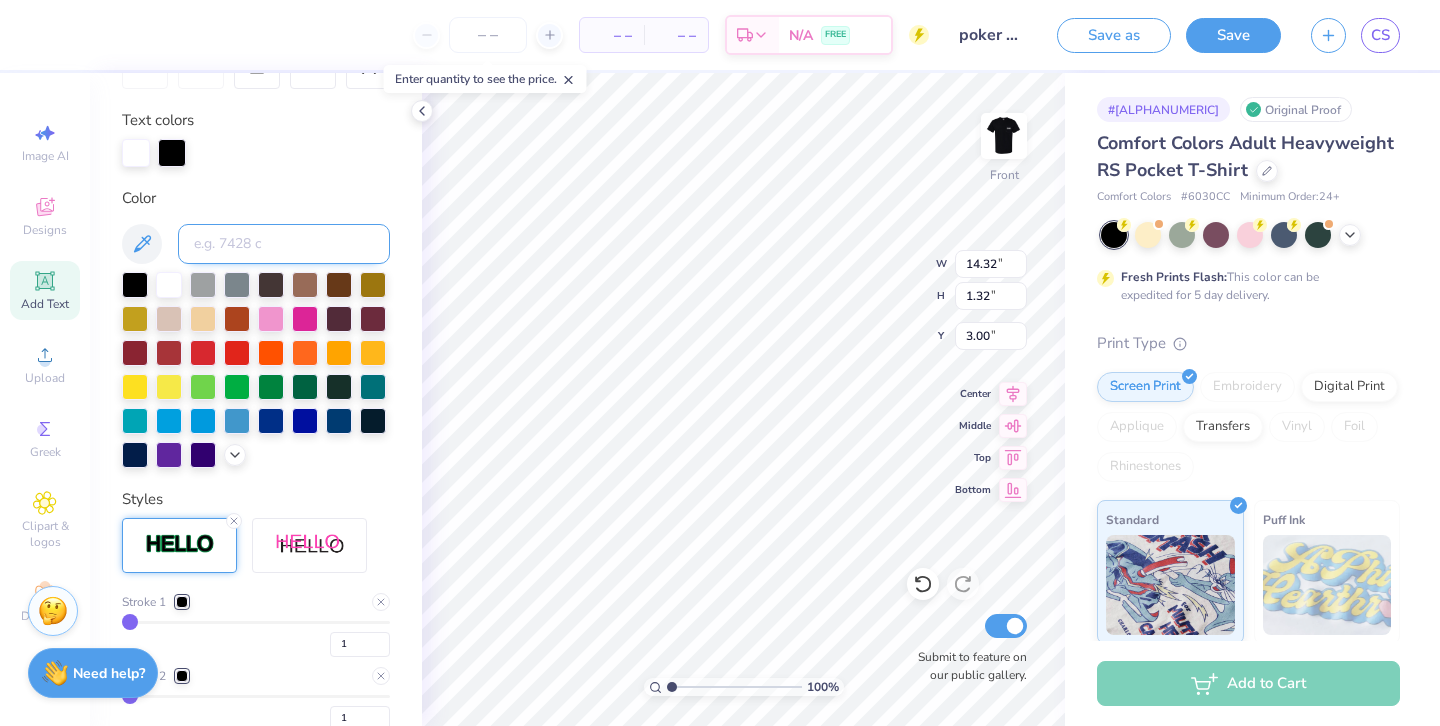 click at bounding box center [284, 244] 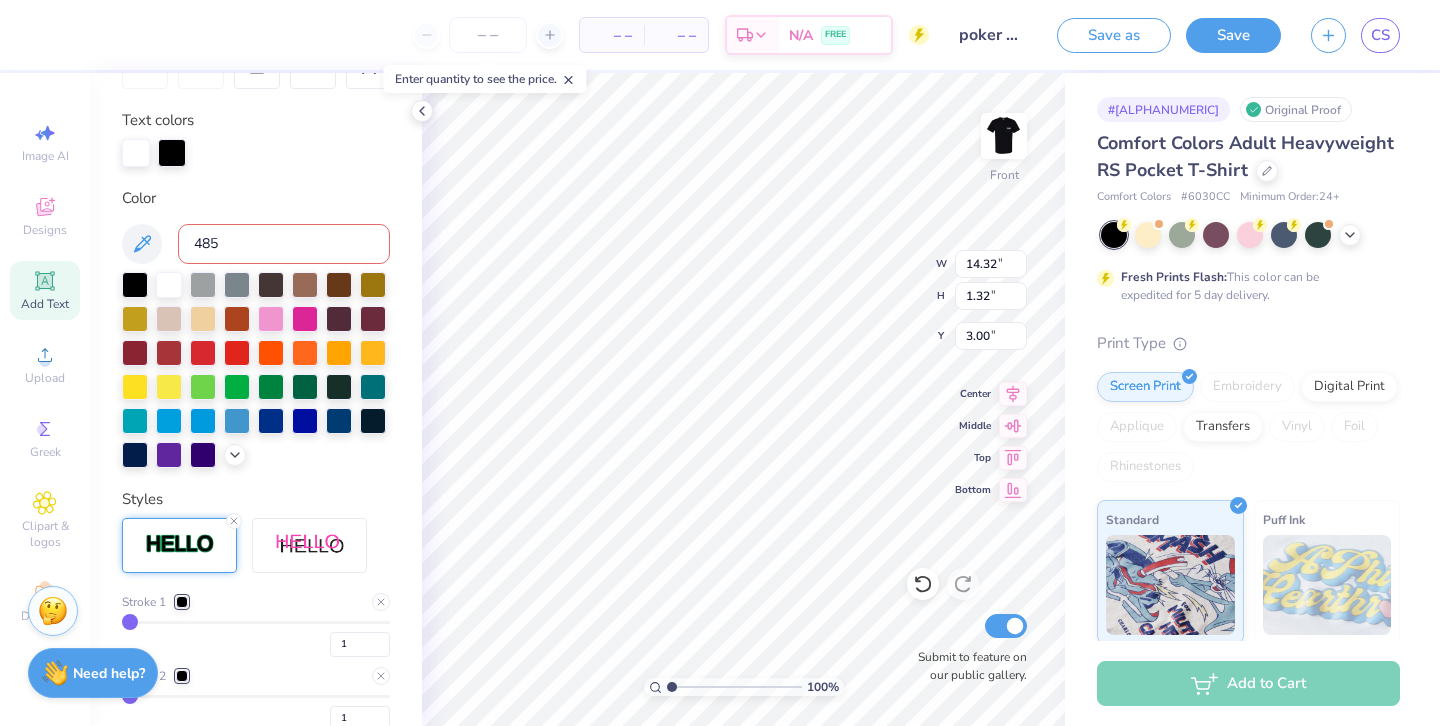 type on "485 c" 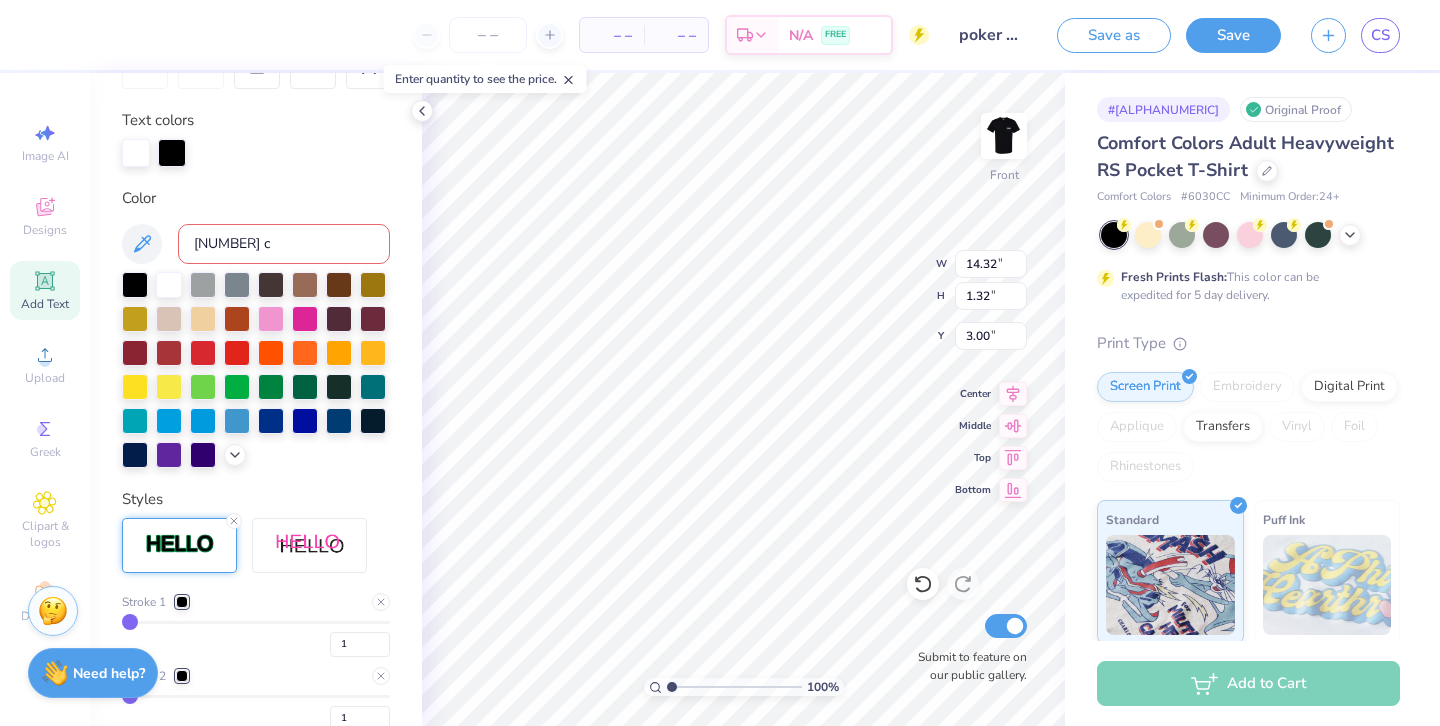 type 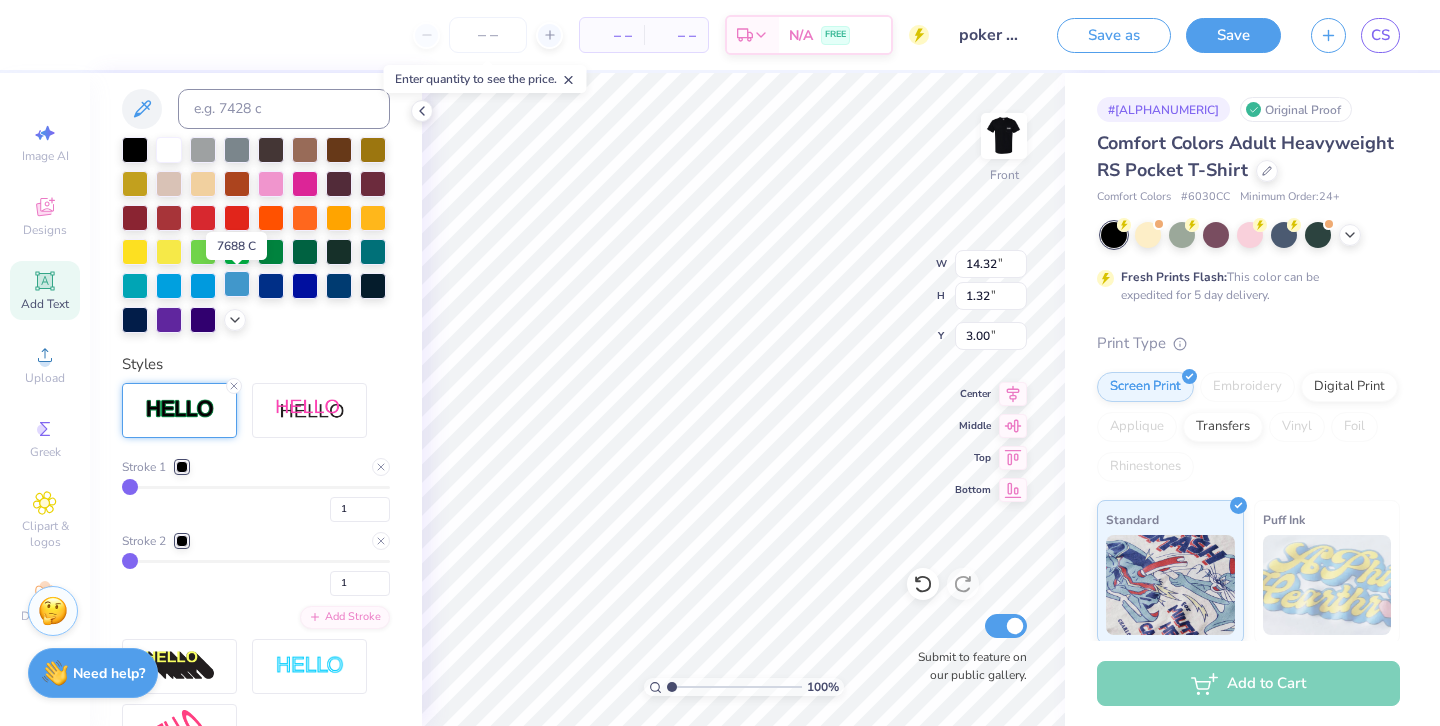 scroll, scrollTop: 526, scrollLeft: 0, axis: vertical 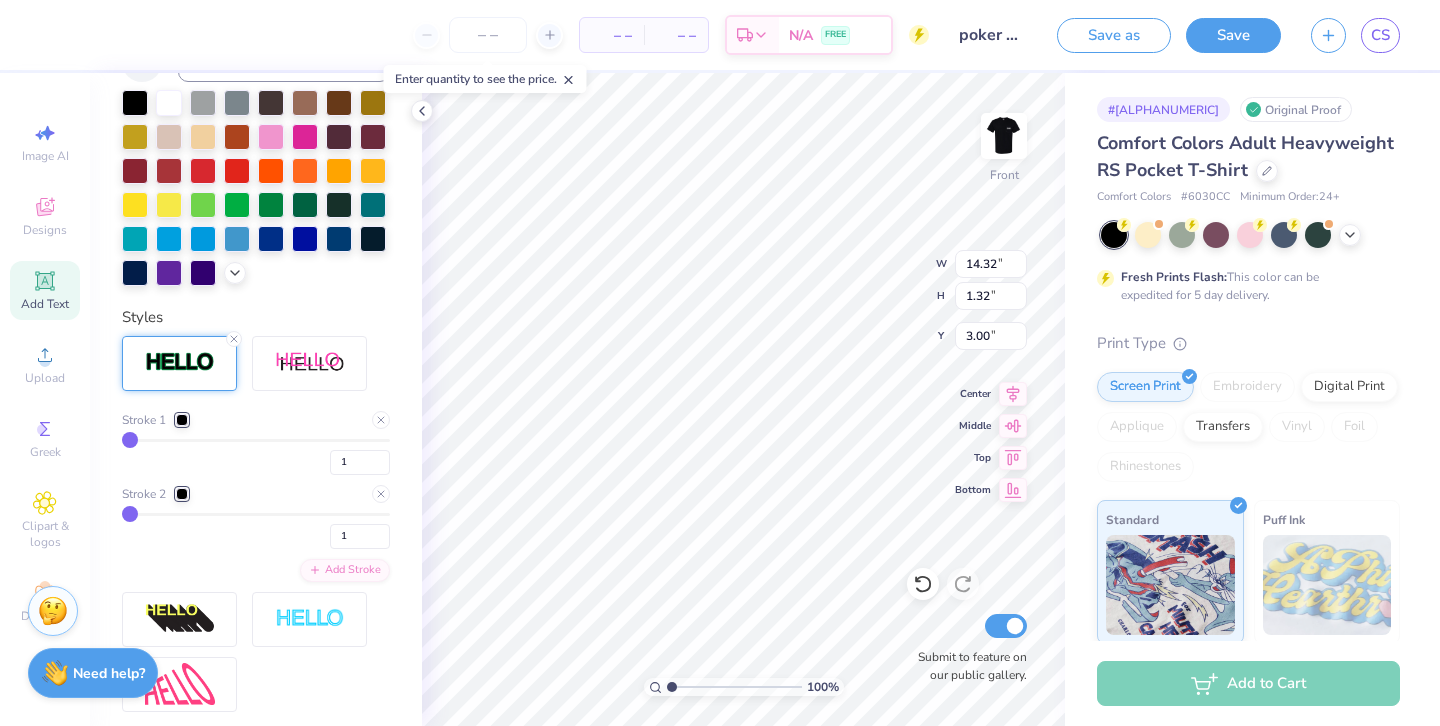 click at bounding box center (182, 420) 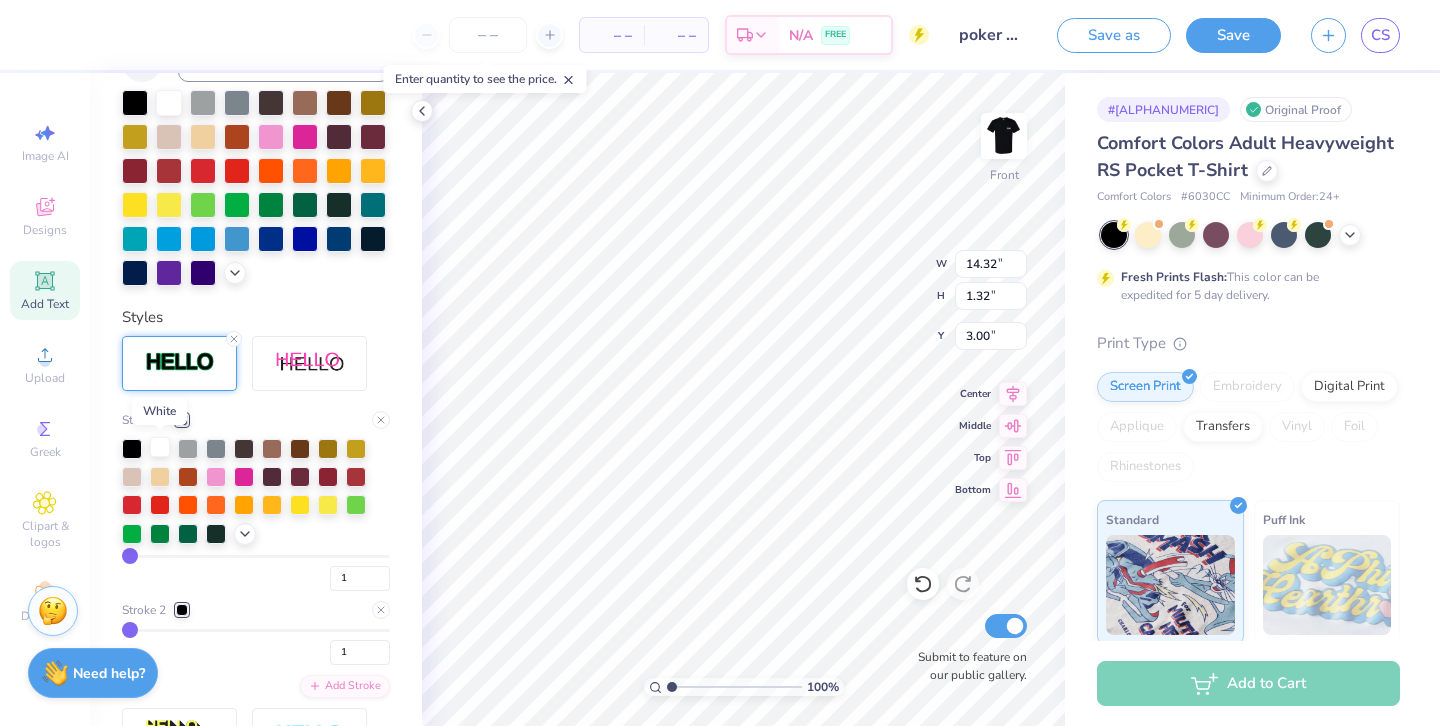 click at bounding box center (160, 447) 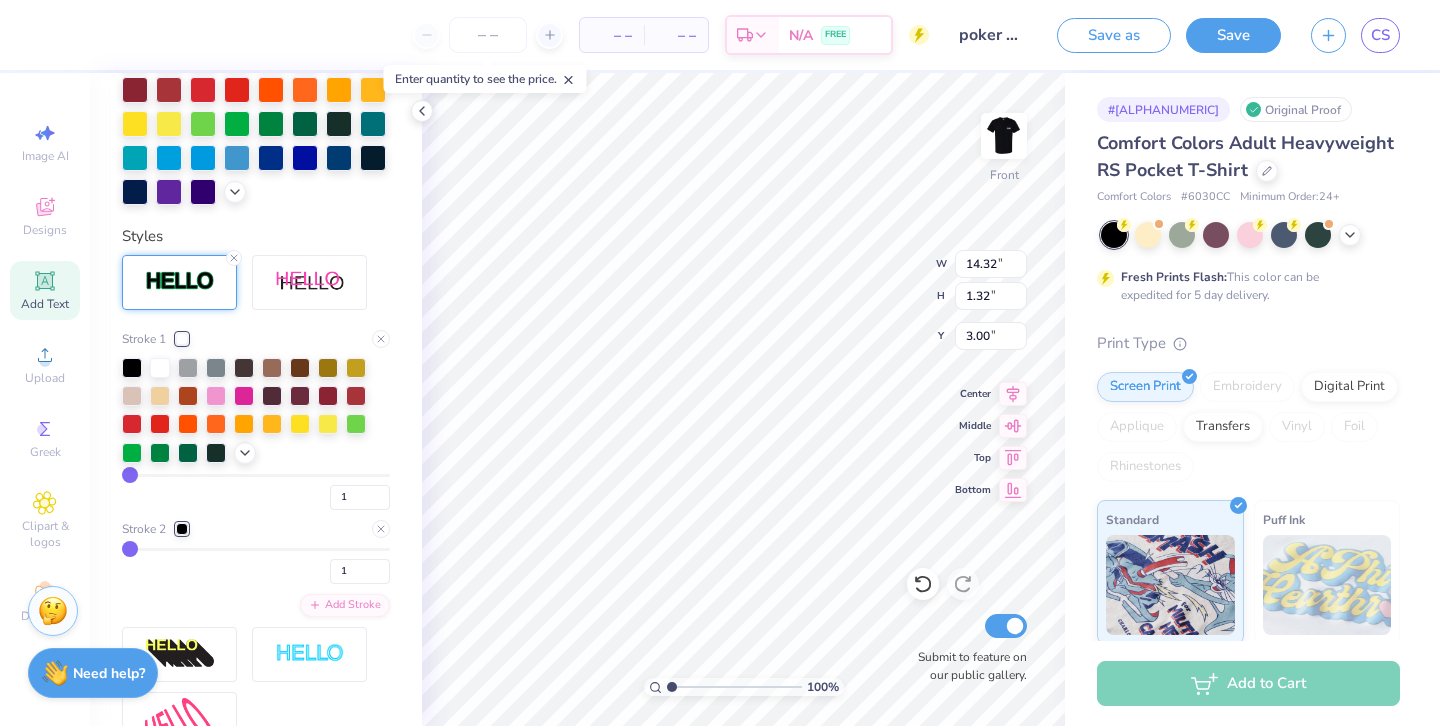 scroll, scrollTop: 630, scrollLeft: 0, axis: vertical 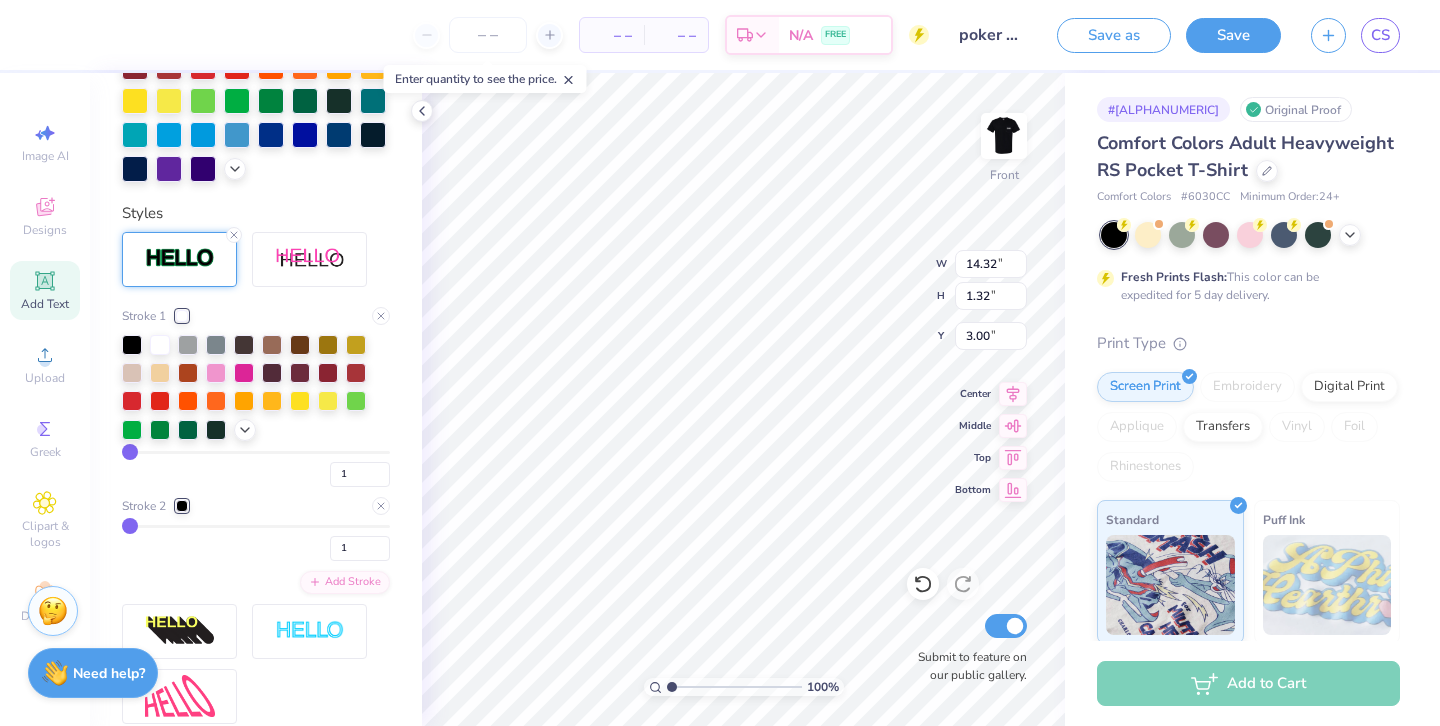 click at bounding box center (182, 506) 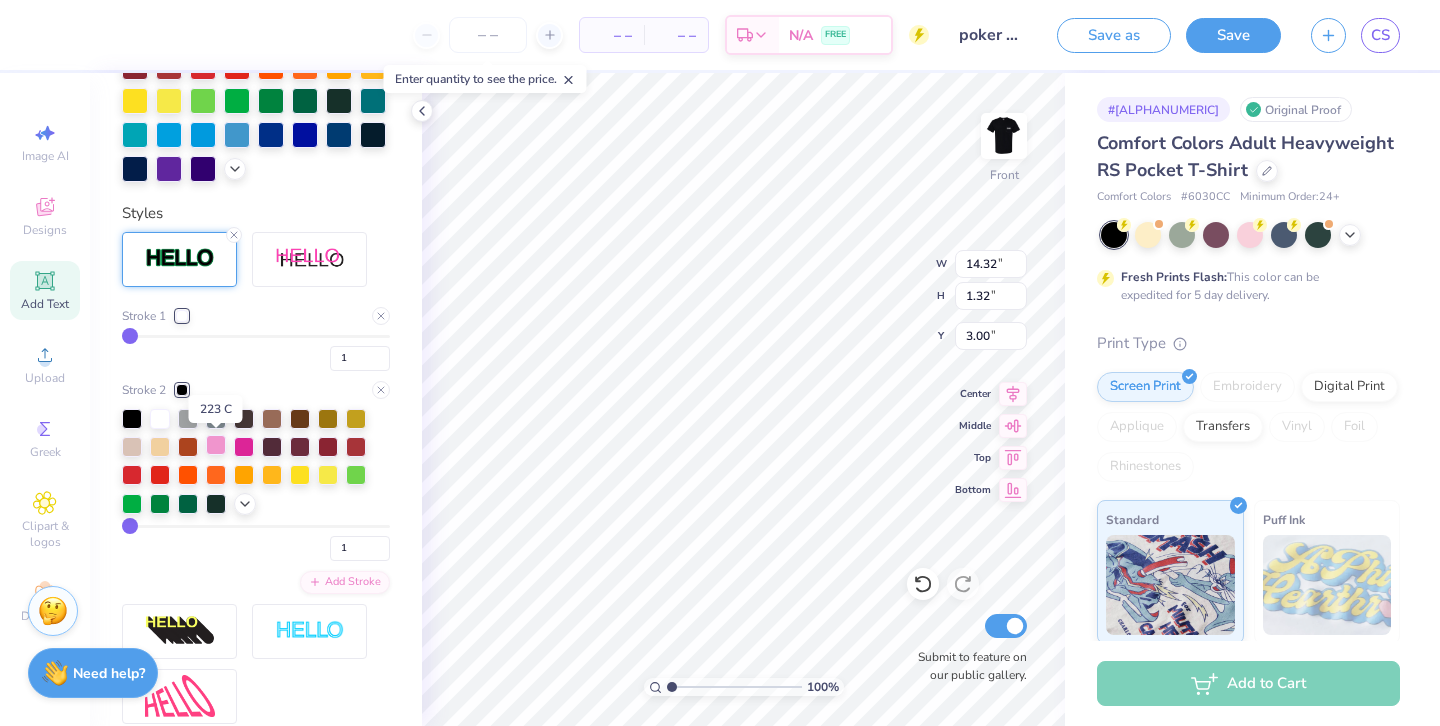 click at bounding box center (216, 445) 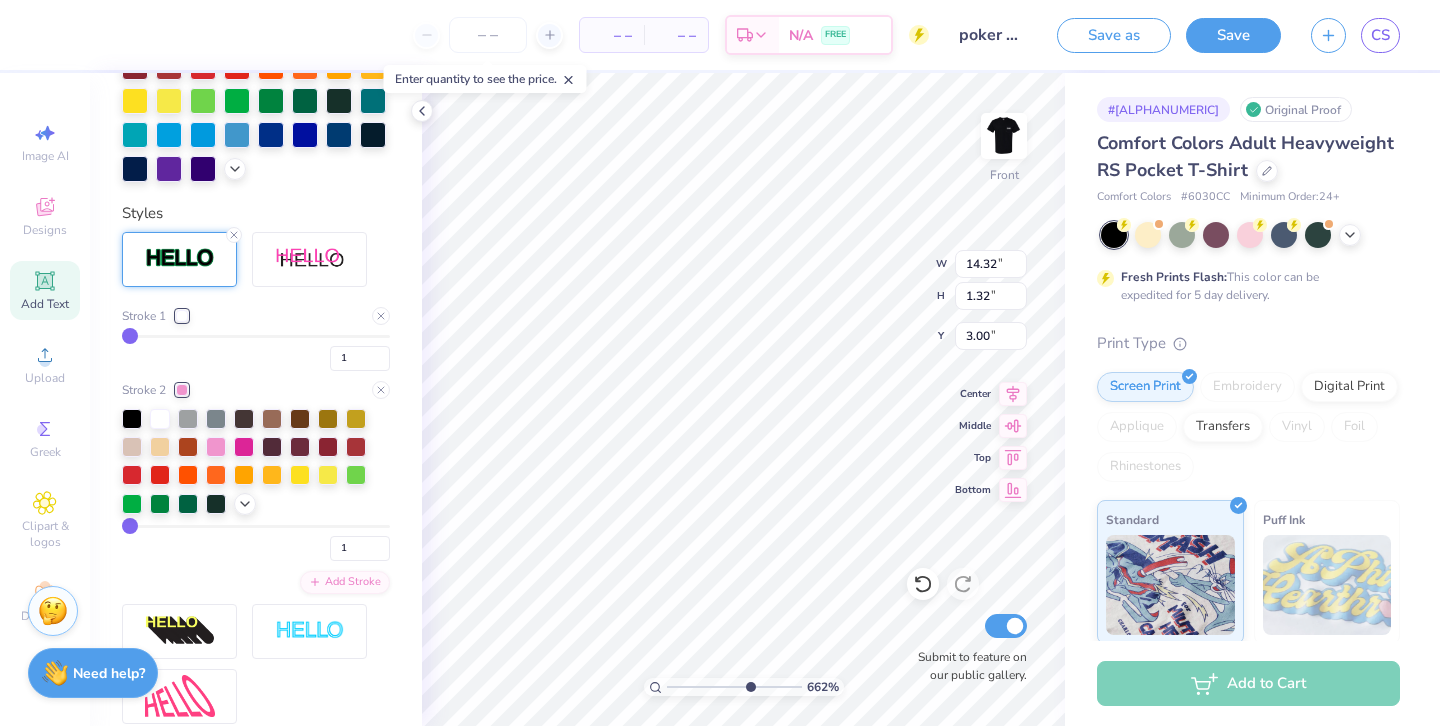 type on "6.77" 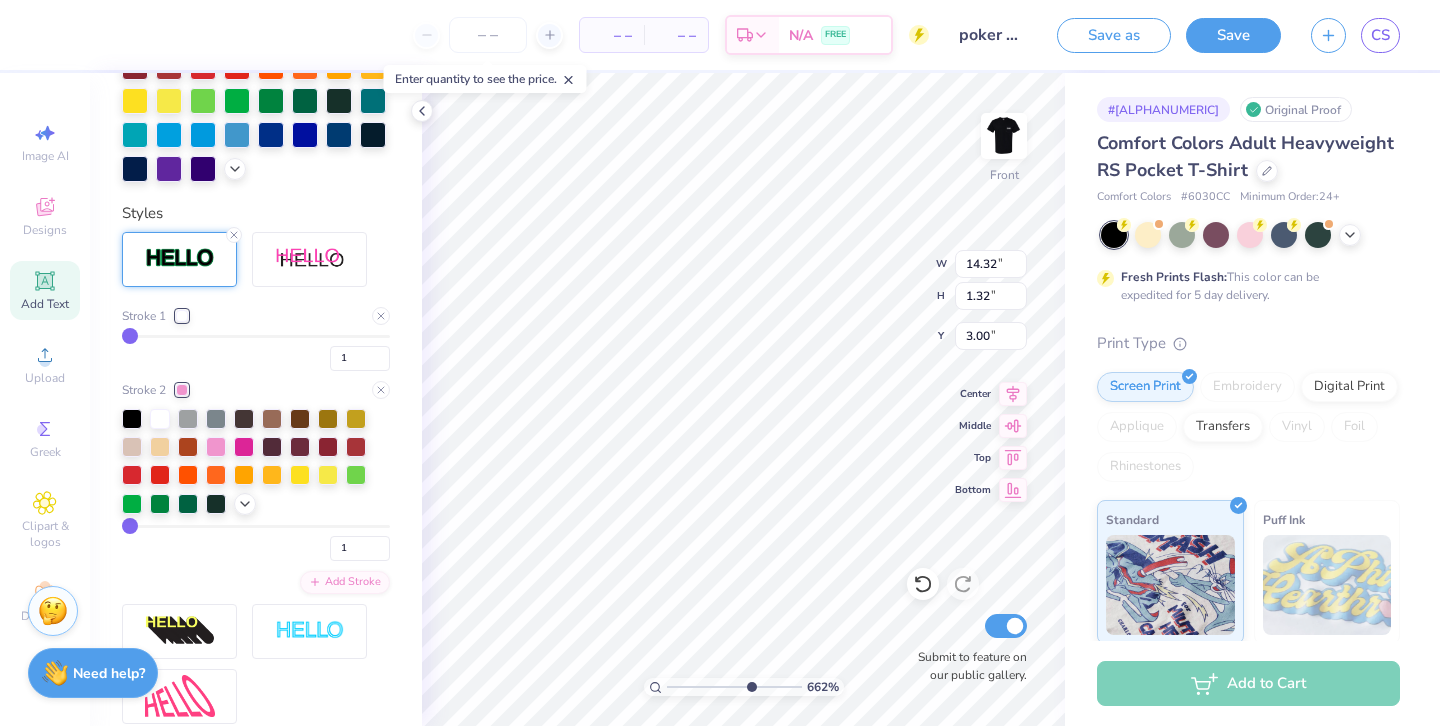 drag, startPoint x: 671, startPoint y: 683, endPoint x: 749, endPoint y: 688, distance: 78.160095 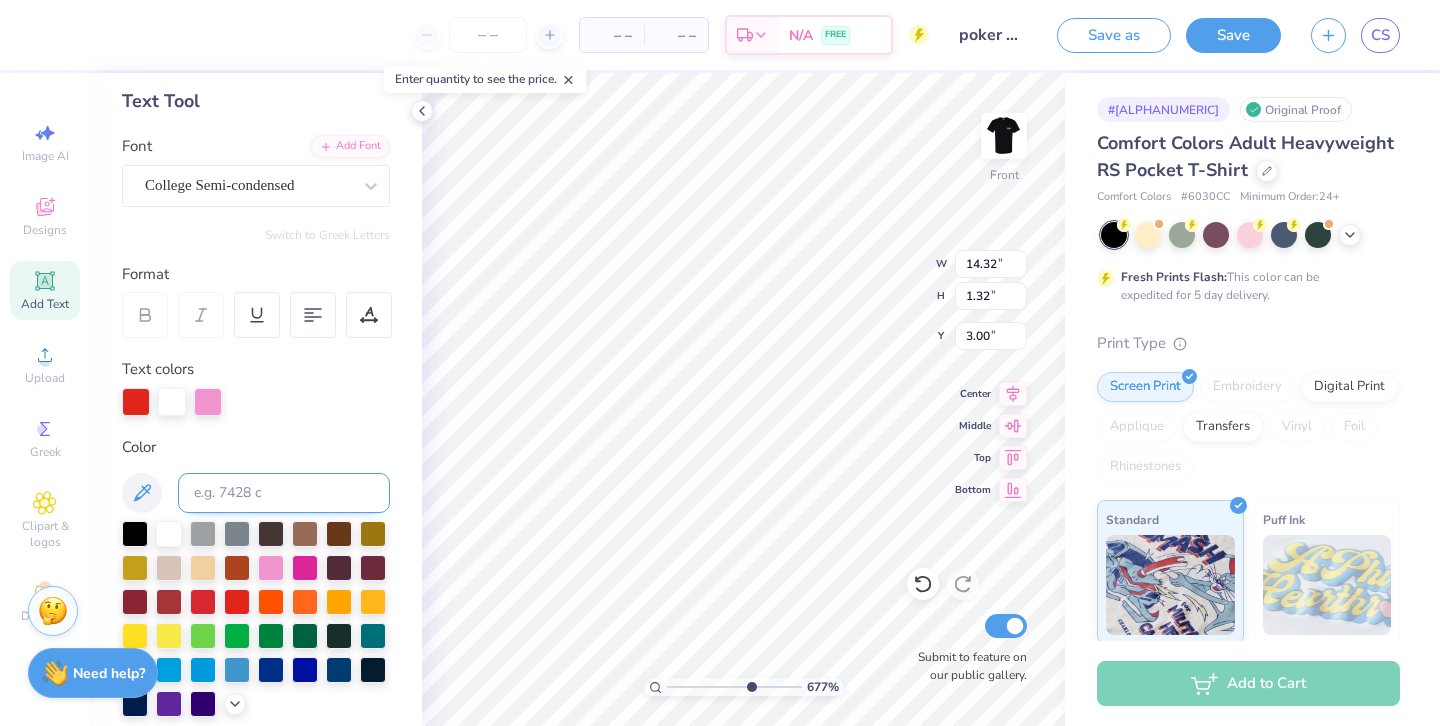 scroll, scrollTop: 94, scrollLeft: 0, axis: vertical 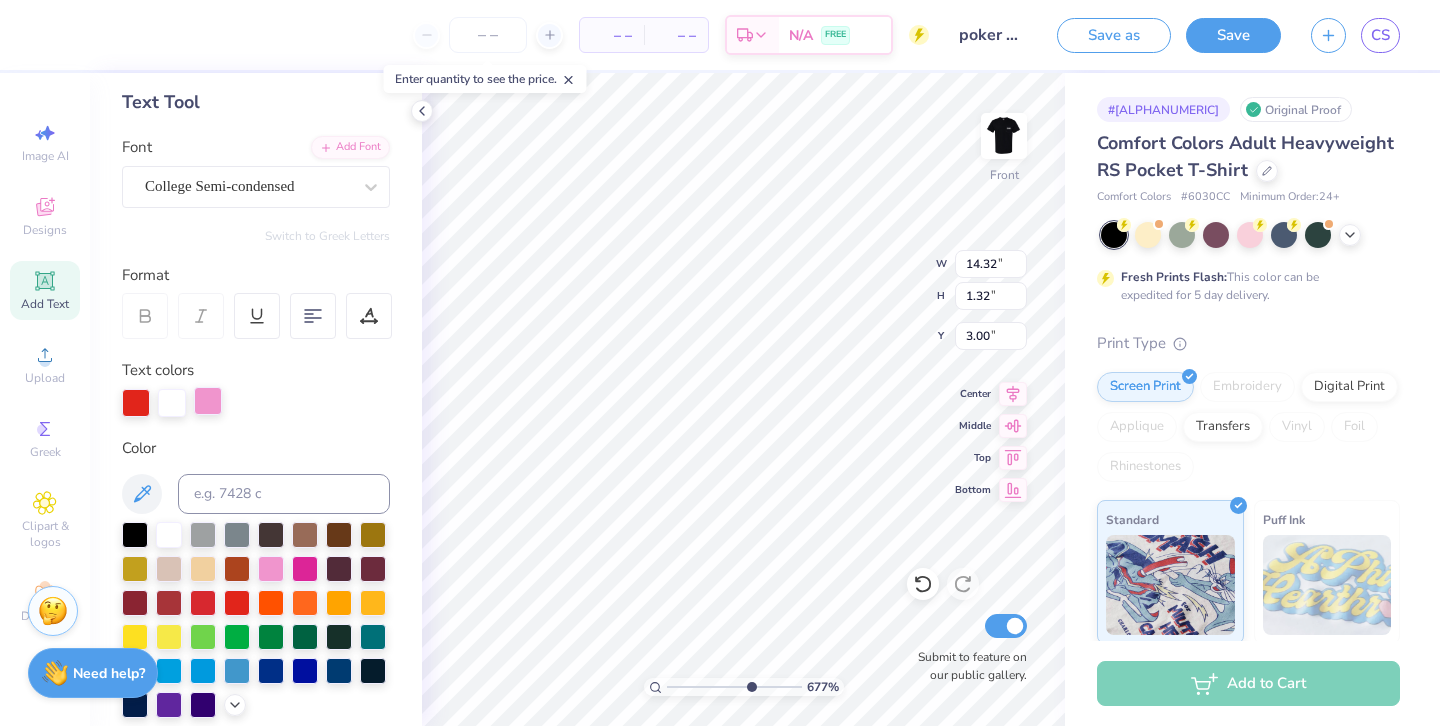 click at bounding box center [208, 401] 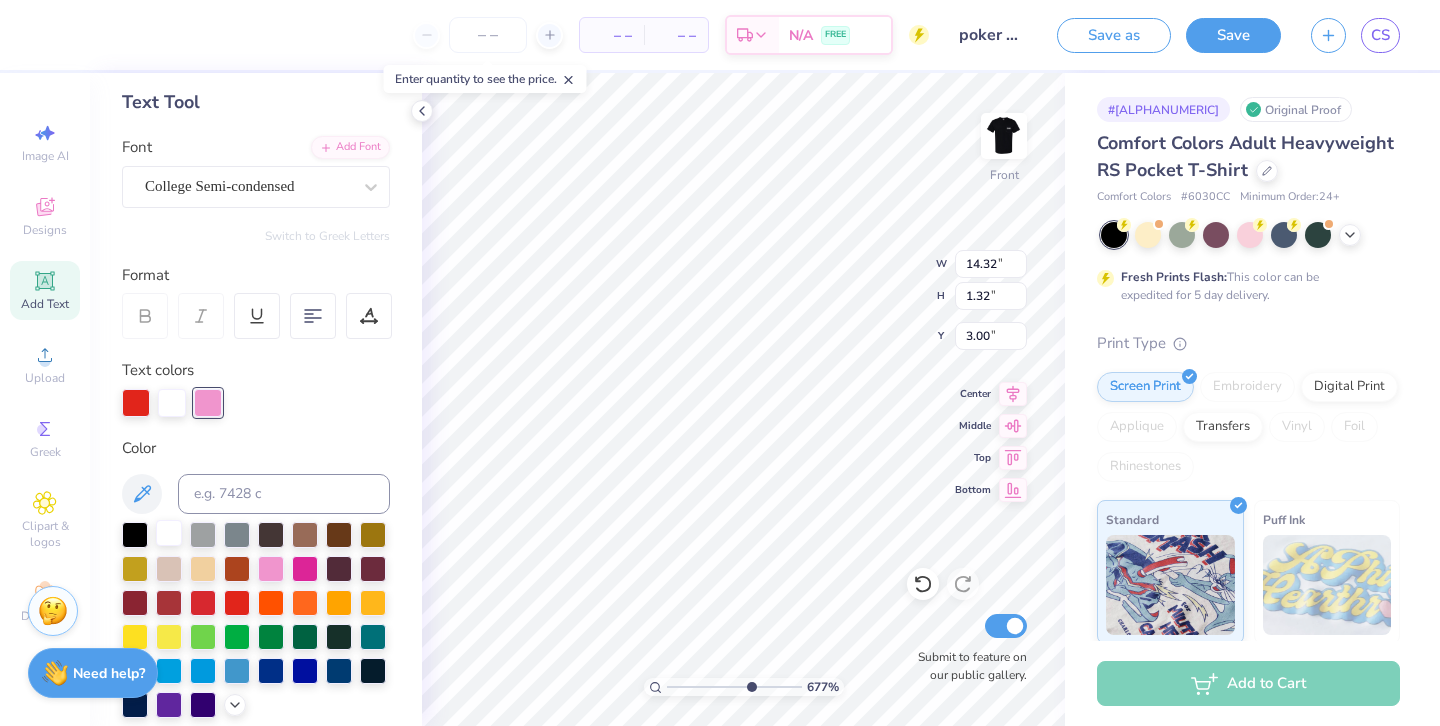 click at bounding box center (169, 533) 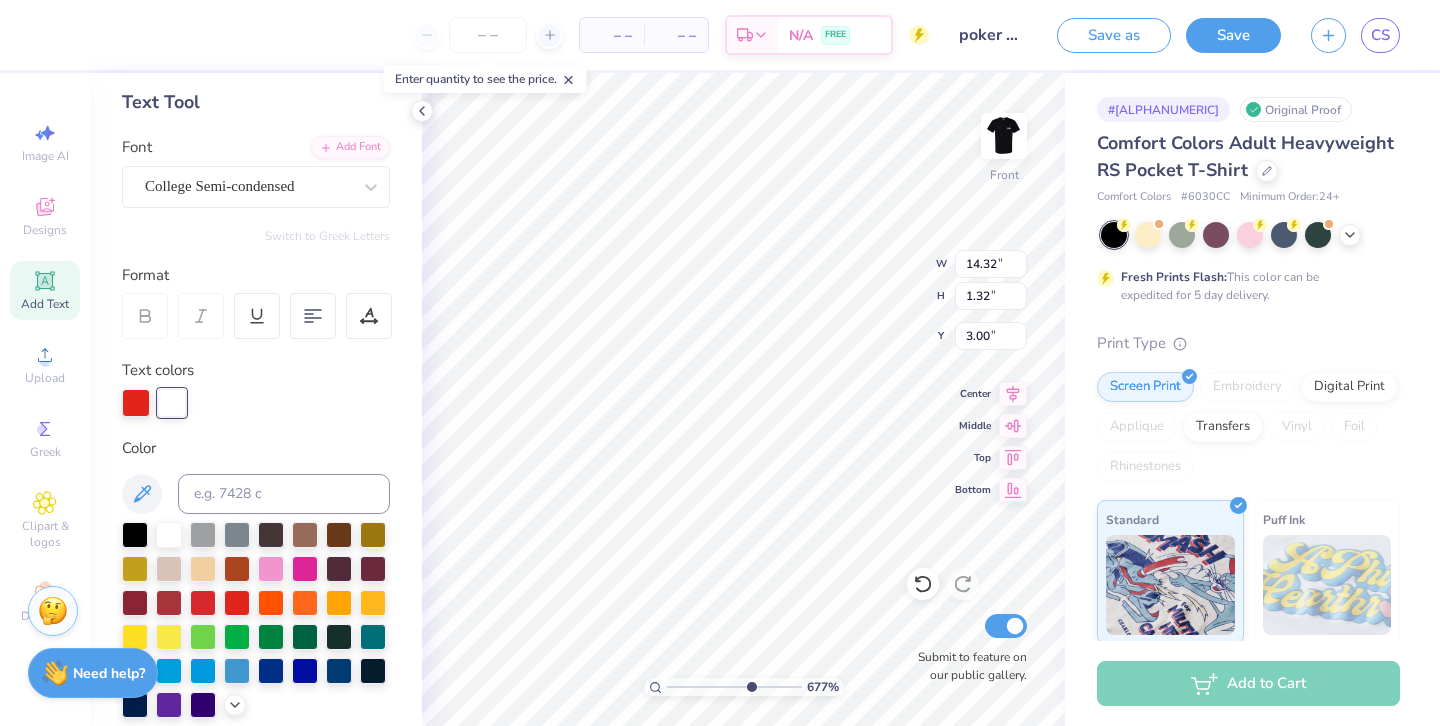 type on "11.00" 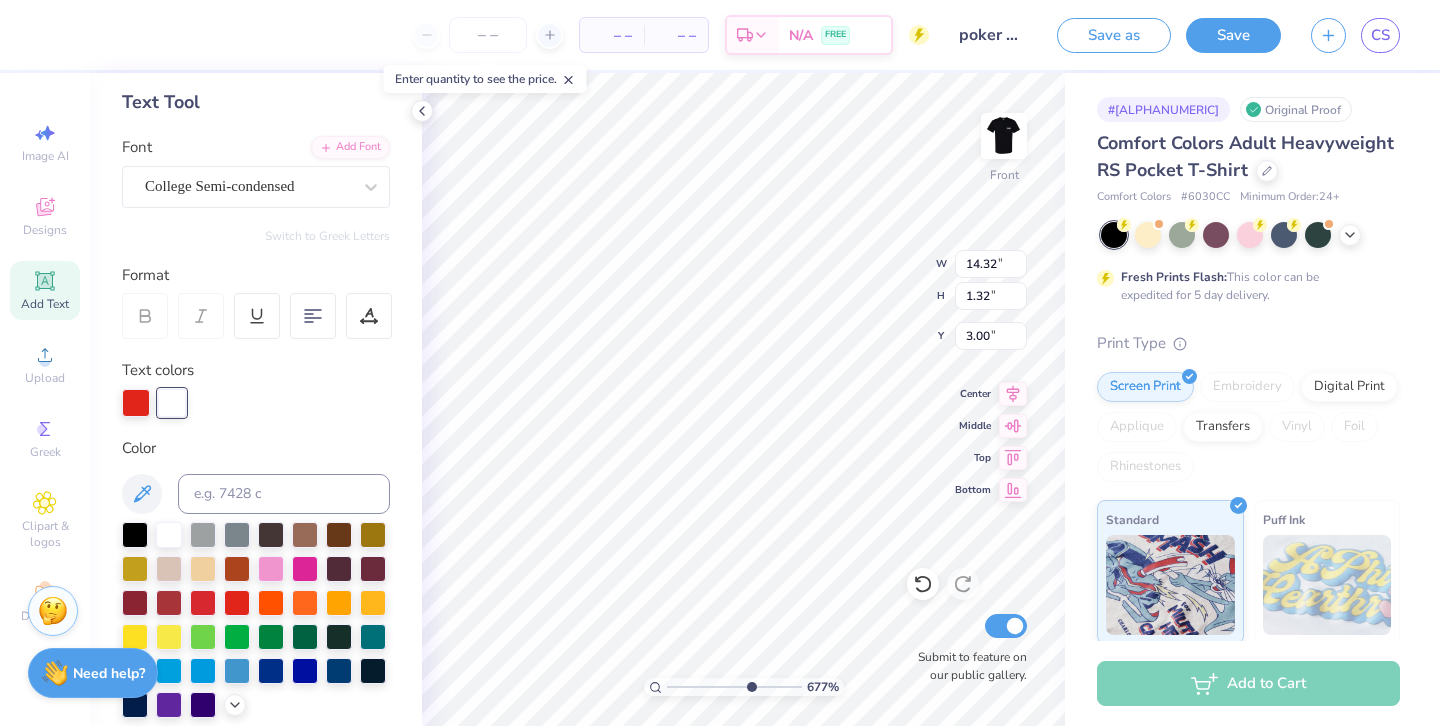type on "8.10" 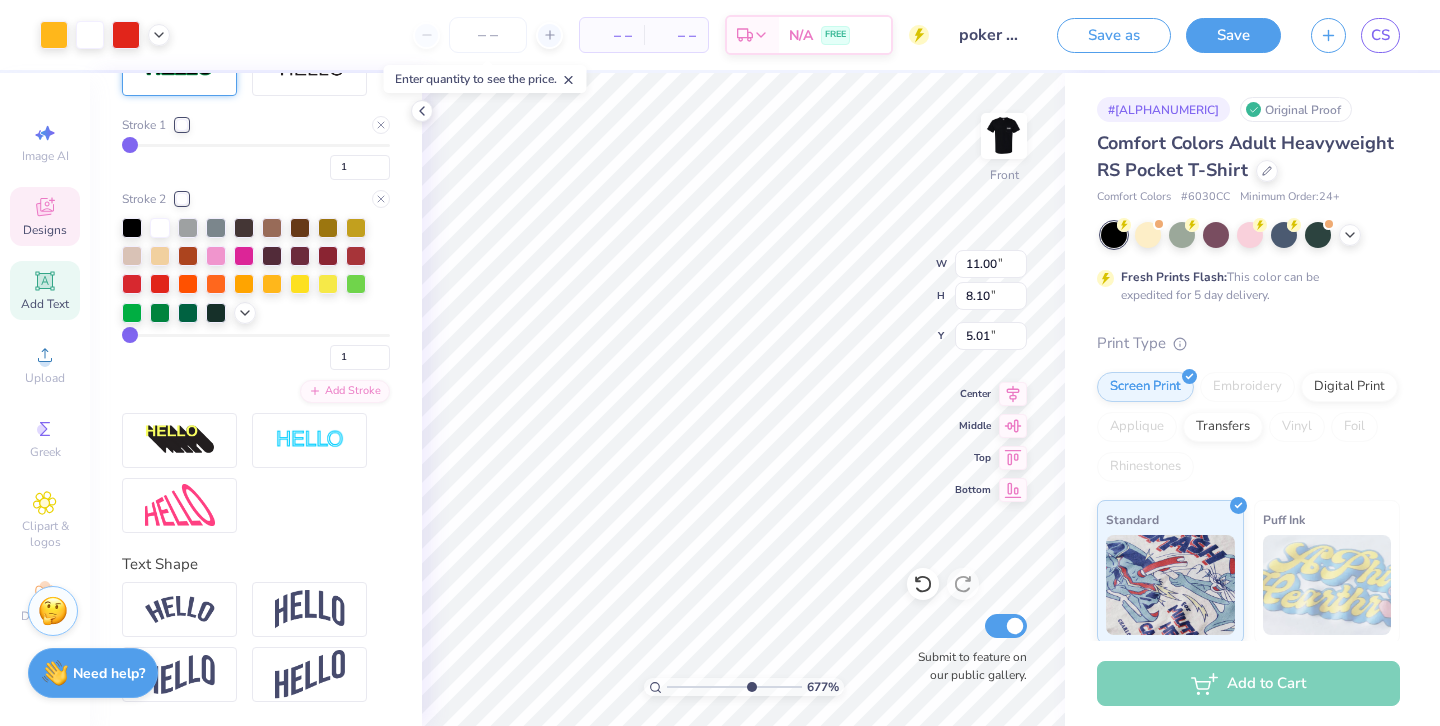scroll, scrollTop: 821, scrollLeft: 0, axis: vertical 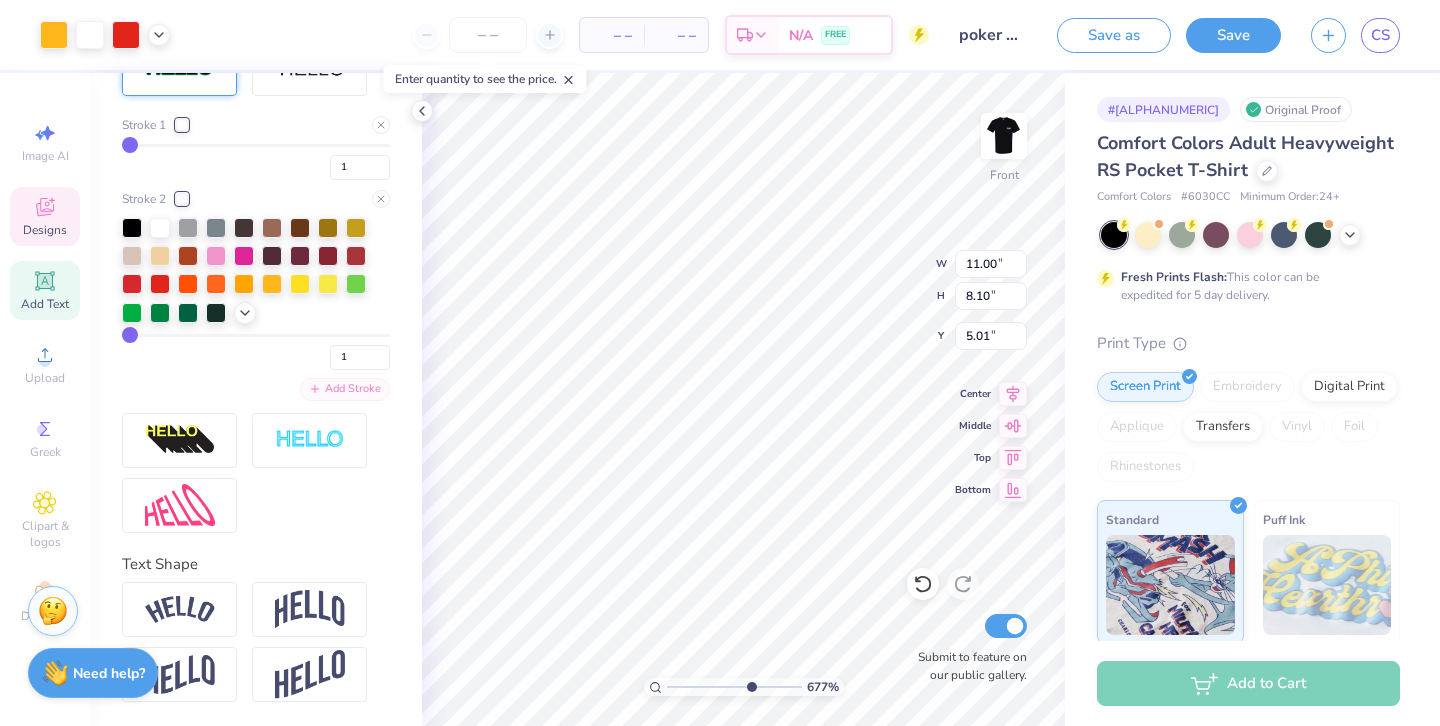 click on "Add Stroke" at bounding box center [345, 389] 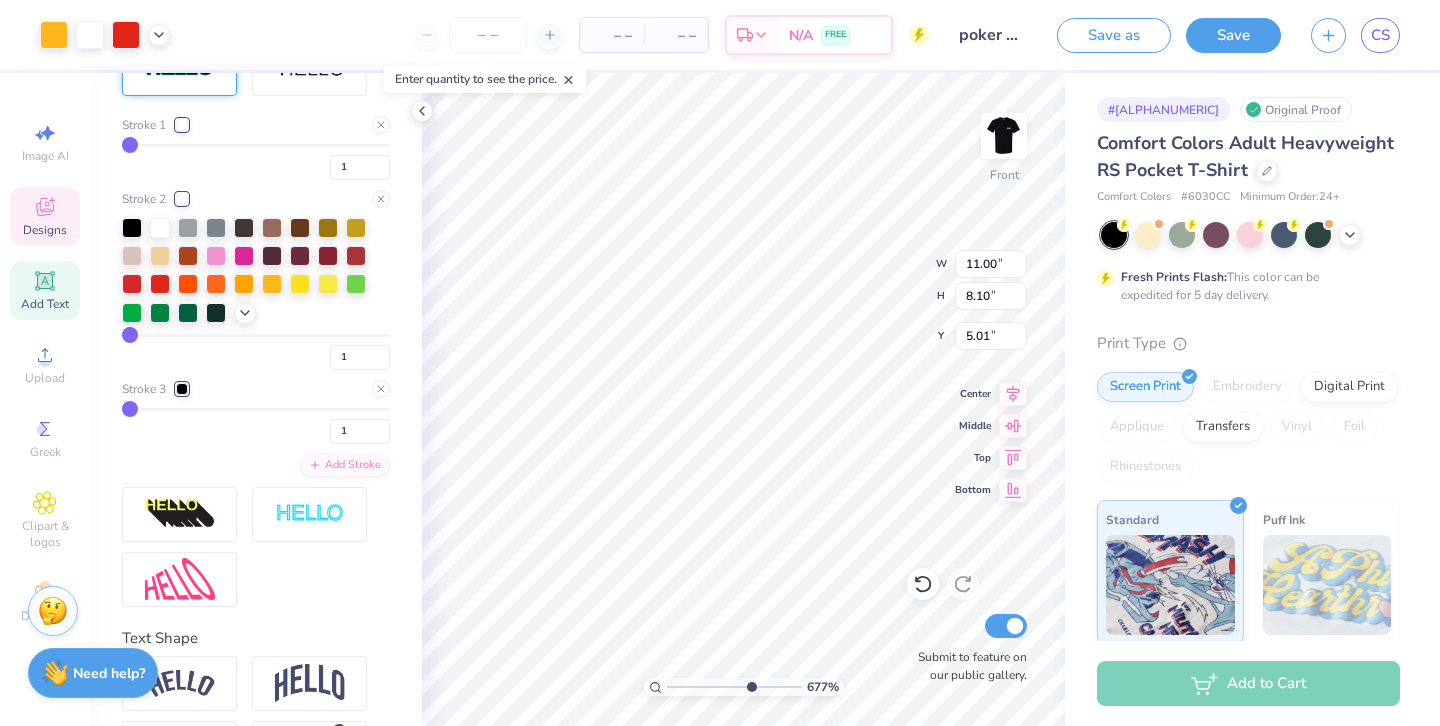 click at bounding box center [182, 389] 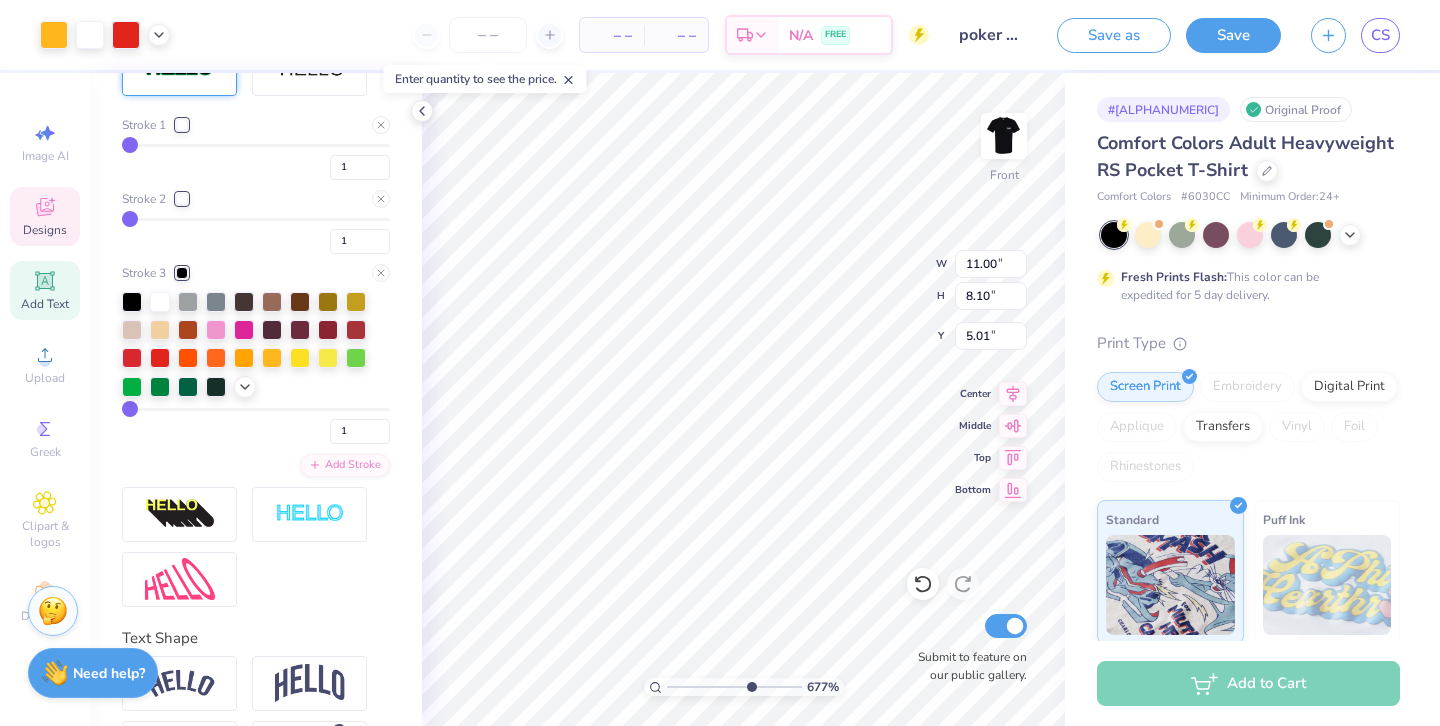 click at bounding box center [245, 387] 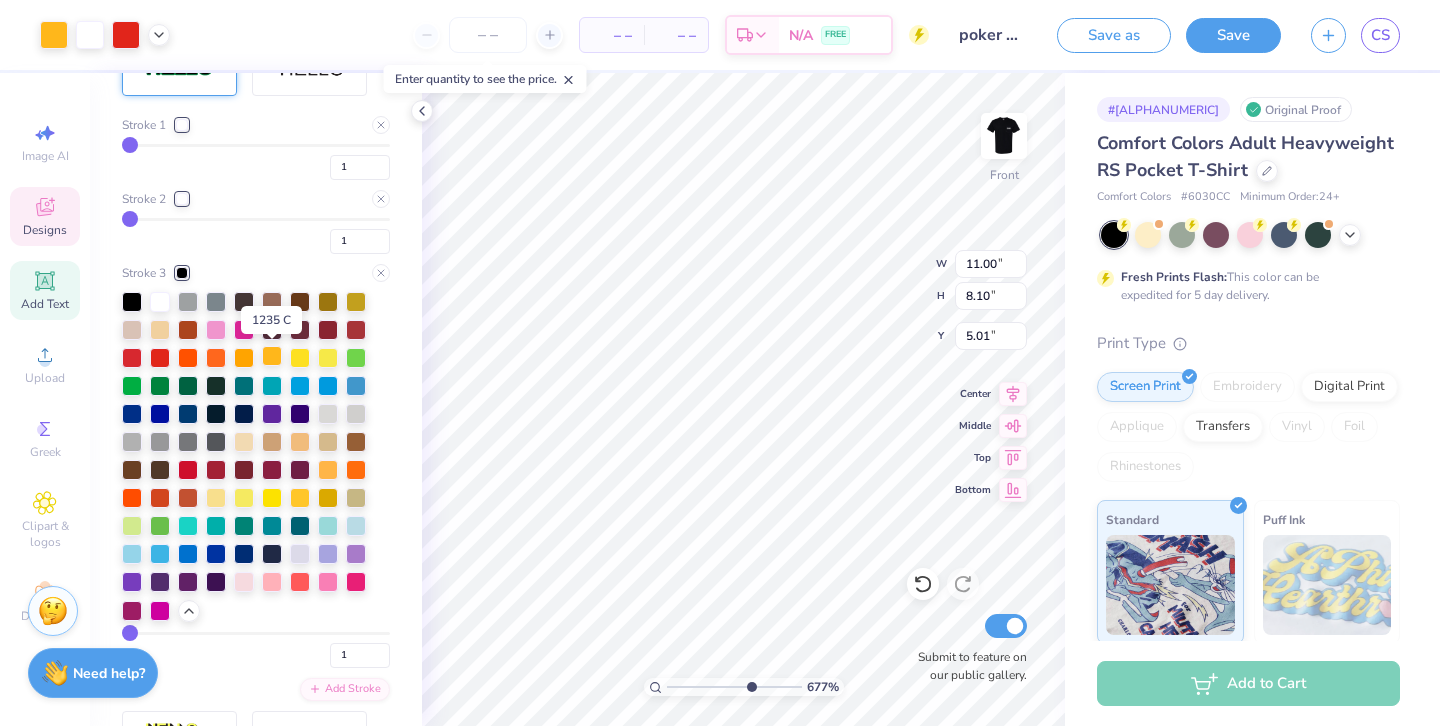 click at bounding box center [272, 356] 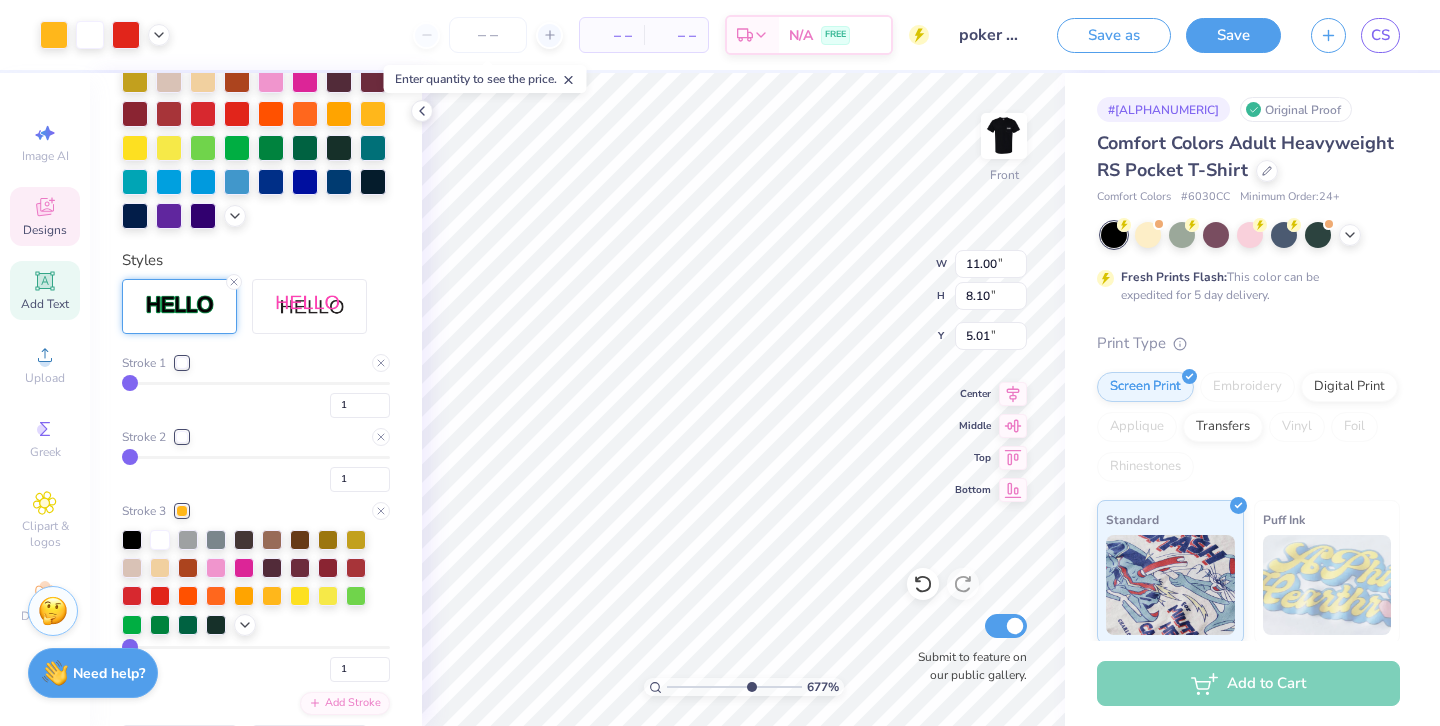 scroll, scrollTop: 691, scrollLeft: 0, axis: vertical 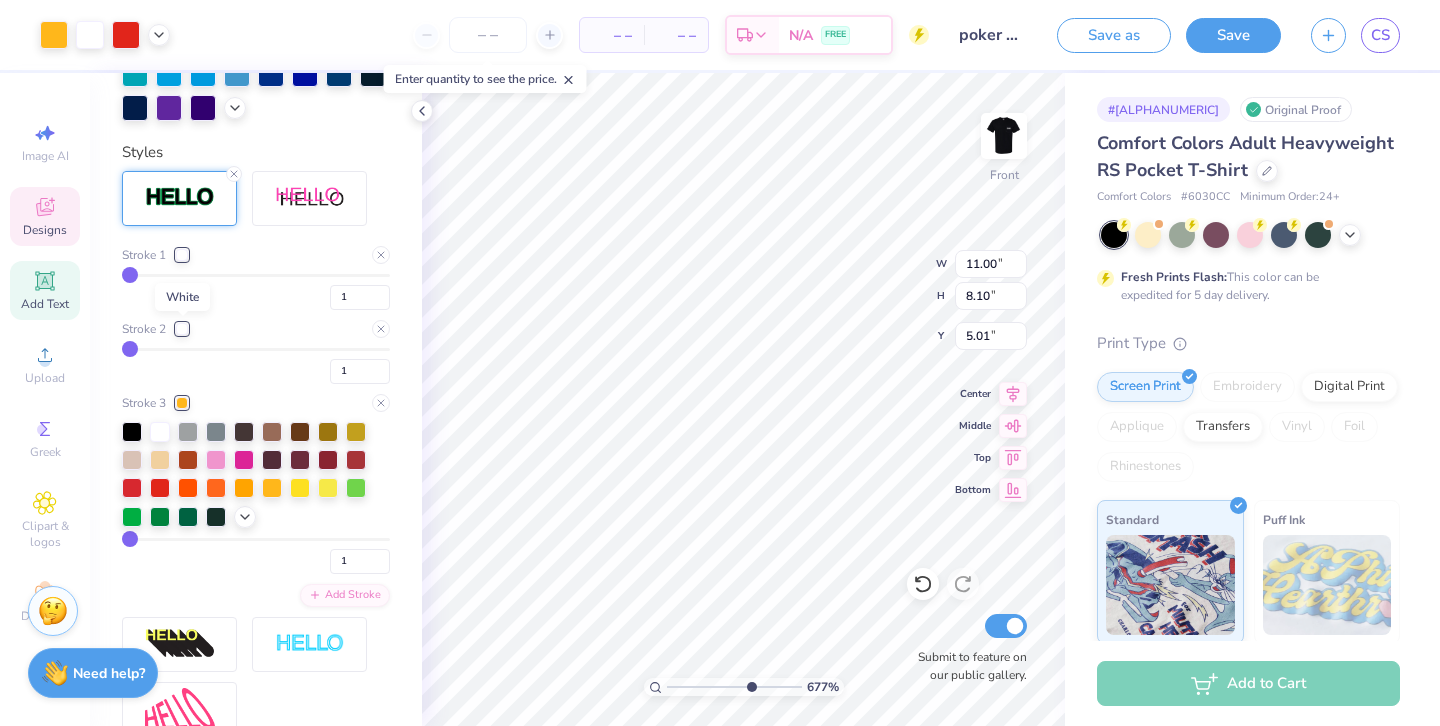 click at bounding box center (182, 329) 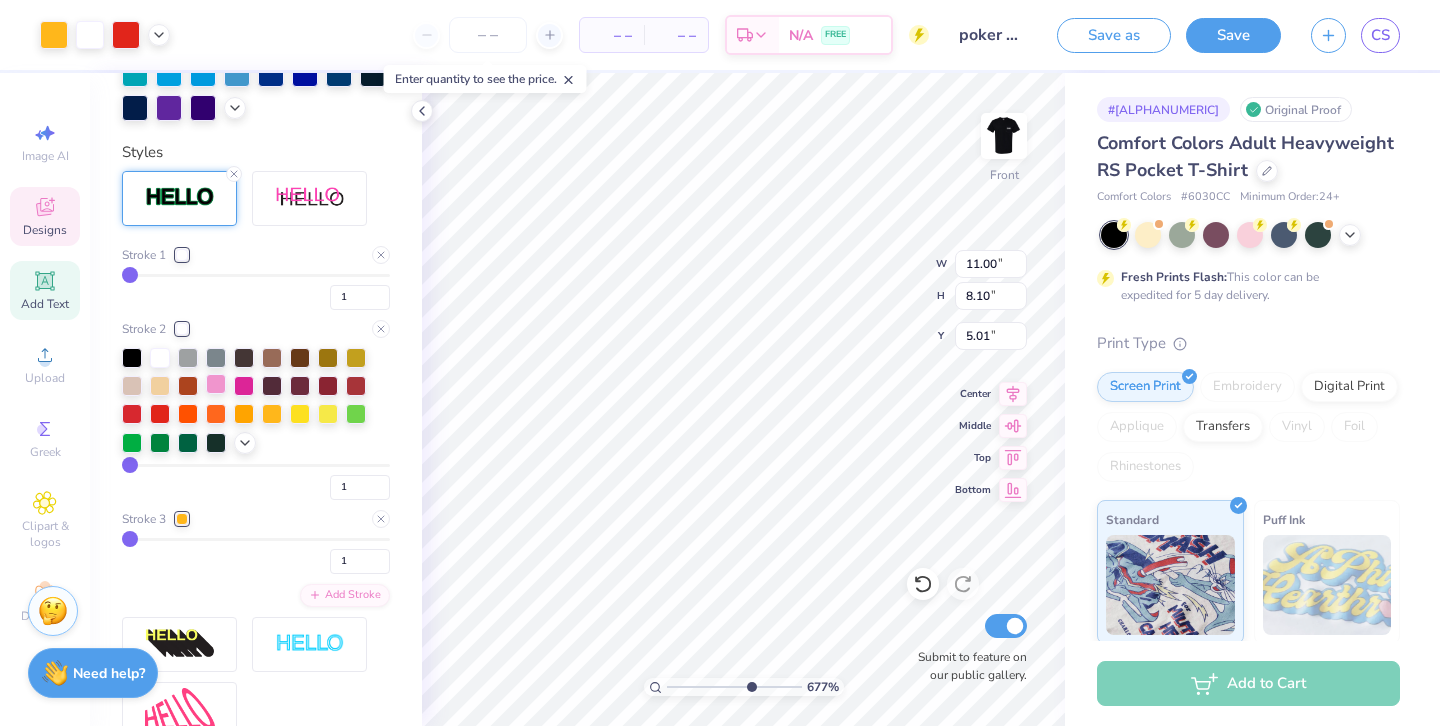 click at bounding box center [216, 384] 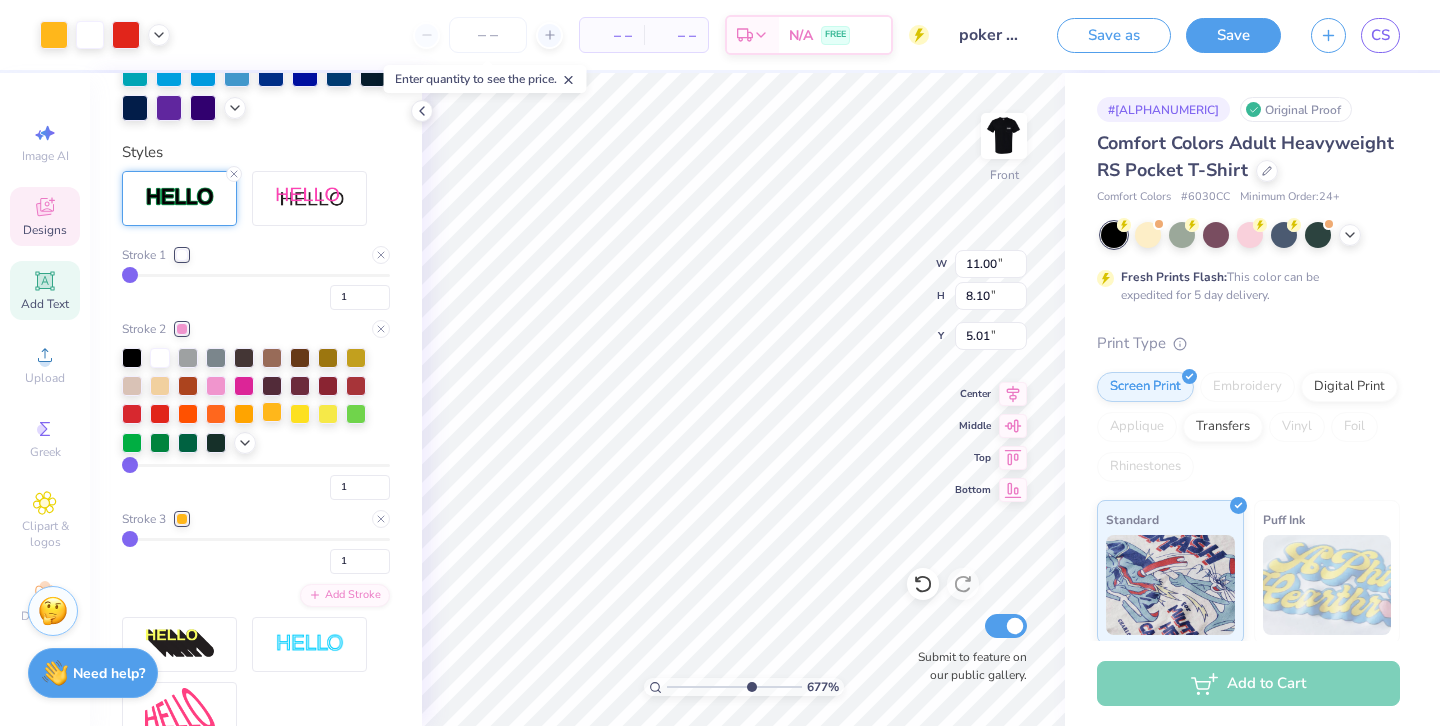 click at bounding box center [272, 412] 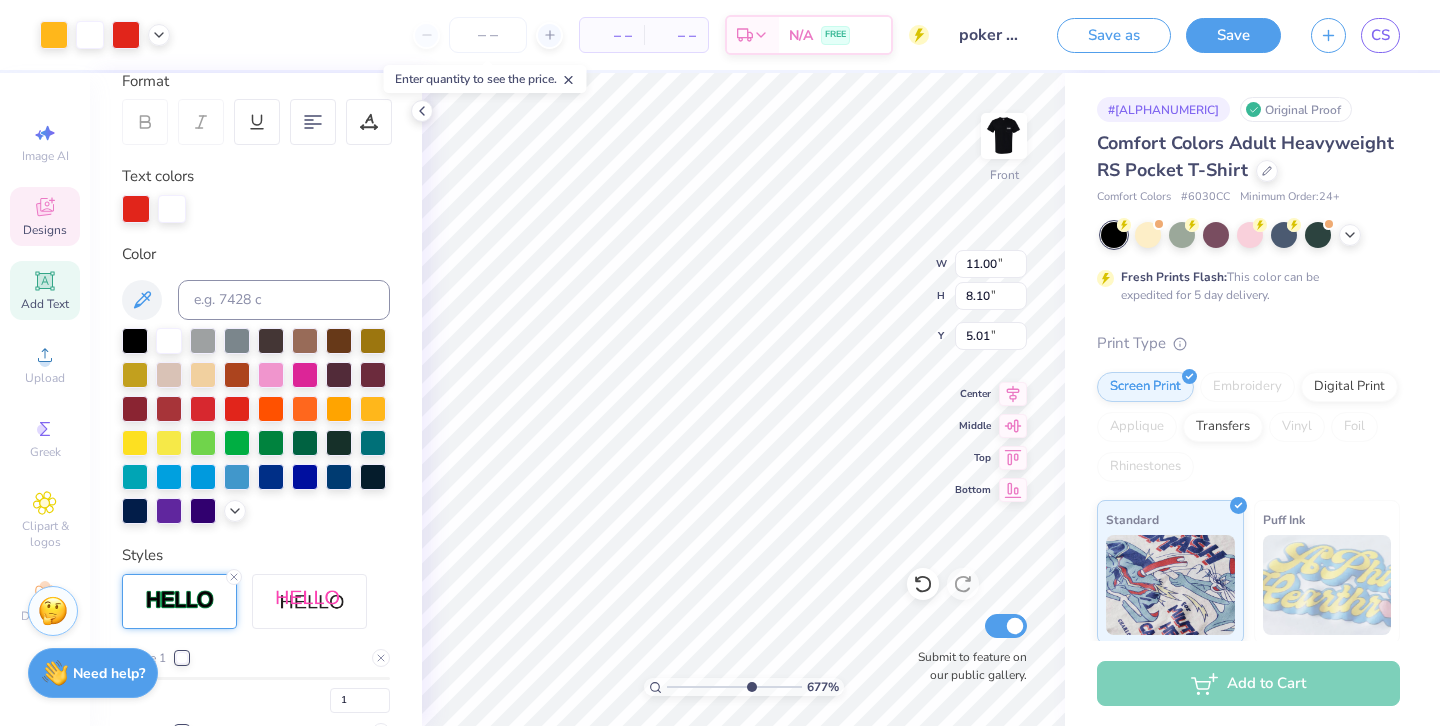 scroll, scrollTop: 287, scrollLeft: 0, axis: vertical 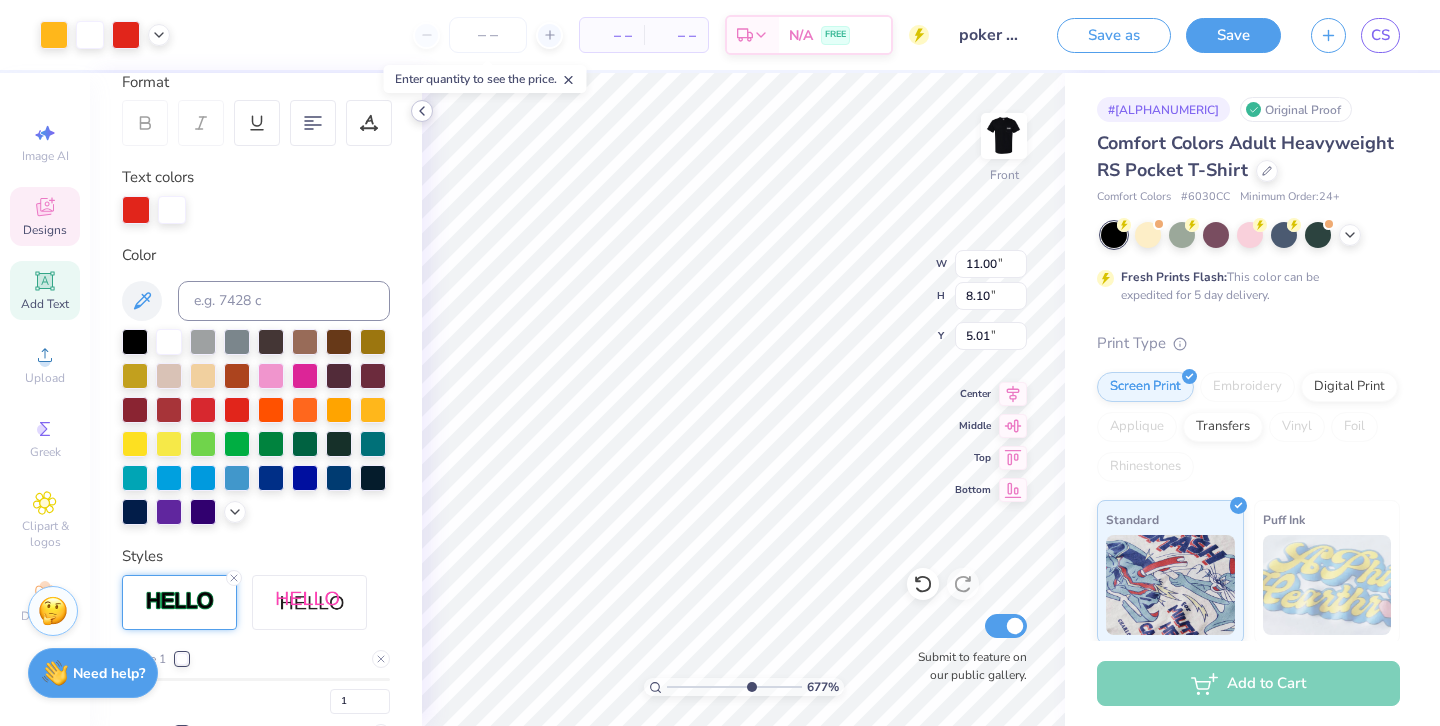 click 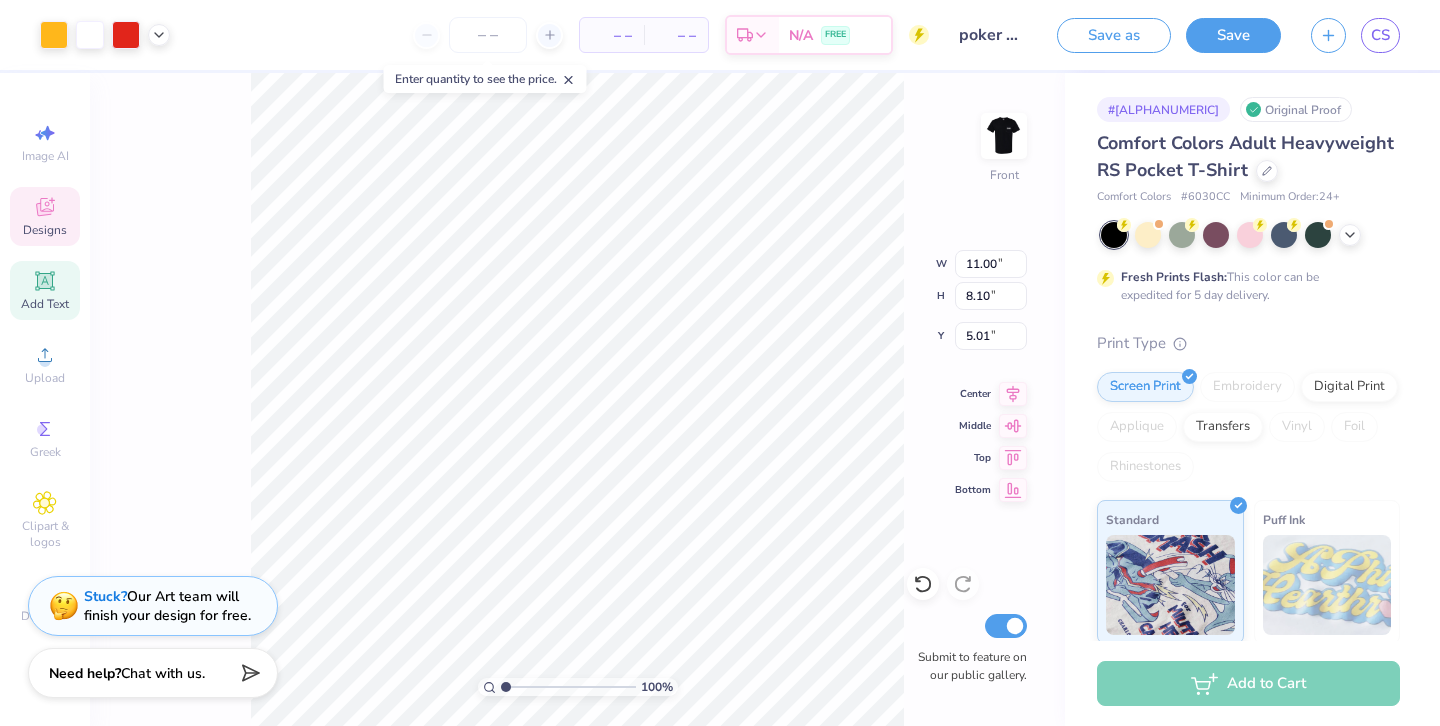 drag, startPoint x: 580, startPoint y: 688, endPoint x: 469, endPoint y: 687, distance: 111.0045 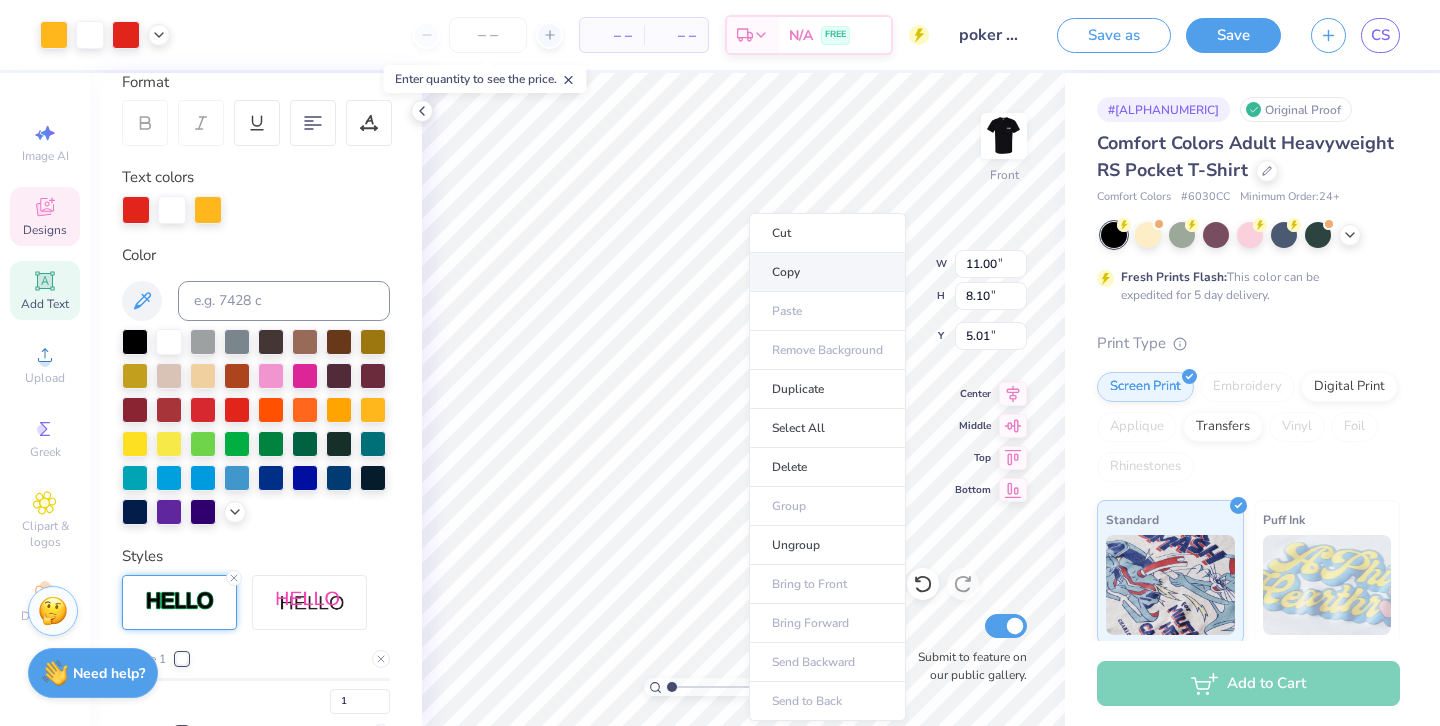 click on "Copy" at bounding box center [827, 272] 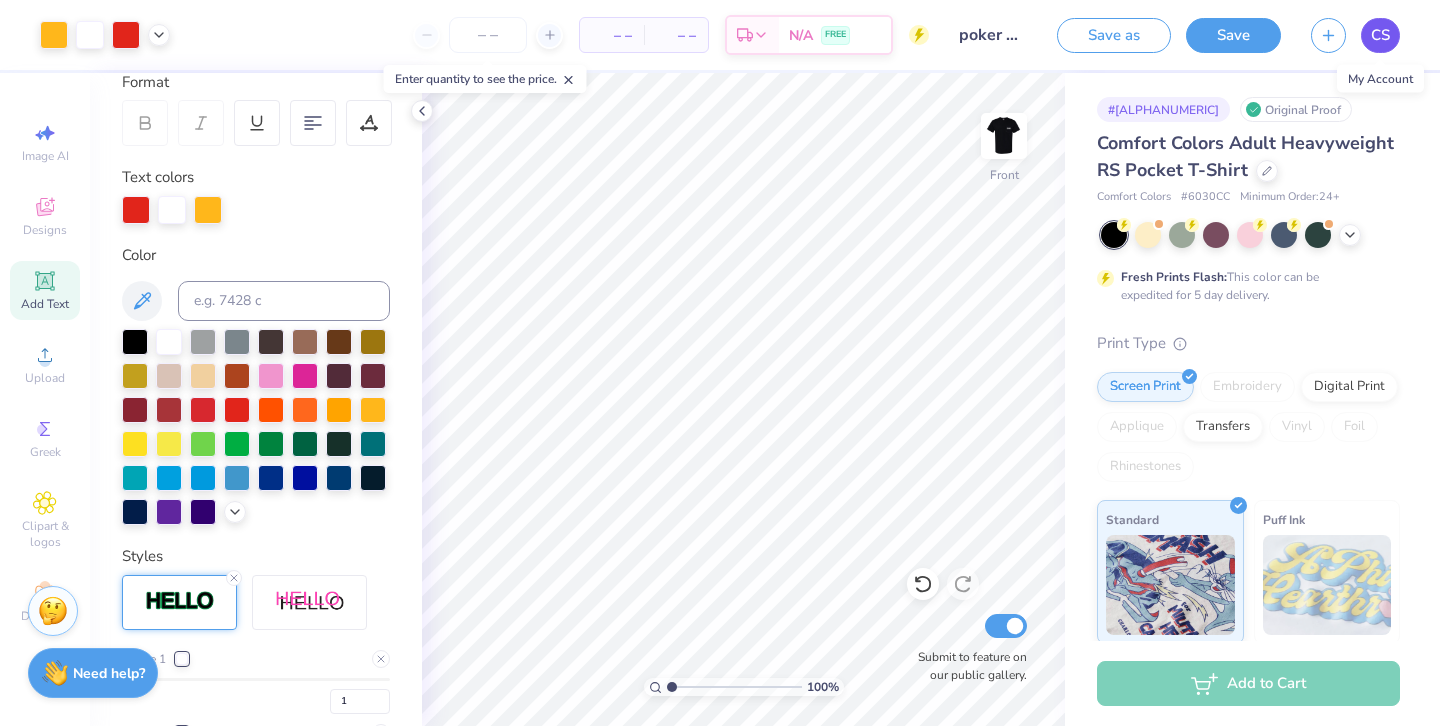 click on "CS" at bounding box center (1380, 35) 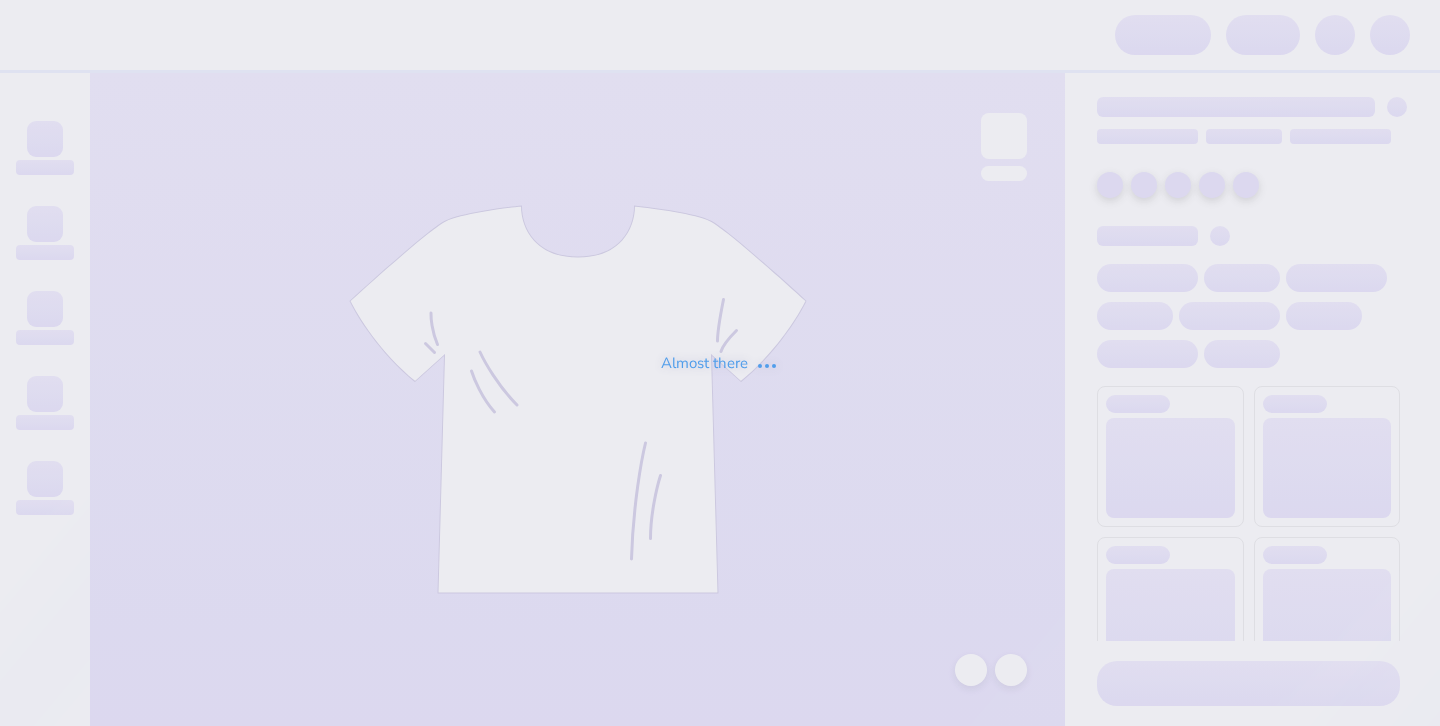 scroll, scrollTop: 0, scrollLeft: 0, axis: both 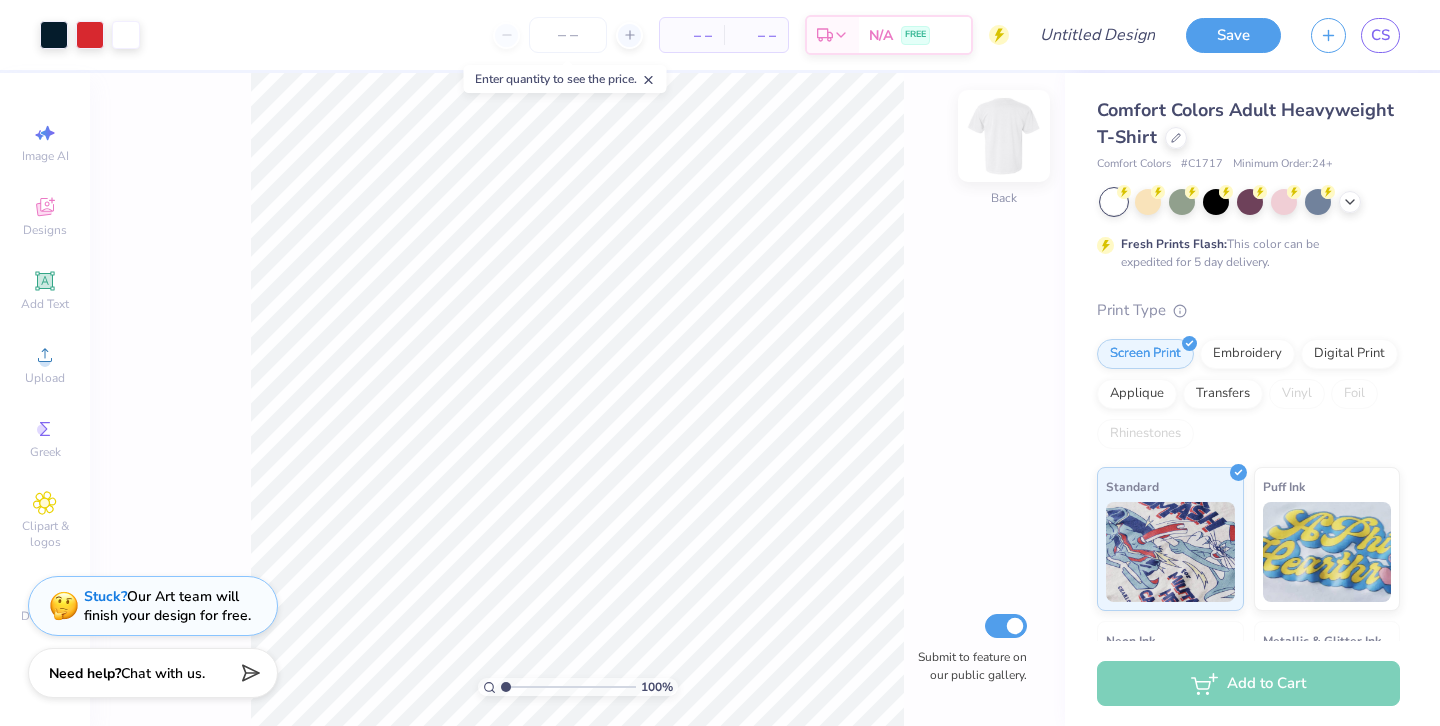 click at bounding box center [1004, 136] 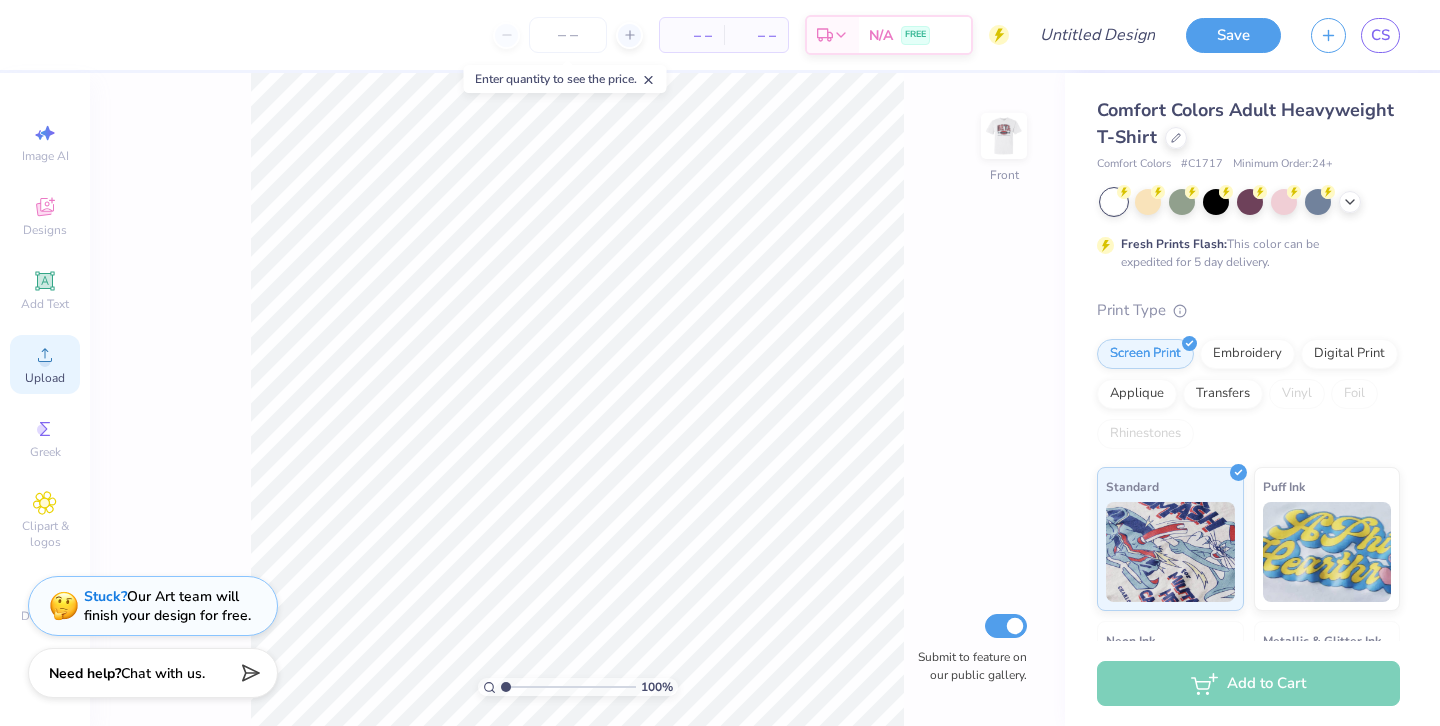 click 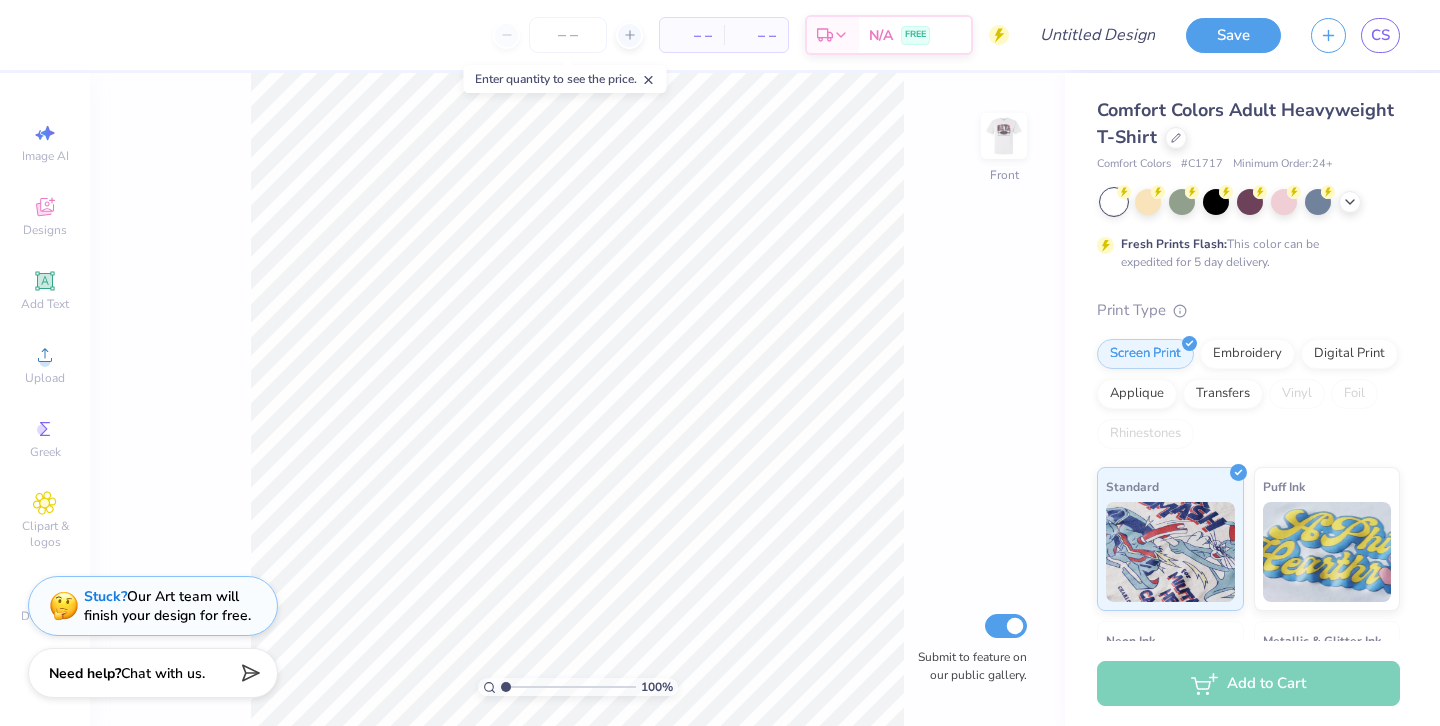 click on "100  % Front Submit to feature on our public gallery." at bounding box center [577, 399] 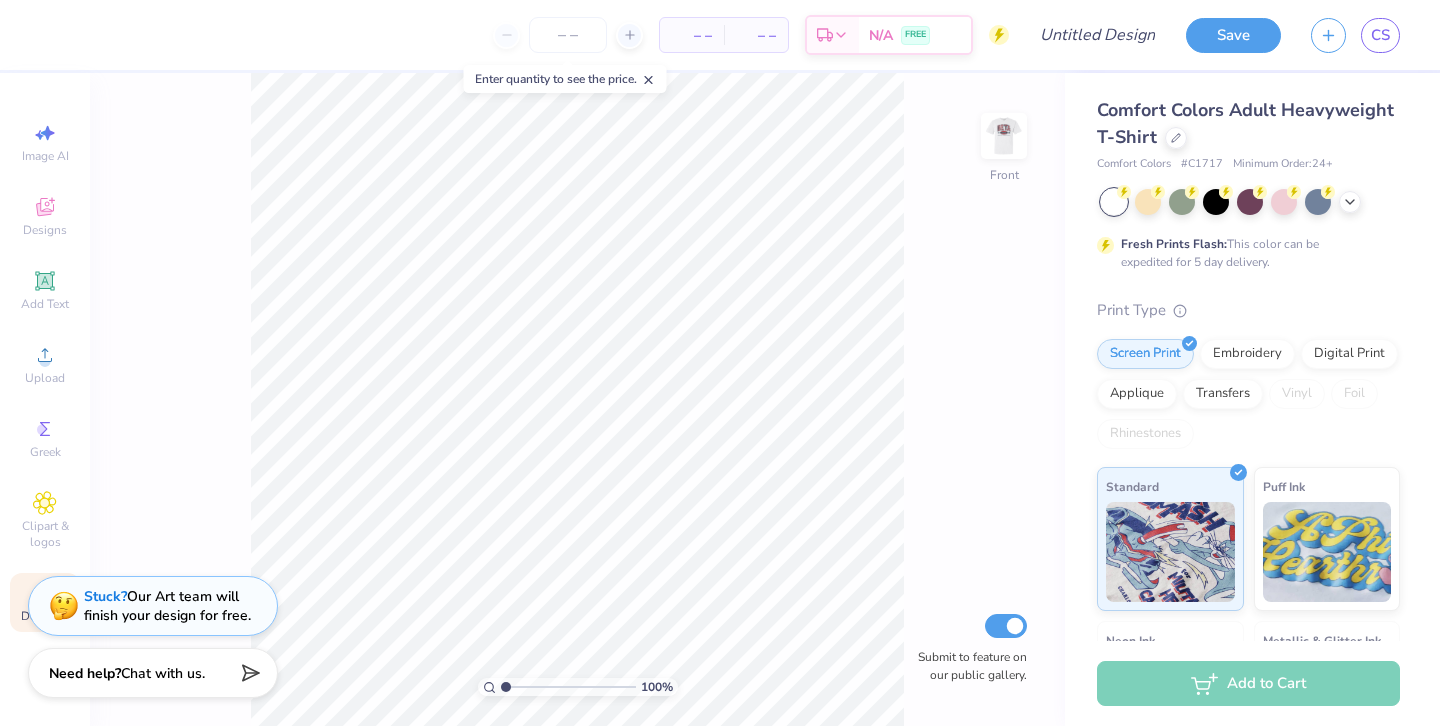 click on "Decorate" at bounding box center (45, 616) 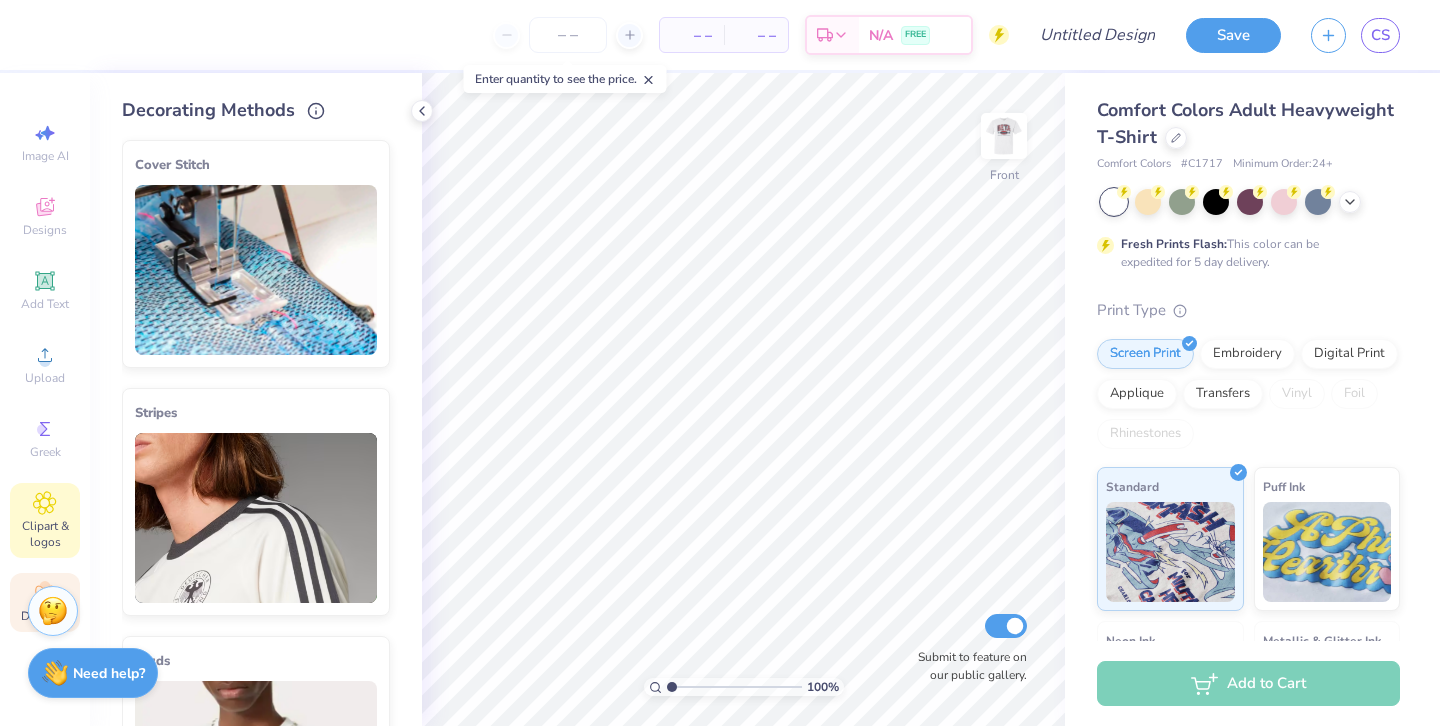 click on "Clipart & logos" at bounding box center [45, 534] 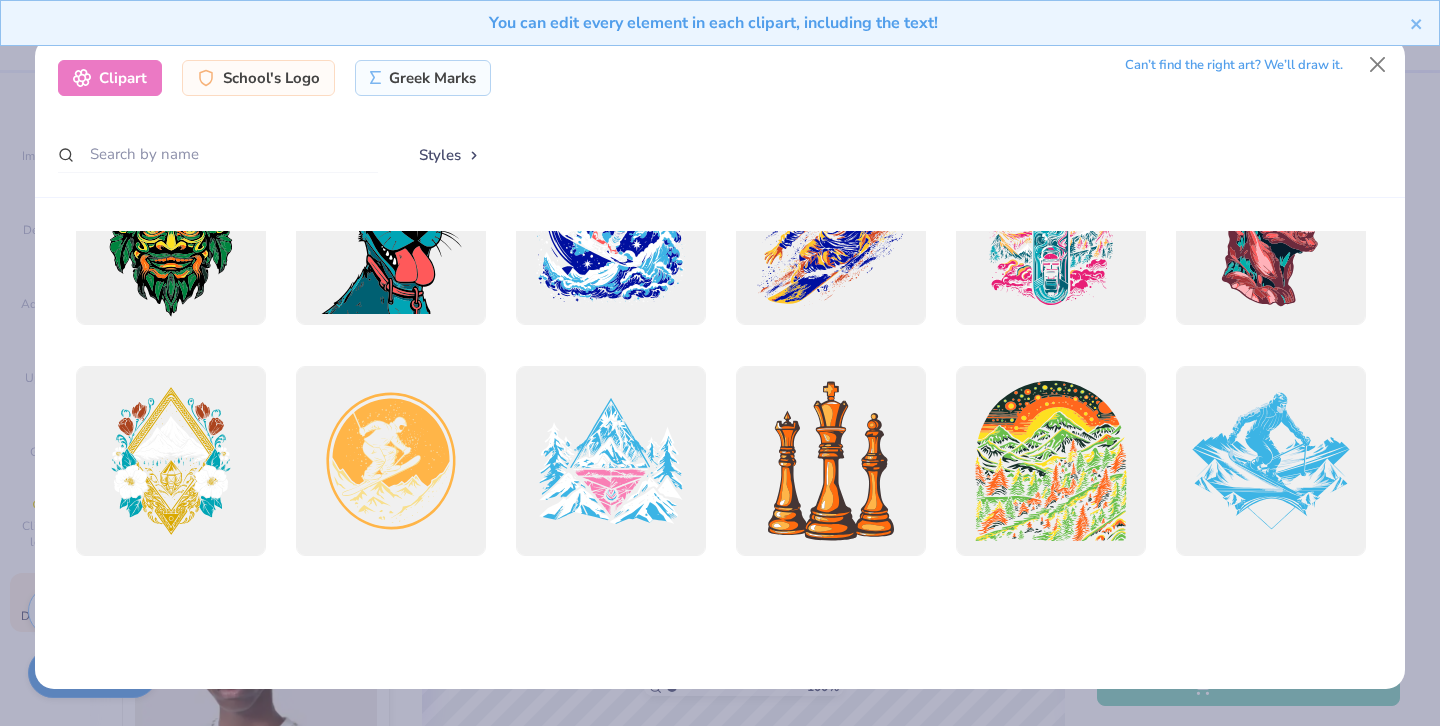 scroll, scrollTop: 4351, scrollLeft: 0, axis: vertical 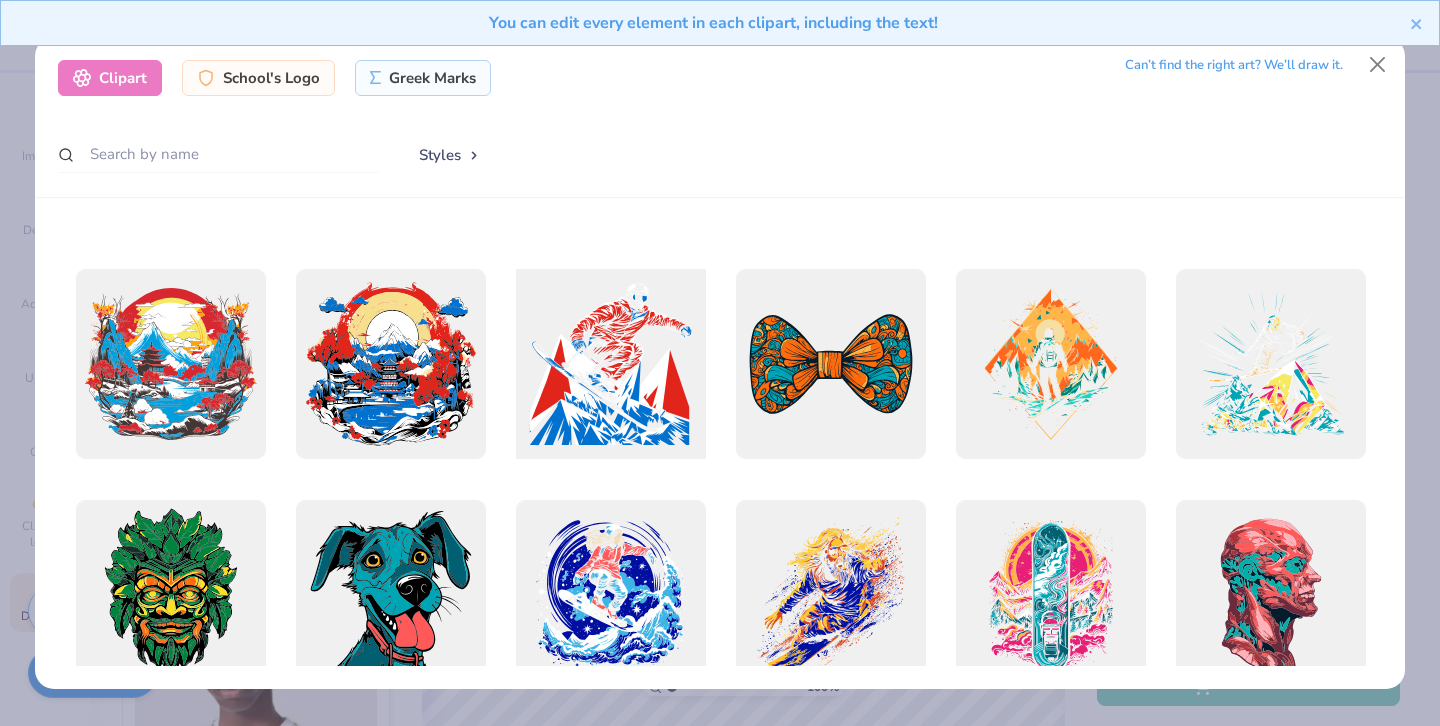 click at bounding box center [610, 363] 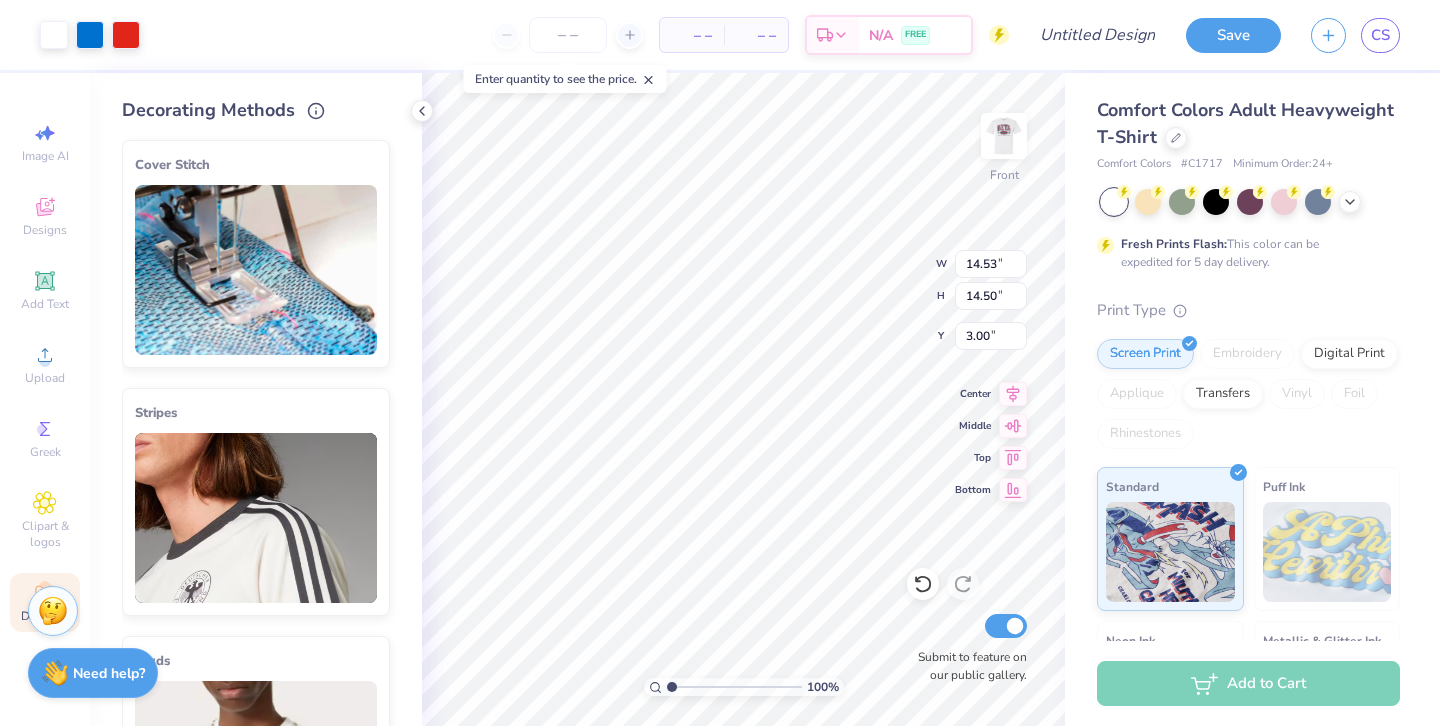 type on "9.96" 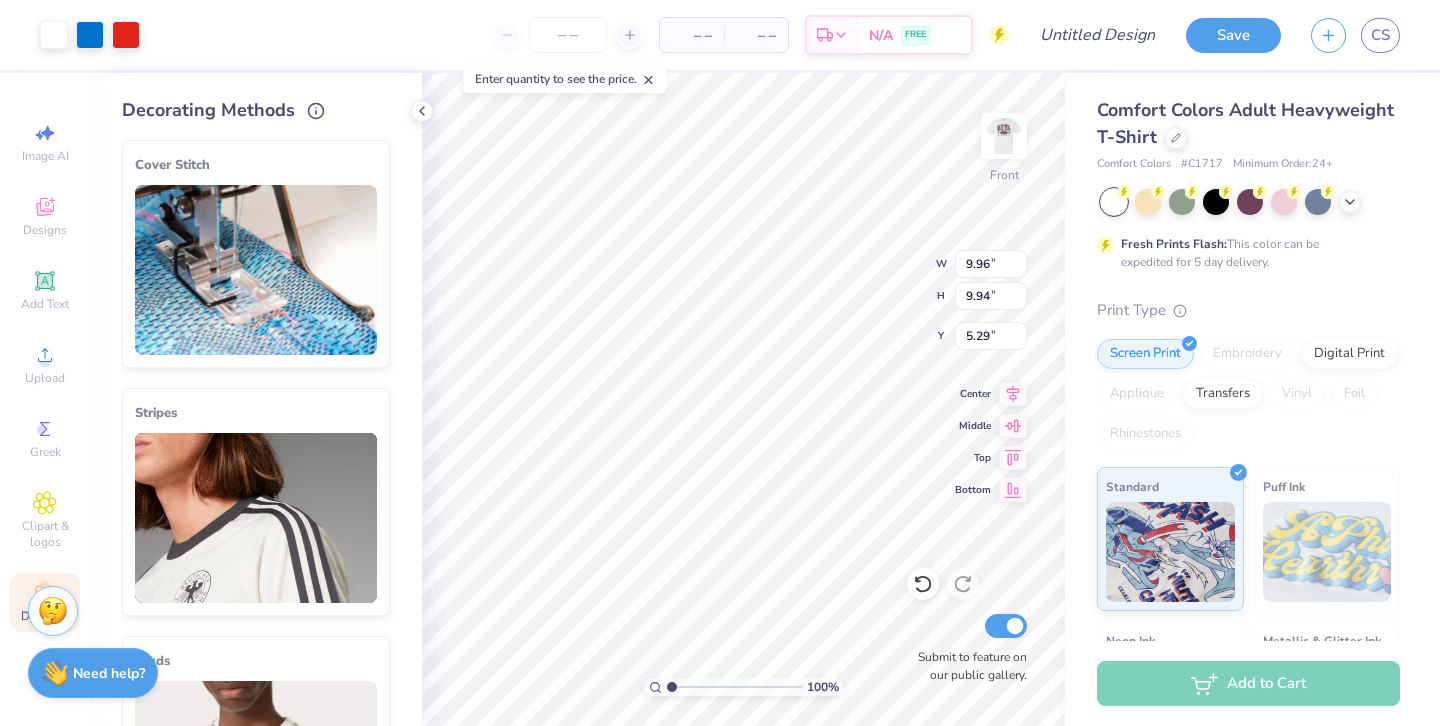 type on "3.81" 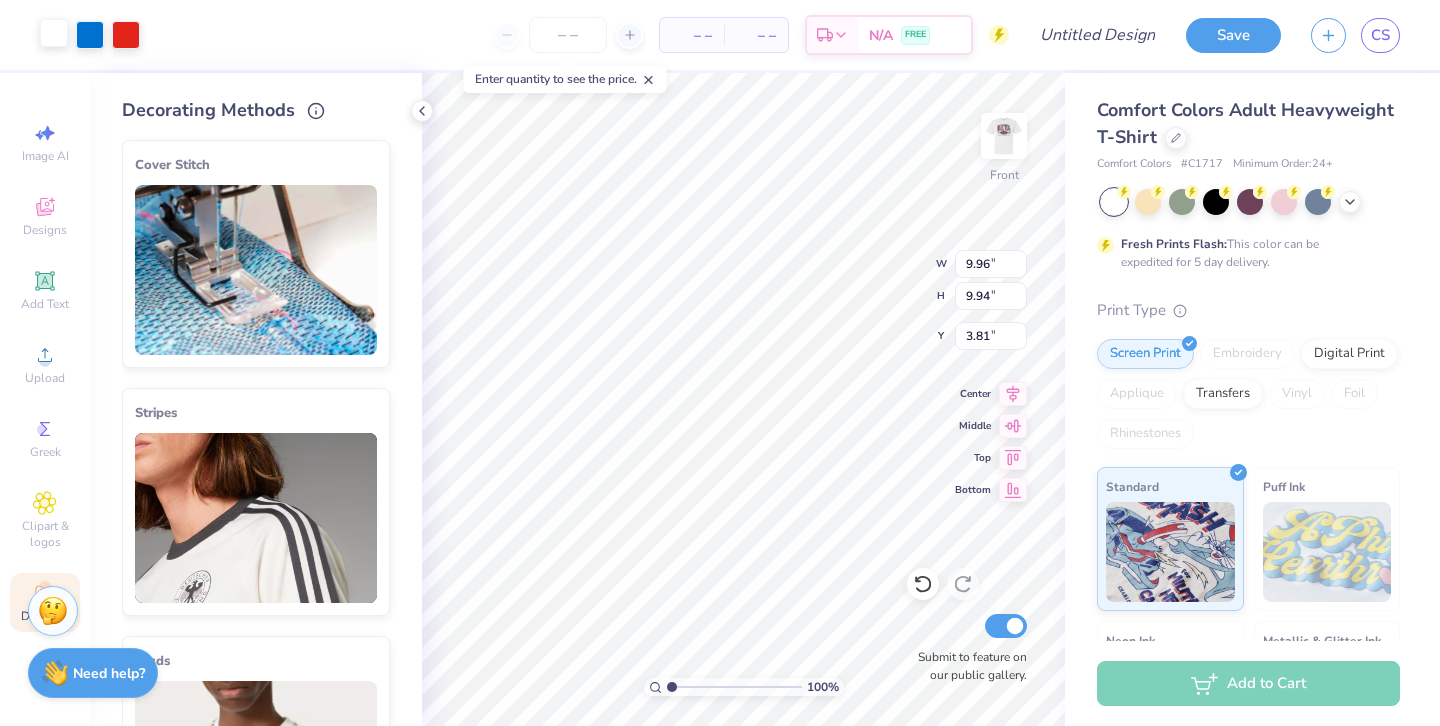 click at bounding box center [54, 33] 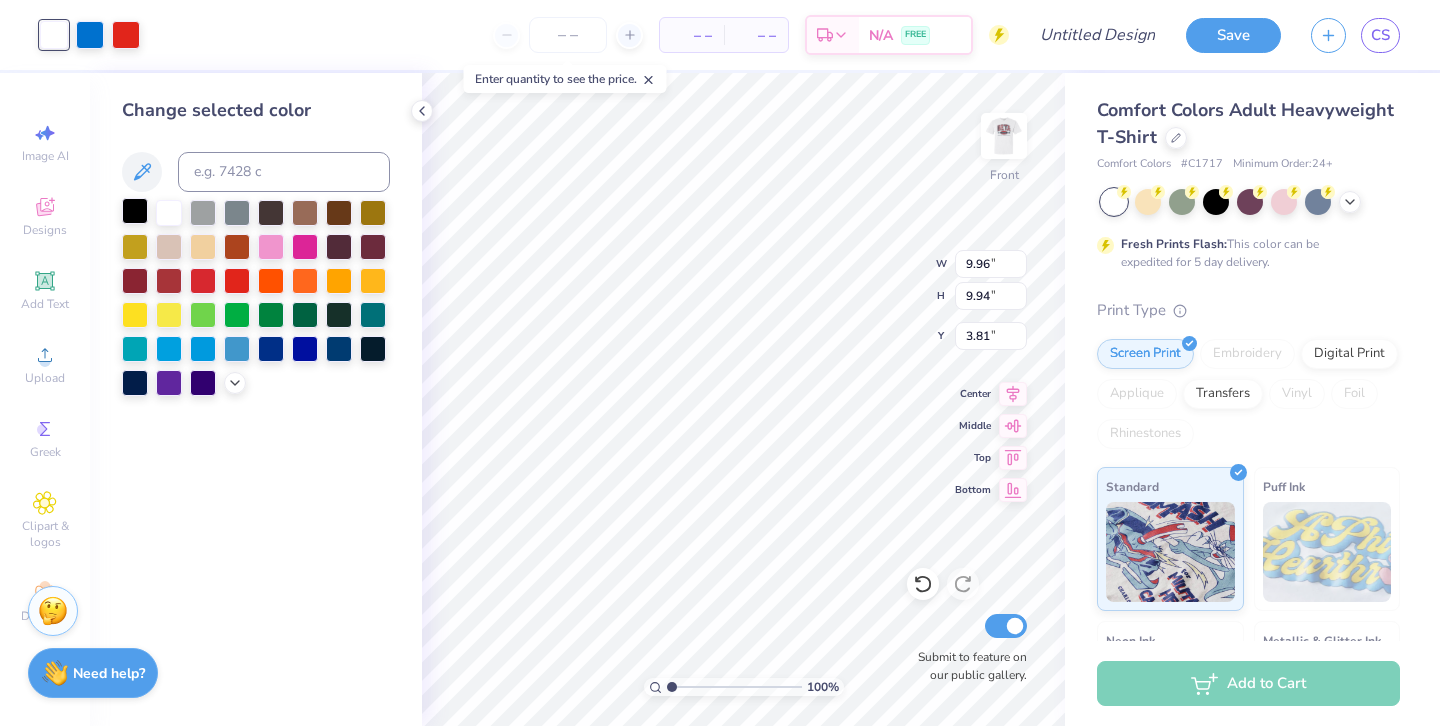 click at bounding box center (135, 211) 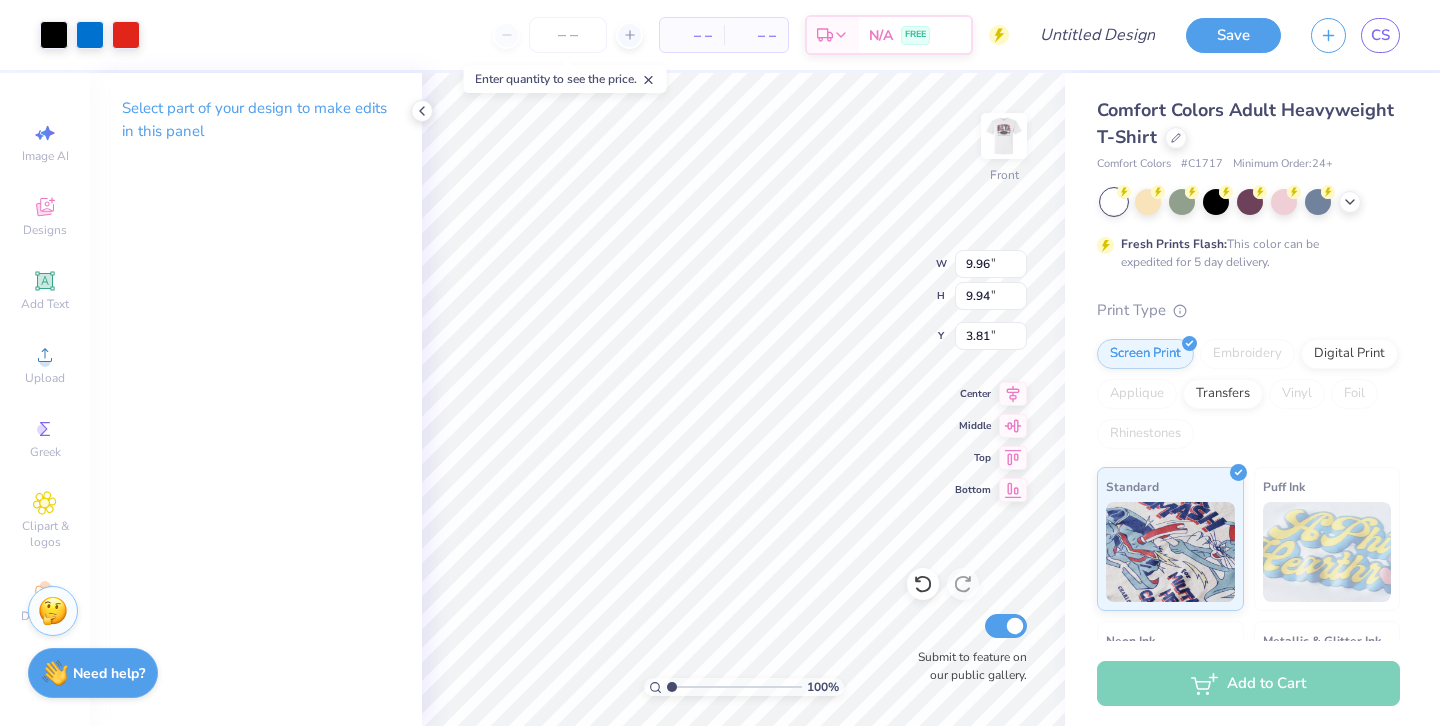 type on "5.90" 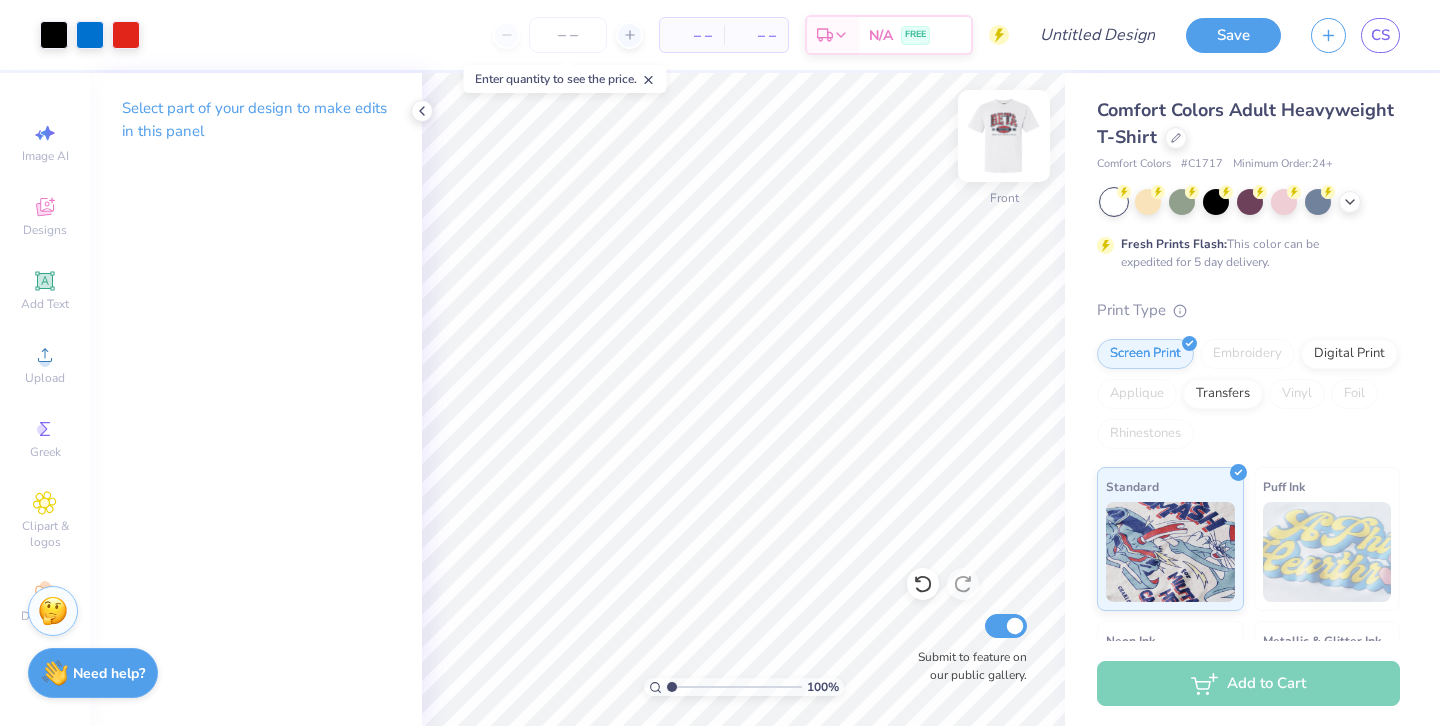 click at bounding box center [1004, 136] 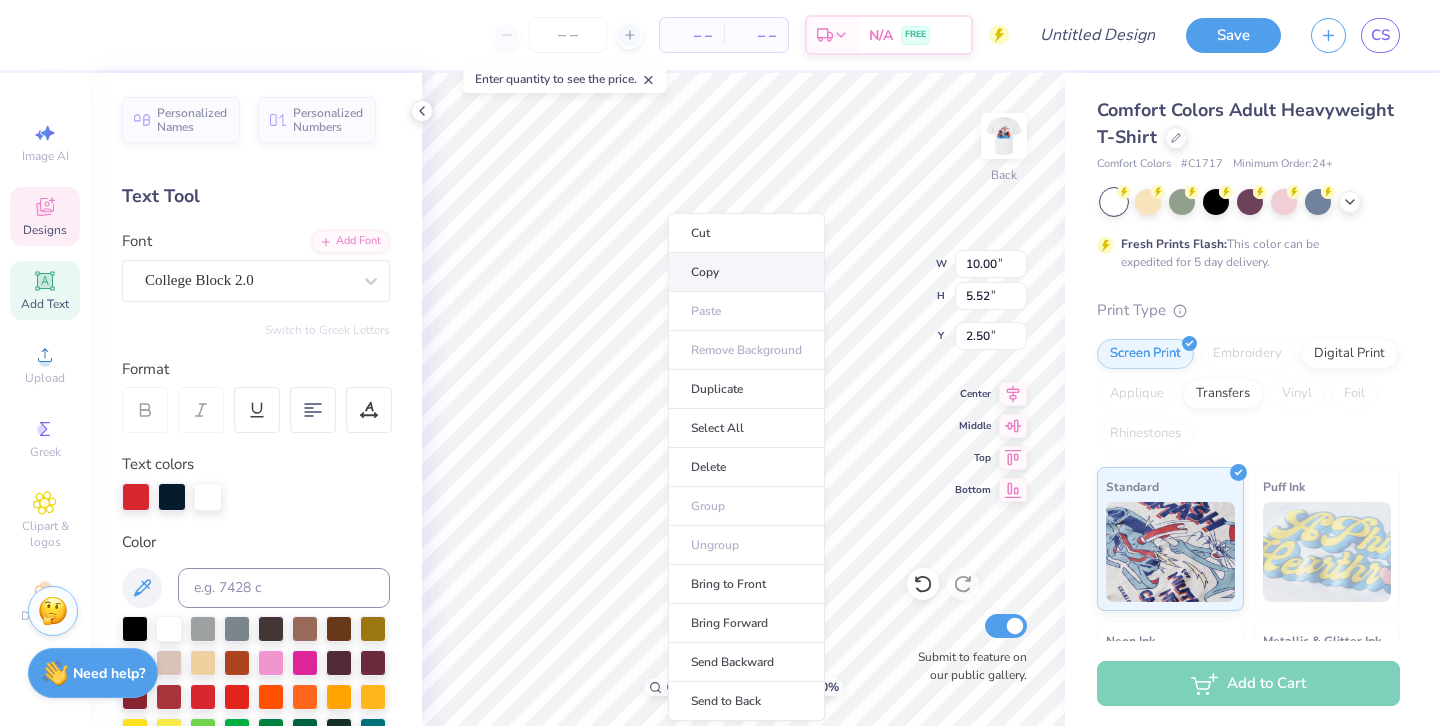 click on "Copy" at bounding box center [746, 272] 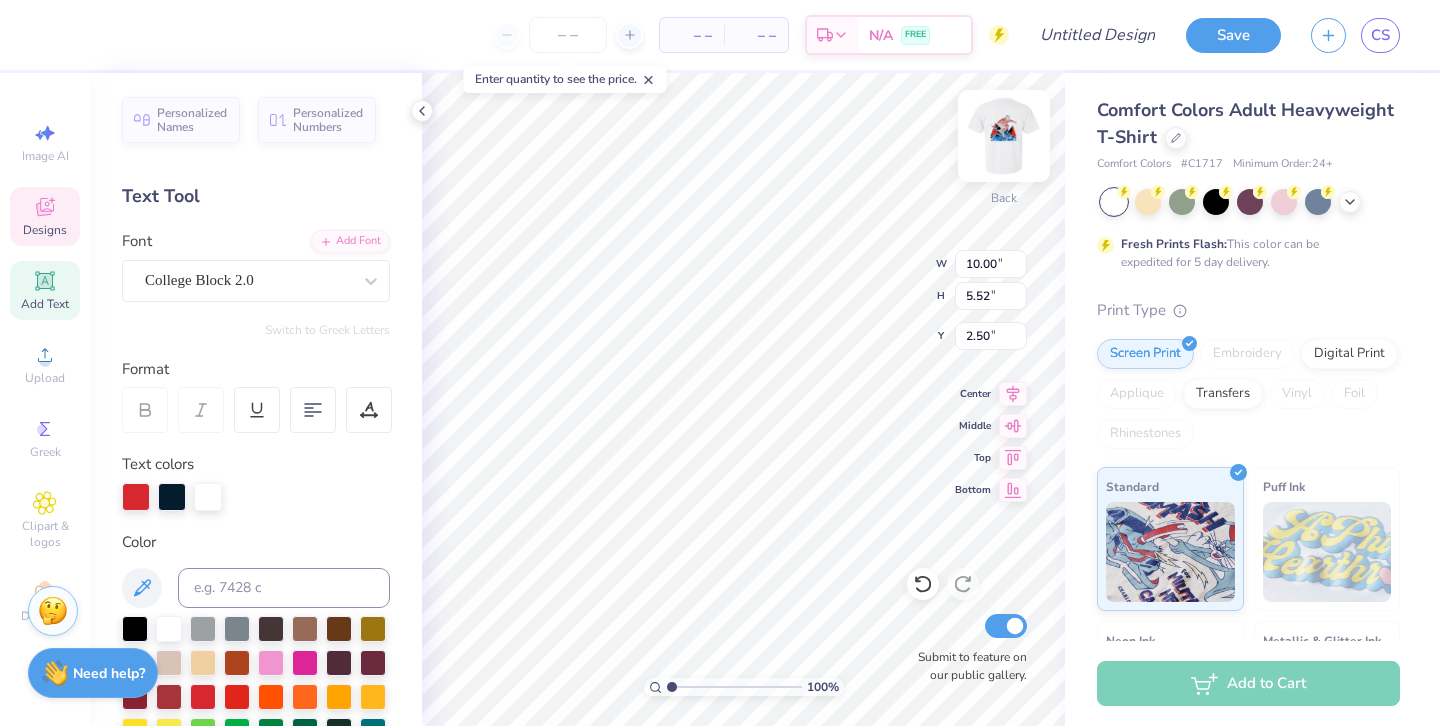 click at bounding box center (1004, 136) 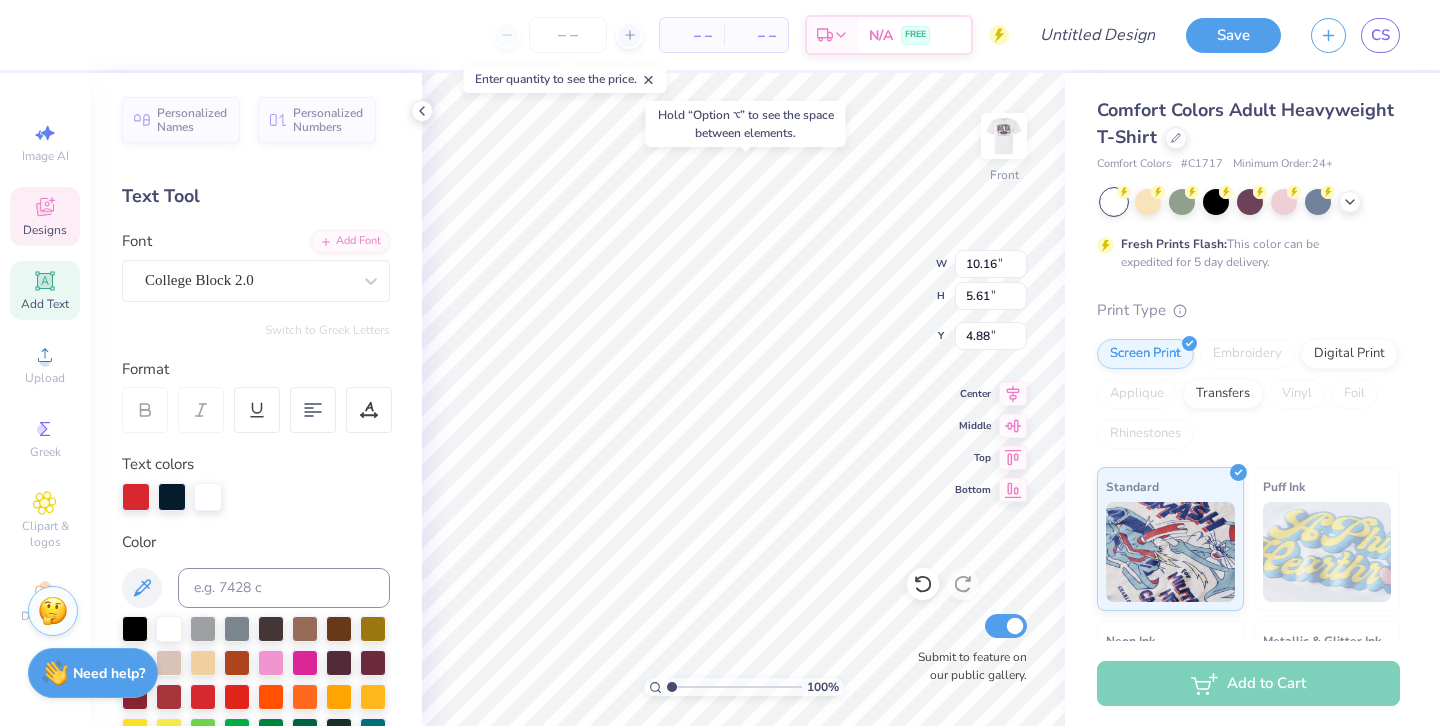 type on "3.00" 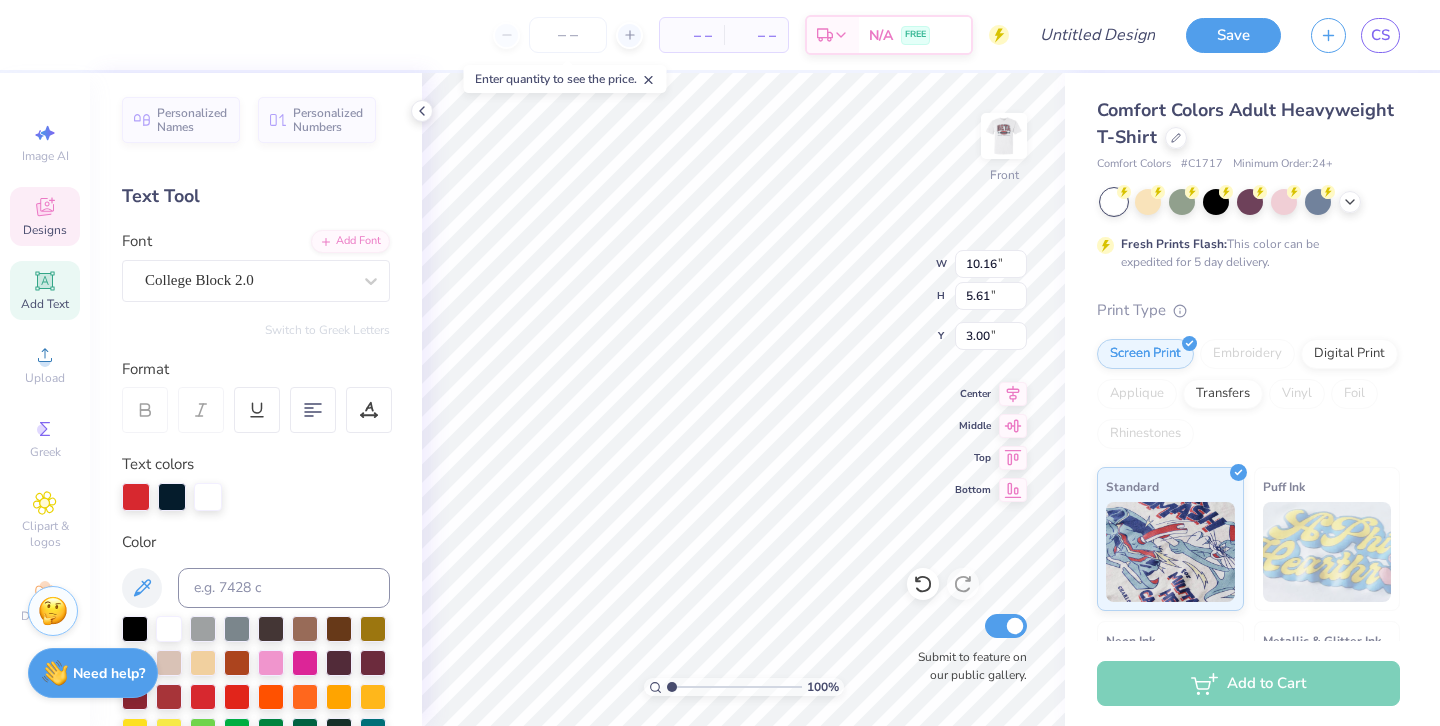 scroll, scrollTop: 0, scrollLeft: 1, axis: horizontal 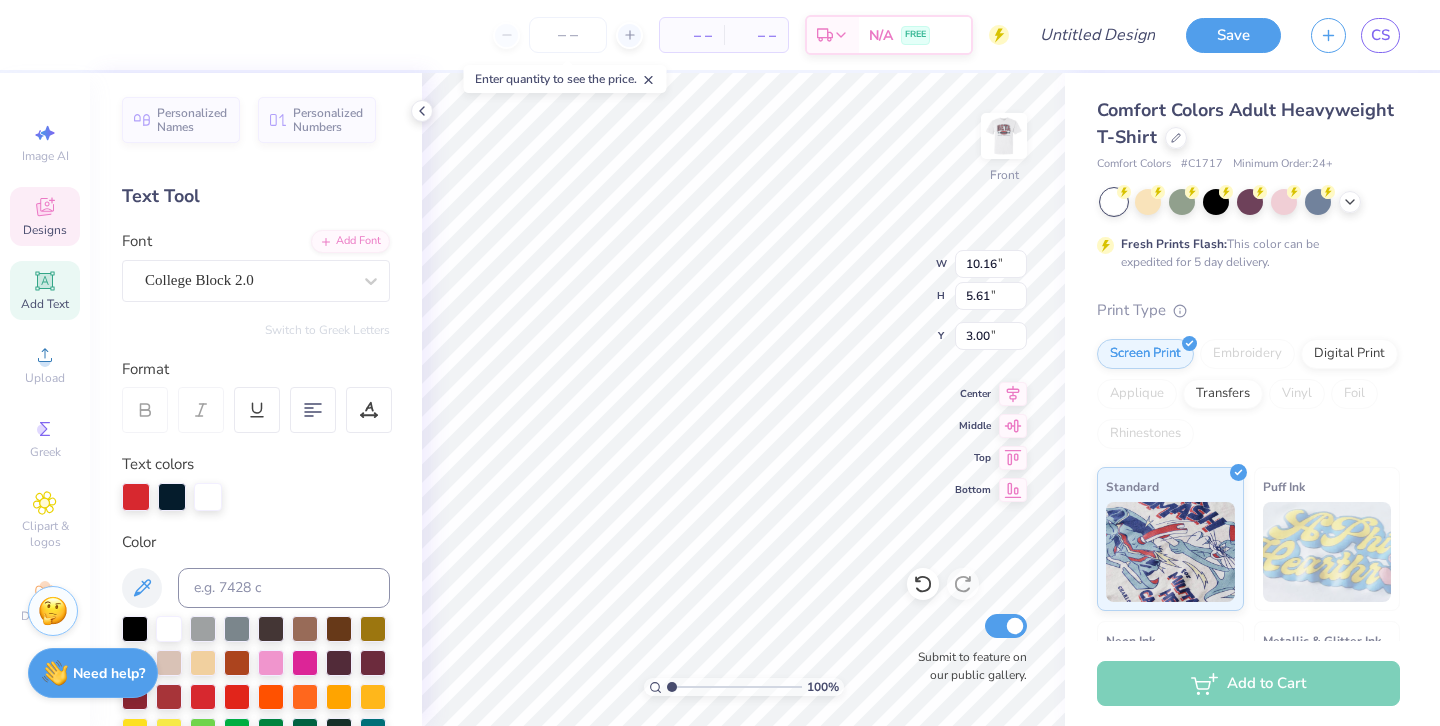 type on "SIGMA PHI EPSILON" 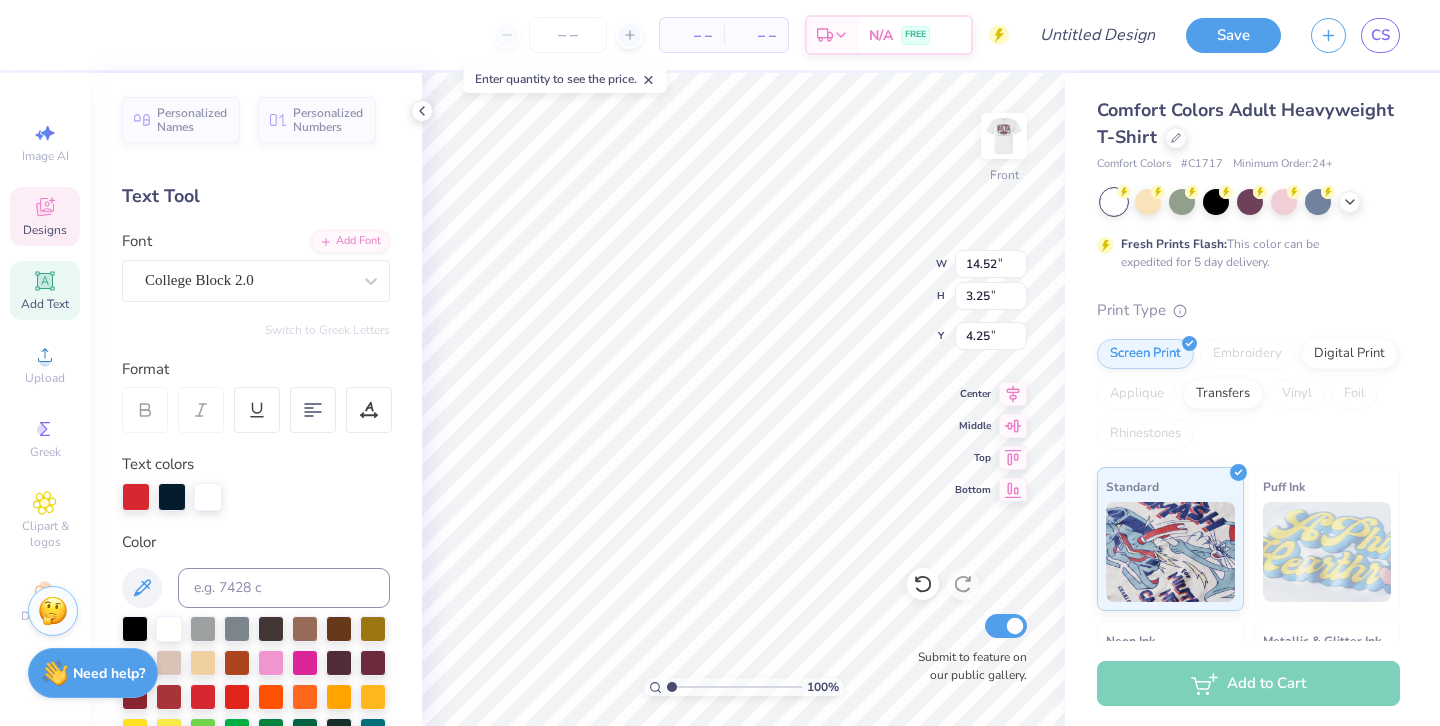 scroll, scrollTop: 0, scrollLeft: 5, axis: horizontal 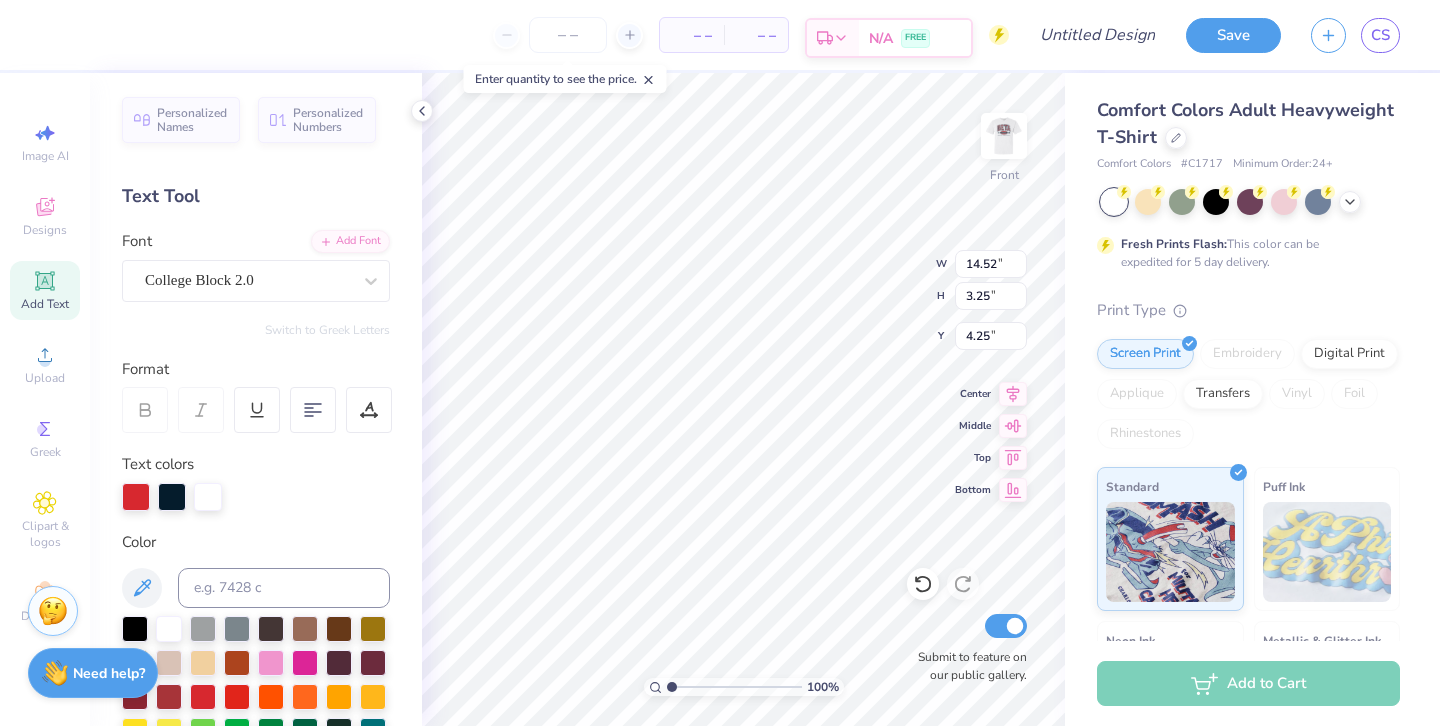 type on "9.96" 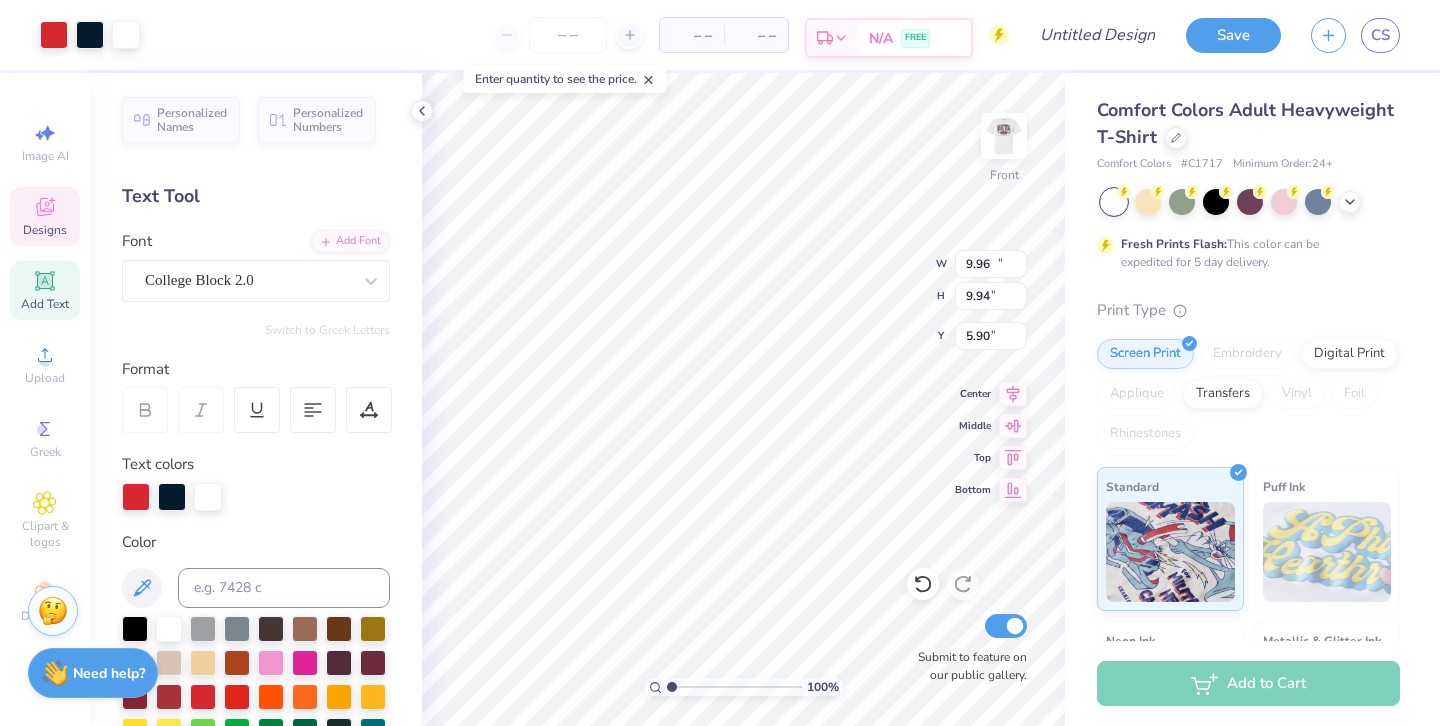 type on "14.52" 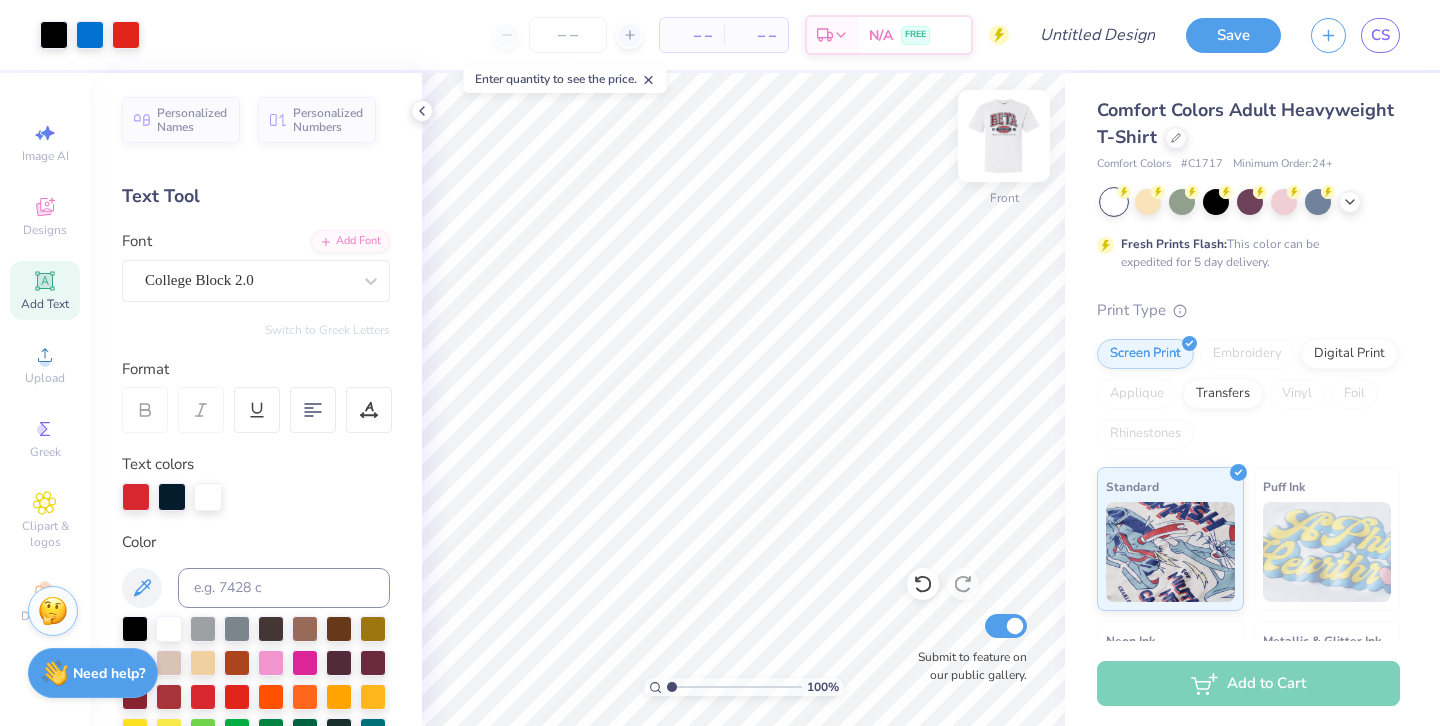click at bounding box center (1004, 136) 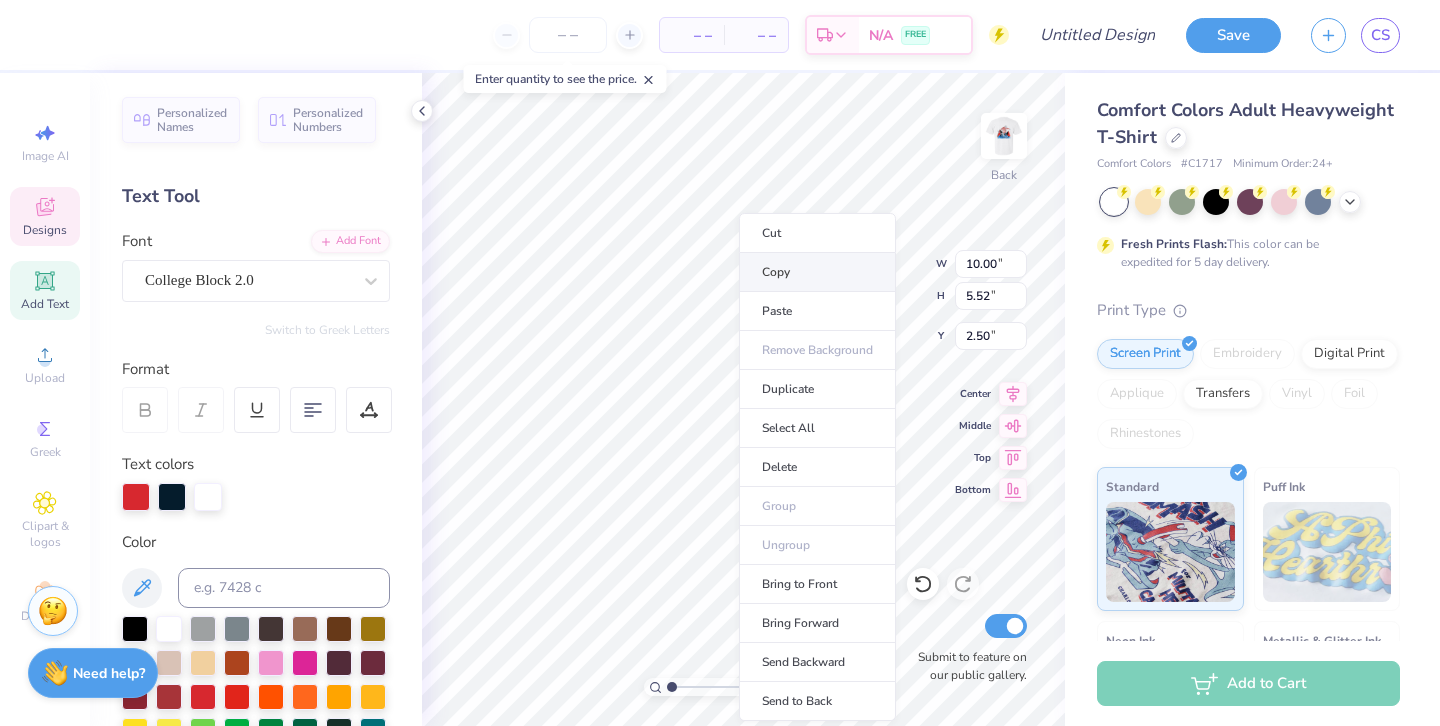 click on "Copy" at bounding box center (817, 272) 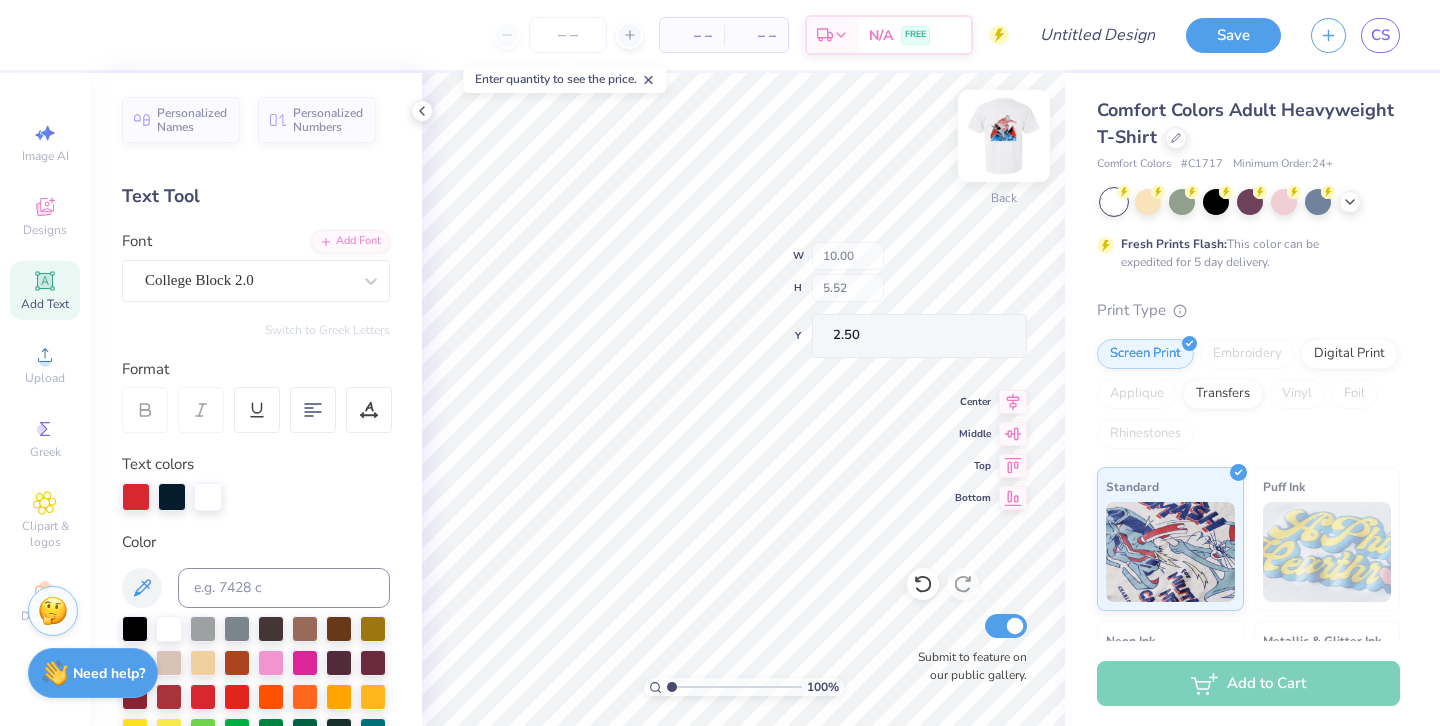 click at bounding box center (1004, 136) 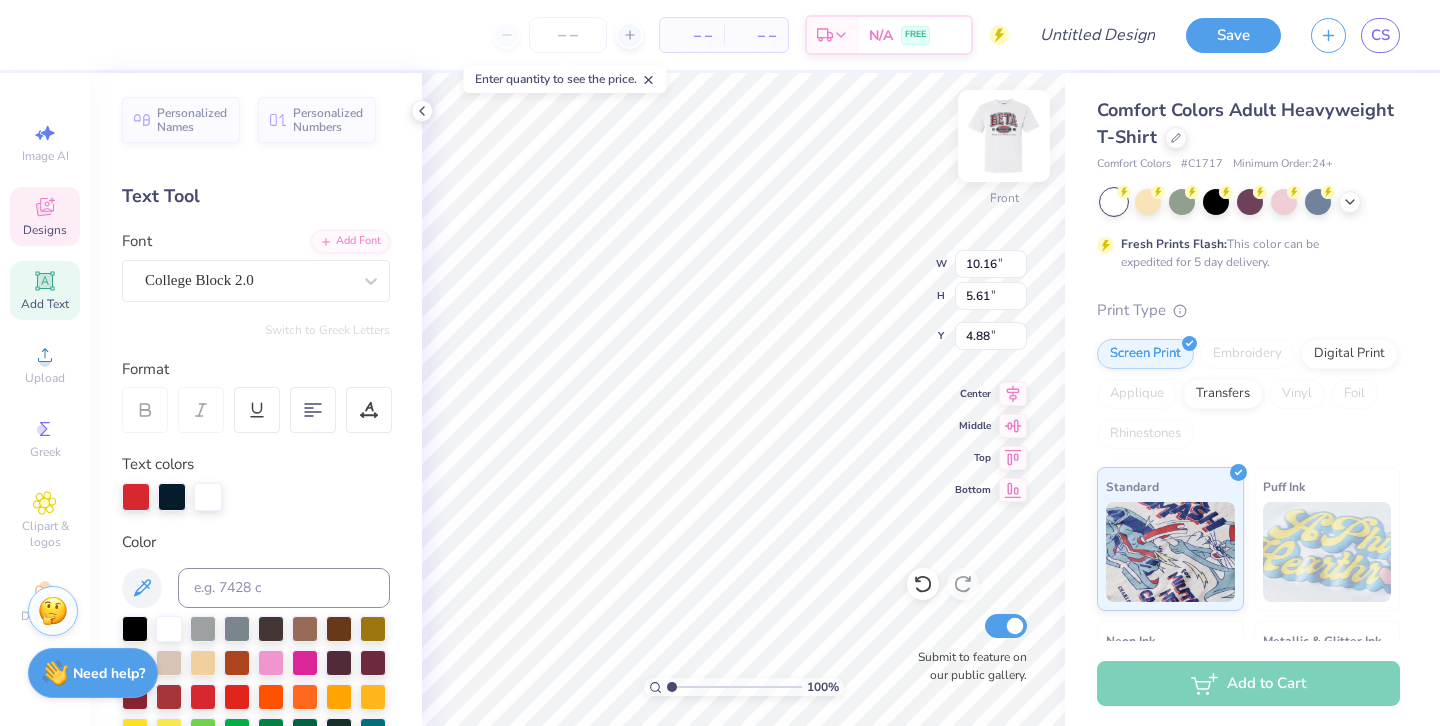 type on "SIGEP" 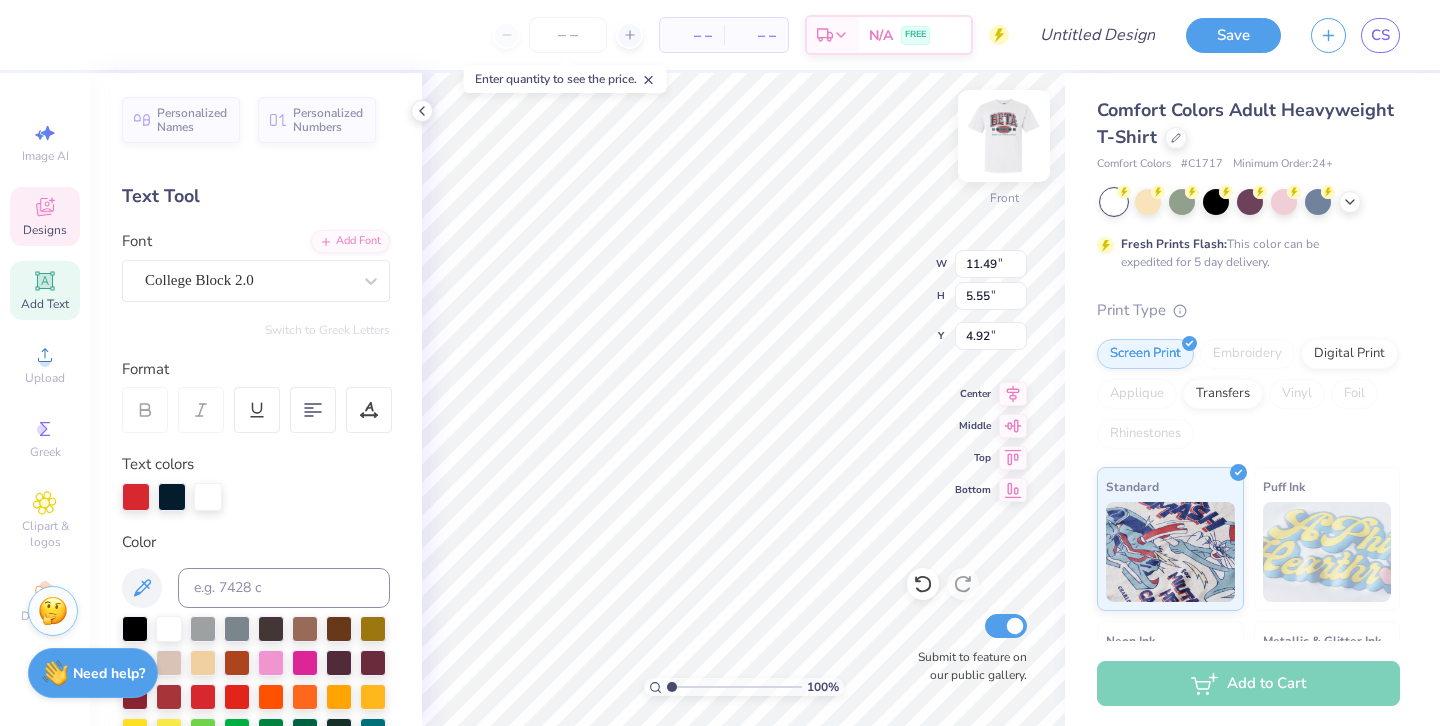 type on "3.00" 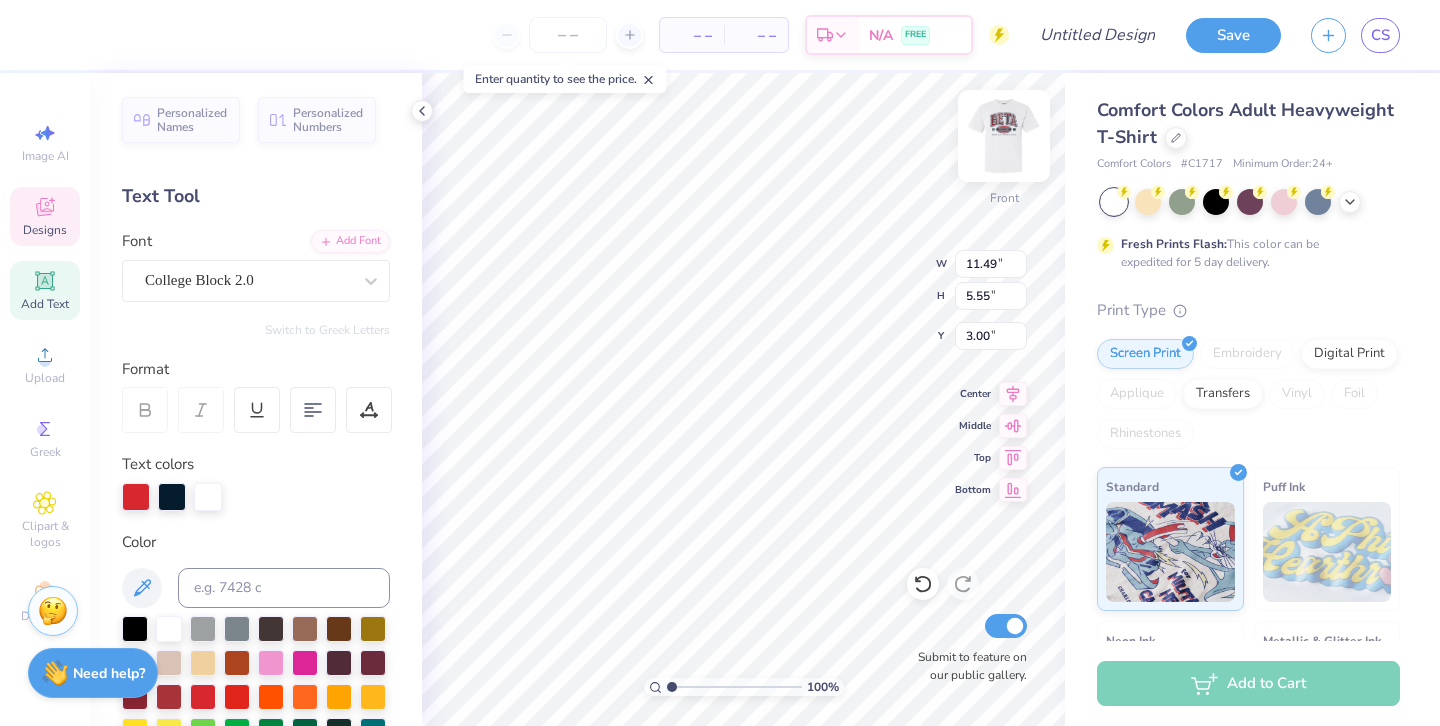 type on "9.96" 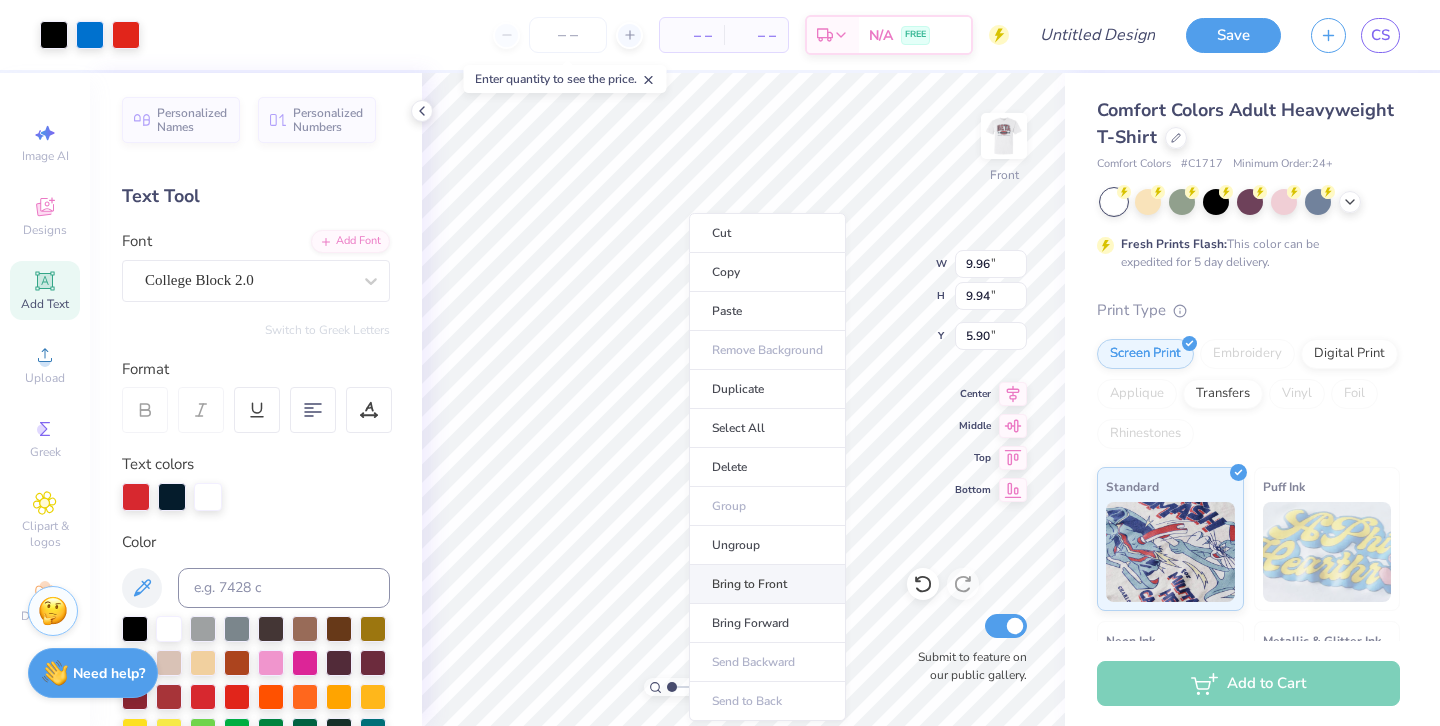 click on "Bring to Front" at bounding box center (767, 584) 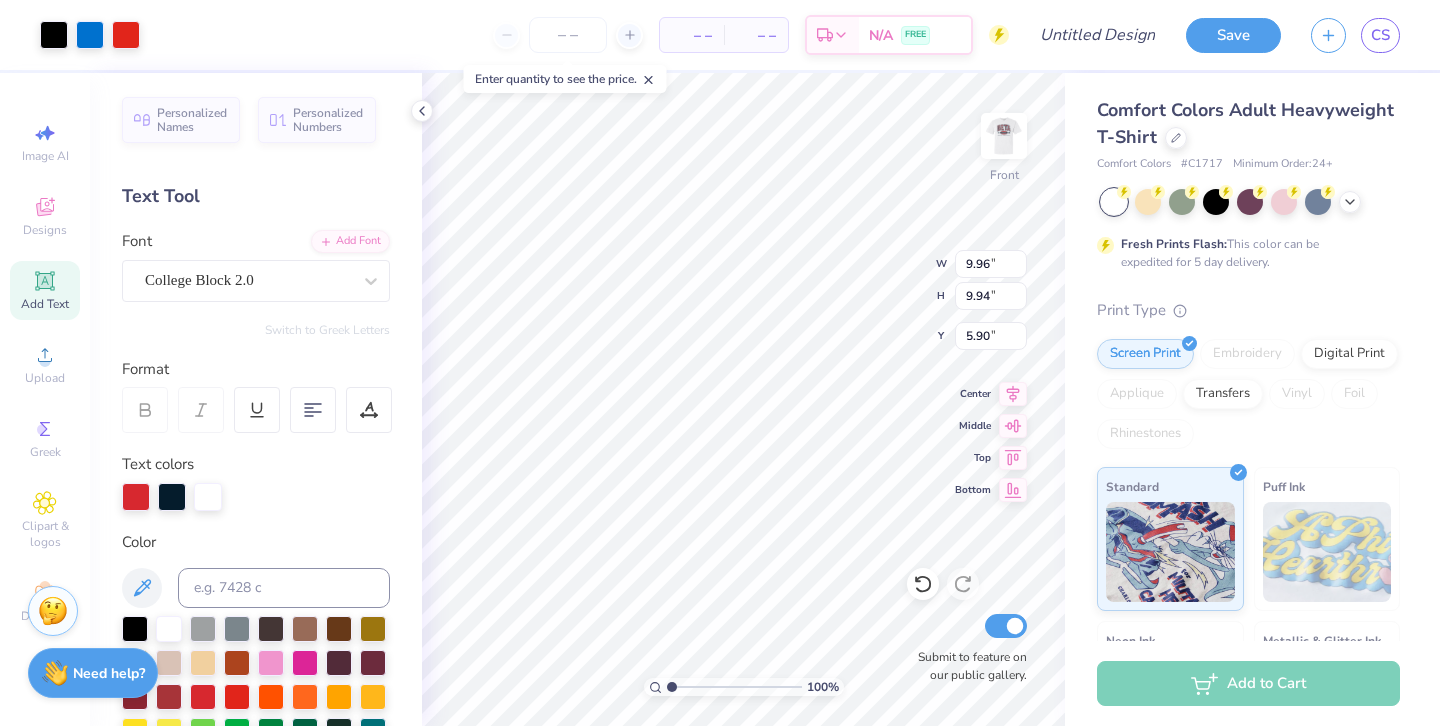 type on "11.49" 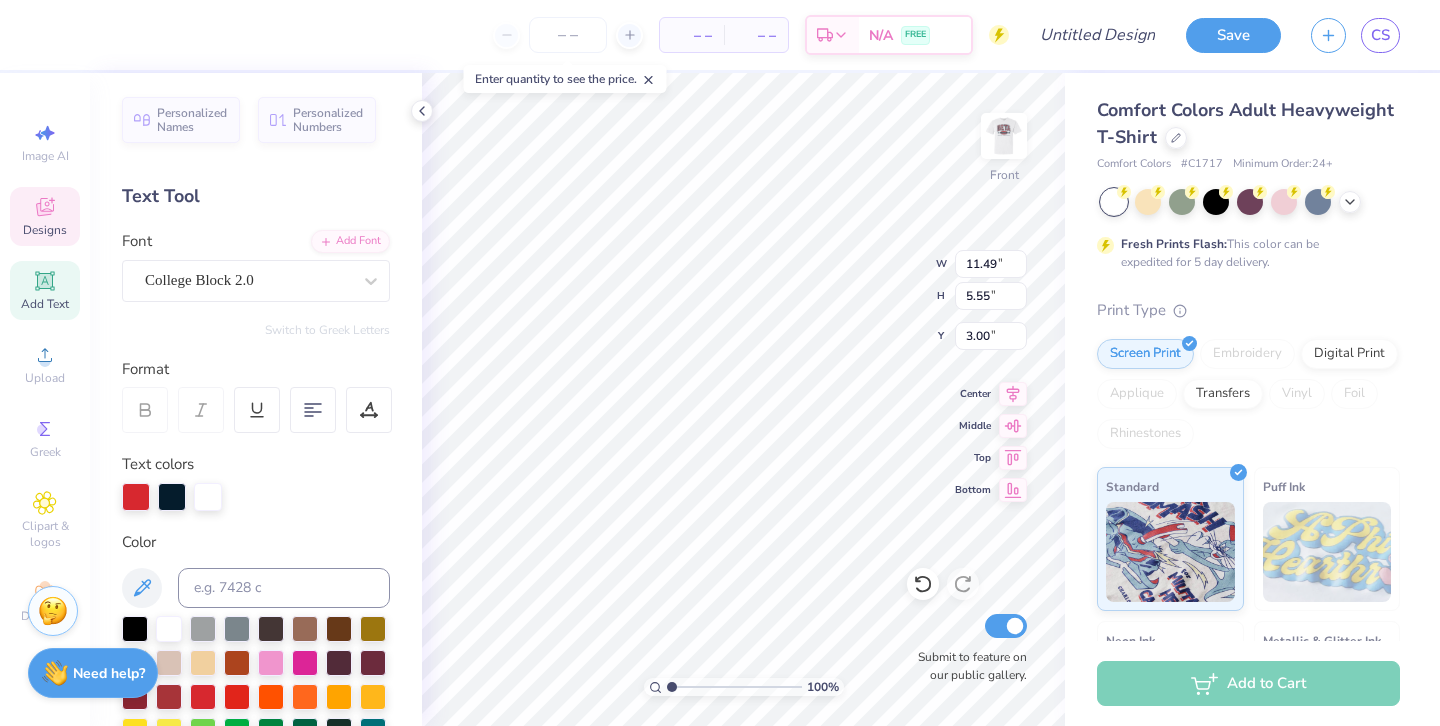 type on "9.96" 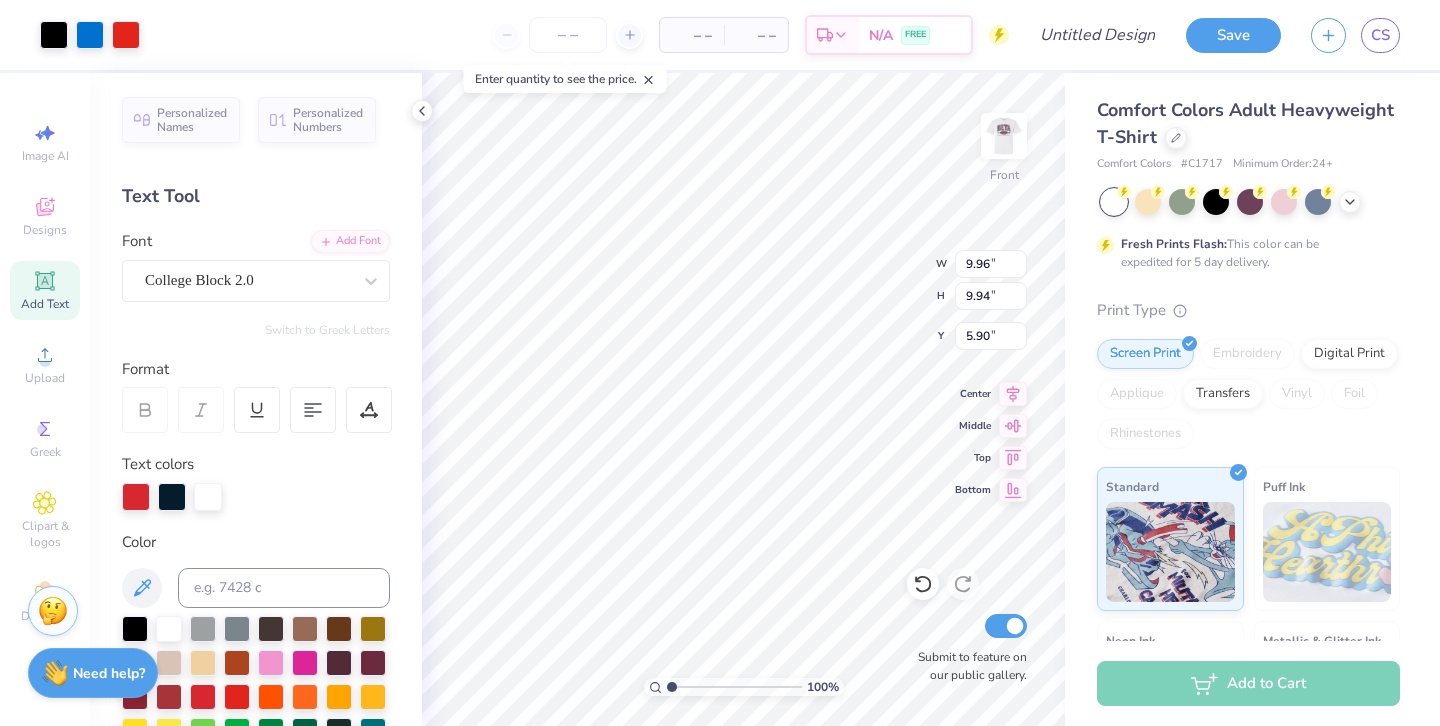 type on "5.77" 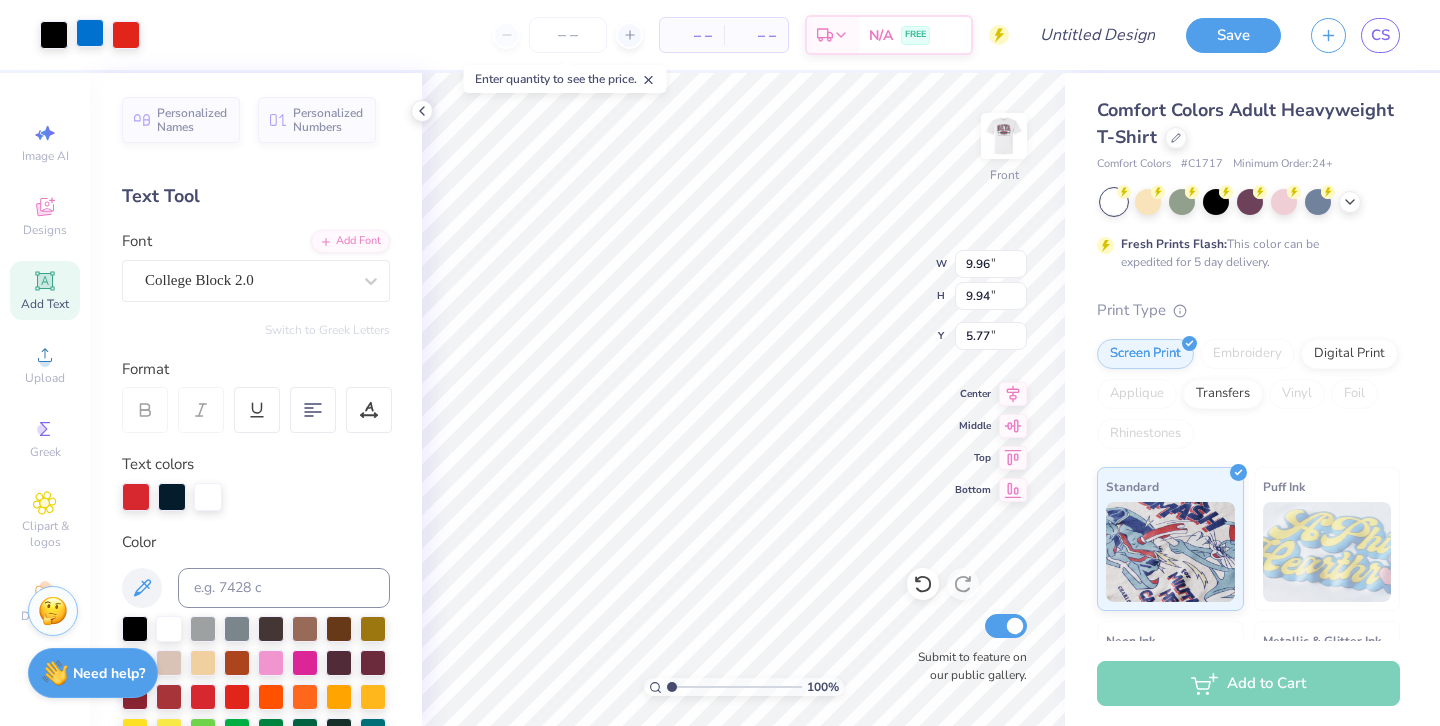 click at bounding box center (90, 33) 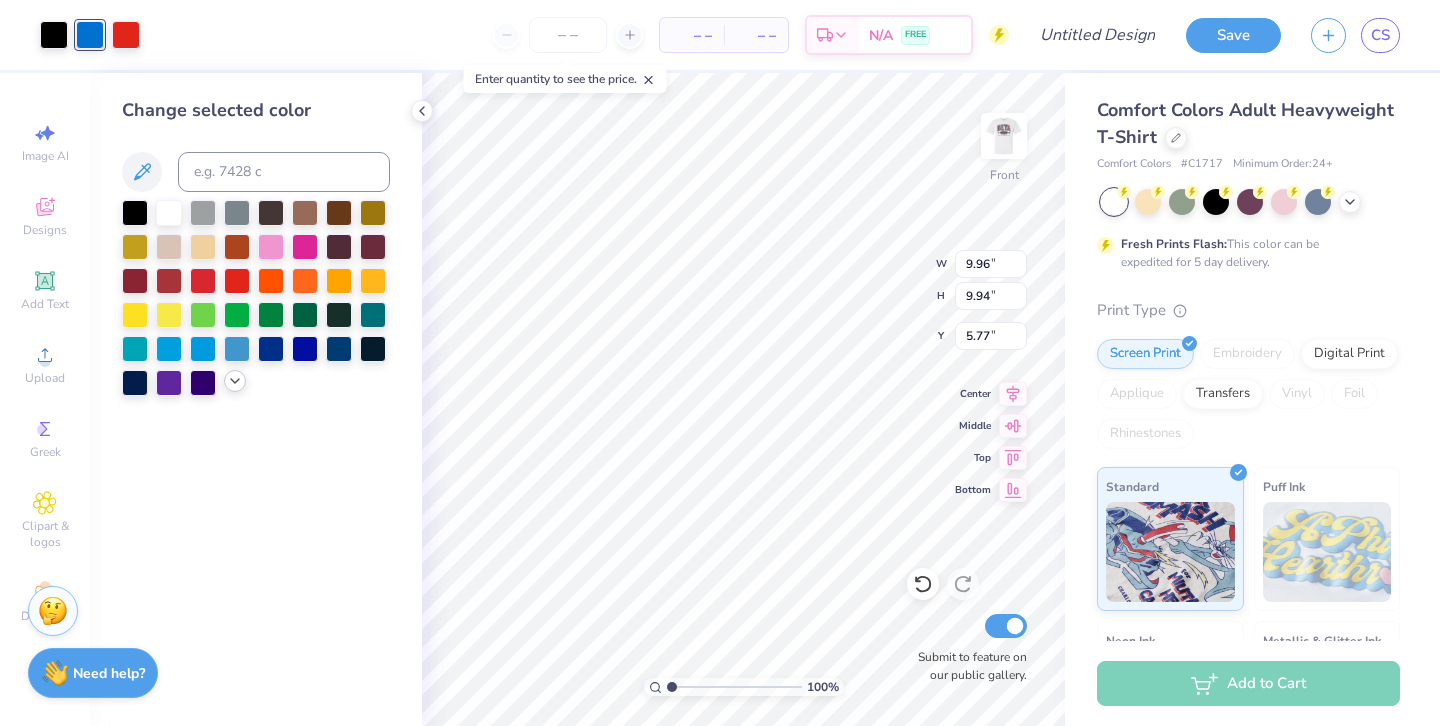 click 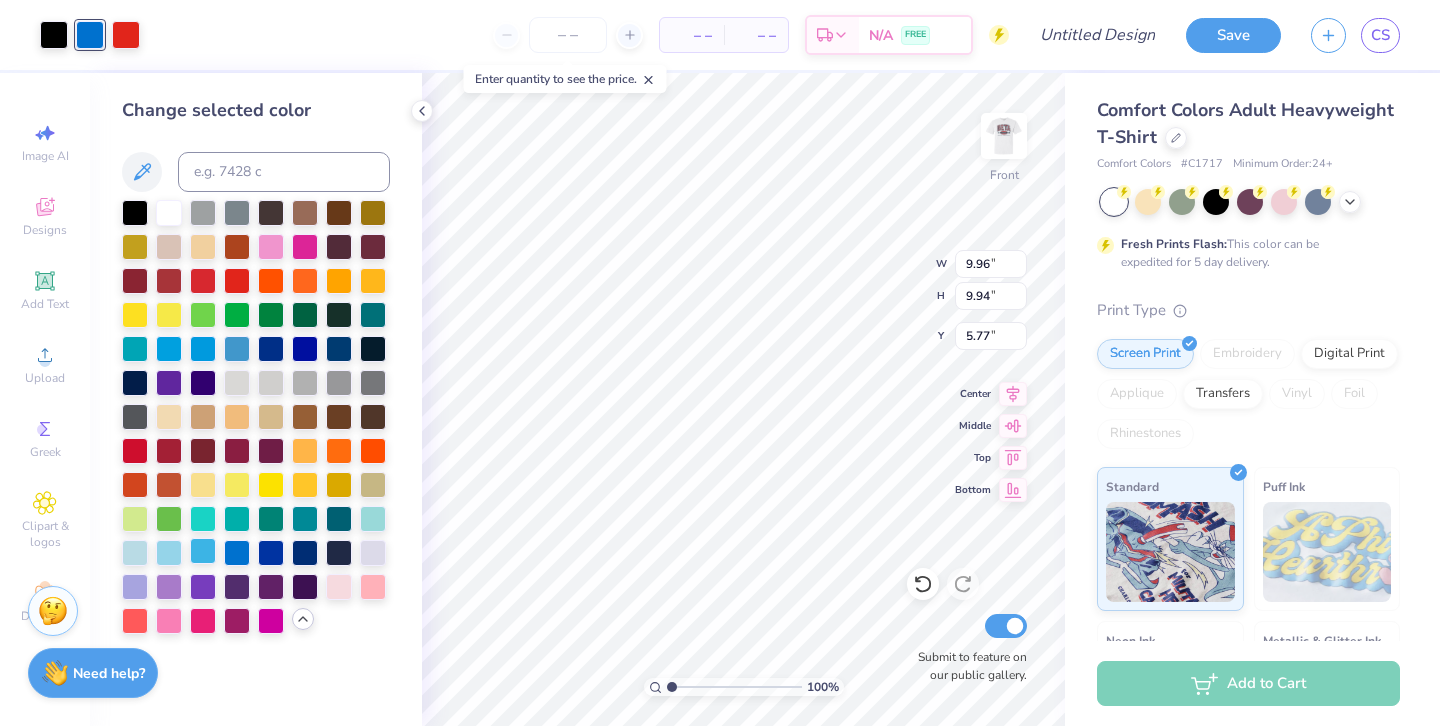 click at bounding box center [203, 551] 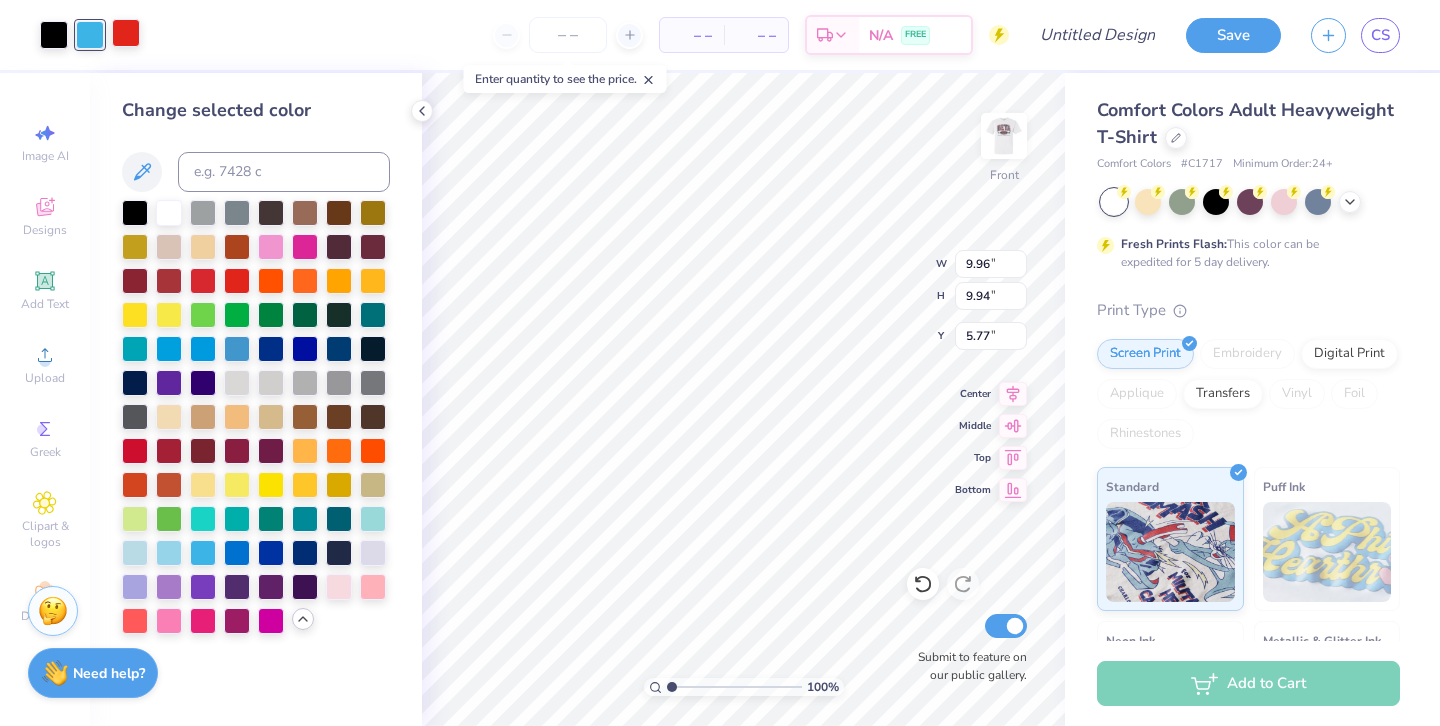click at bounding box center (126, 33) 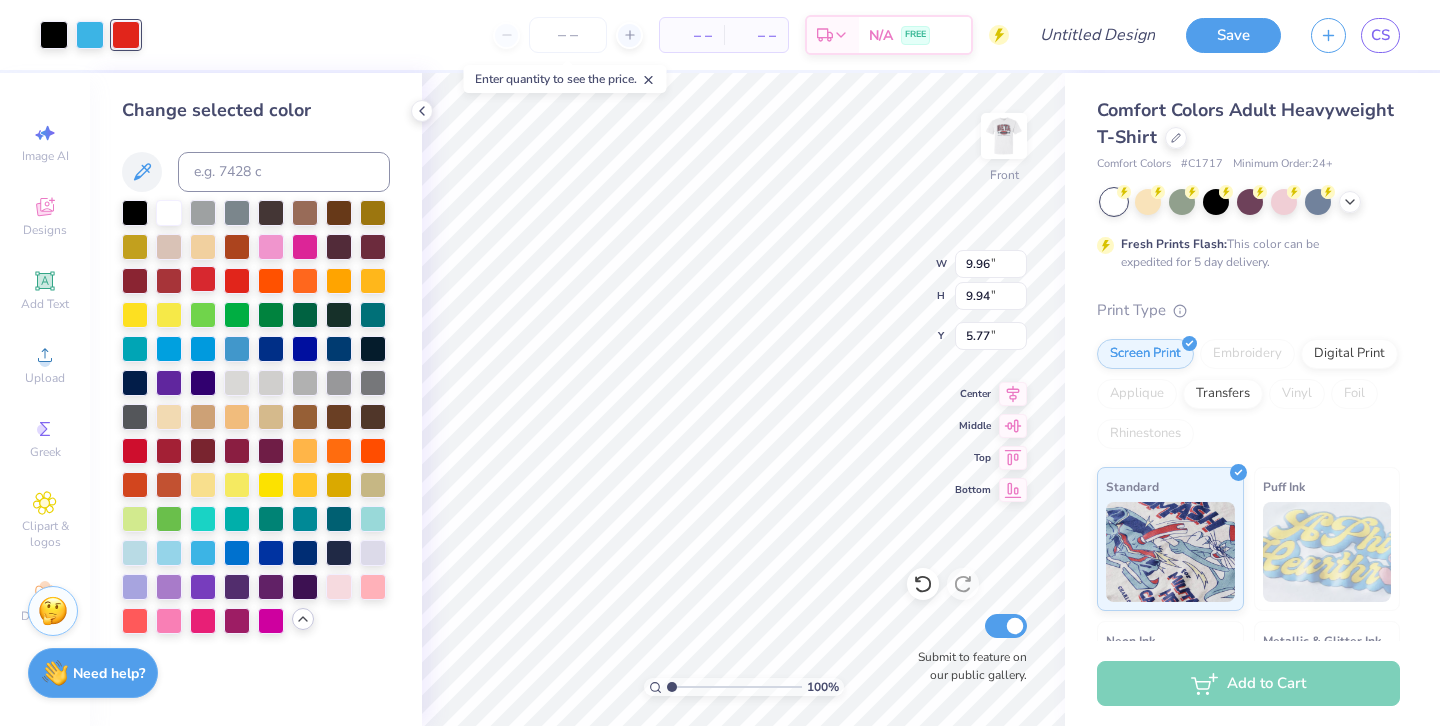 click at bounding box center [203, 279] 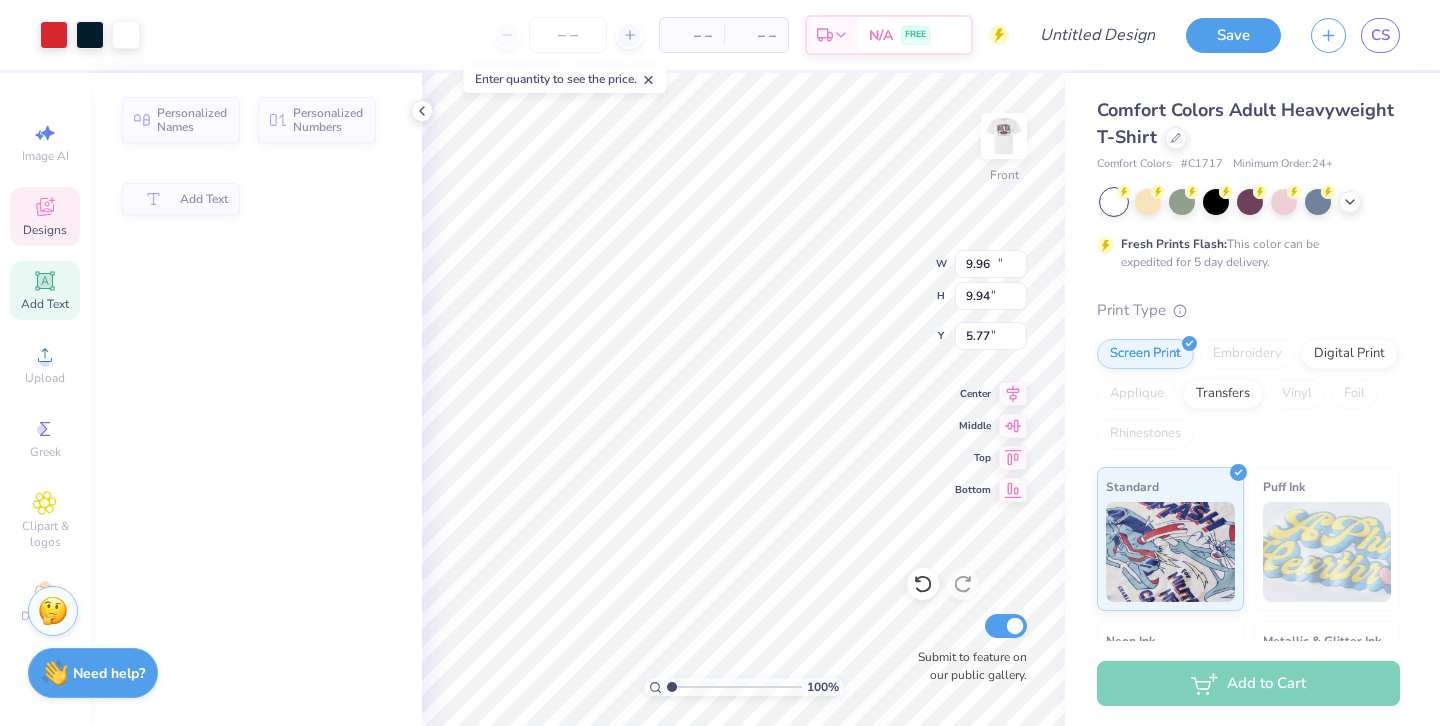 type on "11.49" 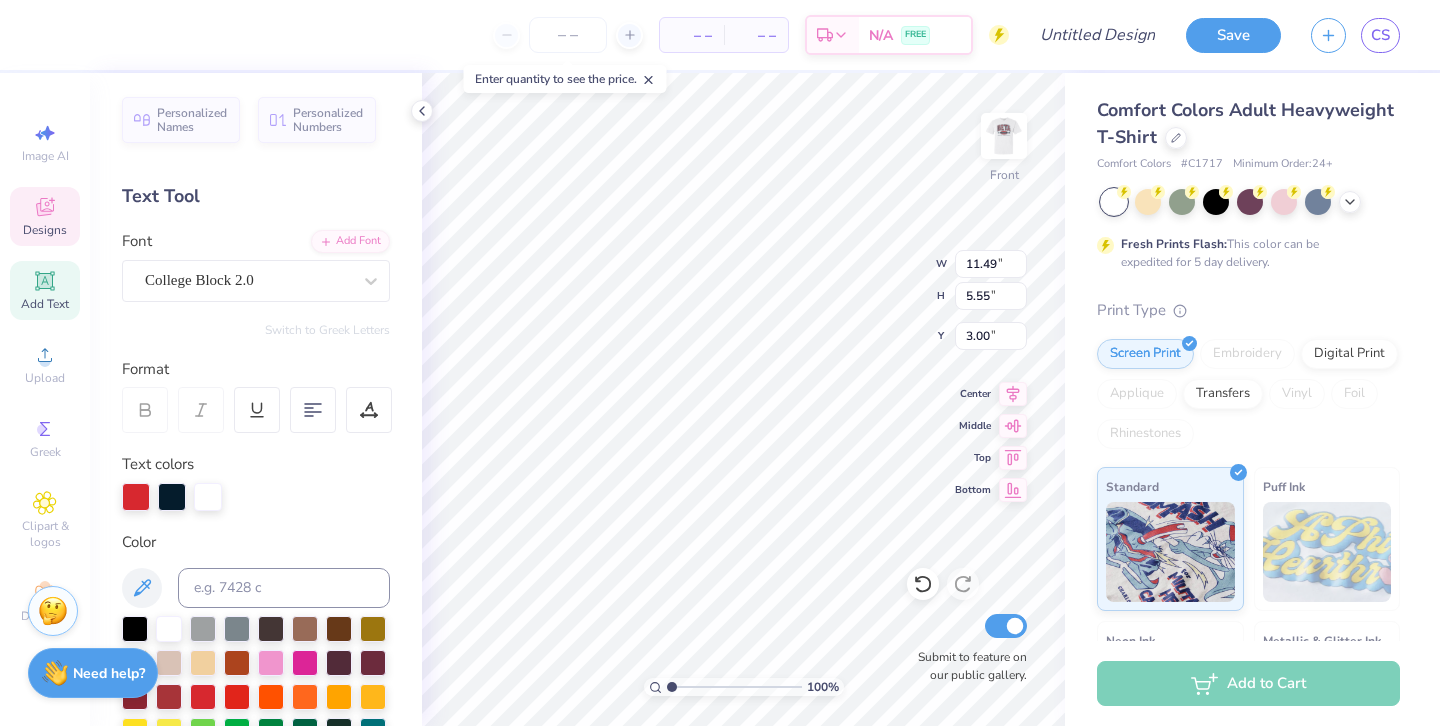 type on "9.96" 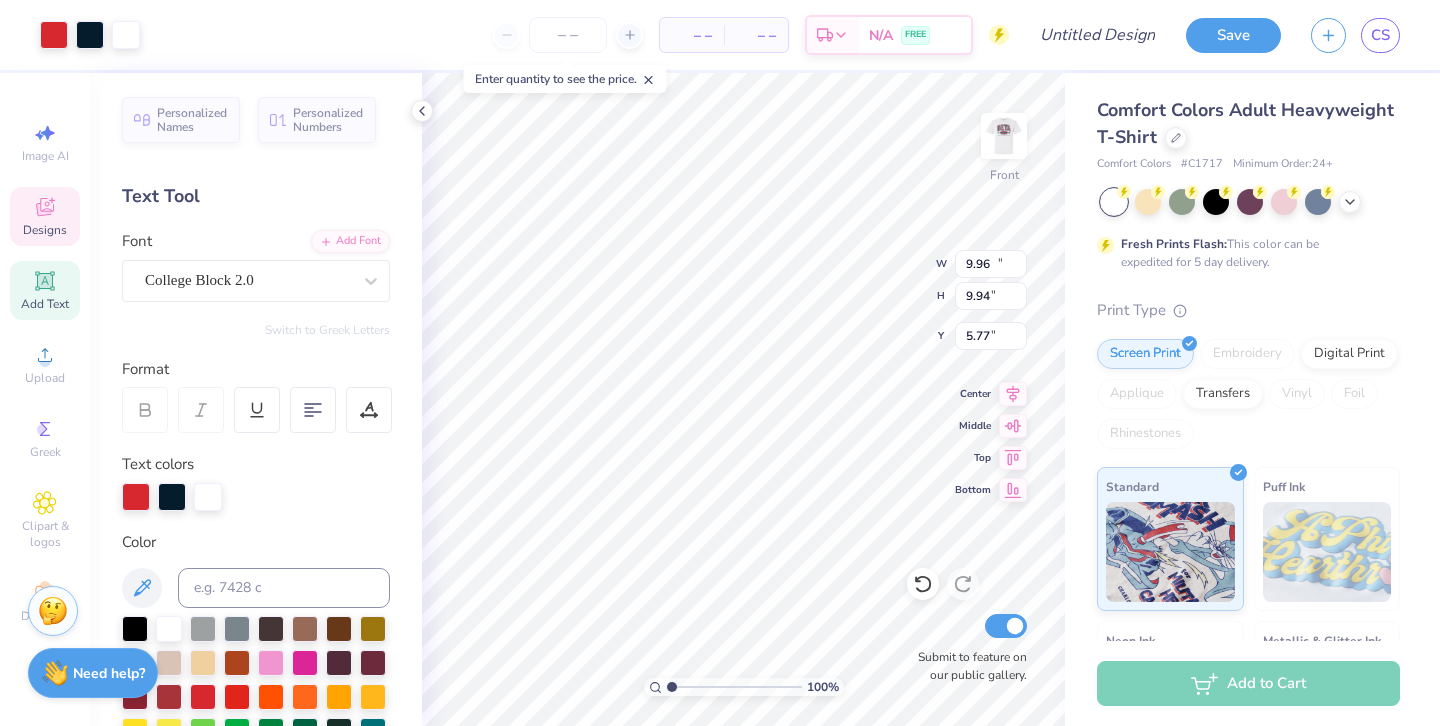 type on "11.49" 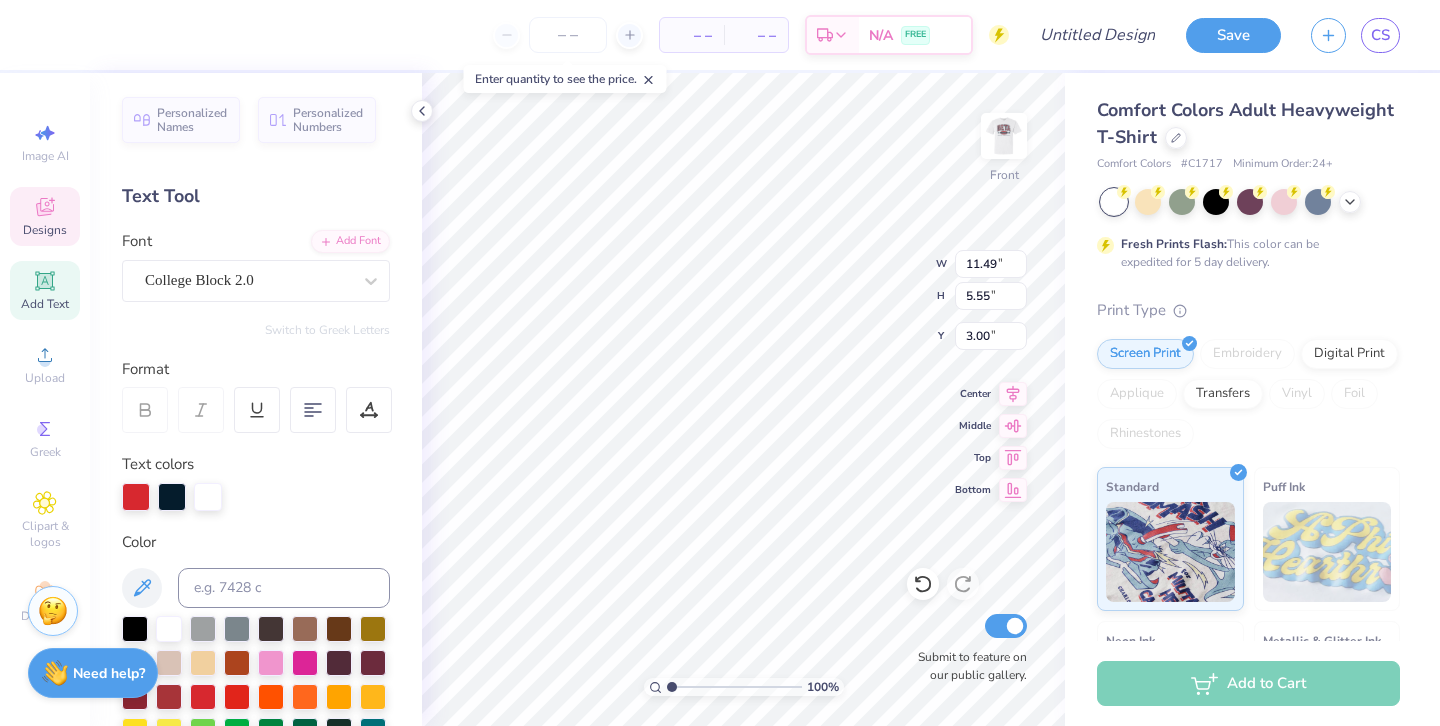 type on "9.96" 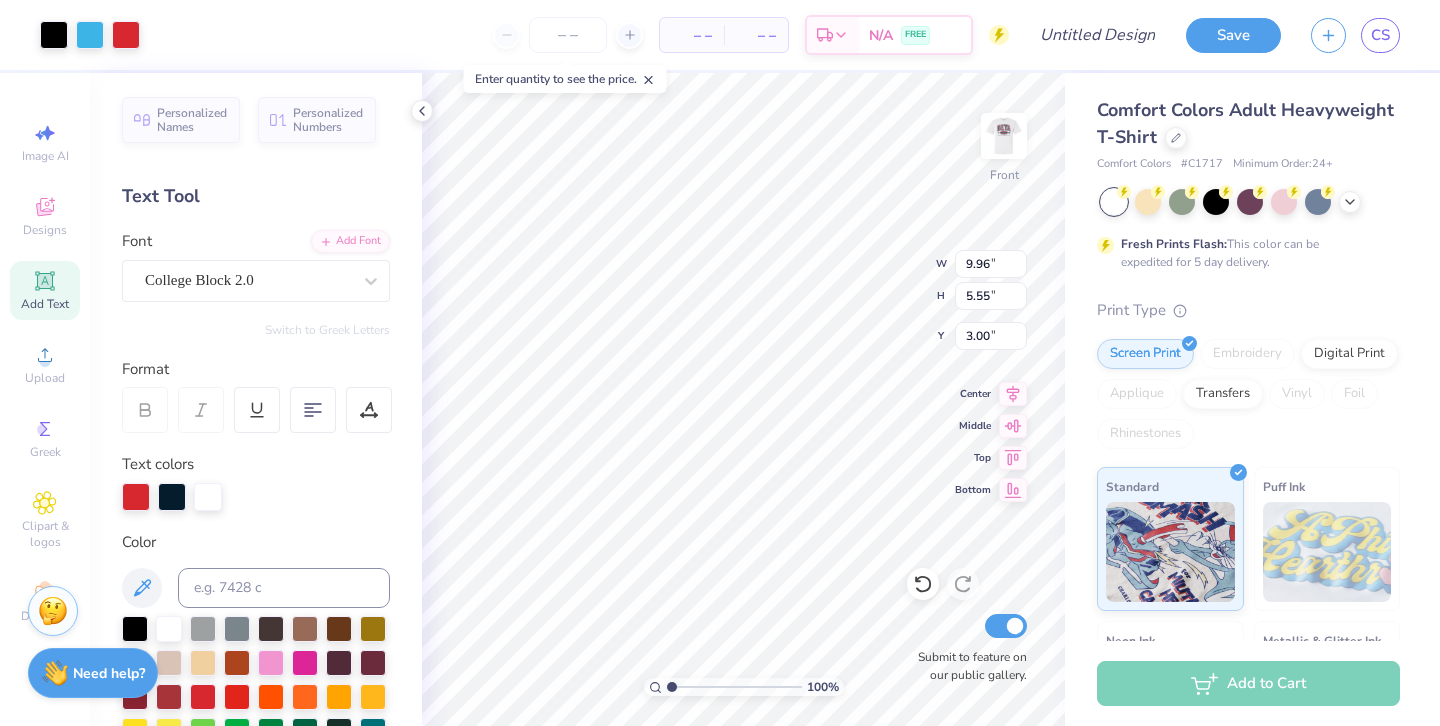 type on "9.94" 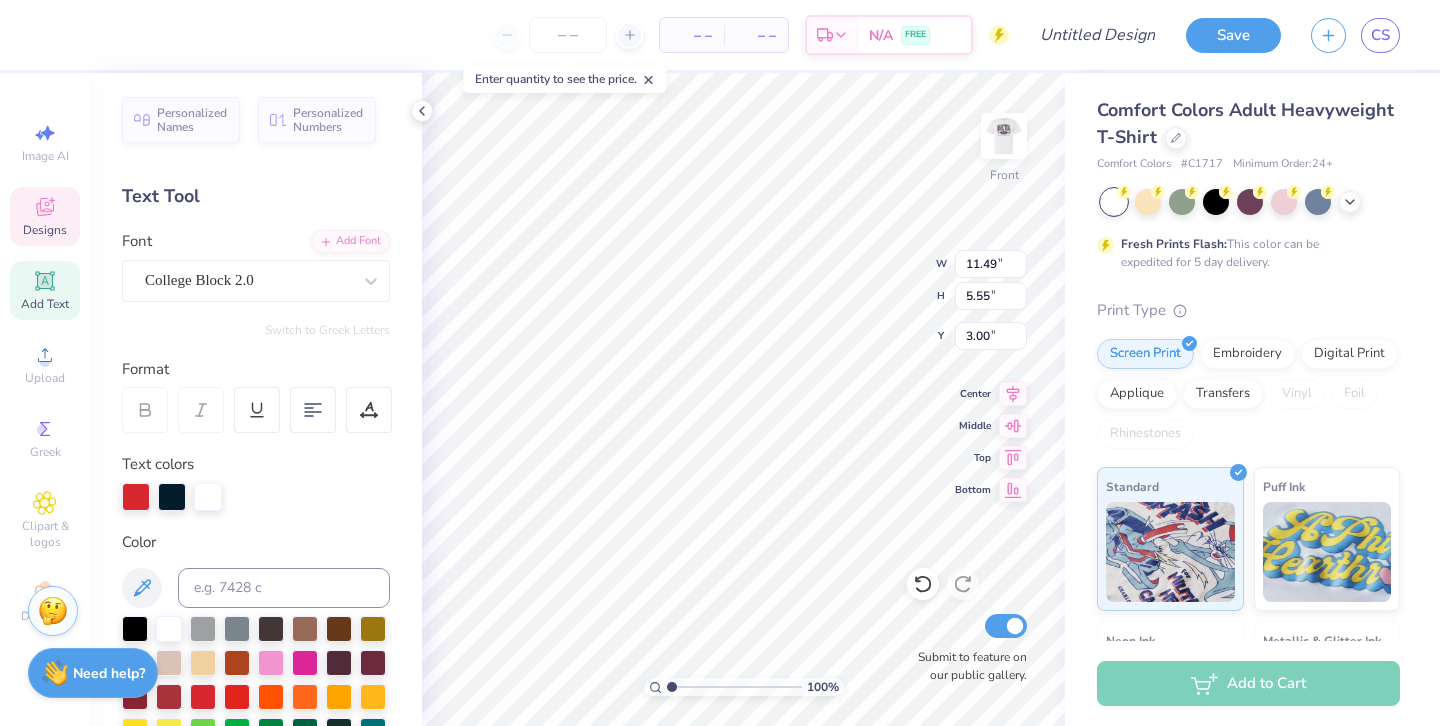 type on "10.00" 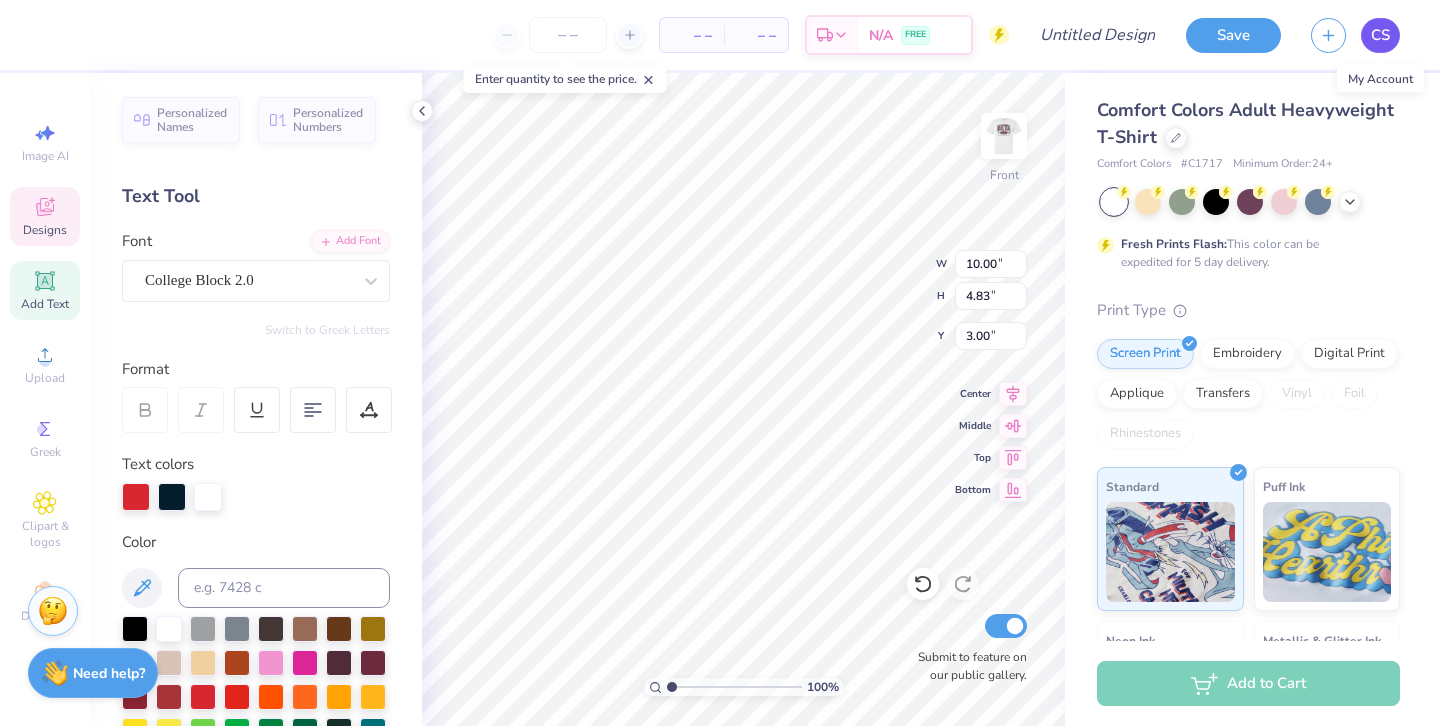 click on "CS" at bounding box center [1380, 35] 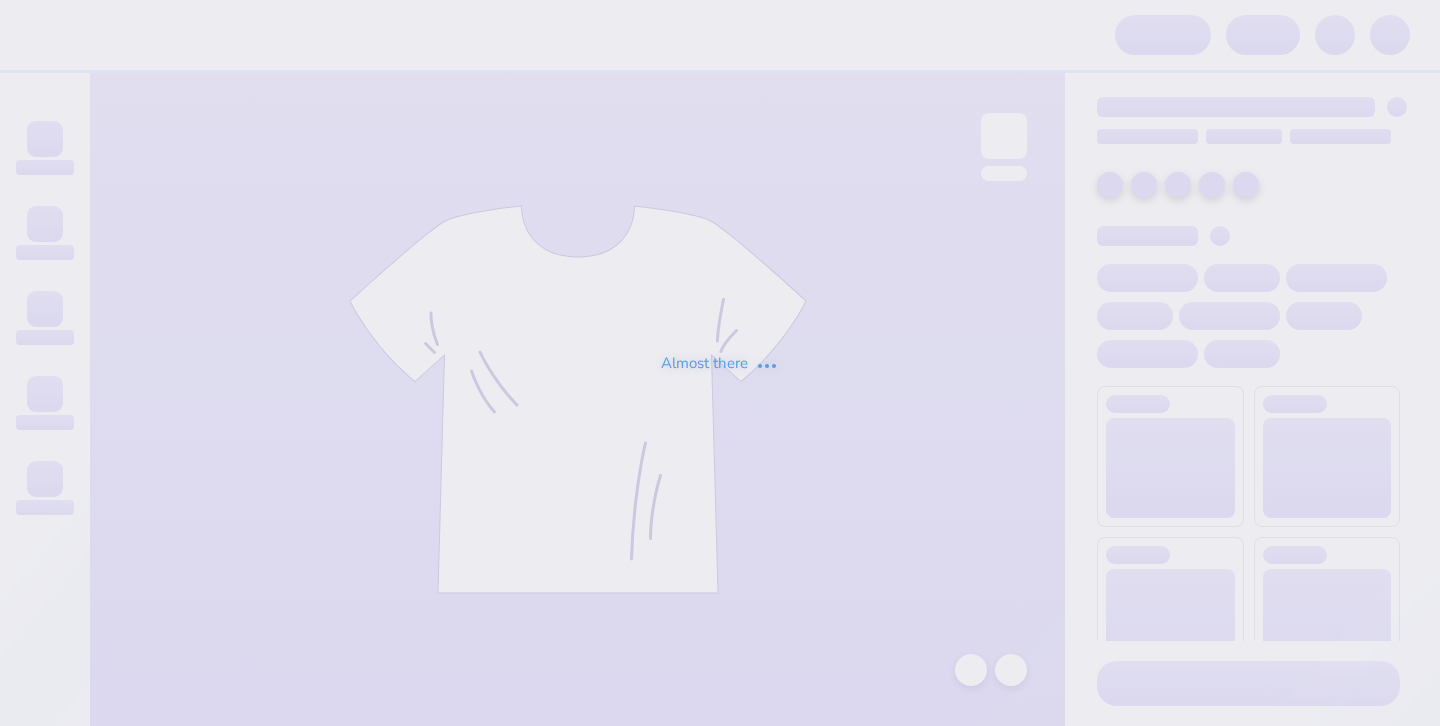 scroll, scrollTop: 0, scrollLeft: 0, axis: both 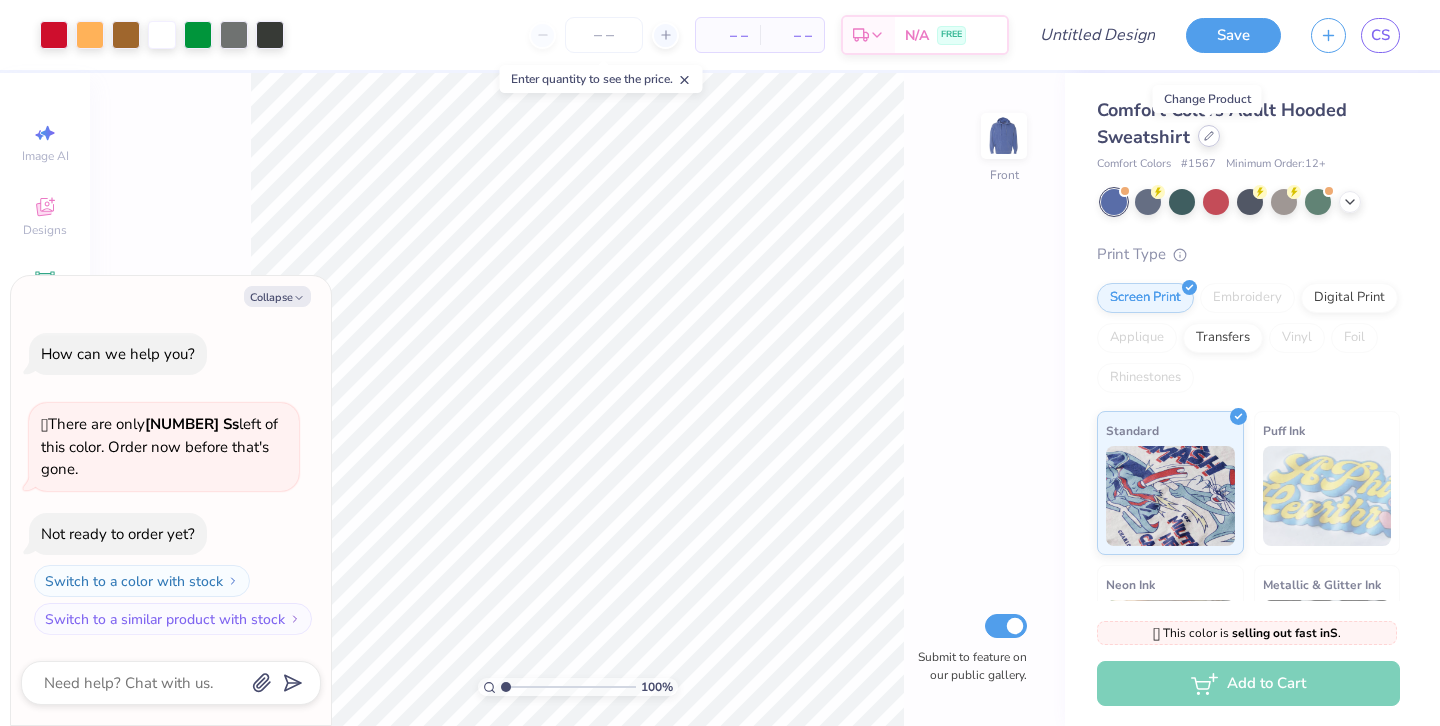 click at bounding box center [1209, 136] 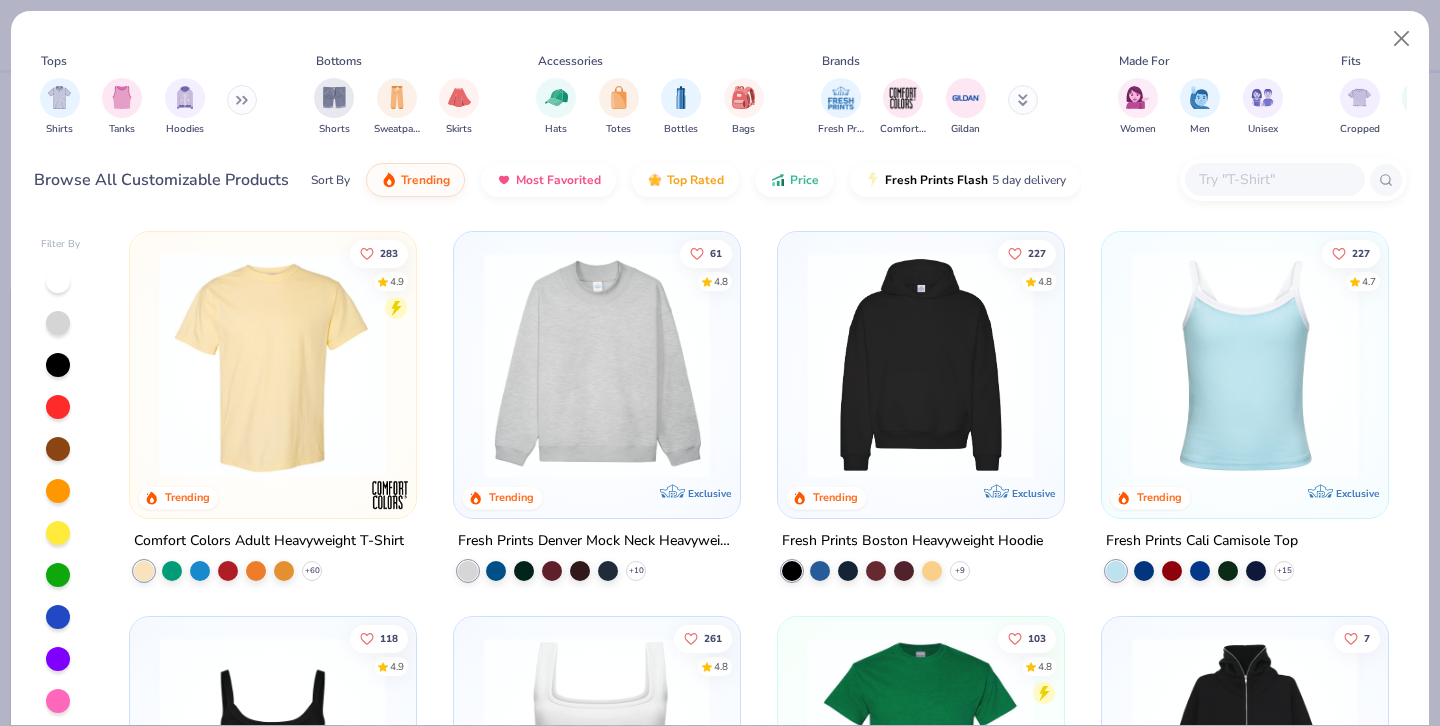 click at bounding box center [1275, 179] 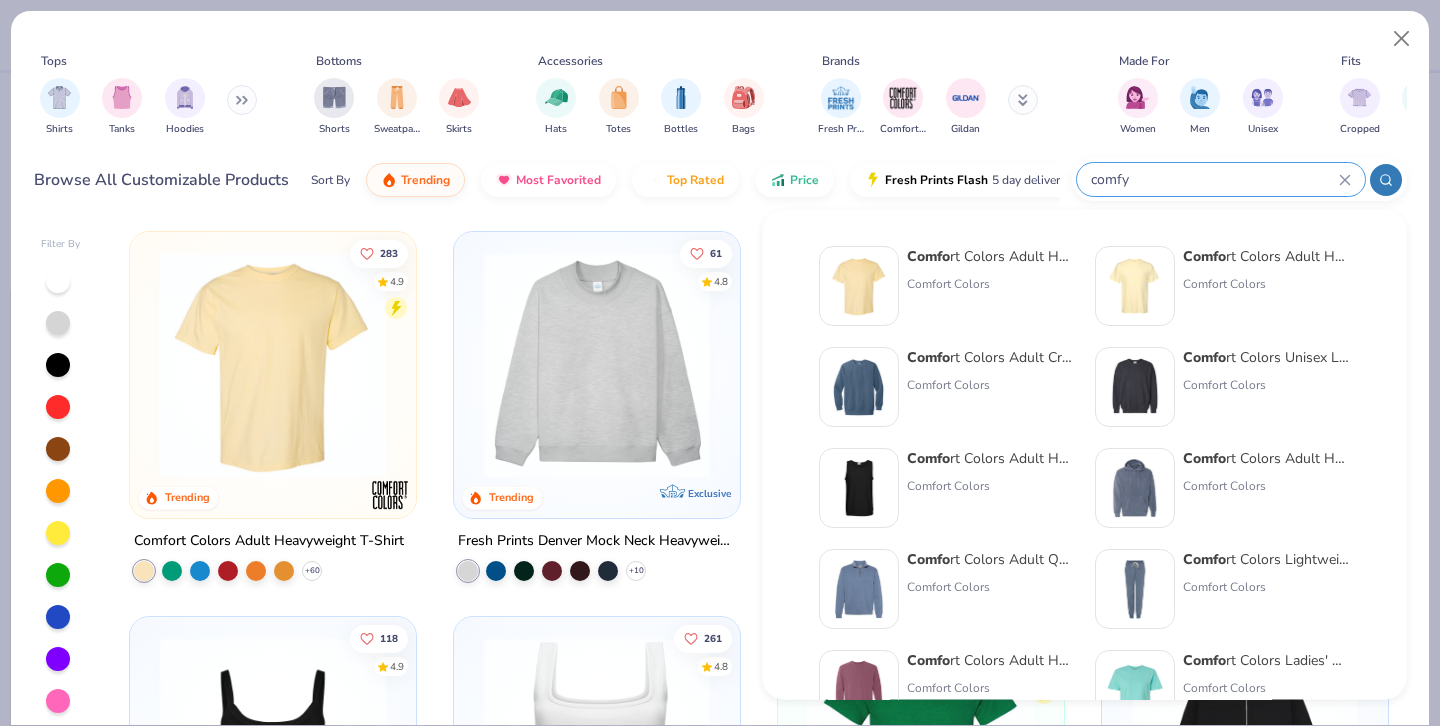 type on "comfy" 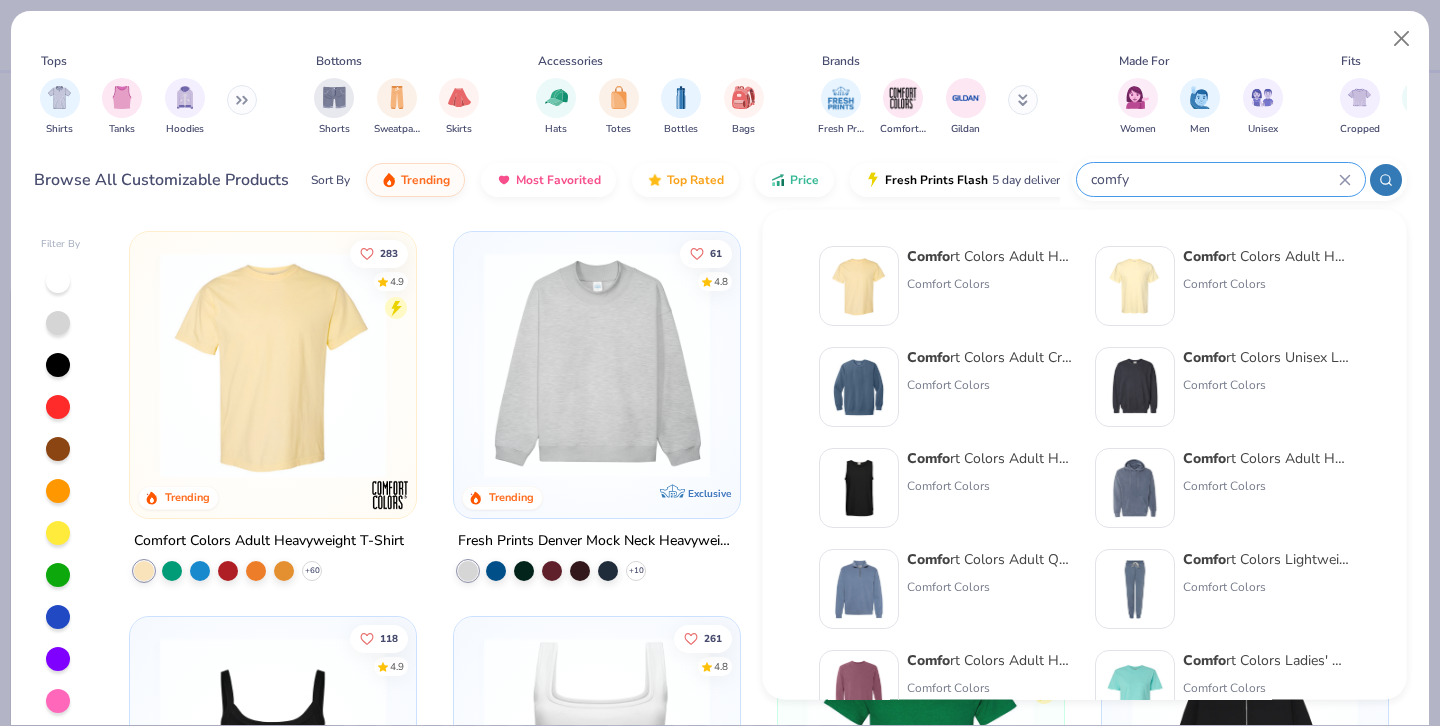 drag, startPoint x: 1077, startPoint y: 212, endPoint x: 987, endPoint y: 289, distance: 118.44408 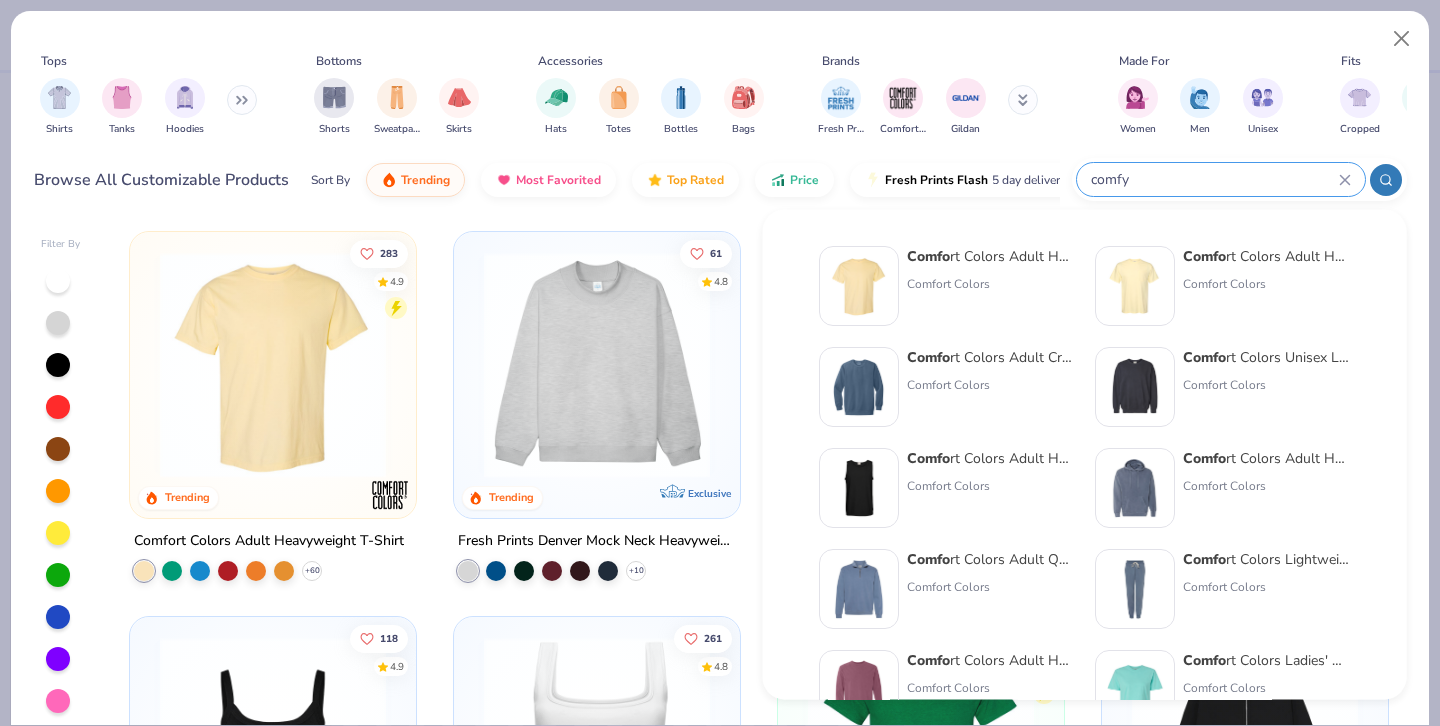 click on "Comfort Colors" at bounding box center [991, 284] 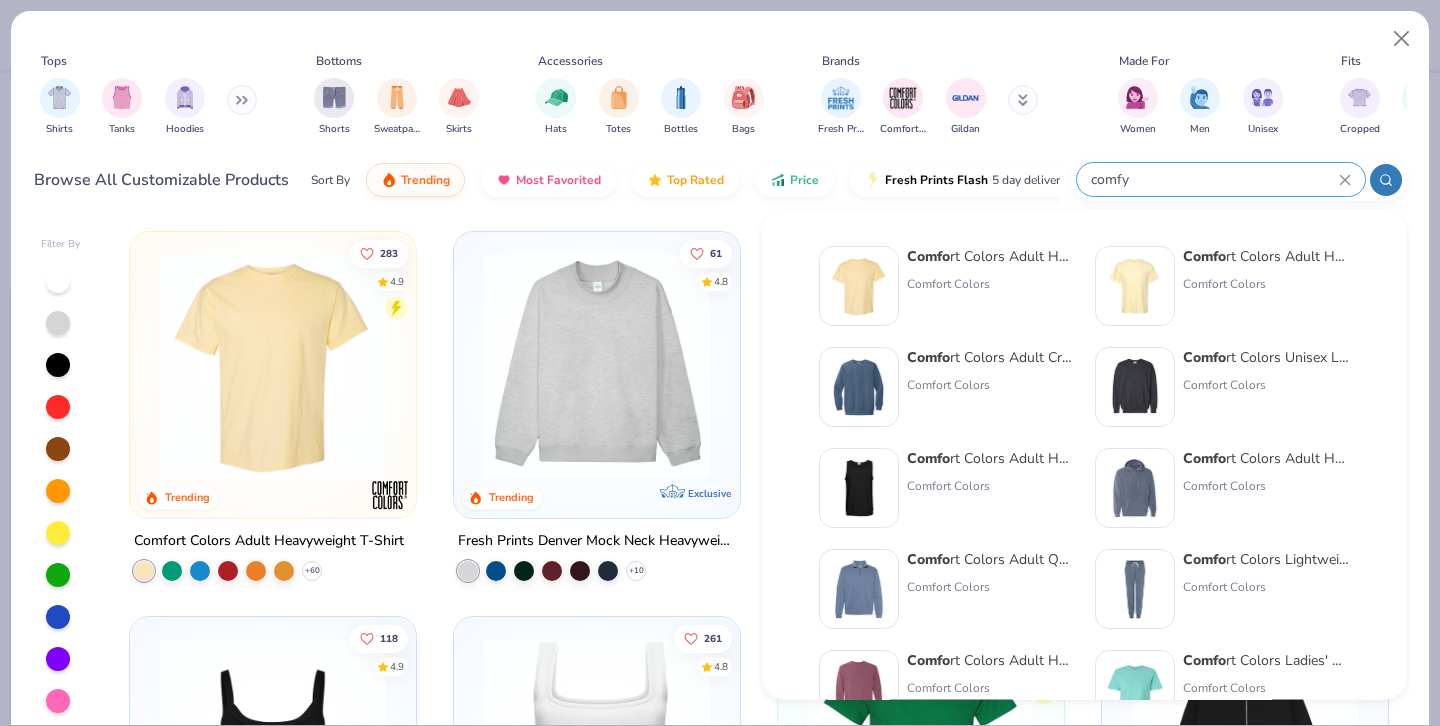 type 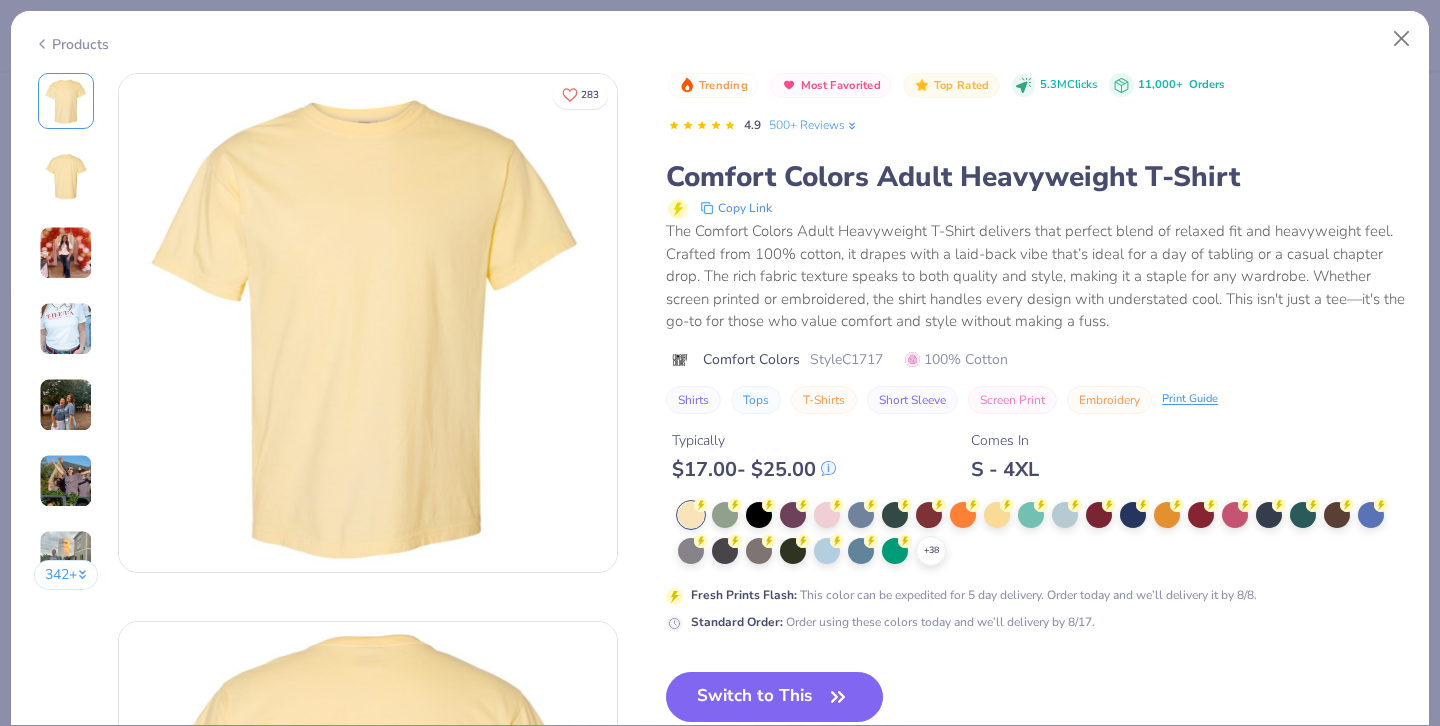 click on "Products" at bounding box center [71, 44] 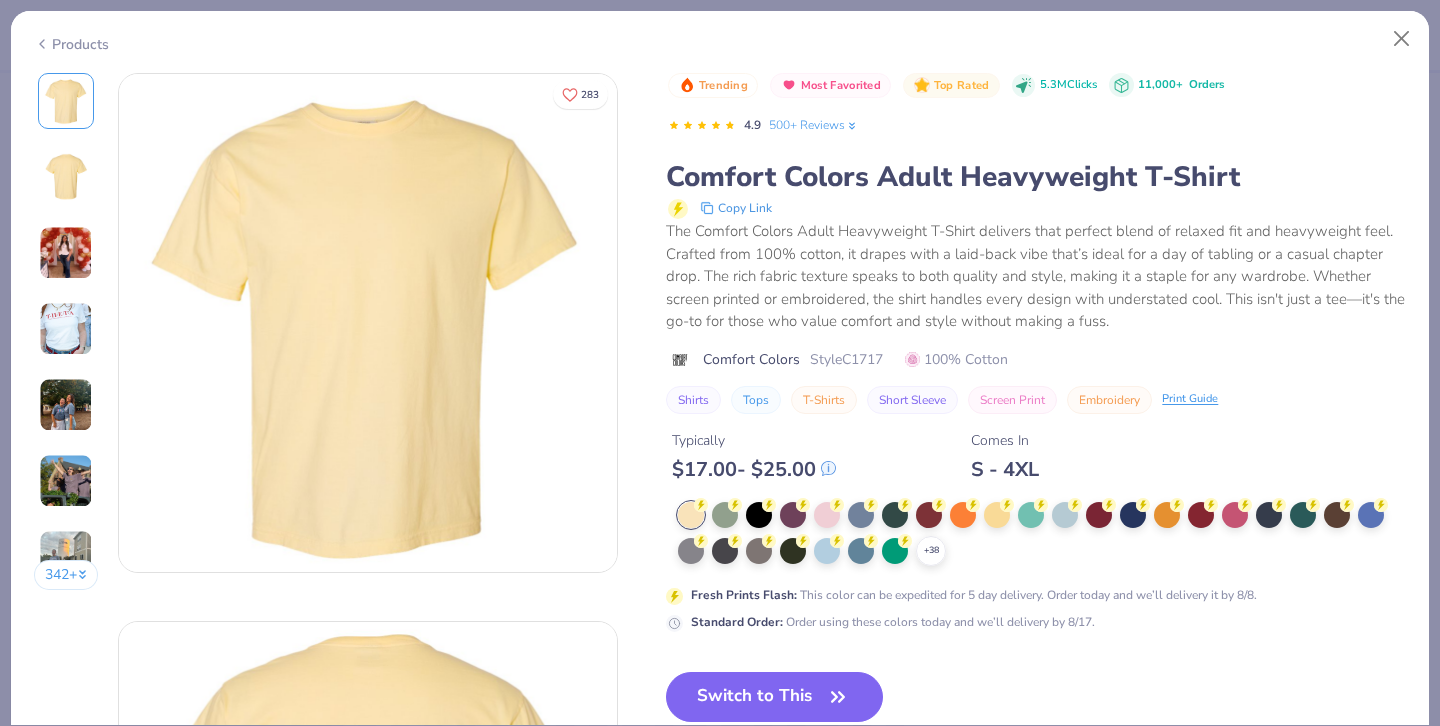 type on "x" 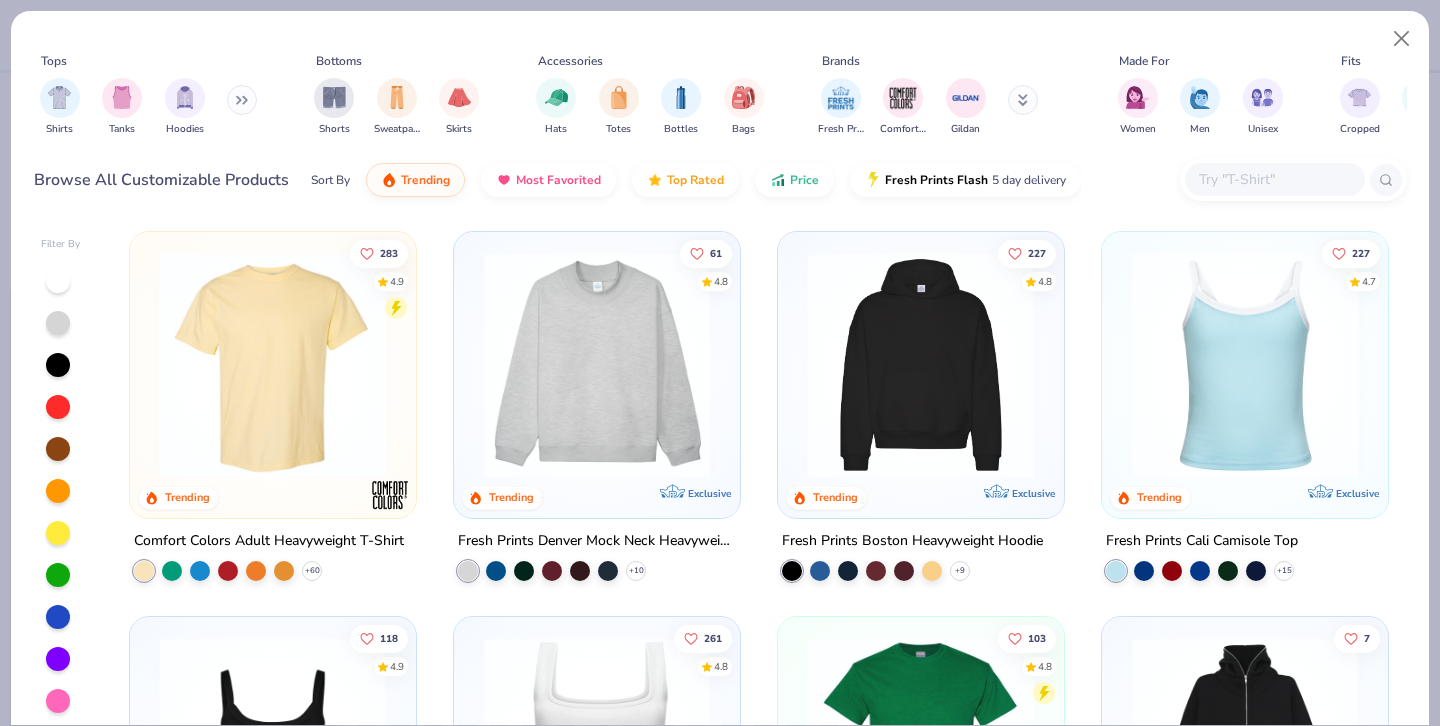click at bounding box center [1275, 179] 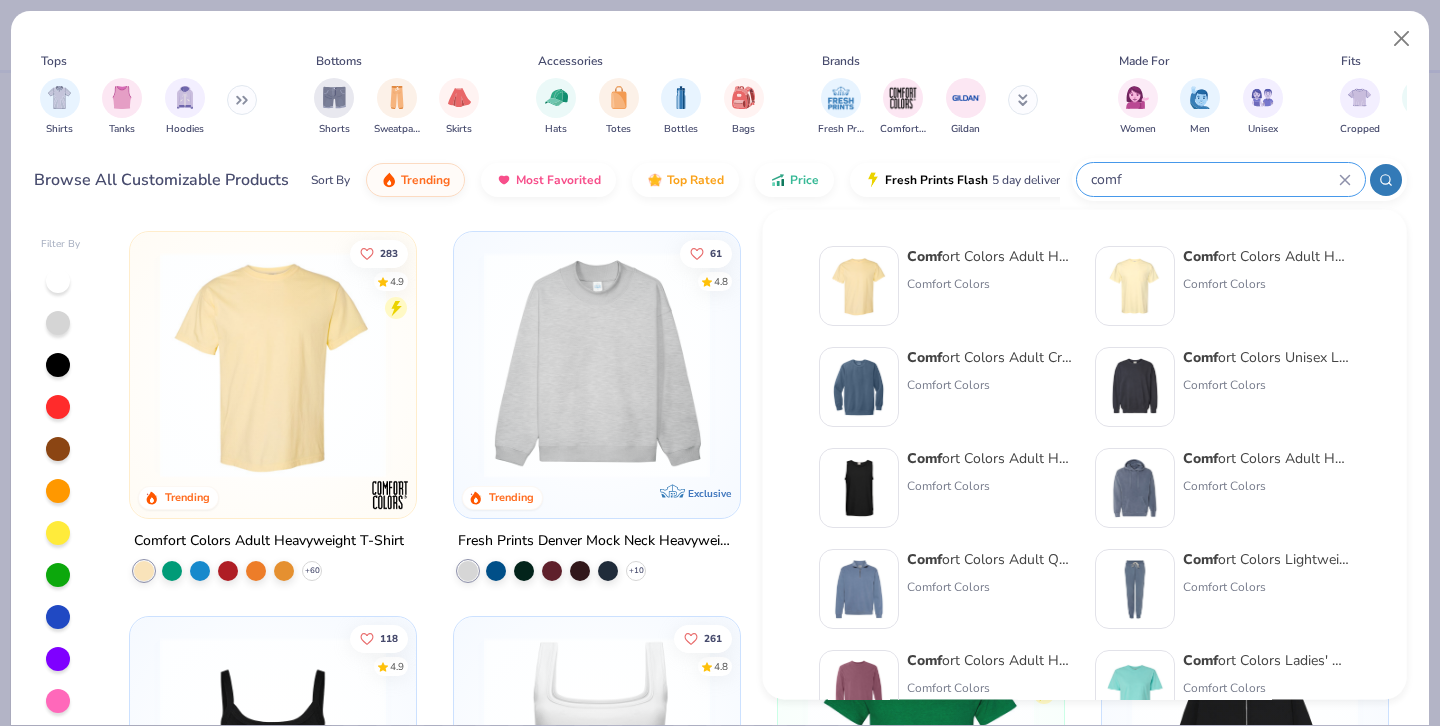 type on "come" 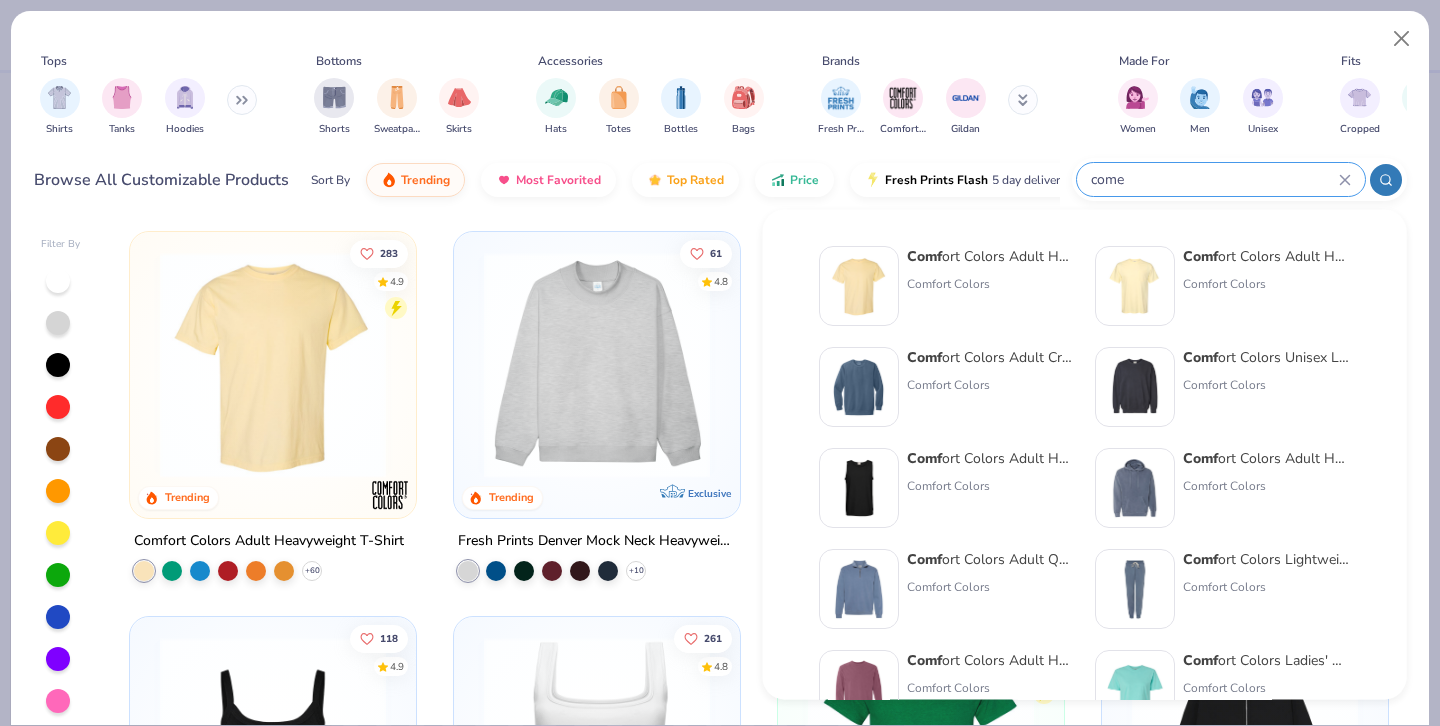 click on "Comf" at bounding box center (1200, 256) 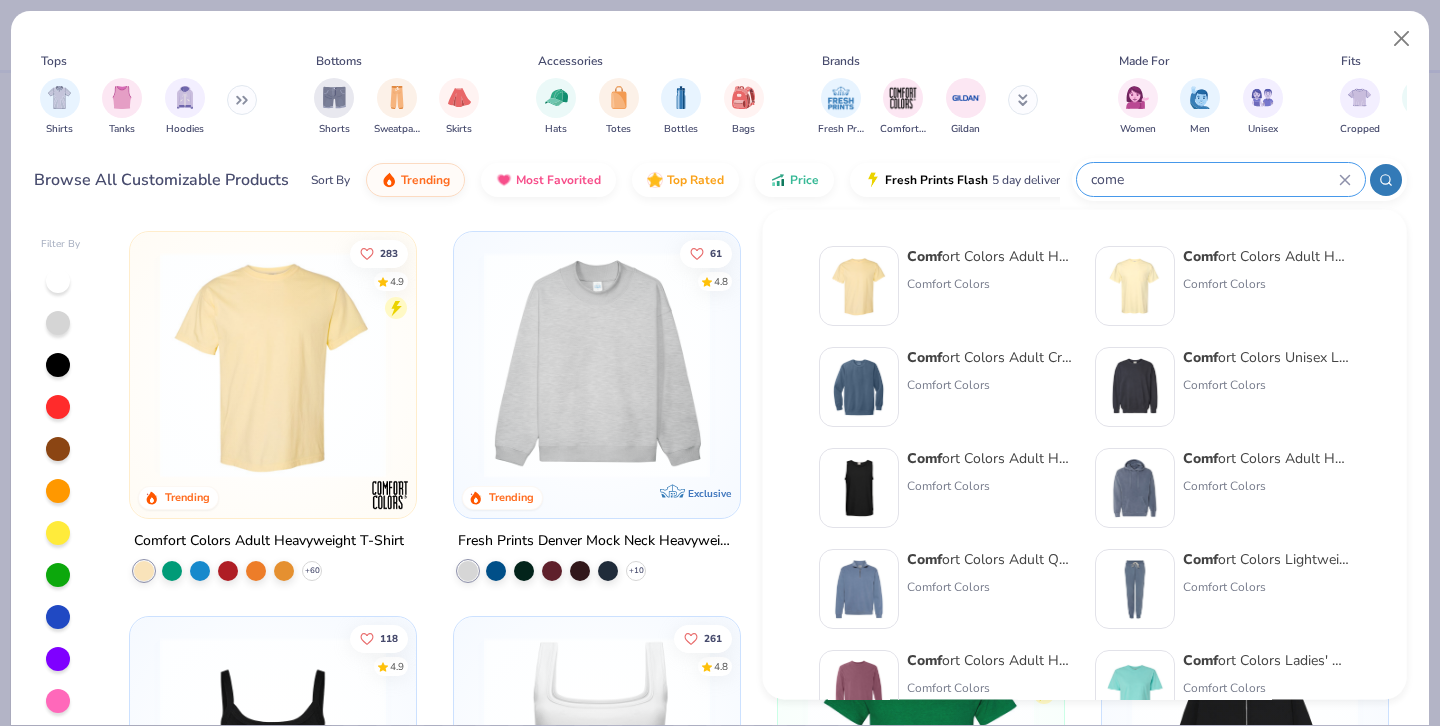 type 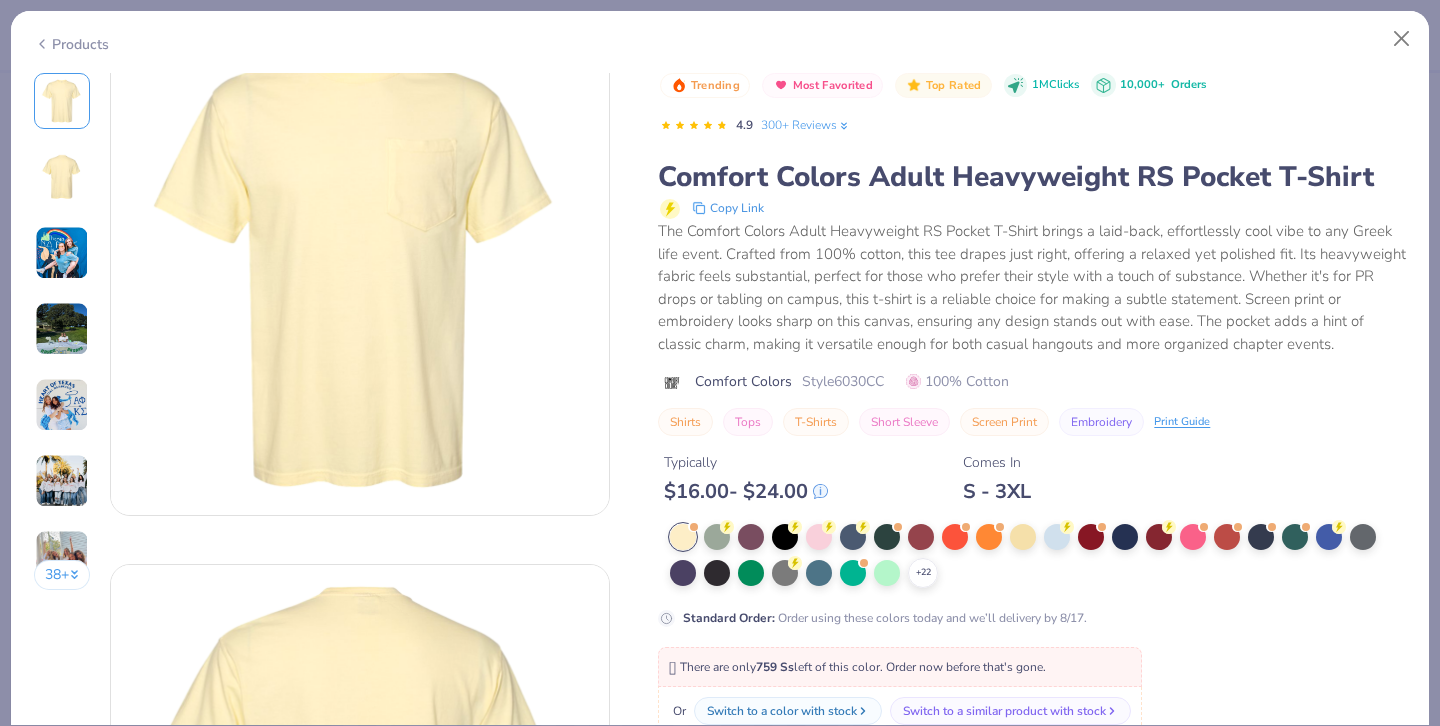 scroll, scrollTop: 61, scrollLeft: 0, axis: vertical 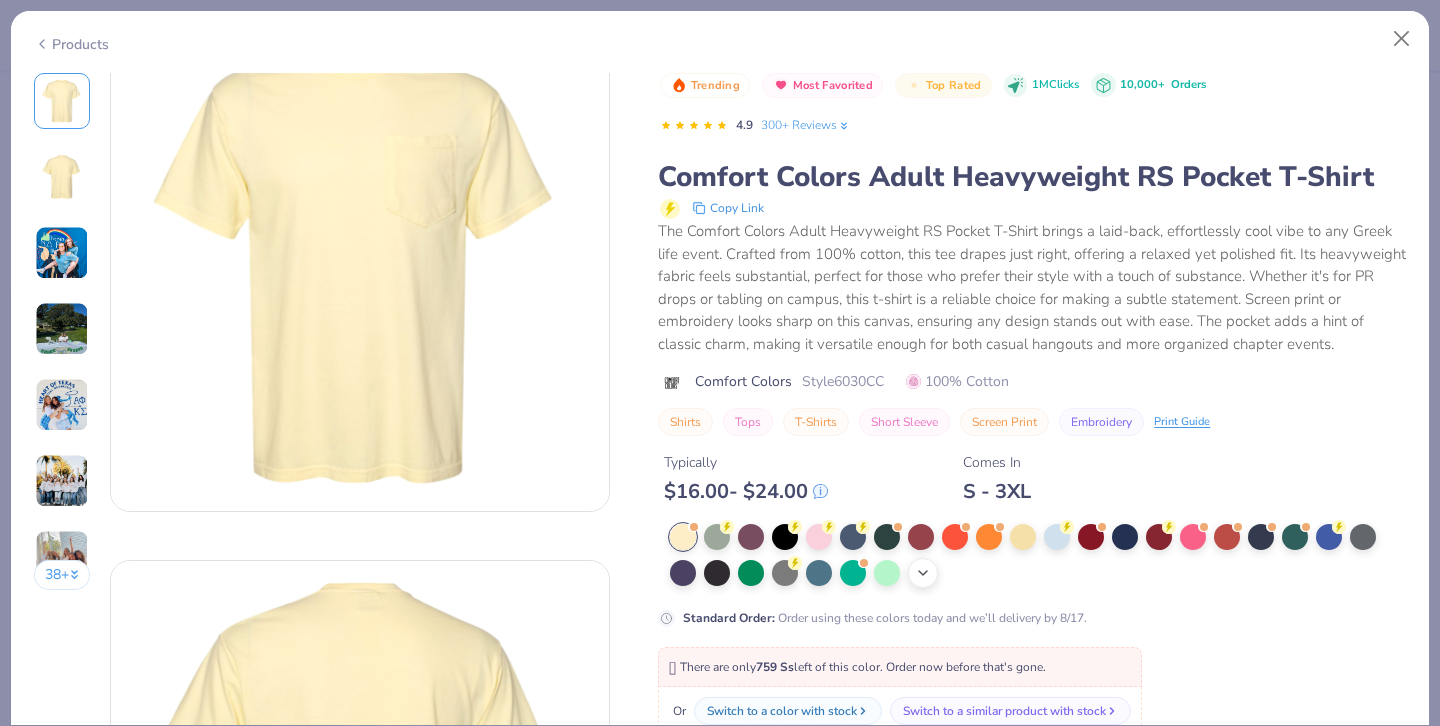 click 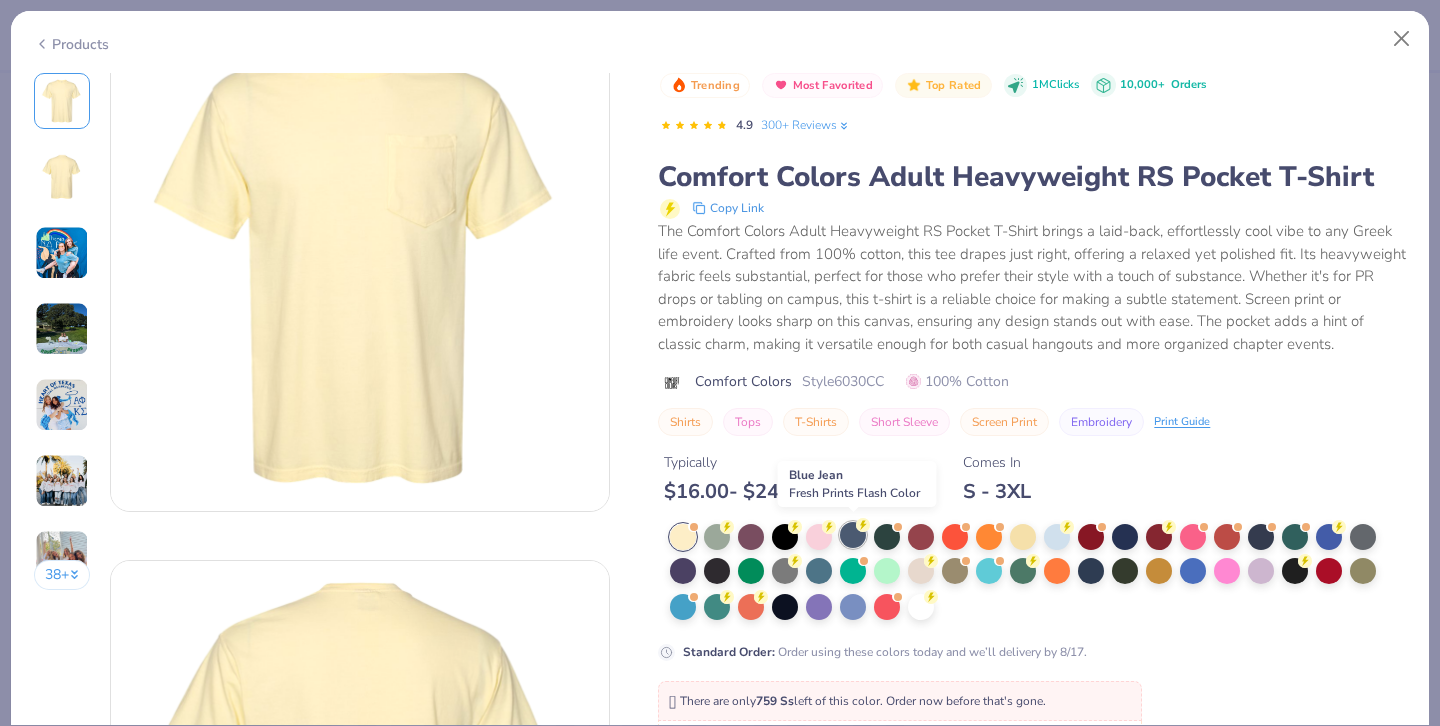 click at bounding box center [853, 535] 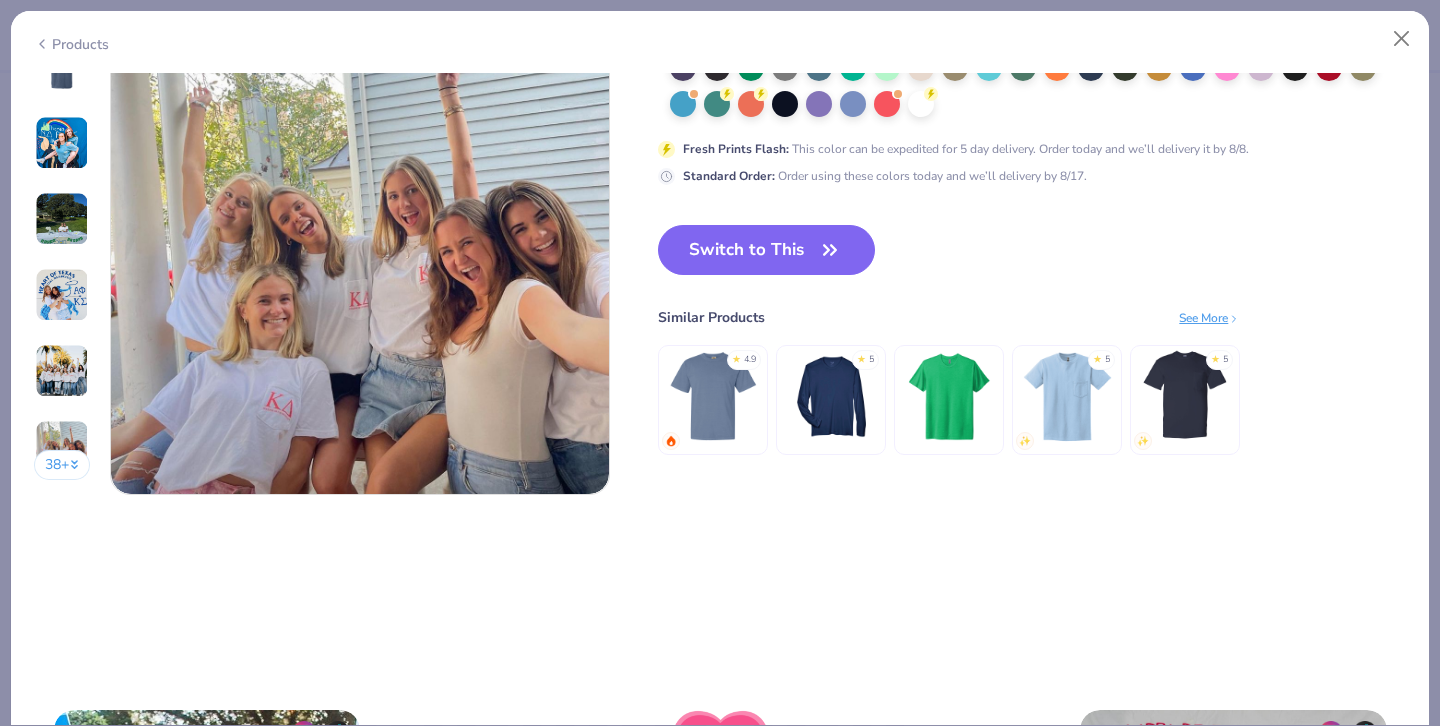 scroll, scrollTop: 3346, scrollLeft: 0, axis: vertical 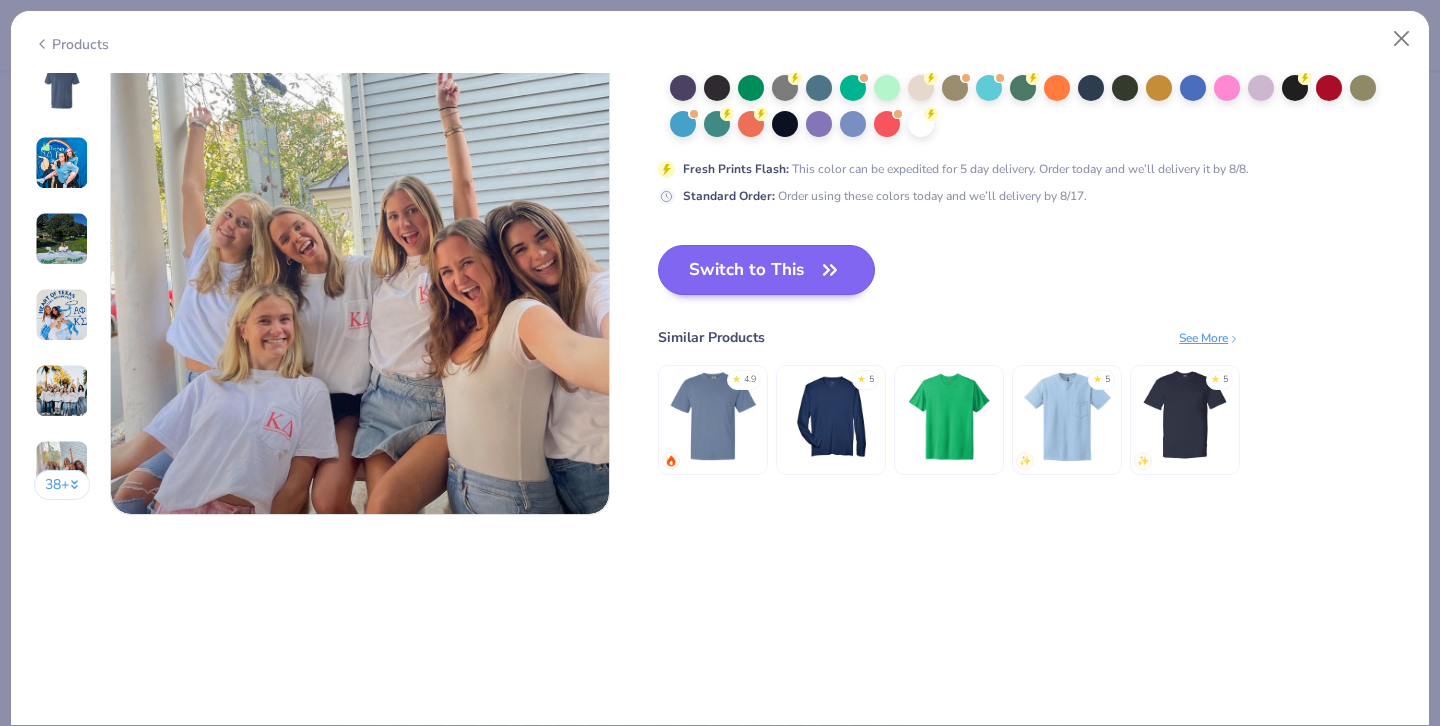 click on "Switch to This" at bounding box center [766, 270] 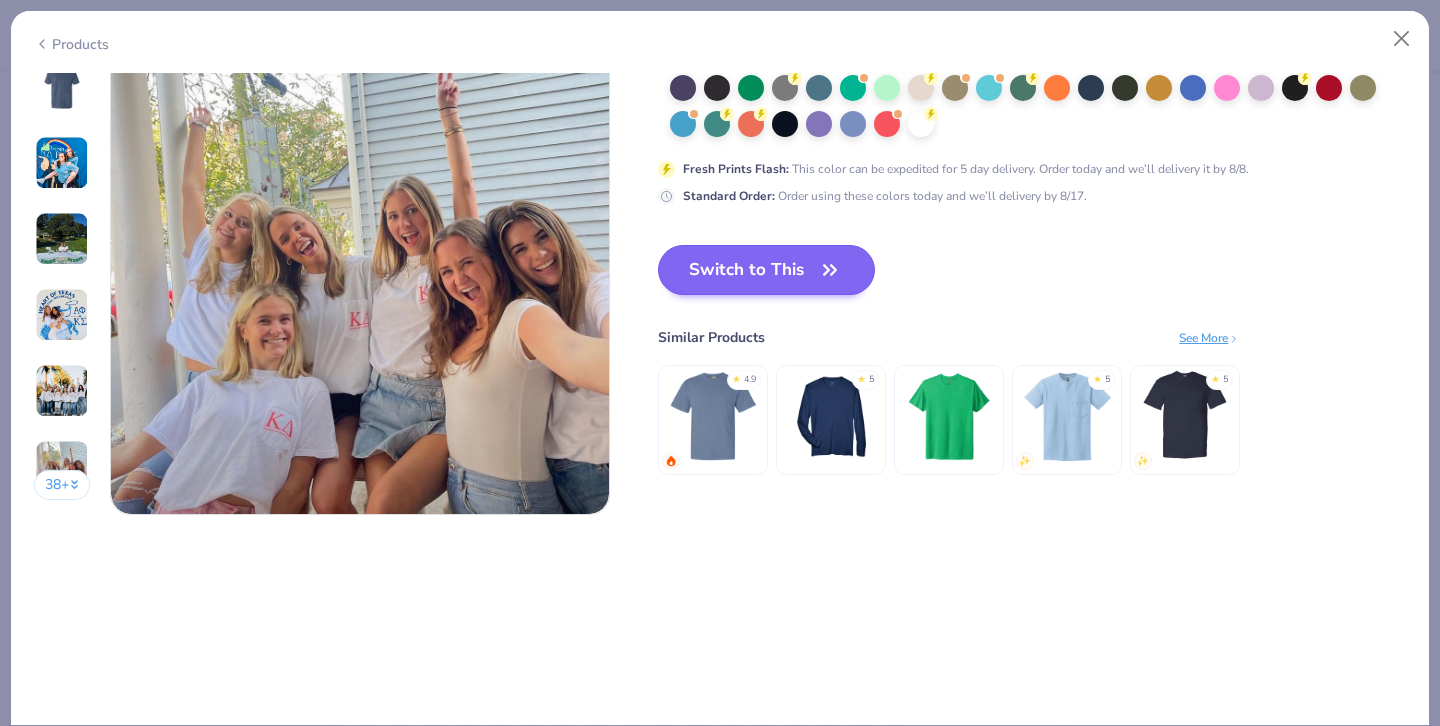 click on "Switch to This" at bounding box center [766, 270] 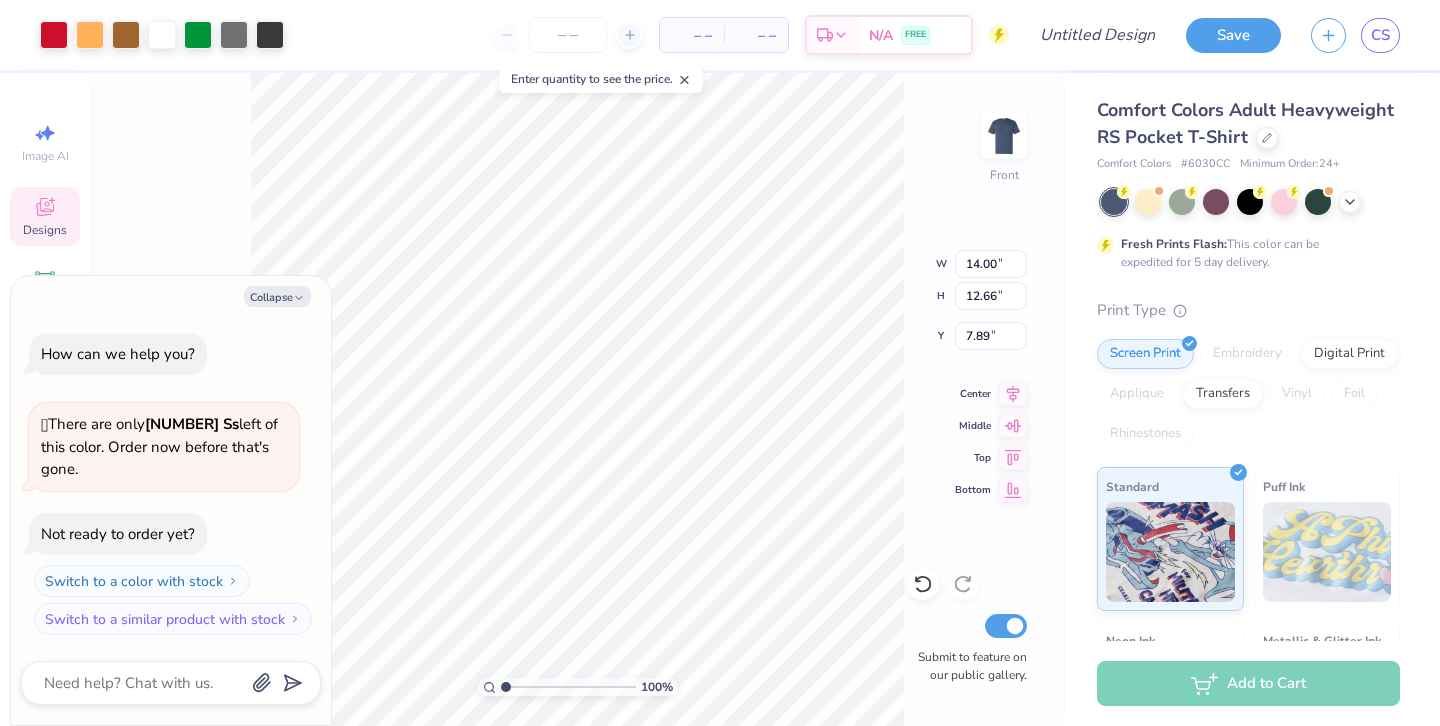type on "x" 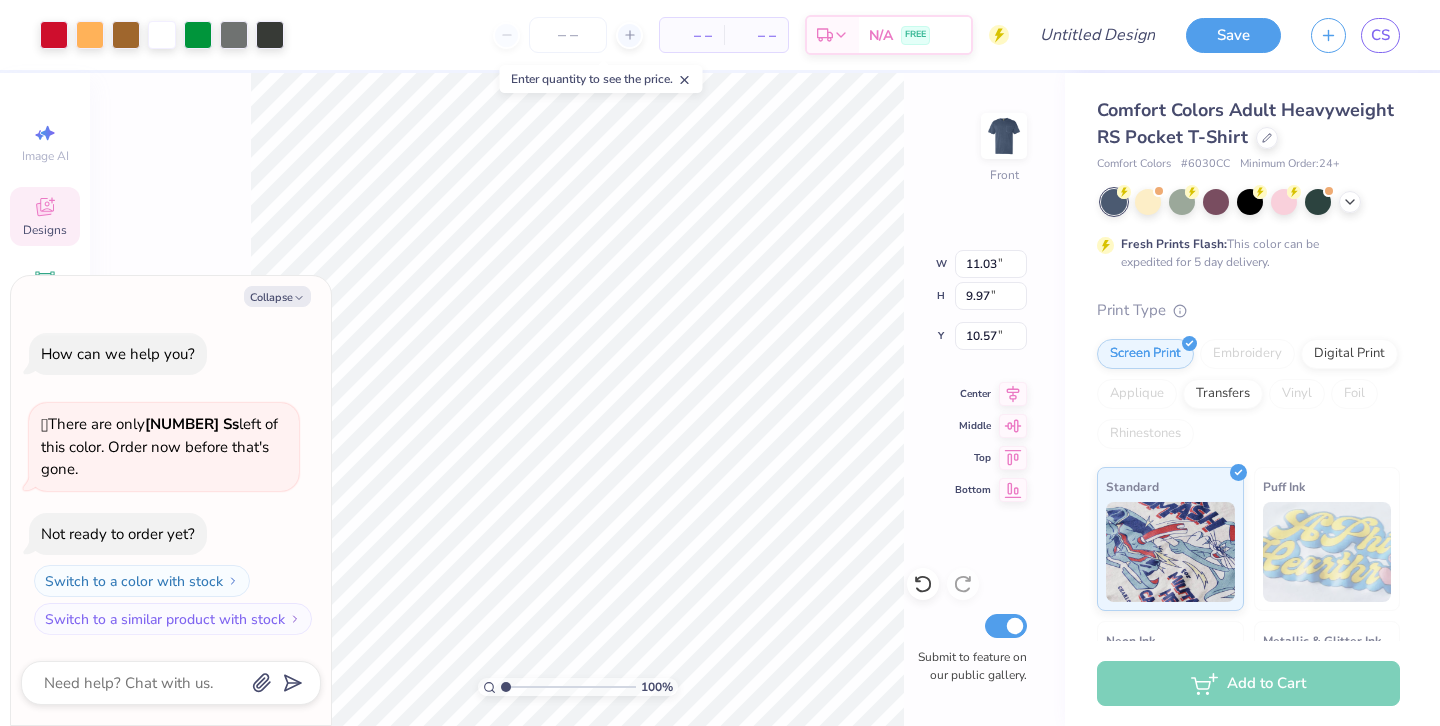 type on "x" 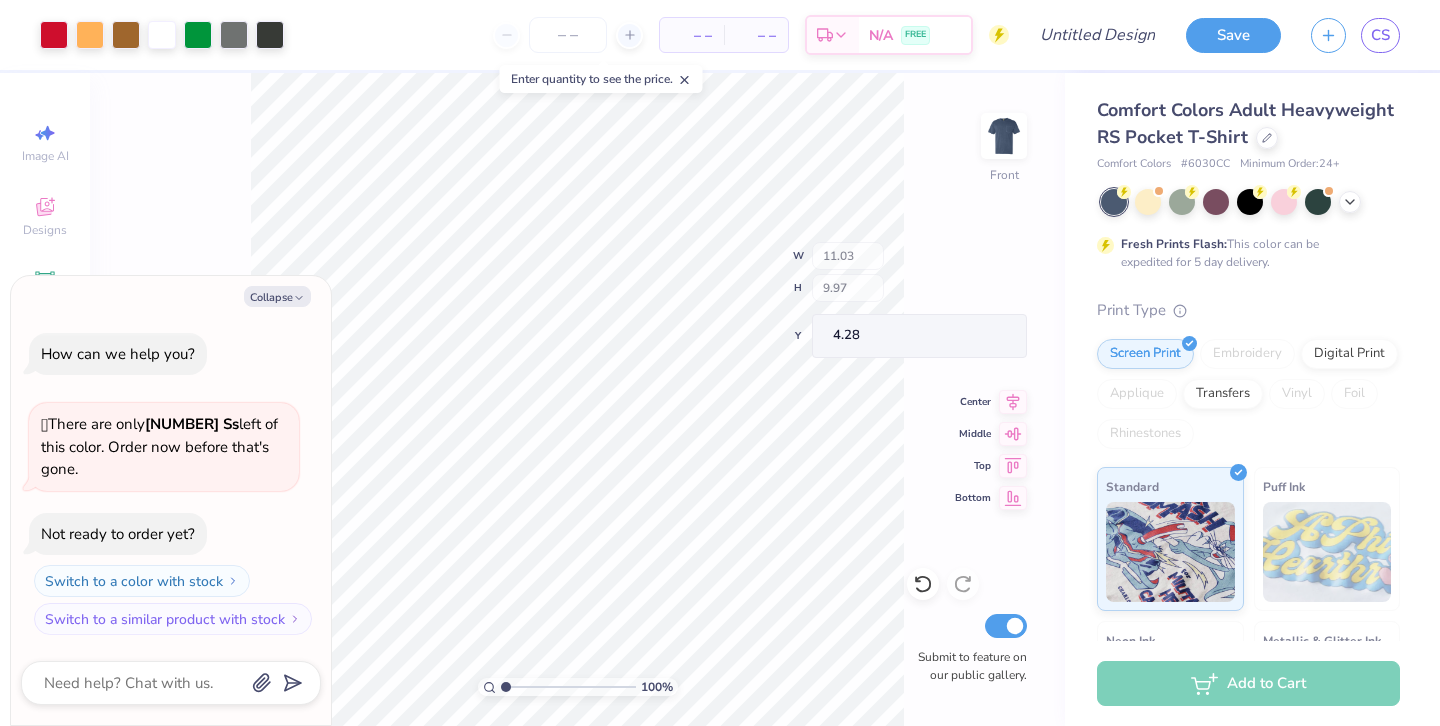 type on "x" 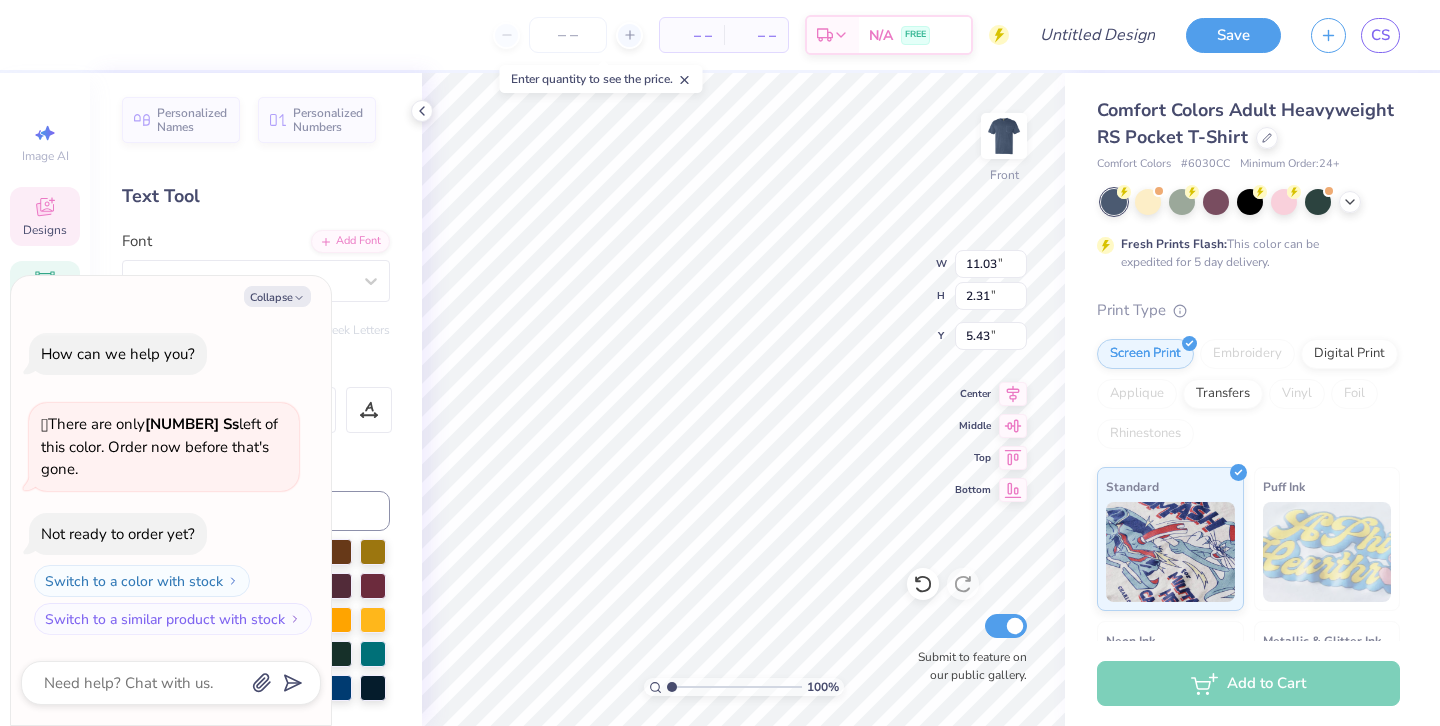 type on "x" 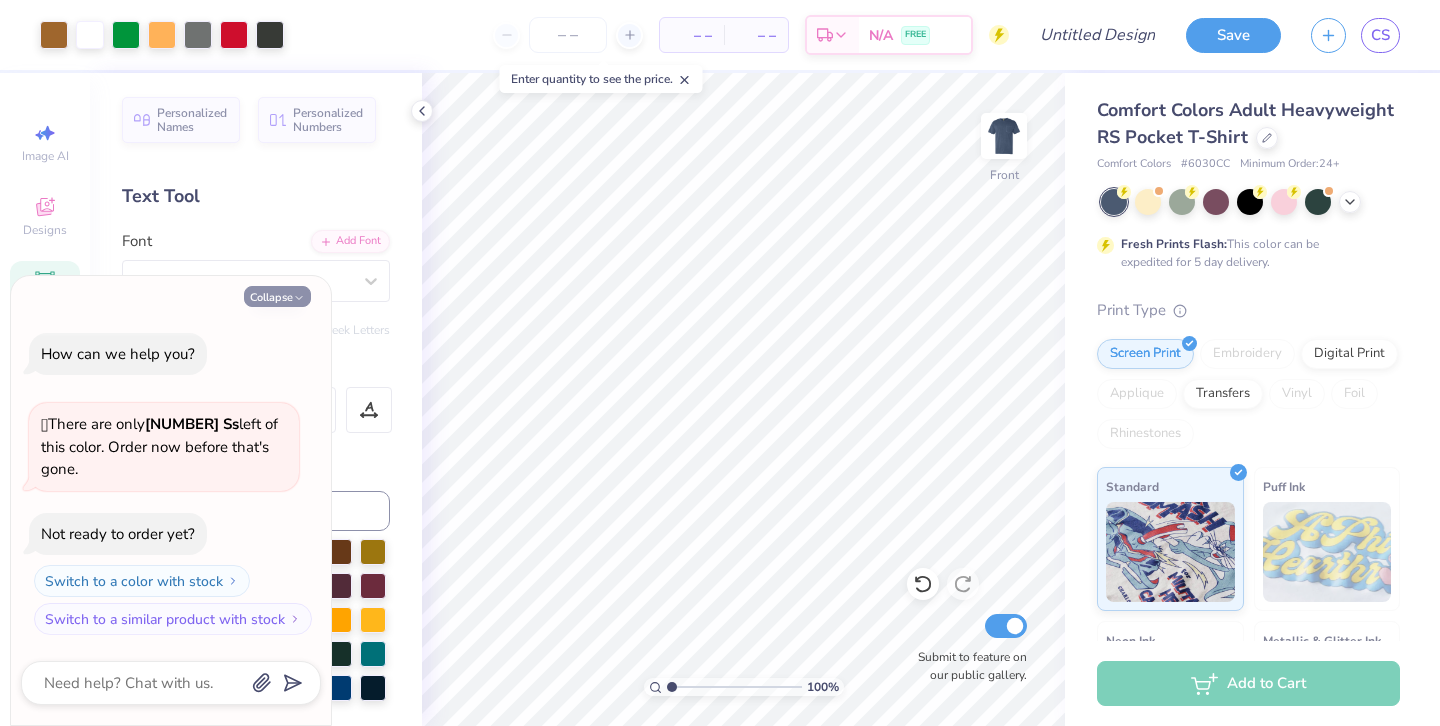 click on "Collapse" at bounding box center (277, 296) 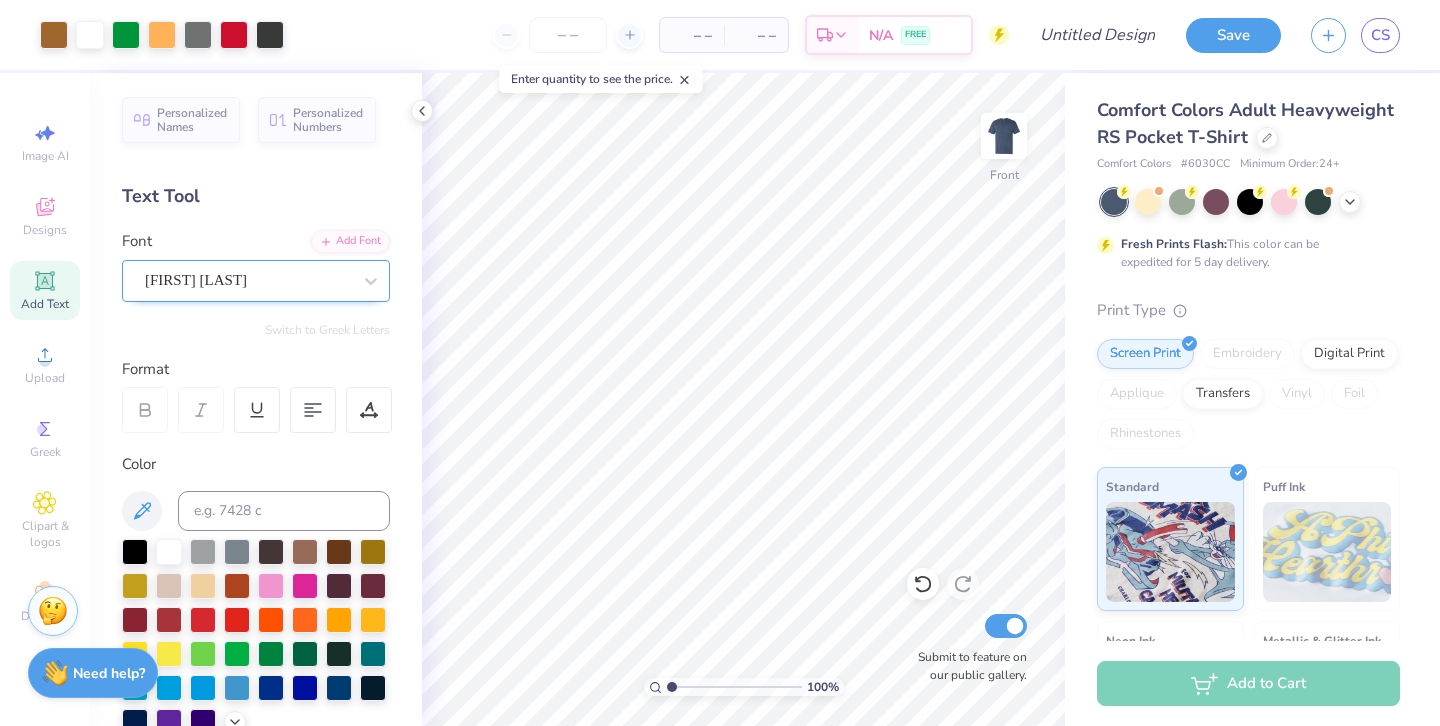 click on "Howdy Love" at bounding box center (248, 280) 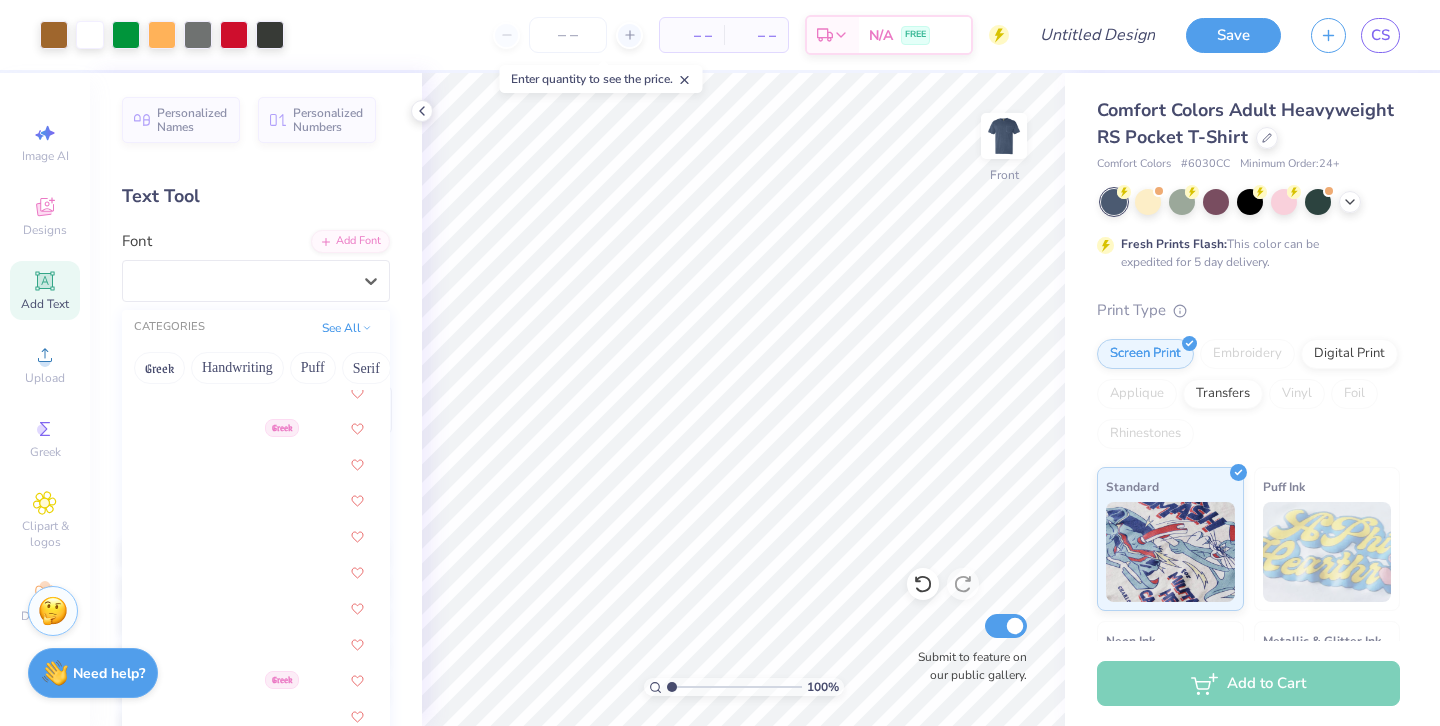scroll, scrollTop: 1363, scrollLeft: 0, axis: vertical 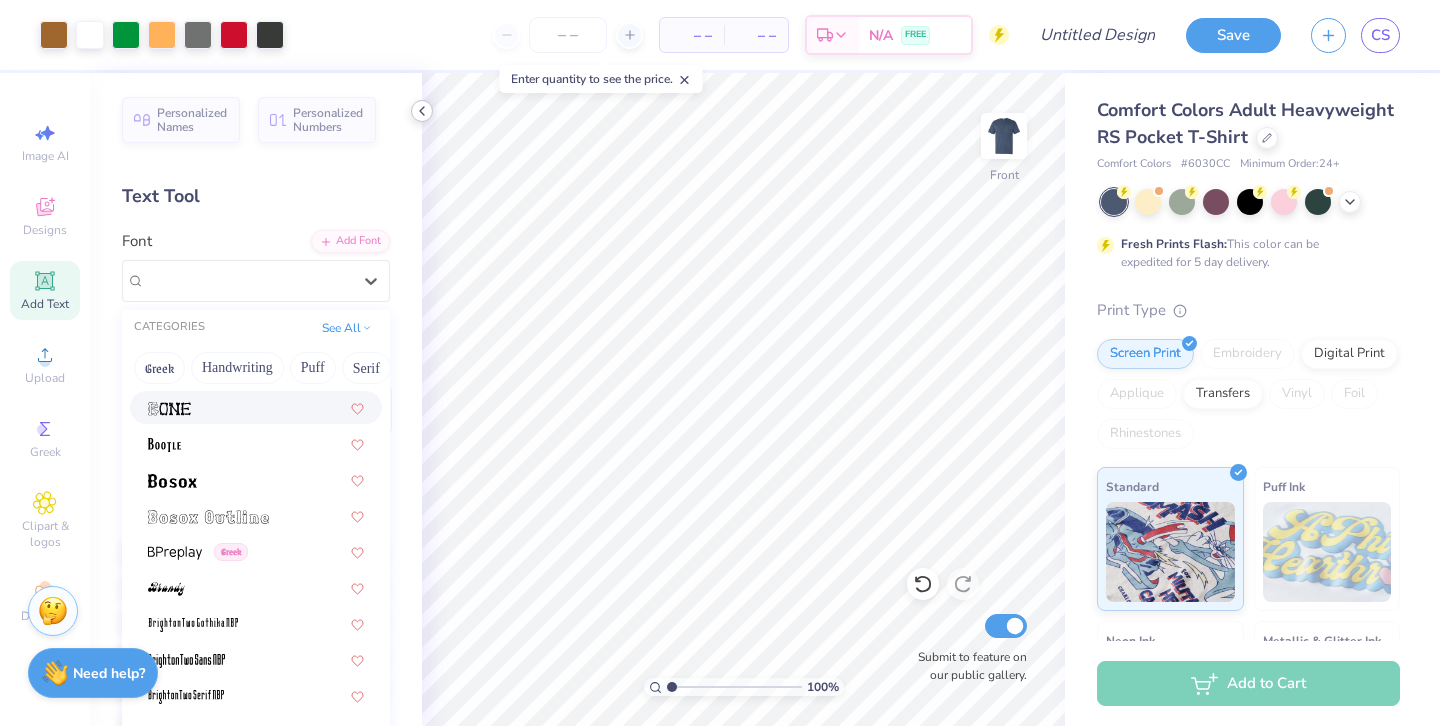 click 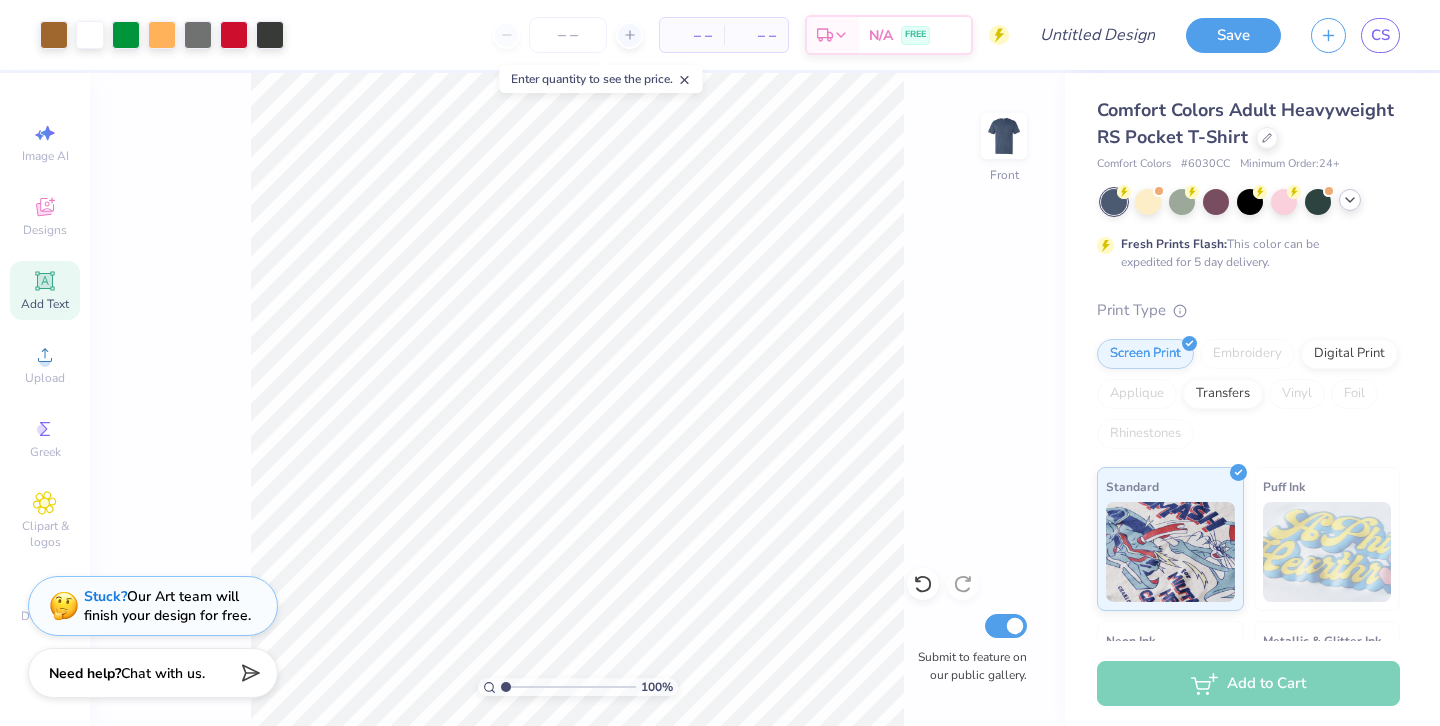 click 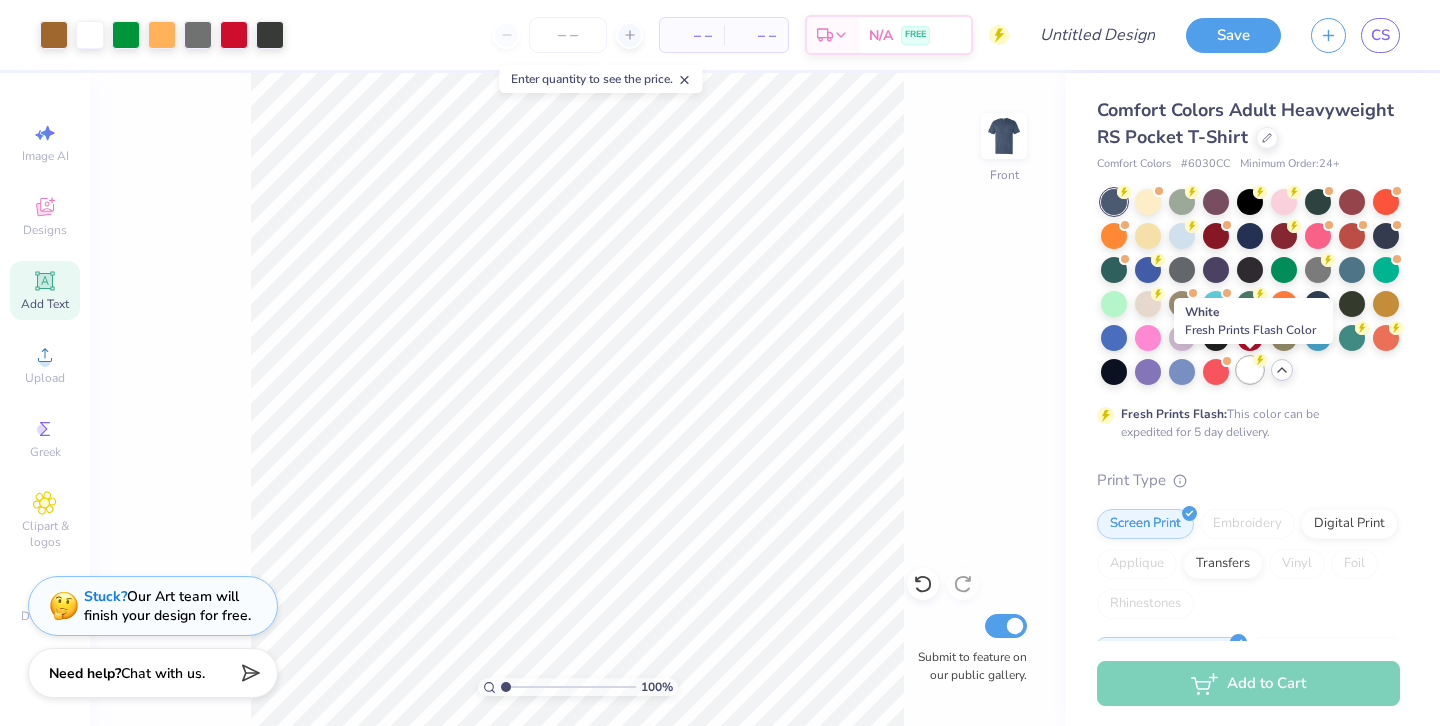 click at bounding box center [1250, 370] 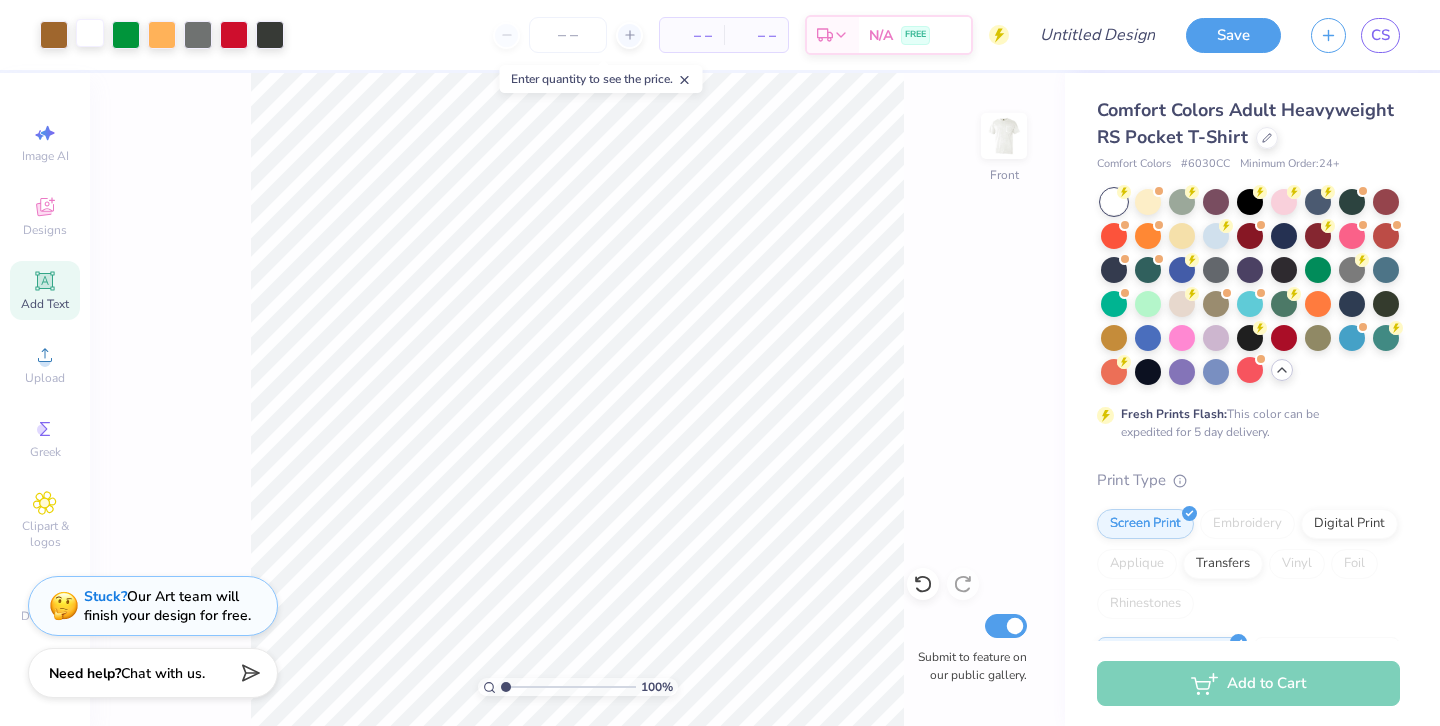 click at bounding box center (90, 33) 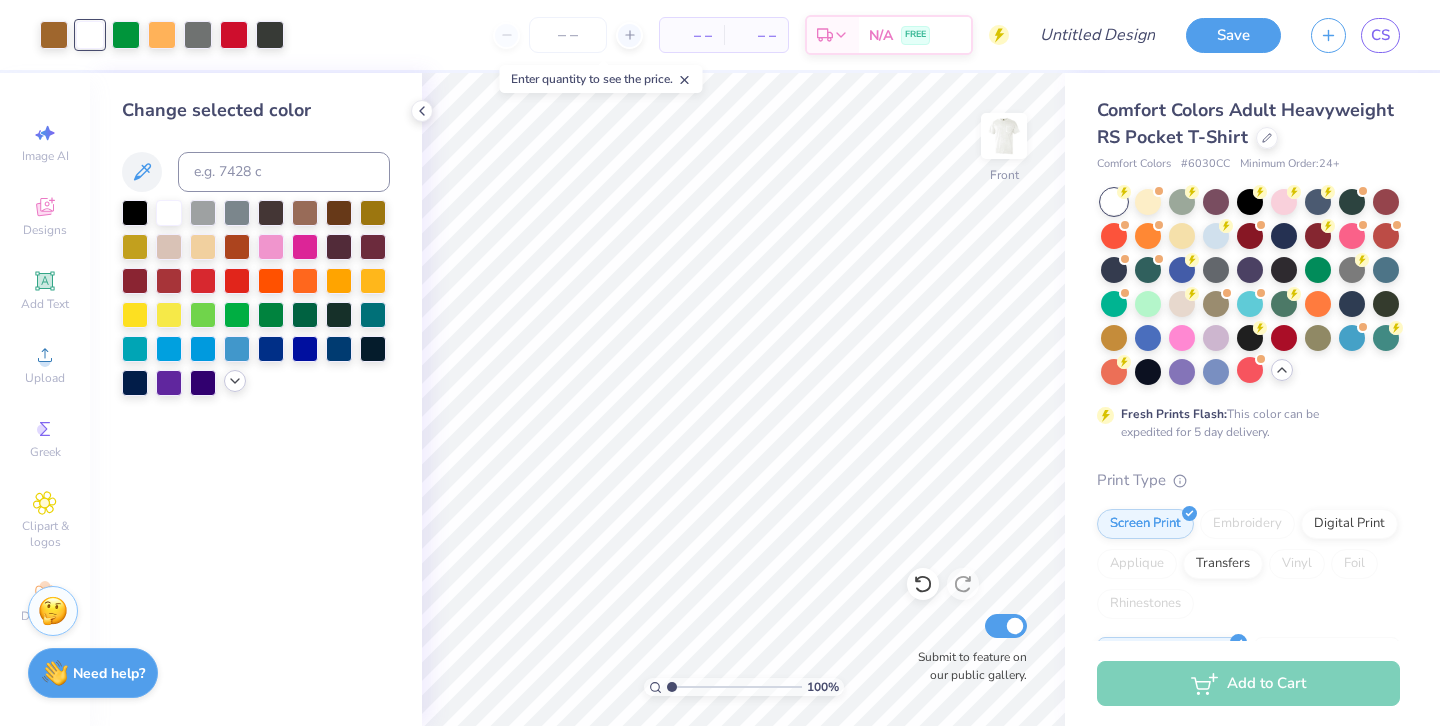click 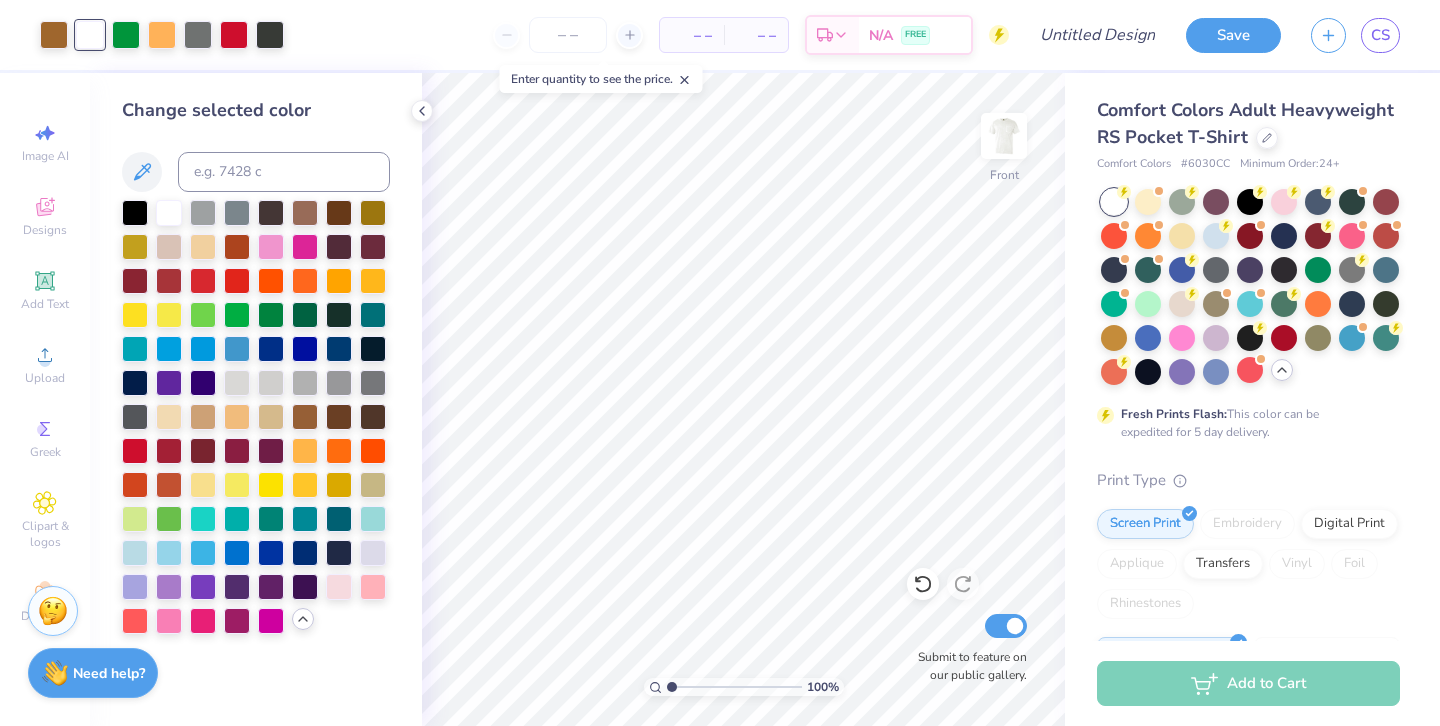 click 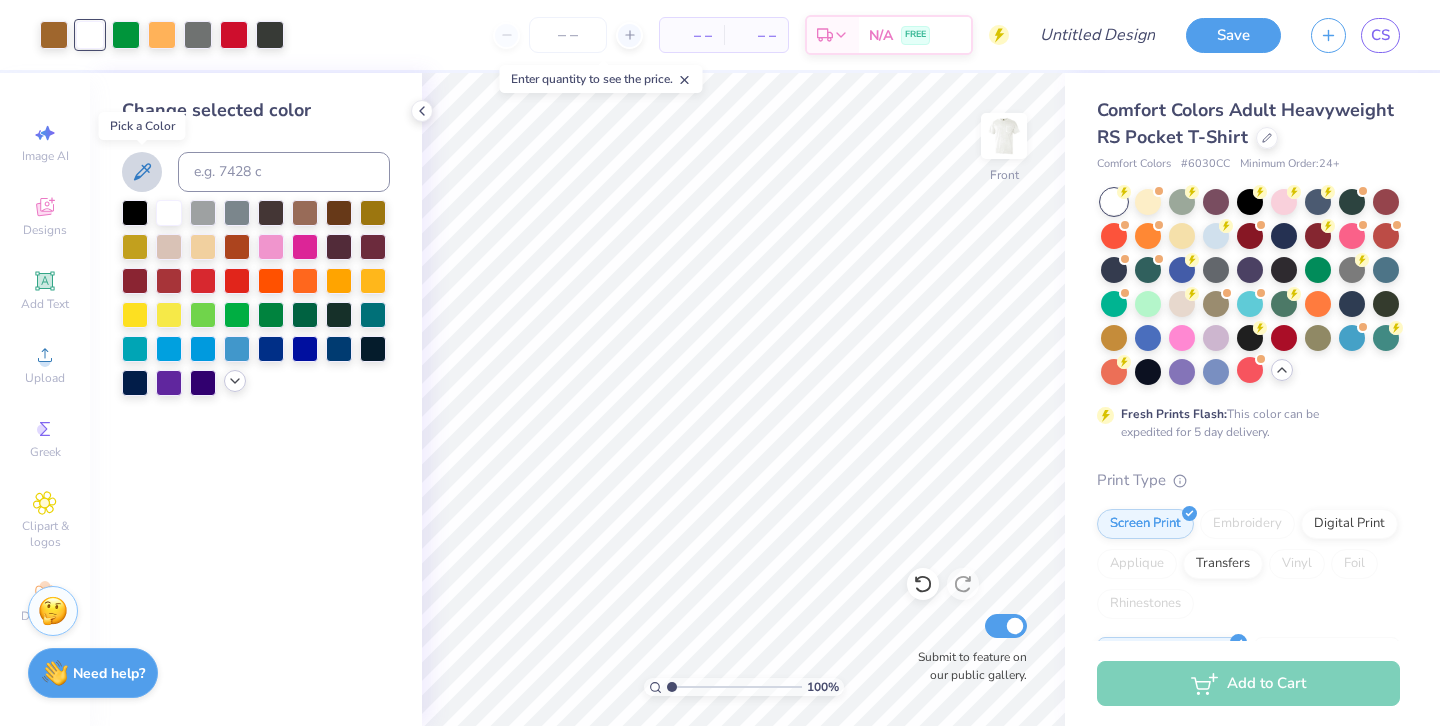 click 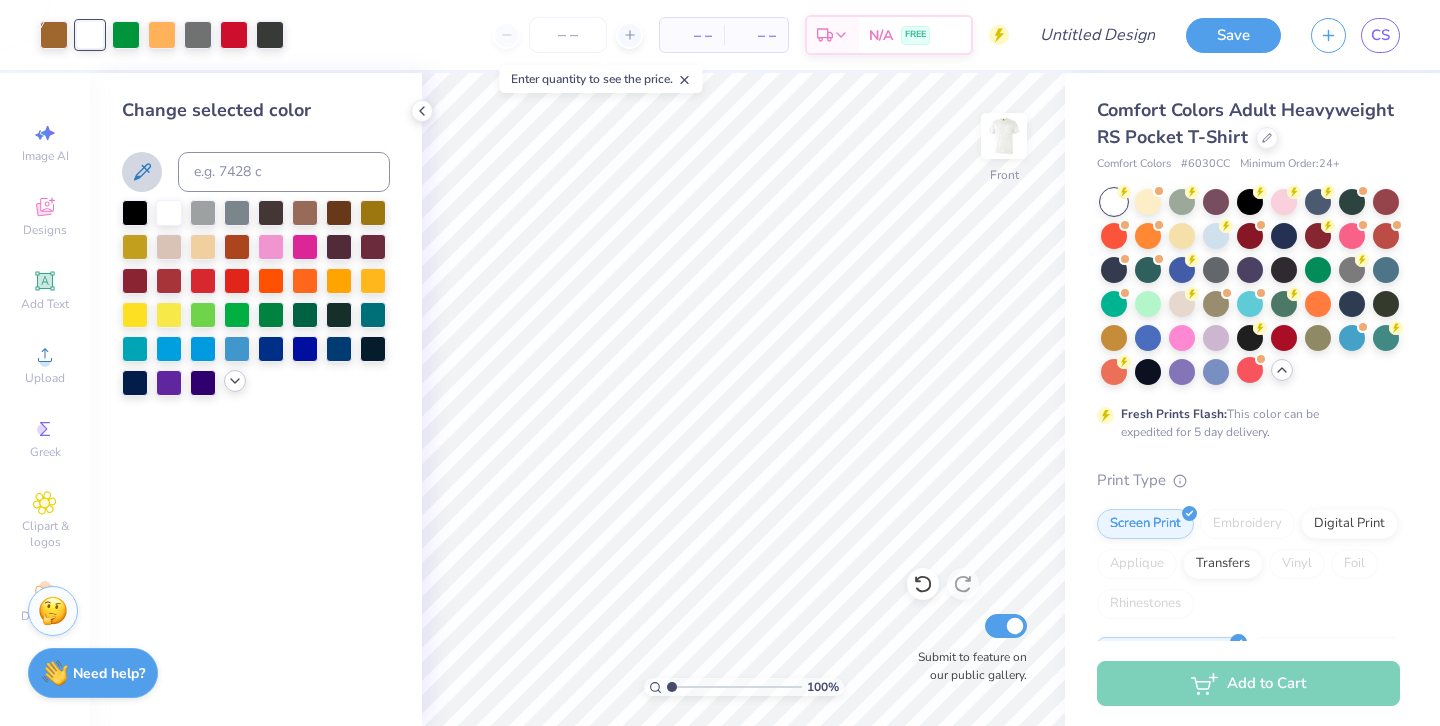 click at bounding box center (256, 298) 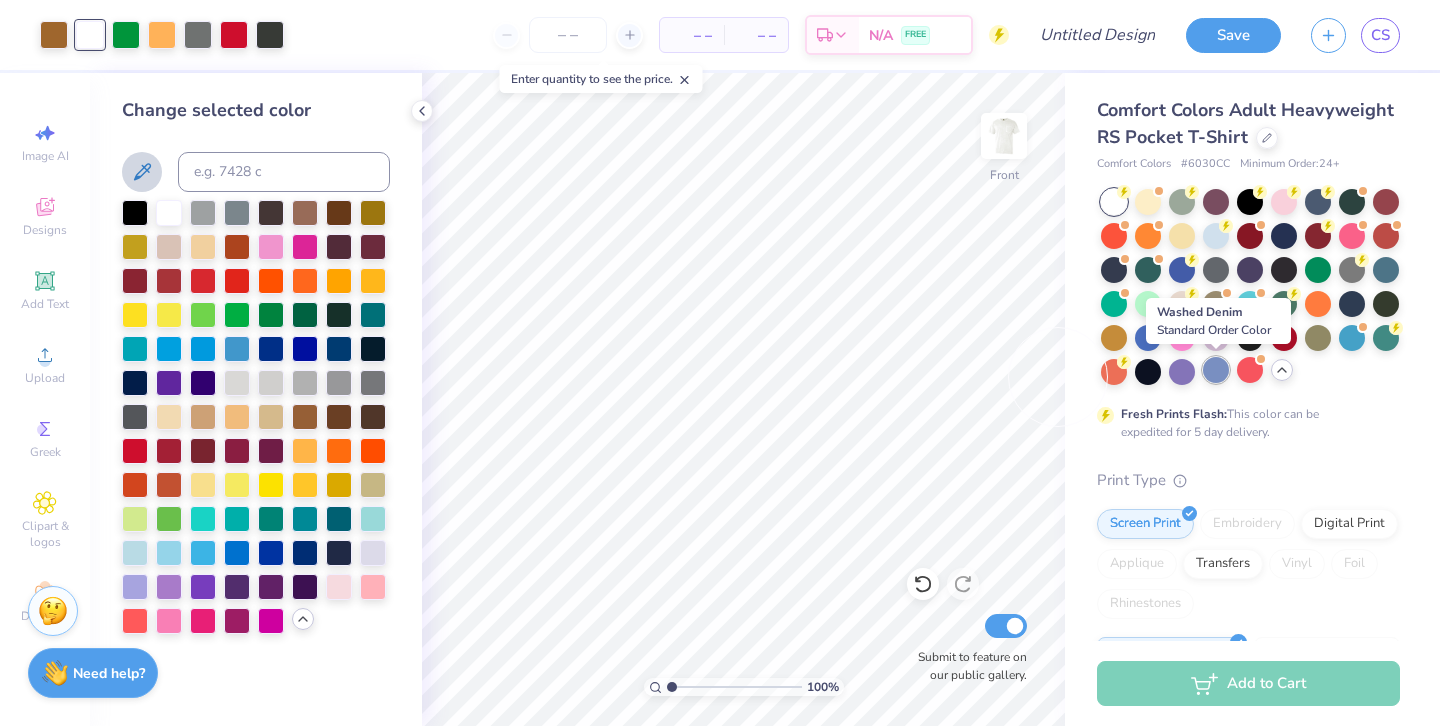 click at bounding box center (1216, 370) 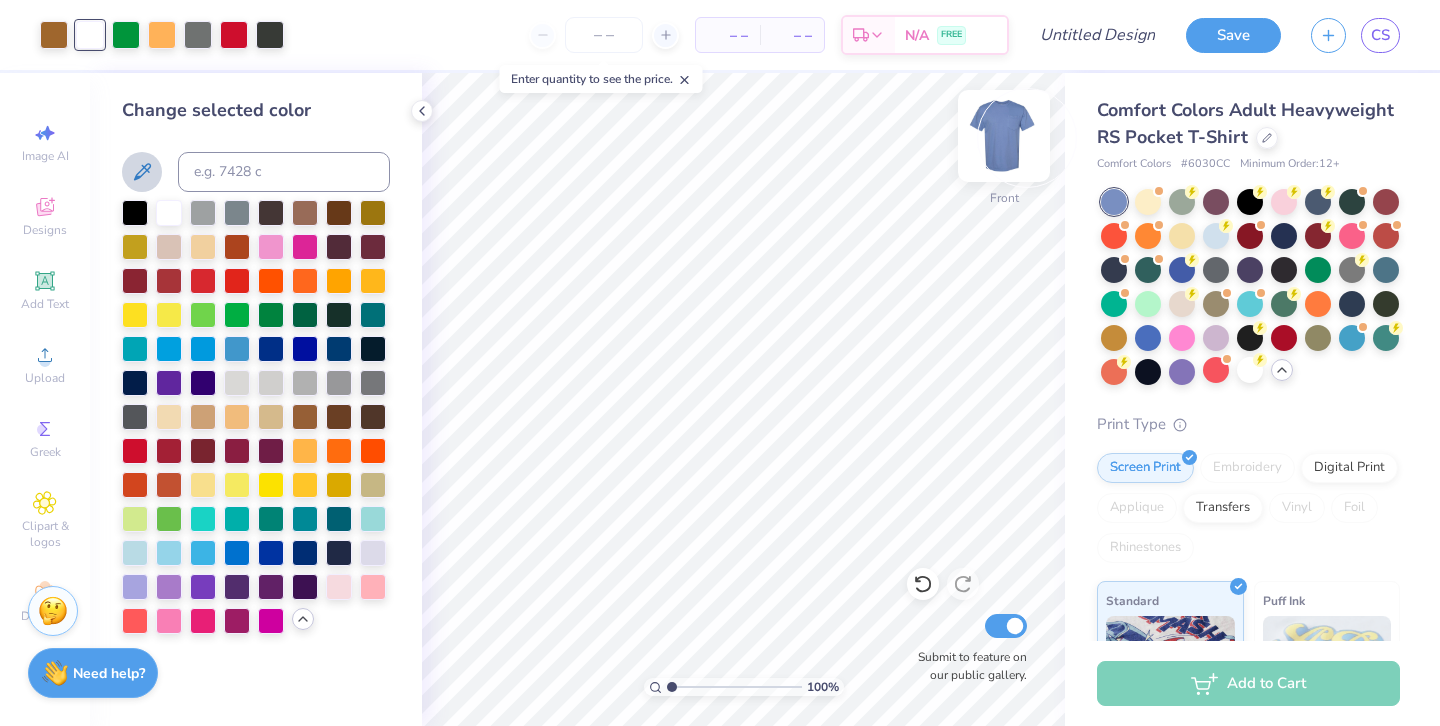 click at bounding box center [1004, 136] 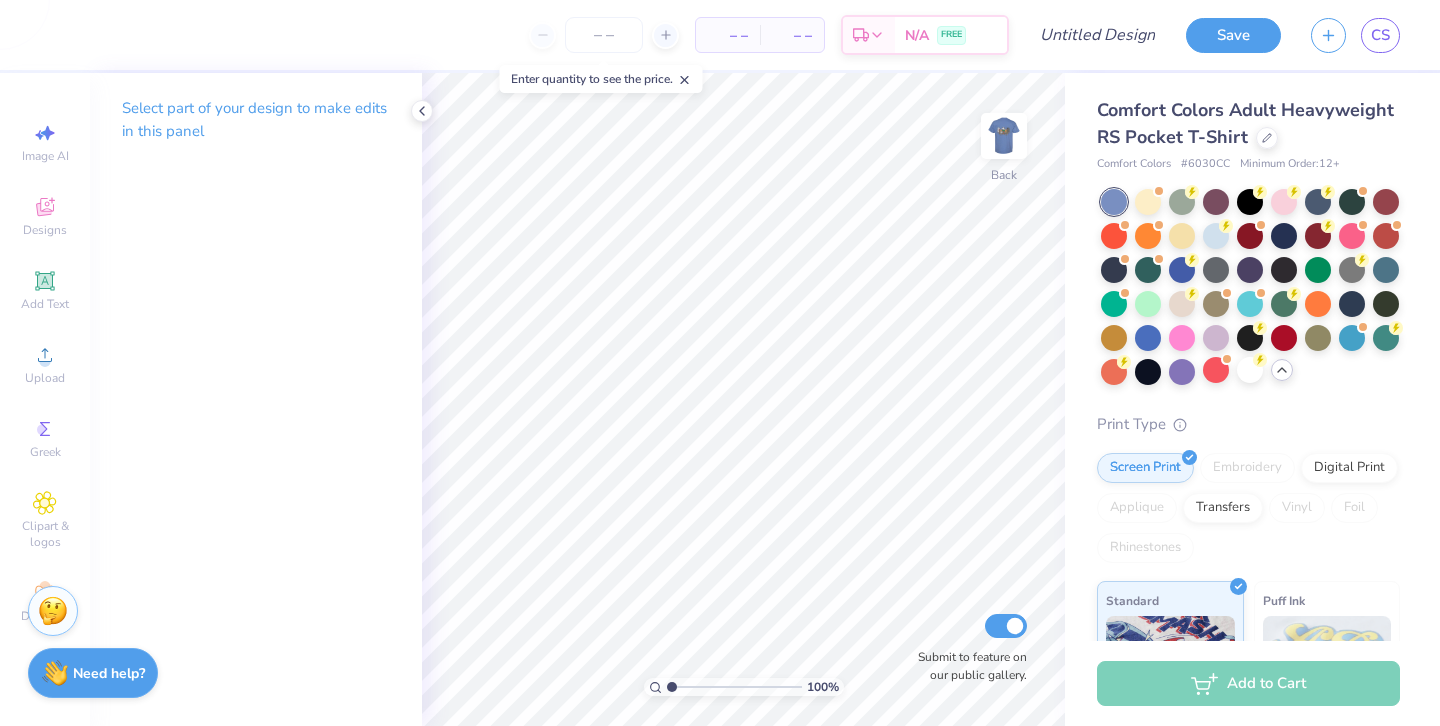 click at bounding box center (1004, 136) 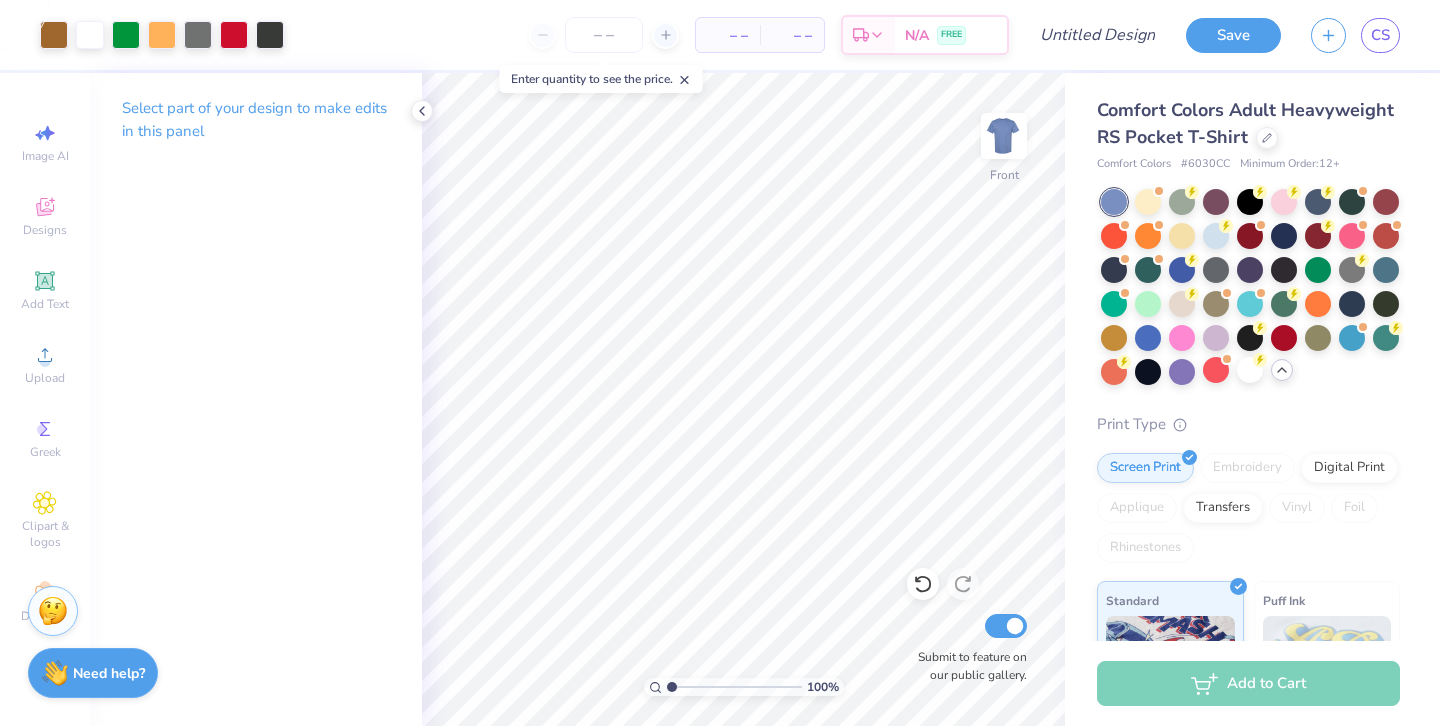 click 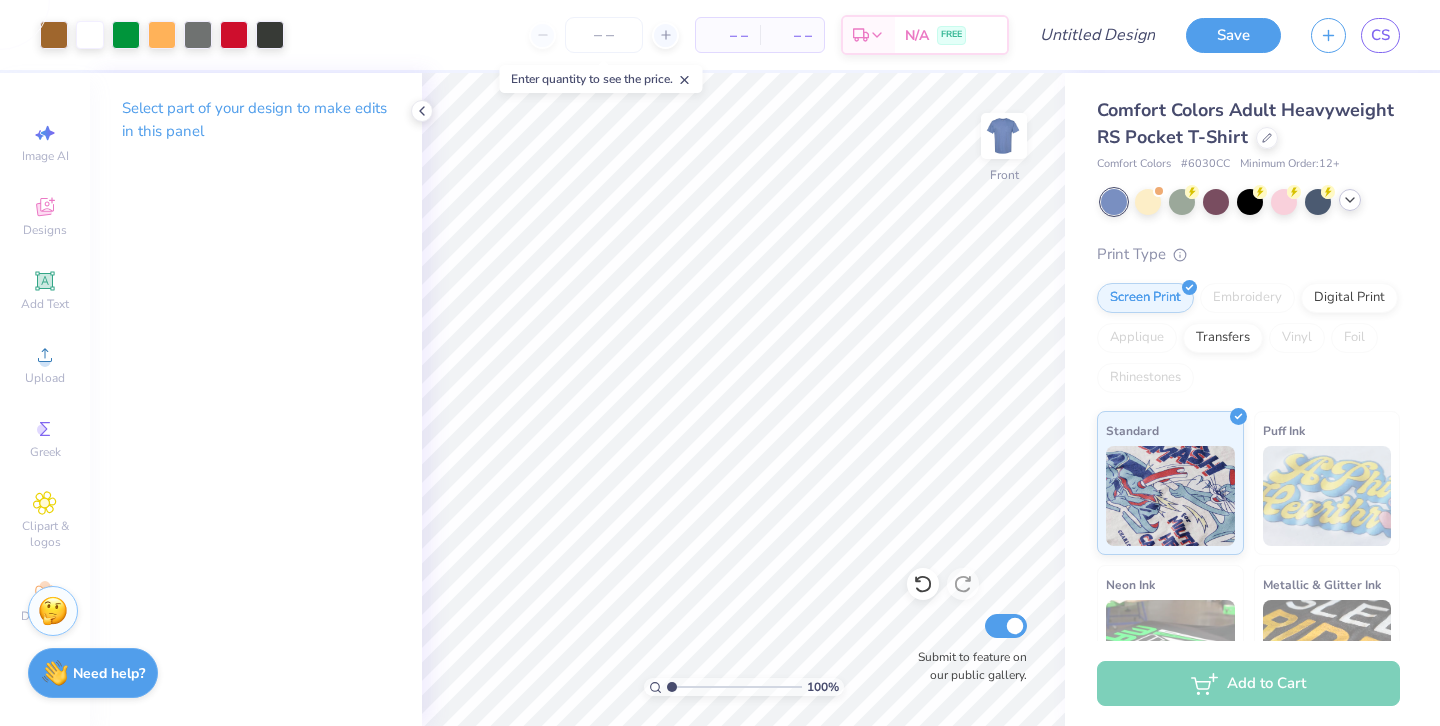 click at bounding box center [1350, 200] 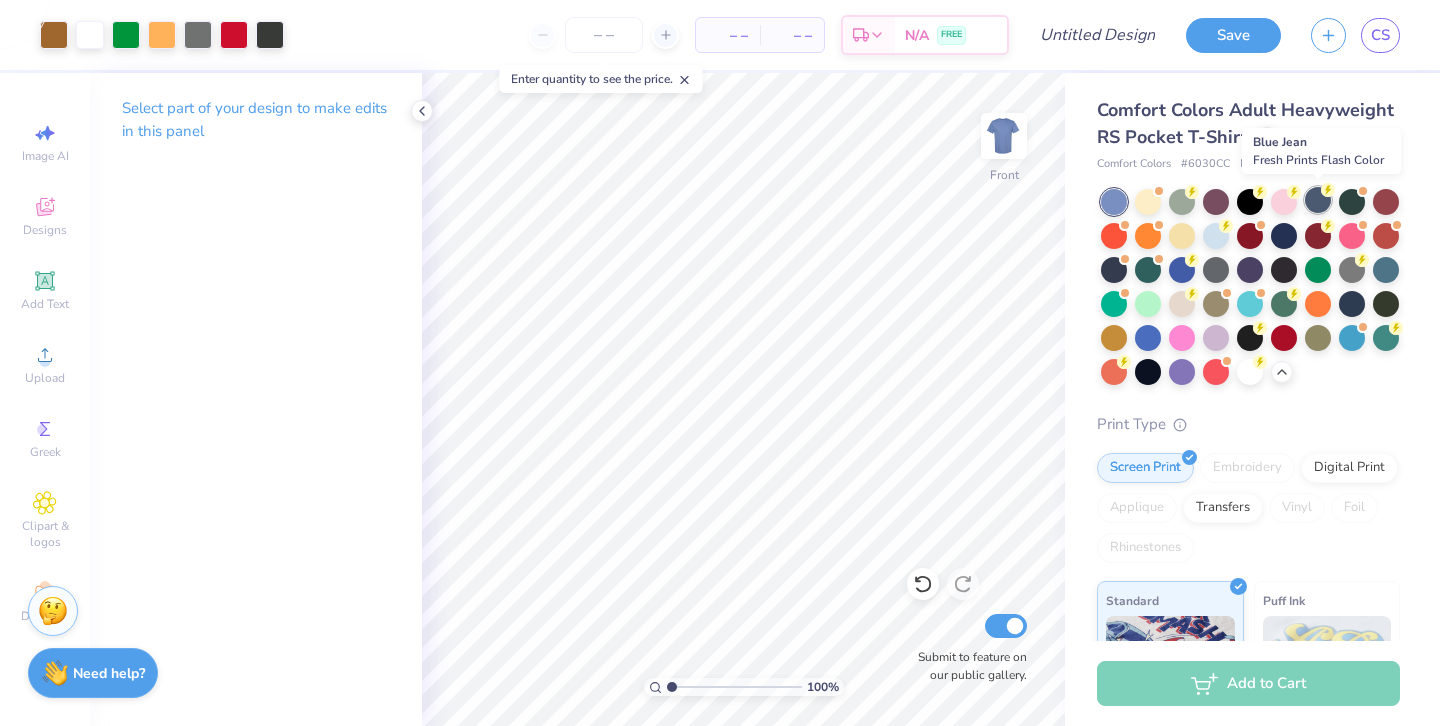 click at bounding box center (1318, 200) 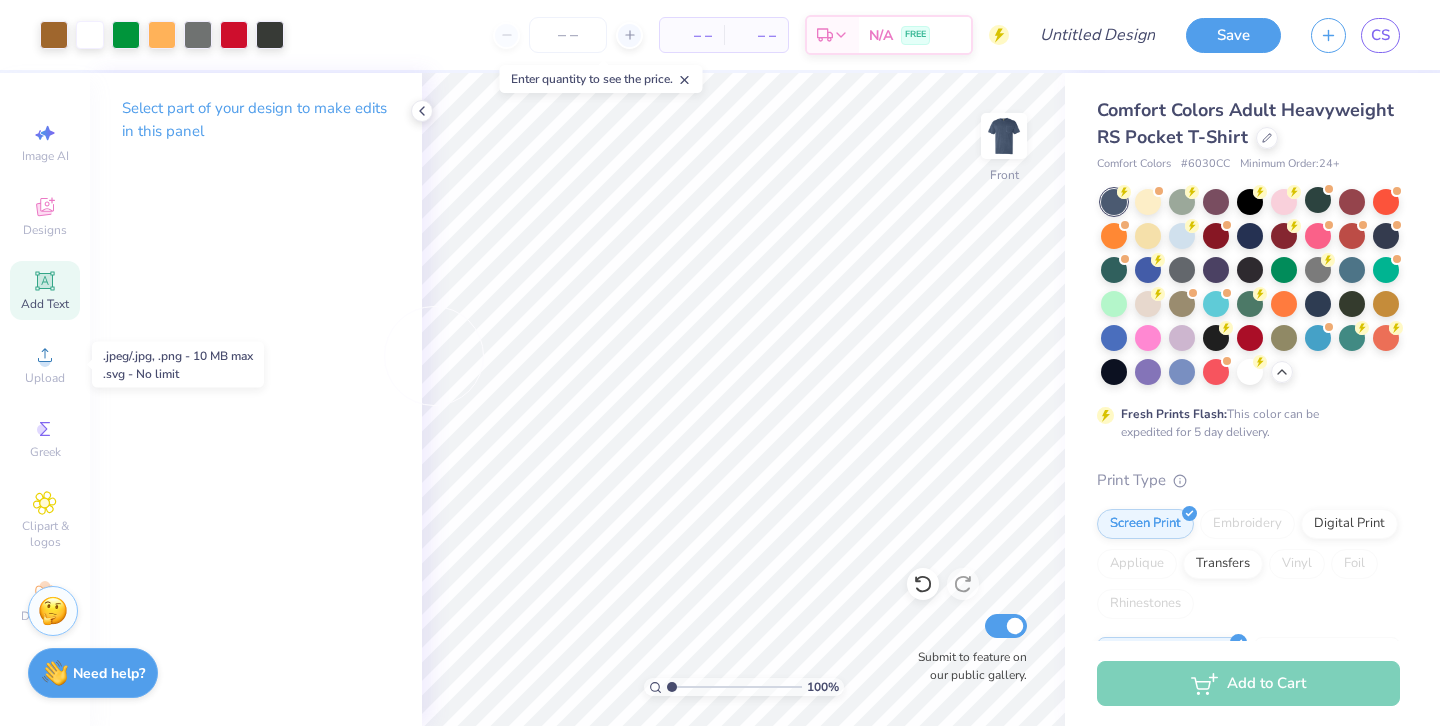 click 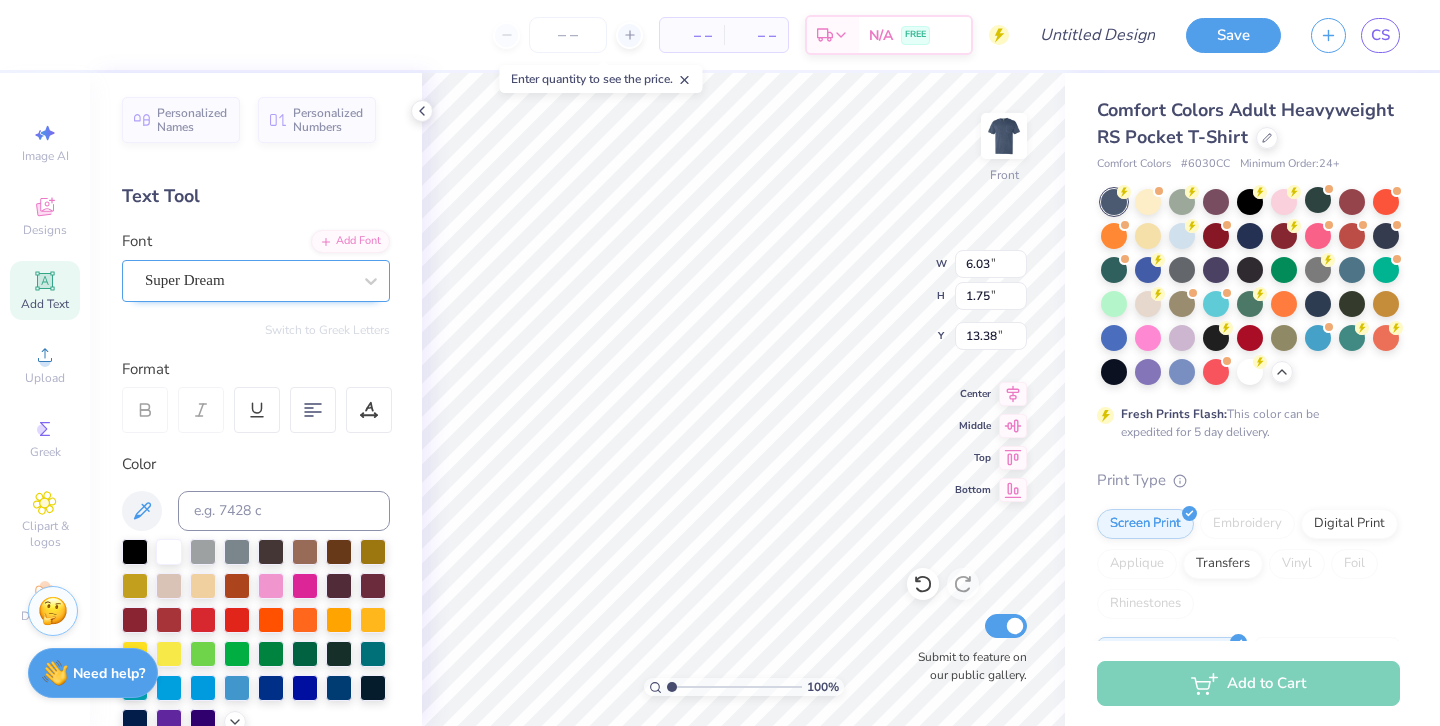 scroll, scrollTop: 0, scrollLeft: 3, axis: horizontal 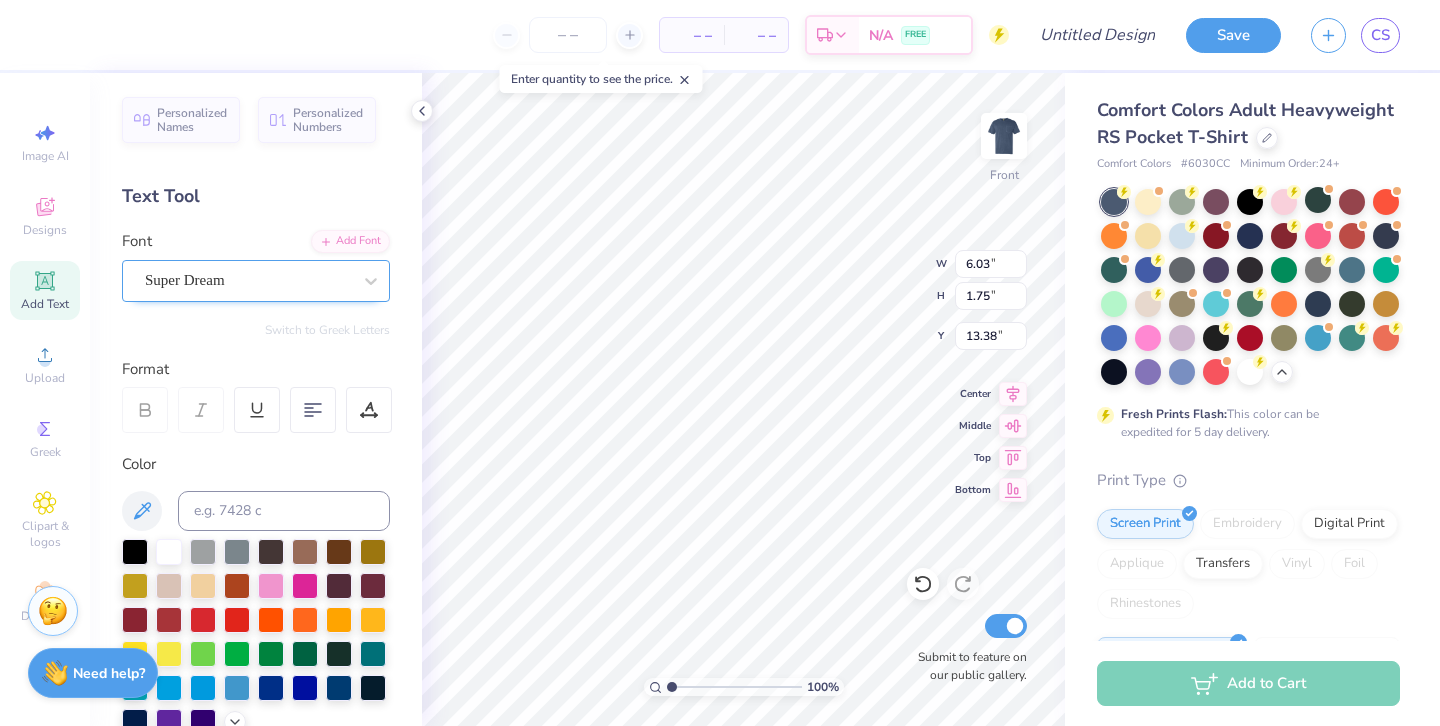 type on "SIGMA PHI" 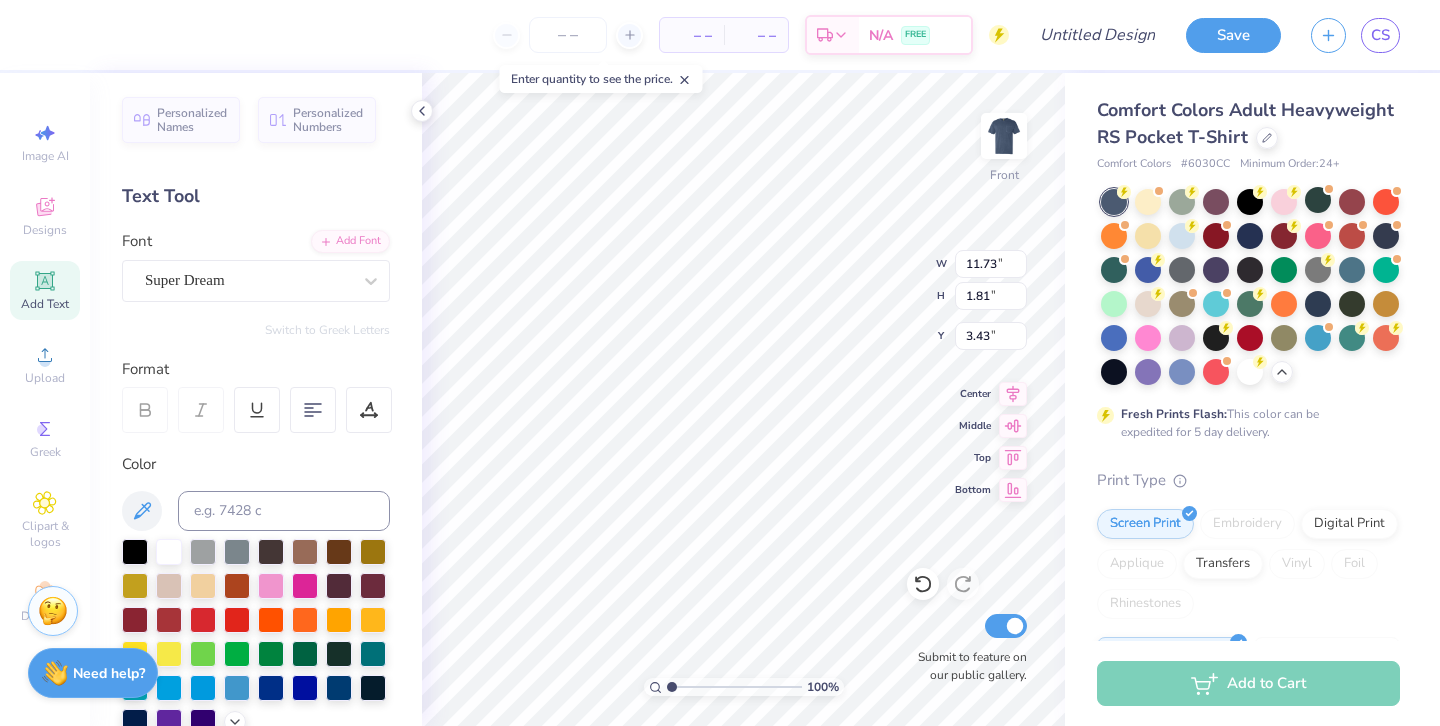 type on "4.94" 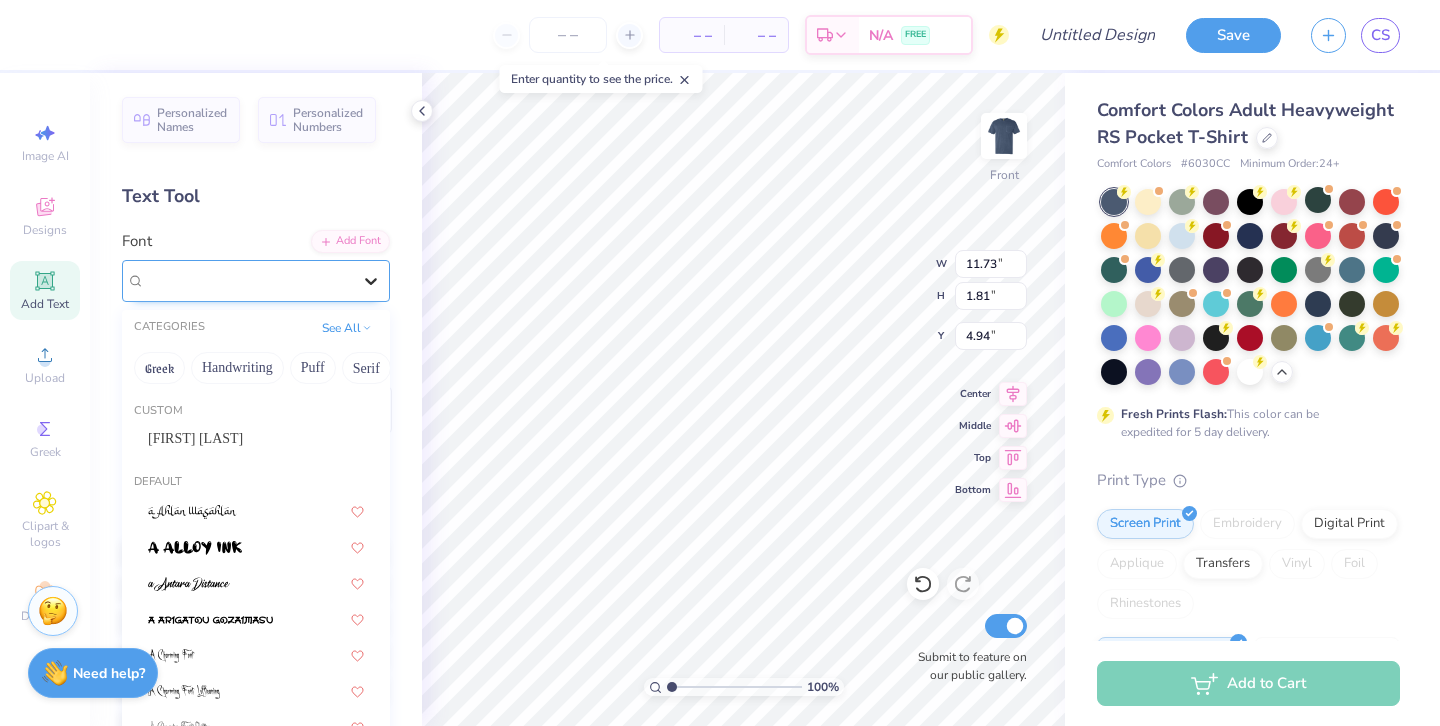 click at bounding box center (371, 281) 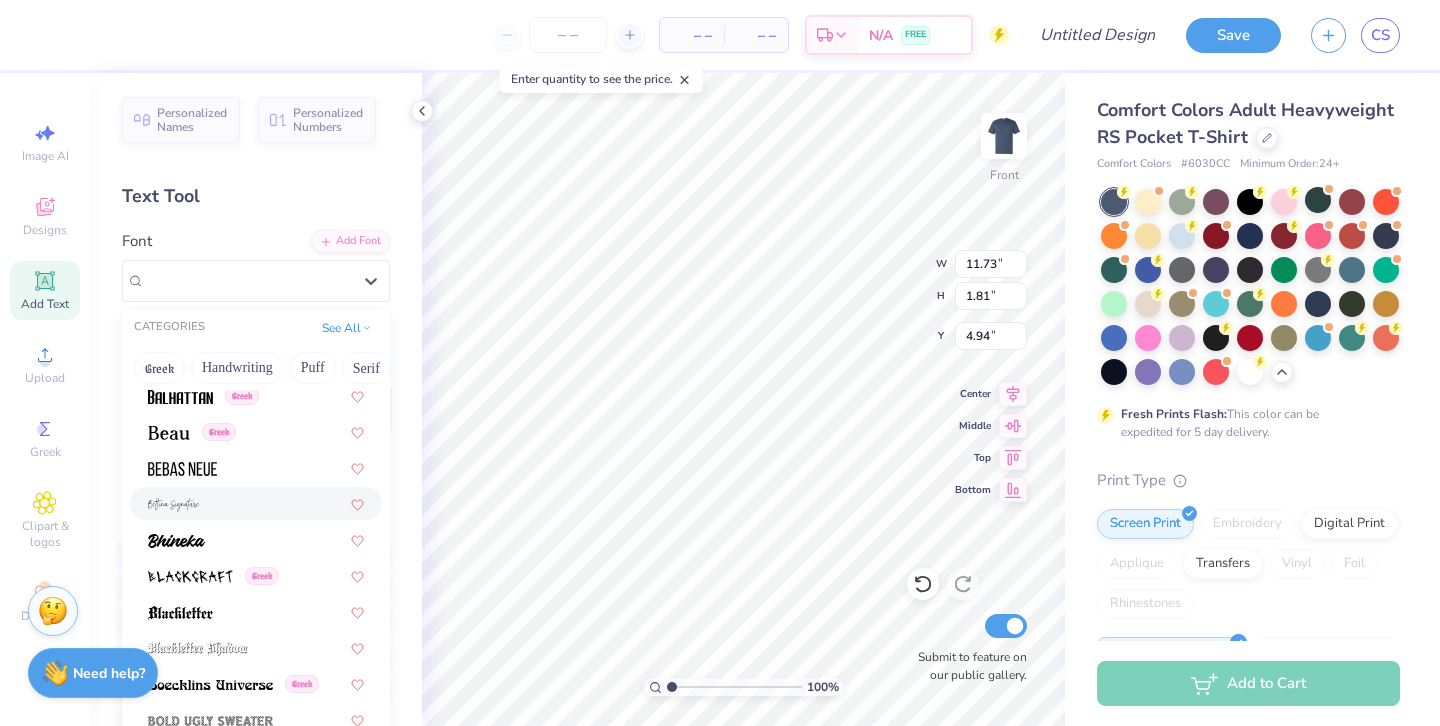 scroll, scrollTop: 963, scrollLeft: 0, axis: vertical 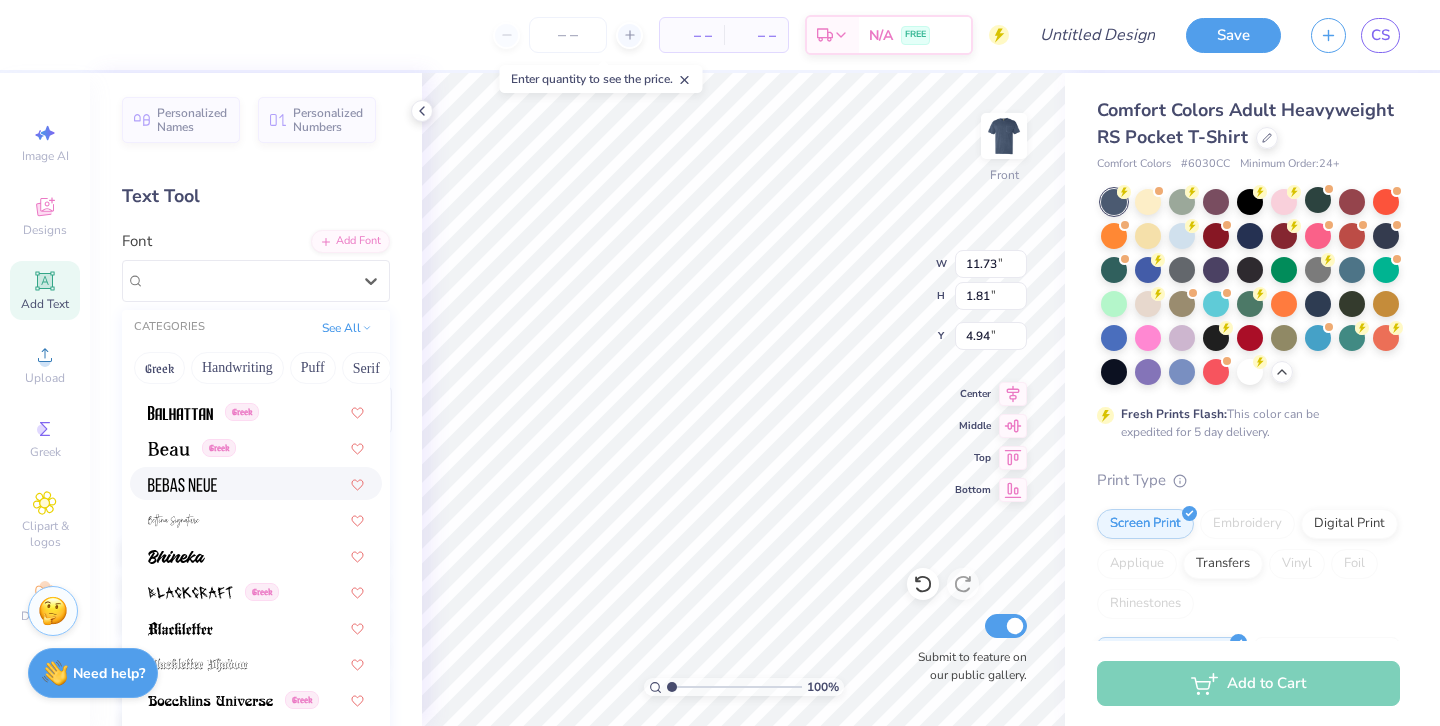 click at bounding box center [182, 485] 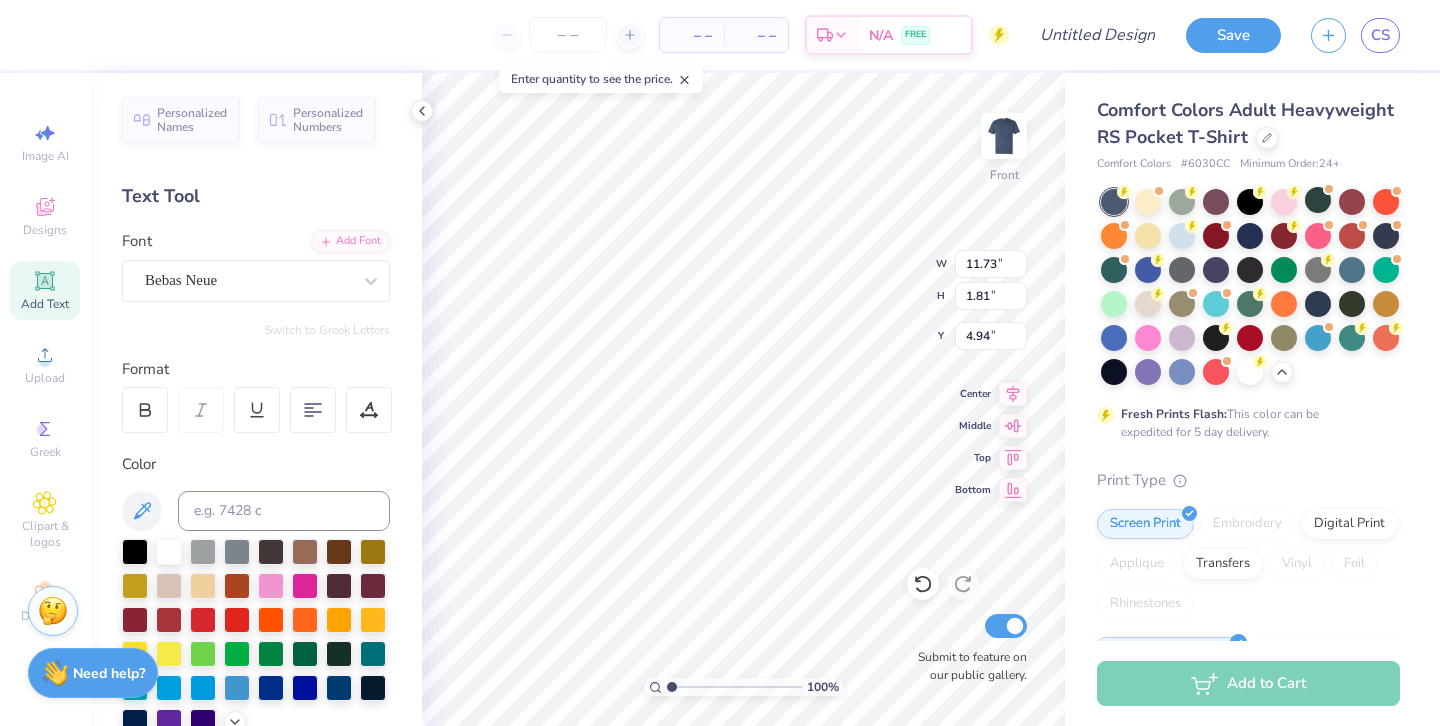 scroll, scrollTop: 0, scrollLeft: 3, axis: horizontal 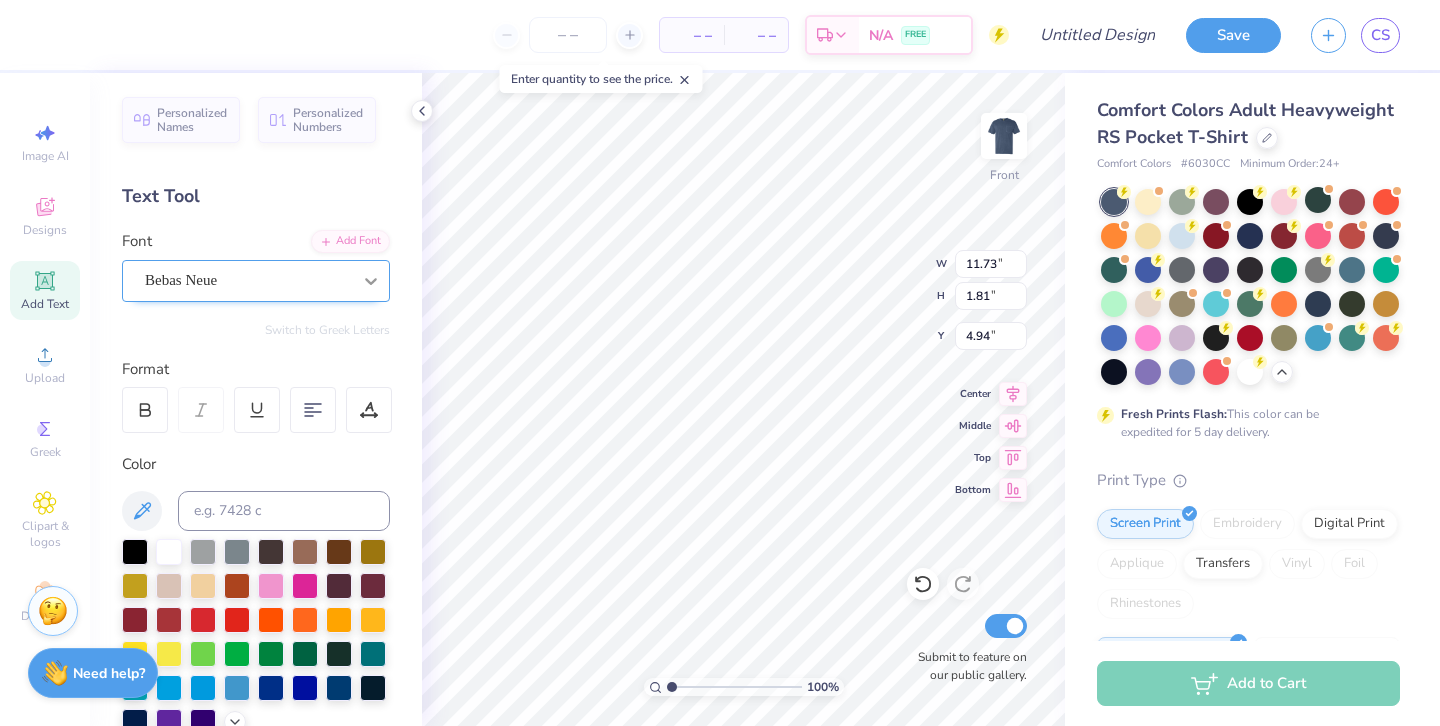 click at bounding box center [371, 281] 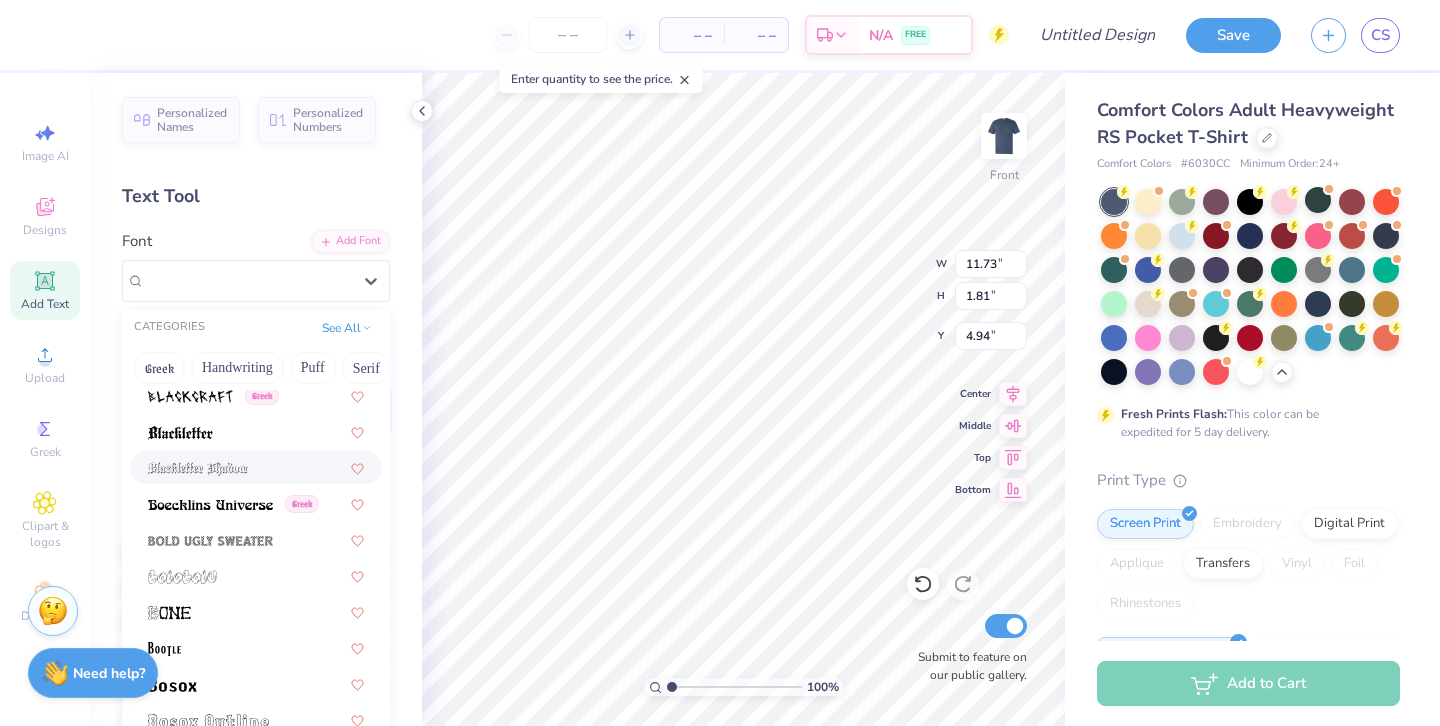 scroll, scrollTop: 1161, scrollLeft: 0, axis: vertical 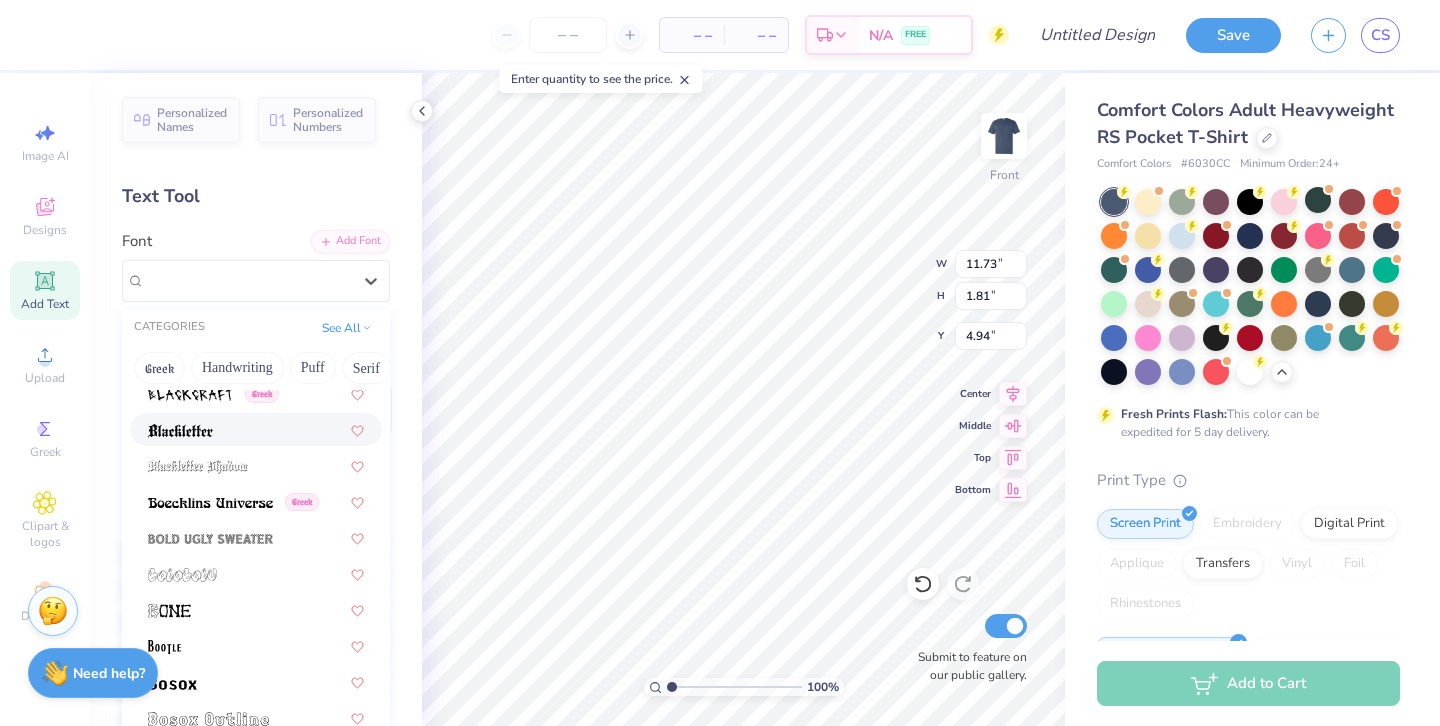 click at bounding box center [256, 429] 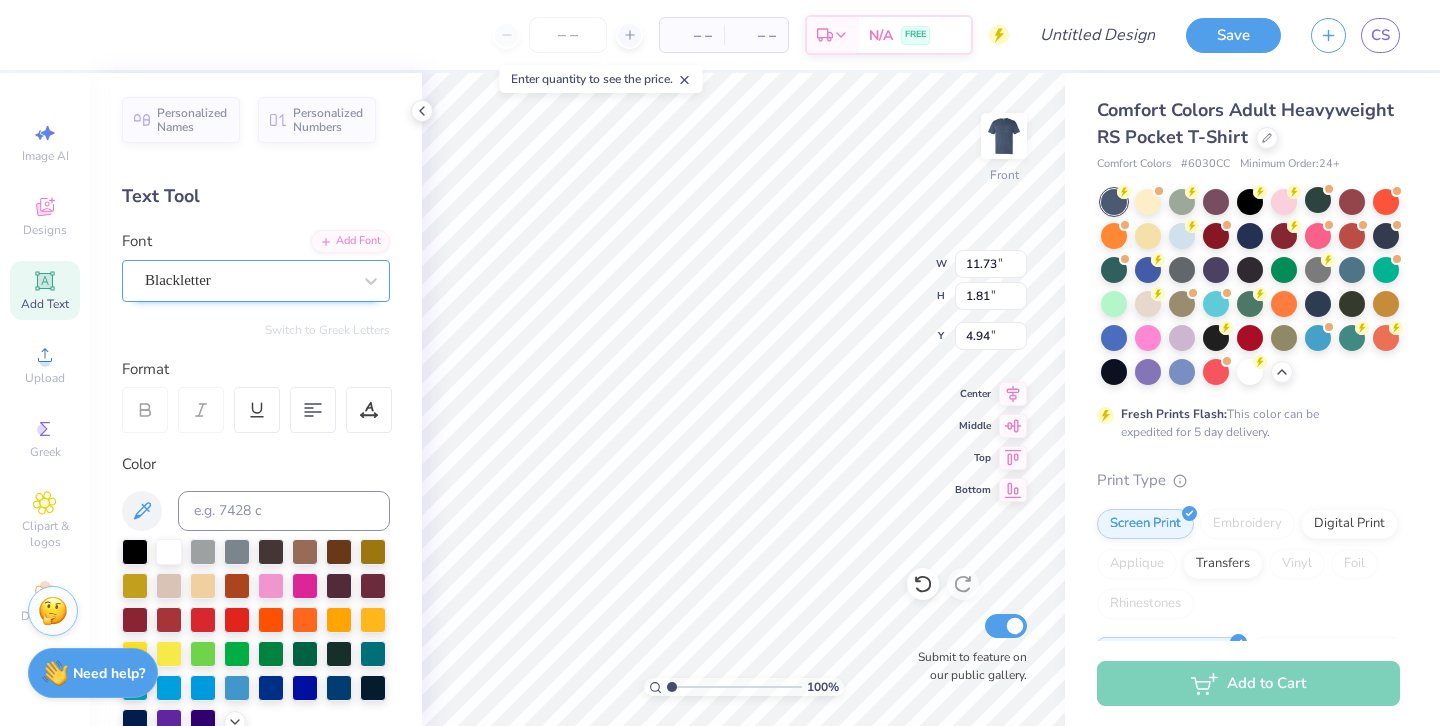 click at bounding box center (248, 280) 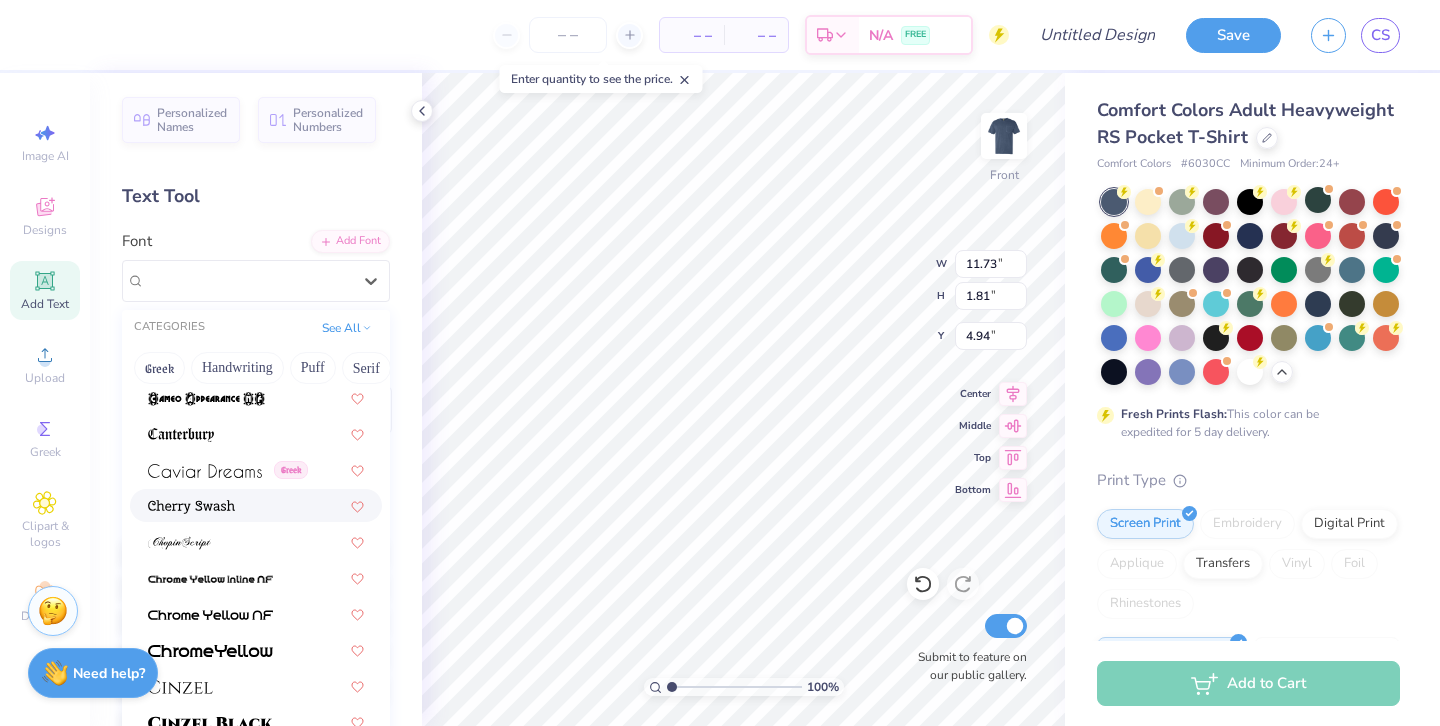 scroll, scrollTop: 2206, scrollLeft: 0, axis: vertical 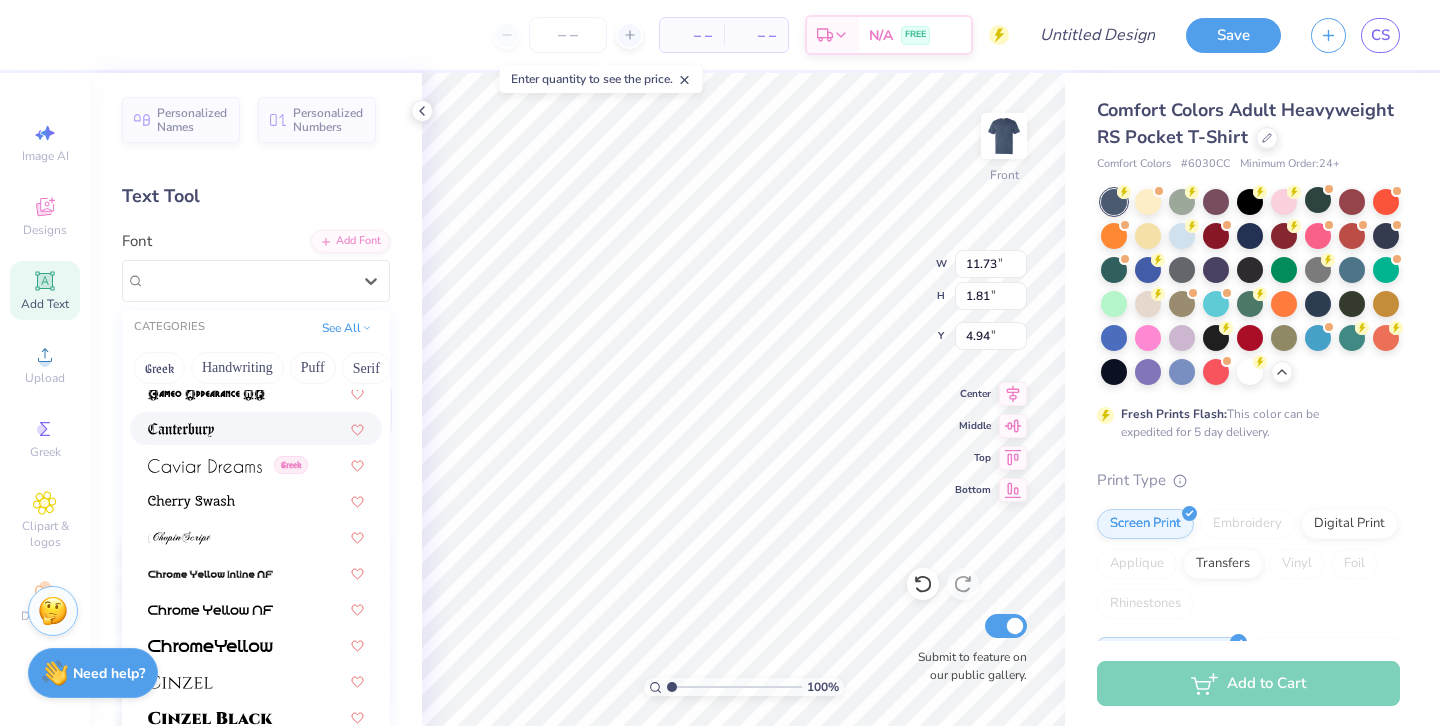 click at bounding box center (256, 428) 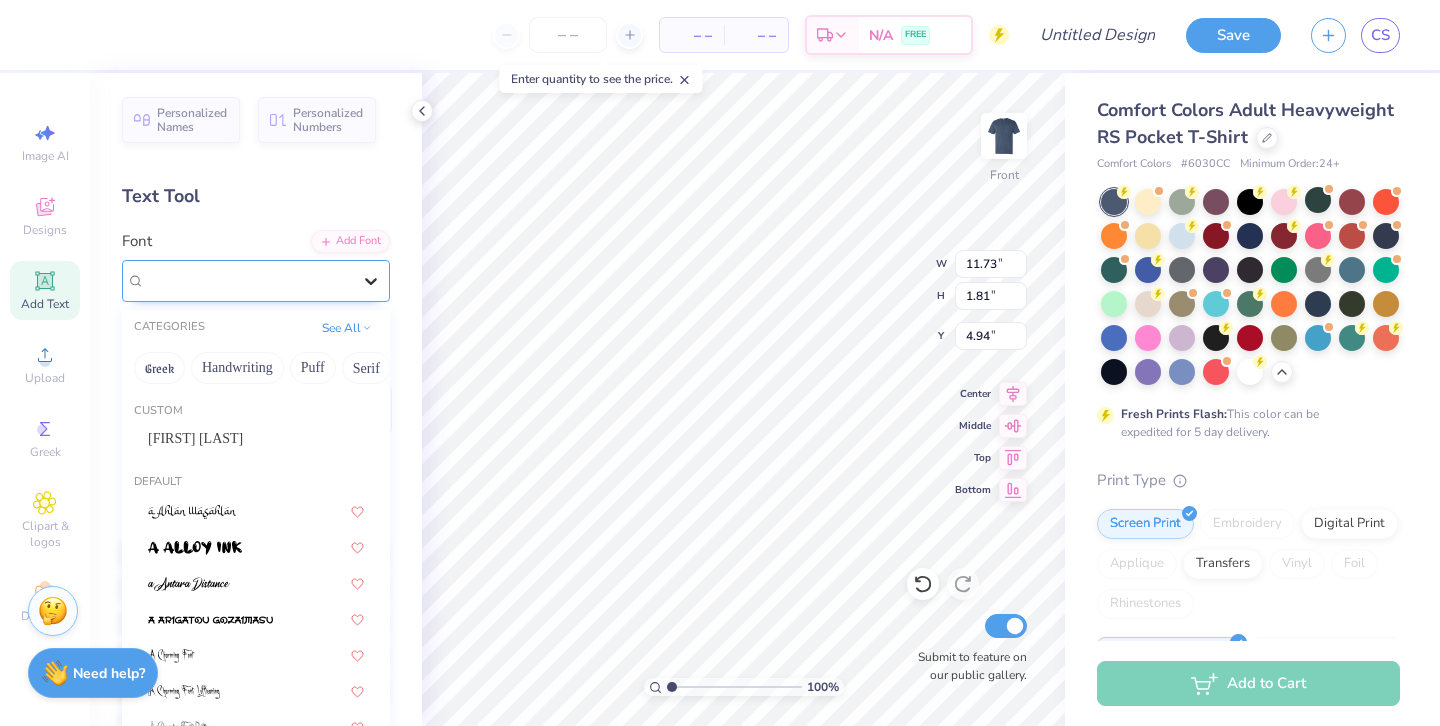 click at bounding box center (371, 281) 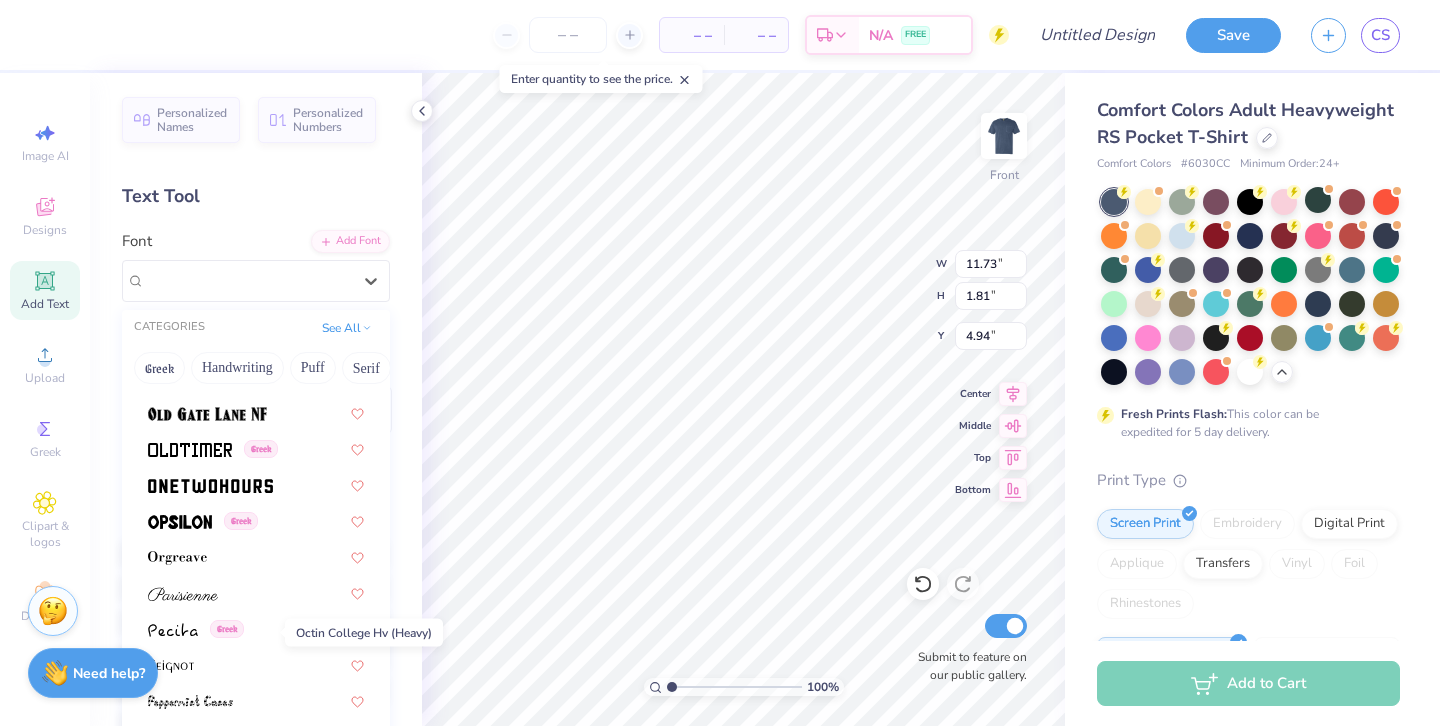 scroll, scrollTop: 8158, scrollLeft: 0, axis: vertical 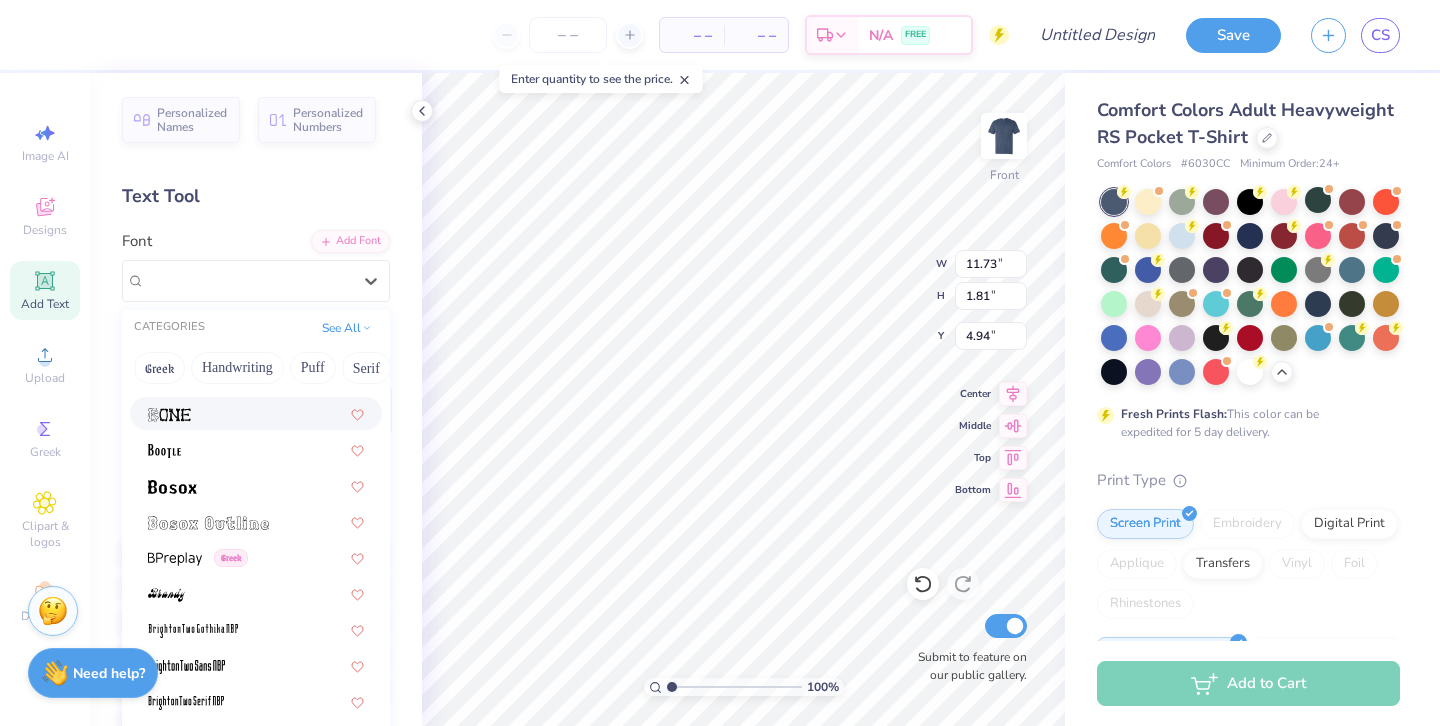 click at bounding box center (256, 413) 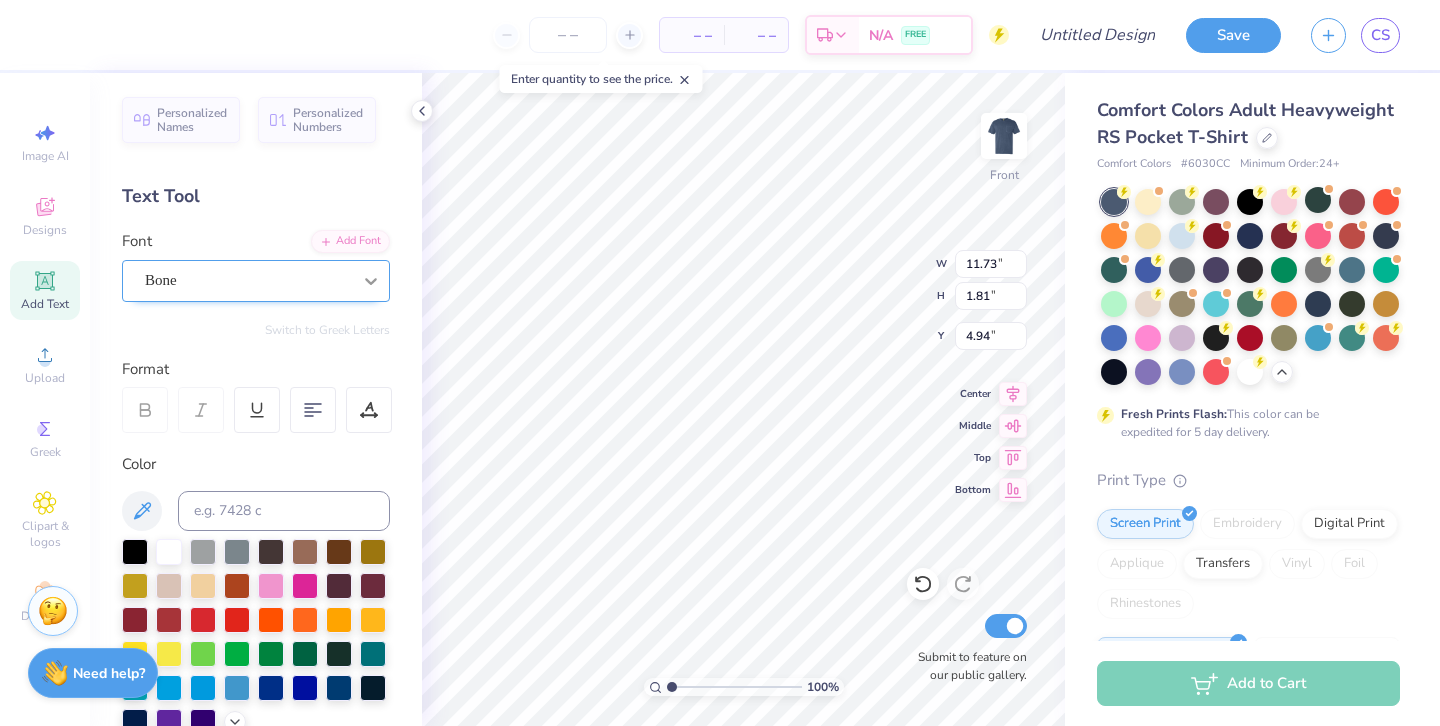 click at bounding box center [371, 281] 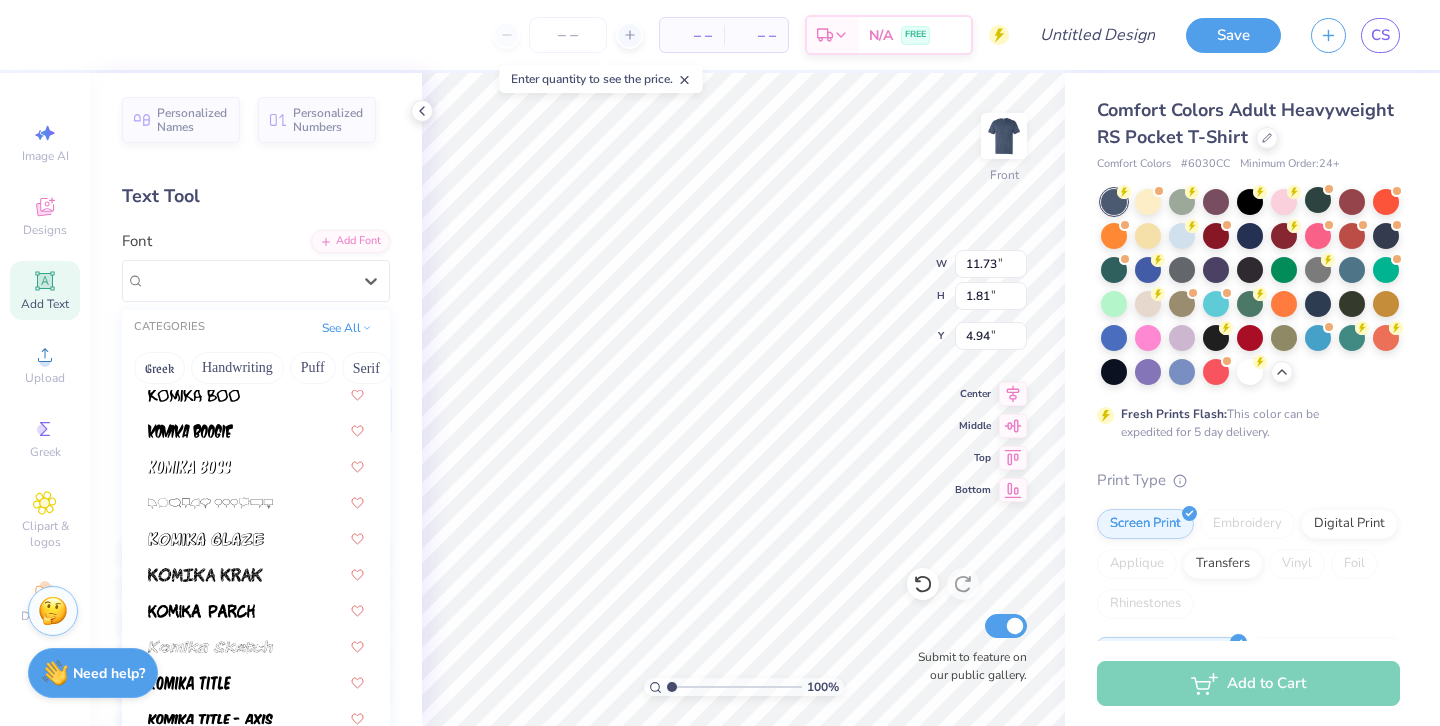 scroll, scrollTop: 5944, scrollLeft: 0, axis: vertical 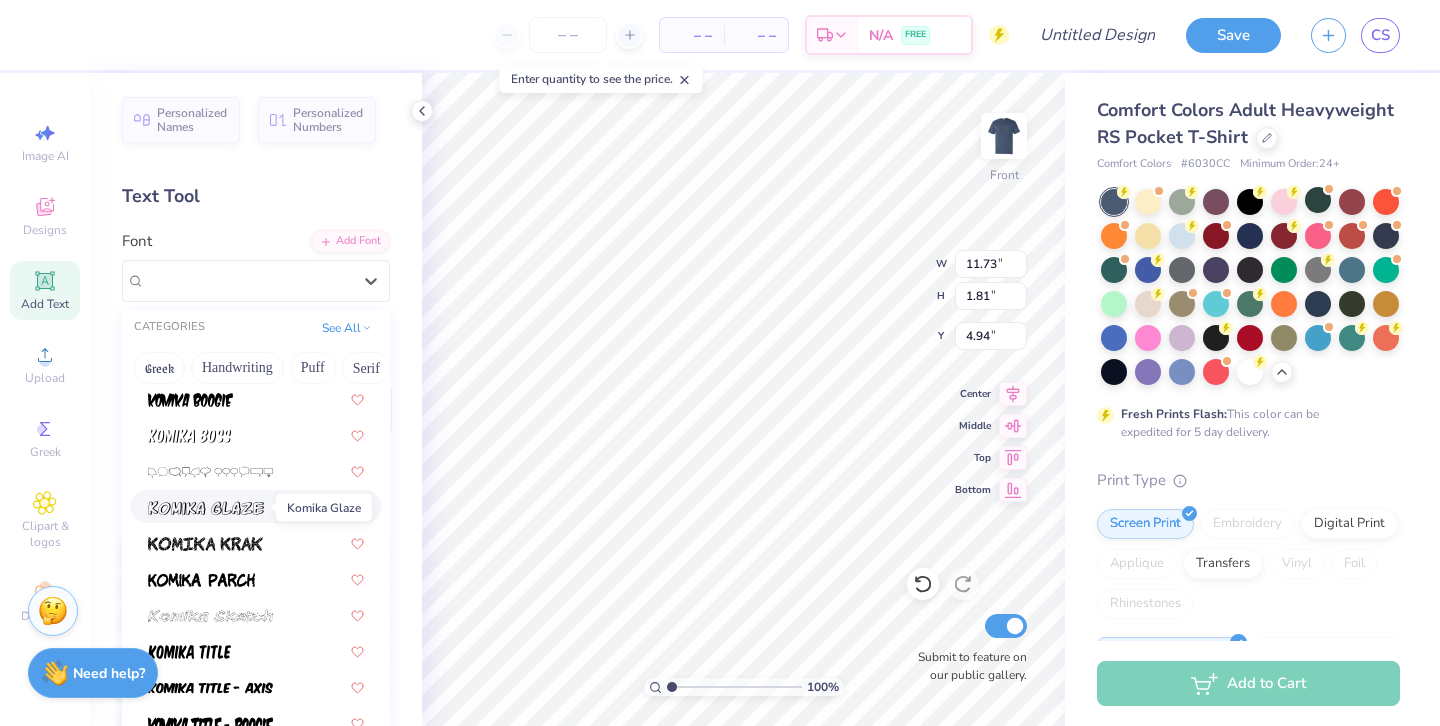 click at bounding box center (206, 508) 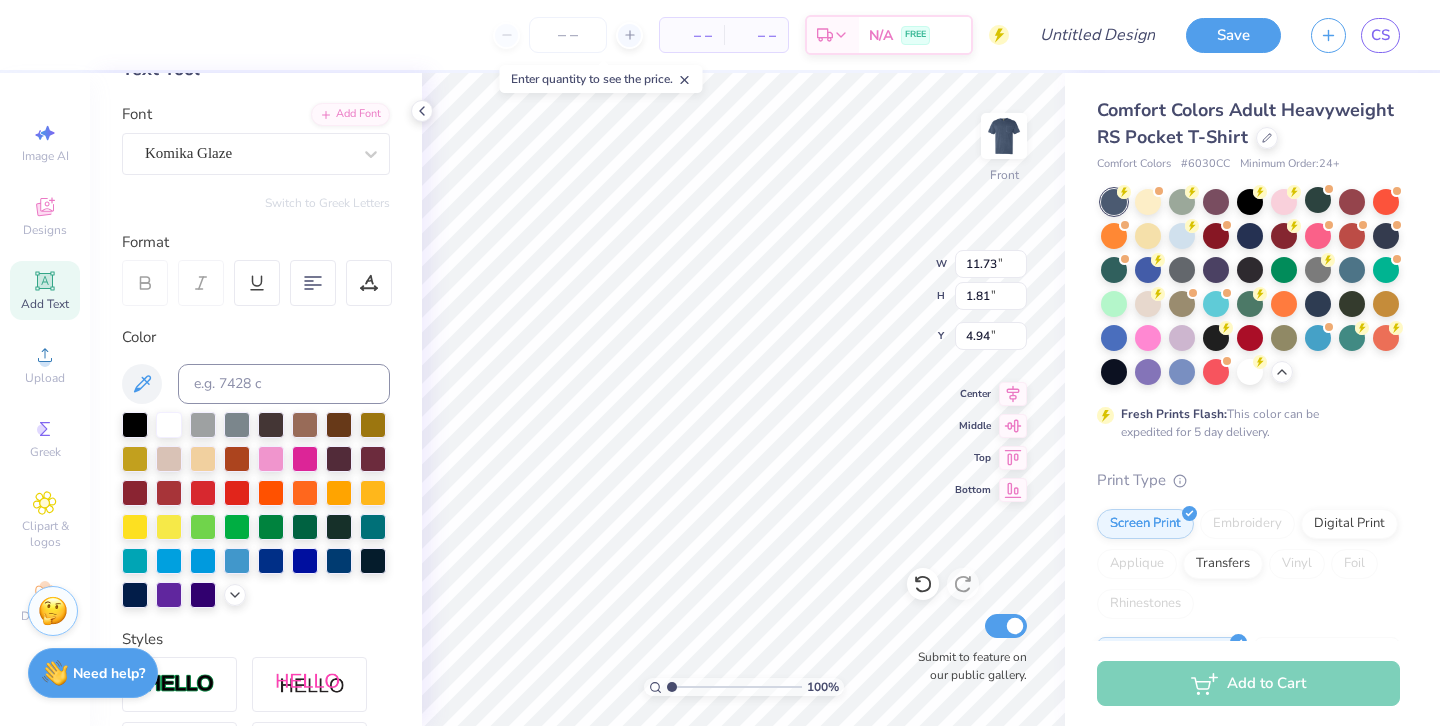 scroll, scrollTop: 72, scrollLeft: 0, axis: vertical 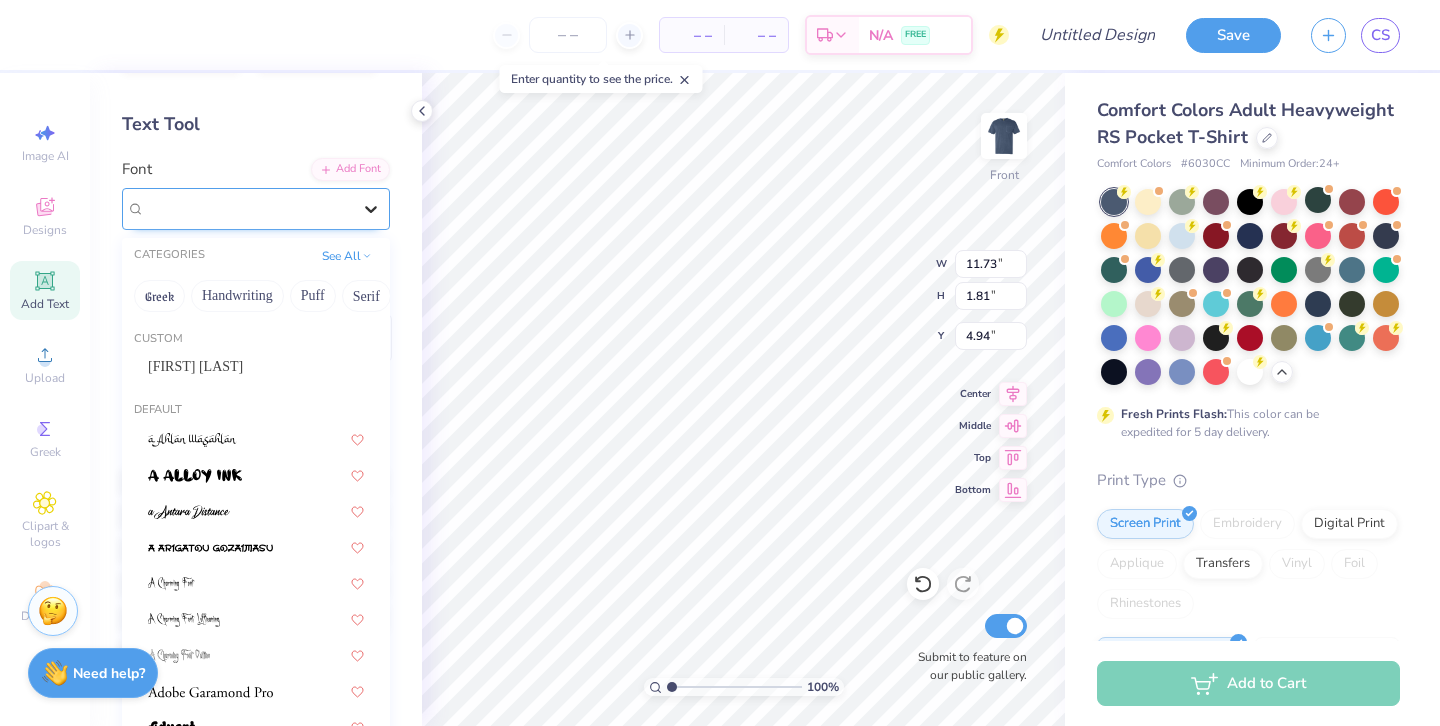 click 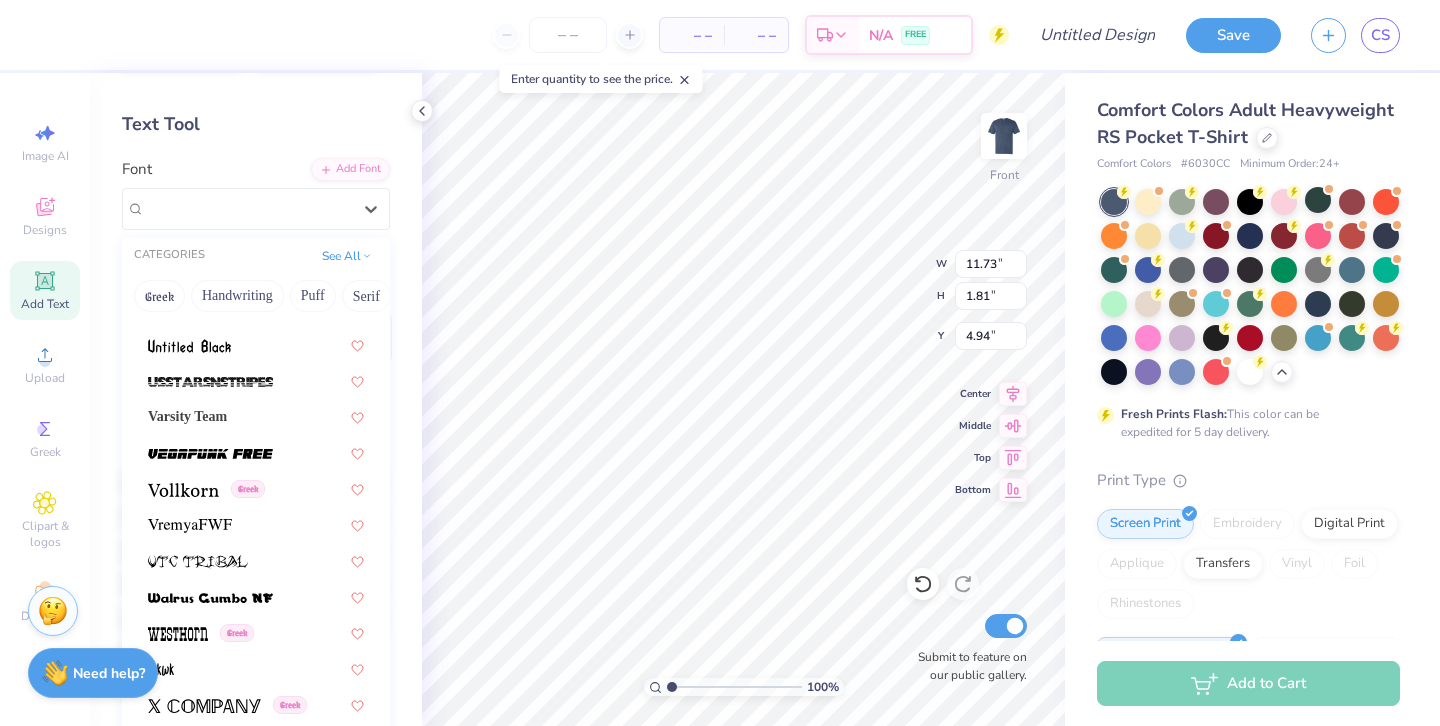 scroll, scrollTop: 10712, scrollLeft: 0, axis: vertical 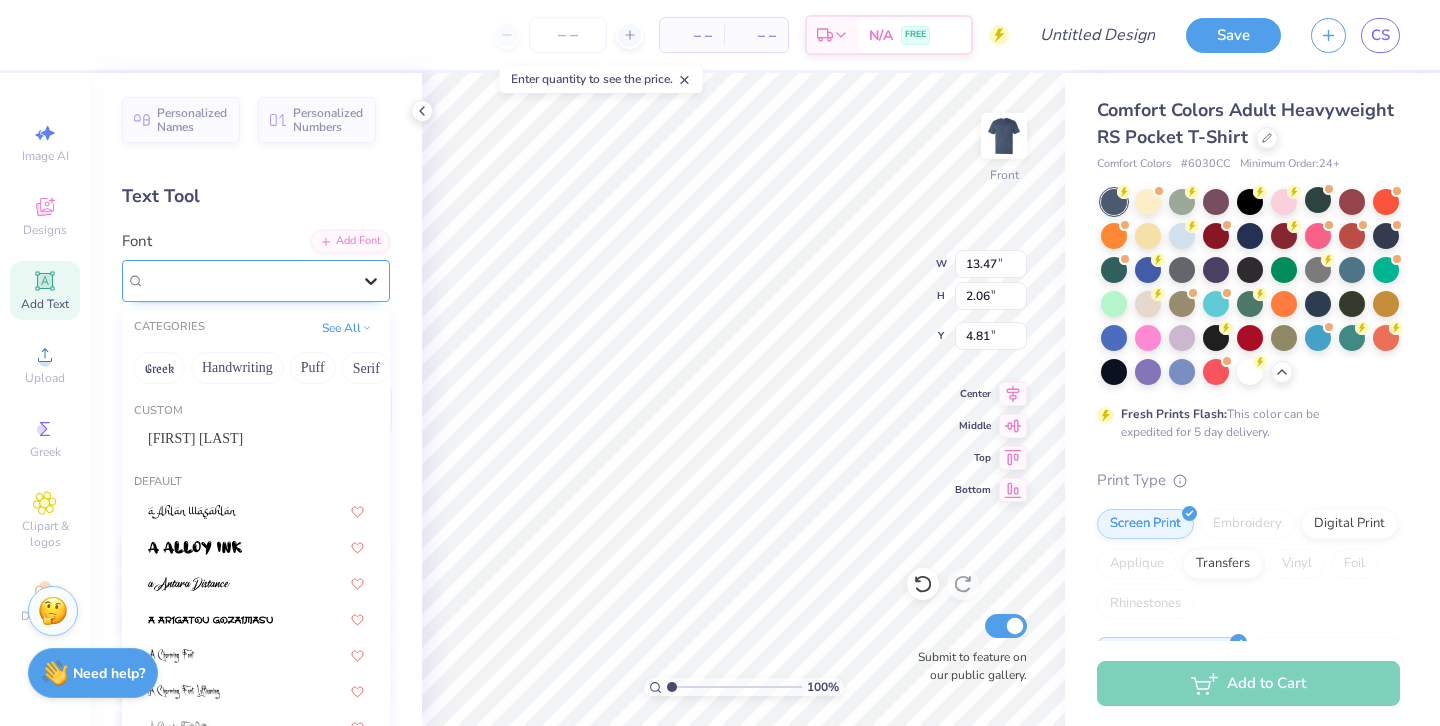 click 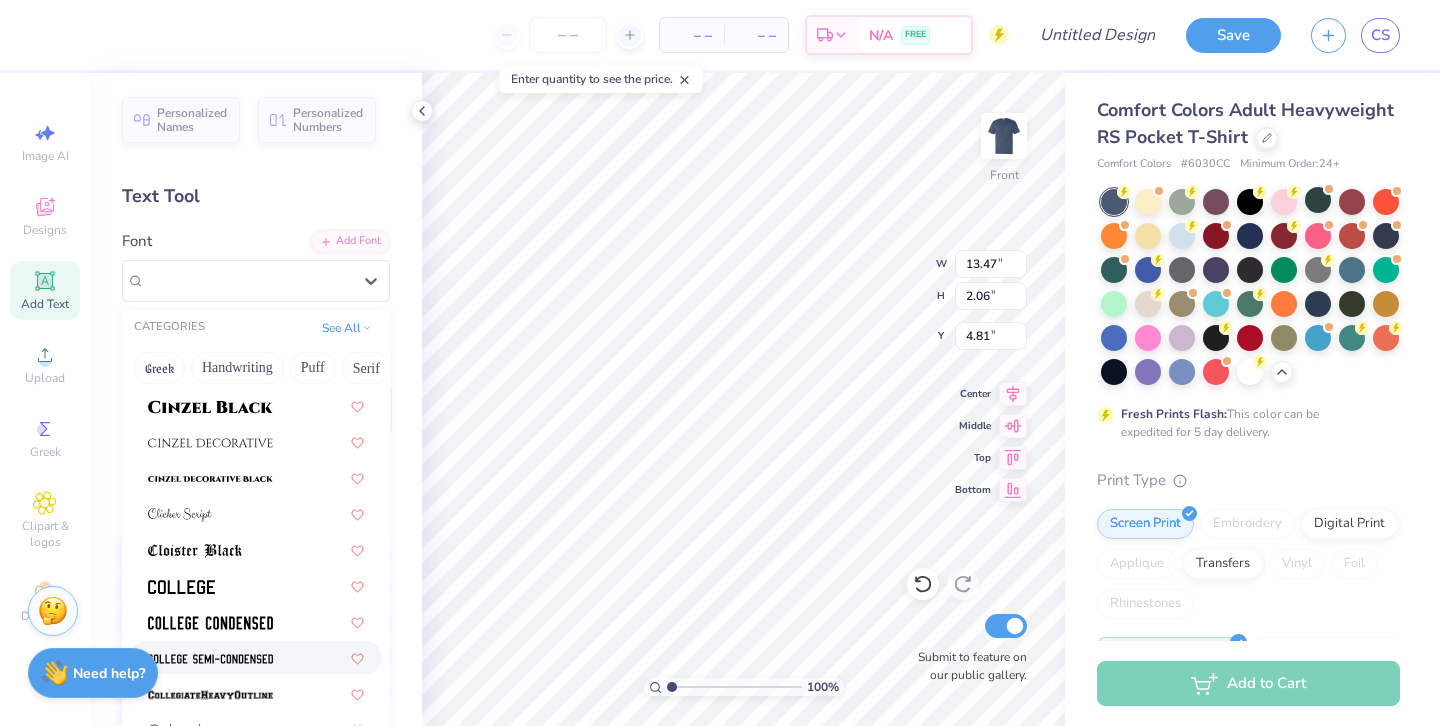 scroll, scrollTop: 2490, scrollLeft: 0, axis: vertical 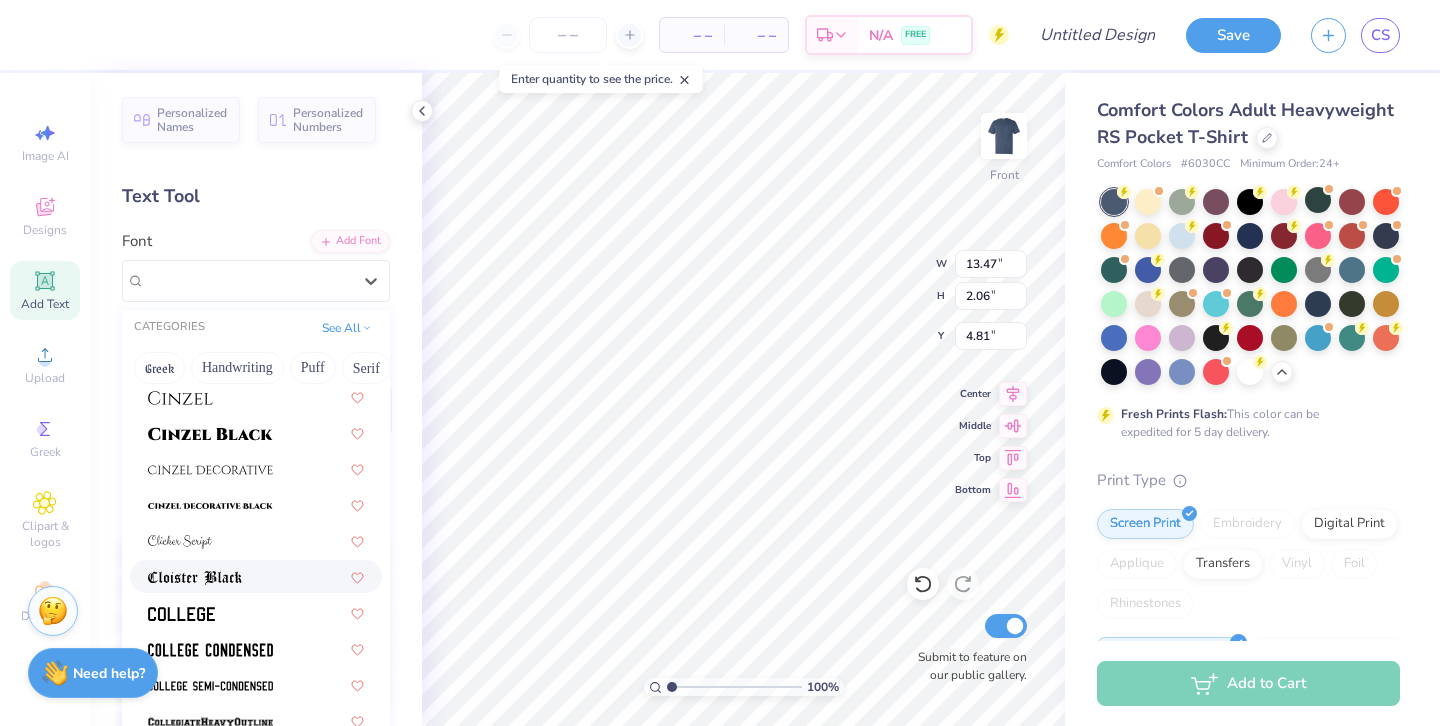 click at bounding box center [256, 576] 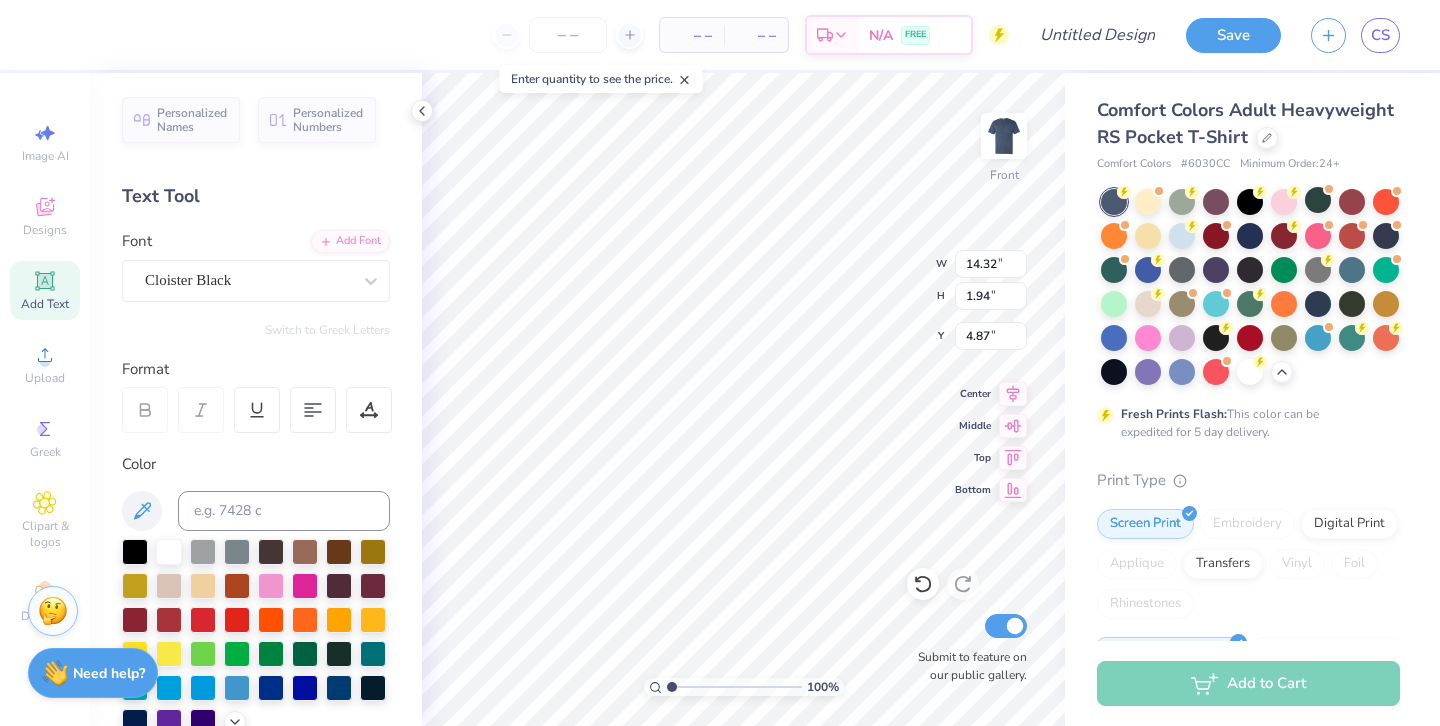 scroll, scrollTop: 0, scrollLeft: 3, axis: horizontal 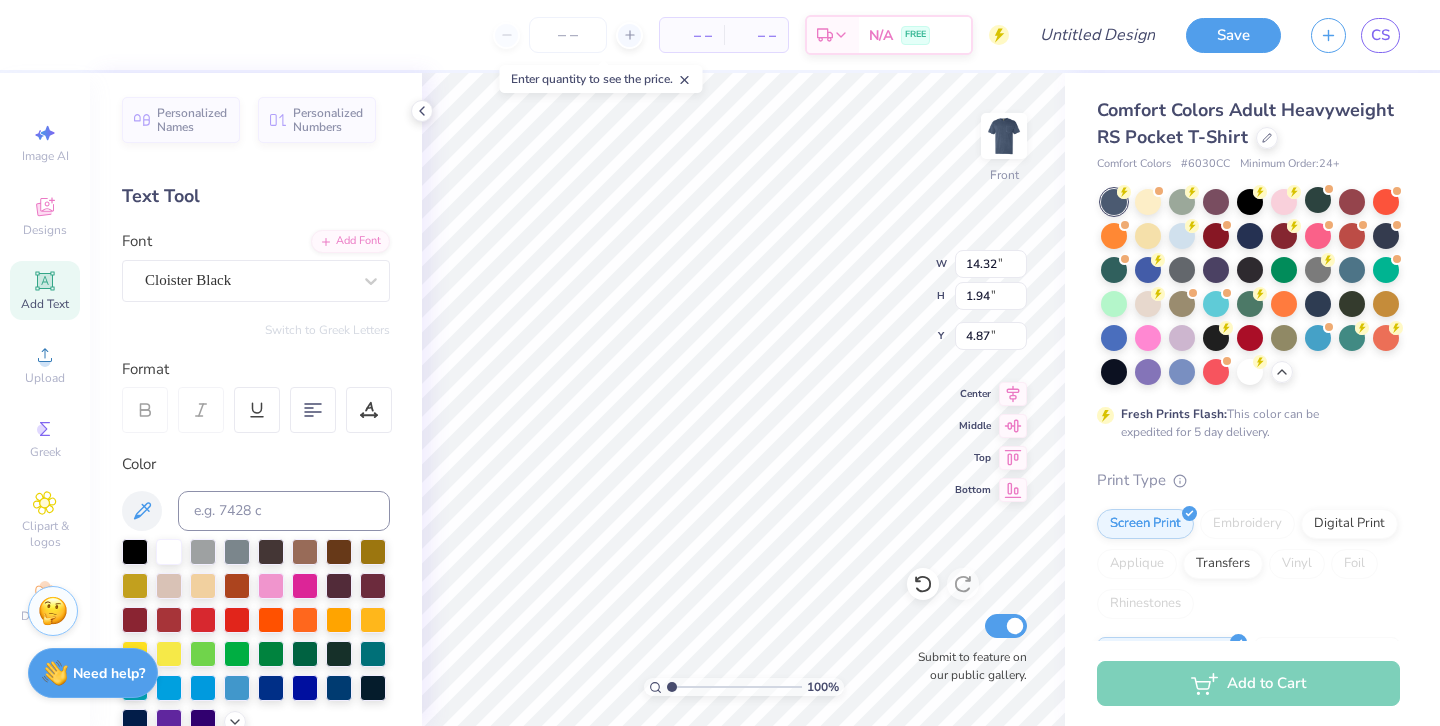 type on "Sigep Rush" 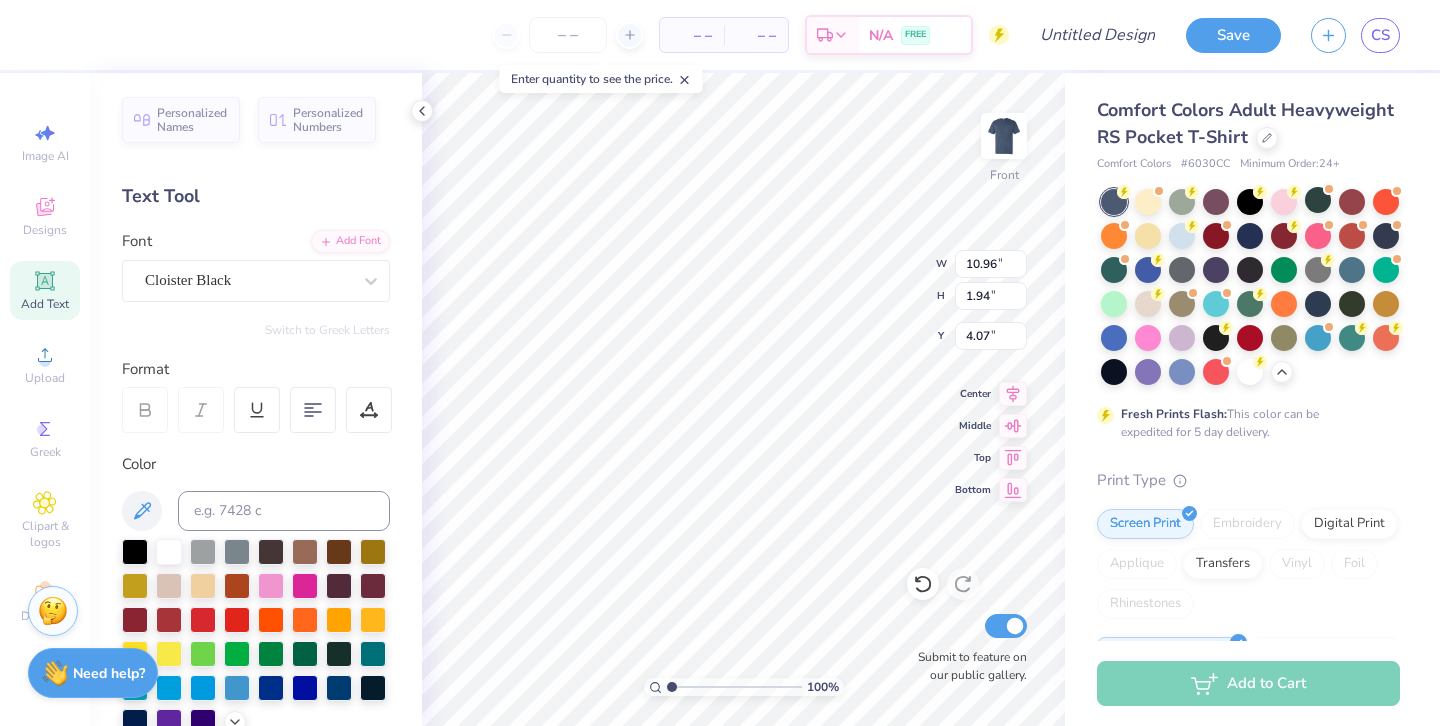 type on "4.42" 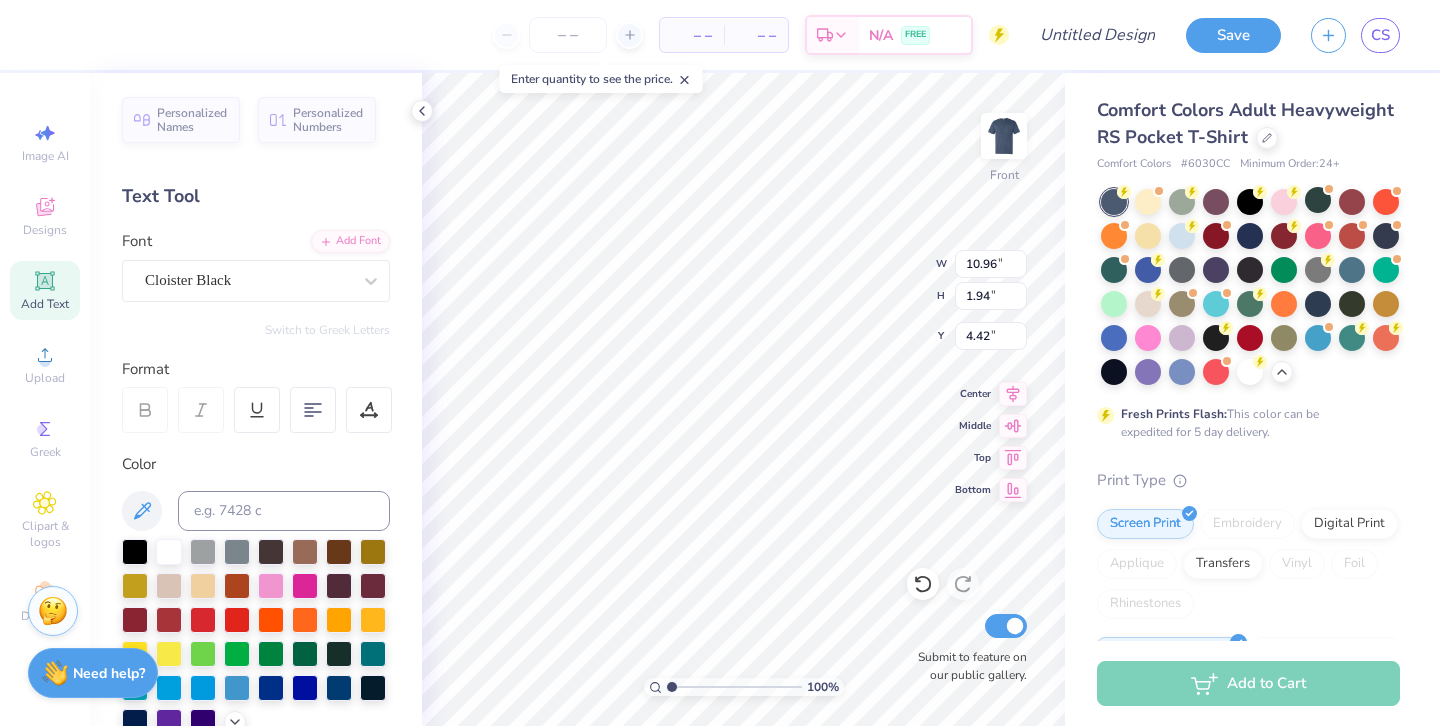 scroll, scrollTop: 0, scrollLeft: 3, axis: horizontal 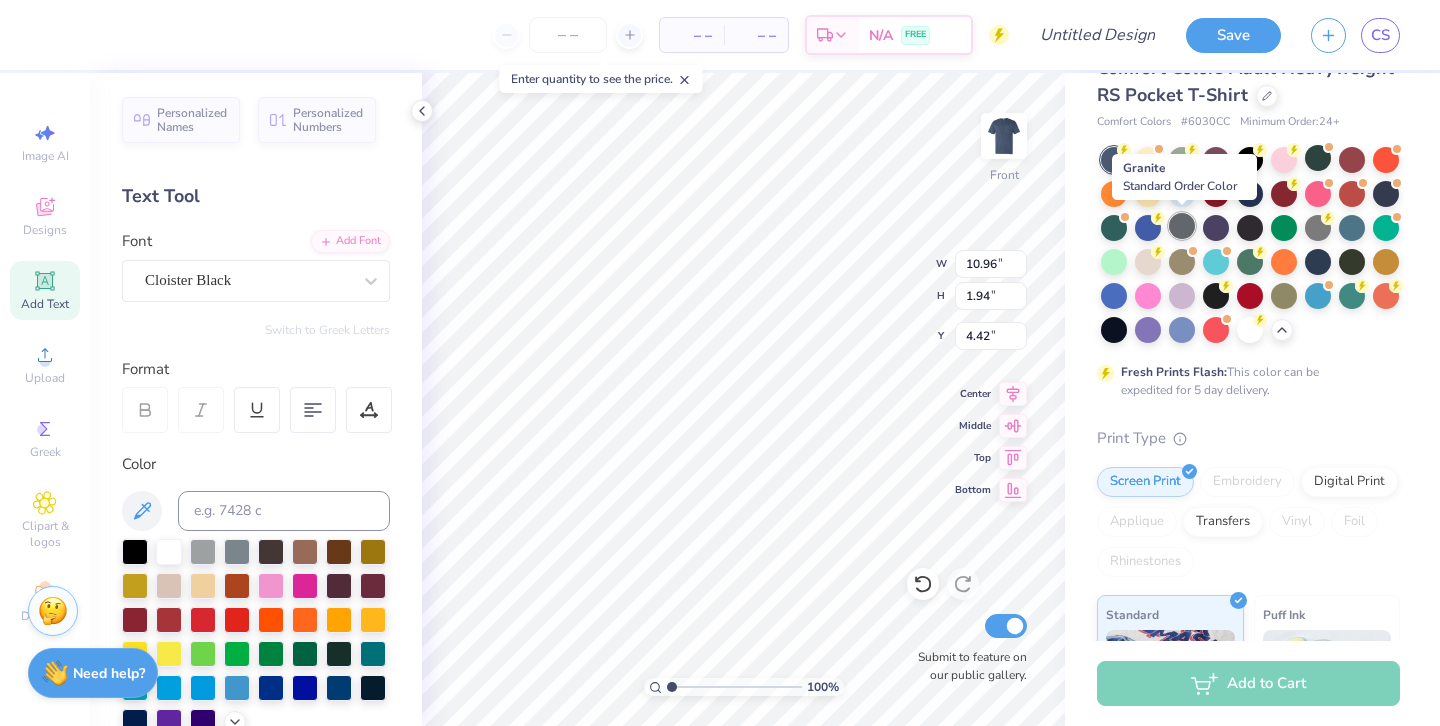 click at bounding box center (1182, 226) 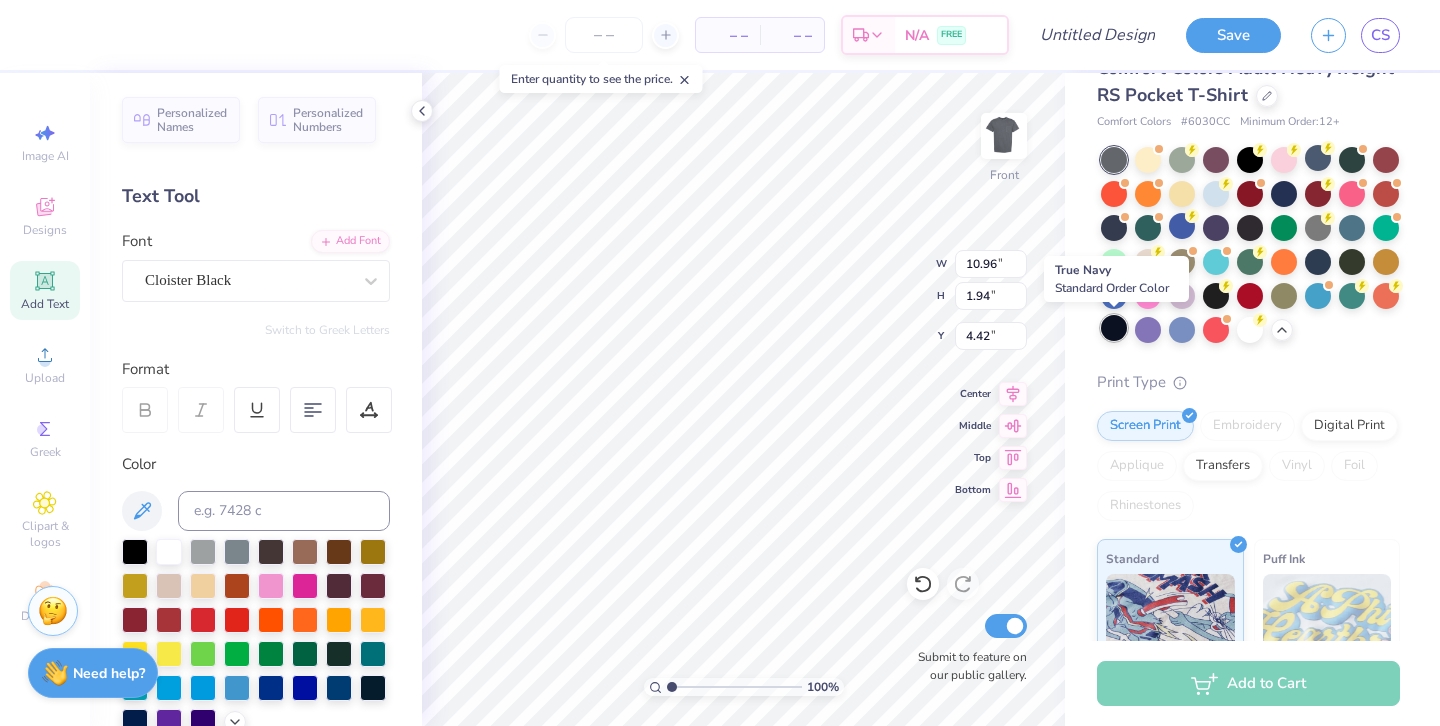 click at bounding box center [1114, 328] 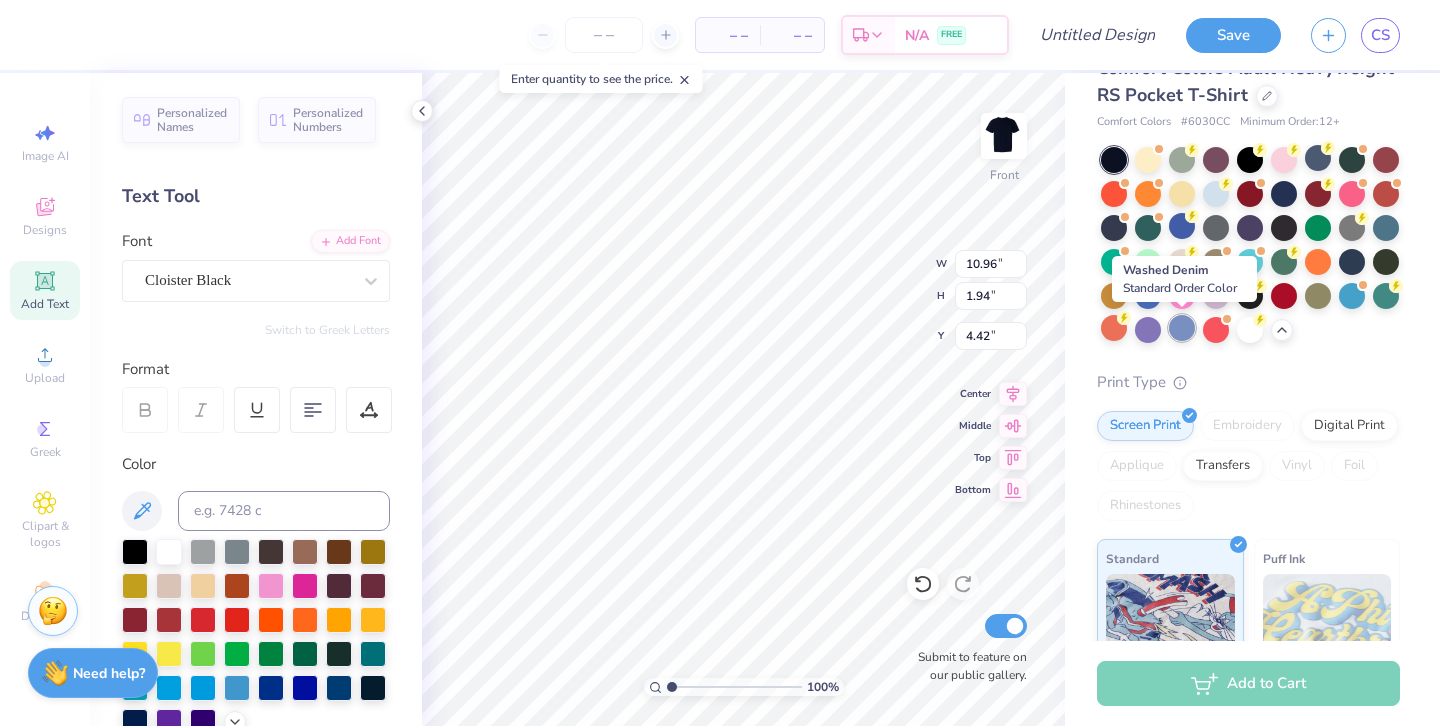 click at bounding box center [1182, 328] 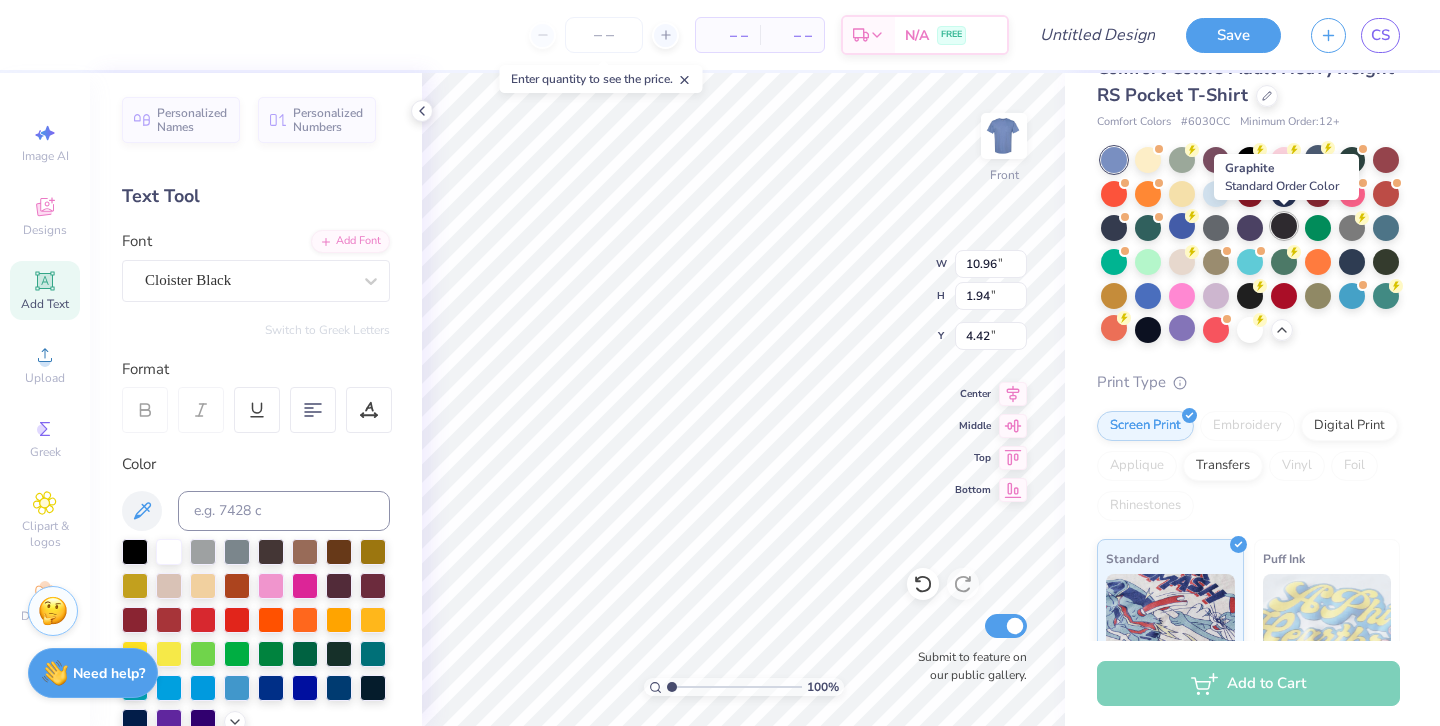 click at bounding box center [1284, 226] 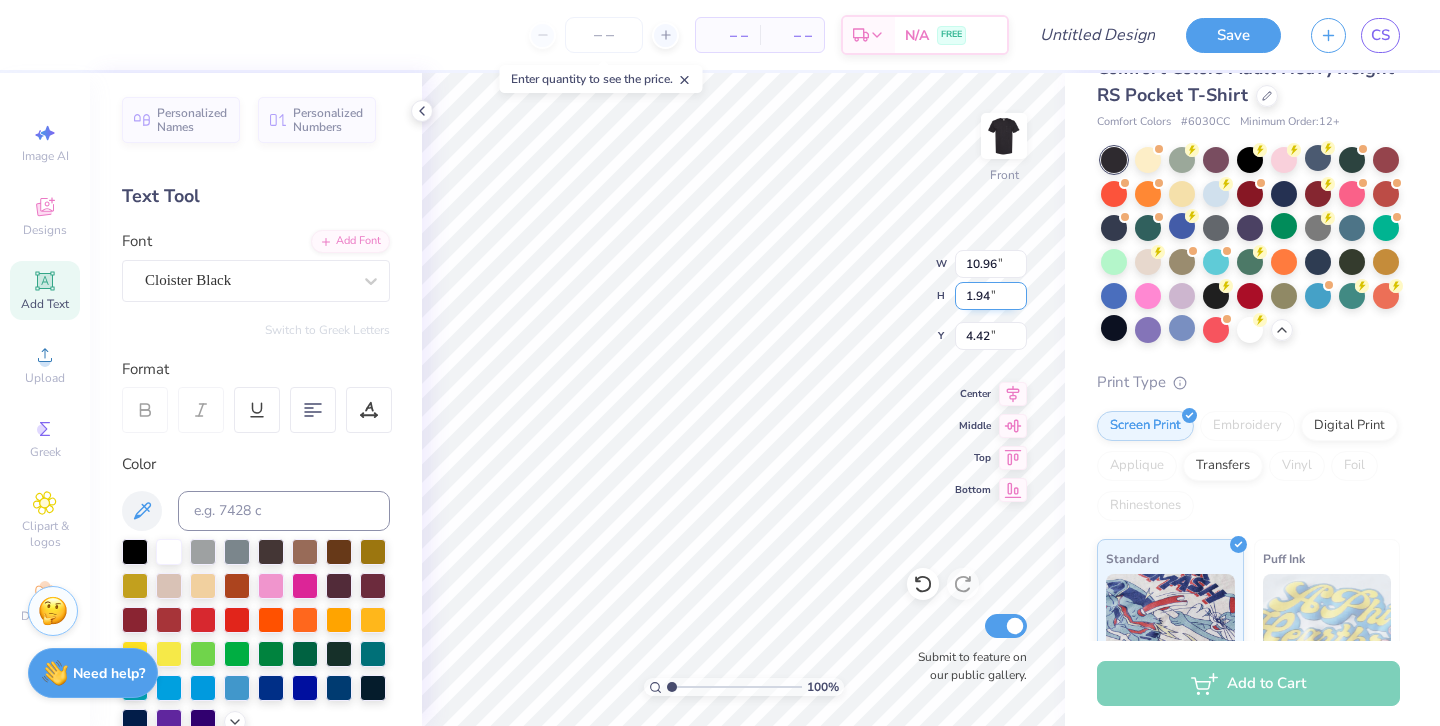 type on "10.41" 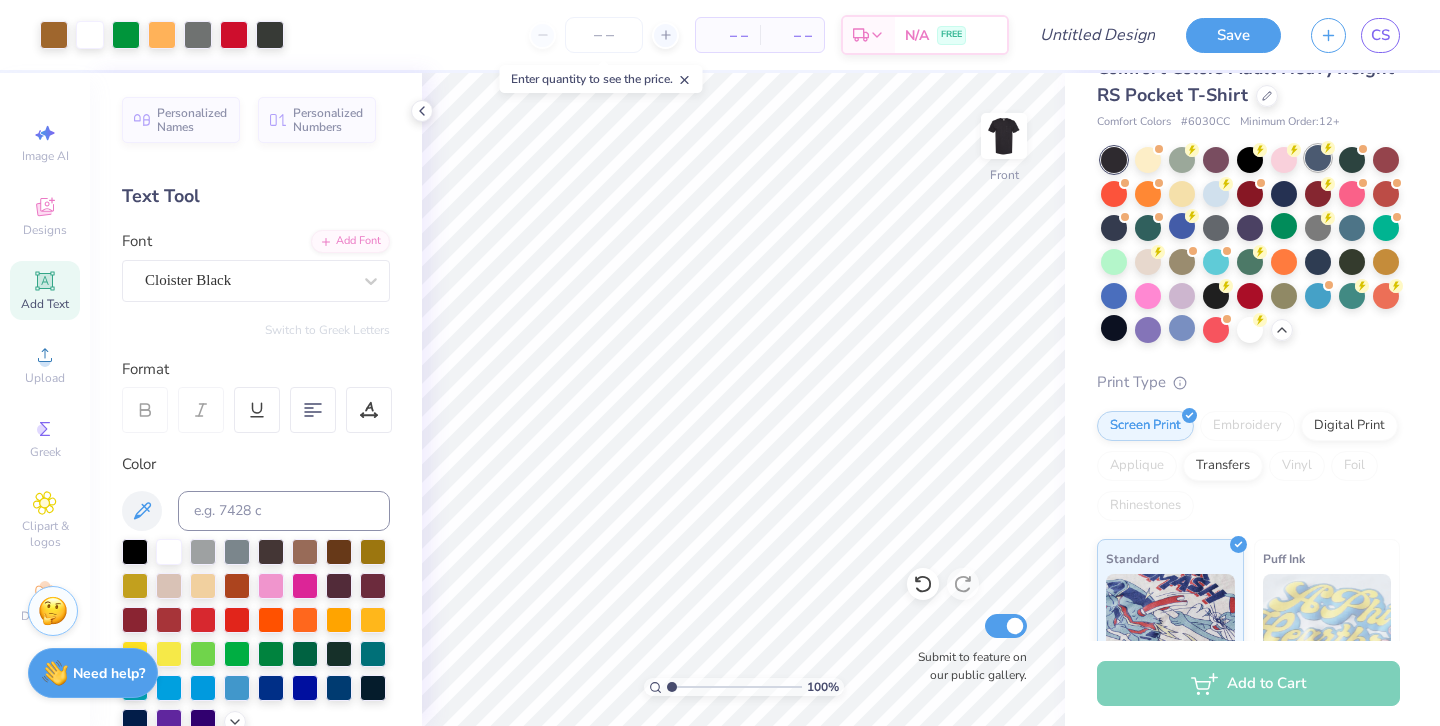 click 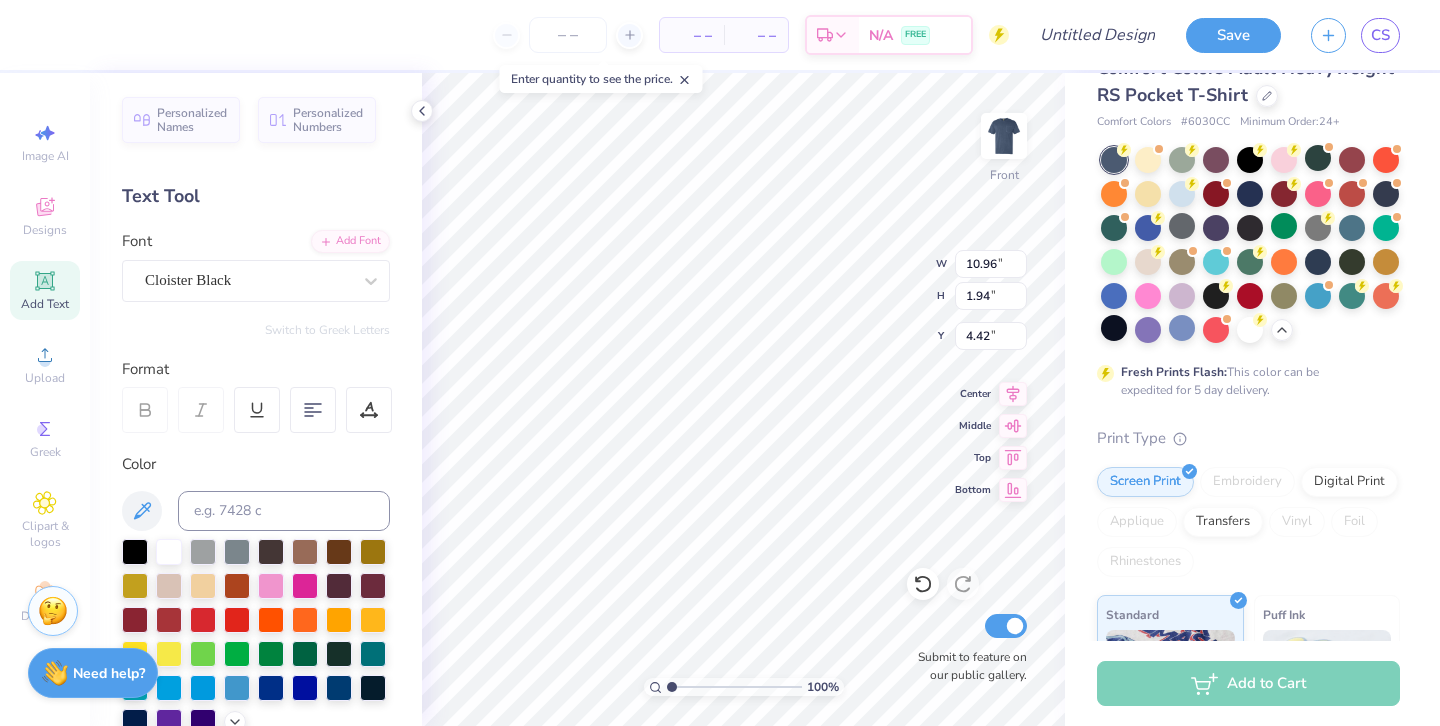 type on "4.52" 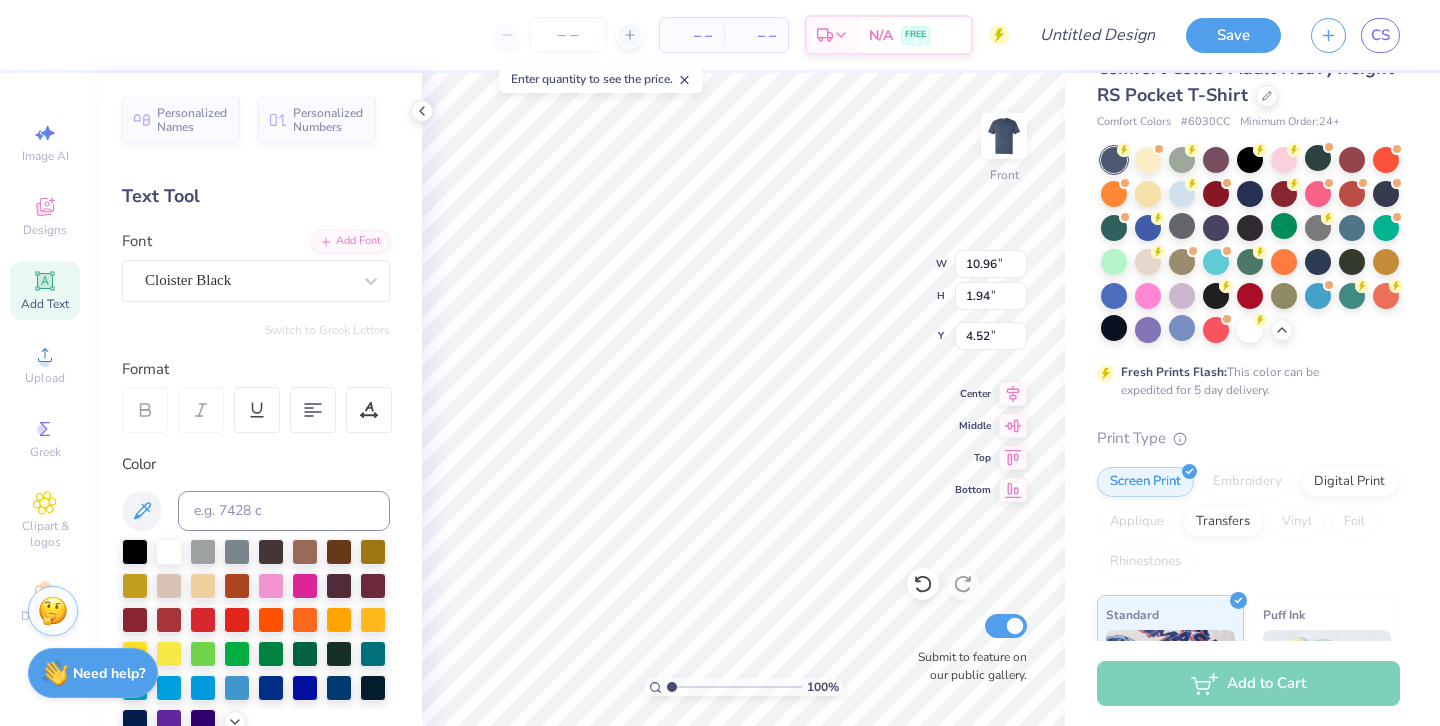 scroll, scrollTop: 0, scrollLeft: 3, axis: horizontal 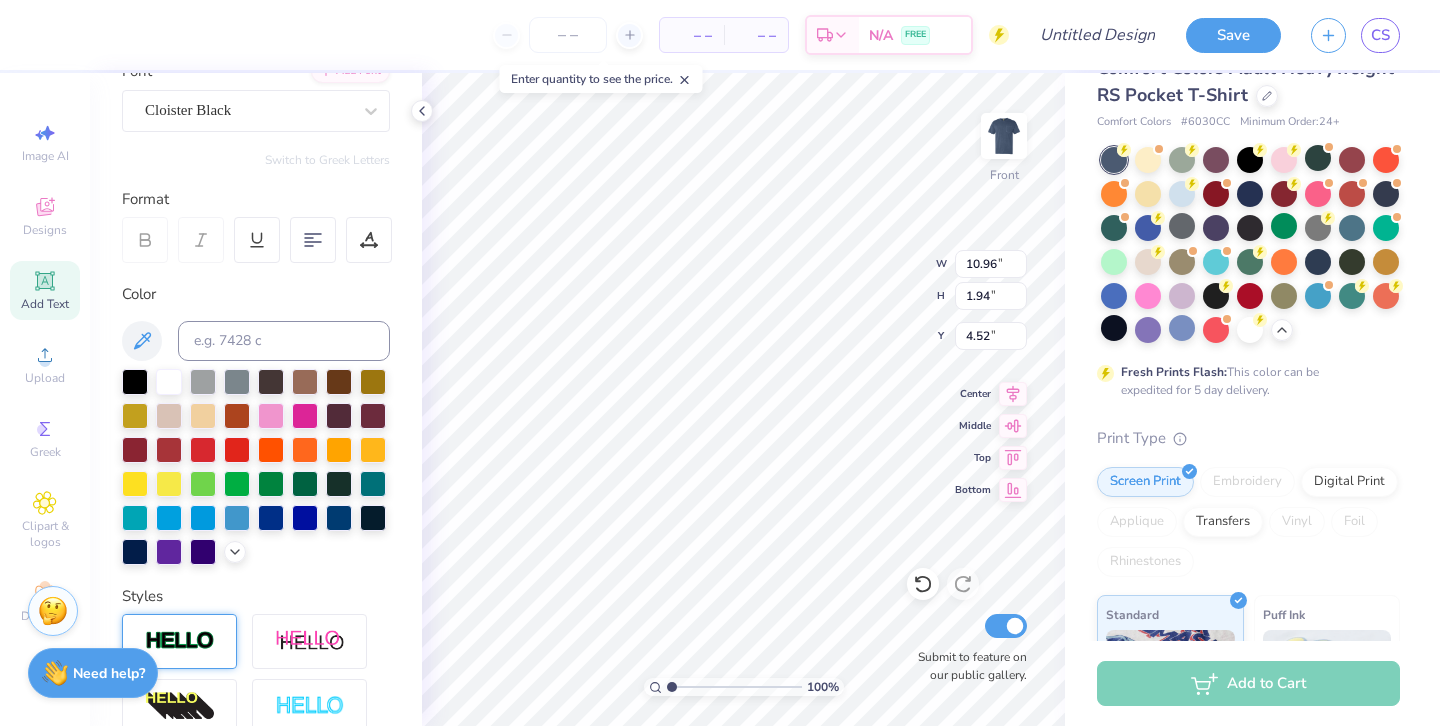 click at bounding box center (180, 641) 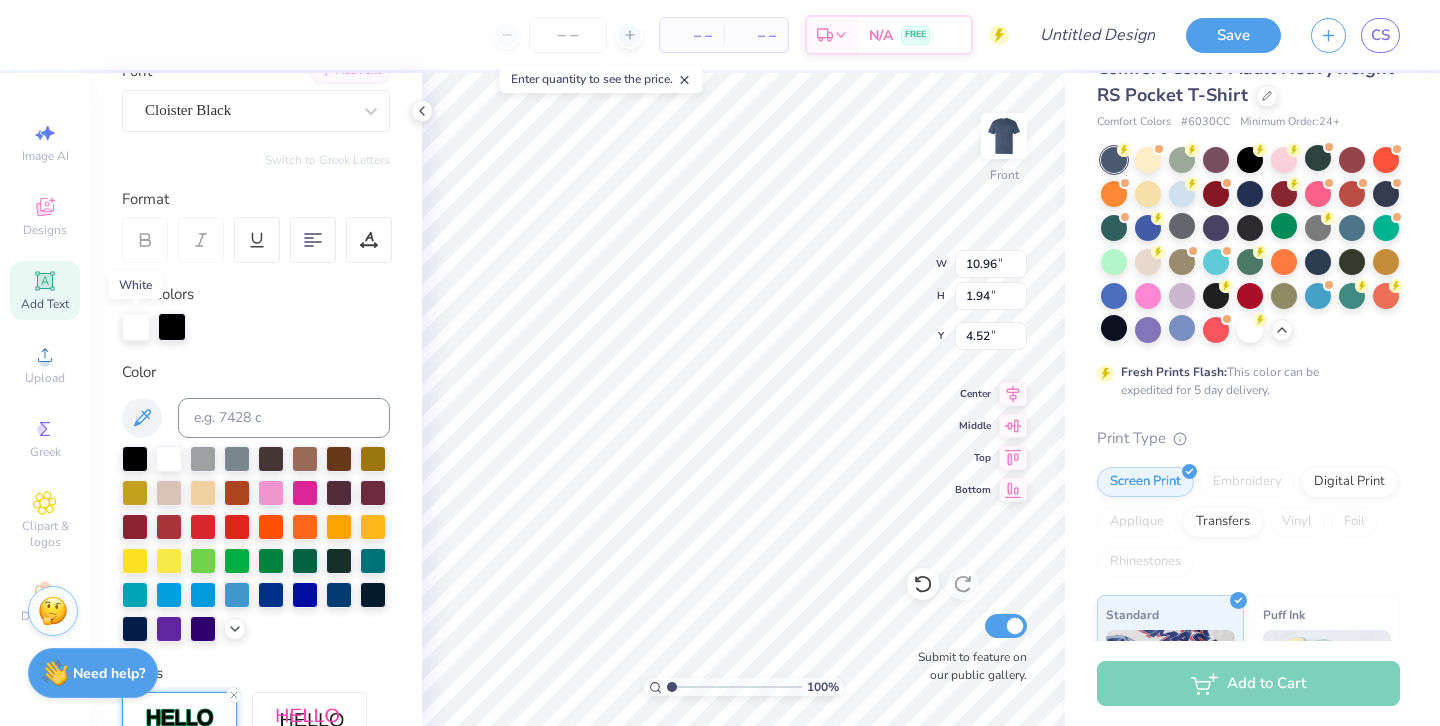 click at bounding box center (136, 327) 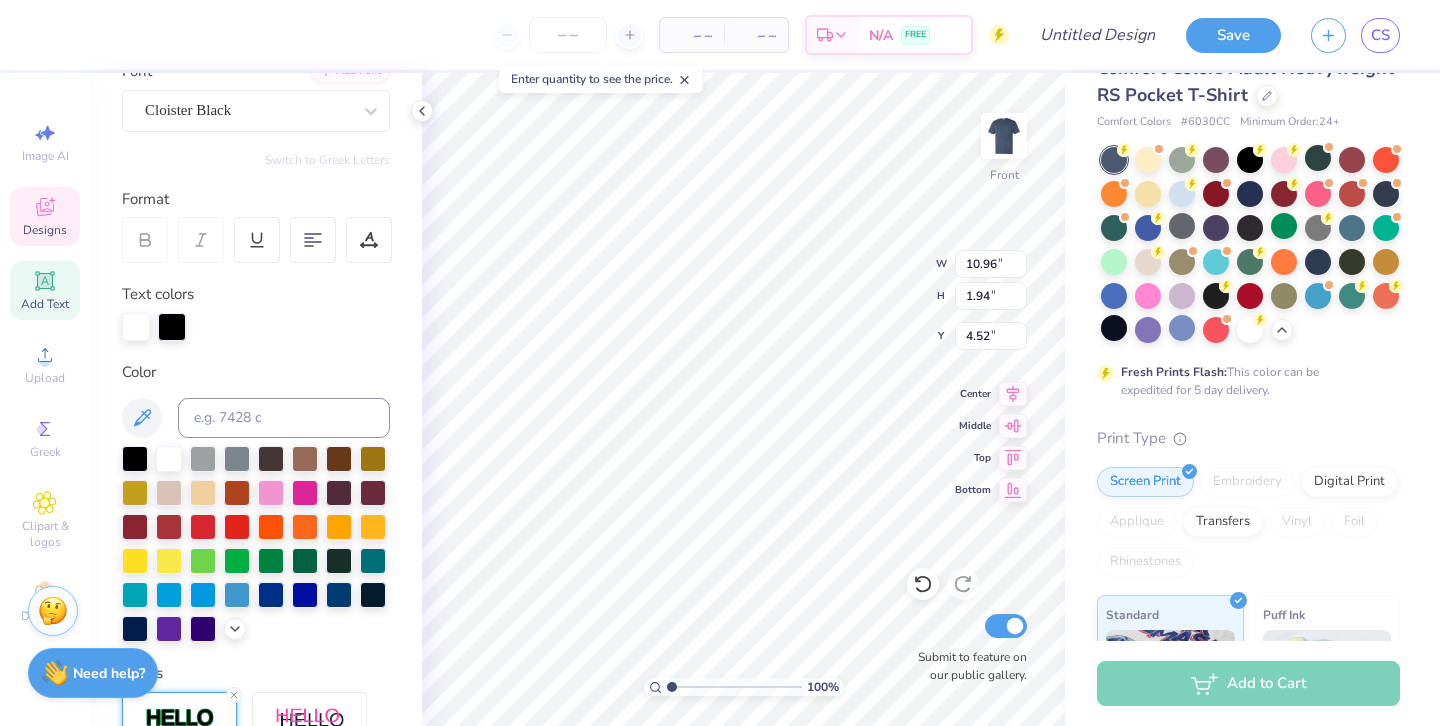type on "10.41" 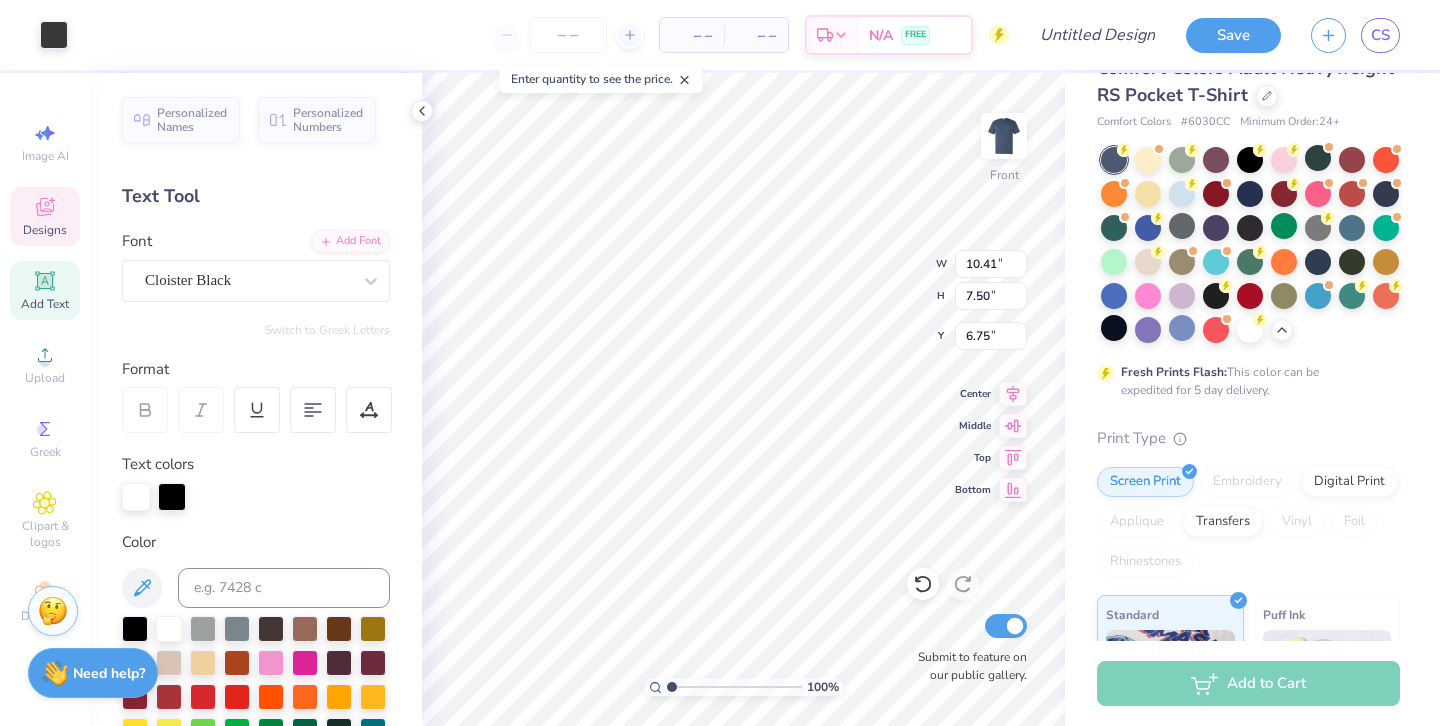 scroll, scrollTop: 0, scrollLeft: 0, axis: both 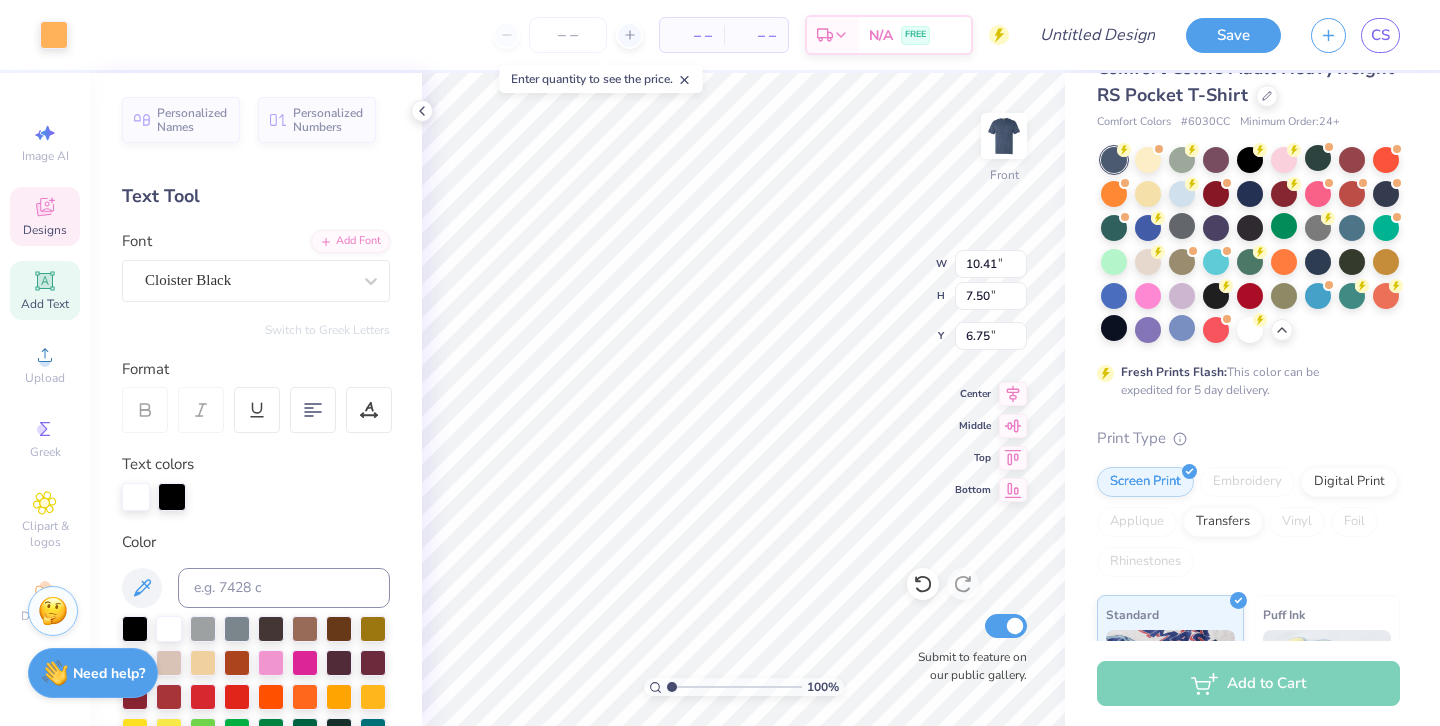 type on "2.09" 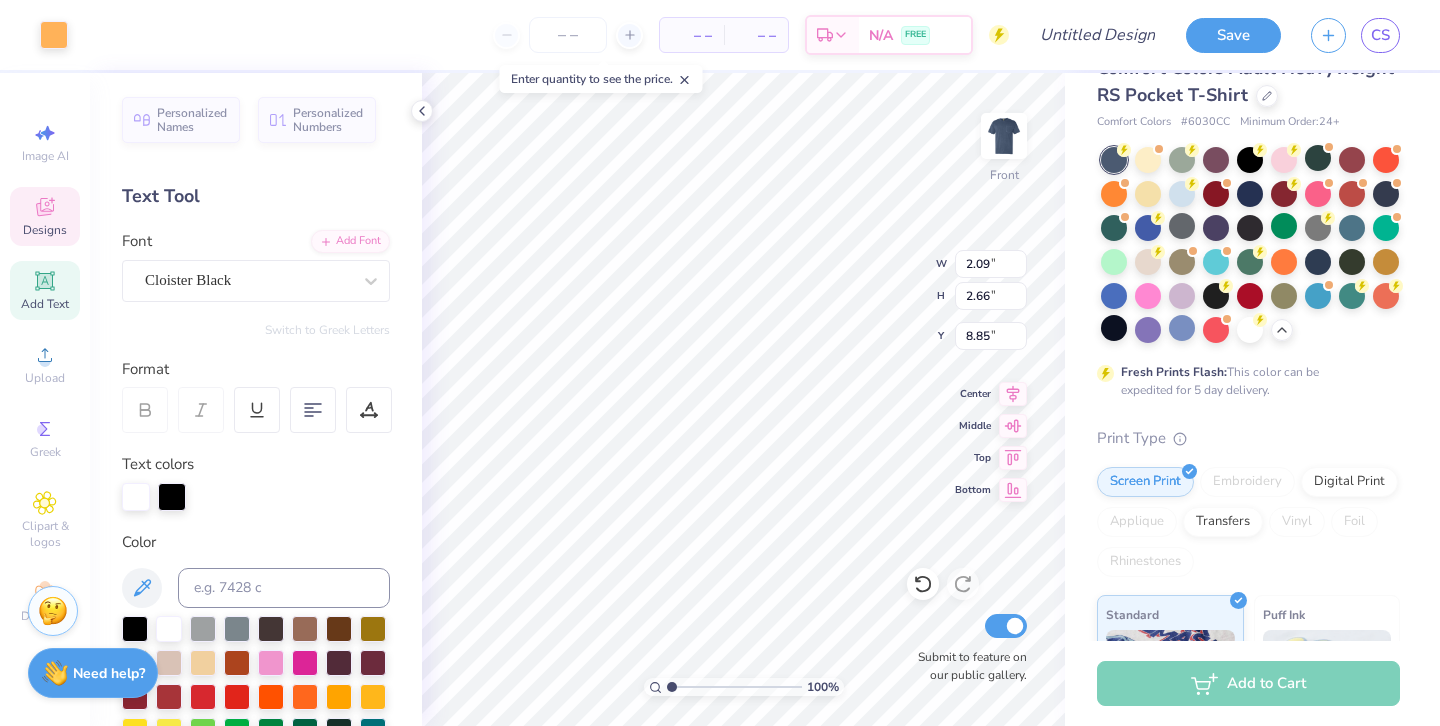 type on "7.43" 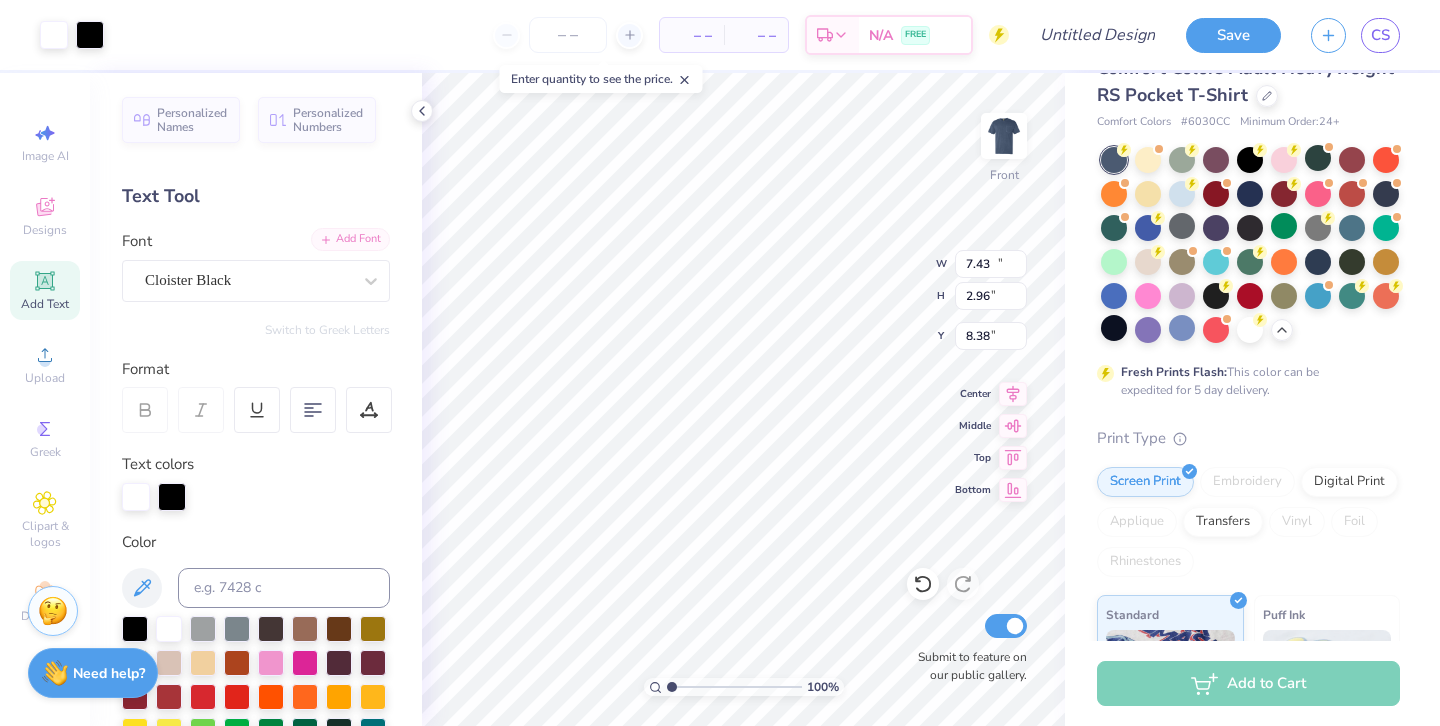 type on "10.99" 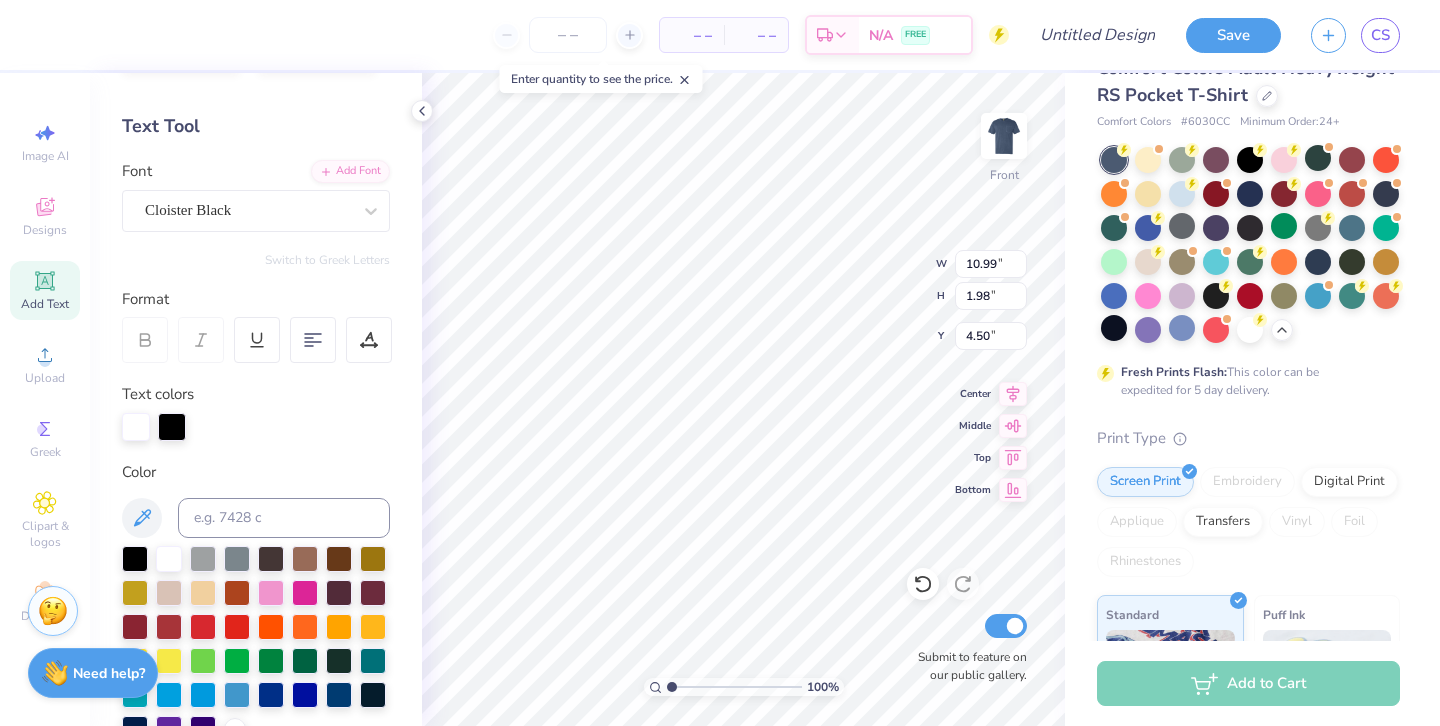 scroll, scrollTop: 76, scrollLeft: 0, axis: vertical 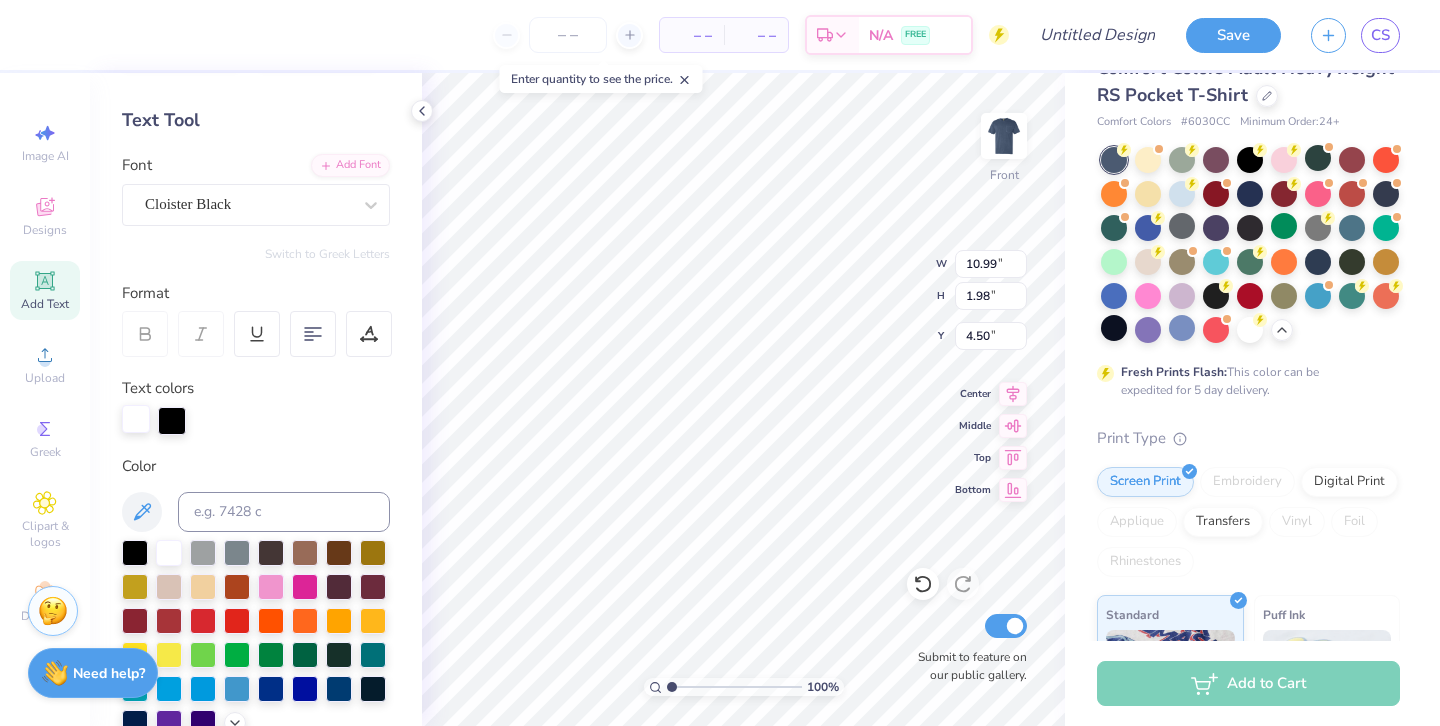 click at bounding box center (136, 419) 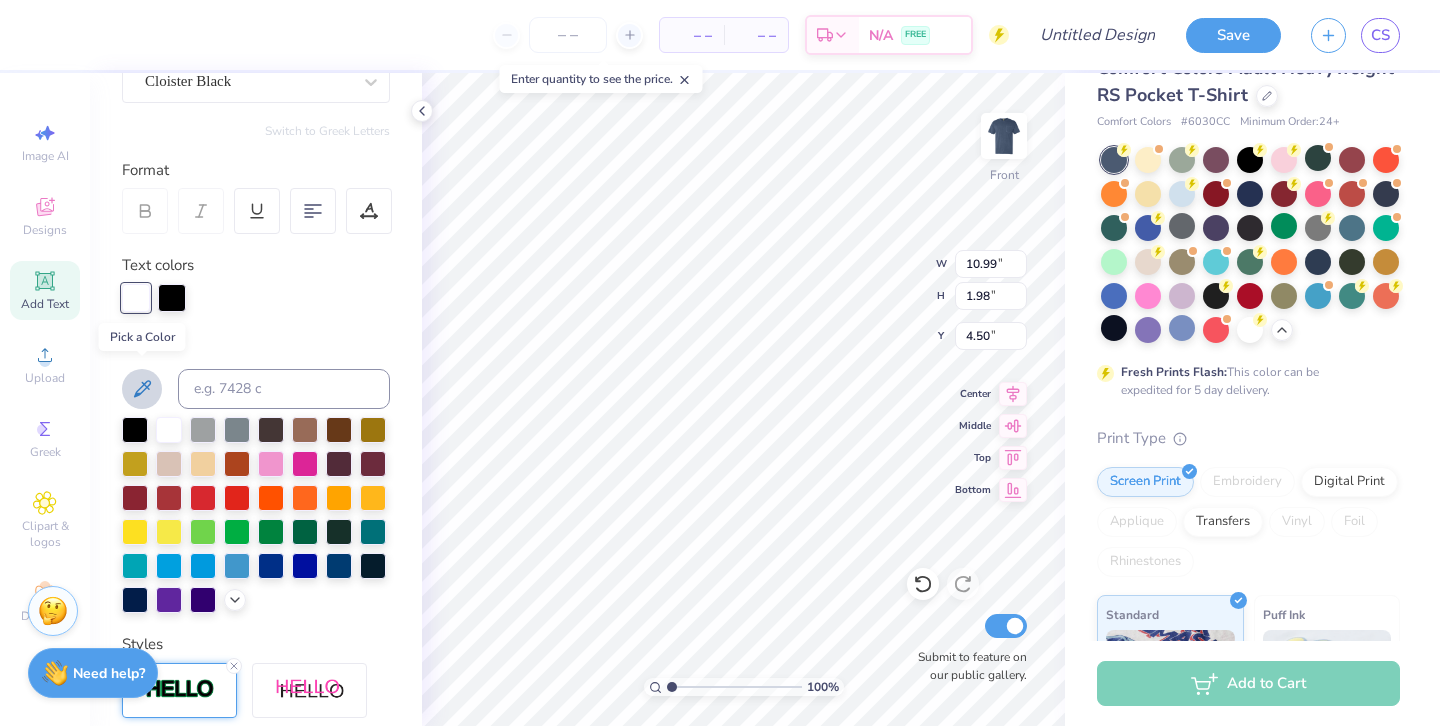scroll, scrollTop: 203, scrollLeft: 0, axis: vertical 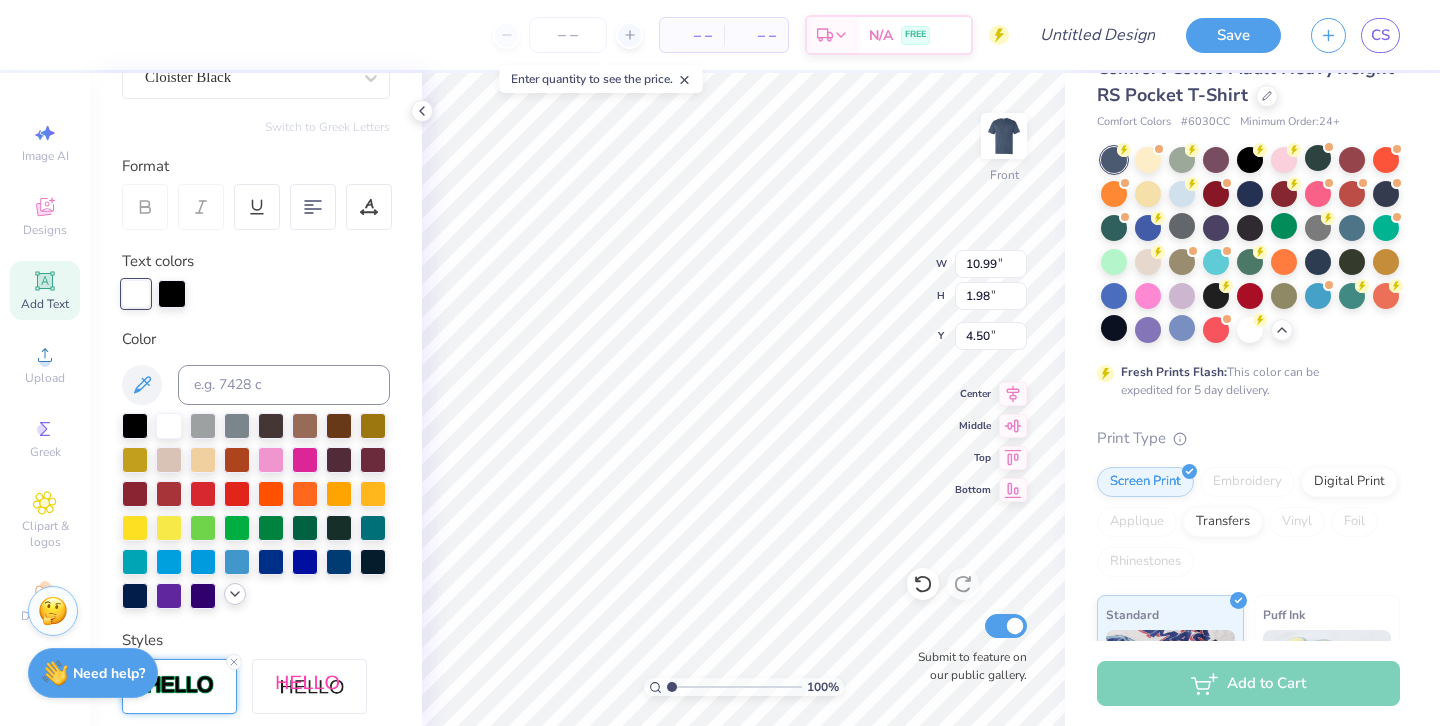 click 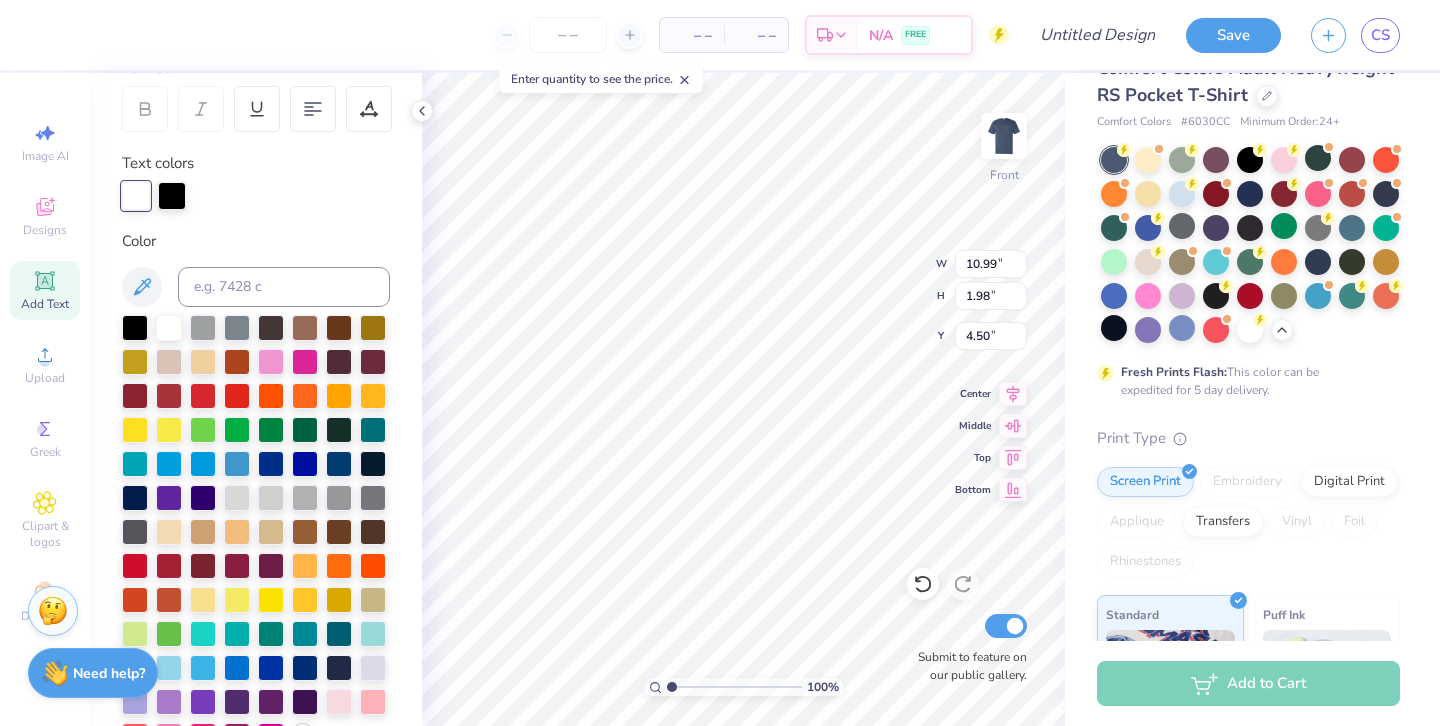 scroll, scrollTop: 306, scrollLeft: 0, axis: vertical 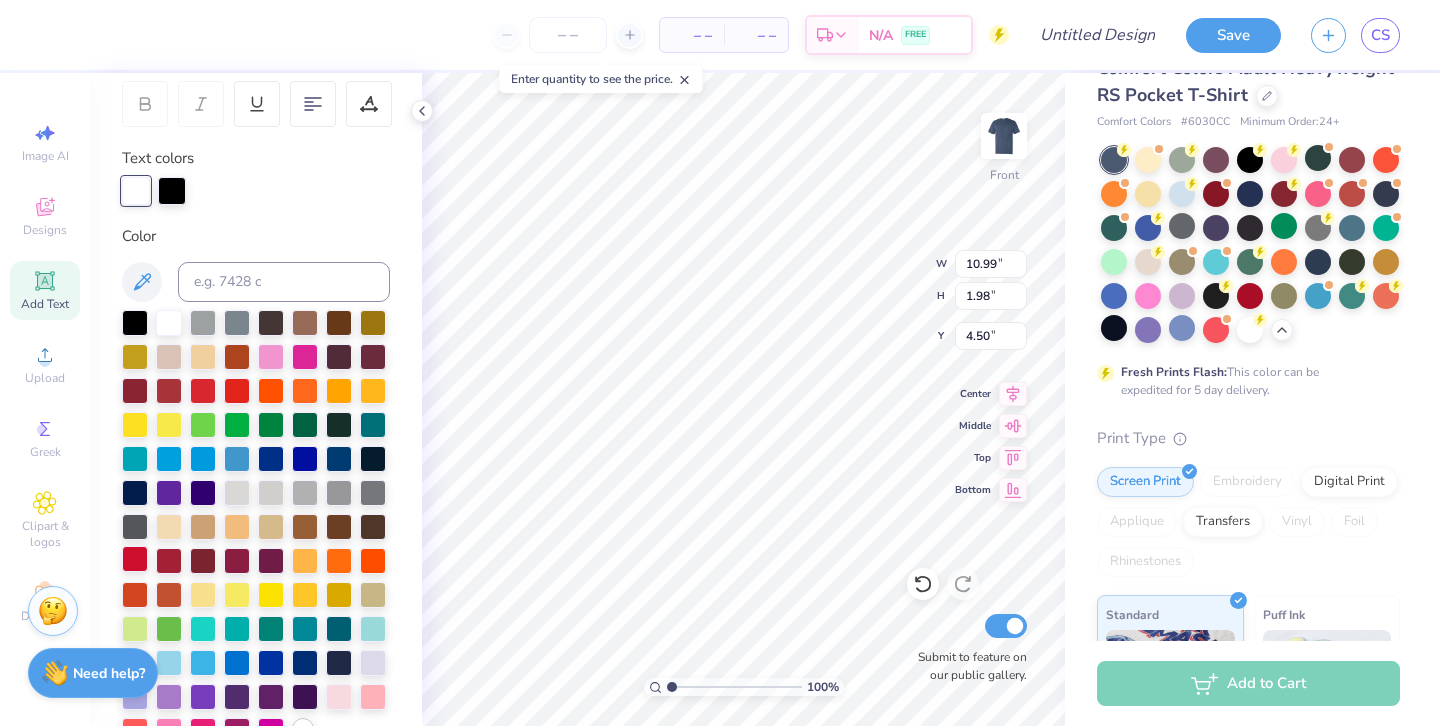 click at bounding box center [135, 559] 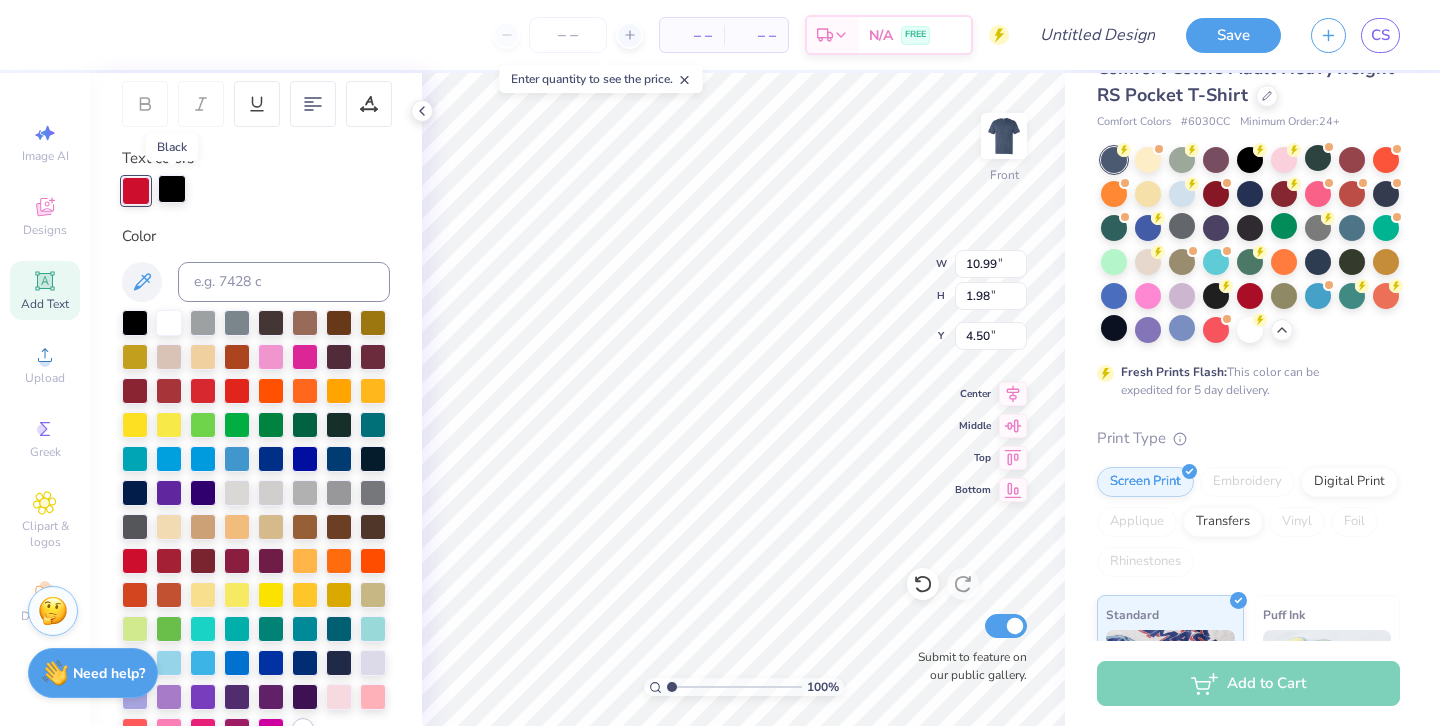 click at bounding box center (172, 189) 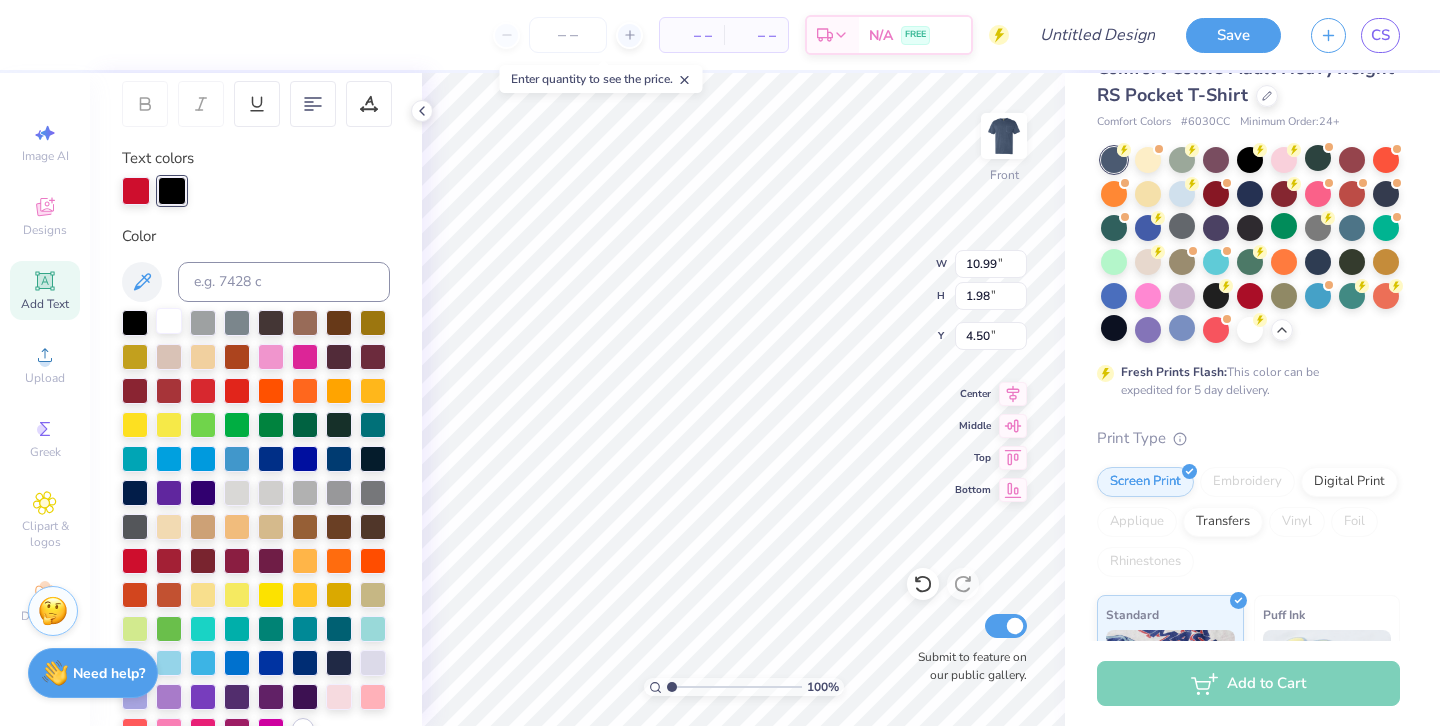 click at bounding box center (169, 321) 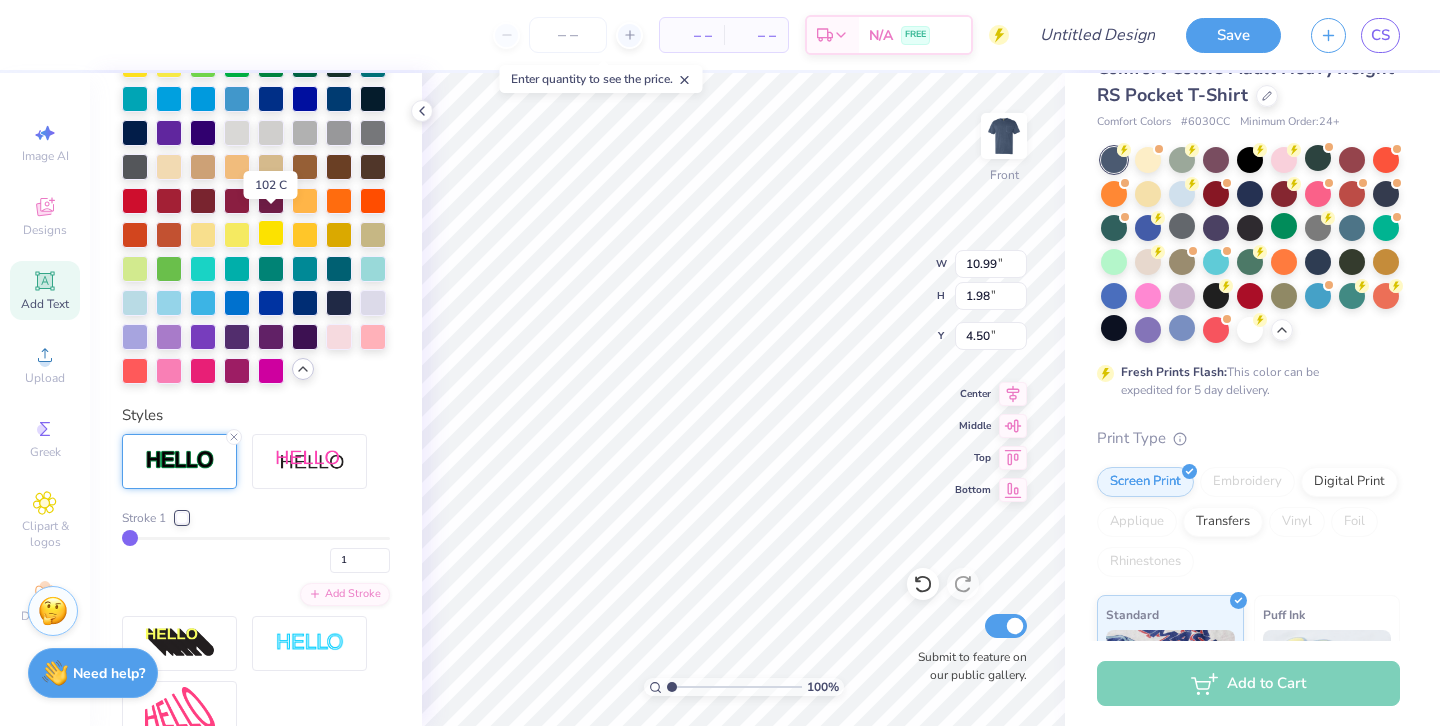 scroll, scrollTop: 687, scrollLeft: 0, axis: vertical 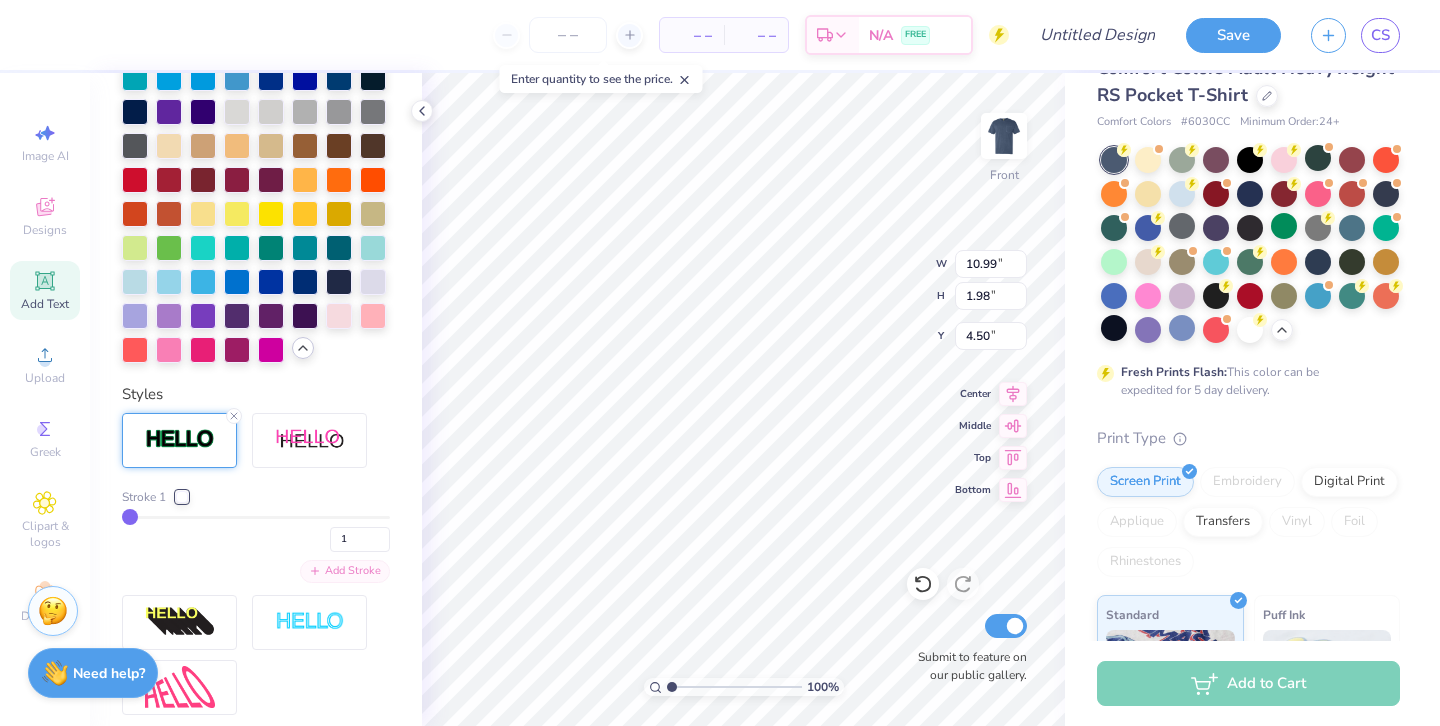 click on "Add Stroke" at bounding box center [345, 571] 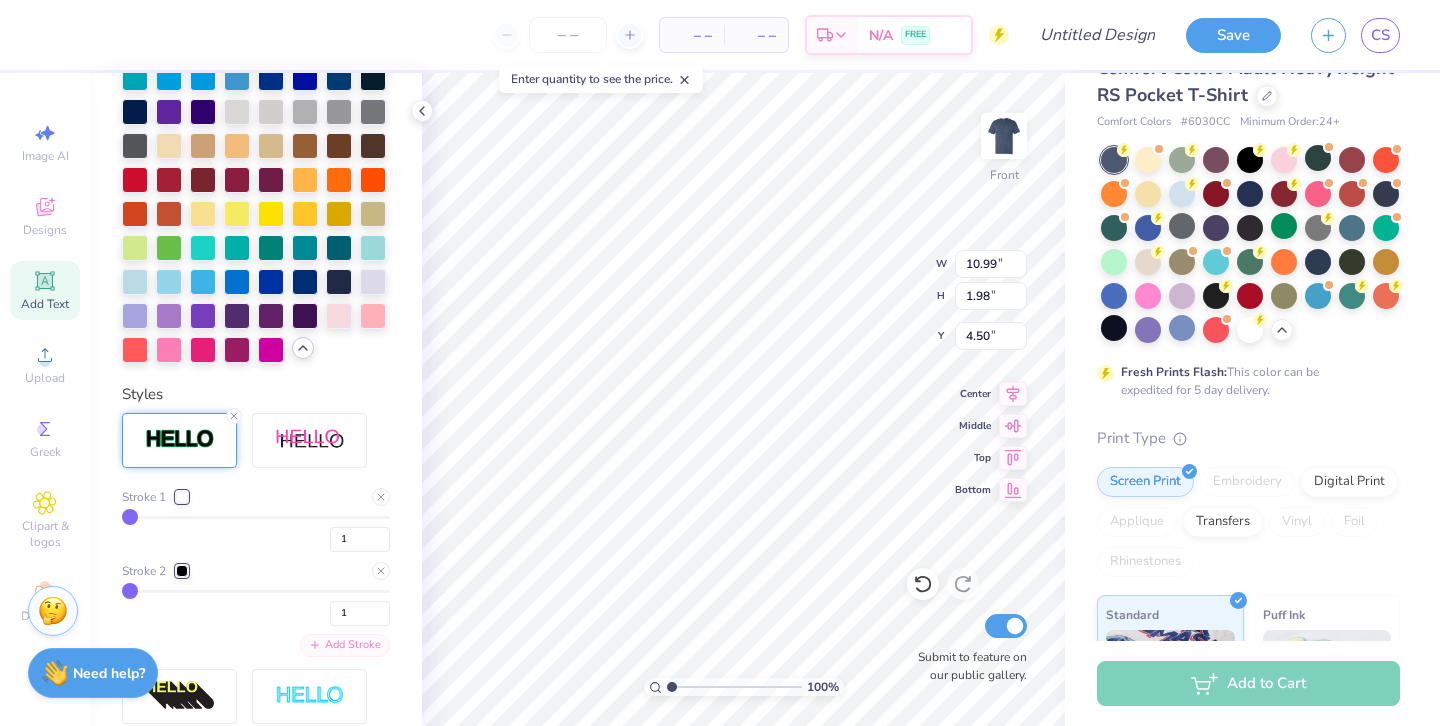 click on "Add Stroke" at bounding box center (345, 645) 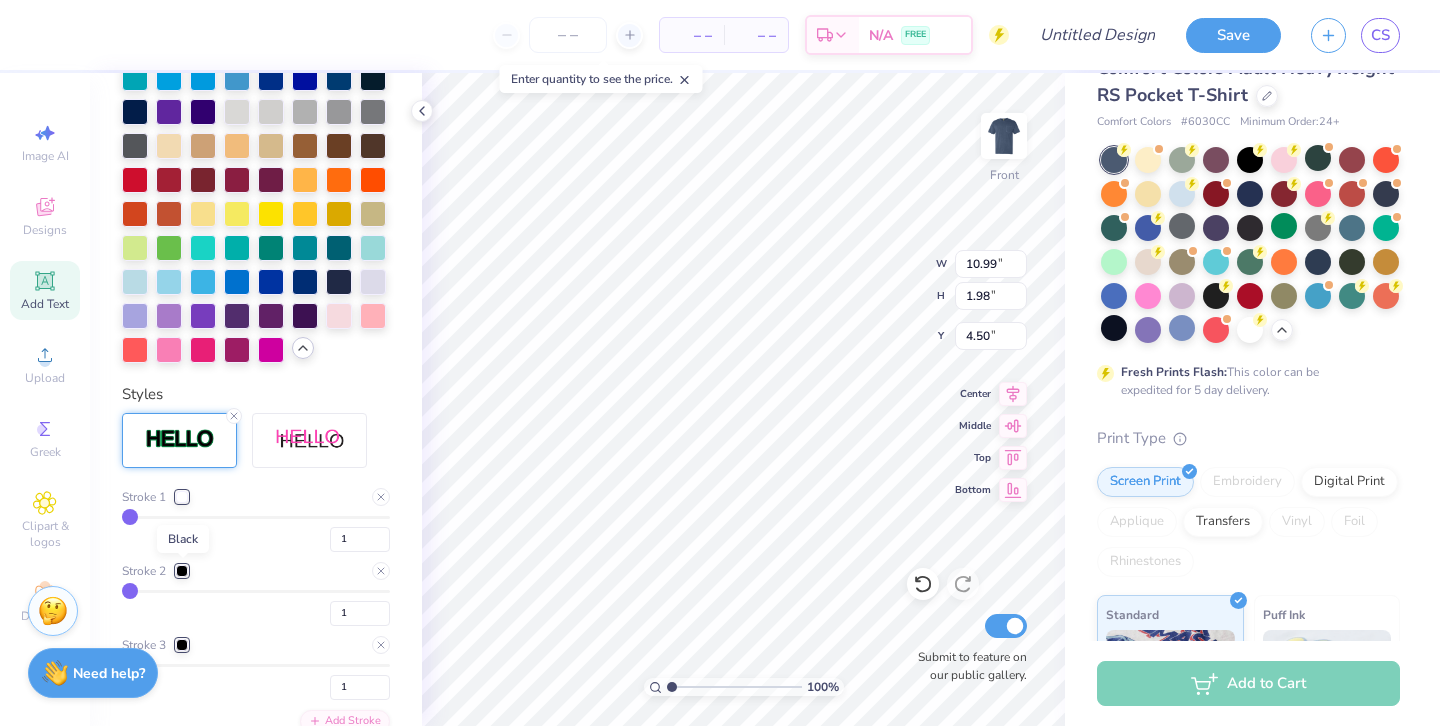 click at bounding box center (182, 571) 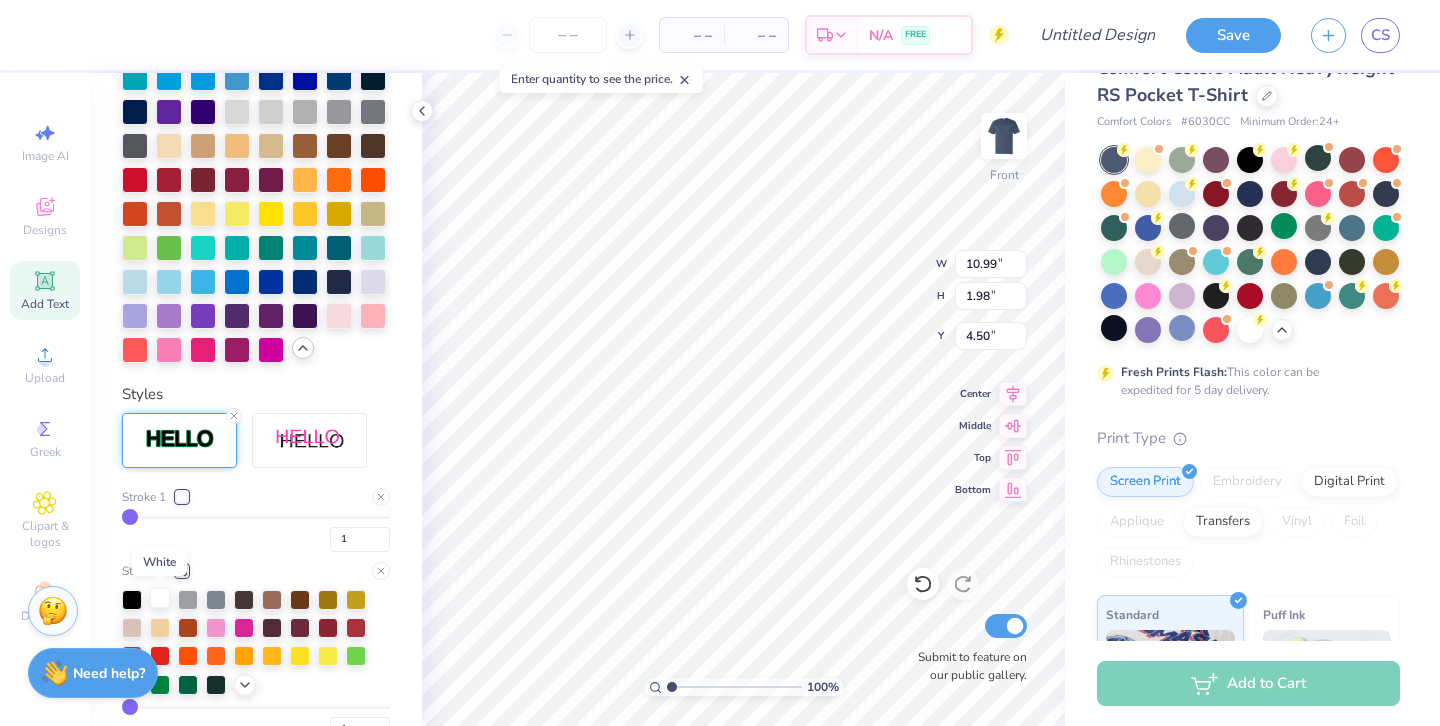 click at bounding box center (160, 598) 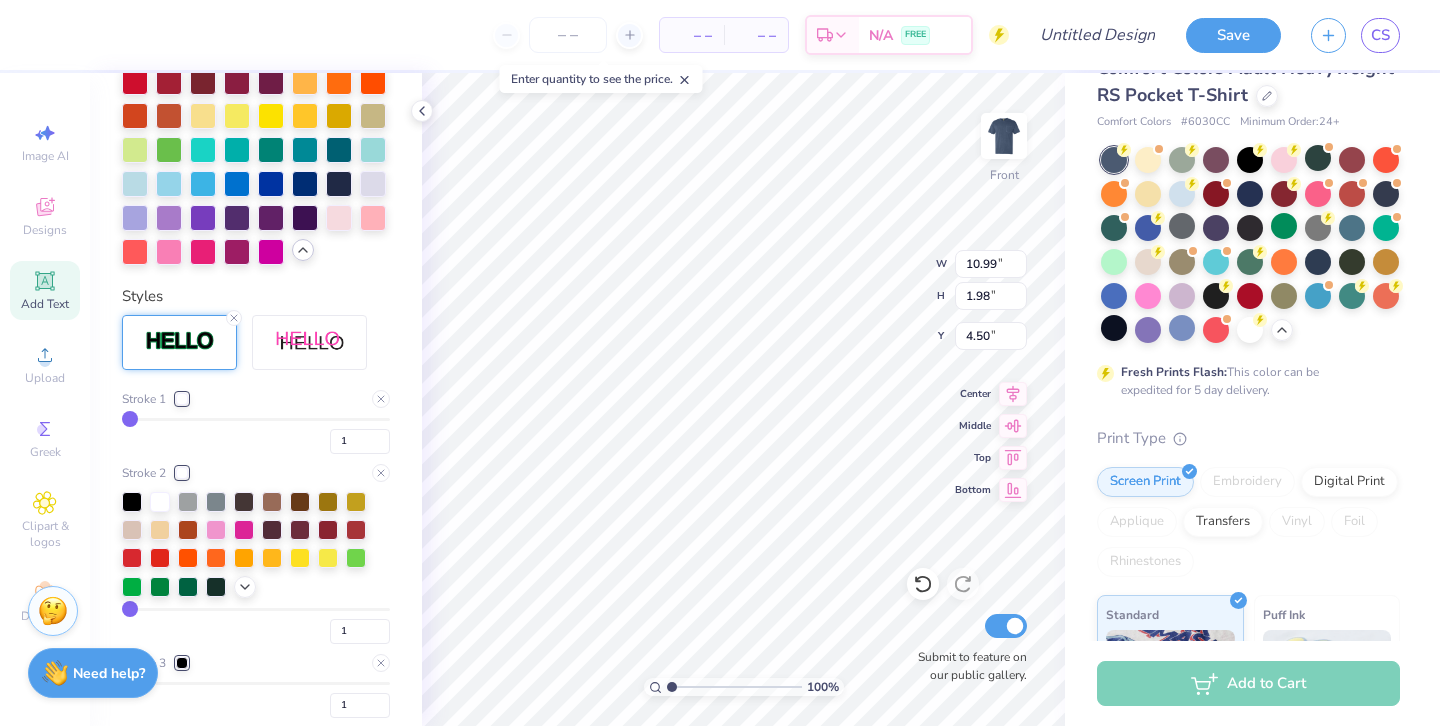 scroll, scrollTop: 786, scrollLeft: 0, axis: vertical 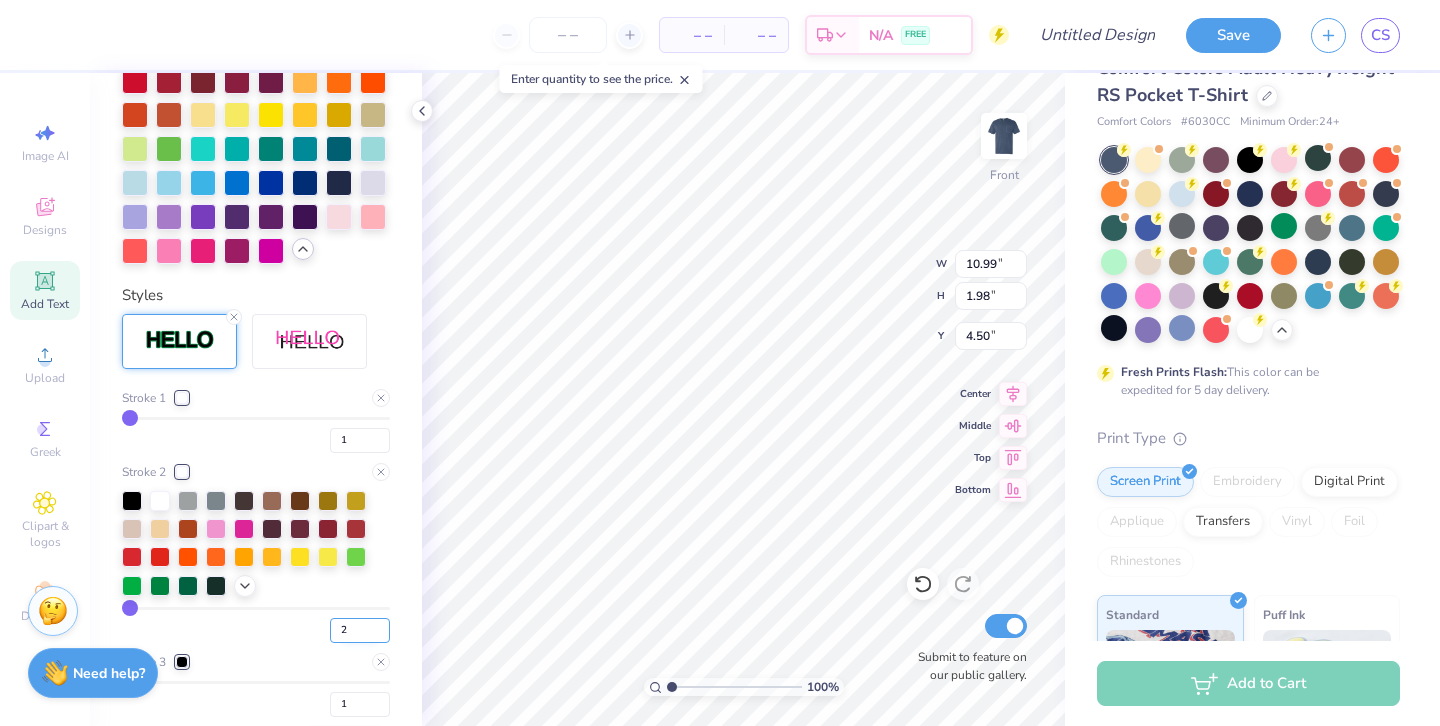 click on "2" at bounding box center [360, 630] 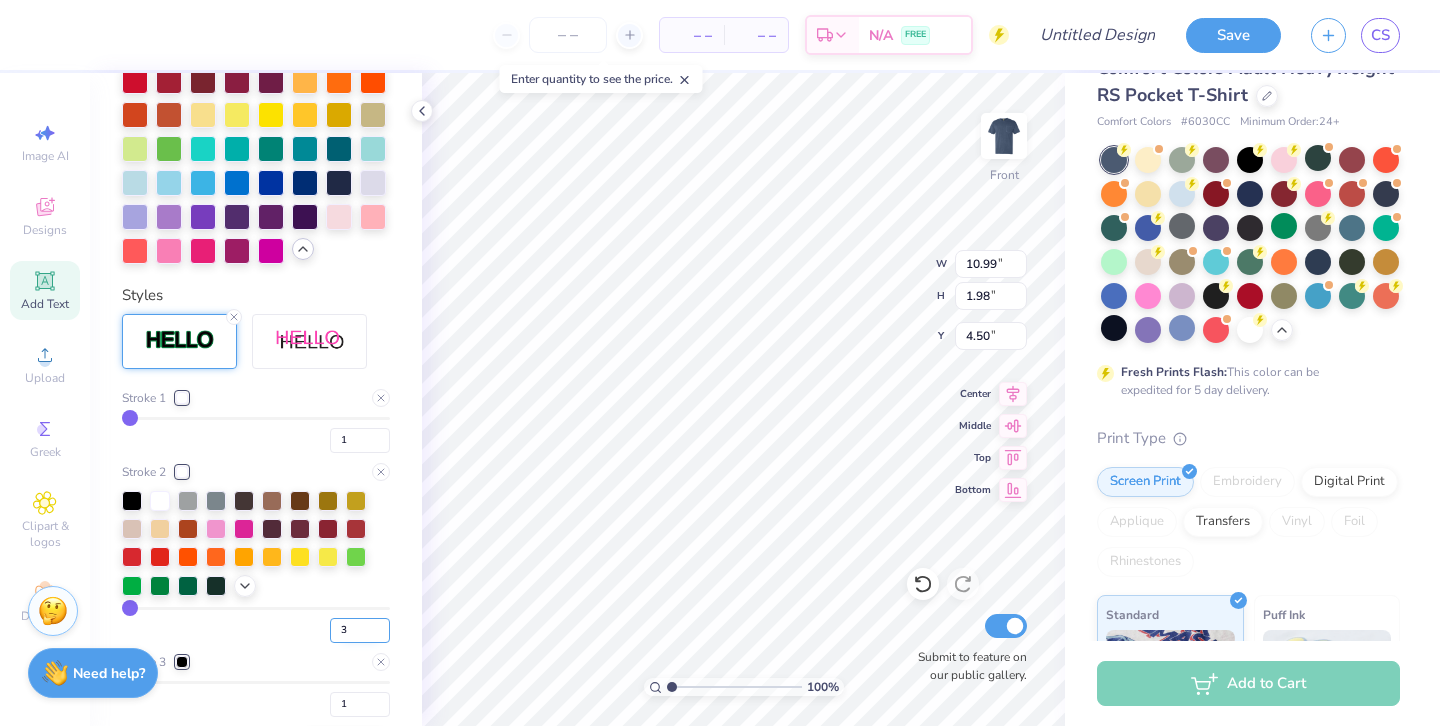 click on "3" at bounding box center [360, 630] 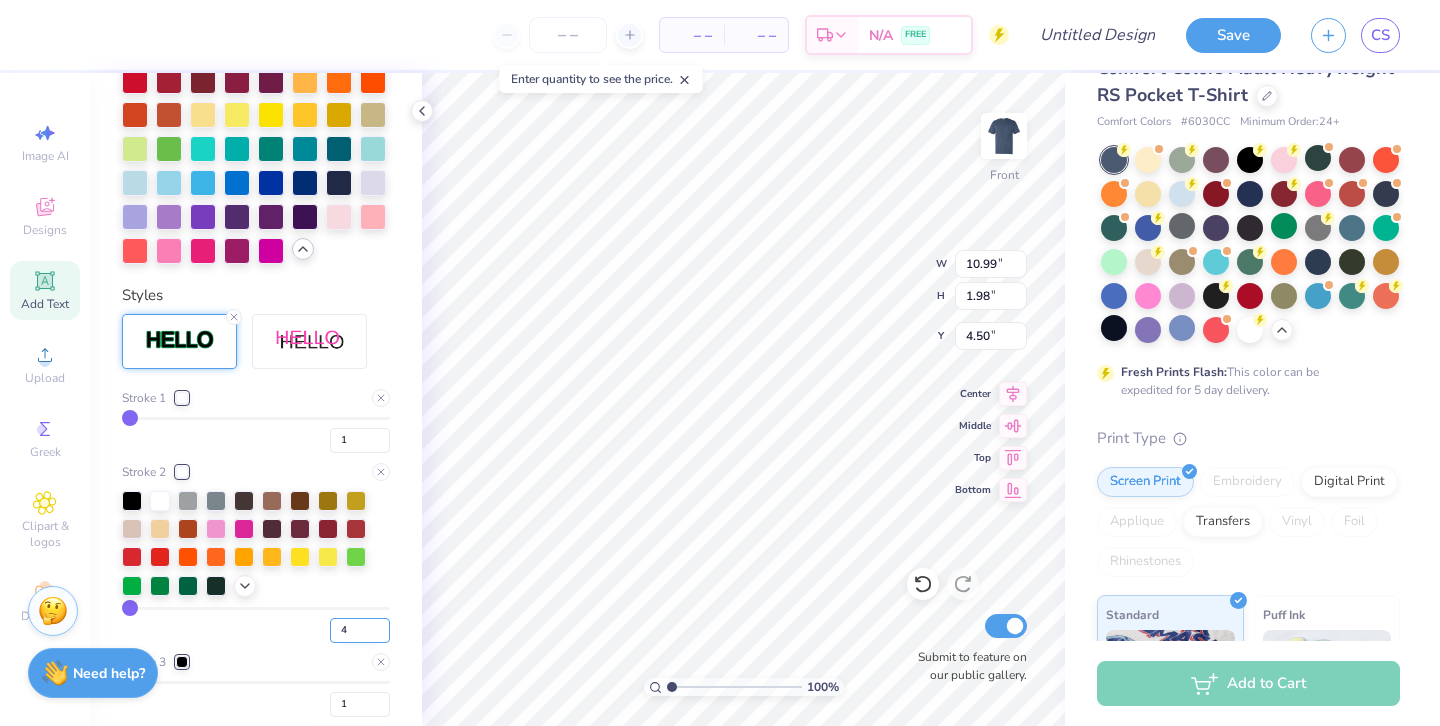 click on "4" at bounding box center (360, 630) 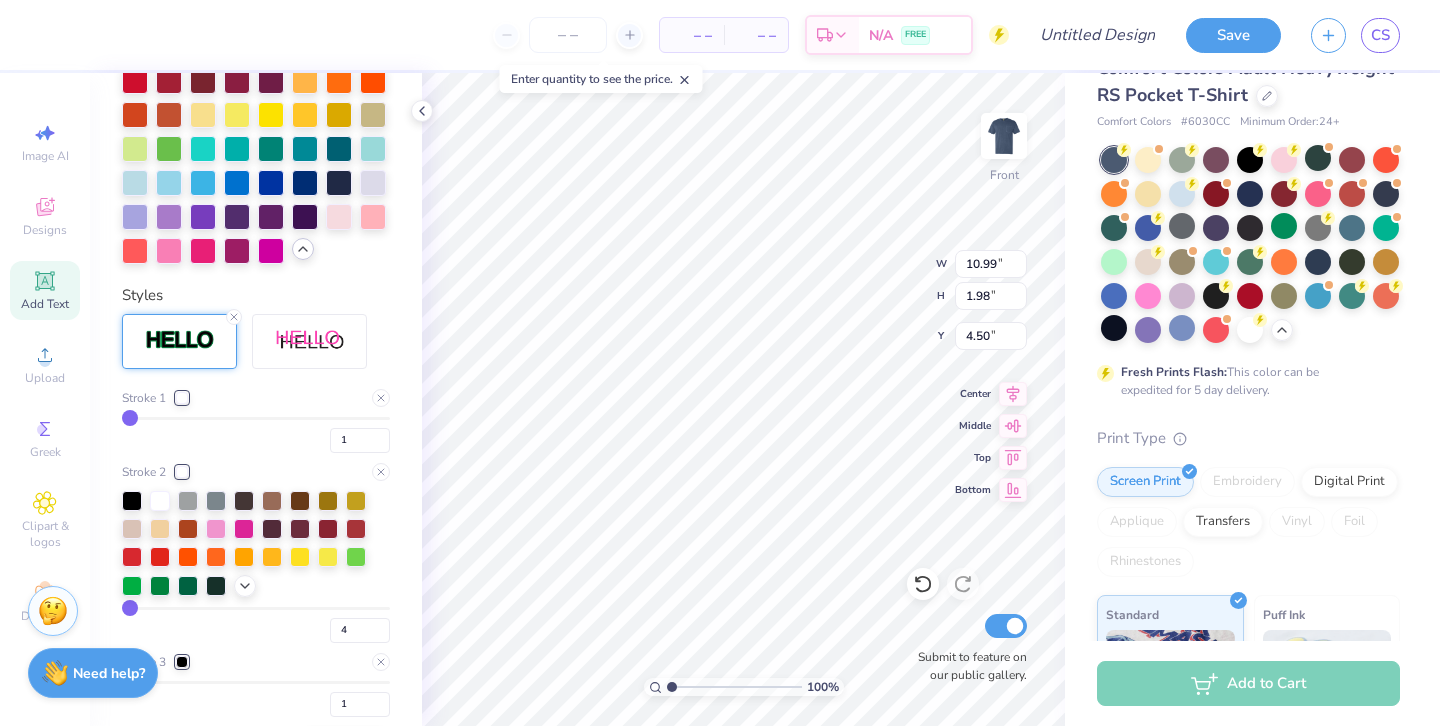 type on "4" 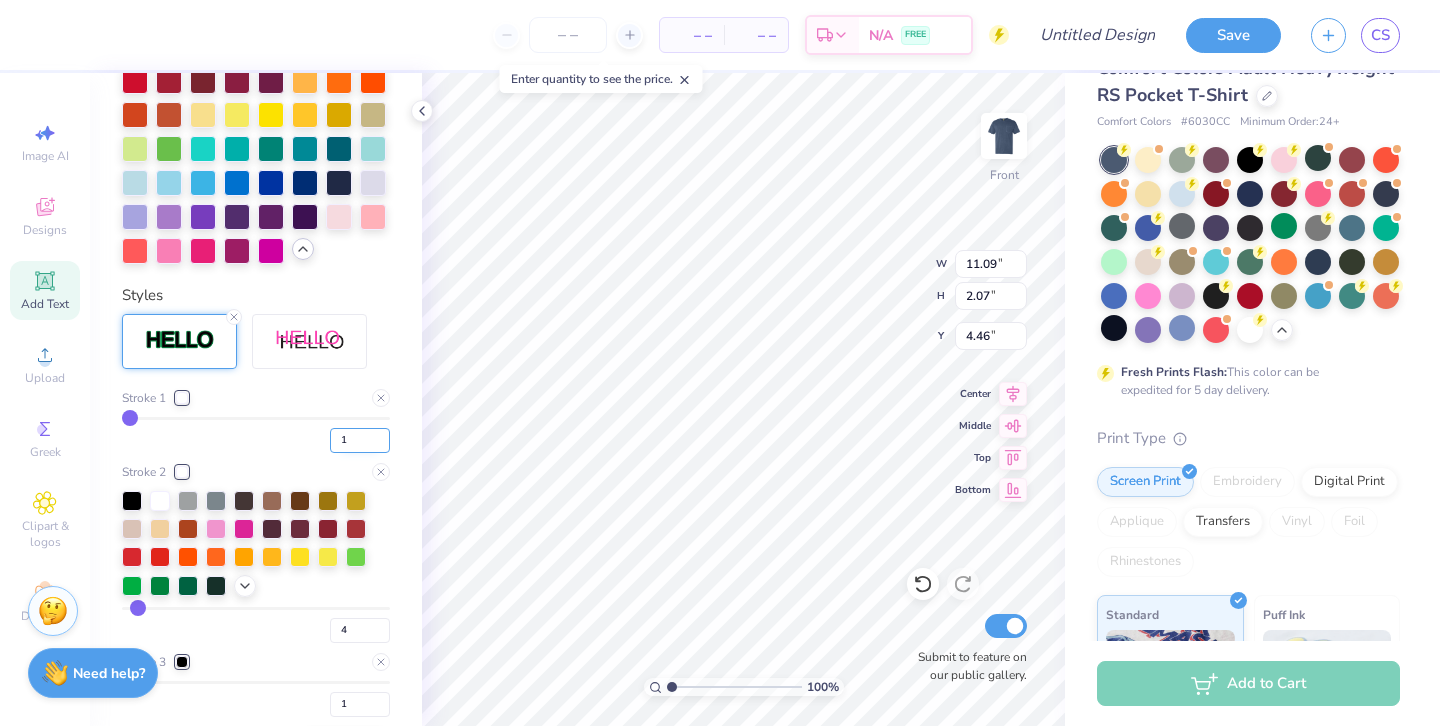 scroll, scrollTop: 885, scrollLeft: 0, axis: vertical 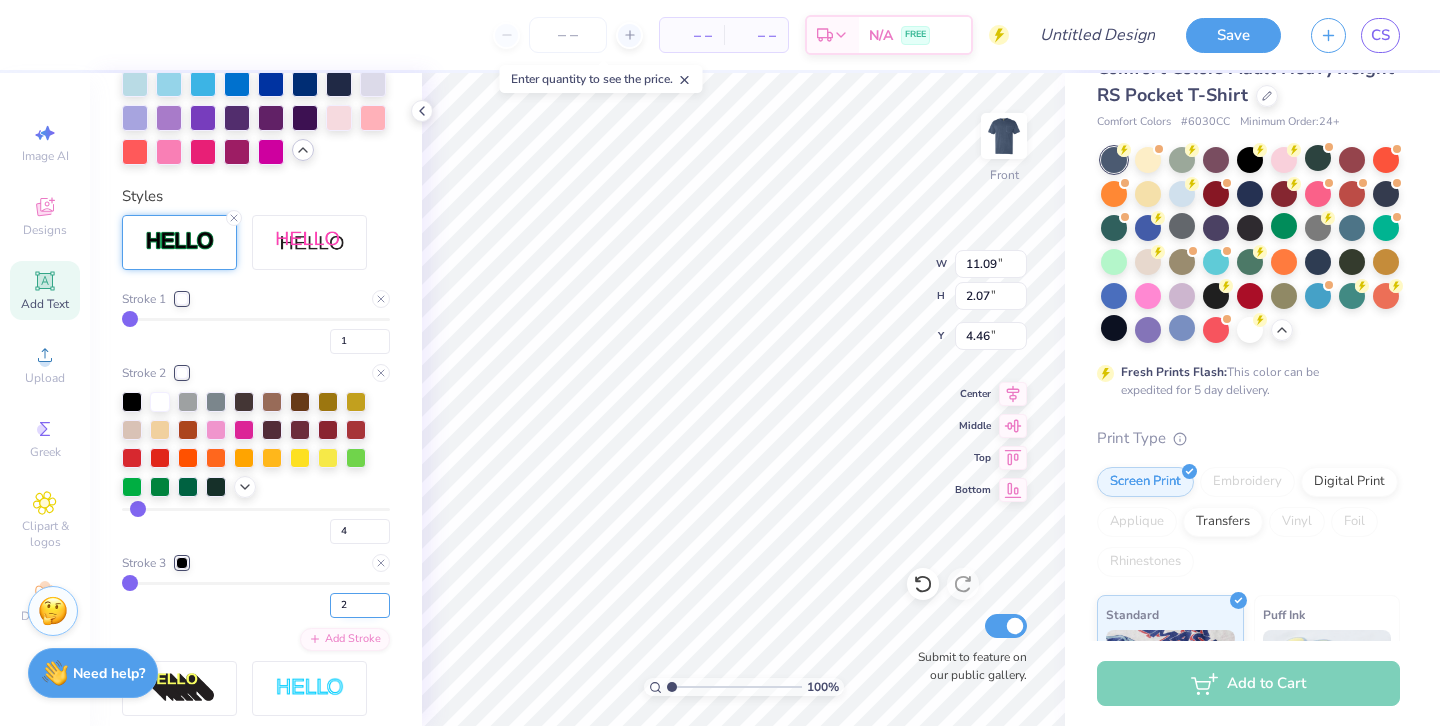click on "2" at bounding box center (360, 605) 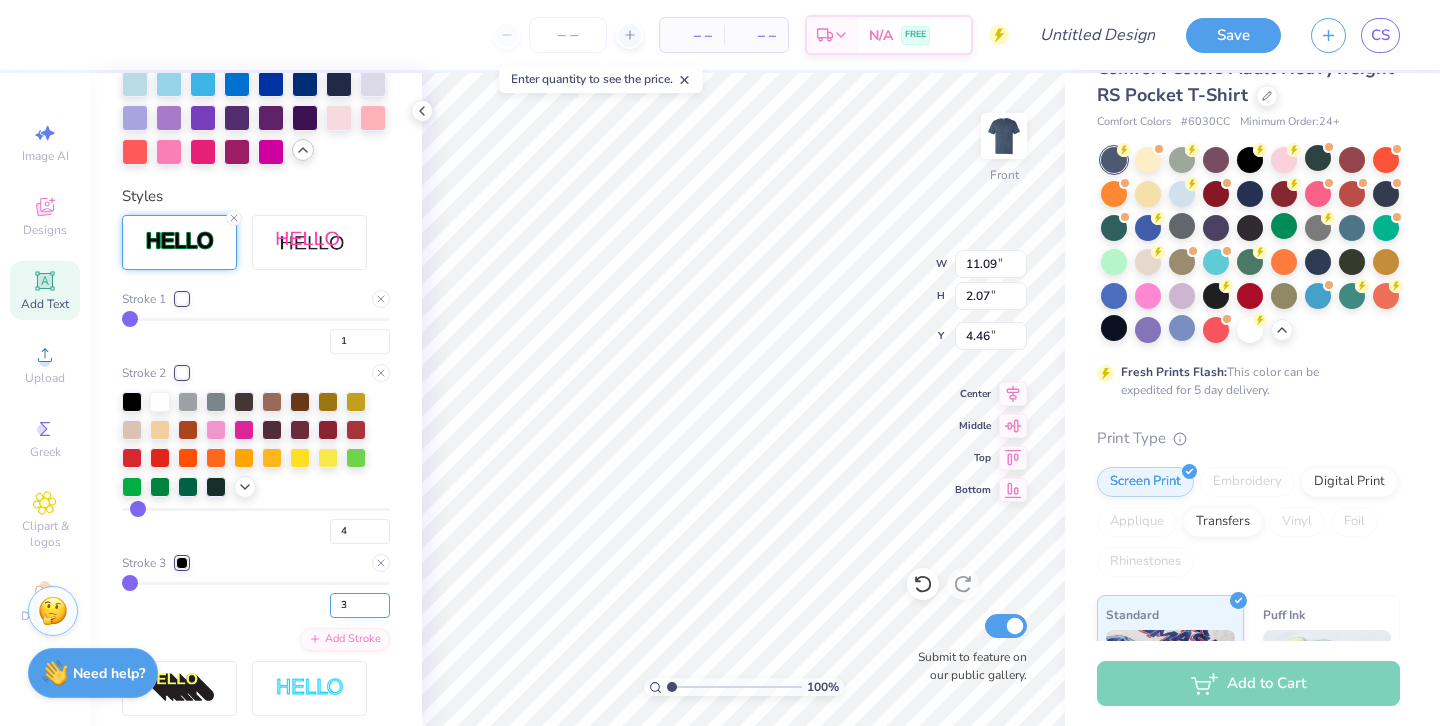 click on "3" at bounding box center [360, 605] 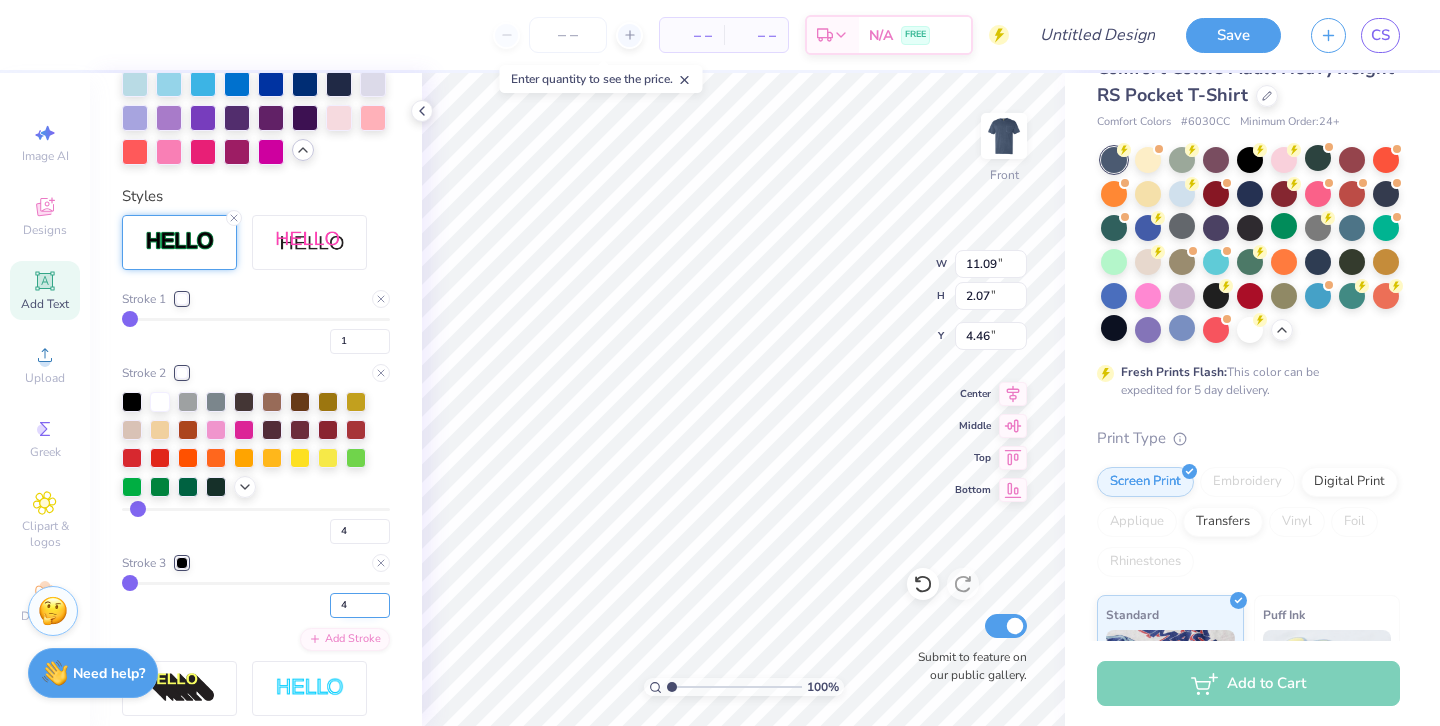 click on "4" at bounding box center (360, 605) 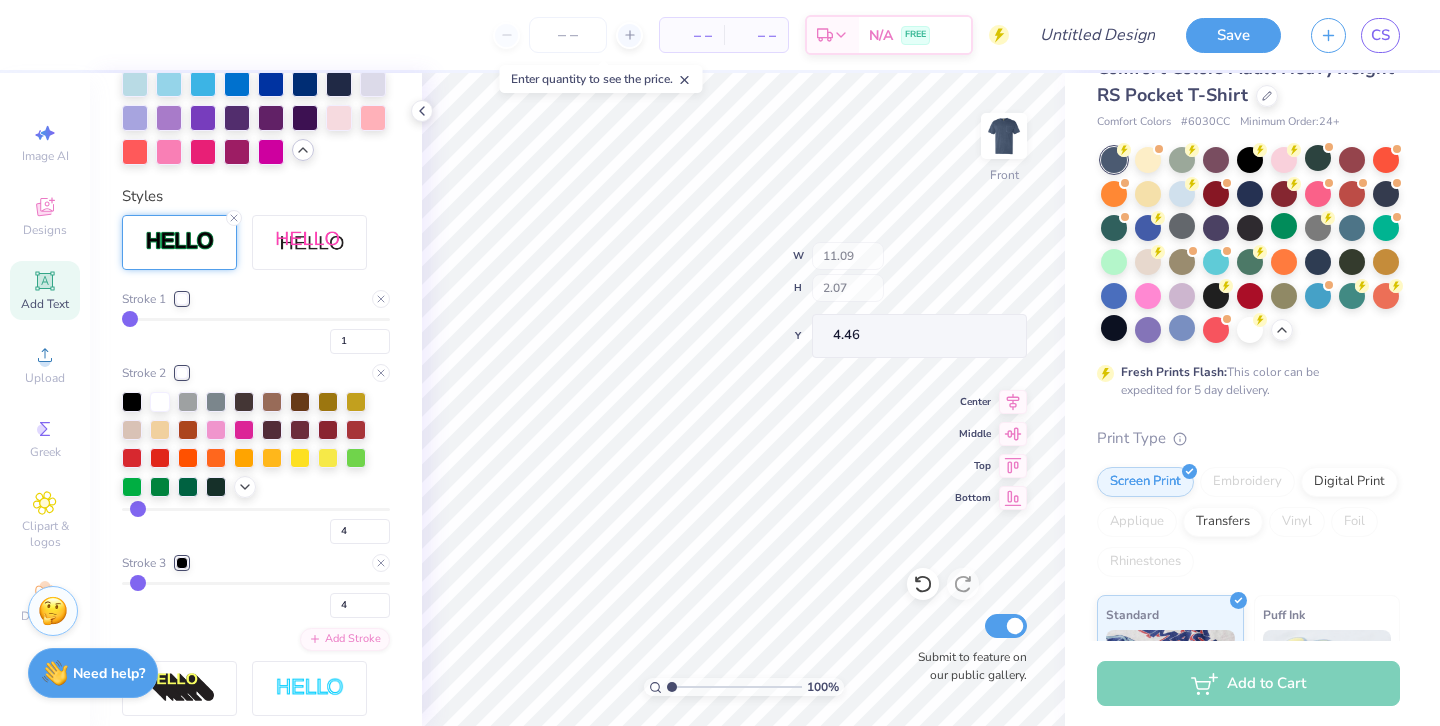 type on "4" 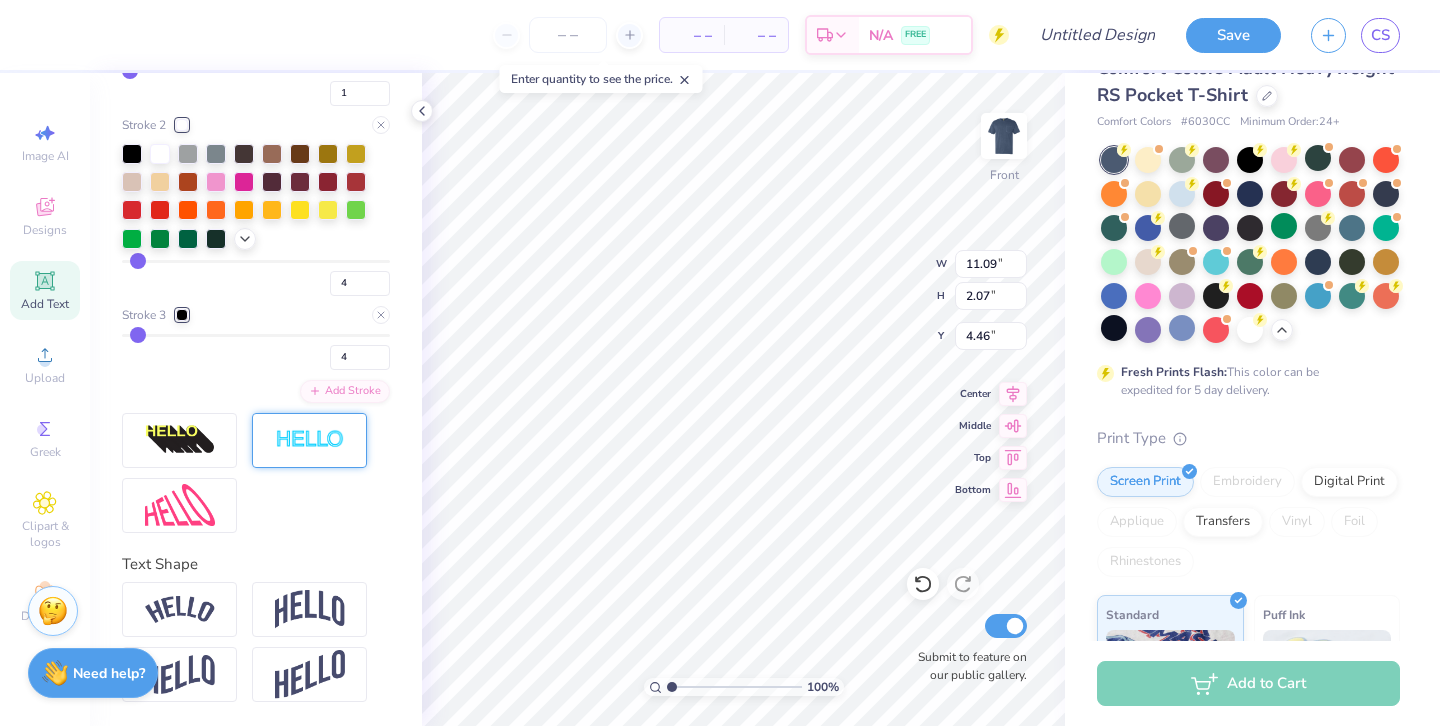 scroll, scrollTop: 1133, scrollLeft: 0, axis: vertical 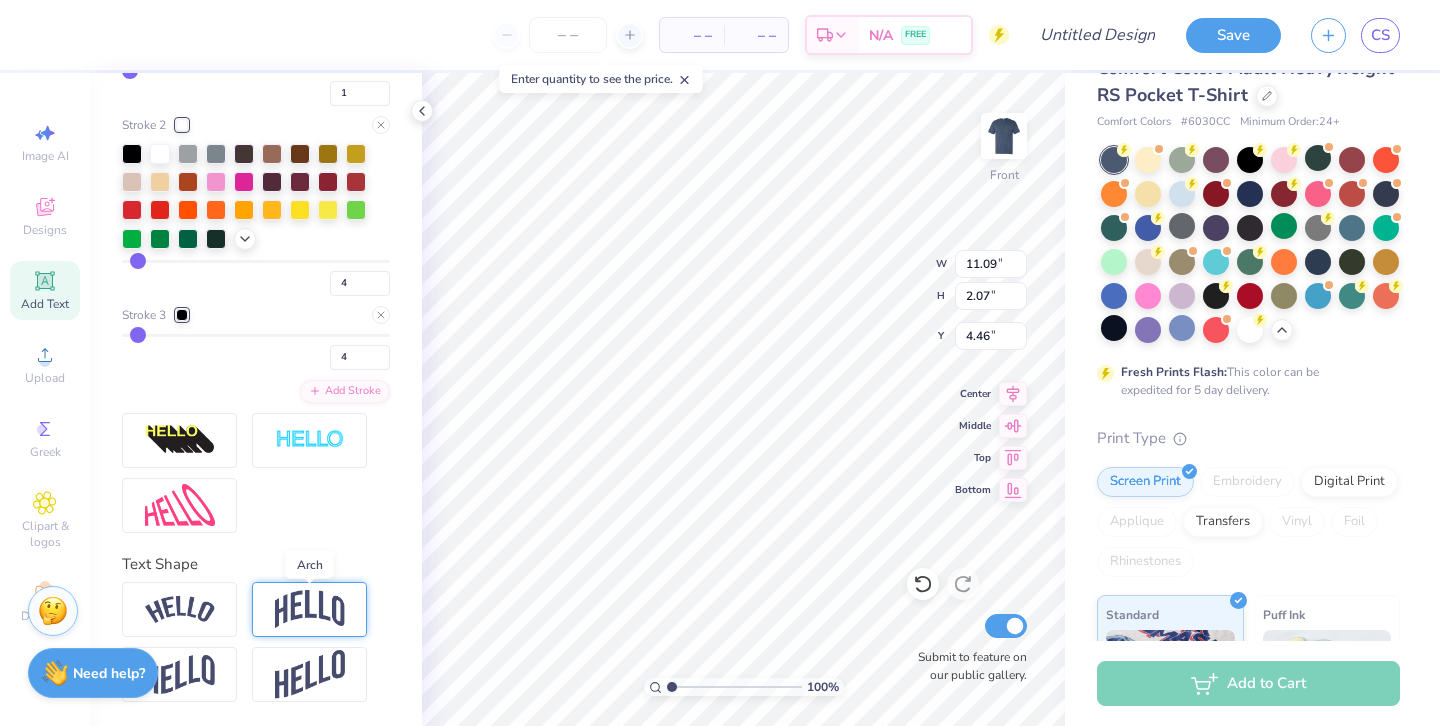 click at bounding box center [310, 609] 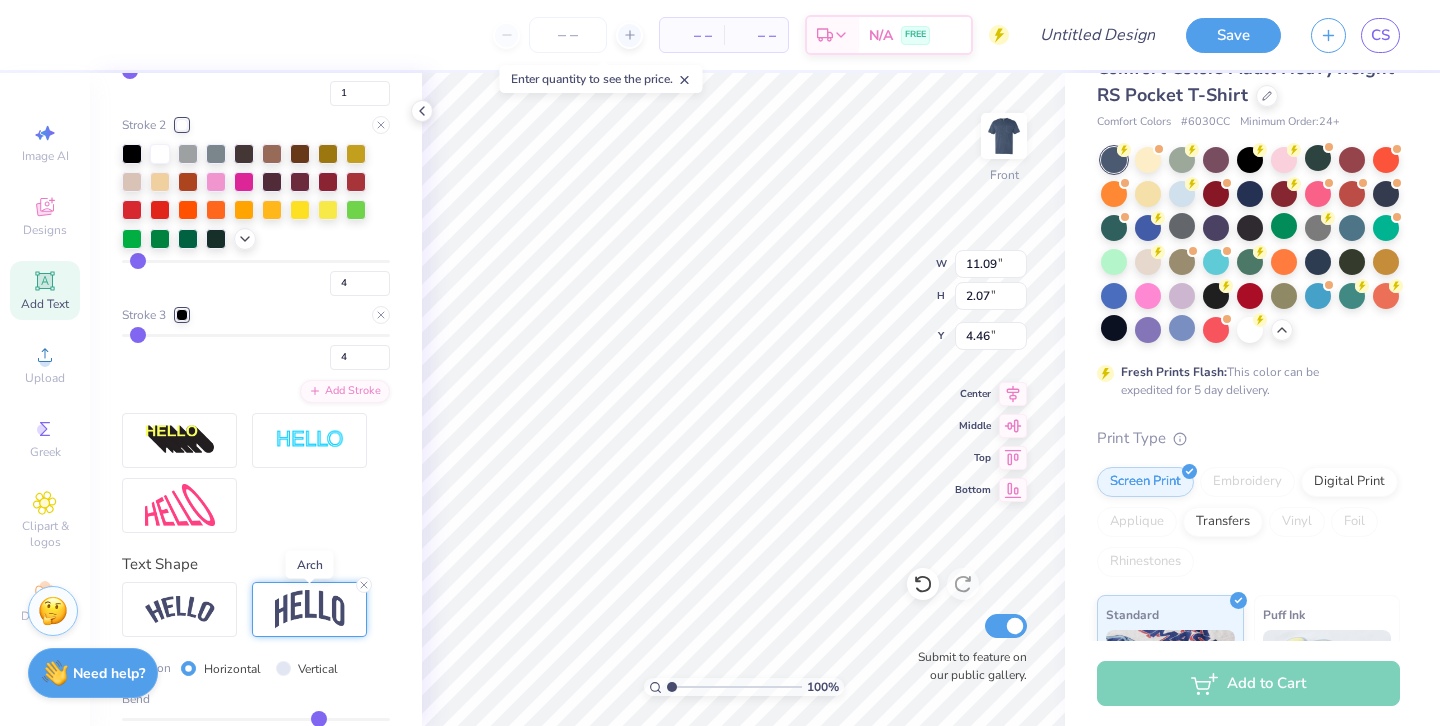 type on "3.84" 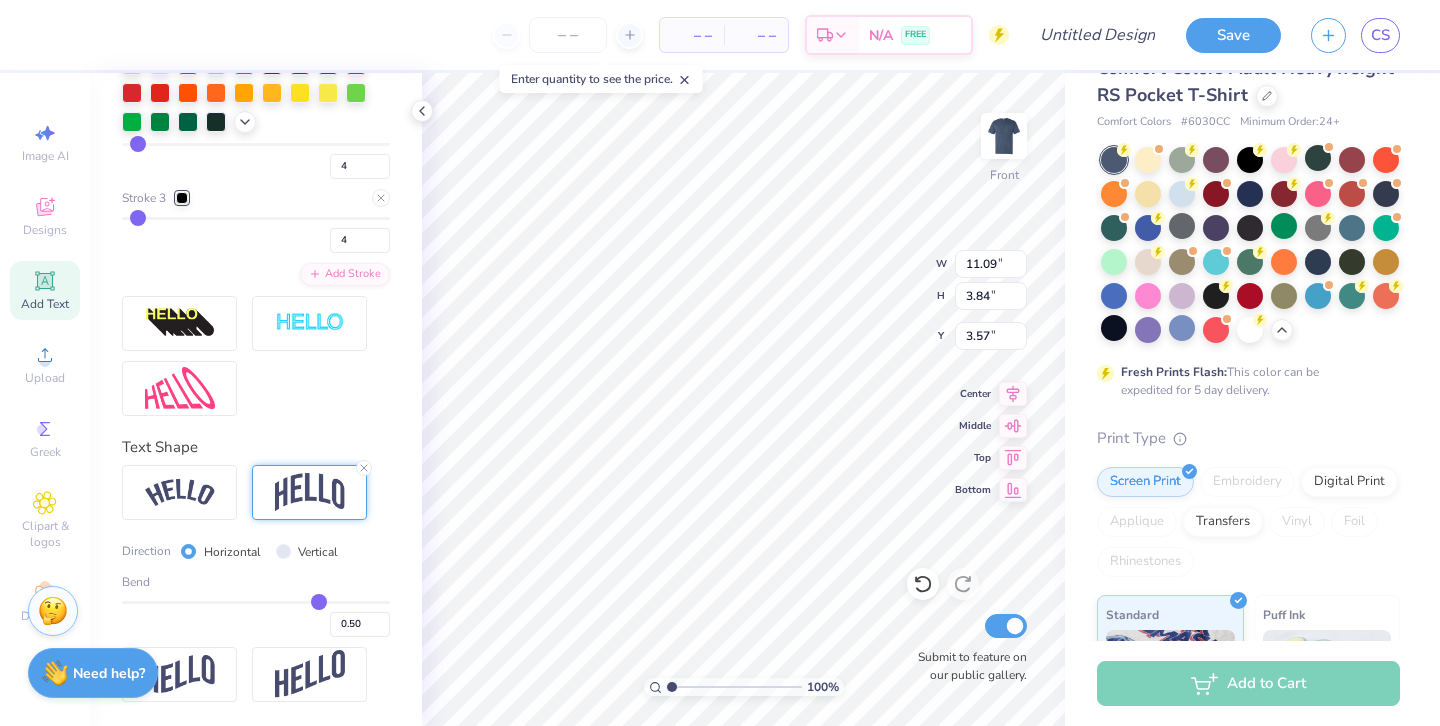 scroll, scrollTop: 1250, scrollLeft: 0, axis: vertical 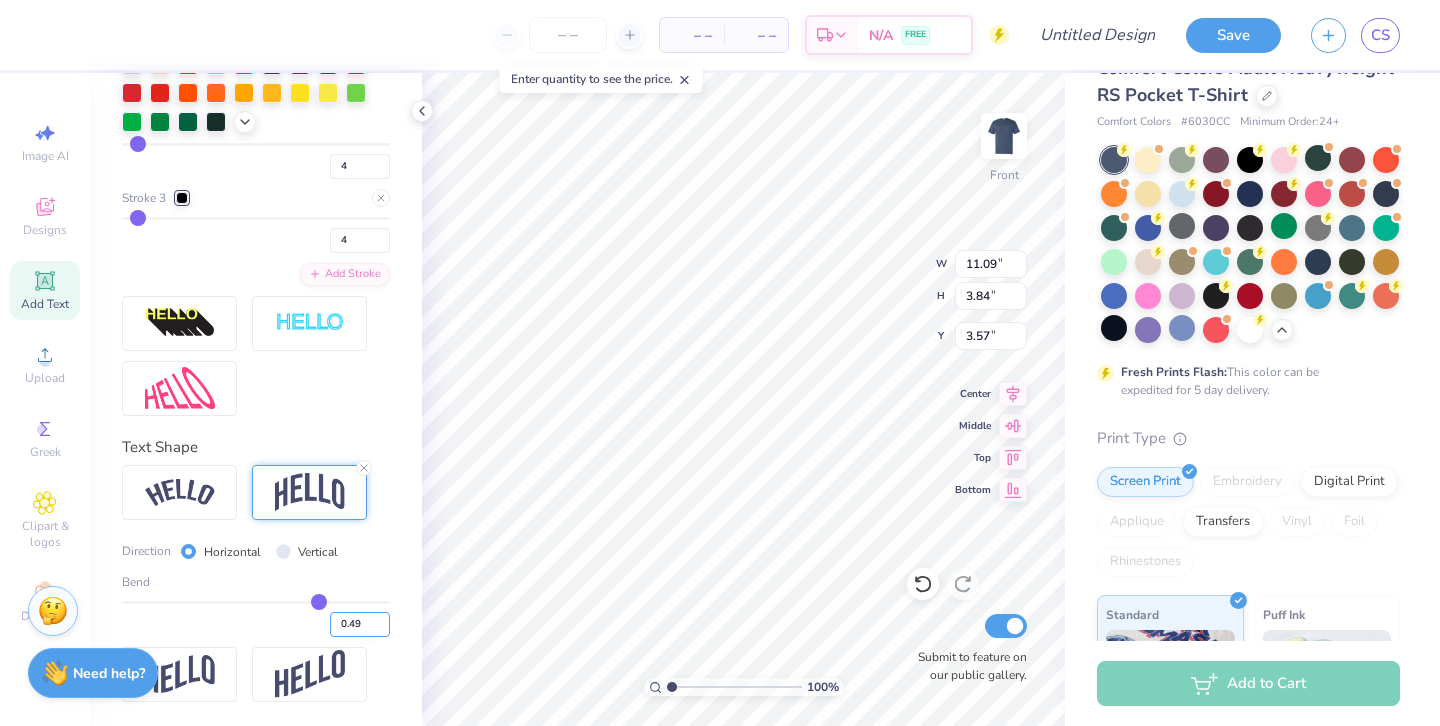 click on "0.49" at bounding box center [360, 624] 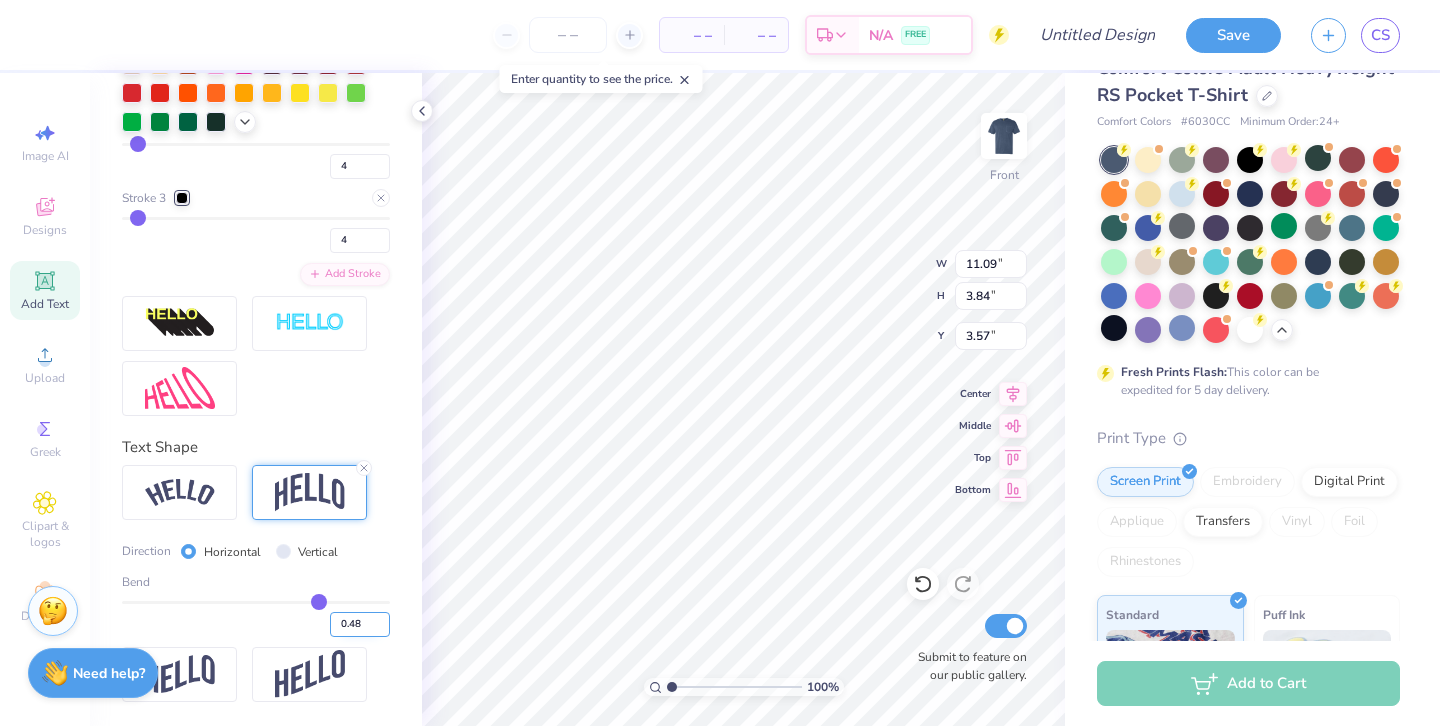 click on "0.48" at bounding box center (360, 624) 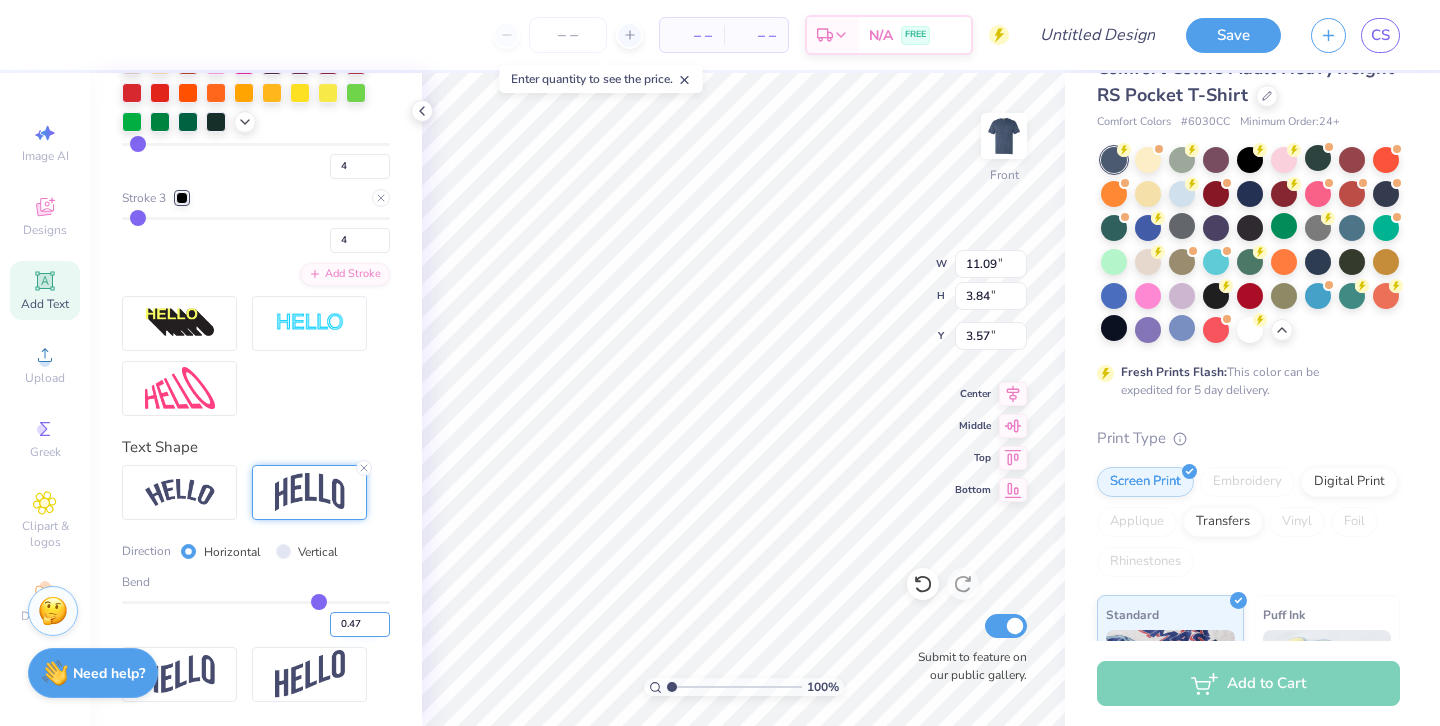 click on "0.47" at bounding box center [360, 624] 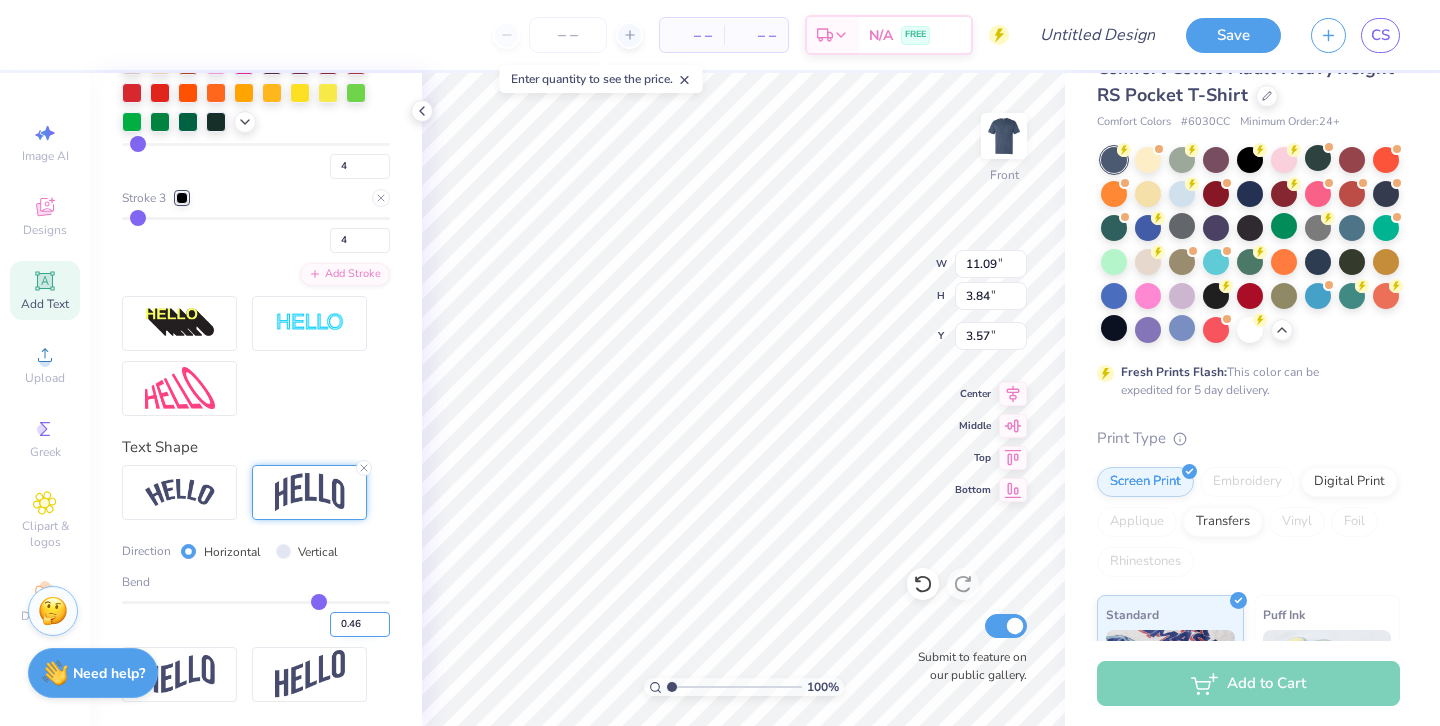 click on "0.46" at bounding box center [360, 624] 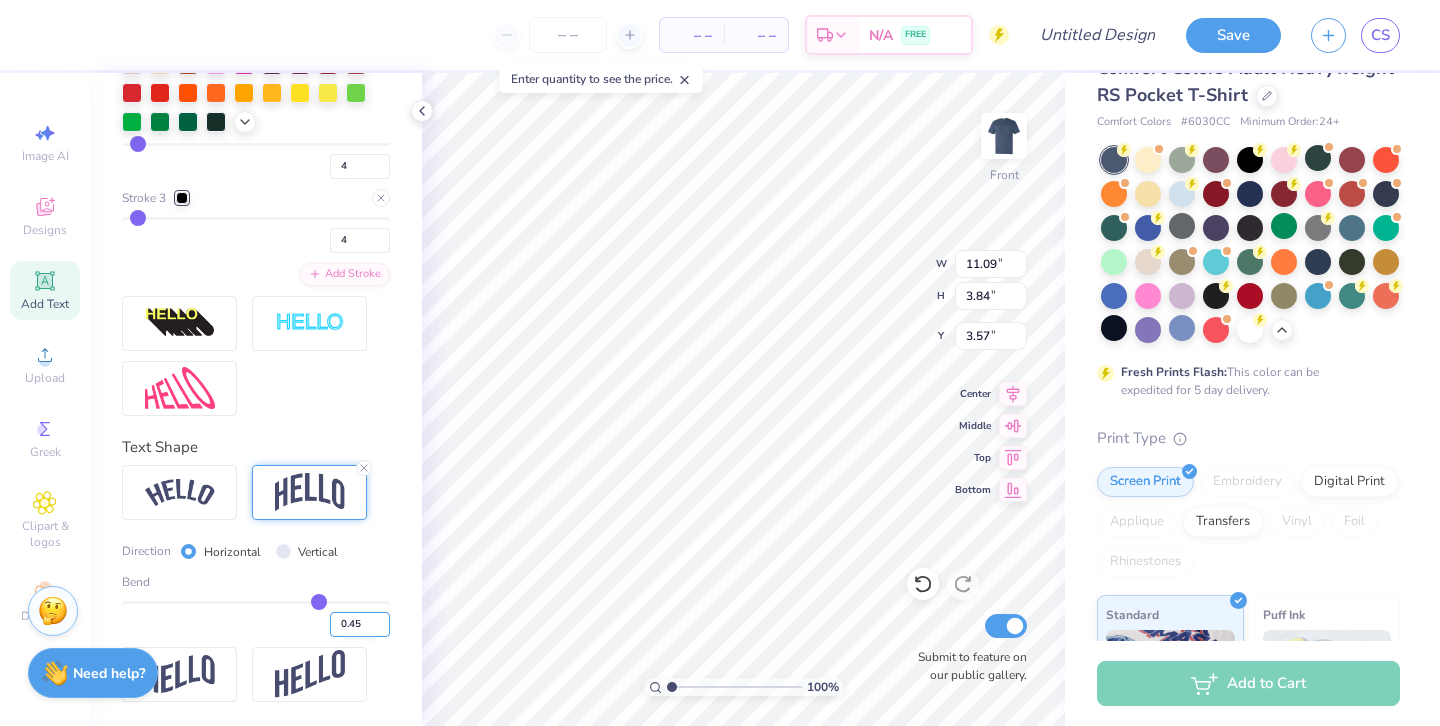 click on "0.45" at bounding box center (360, 624) 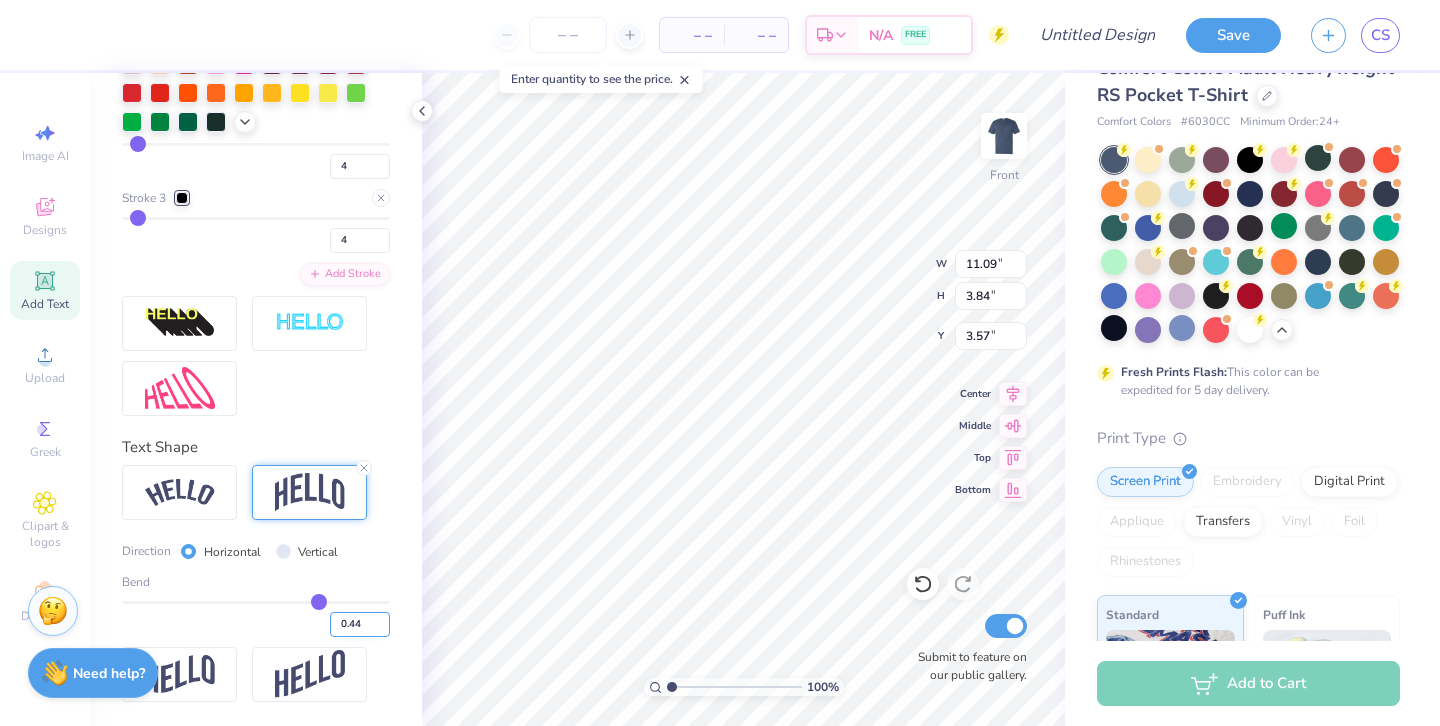 click on "0.44" at bounding box center (360, 624) 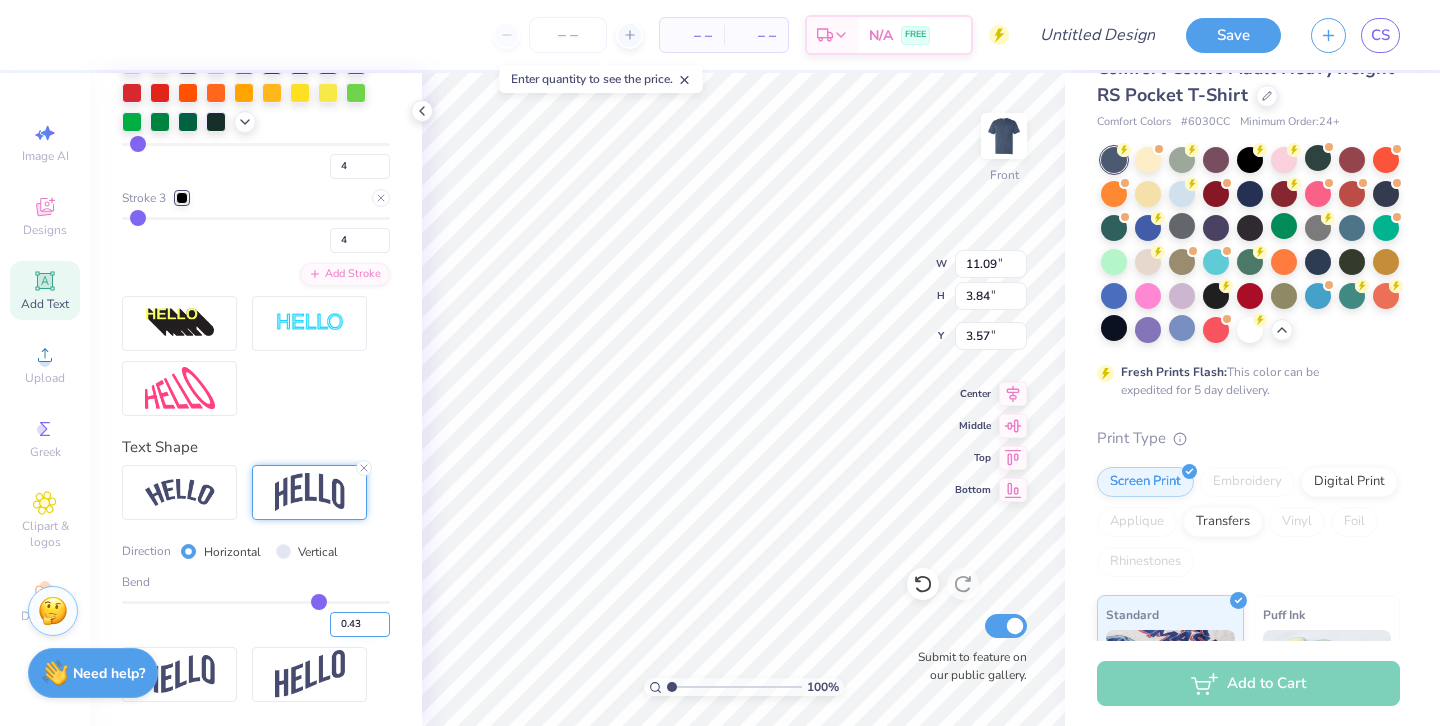 click on "0.43" at bounding box center (360, 624) 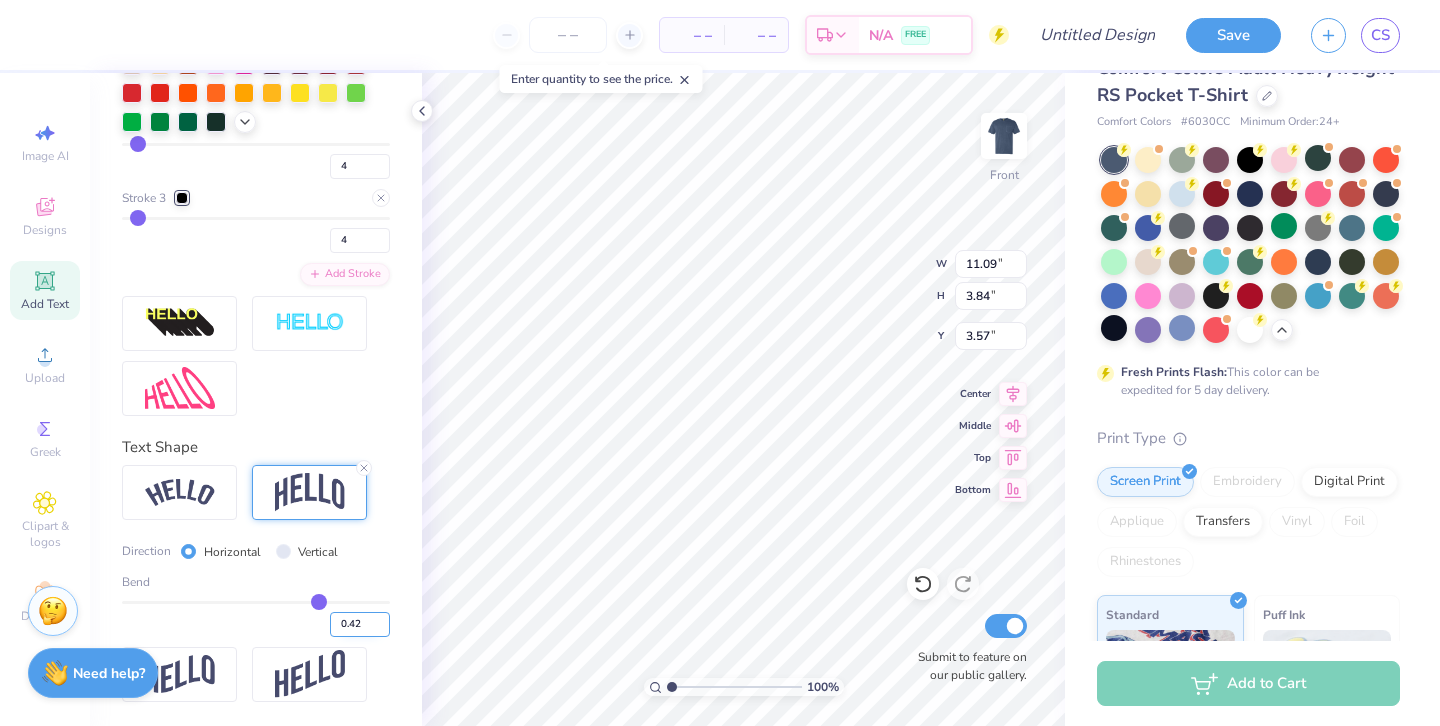 click on "0.42" at bounding box center [360, 624] 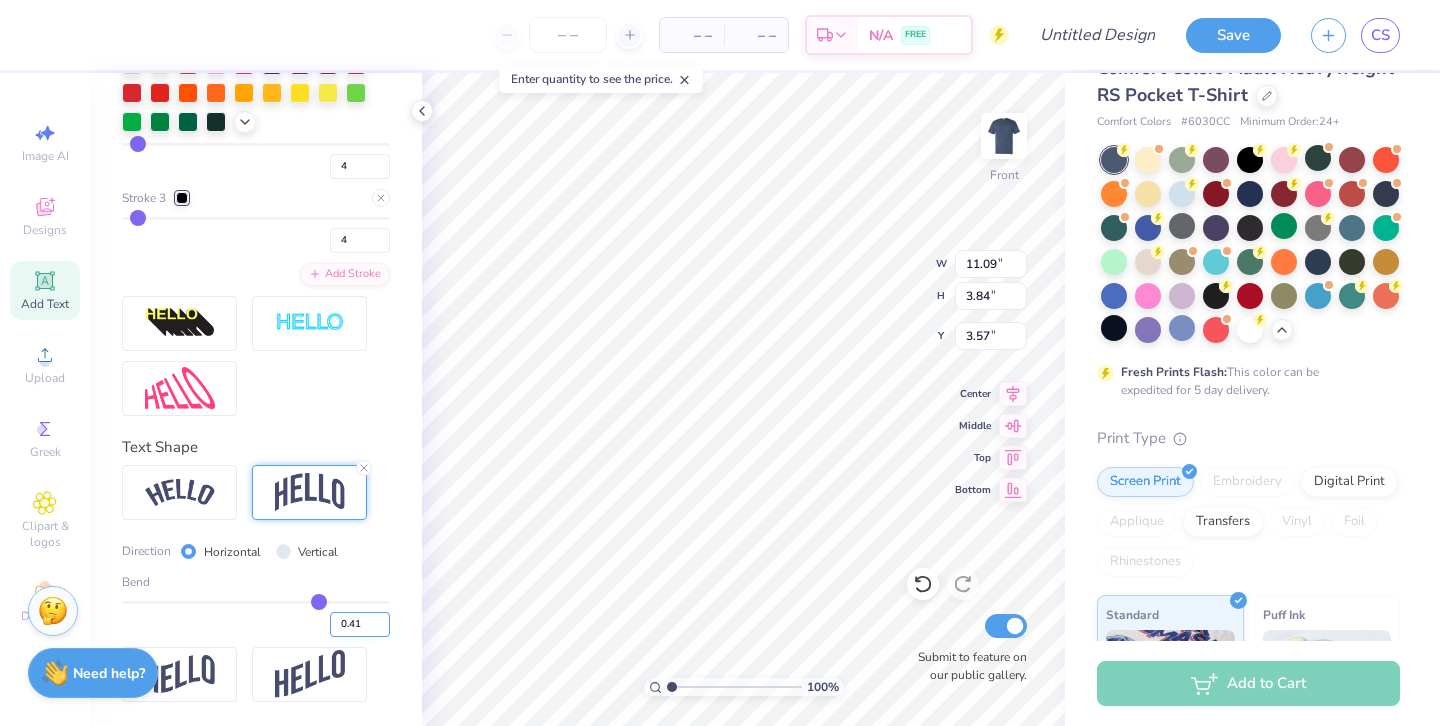click on "0.41" at bounding box center (360, 624) 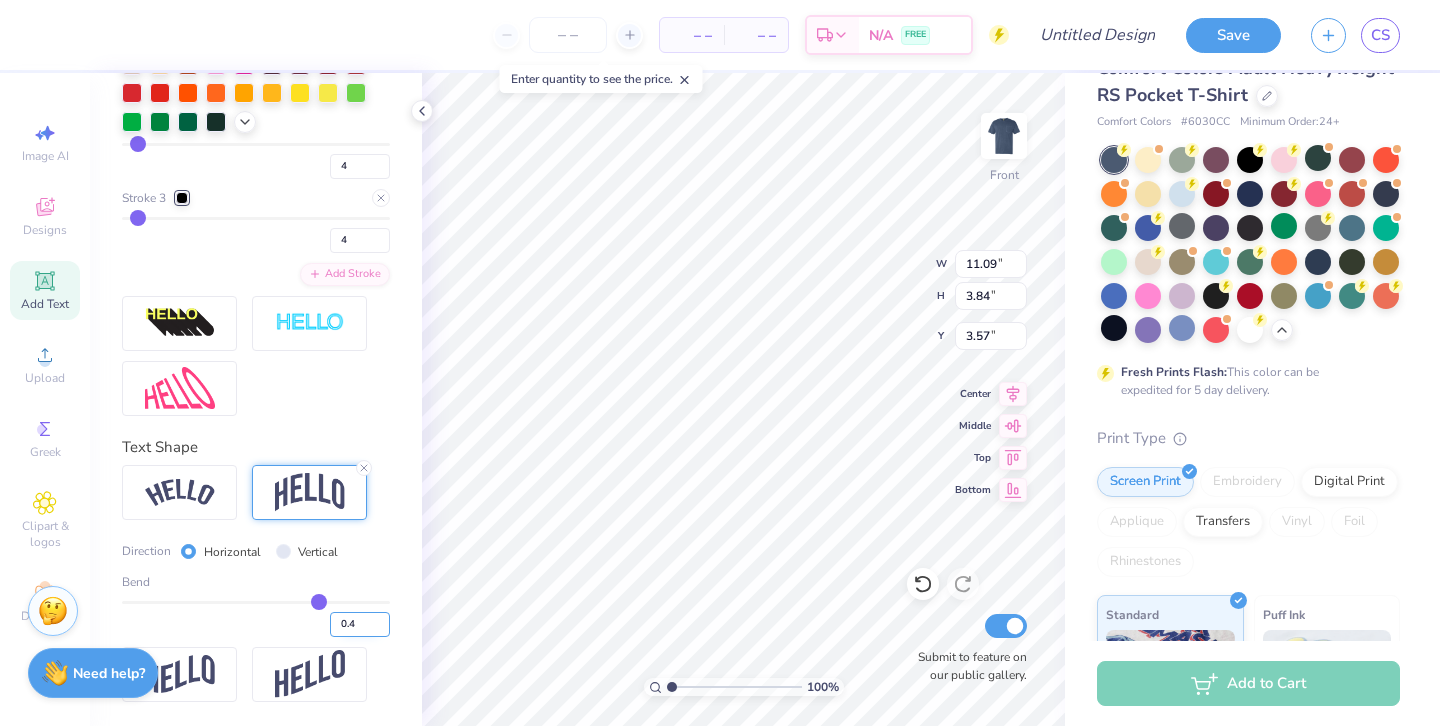 click on "0.4" at bounding box center [360, 624] 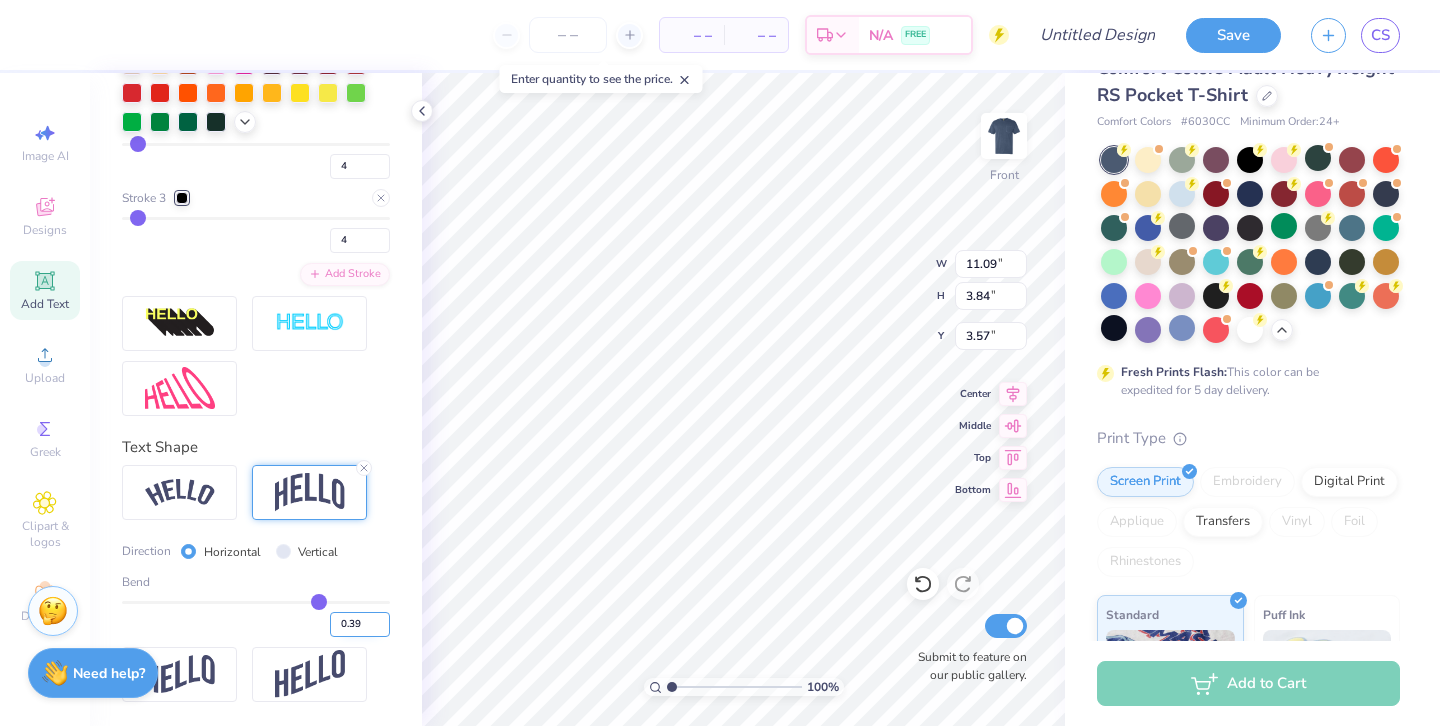 click on "0.39" at bounding box center (360, 624) 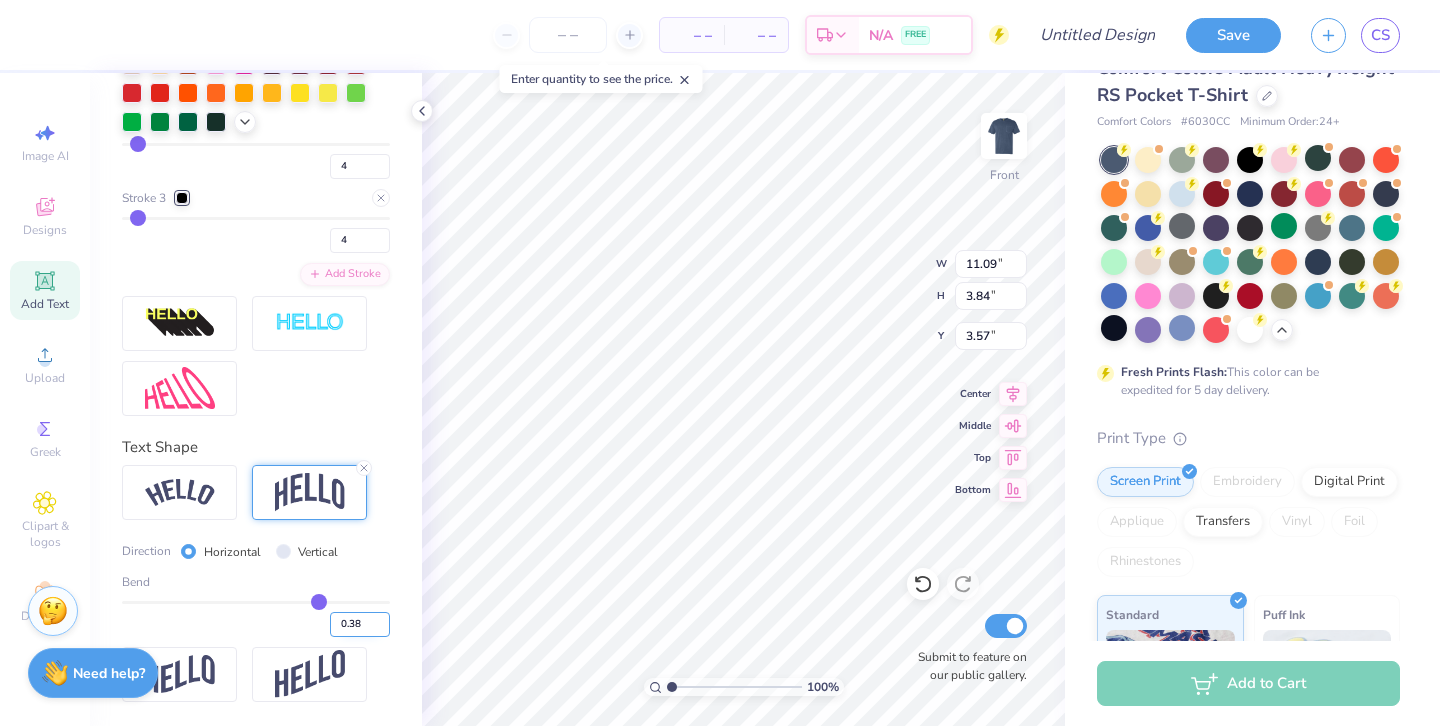 click on "0.38" at bounding box center [360, 624] 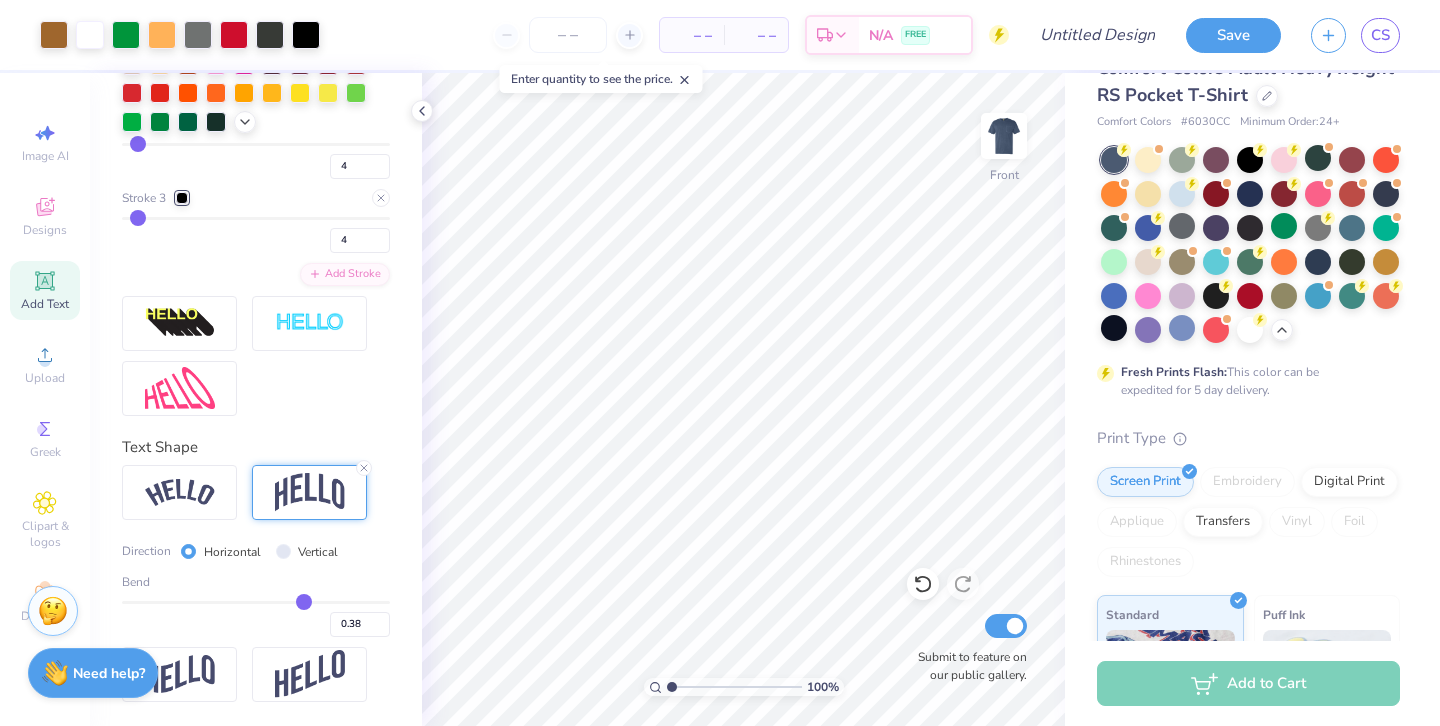 type on "0.37" 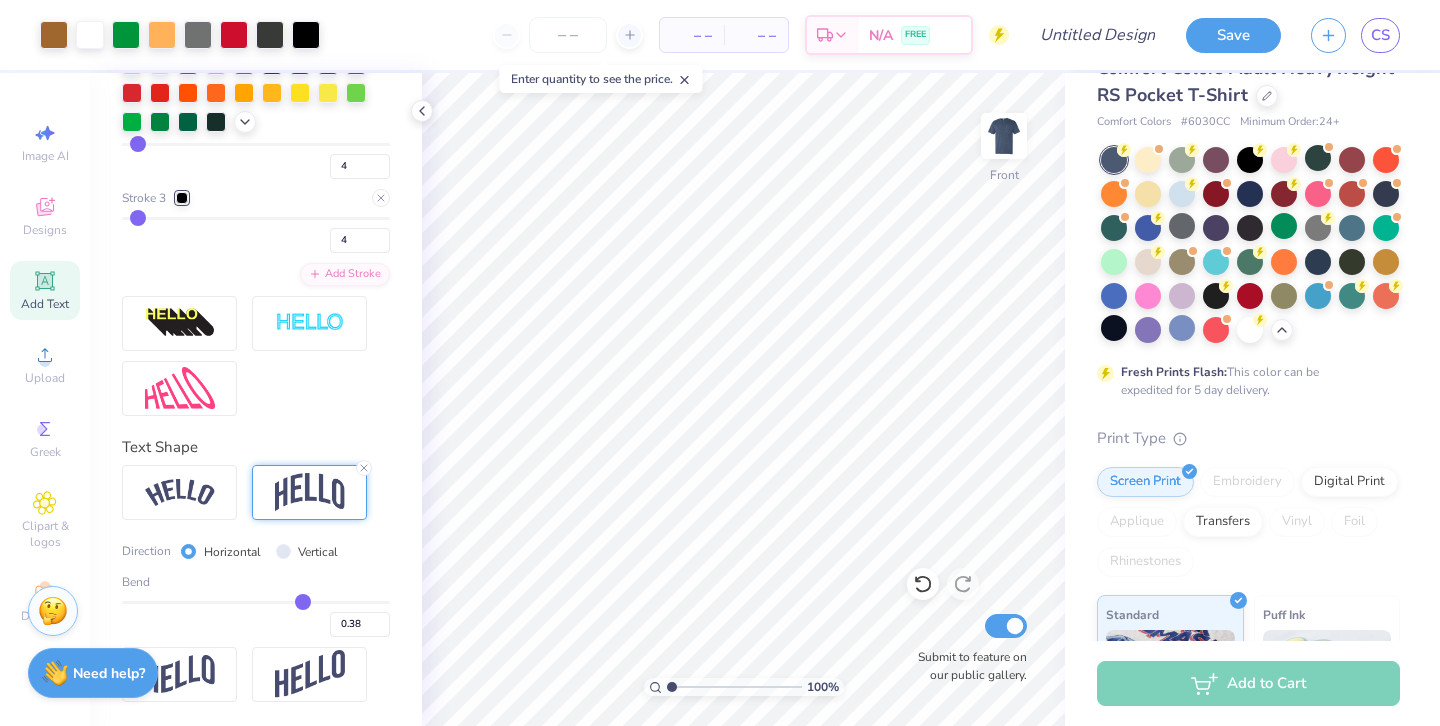 type on "0.37" 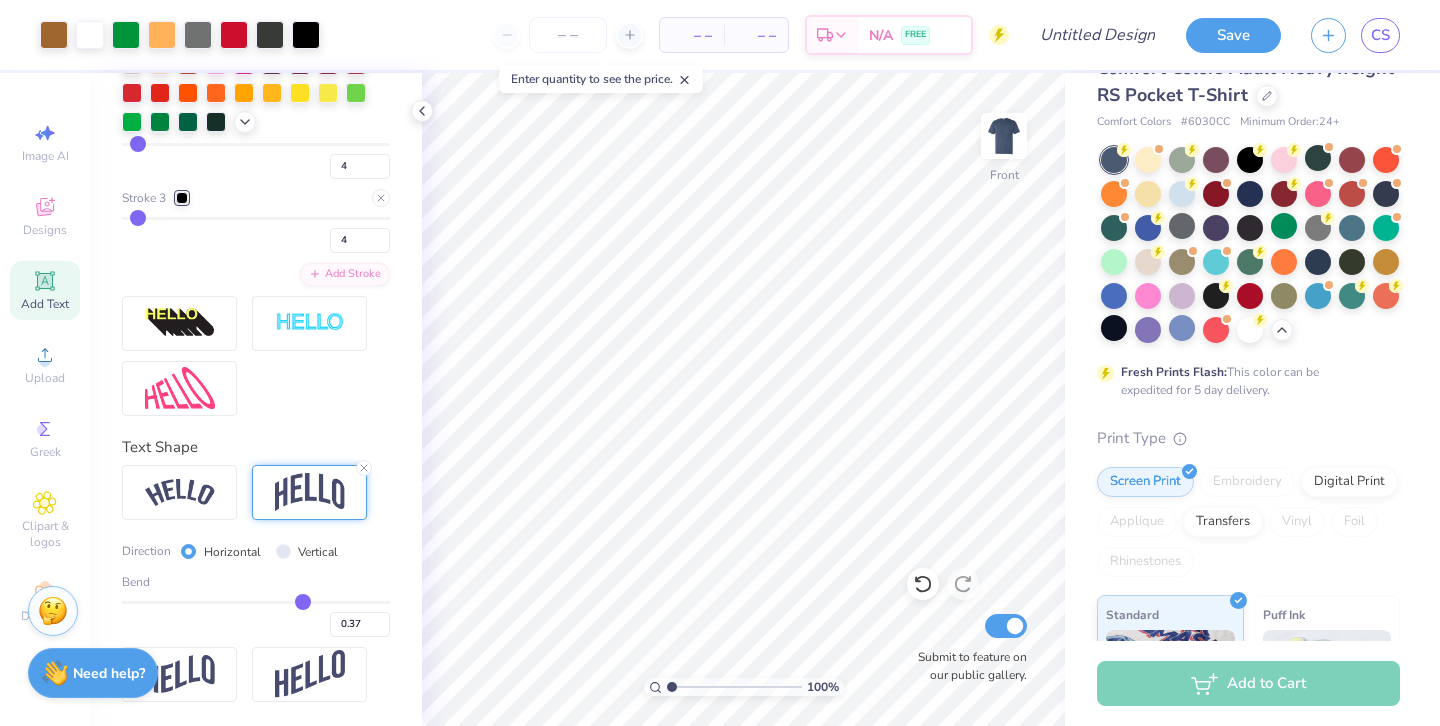 type on "0.34" 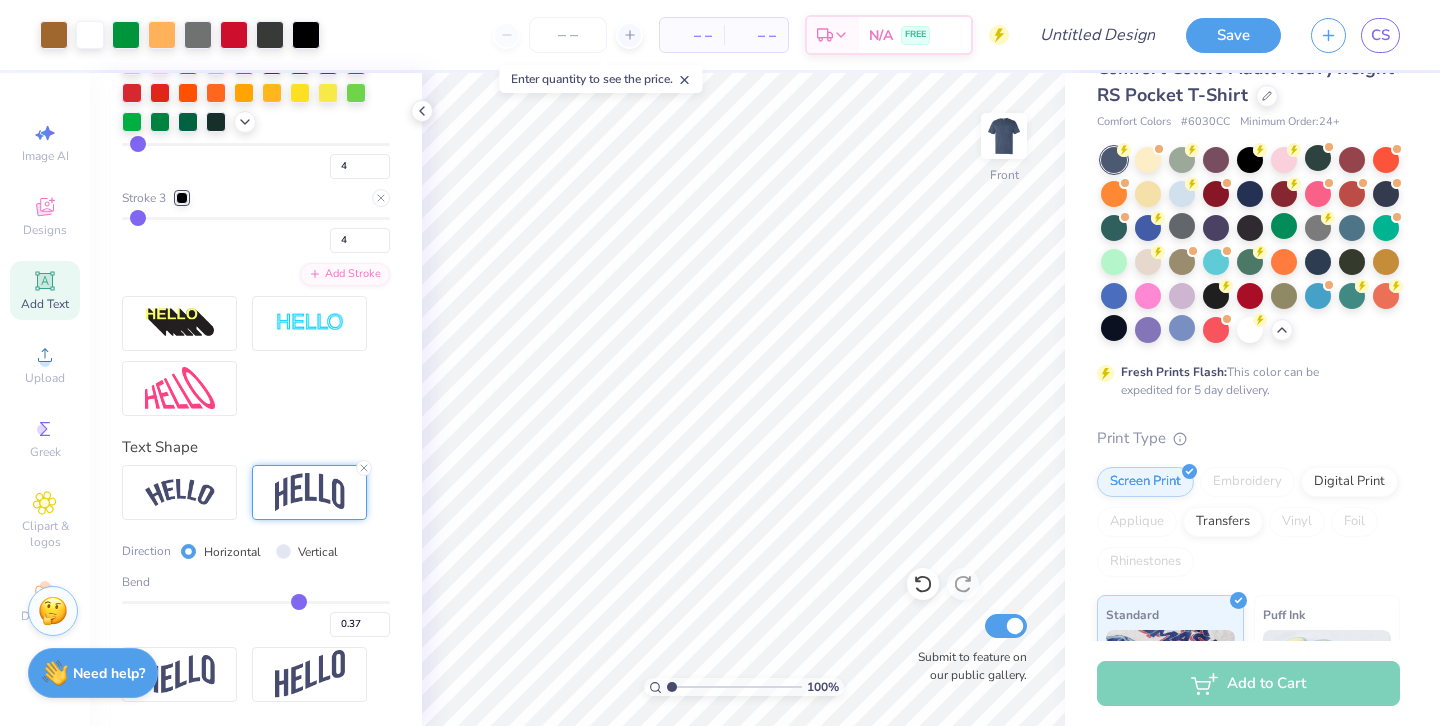 type on "0.34" 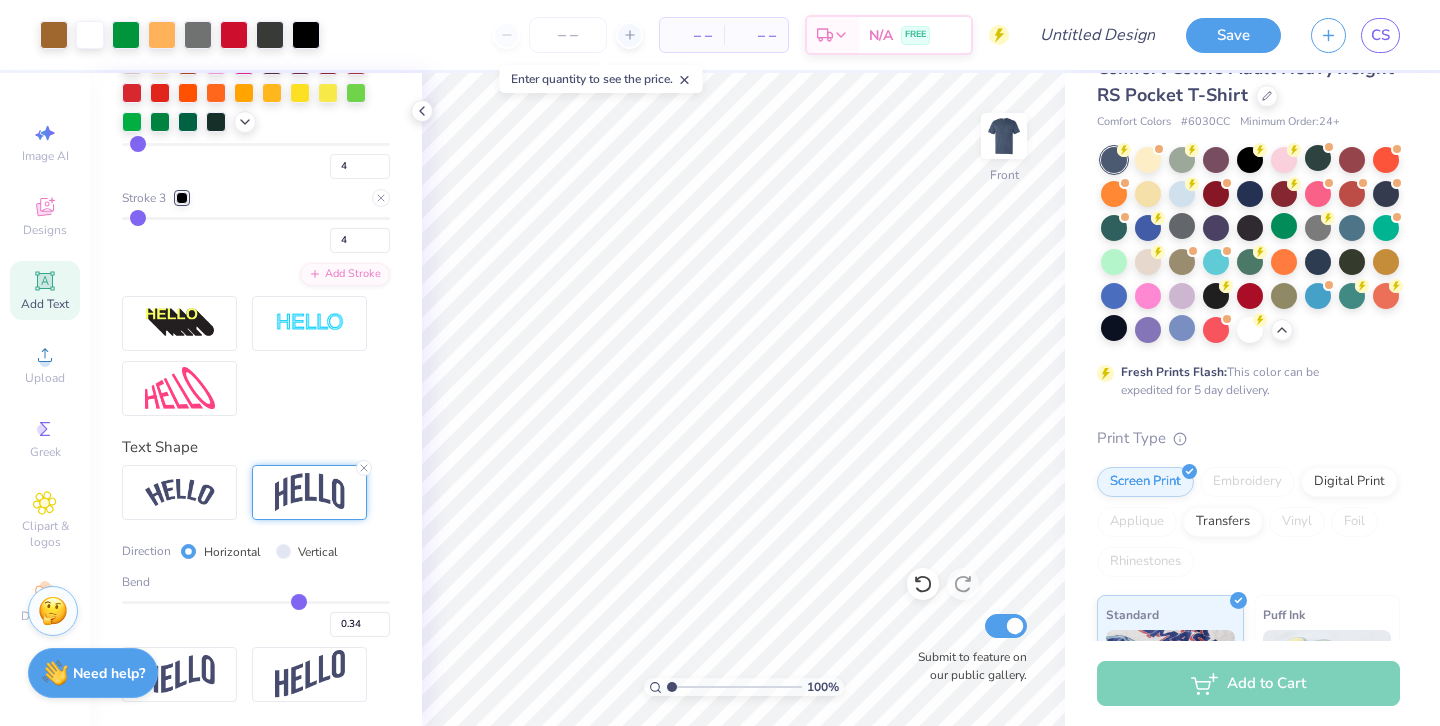 type on "0.33" 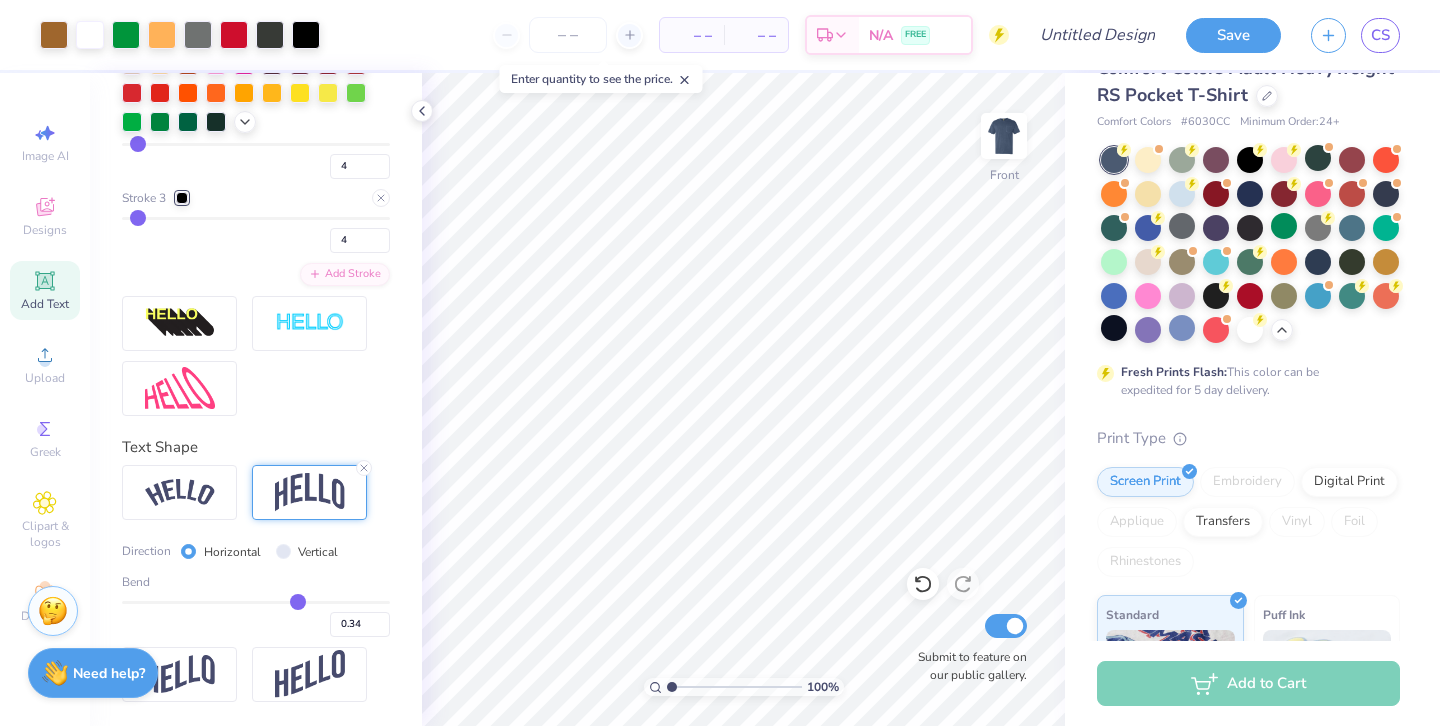 type on "0.33" 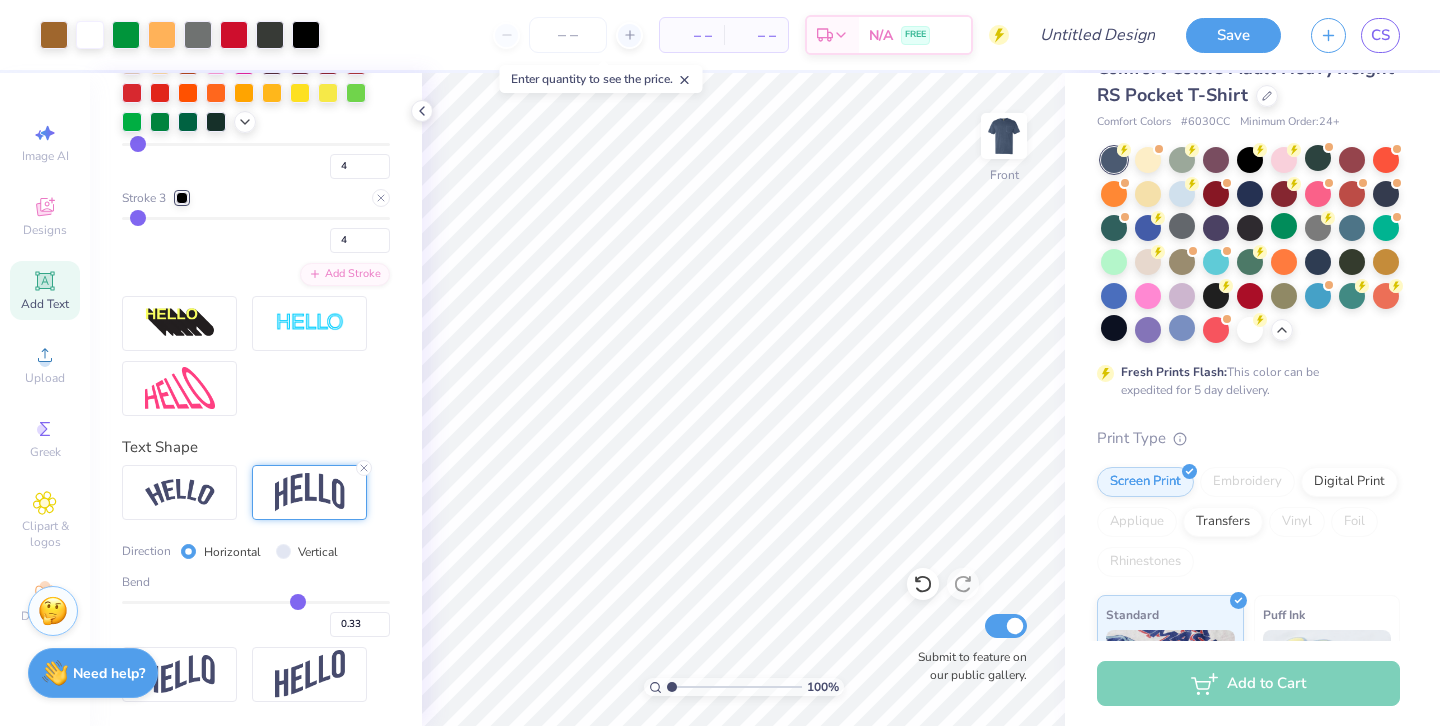 type on "0.3" 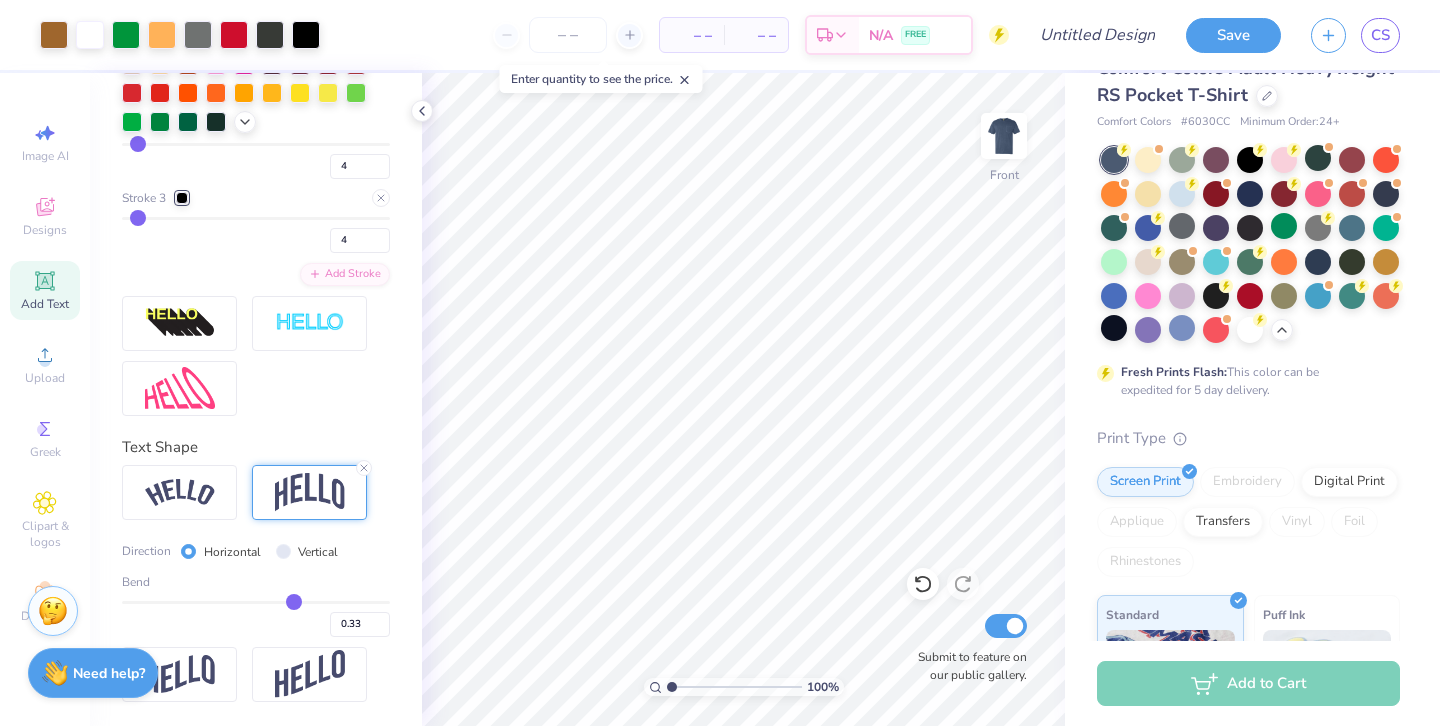 type on "0.30" 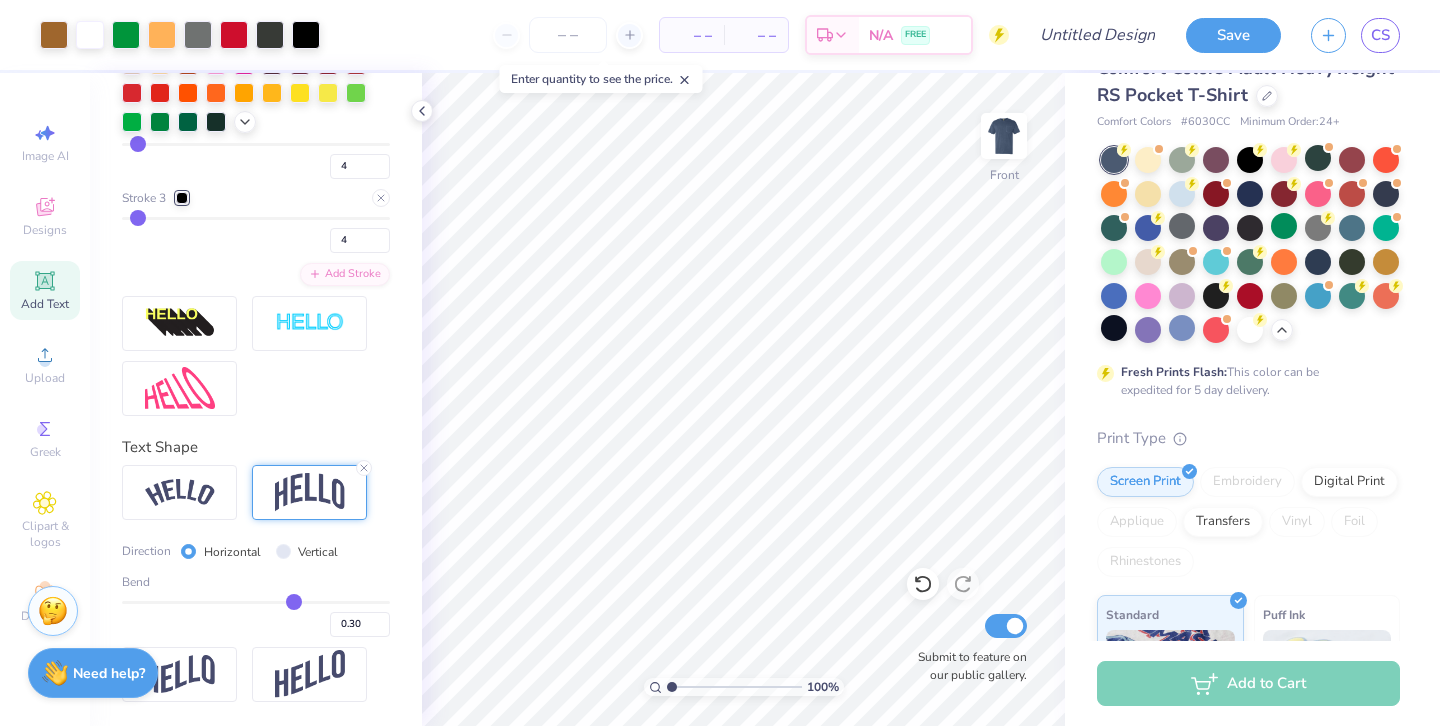 type on "0.29" 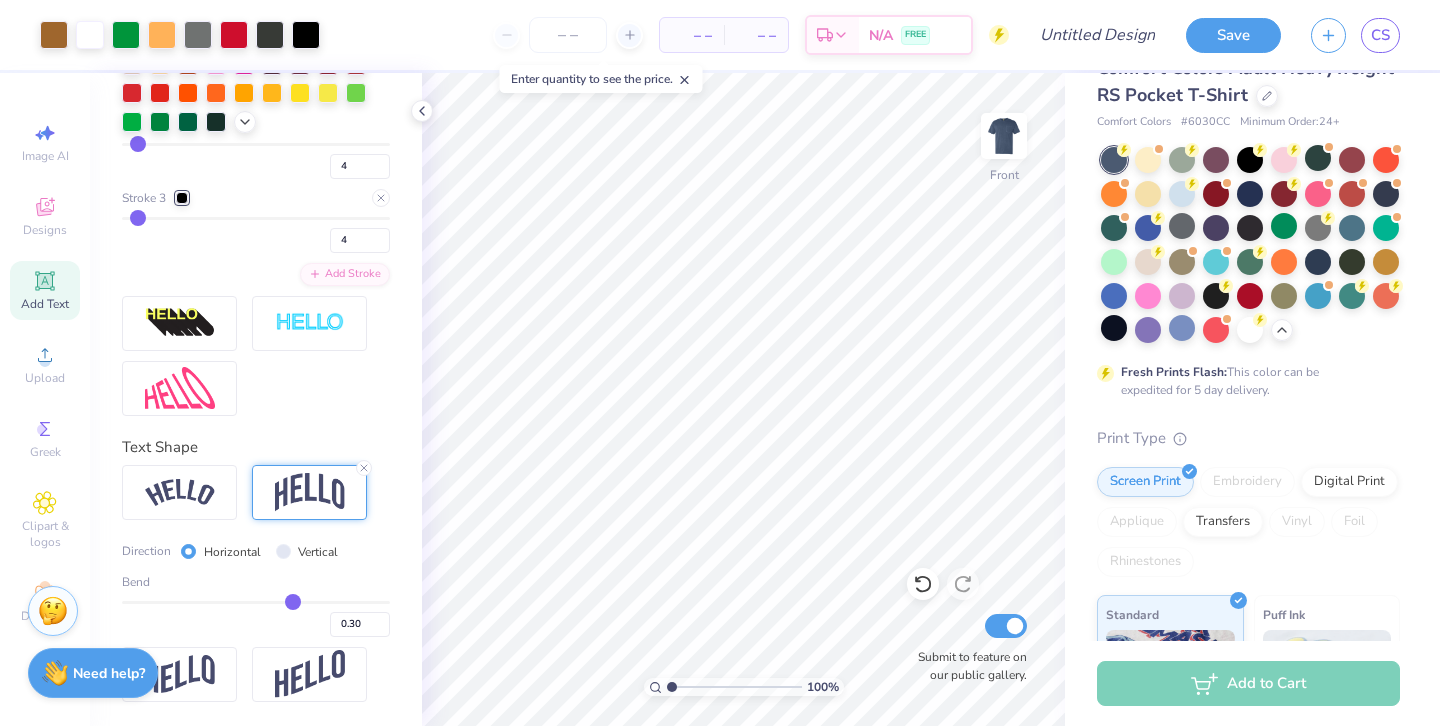type on "0.29" 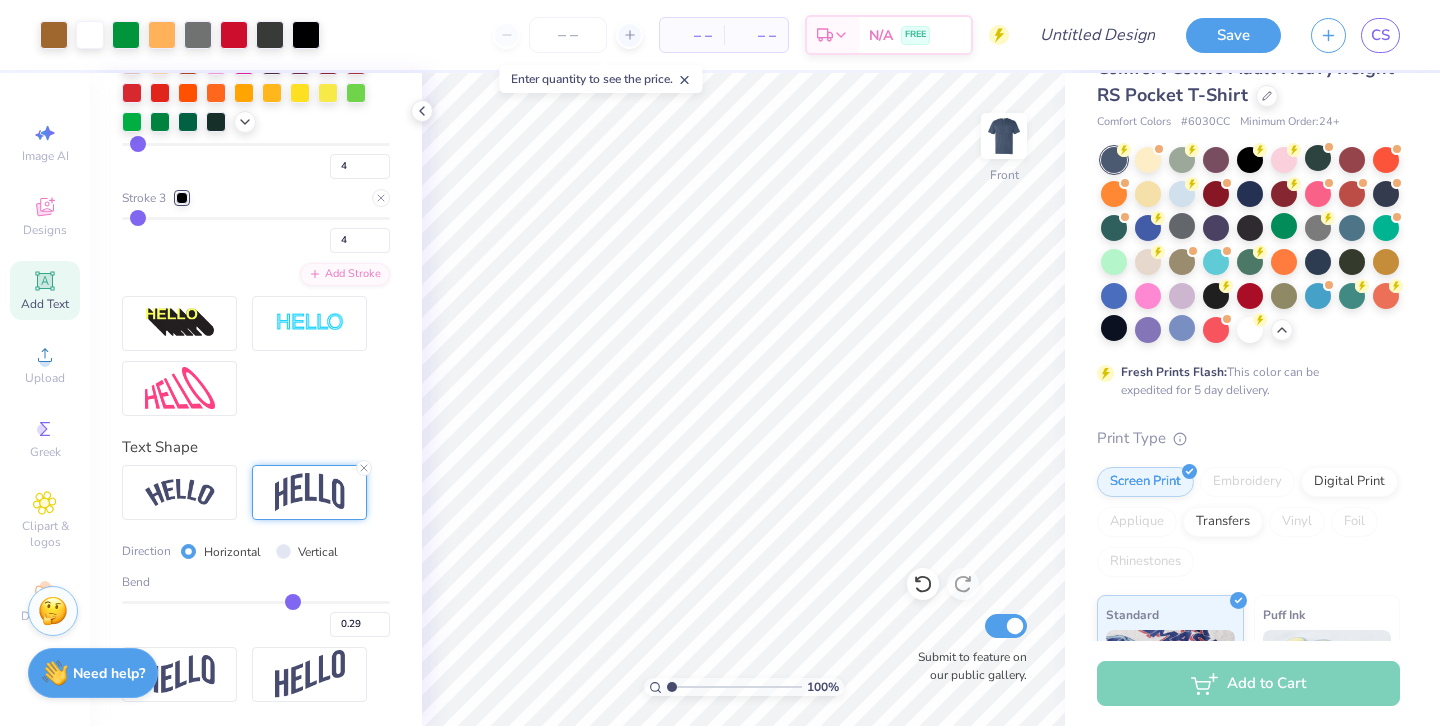 type on "0.27" 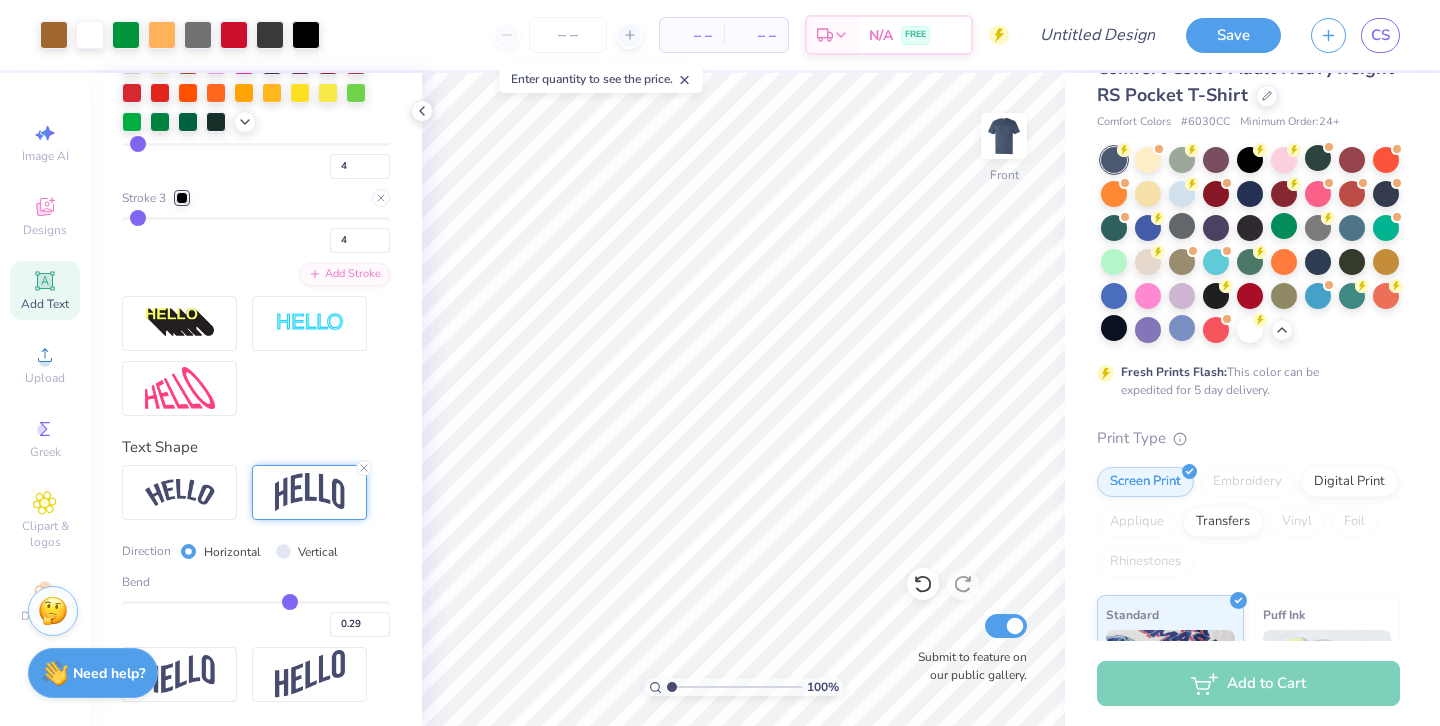 type on "0.27" 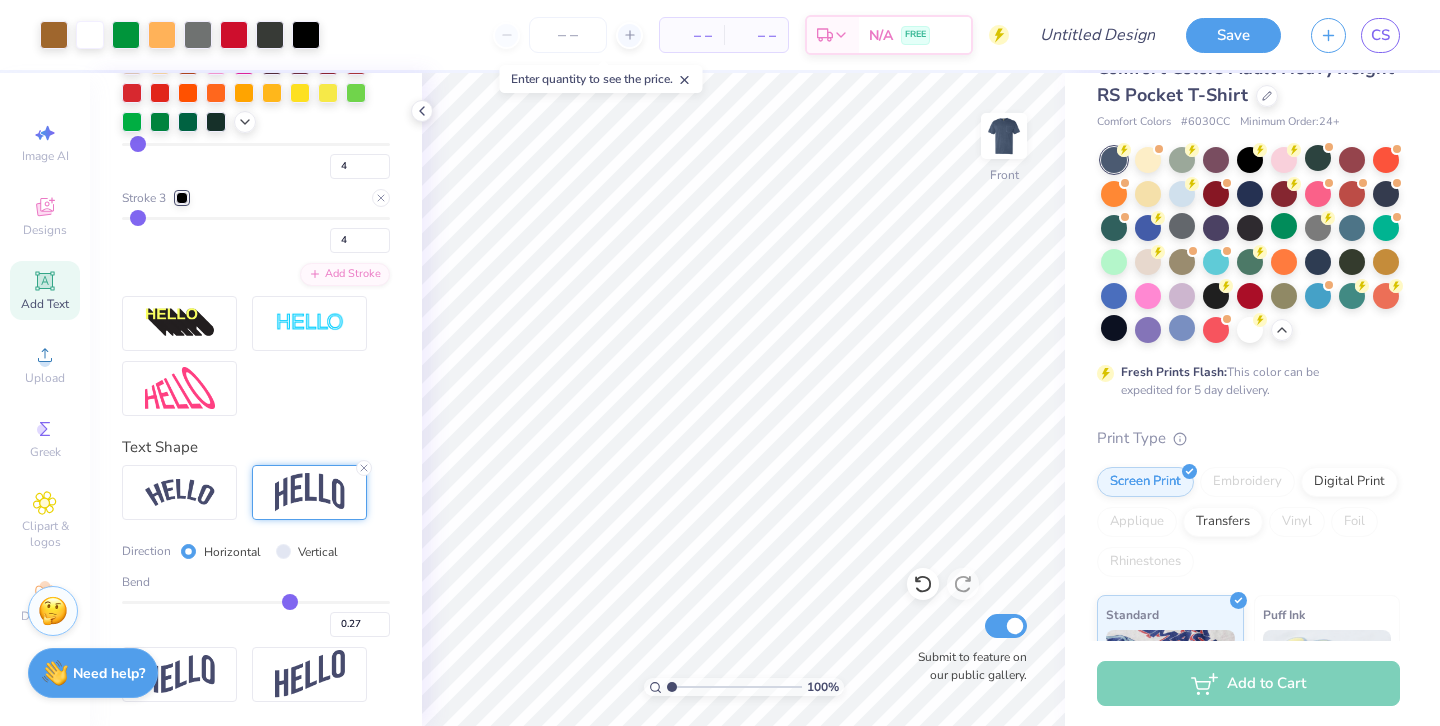 type on "0.26" 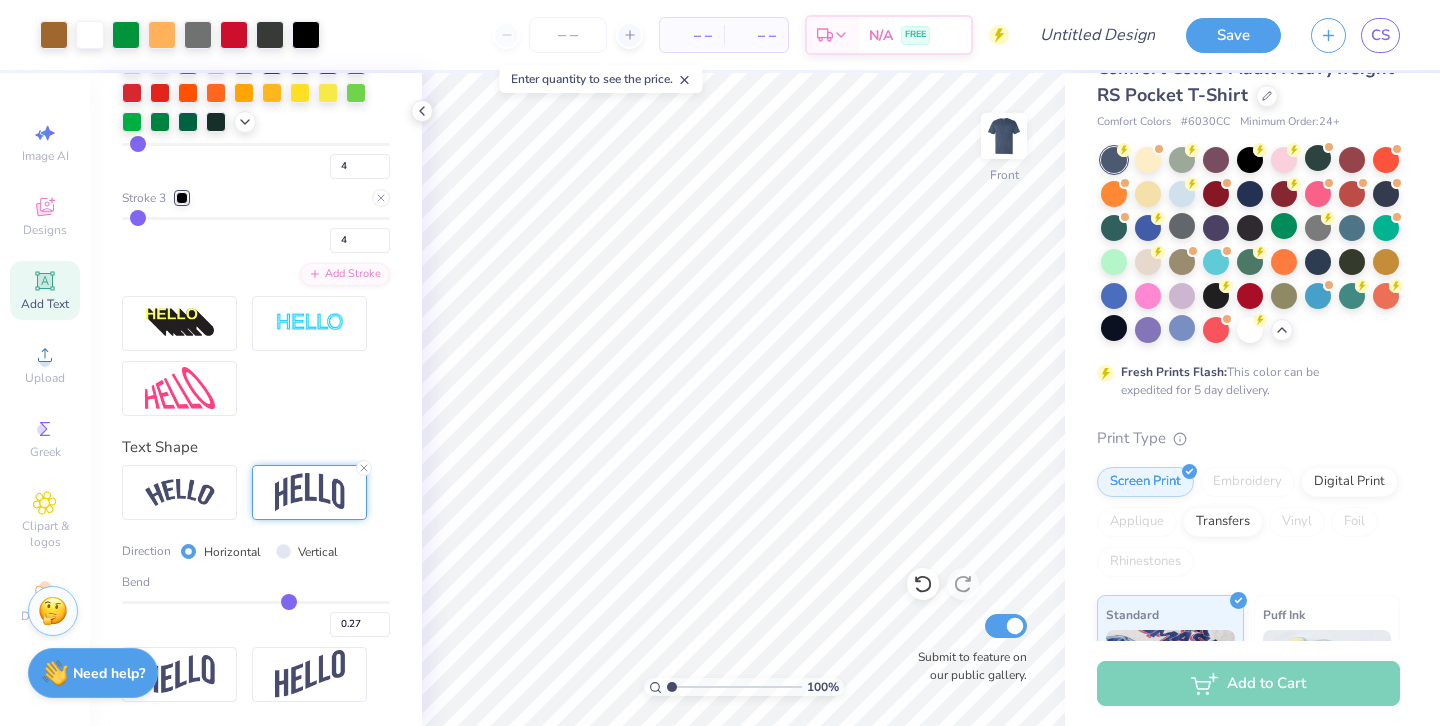 type on "0.26" 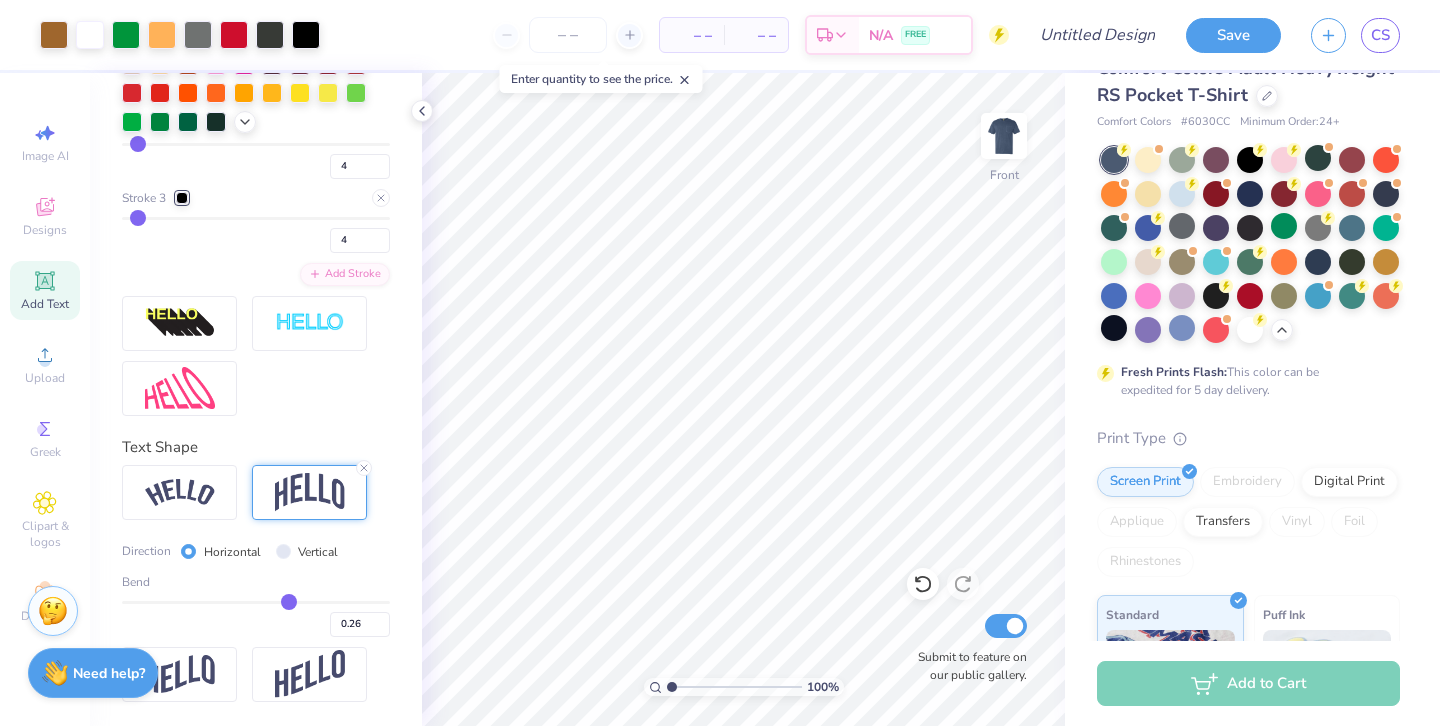 type on "0.25" 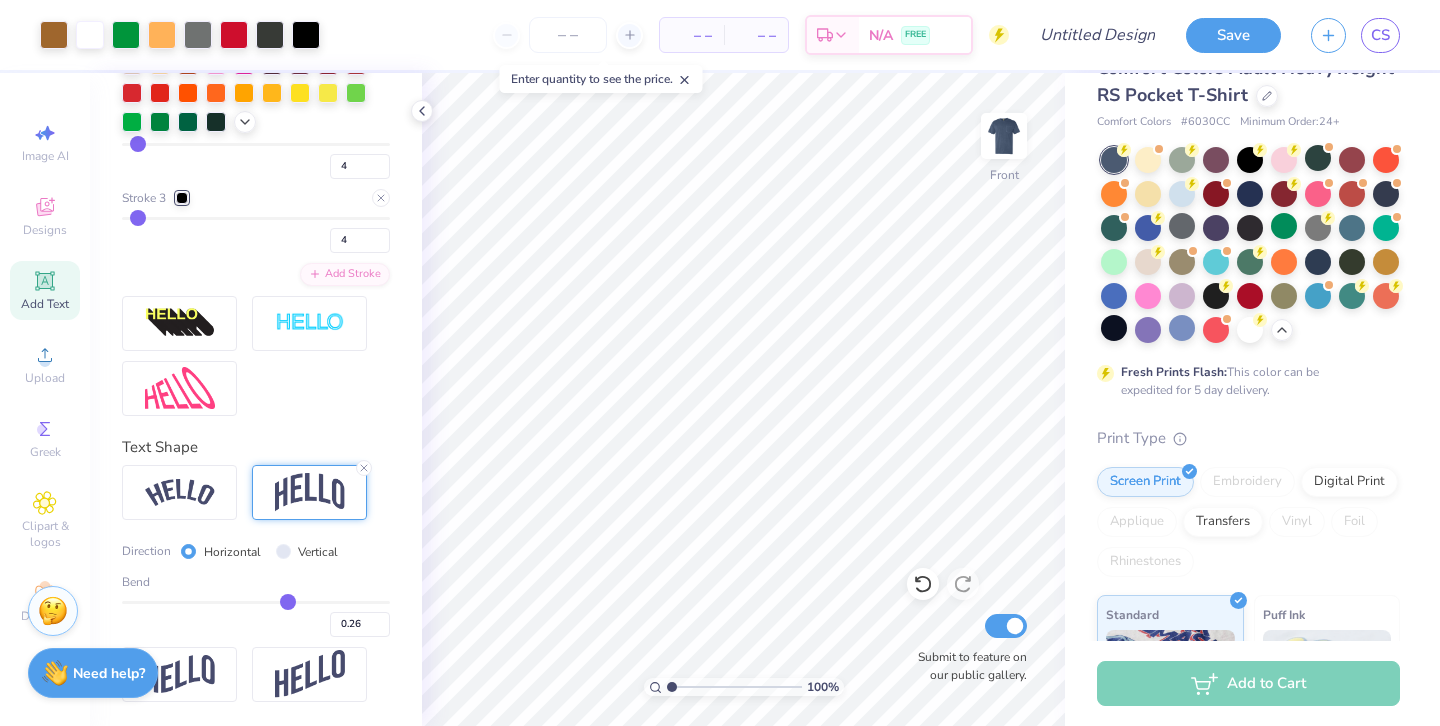 type on "0.25" 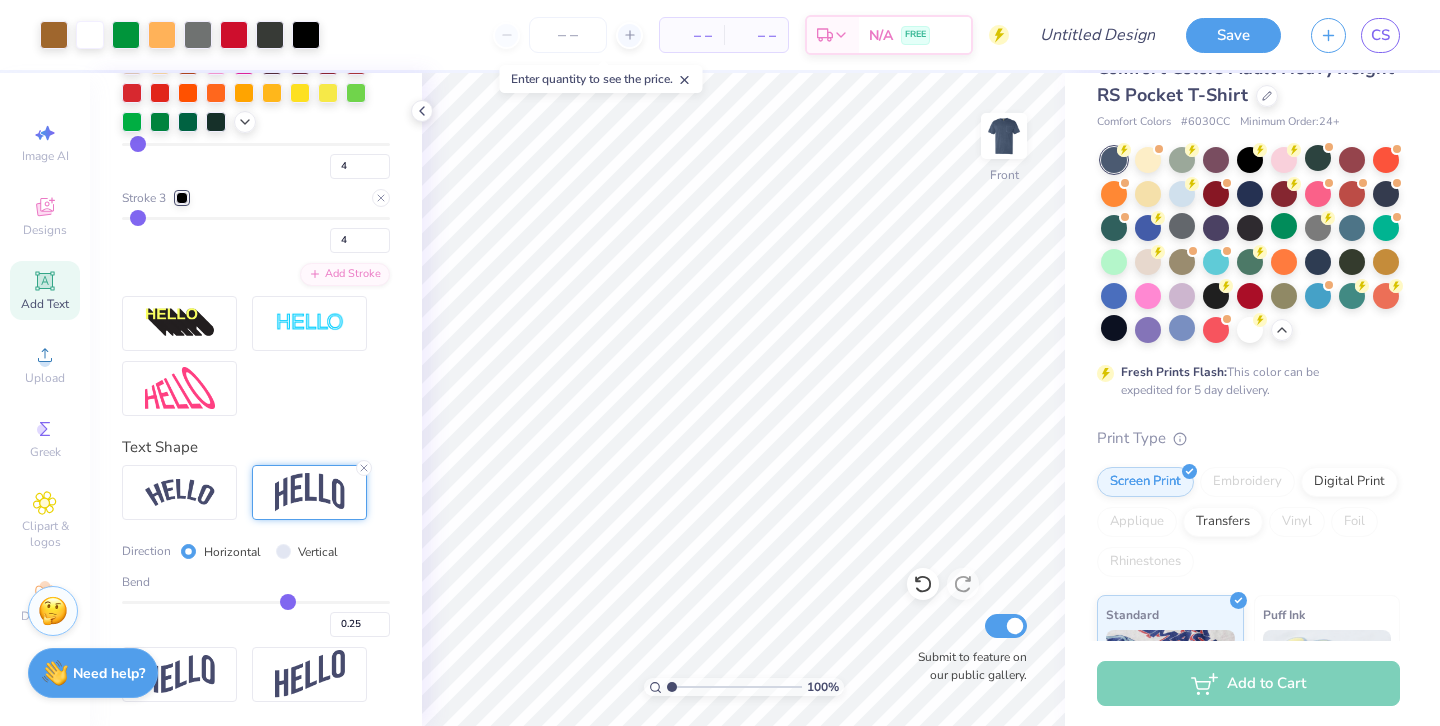 type on "0.24" 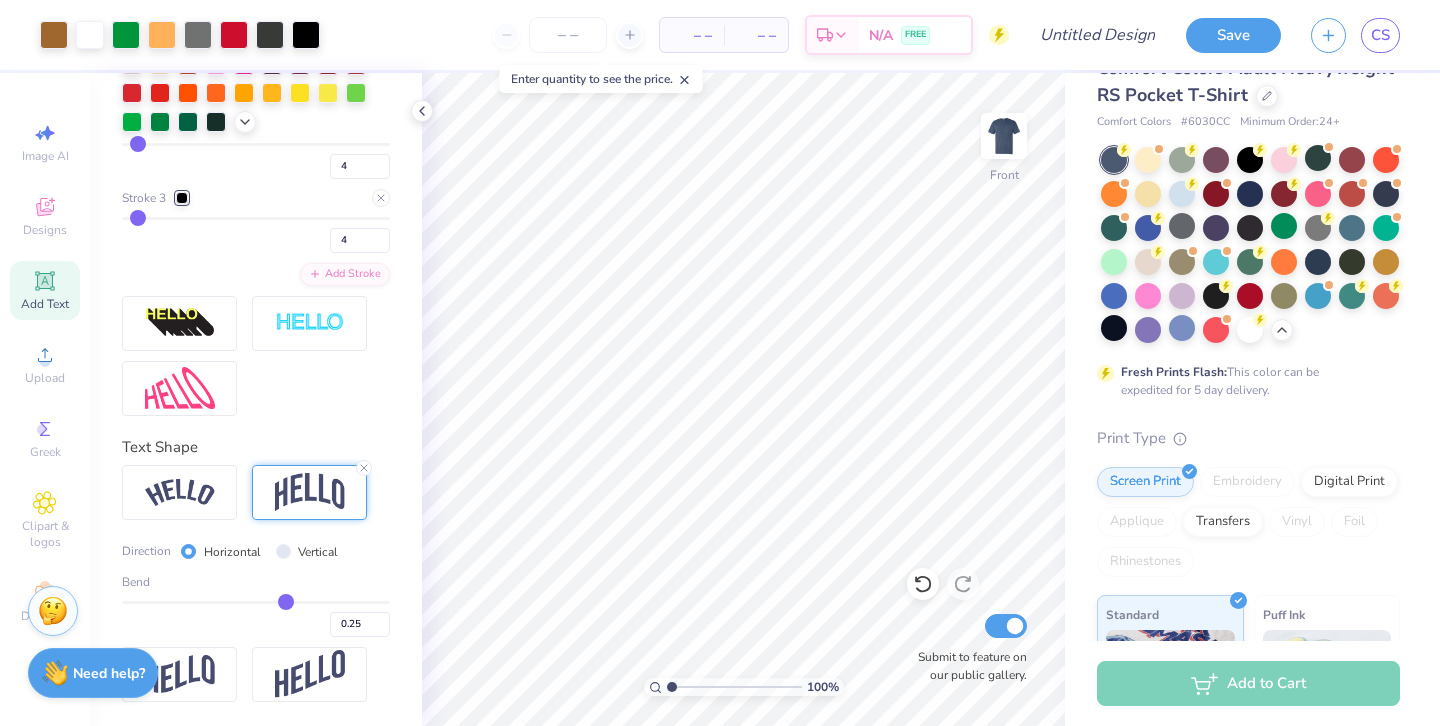 type on "0.24" 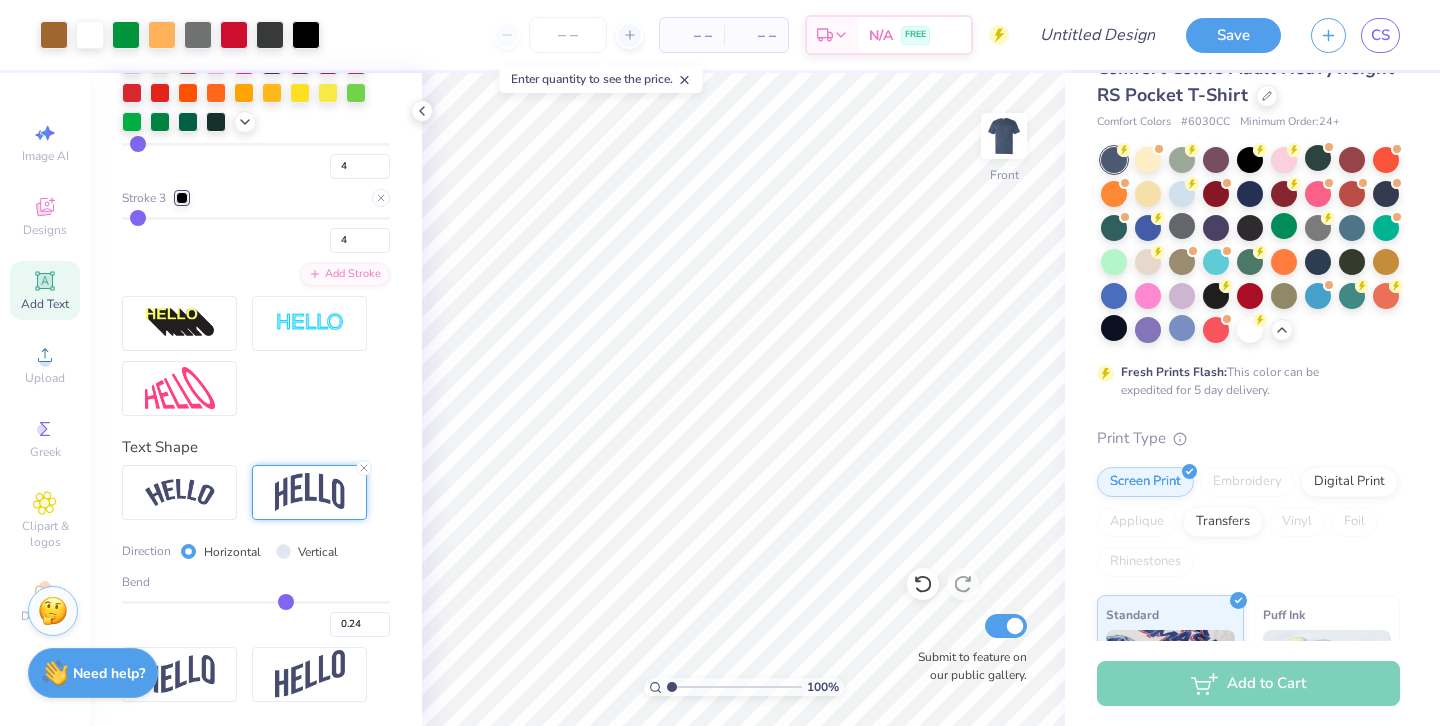 type on "0.23" 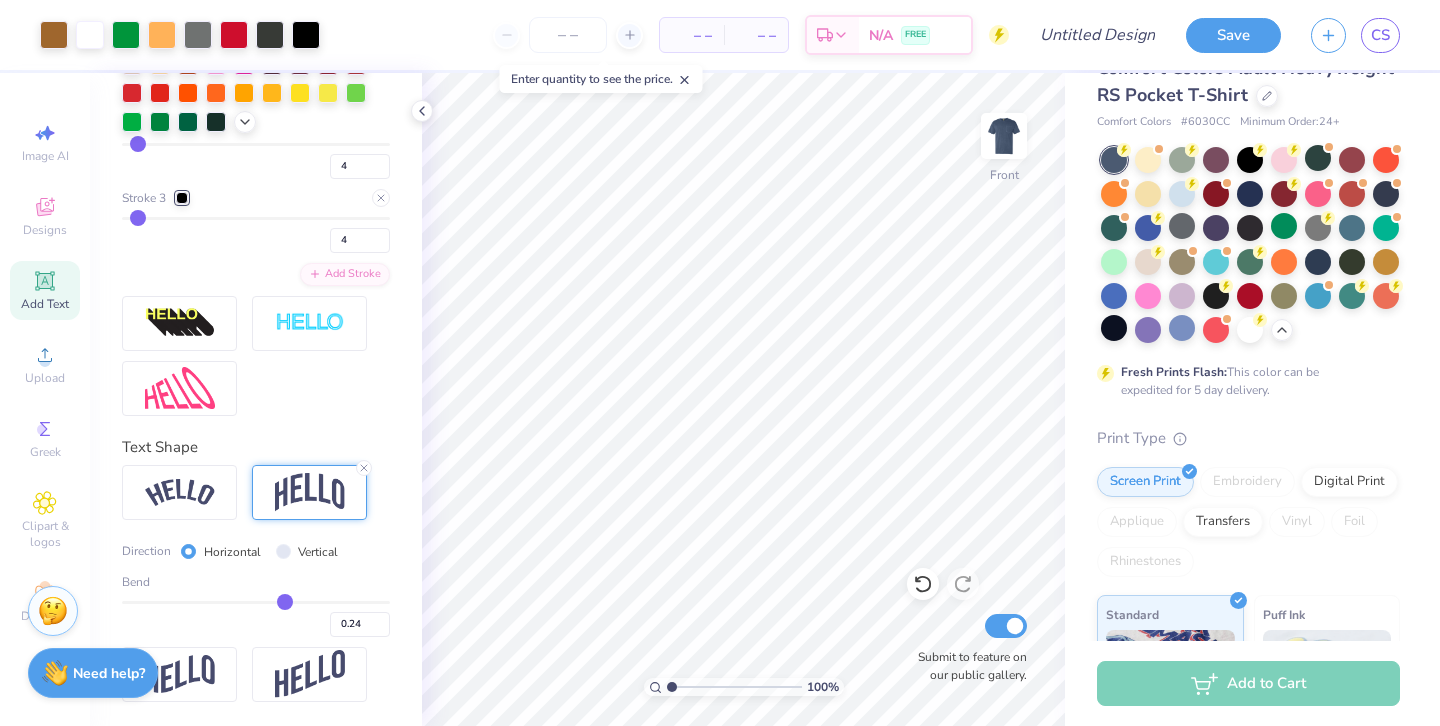 type on "0.23" 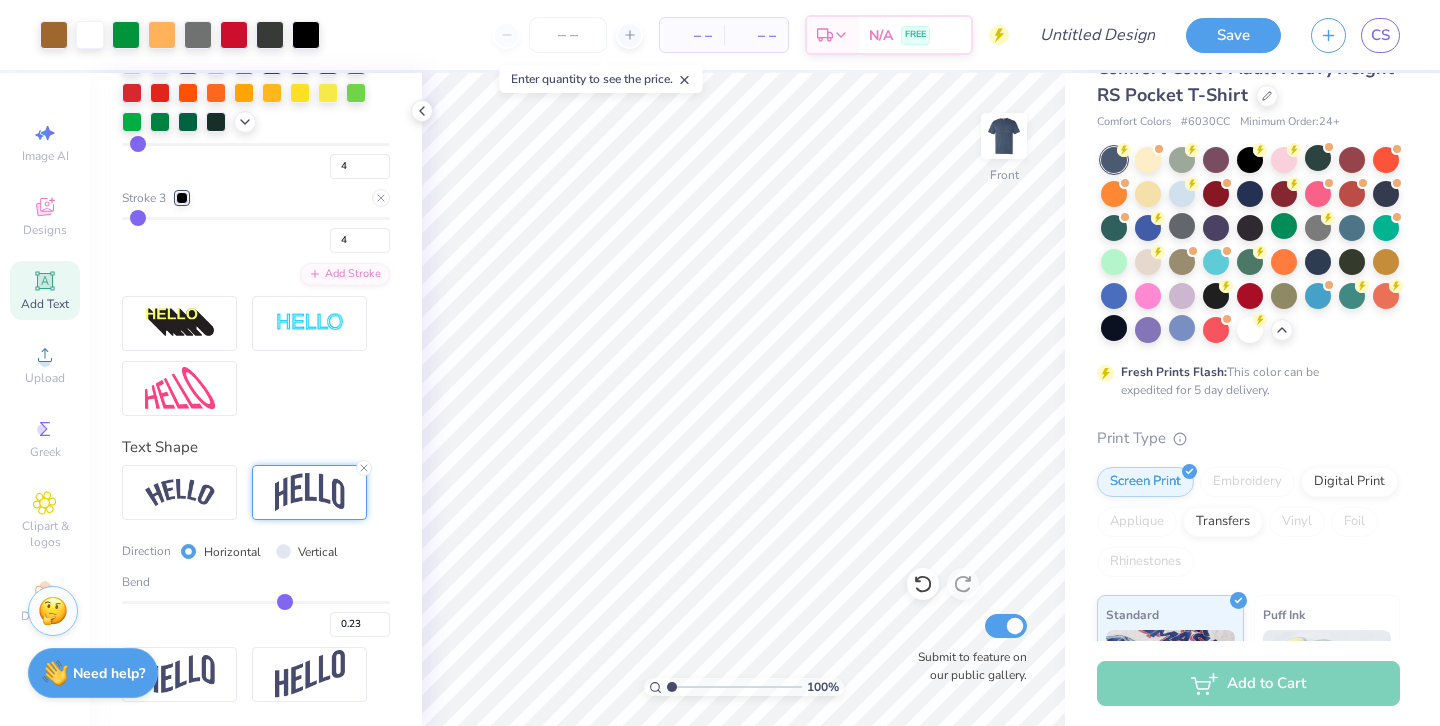 type on "0.22" 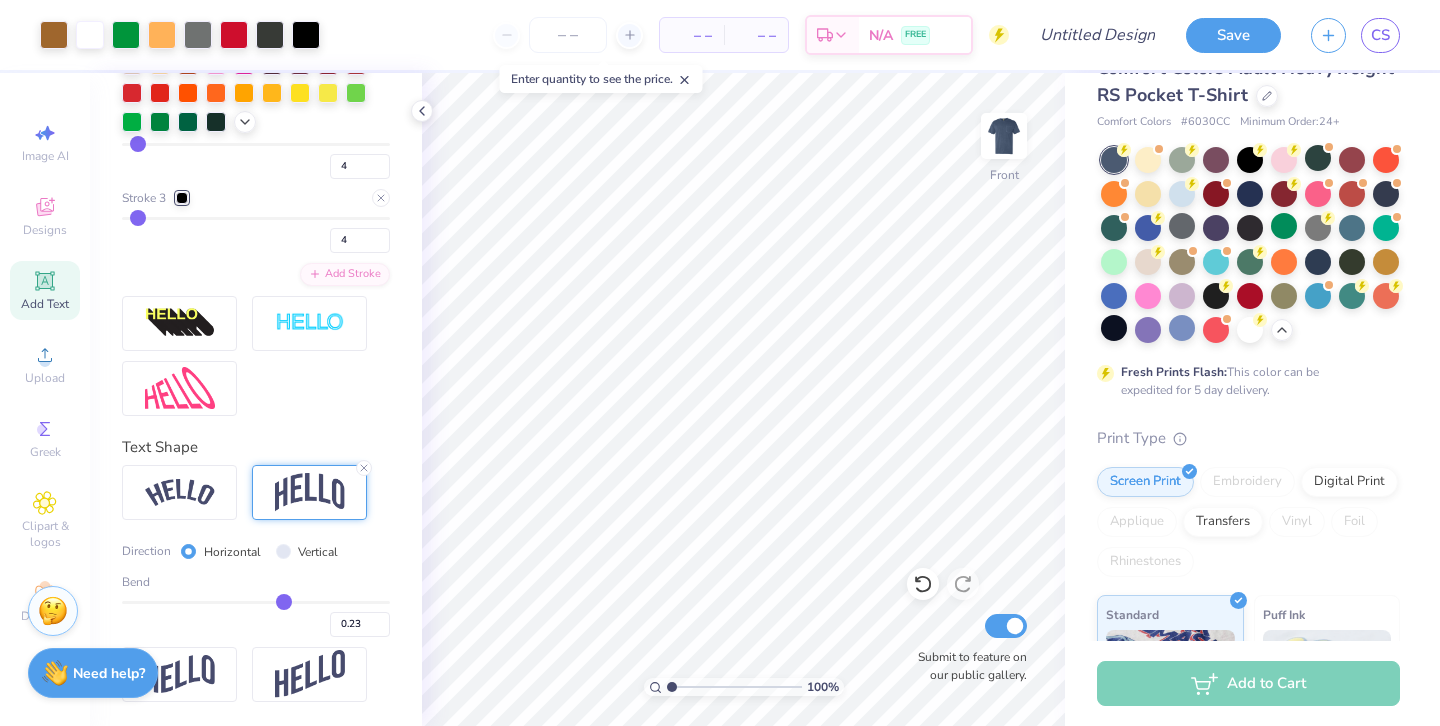 type on "0.22" 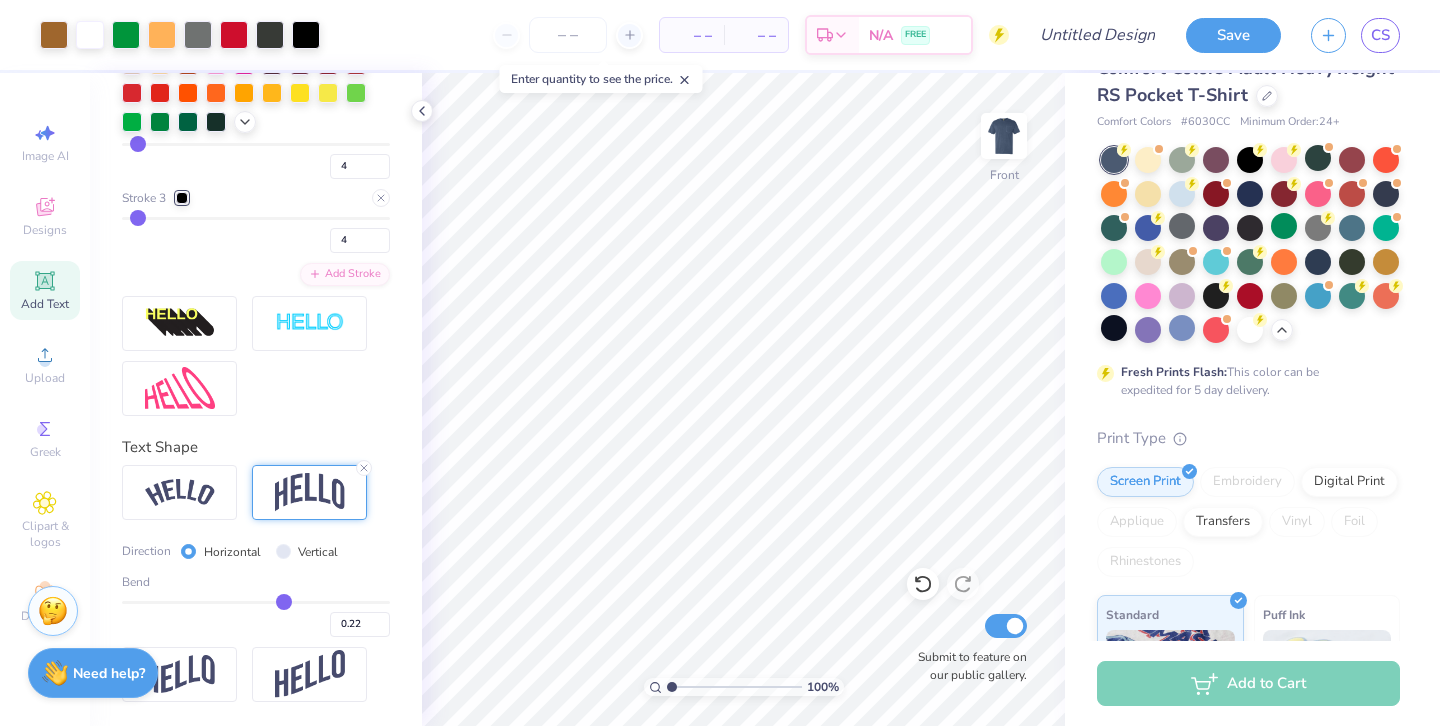 type on "0.21" 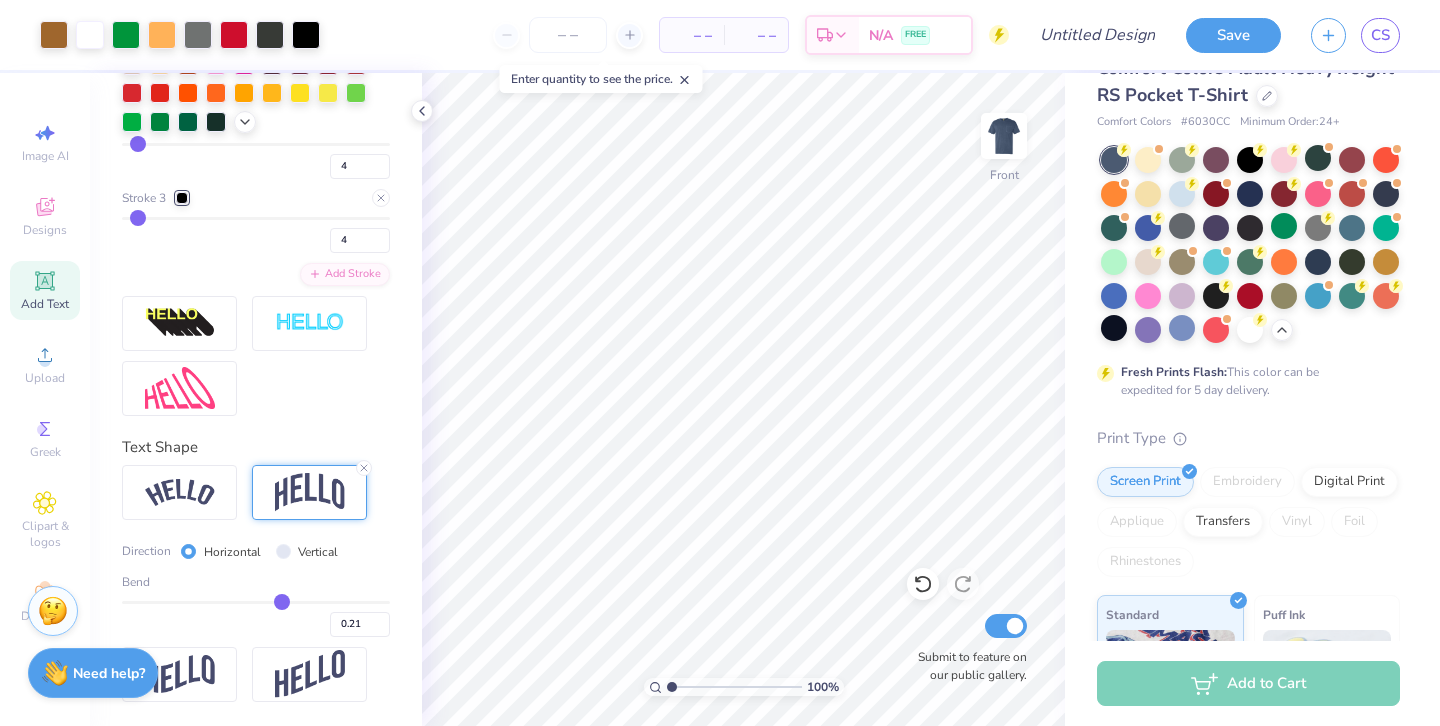 type on "0.2" 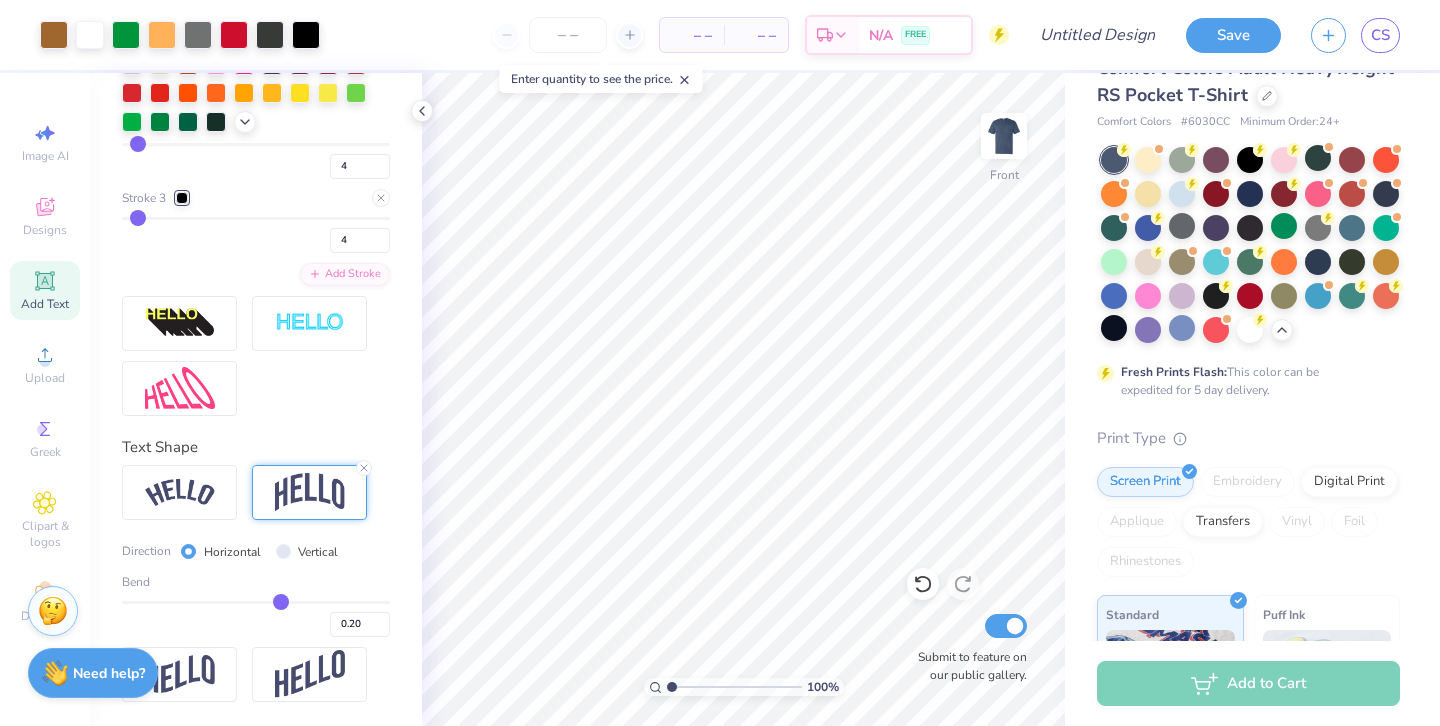 type on "0.19" 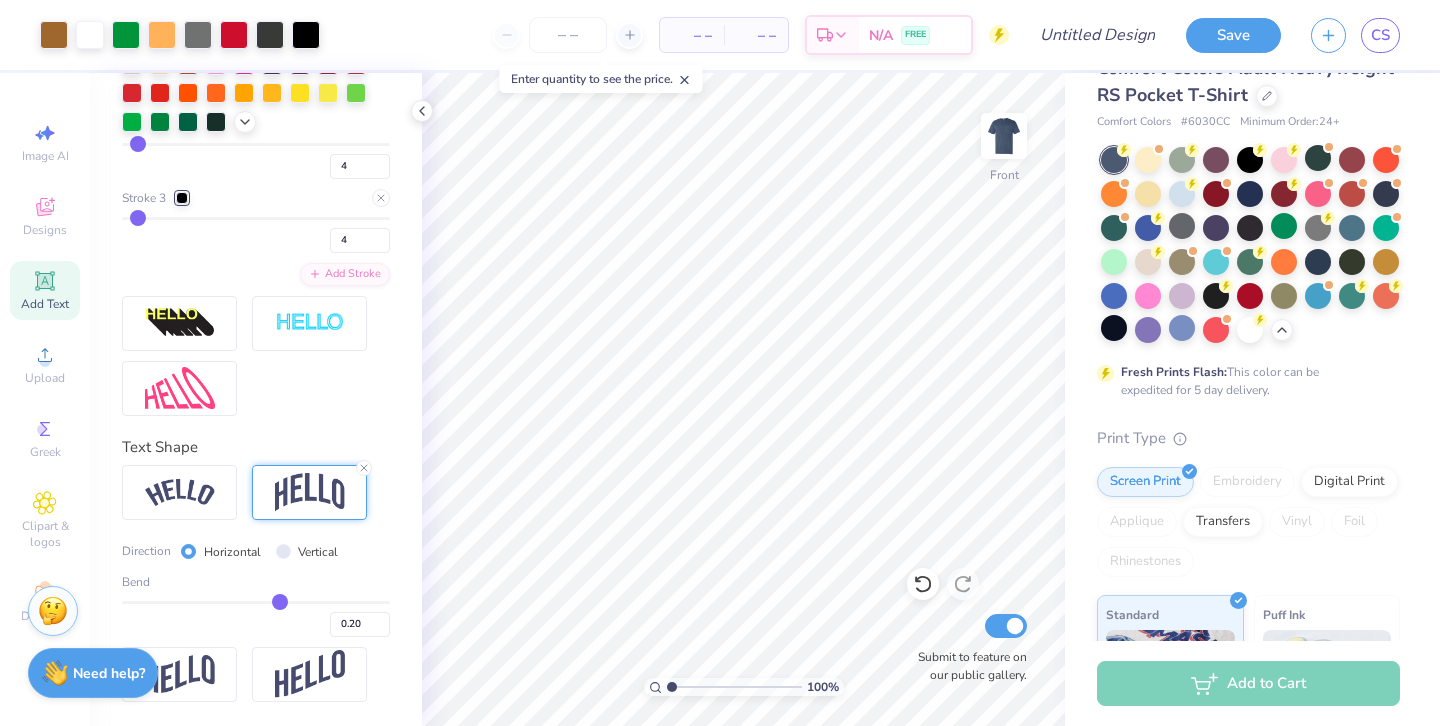 type on "0.19" 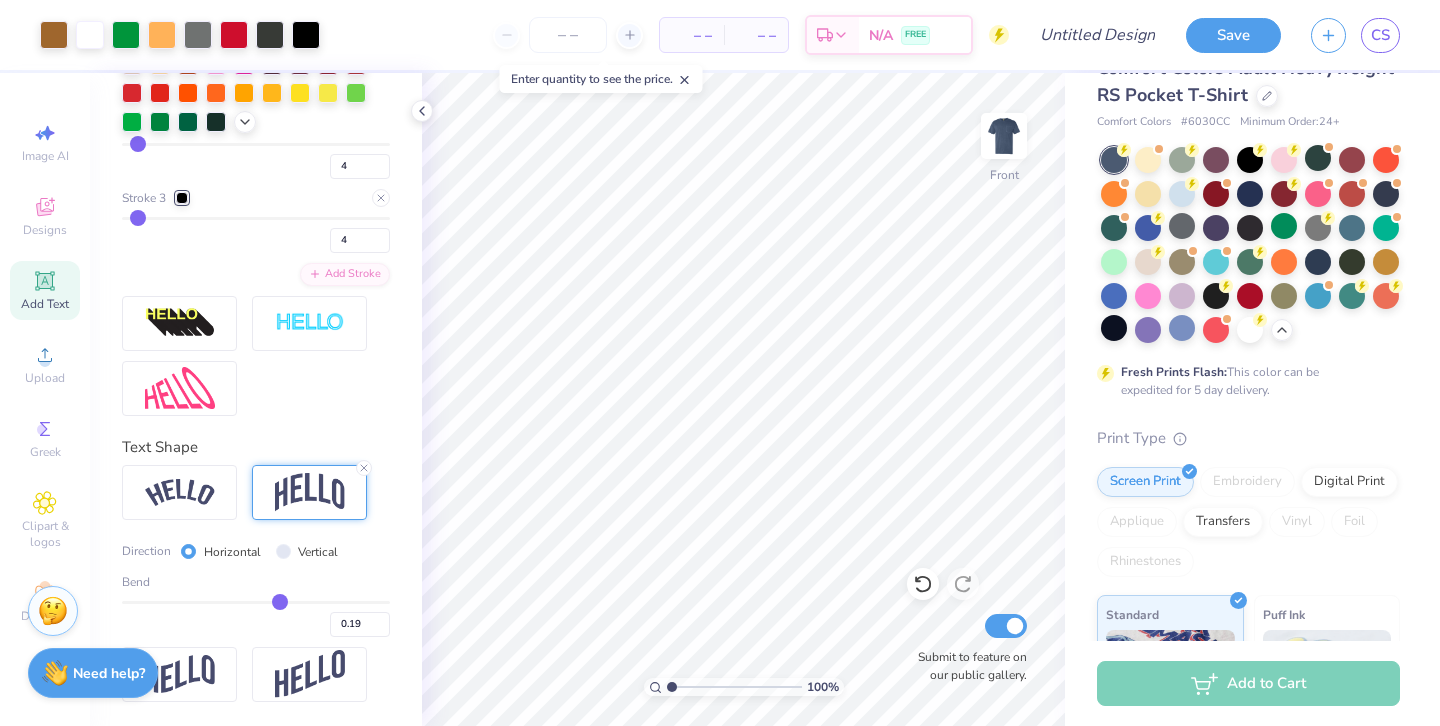 type on "0.2" 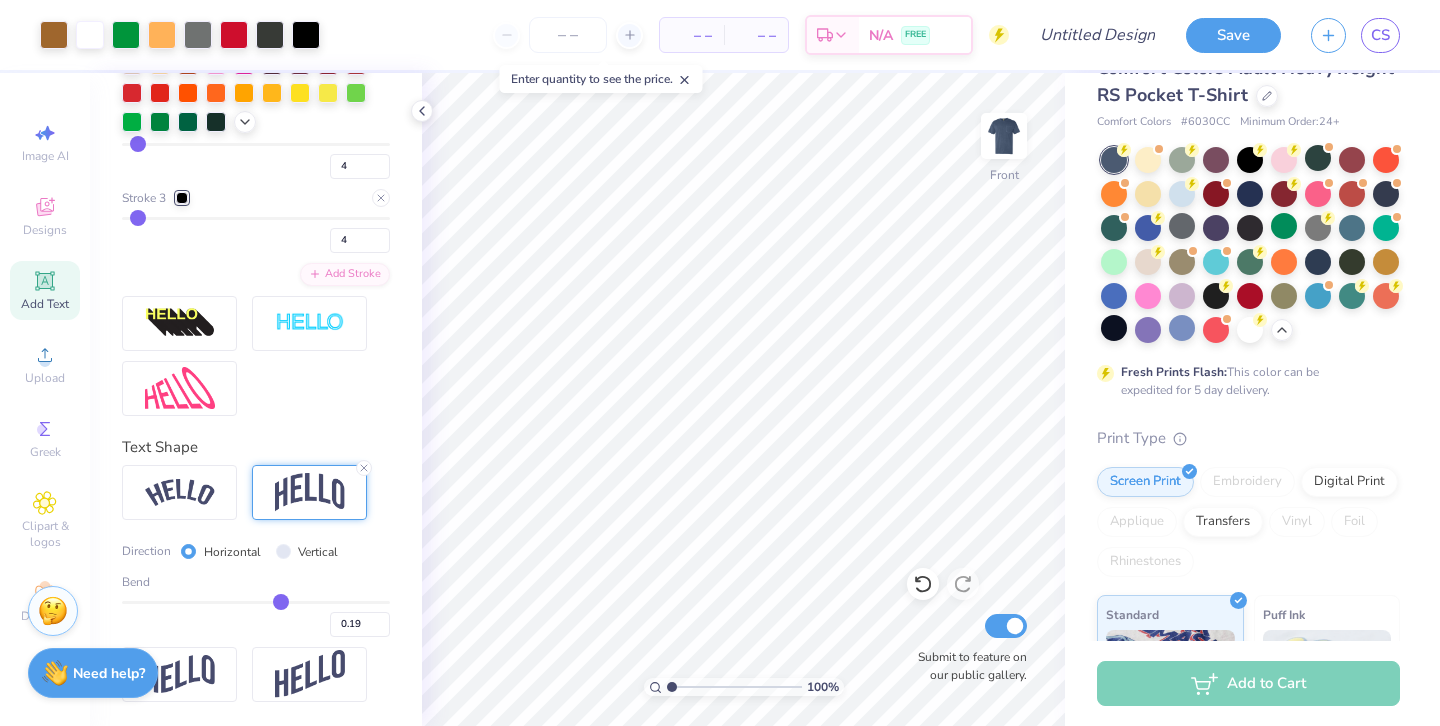 type on "0.20" 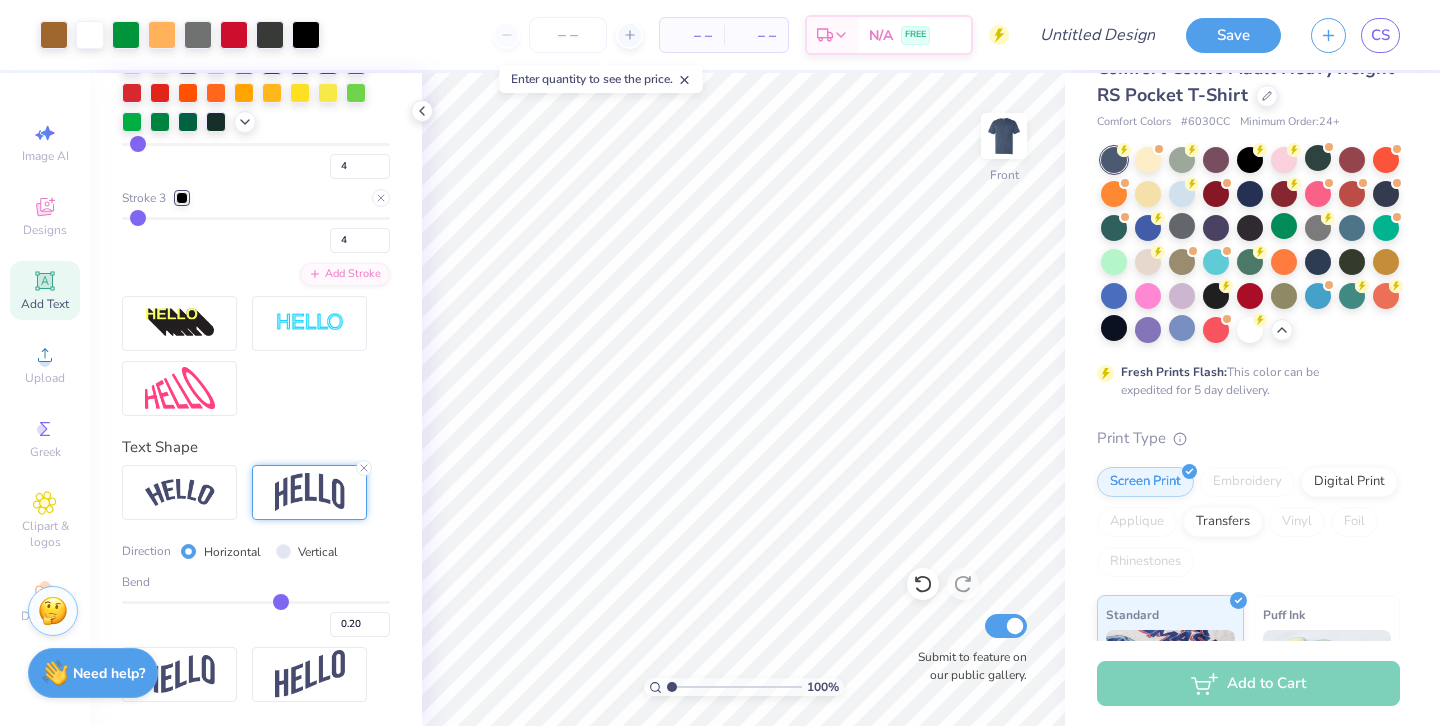 type on "0.21" 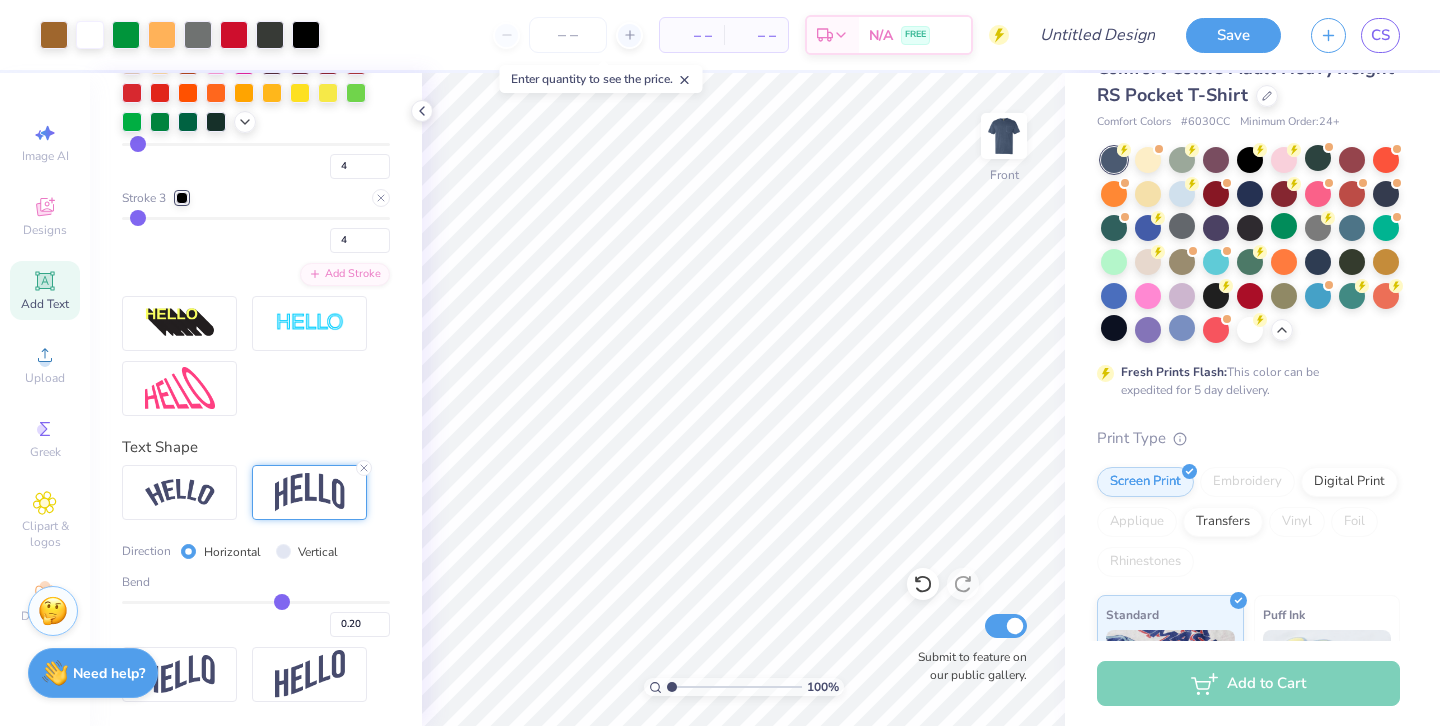 type on "0.21" 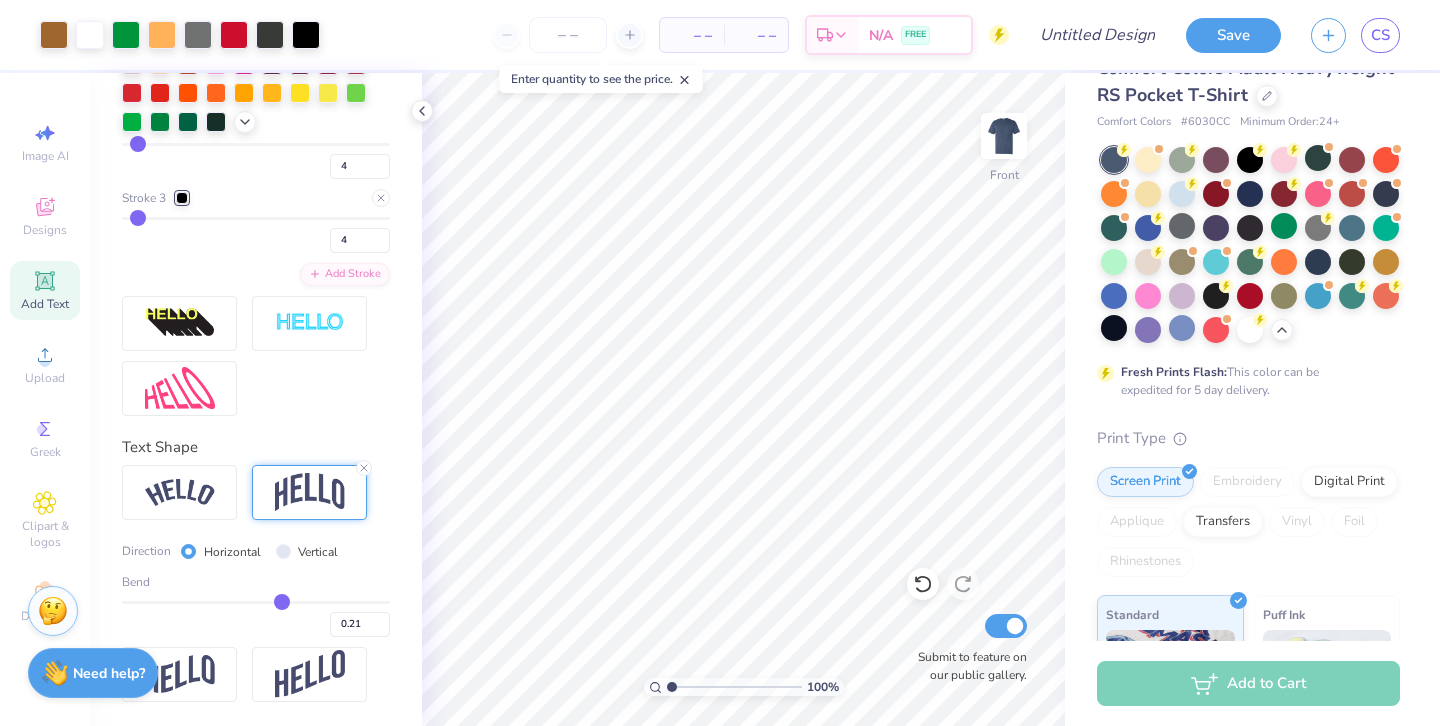 drag, startPoint x: 304, startPoint y: 602, endPoint x: 282, endPoint y: 600, distance: 22.090721 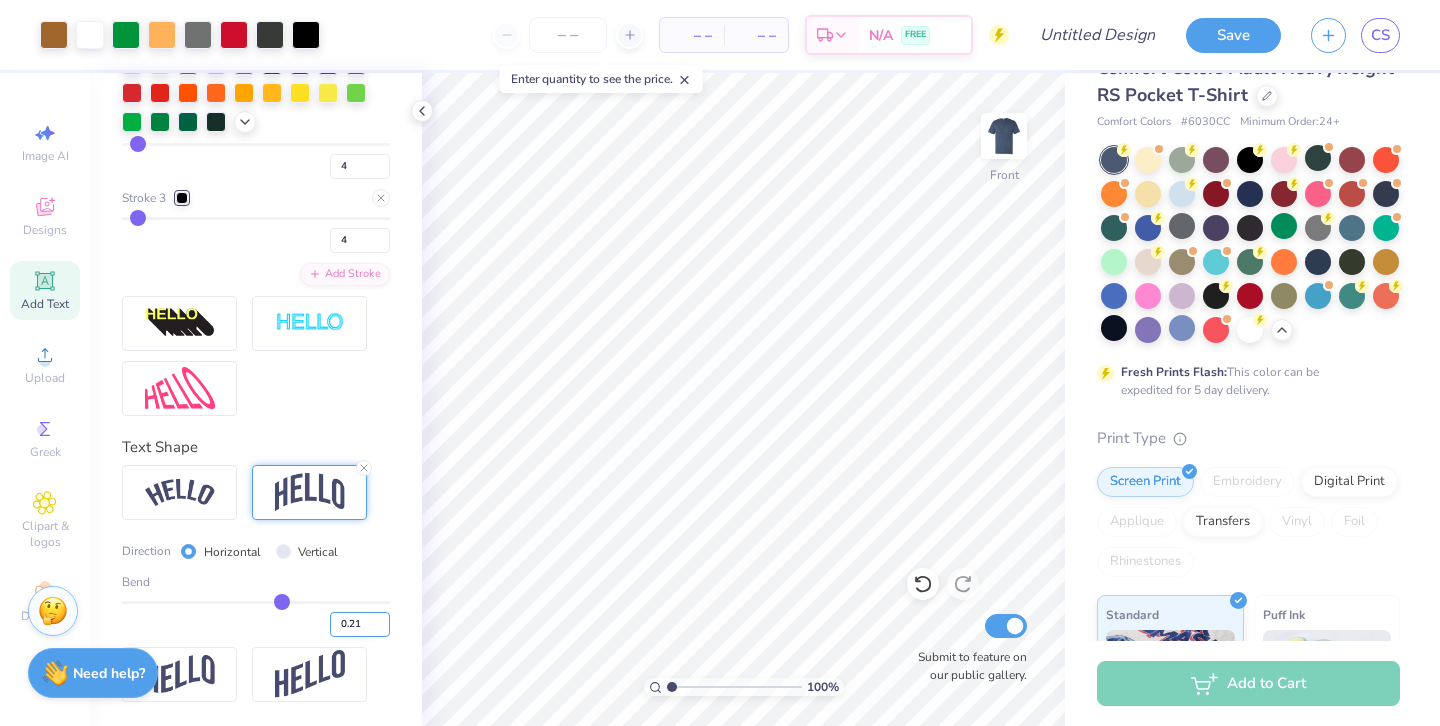 type on "0.2" 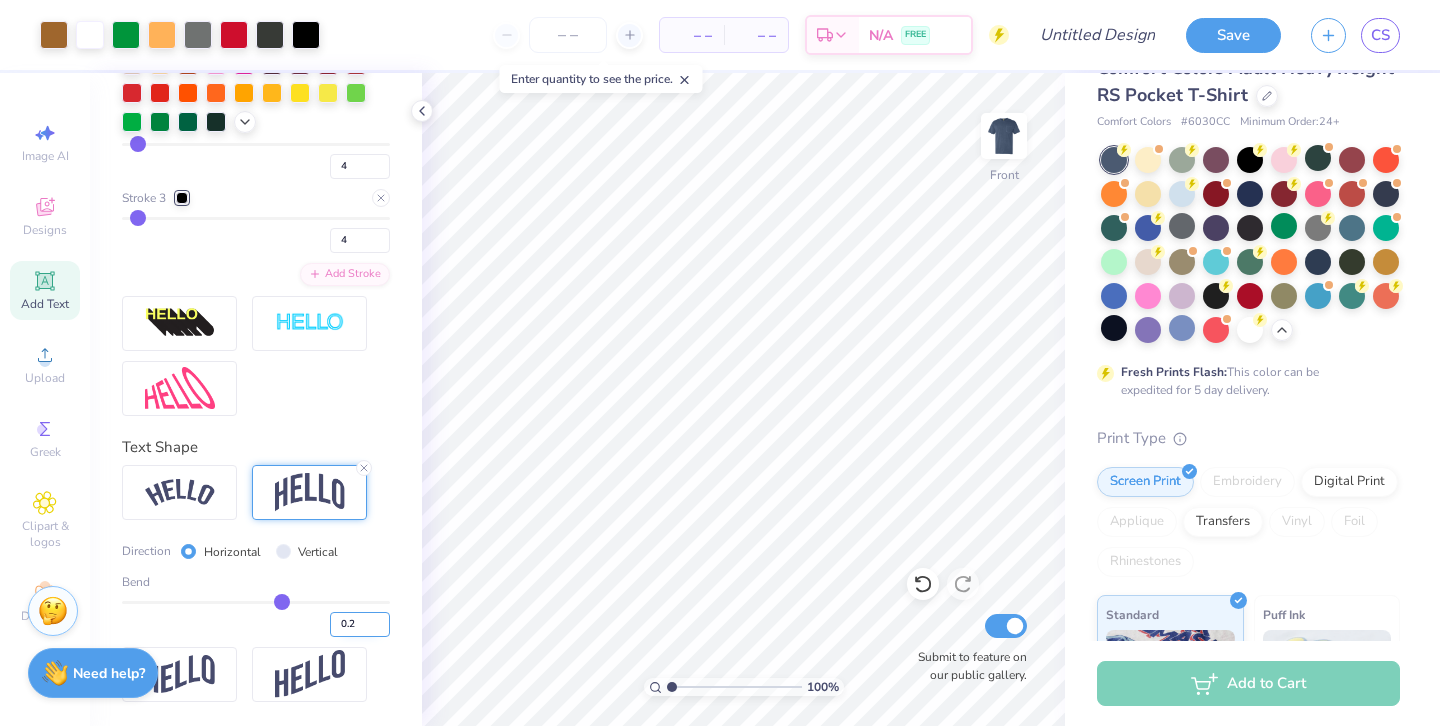 click on "0.2" at bounding box center [360, 624] 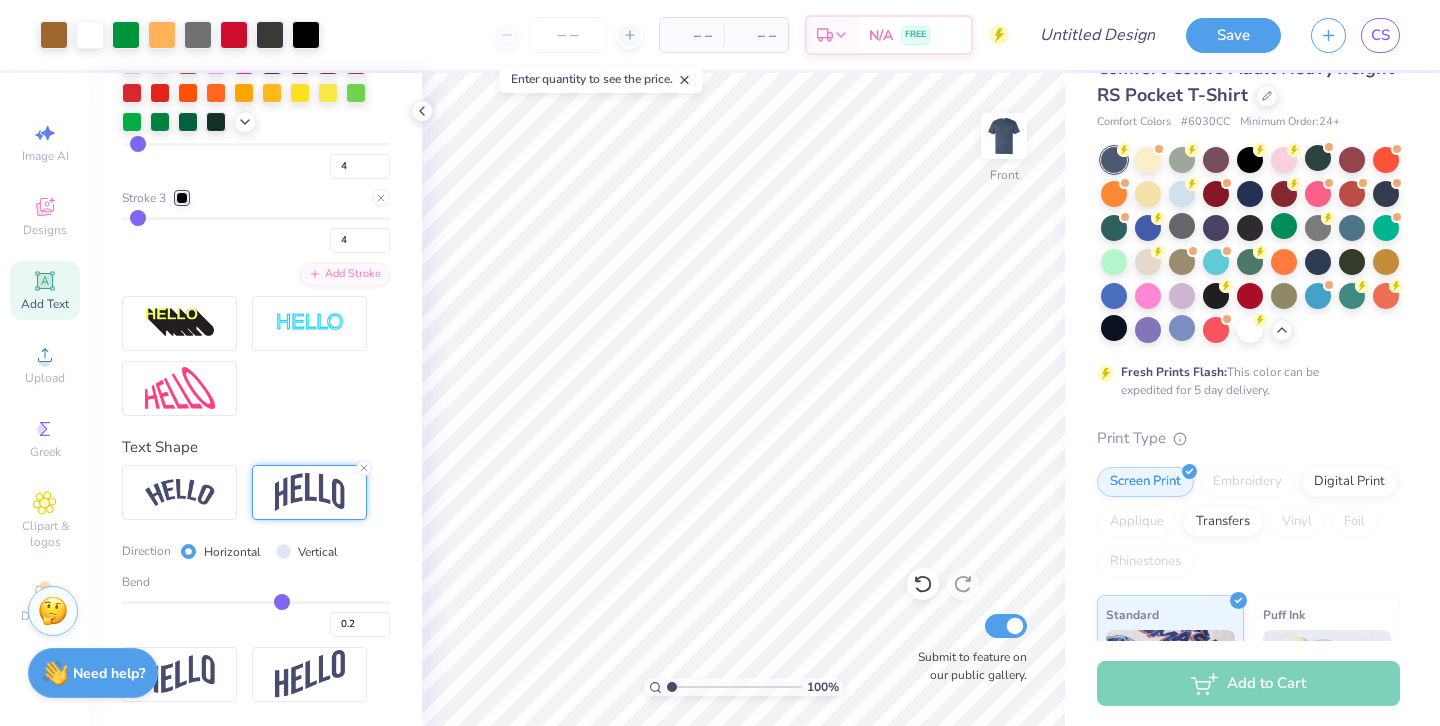 type on "0.2" 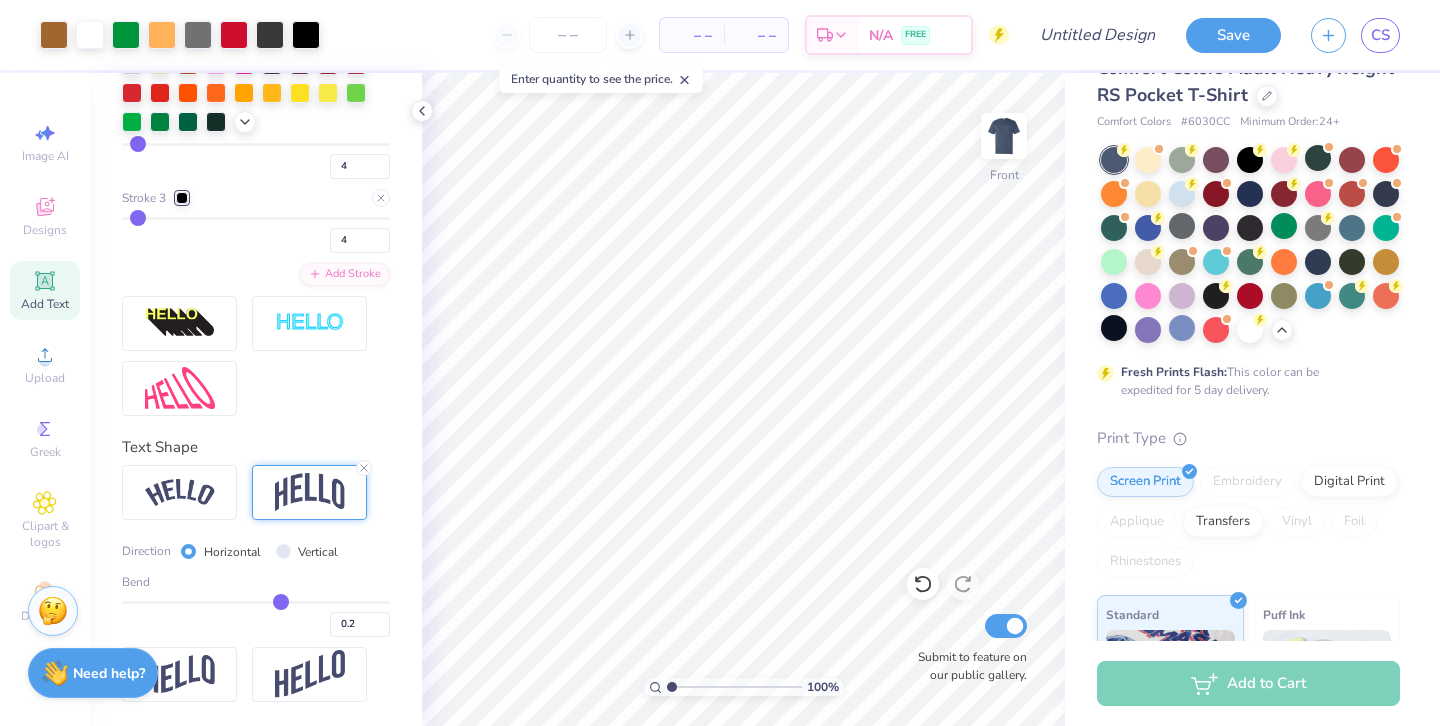 type on "0.20" 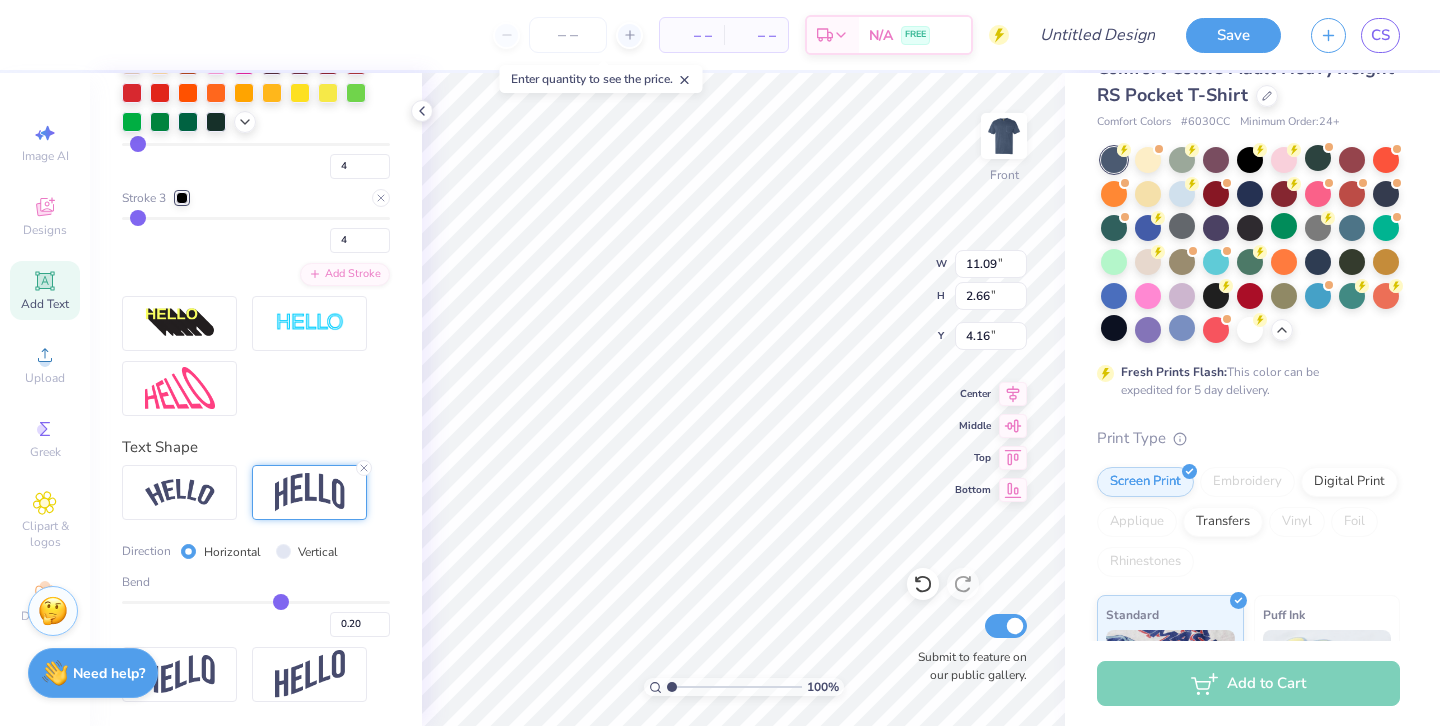 type on "4.56" 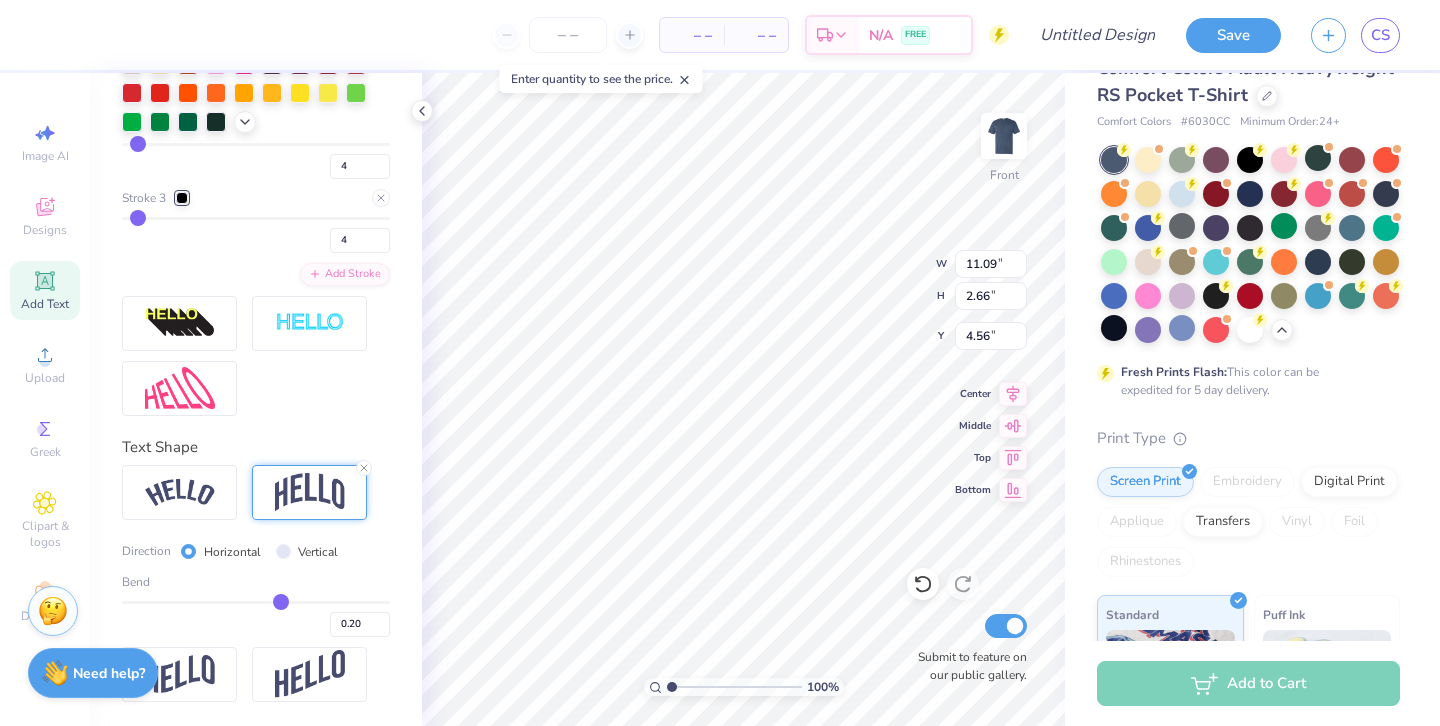 type on "3.00" 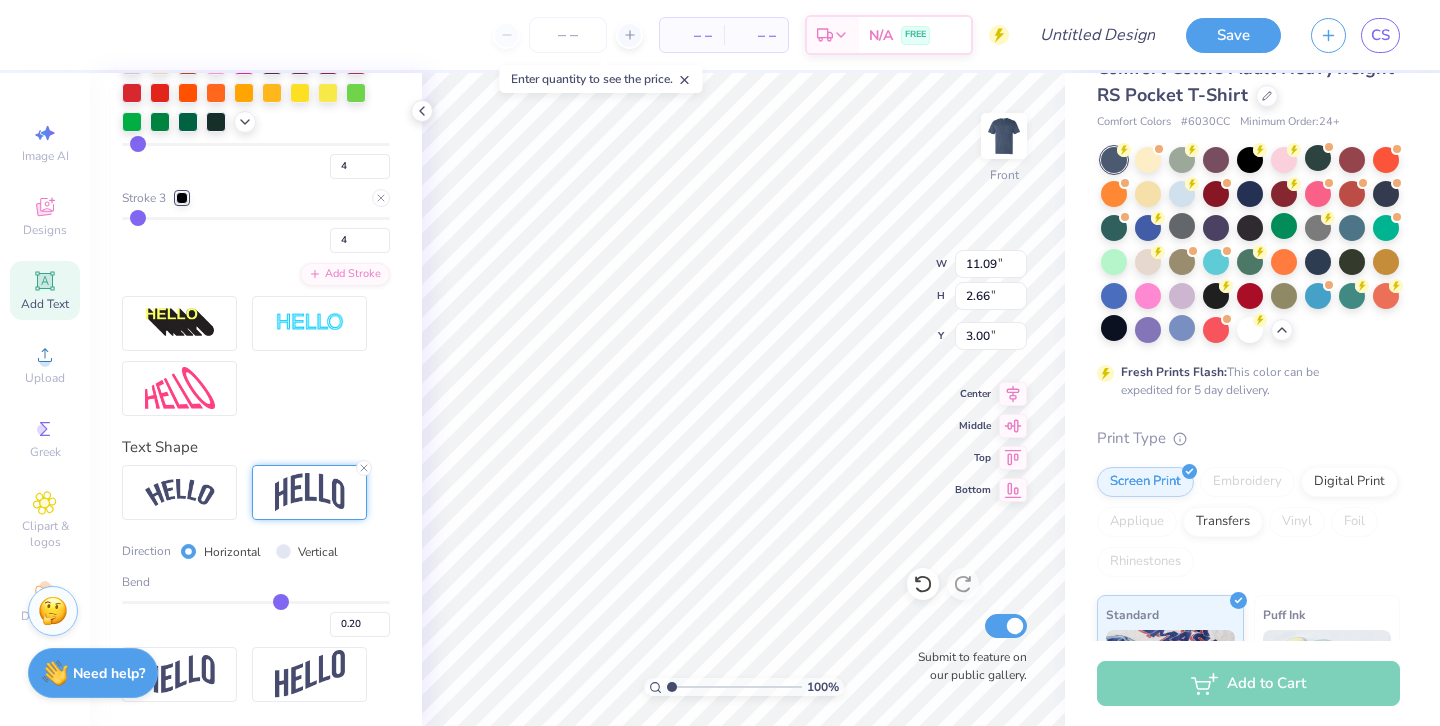 type on "2.27" 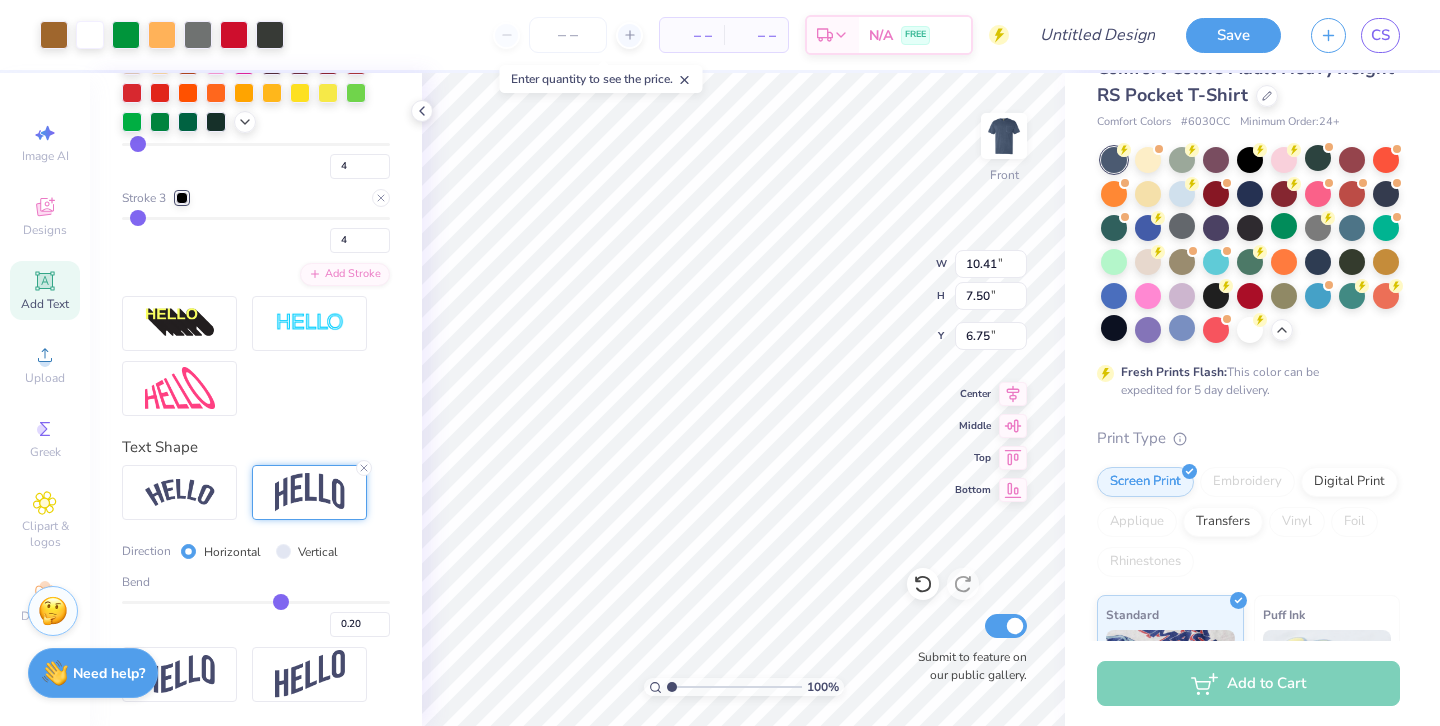 type on "5.66" 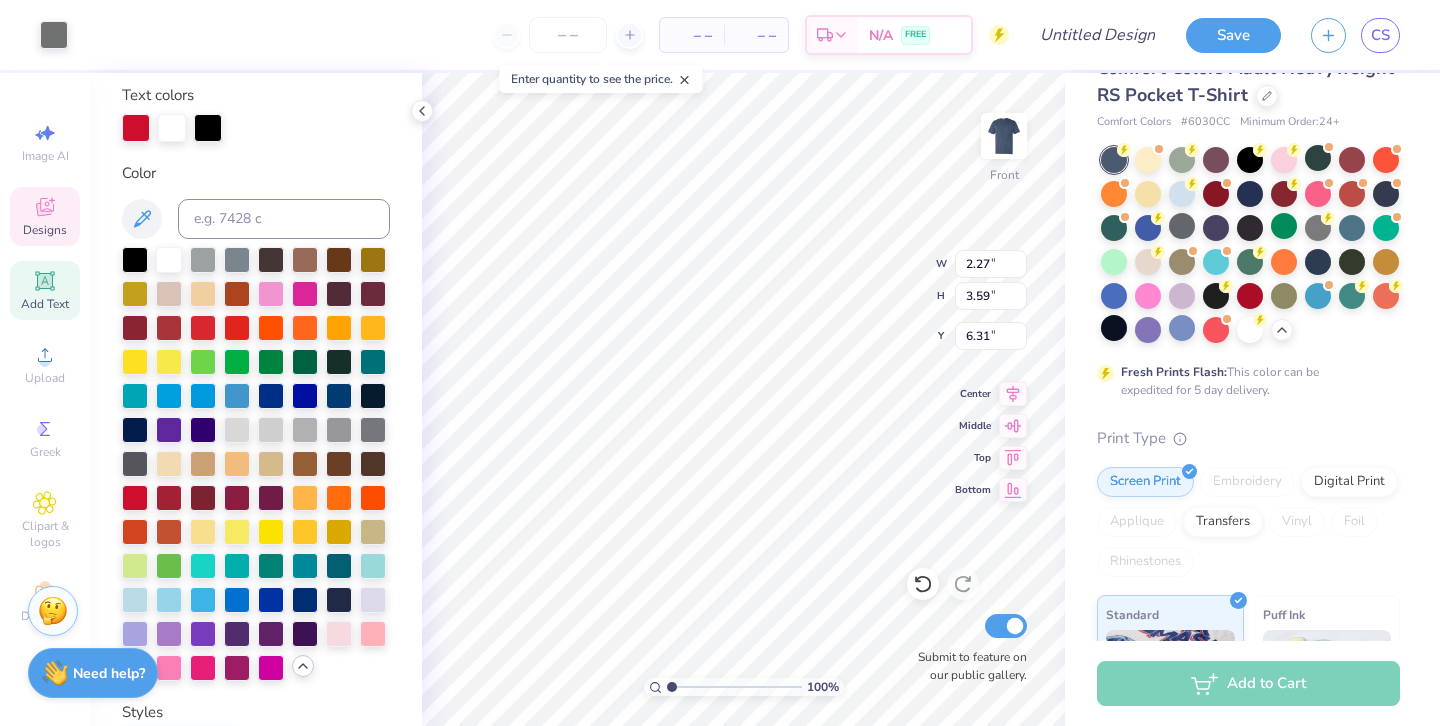 scroll, scrollTop: 364, scrollLeft: 0, axis: vertical 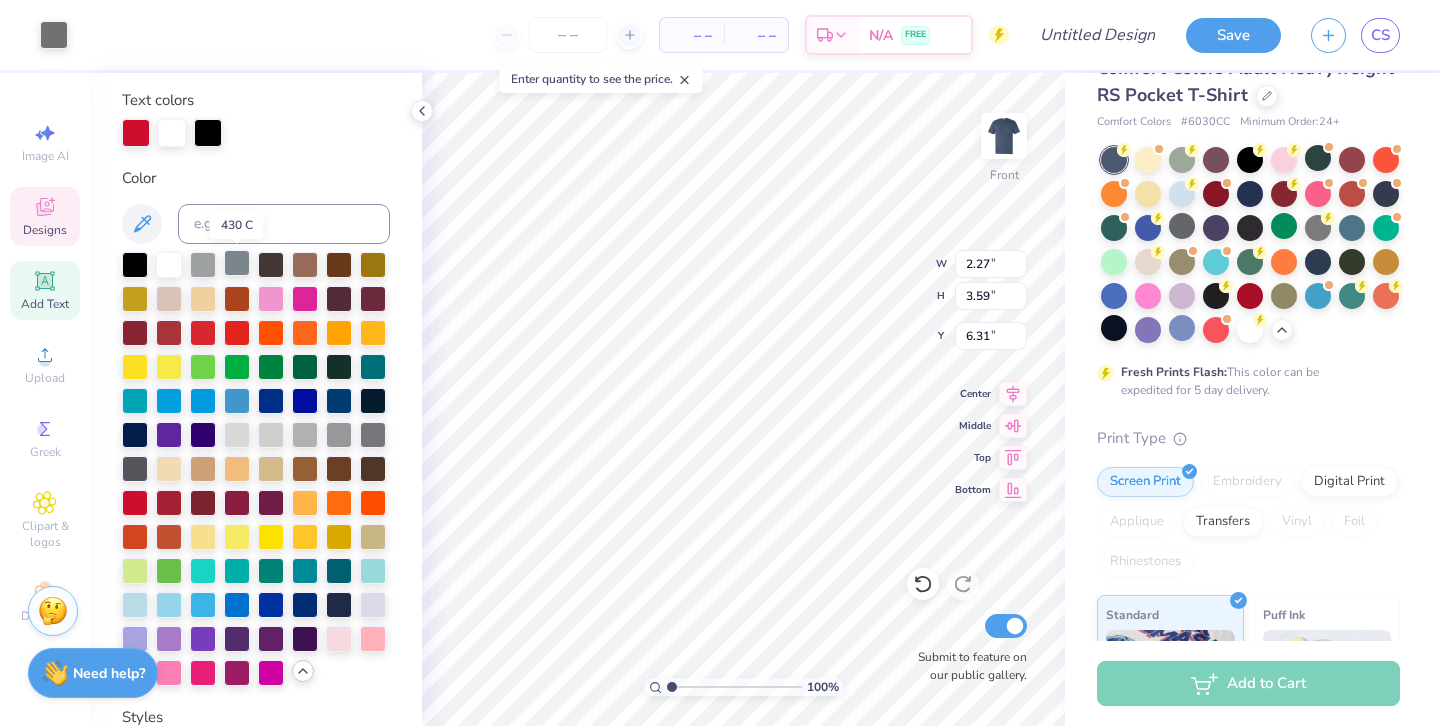 click at bounding box center (237, 263) 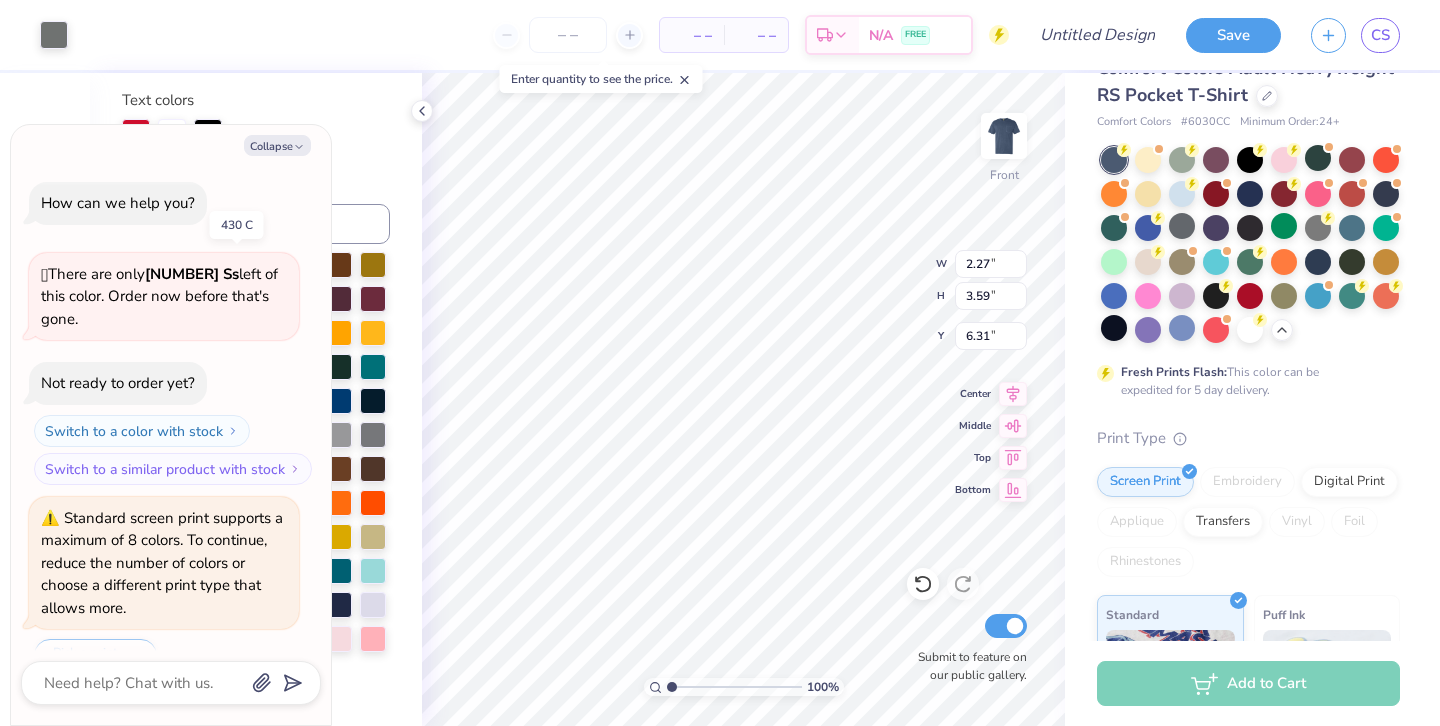 scroll, scrollTop: 21, scrollLeft: 0, axis: vertical 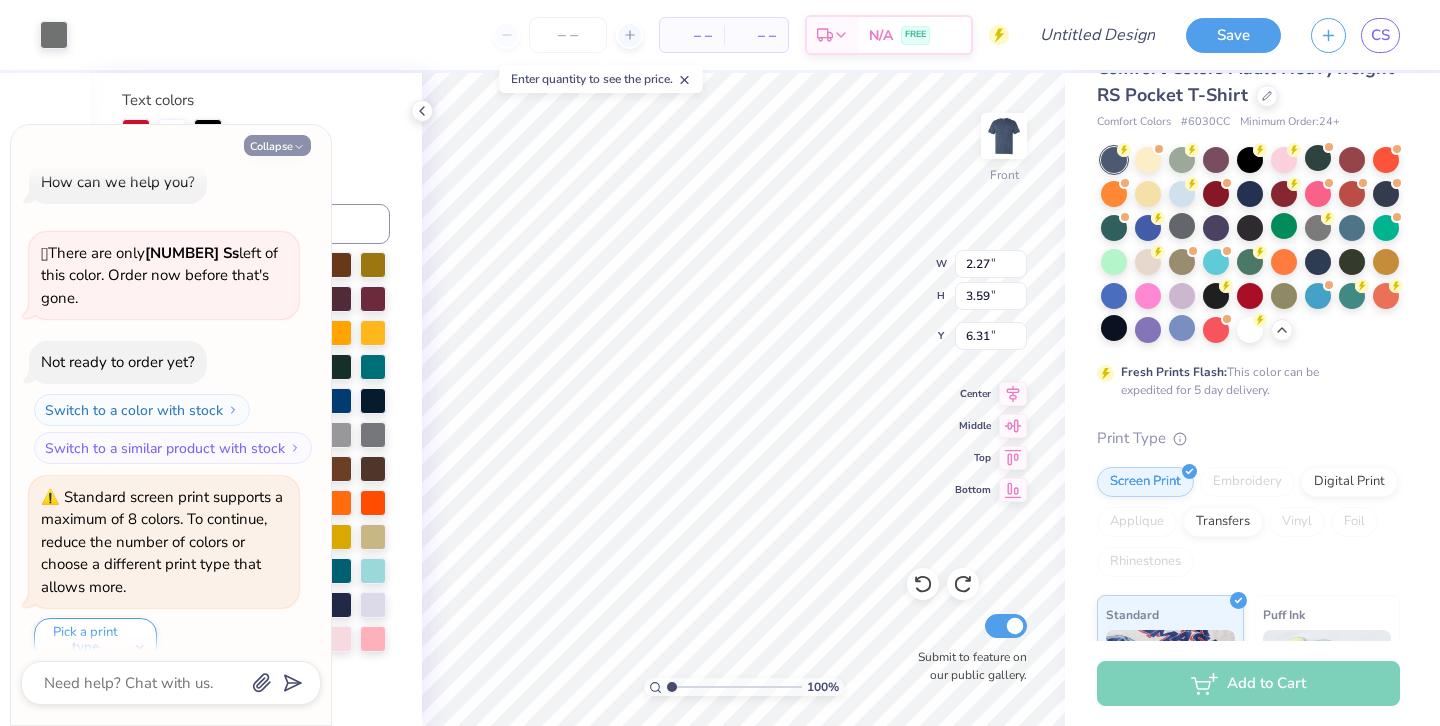 click on "Collapse" at bounding box center [277, 145] 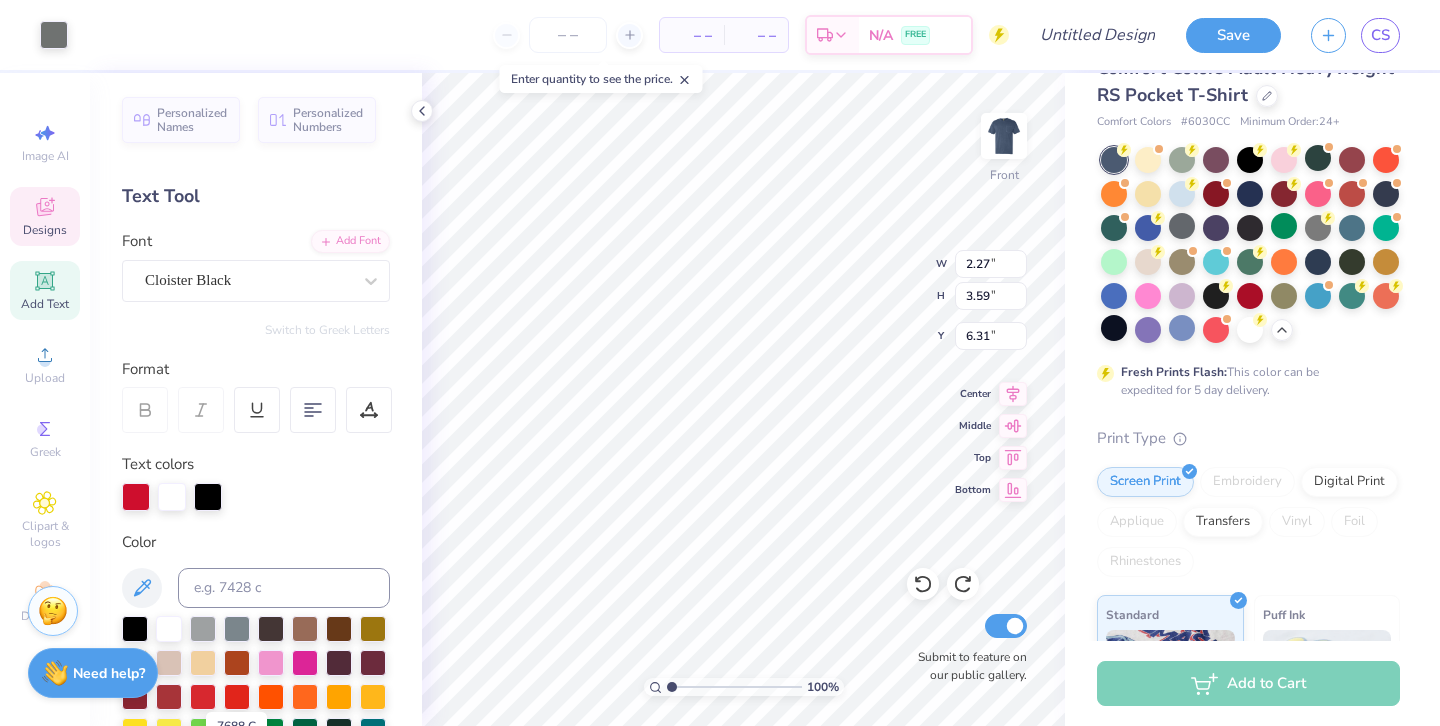 scroll, scrollTop: 0, scrollLeft: 0, axis: both 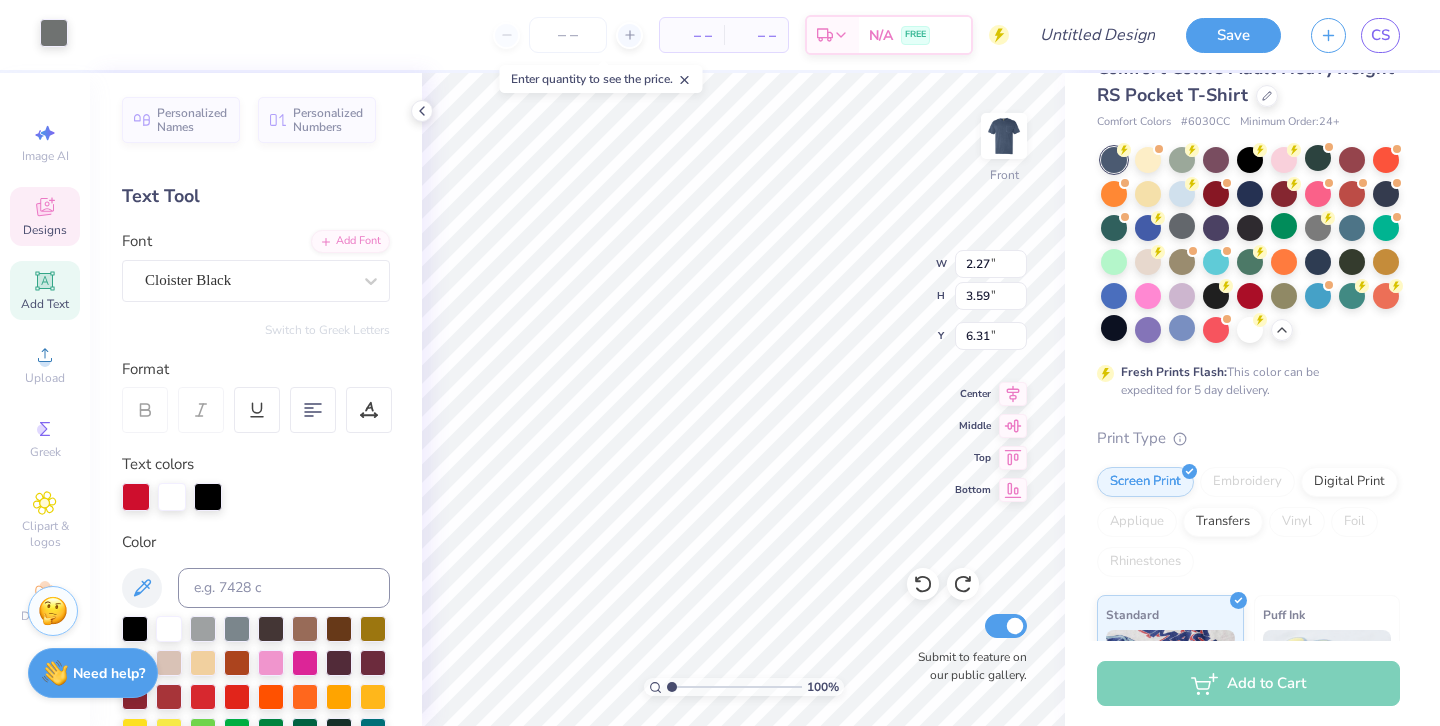 click at bounding box center [54, 33] 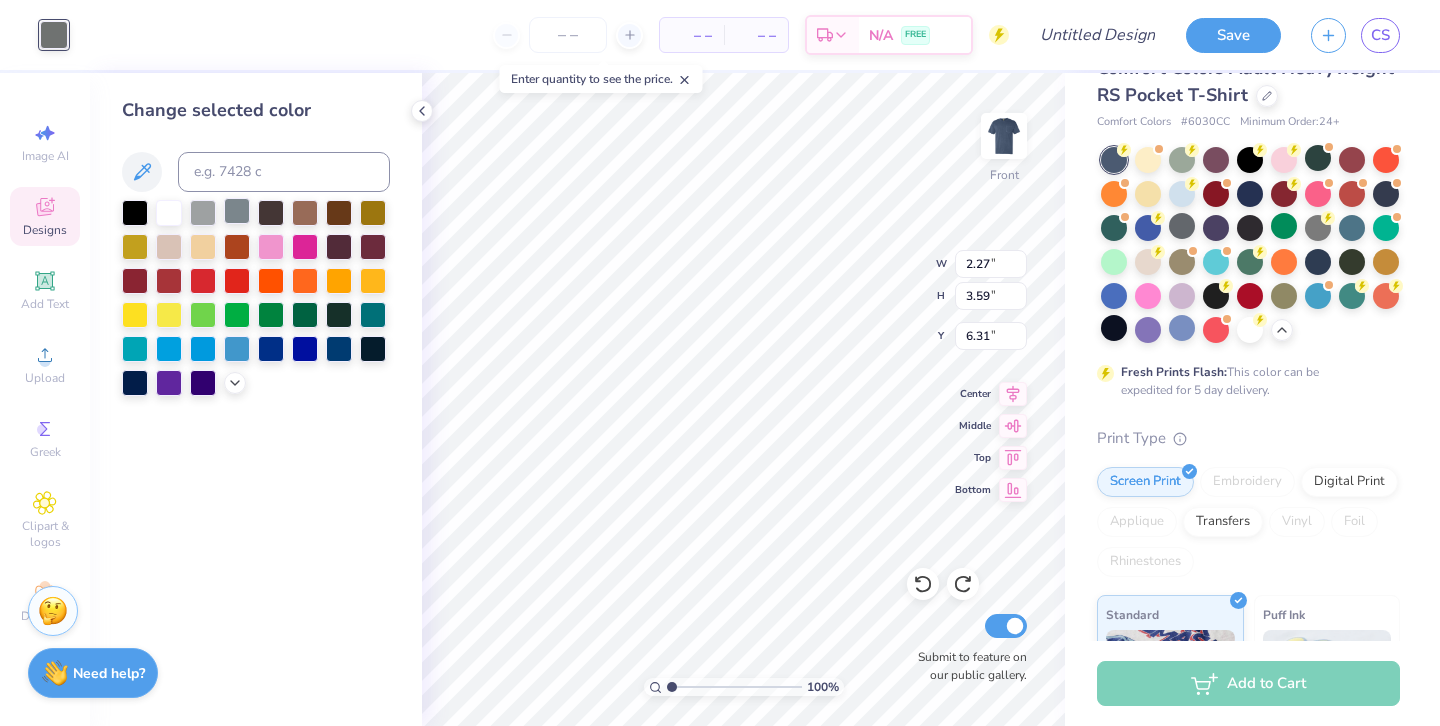 click at bounding box center (237, 211) 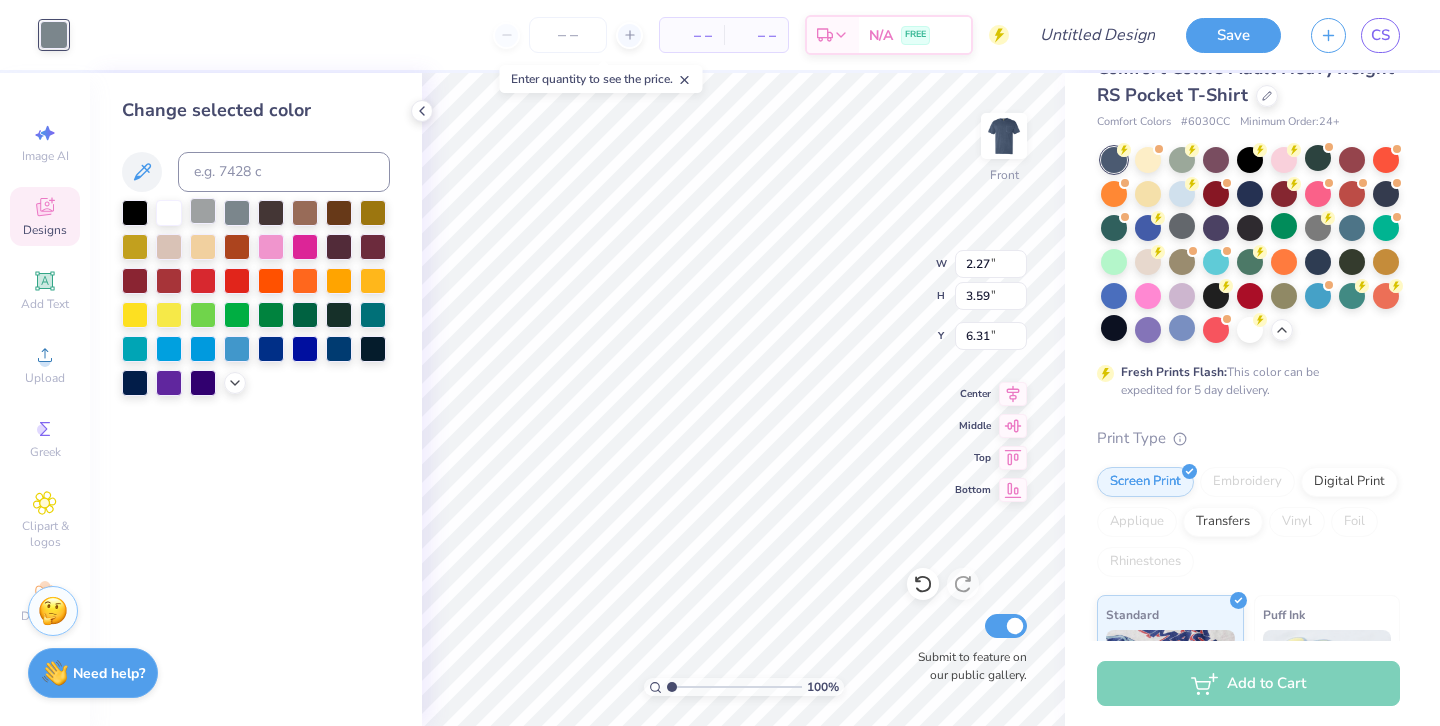 click at bounding box center [203, 211] 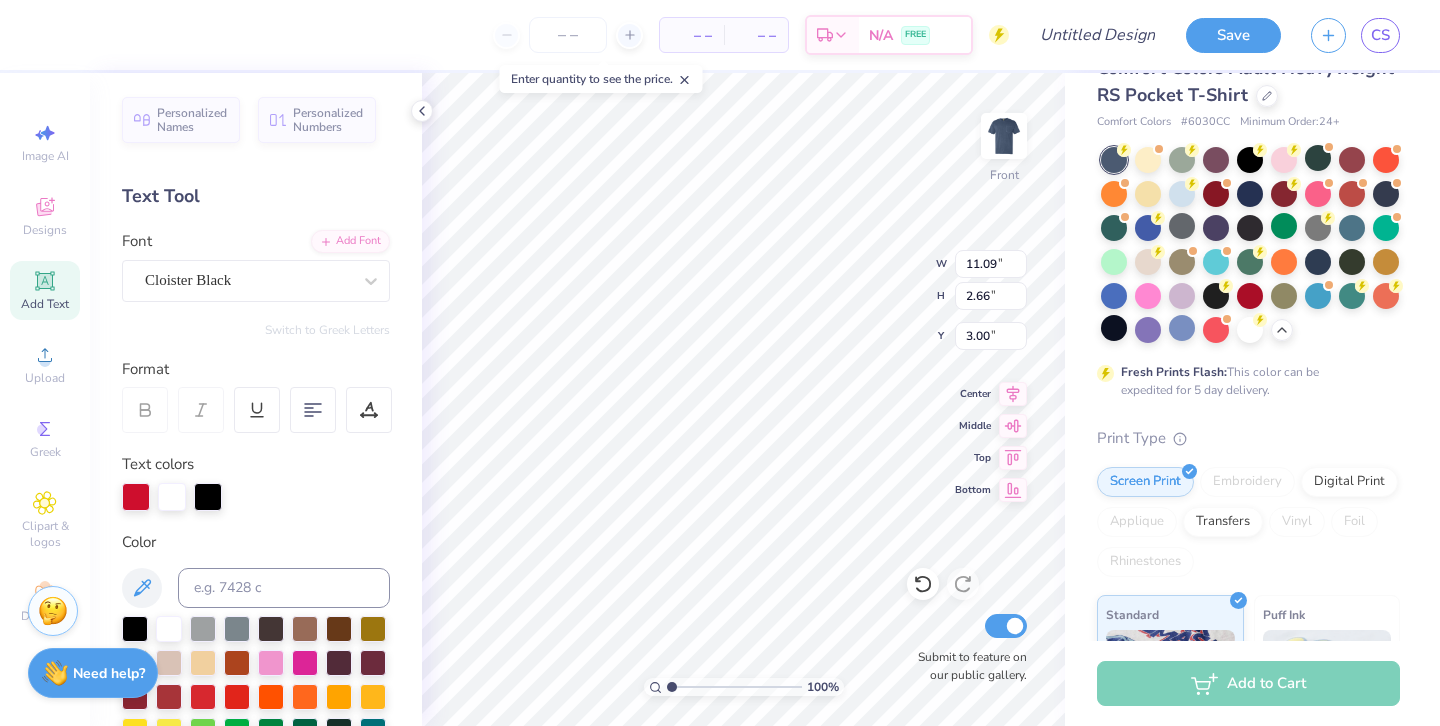 type on "11.26" 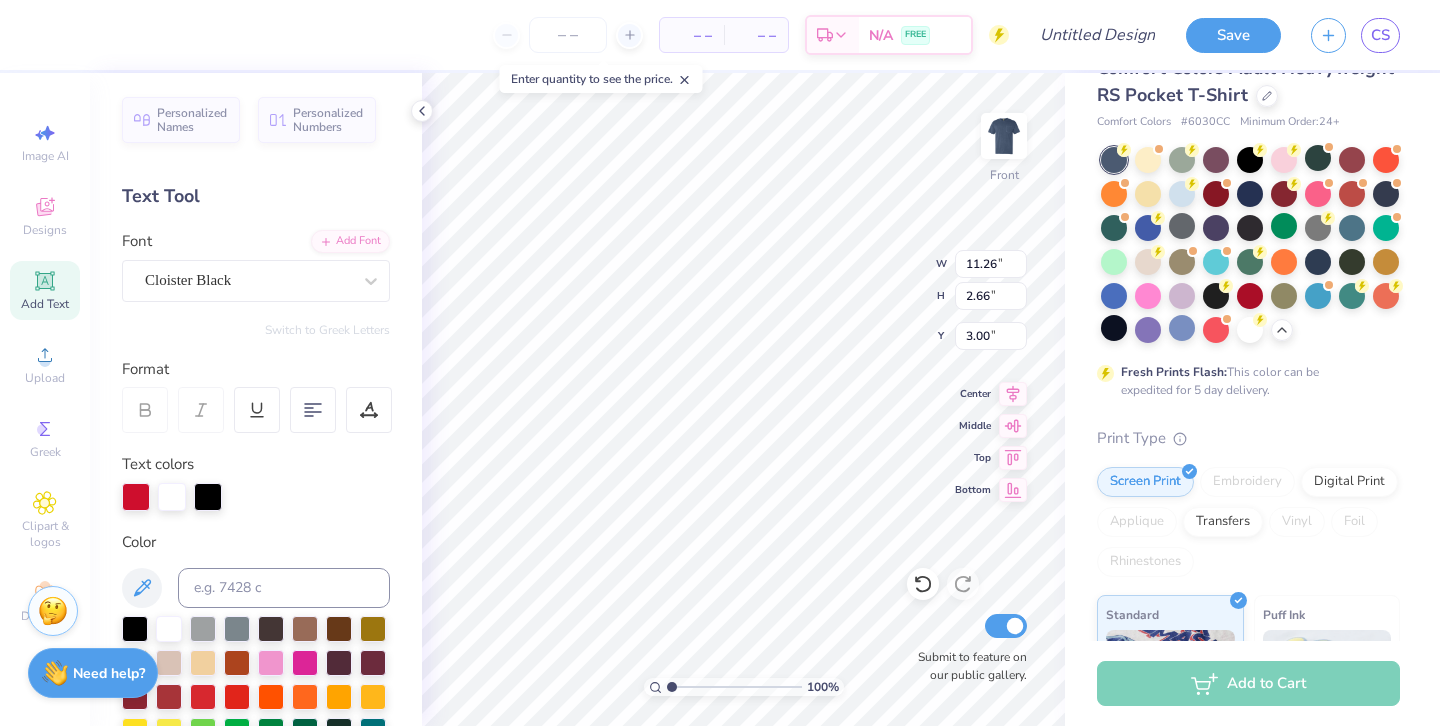type on "2.70" 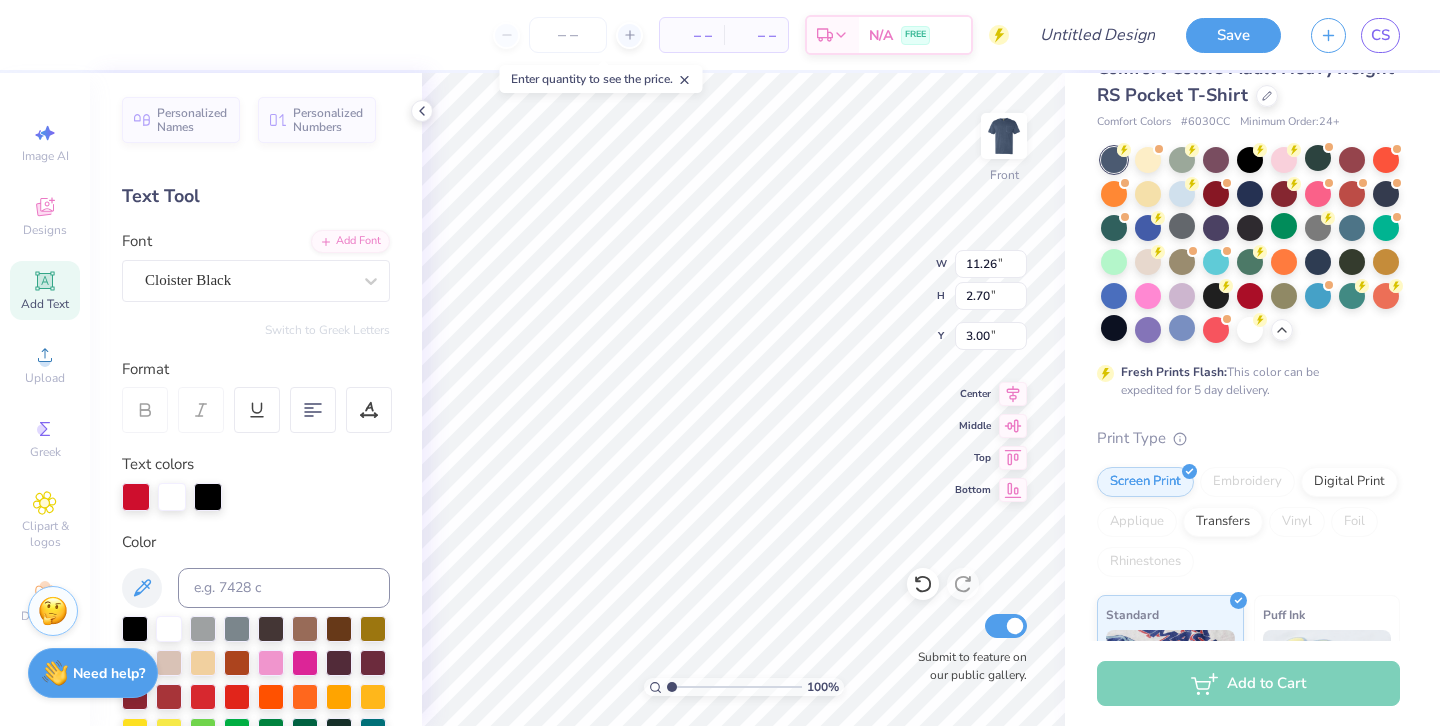 type on "3.43" 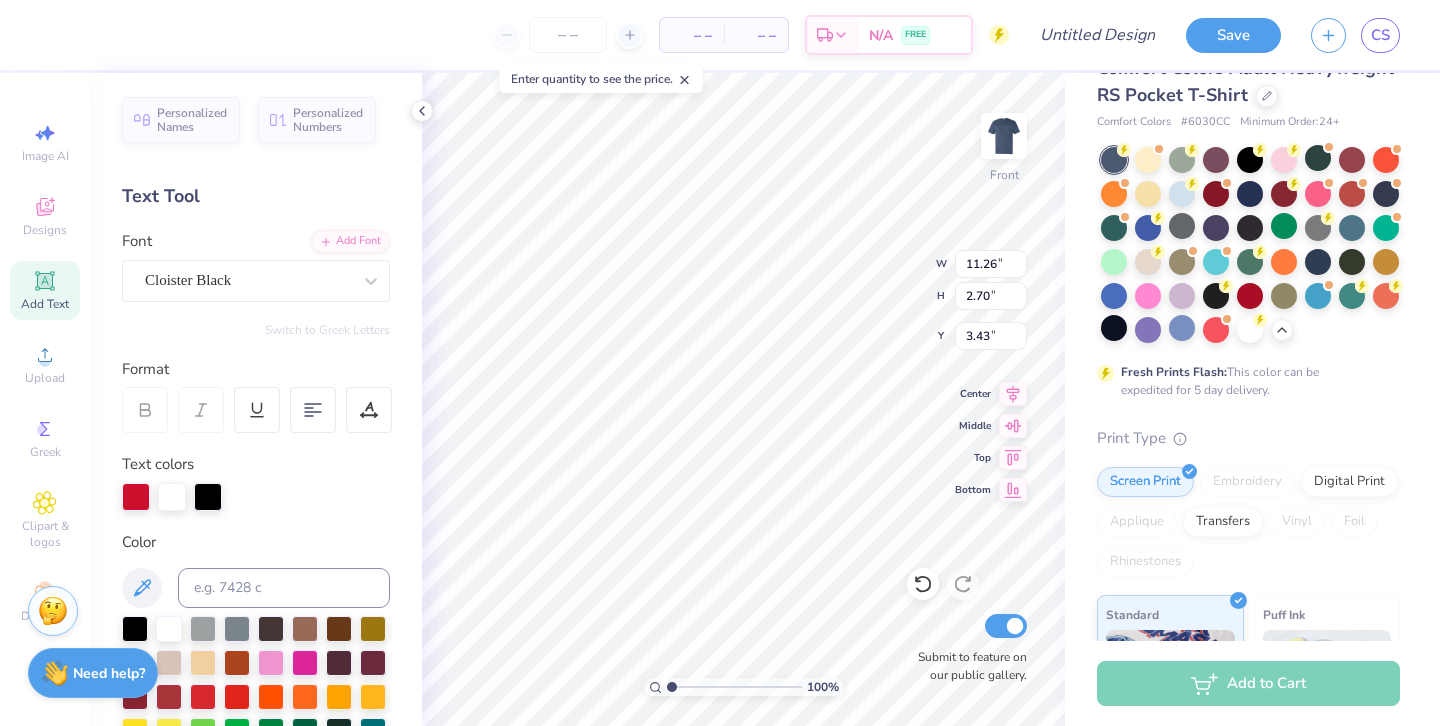 type on "3.00" 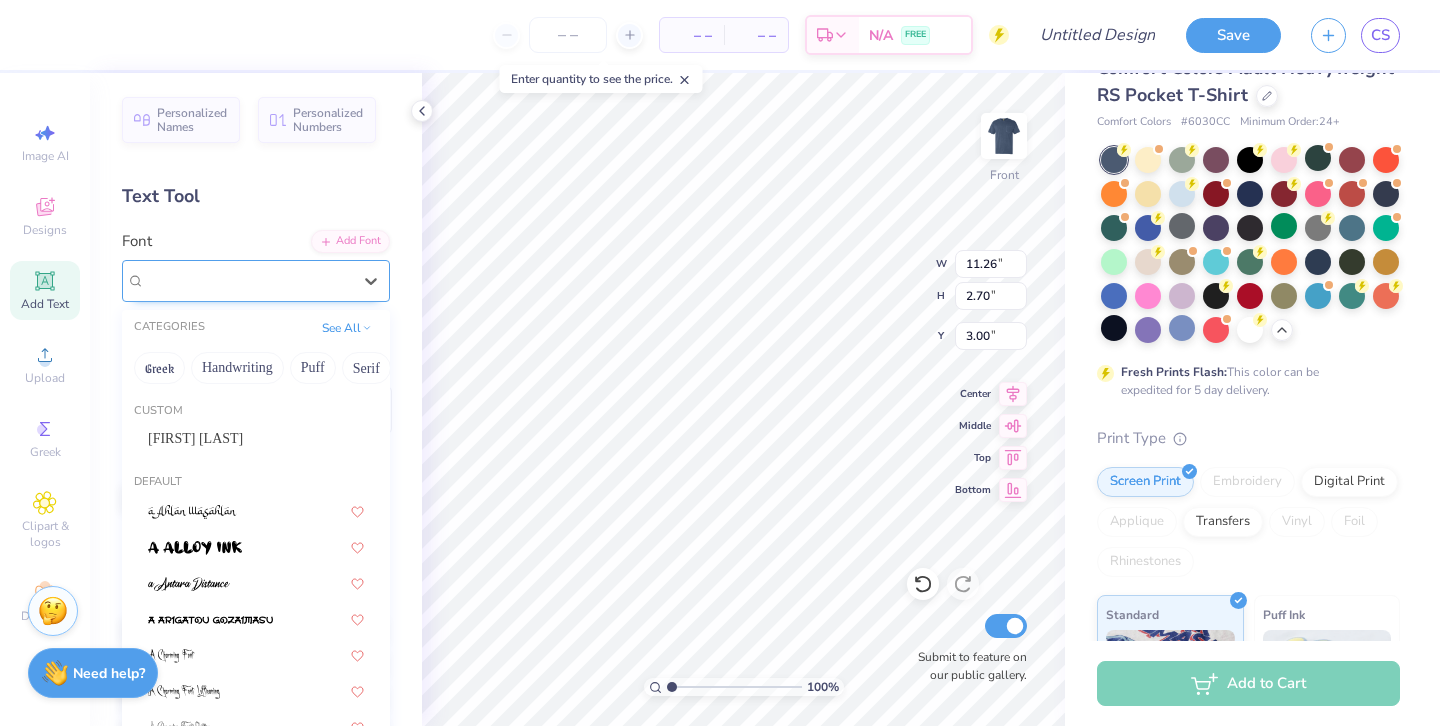 click on "Cloister Black" at bounding box center [248, 280] 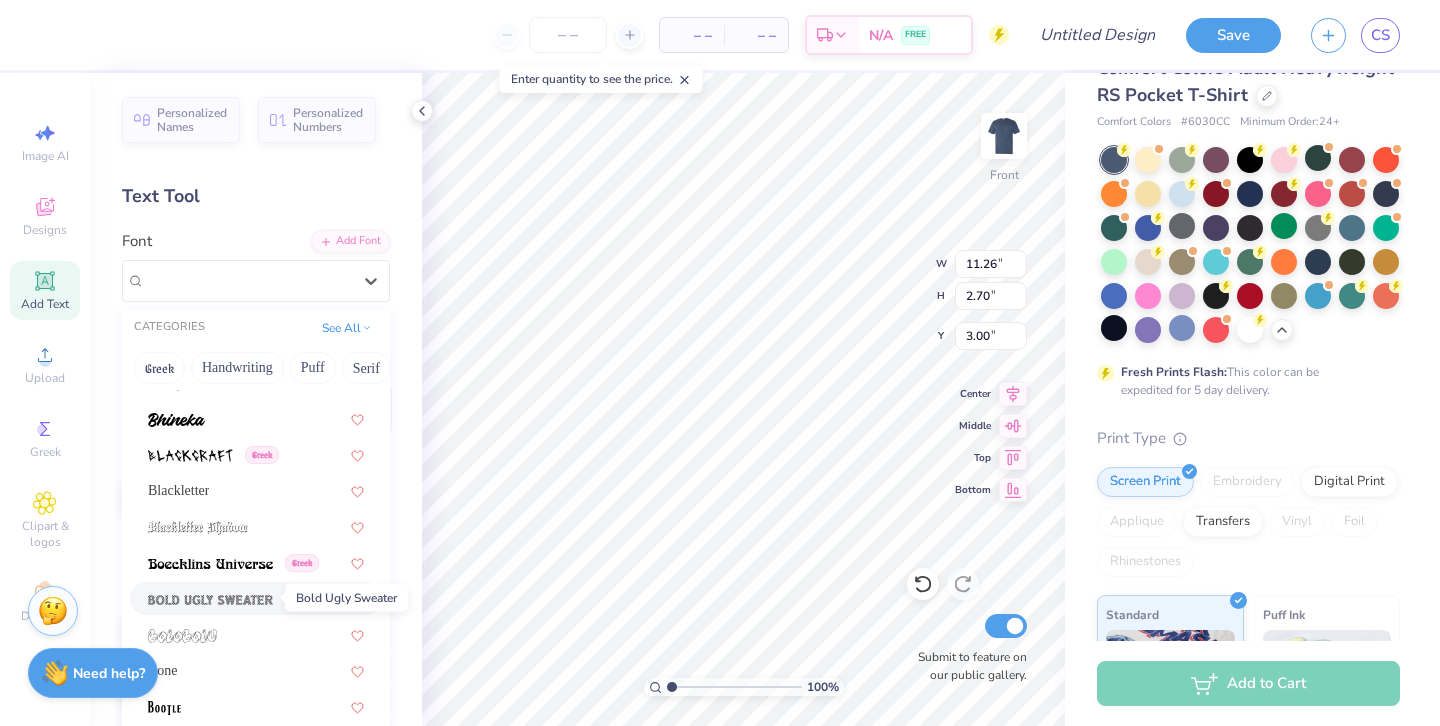 scroll, scrollTop: 1102, scrollLeft: 0, axis: vertical 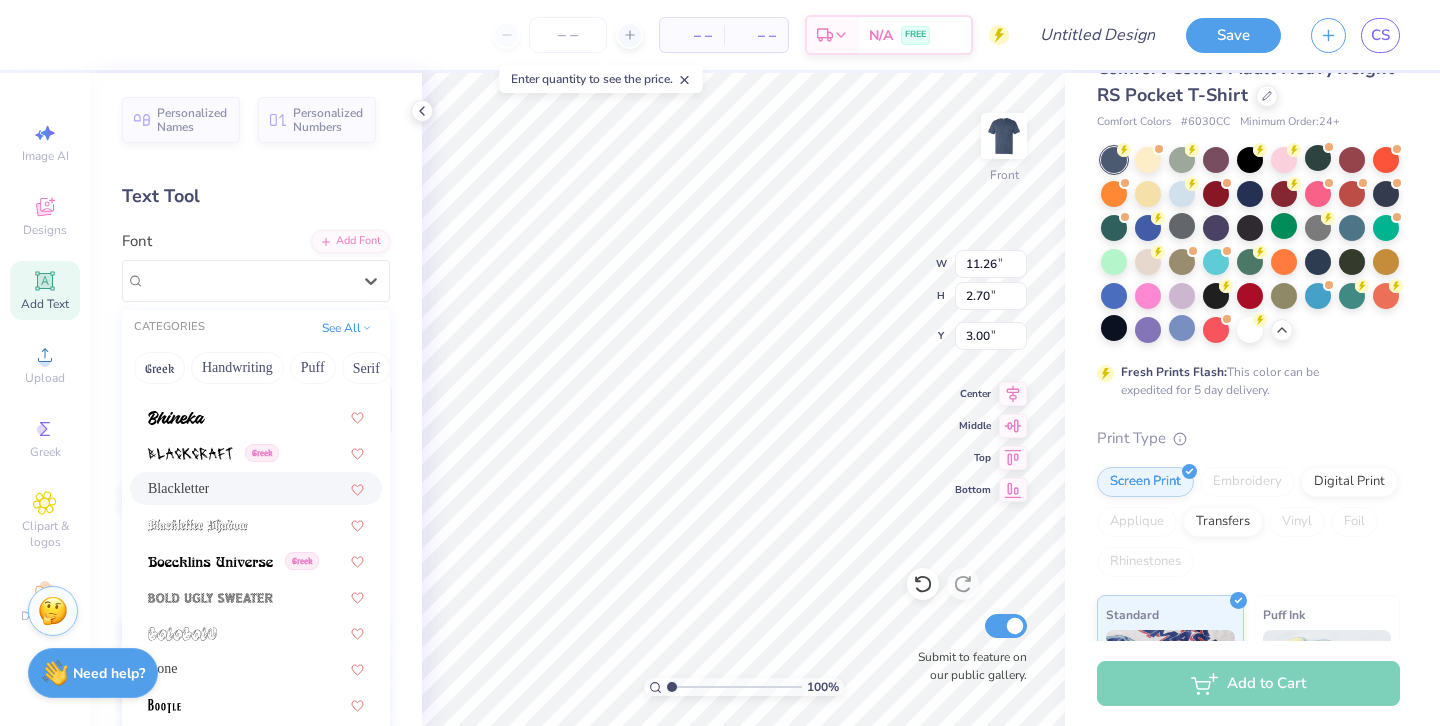click on "Blackletter" at bounding box center [256, 488] 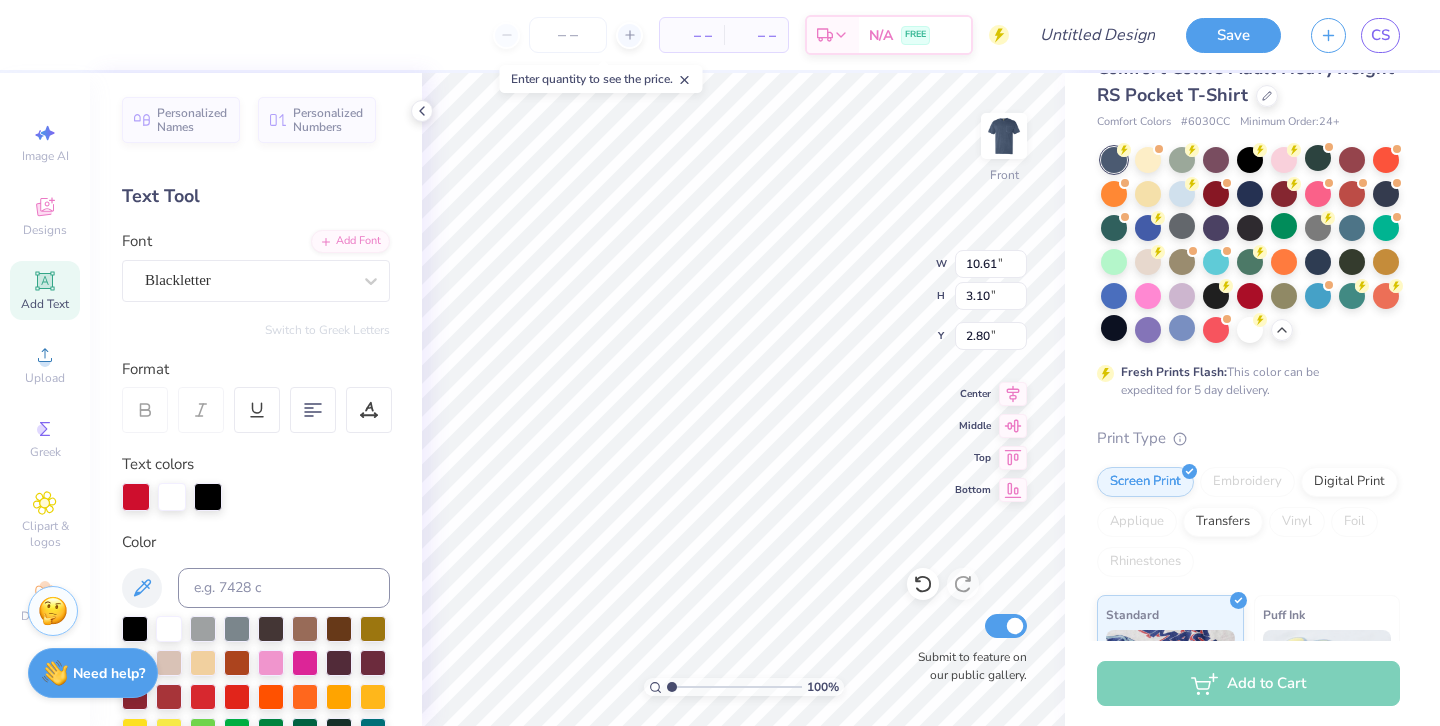 type on "10.61" 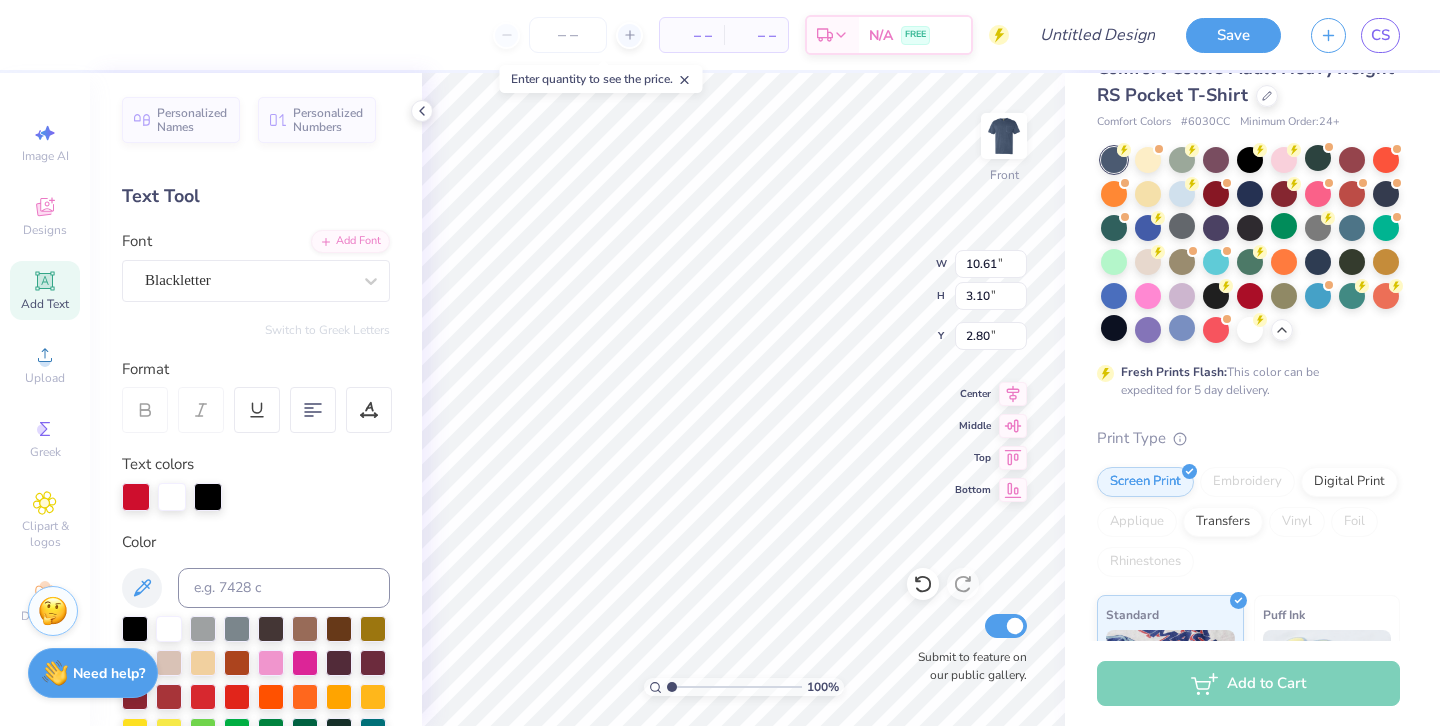 type on "11.08" 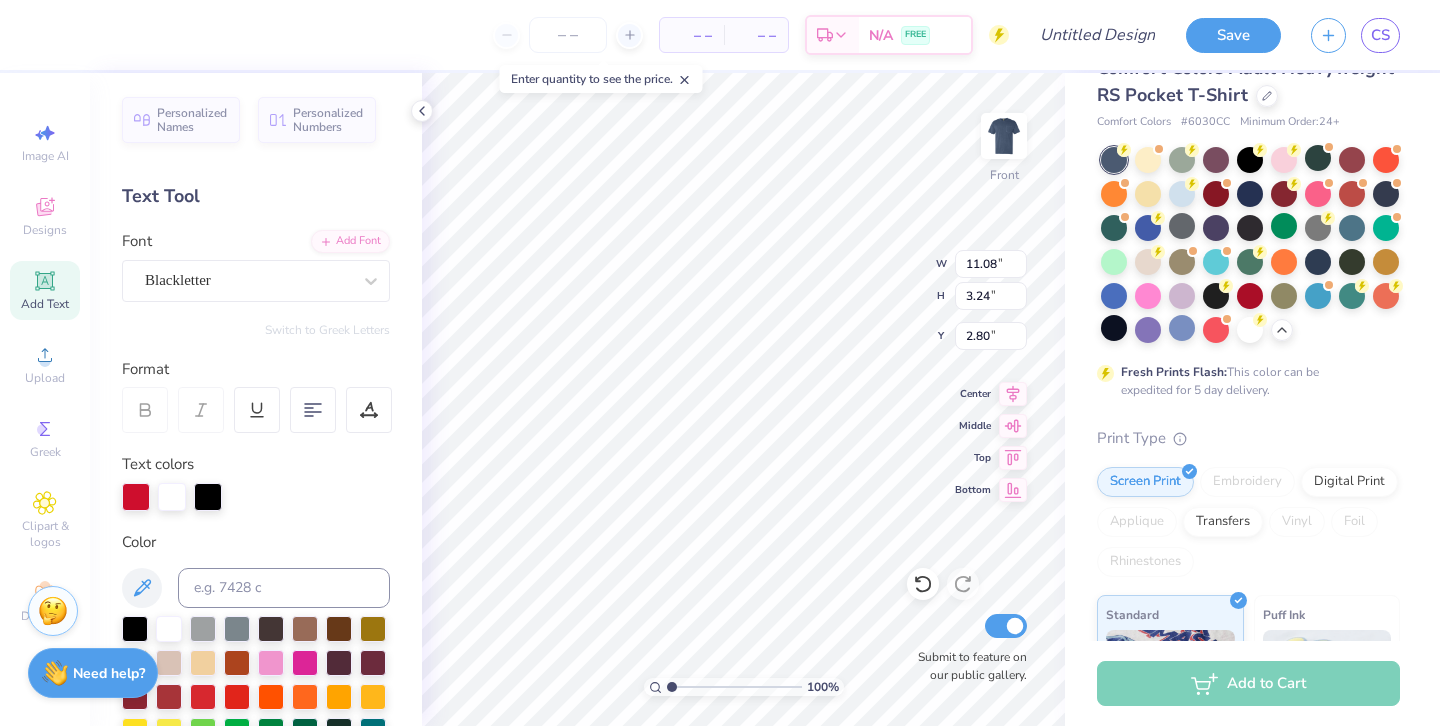 type on "11.04" 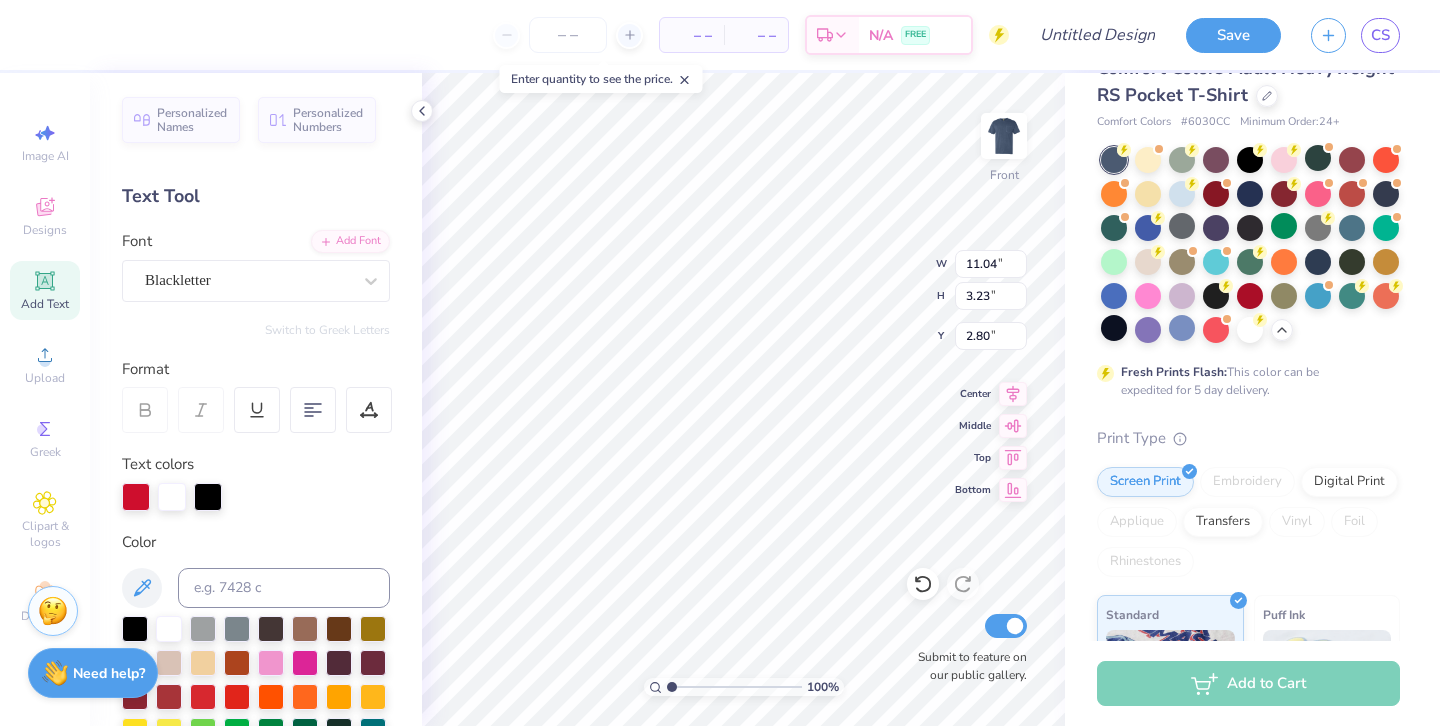 type on "11.00" 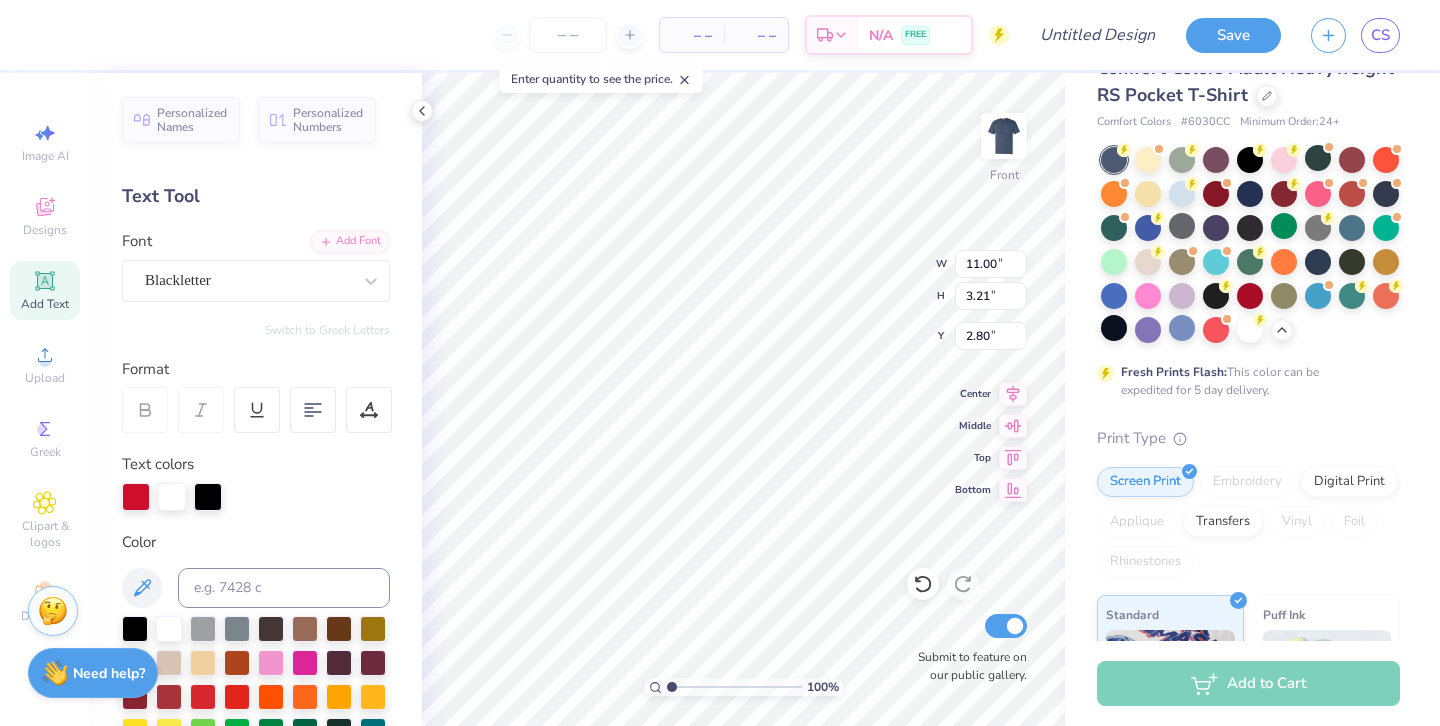 type on "3.00" 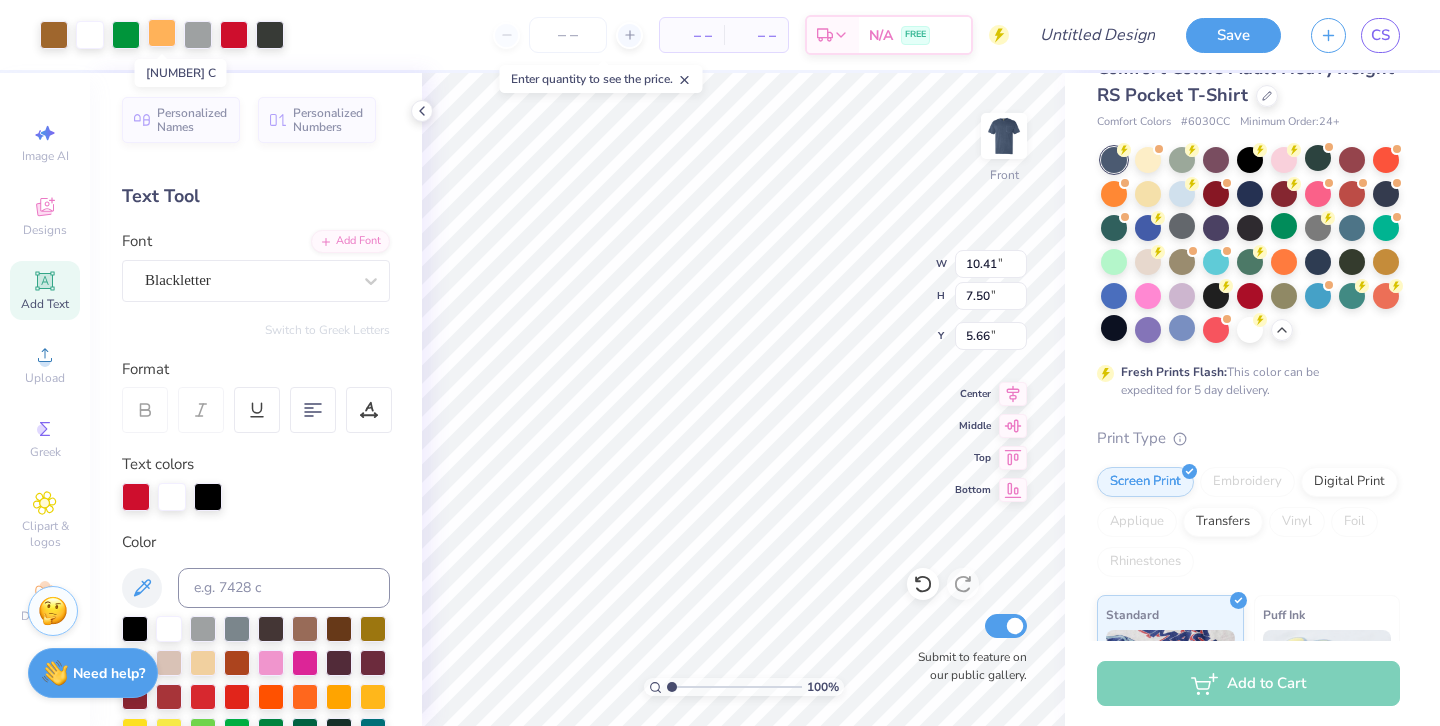click at bounding box center (162, 33) 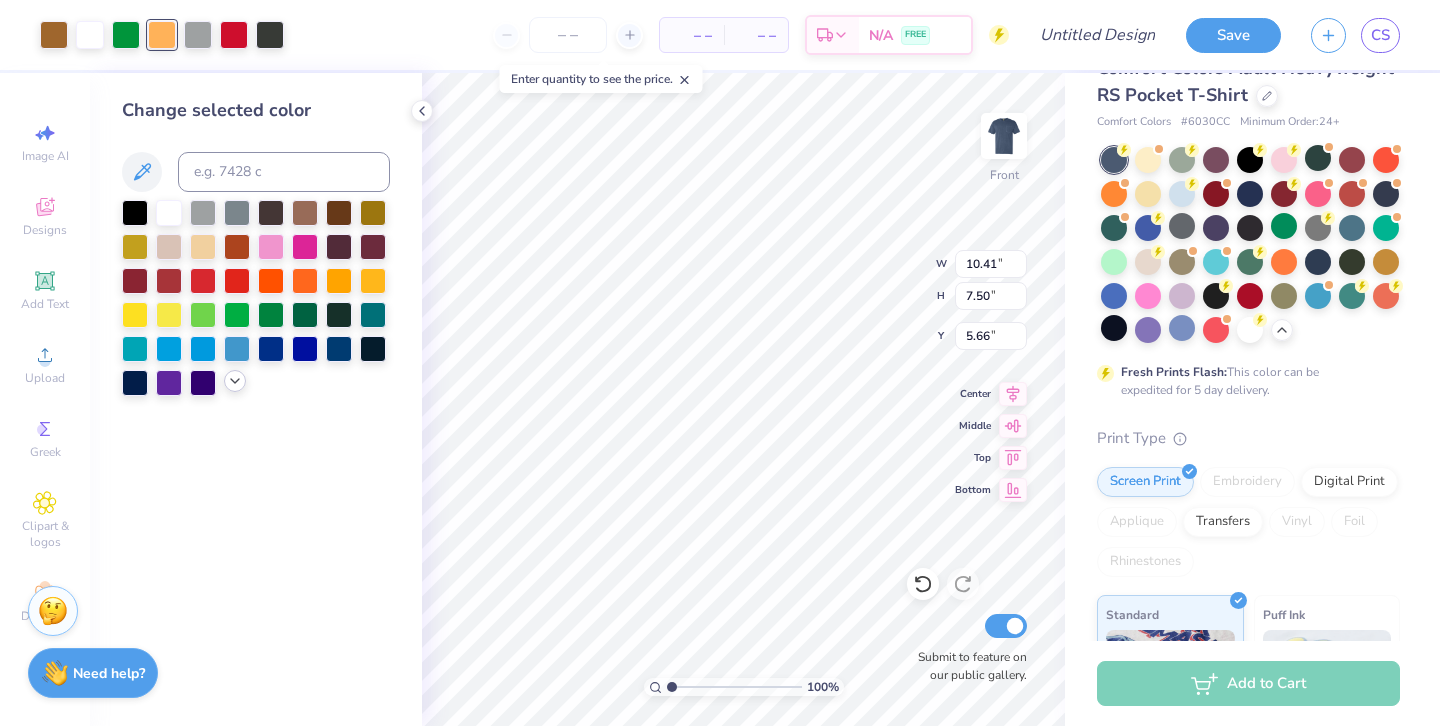 click 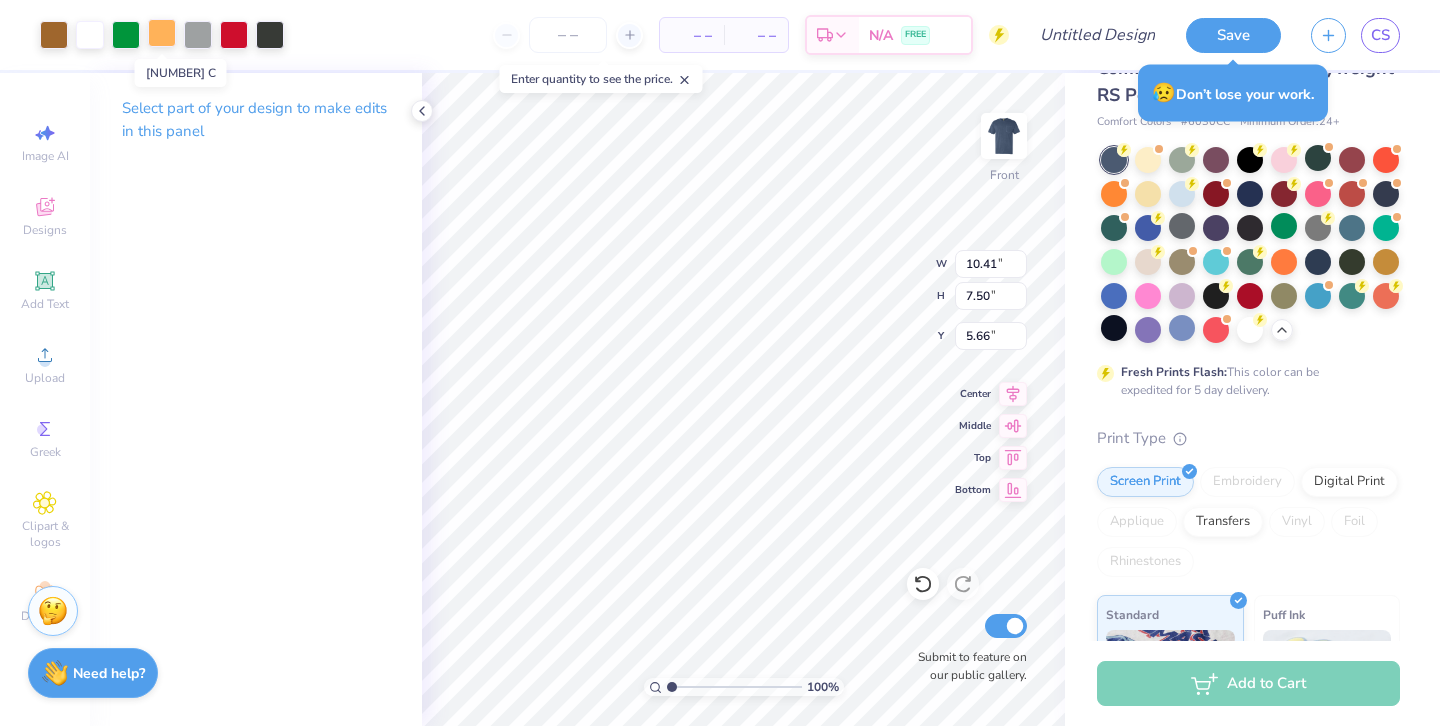 click at bounding box center [162, 33] 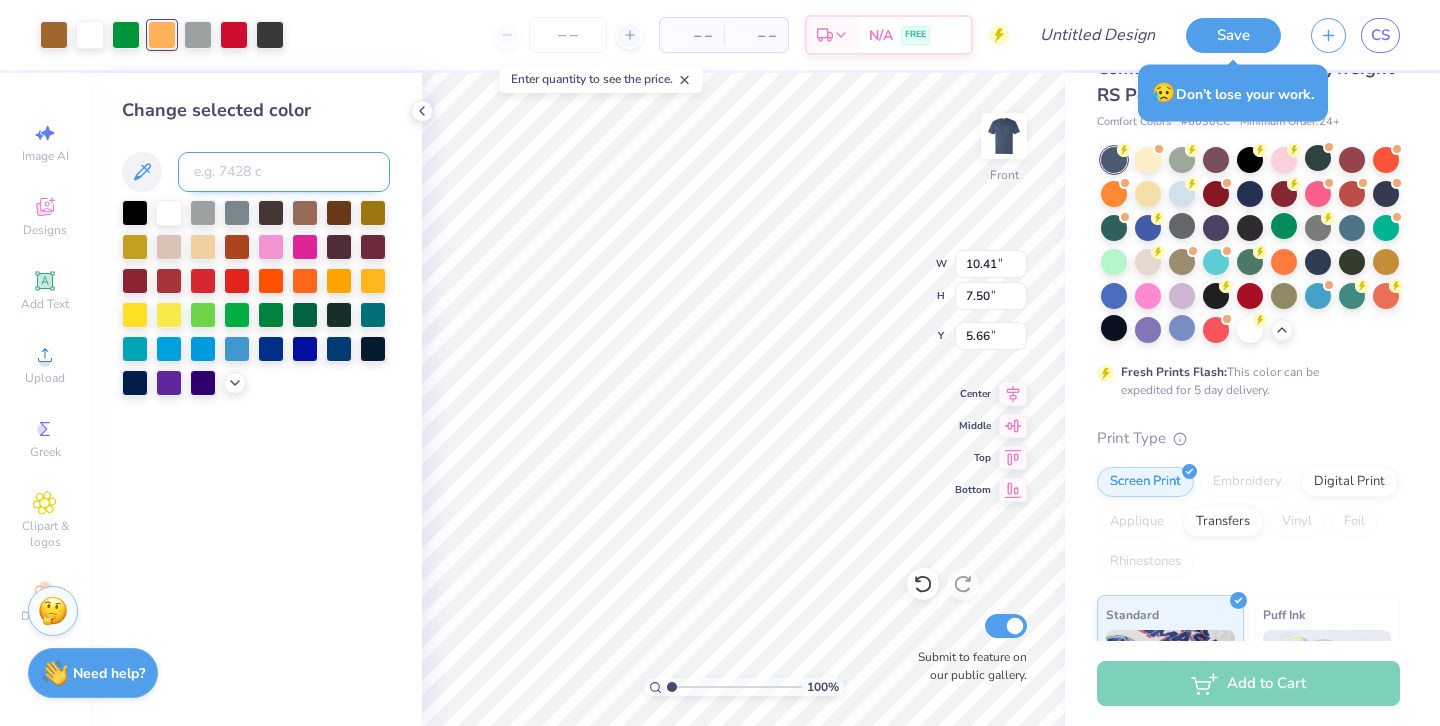 click at bounding box center (284, 172) 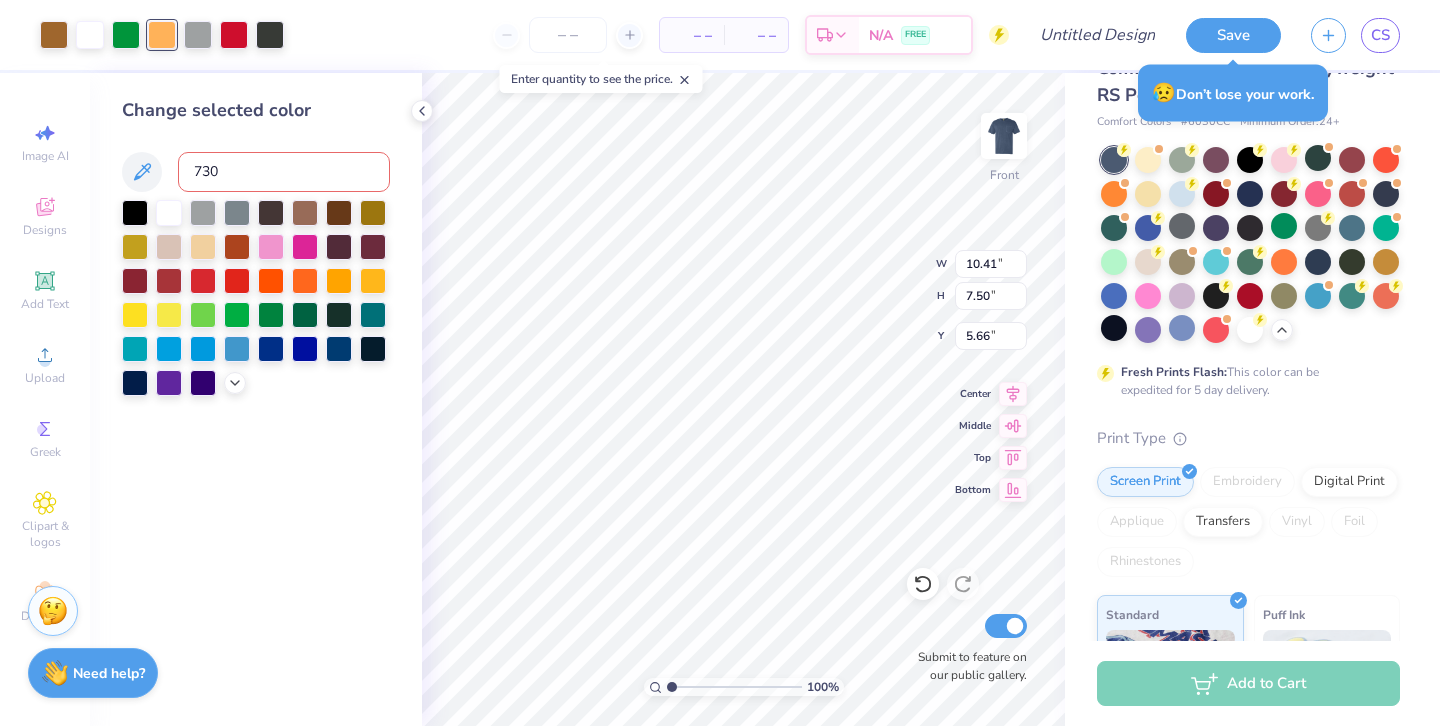 type on "730" 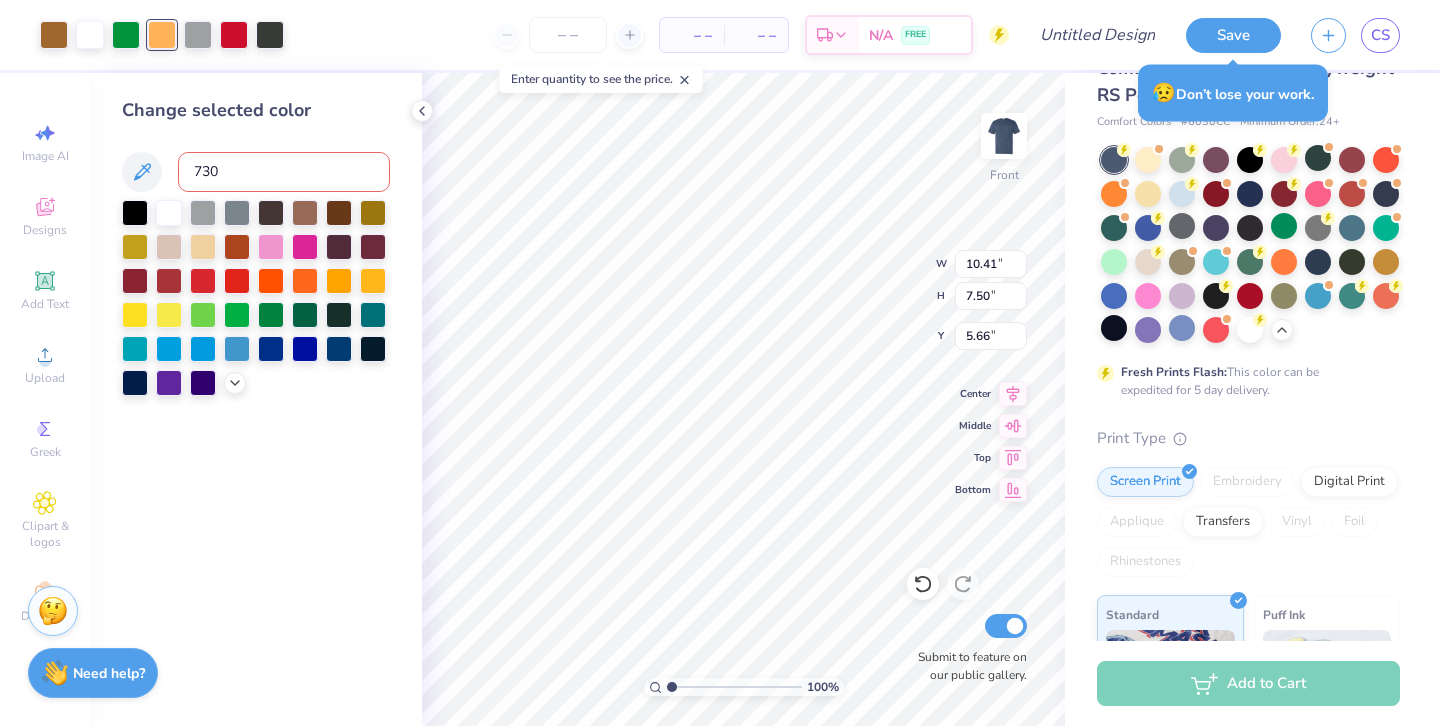 type 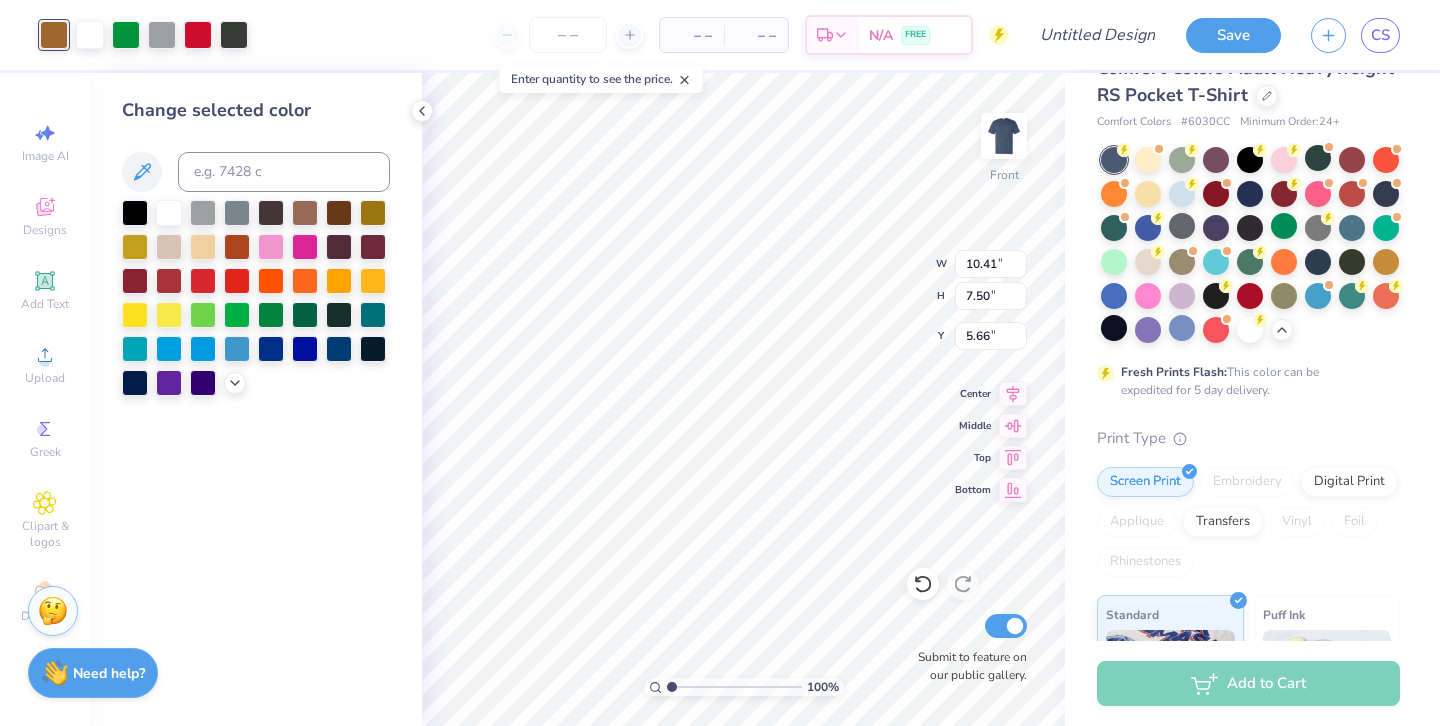 click on "Change selected color" at bounding box center [256, 399] 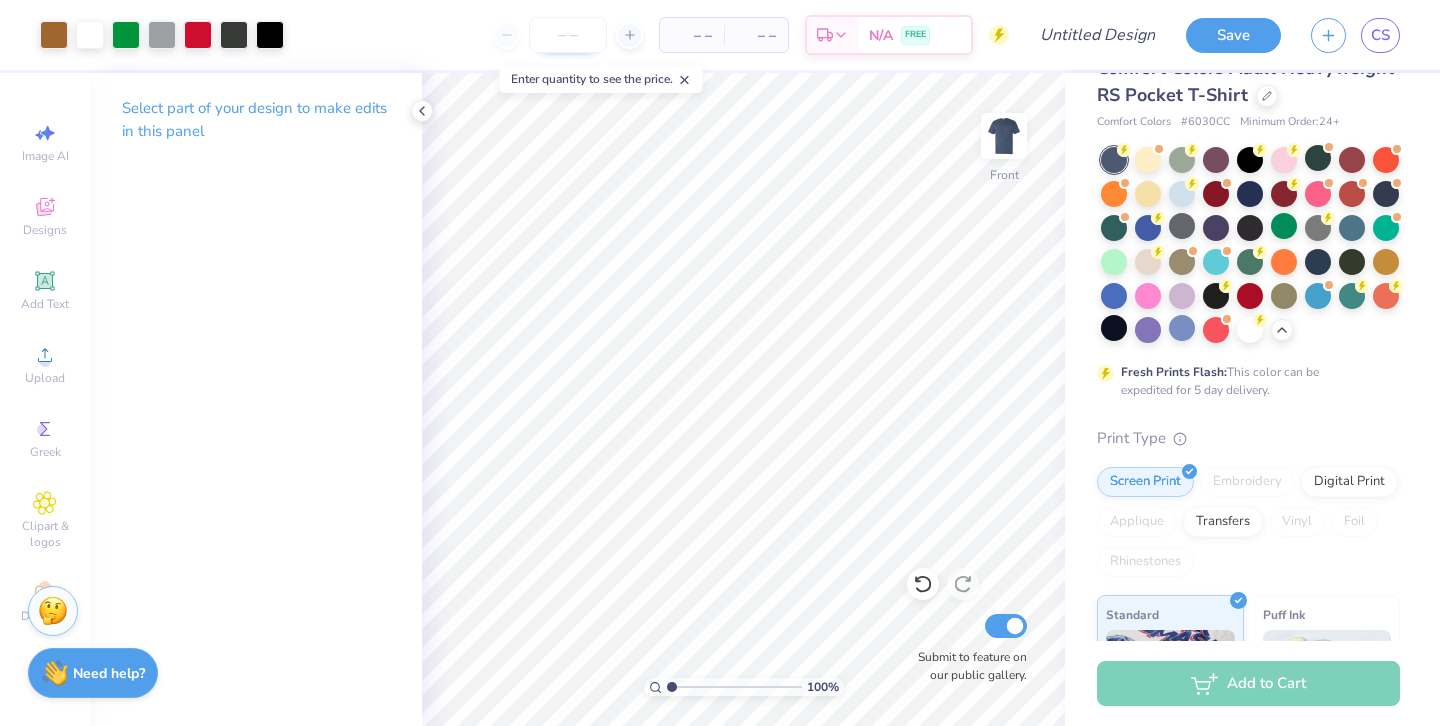click at bounding box center [568, 35] 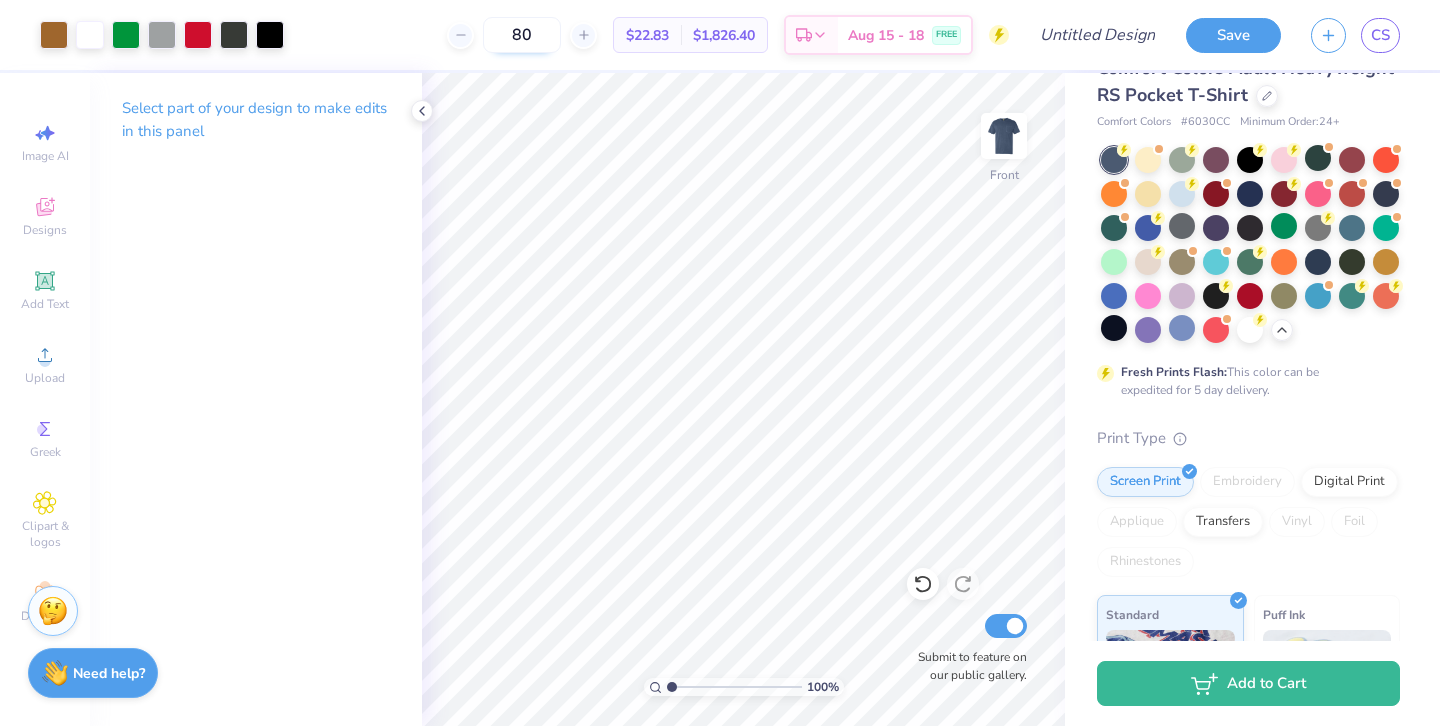type on "8" 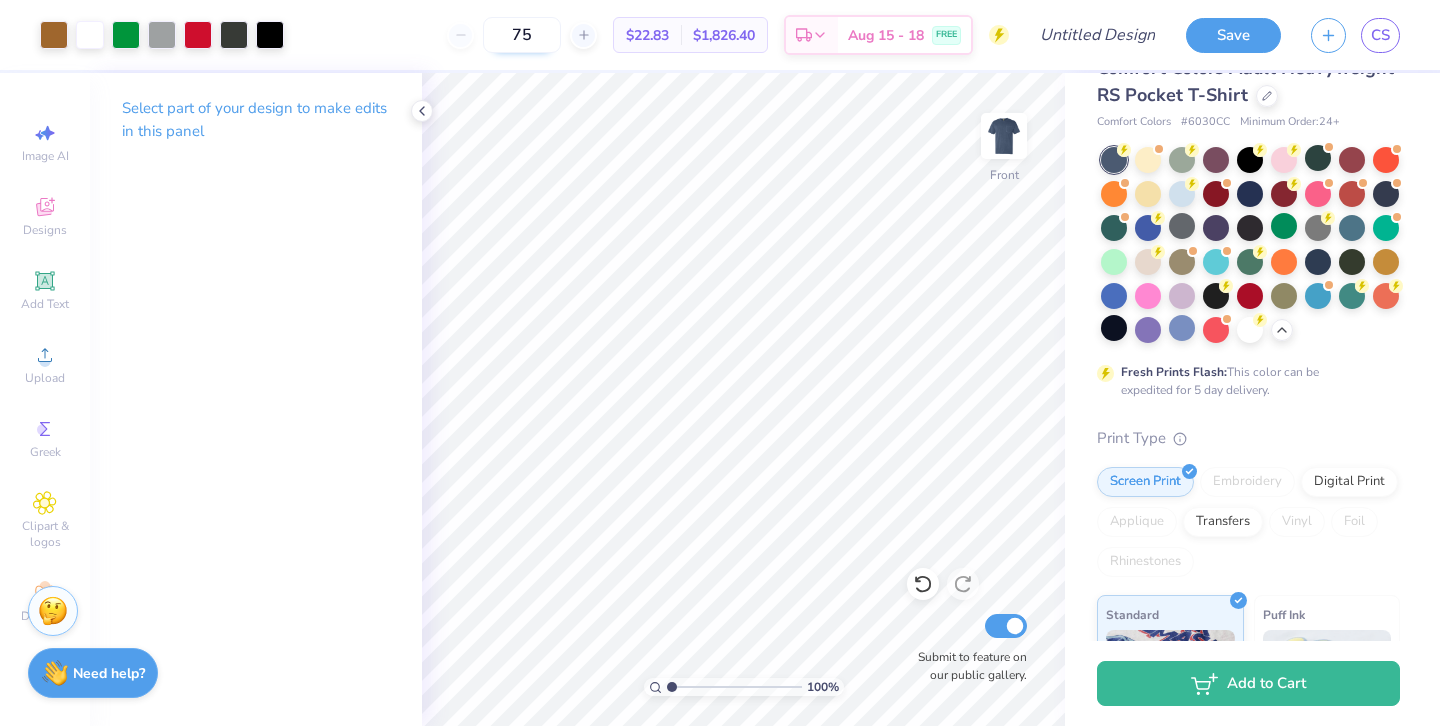 type on "75" 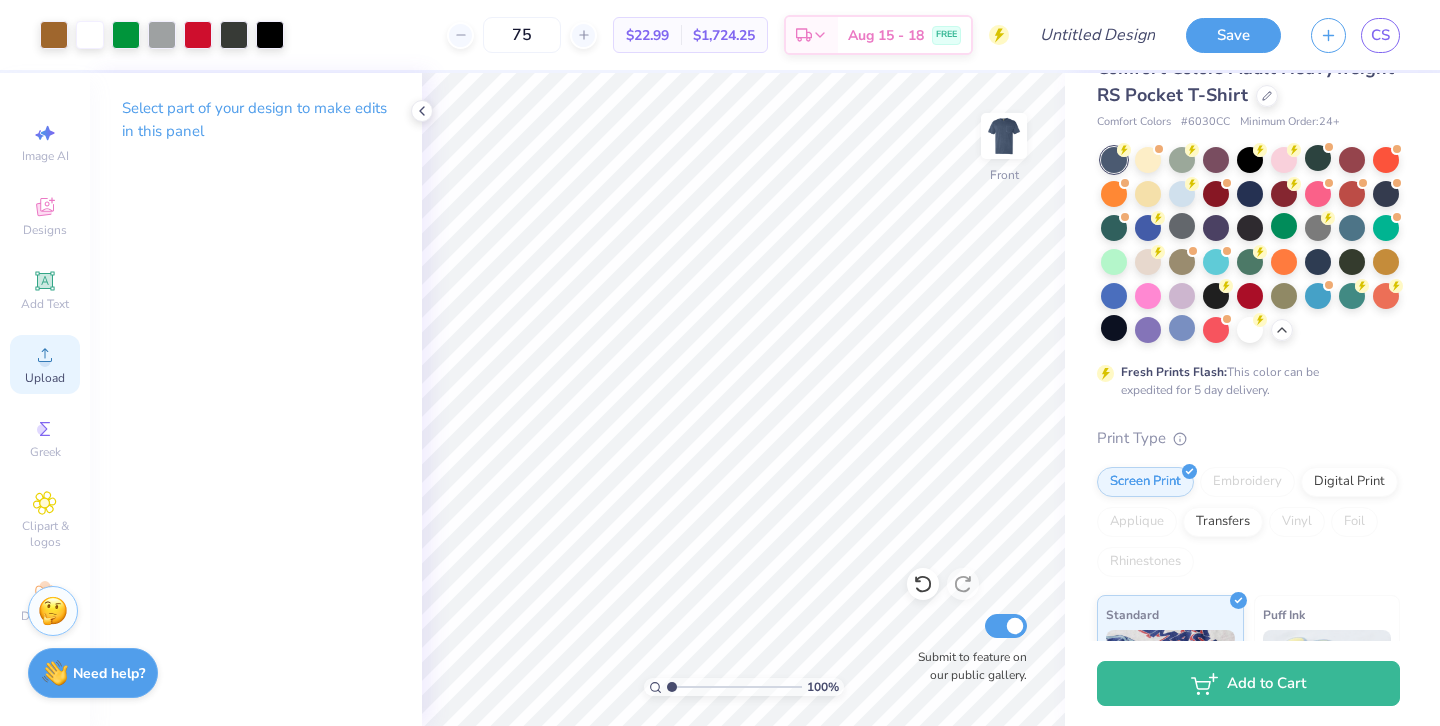 click 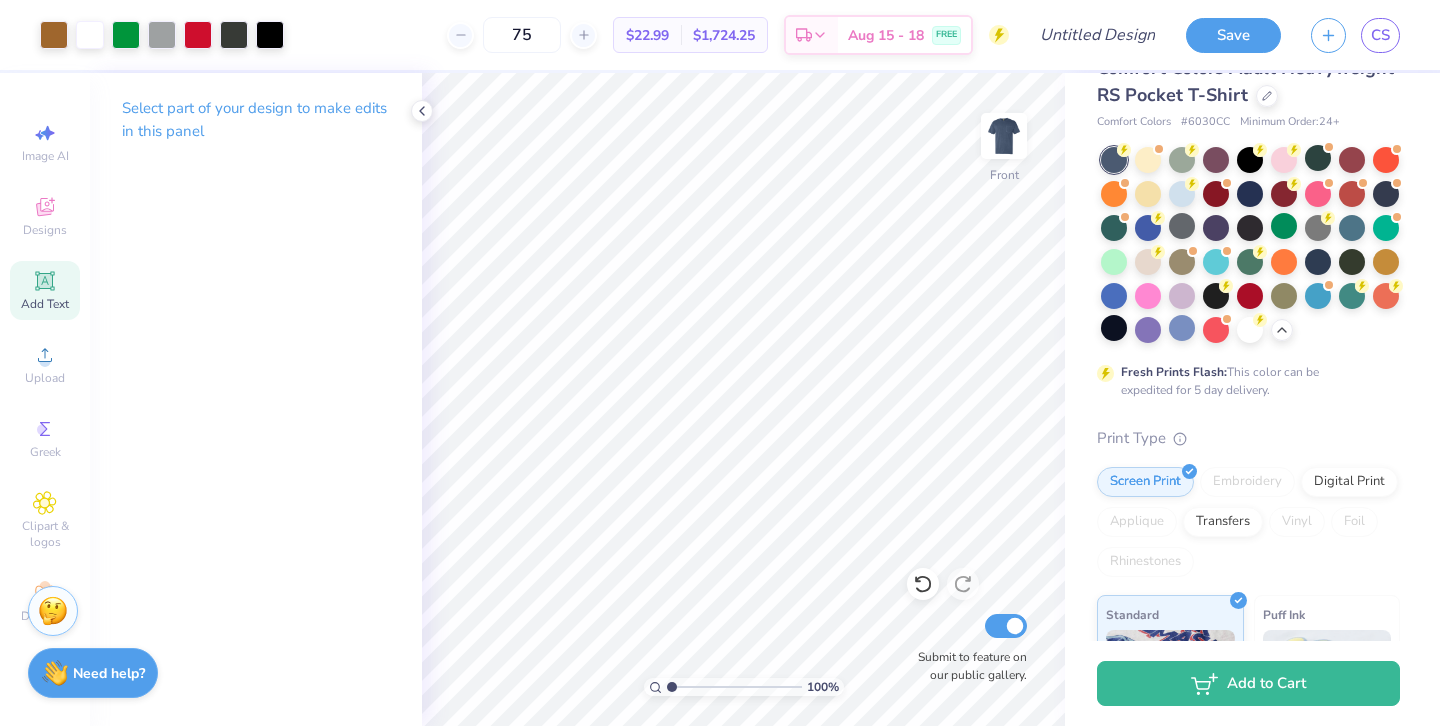click on "Add Text" at bounding box center (45, 304) 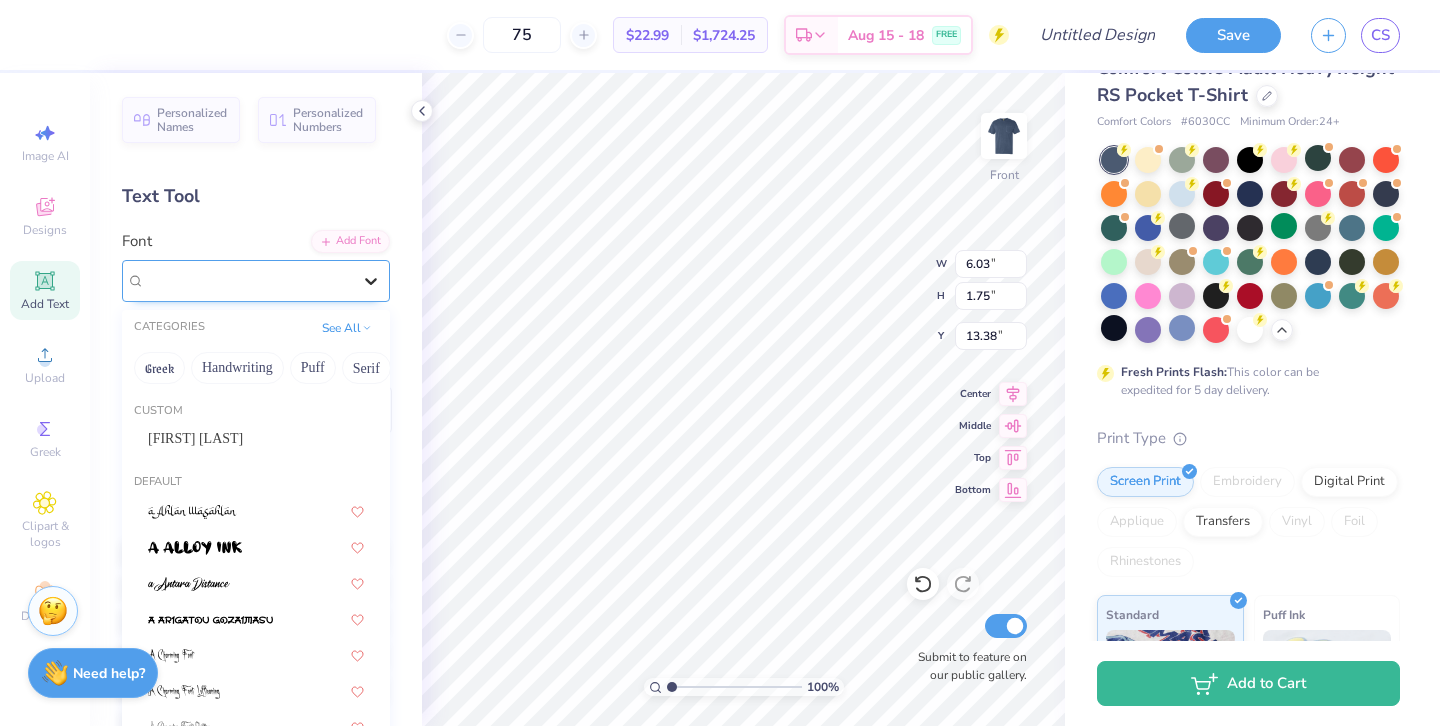 click 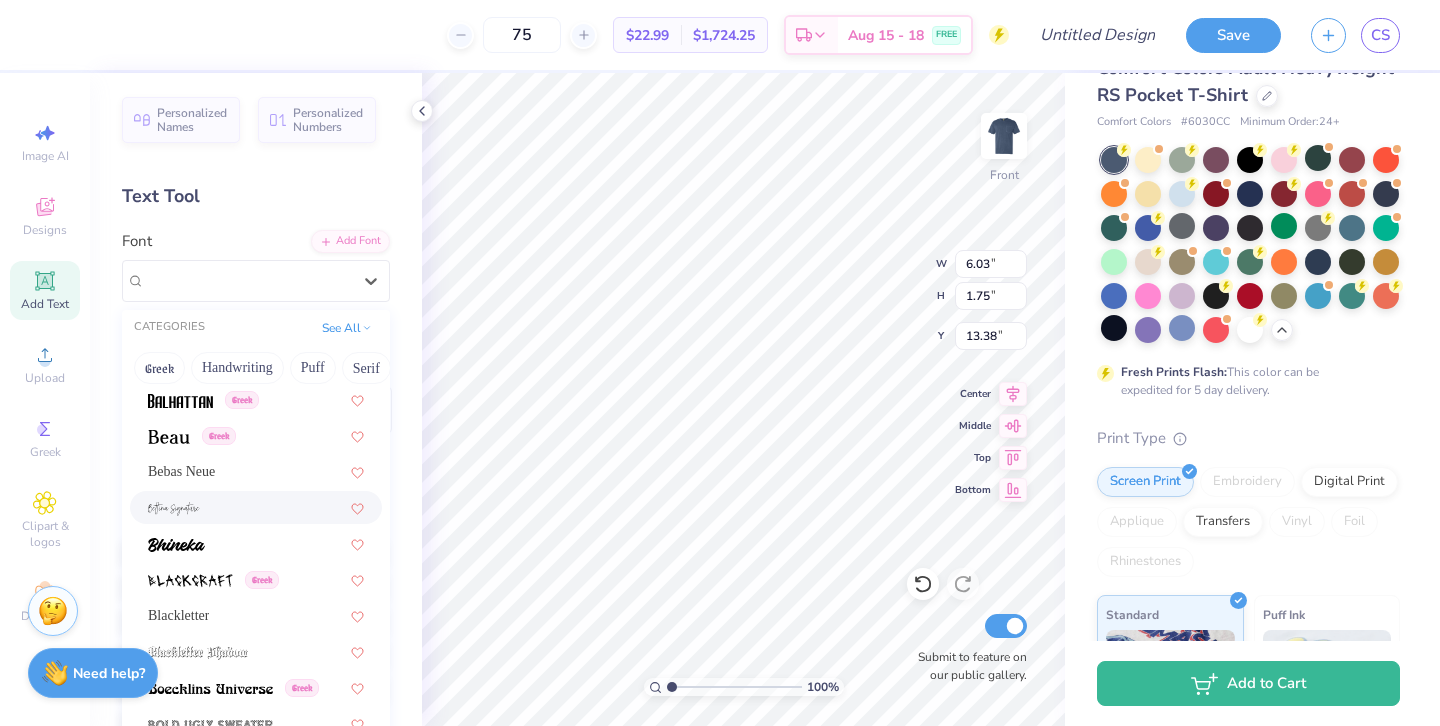 scroll, scrollTop: 991, scrollLeft: 0, axis: vertical 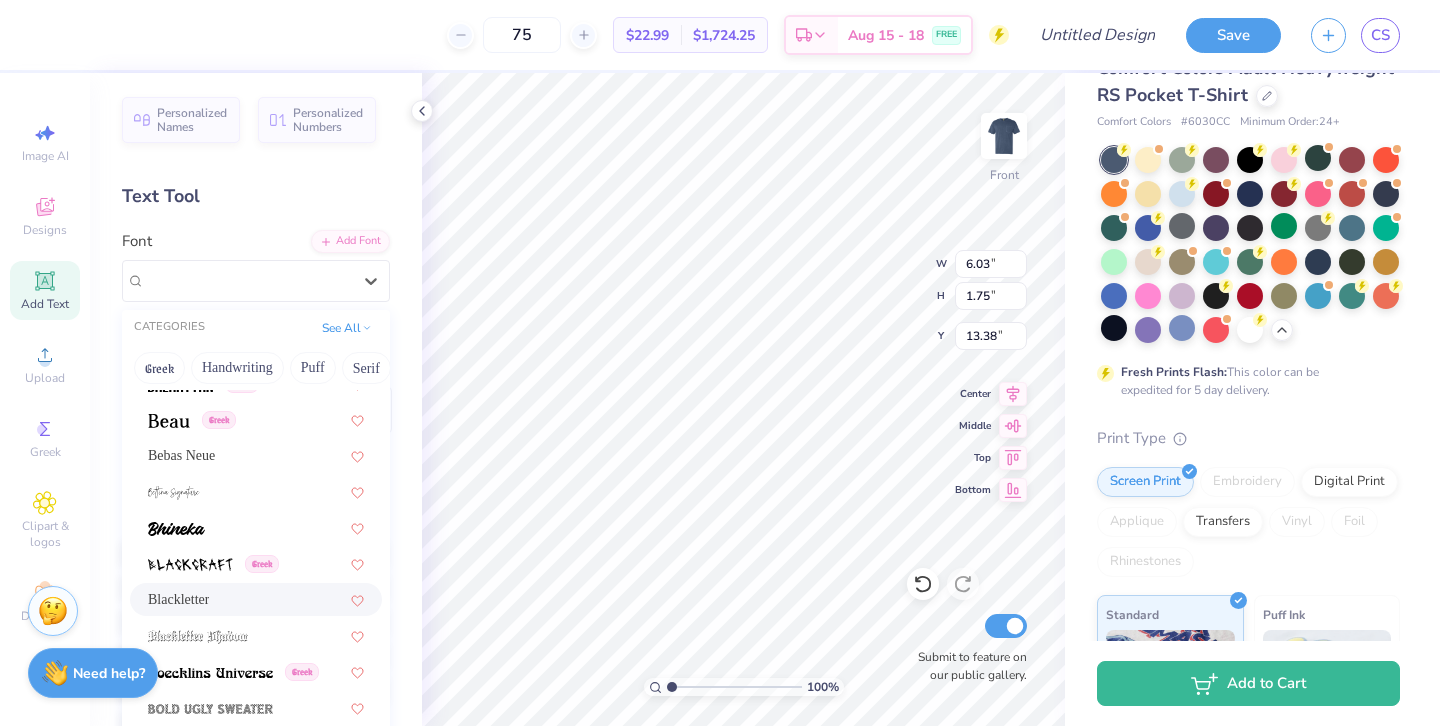 click on "Blackletter" at bounding box center [256, 599] 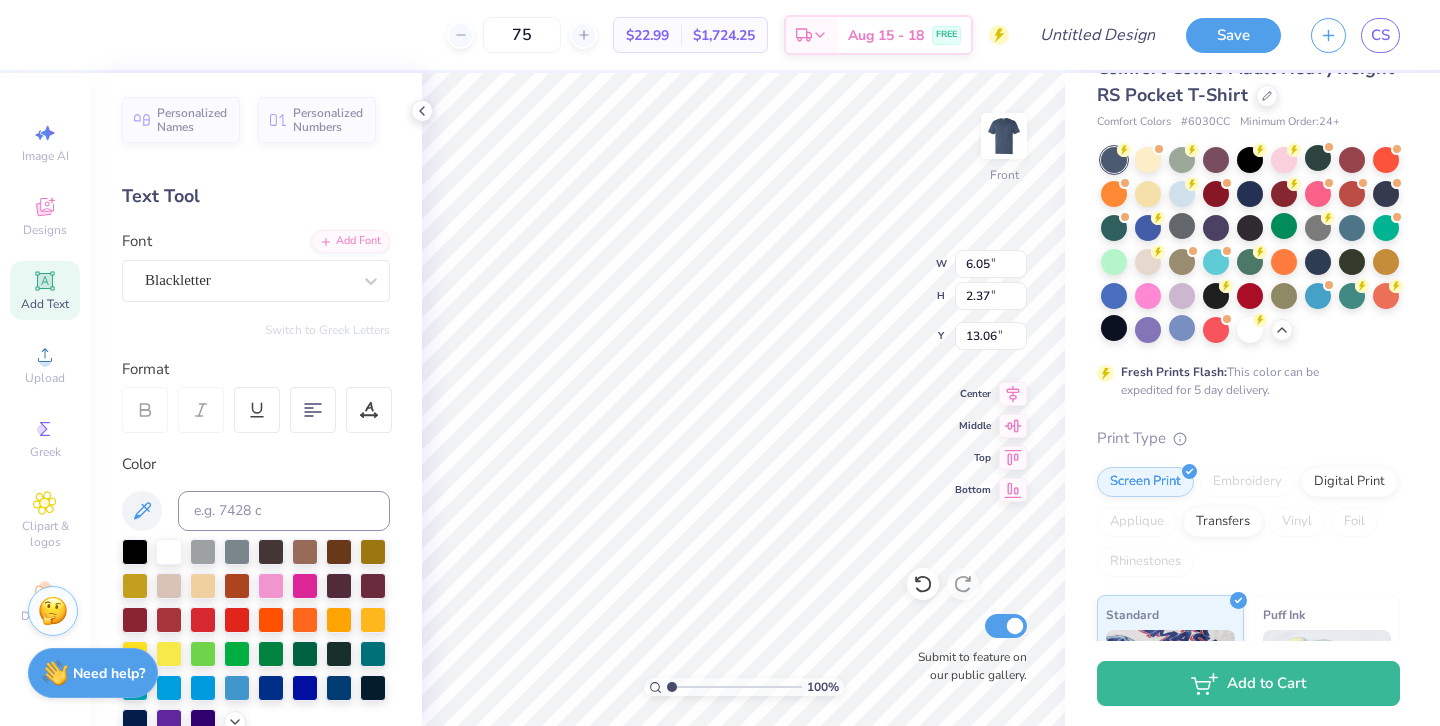 type on "6.05" 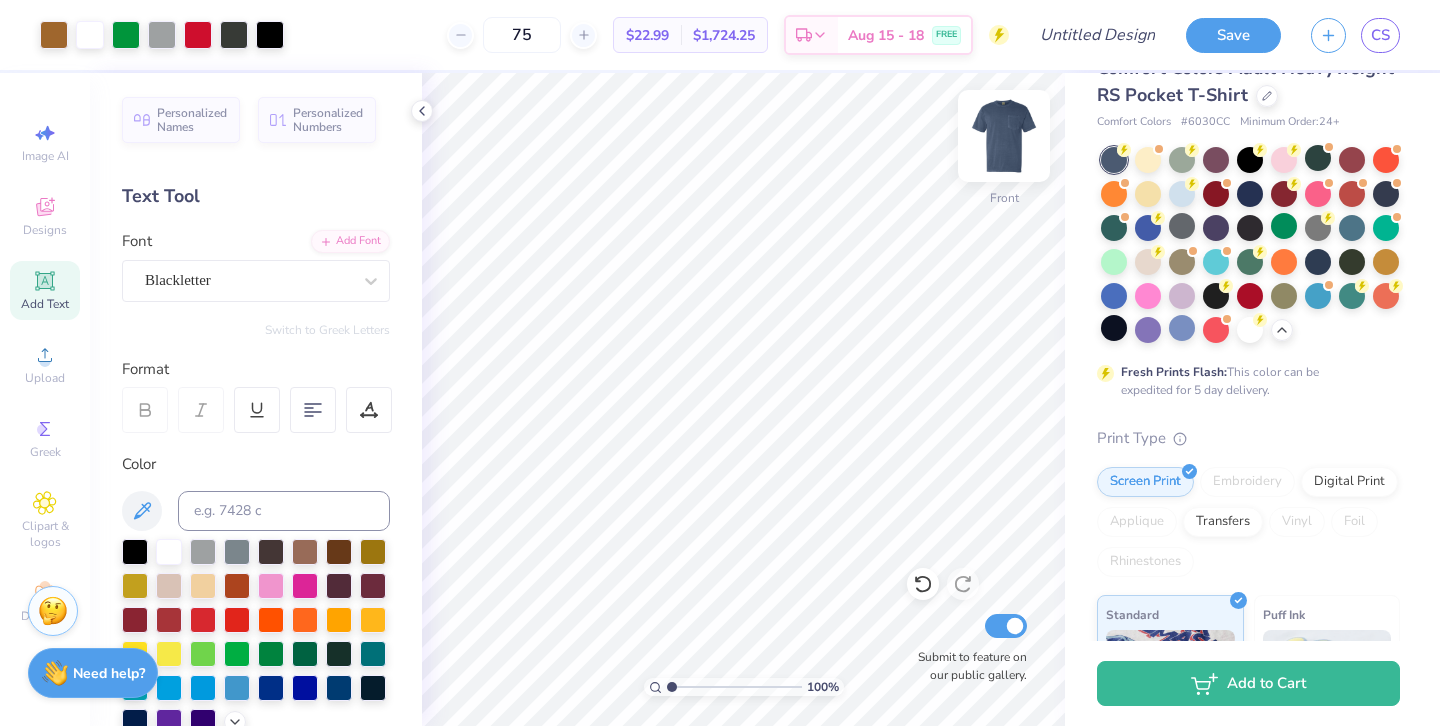 click at bounding box center [1004, 136] 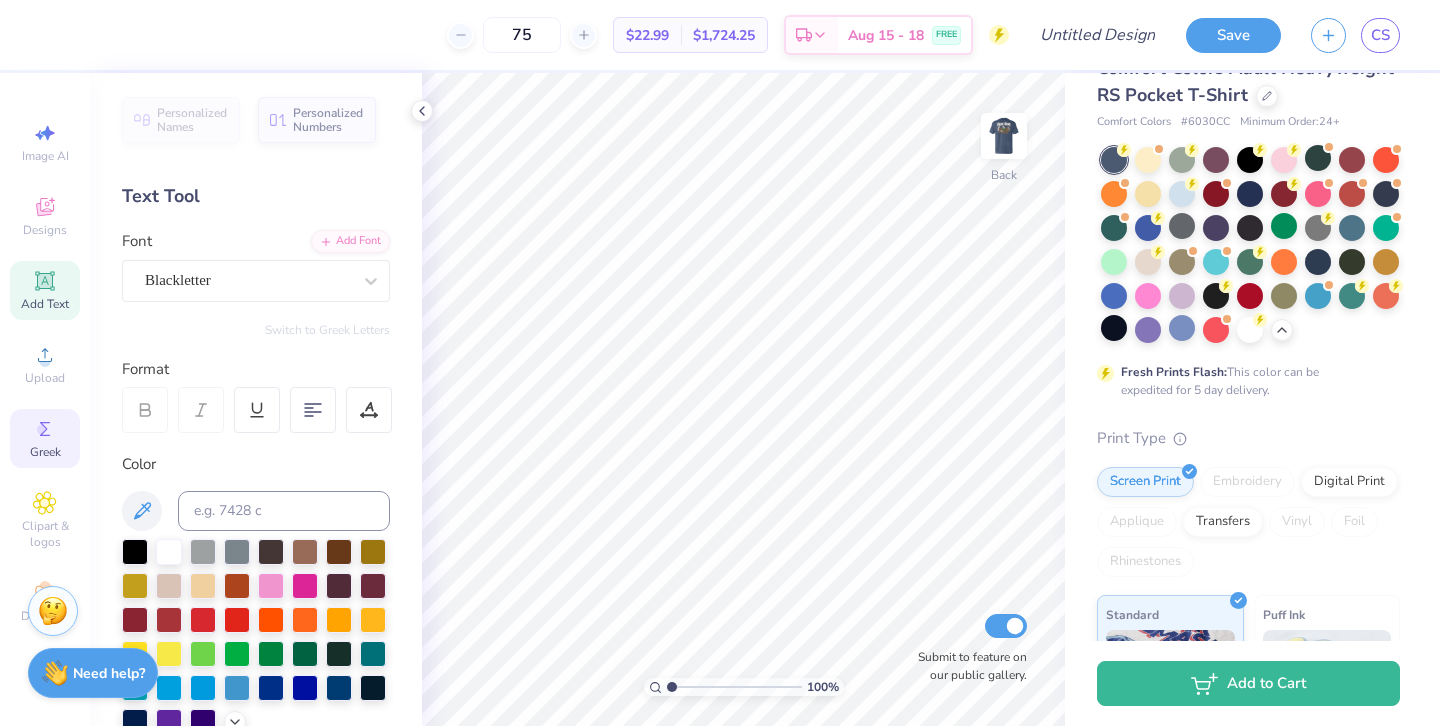 click 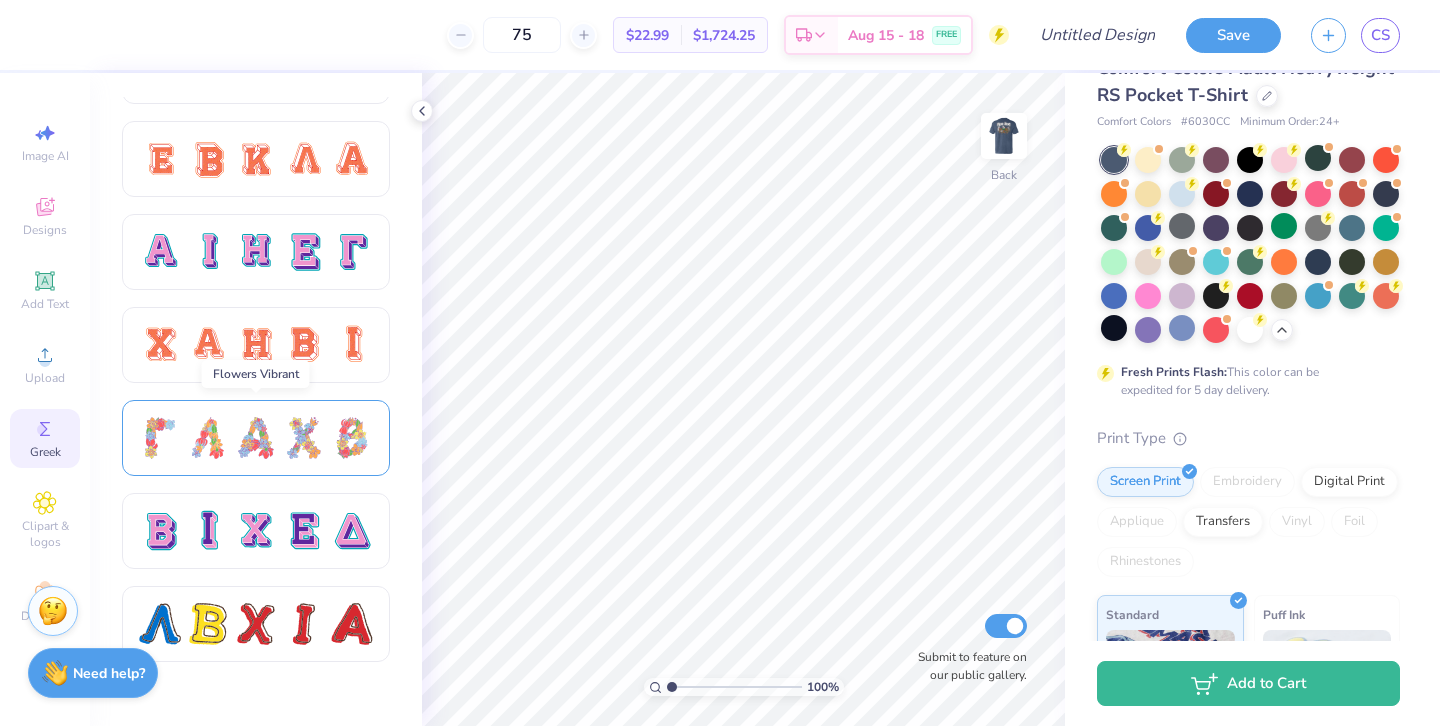 scroll, scrollTop: 1486, scrollLeft: 0, axis: vertical 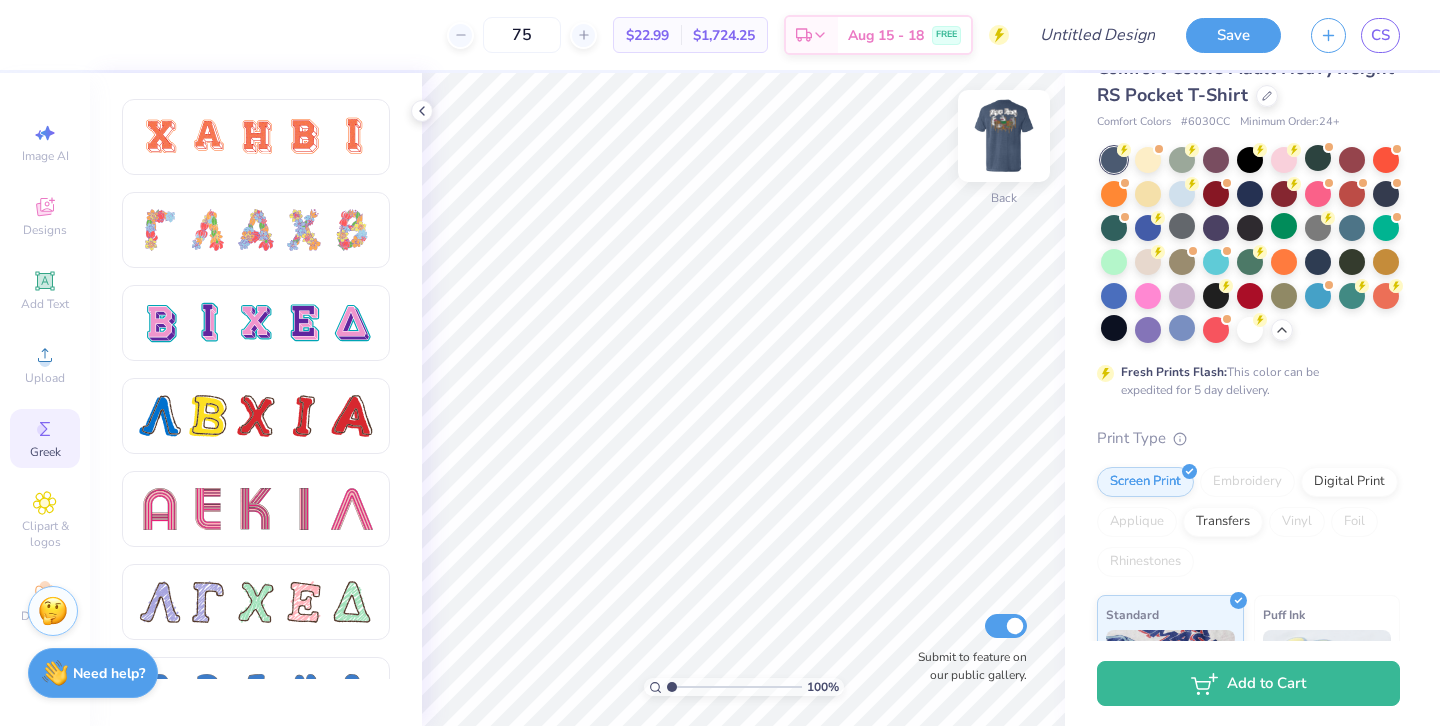 click at bounding box center (1004, 136) 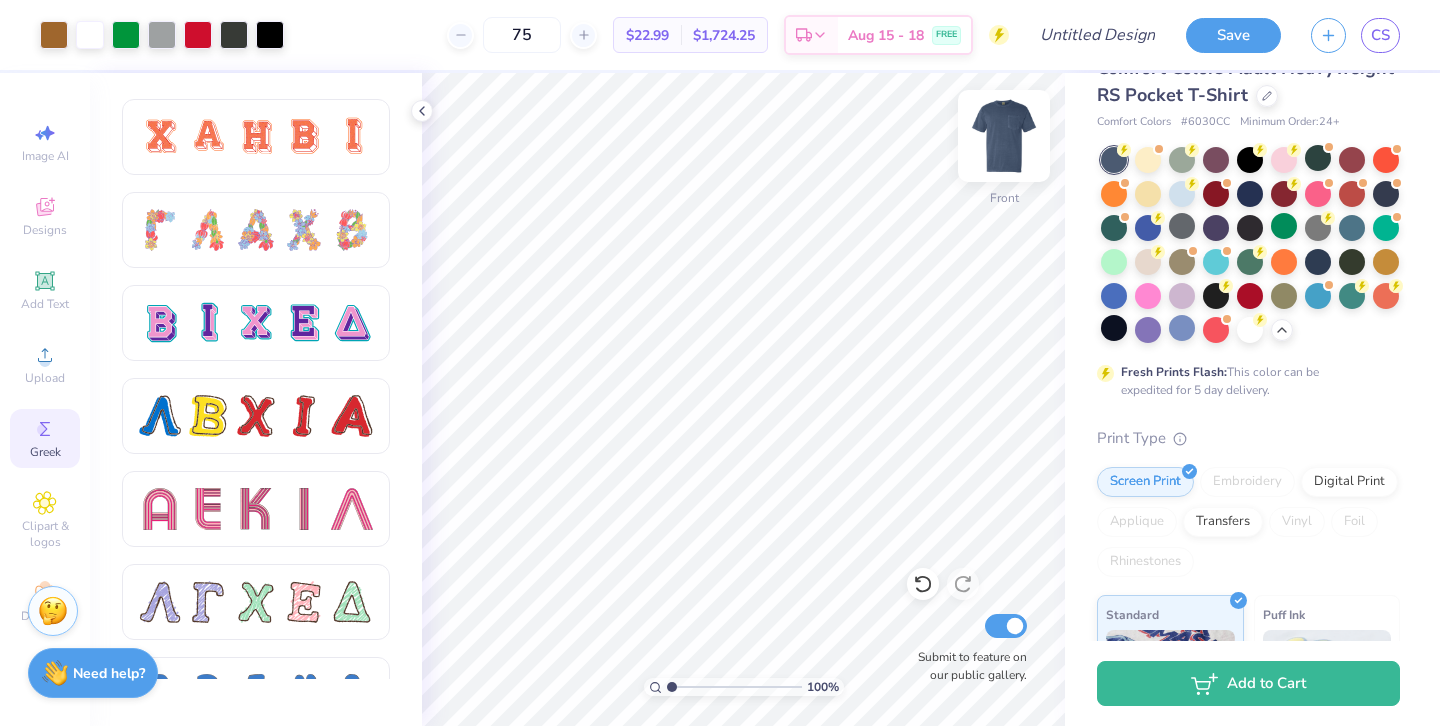 click at bounding box center [1004, 136] 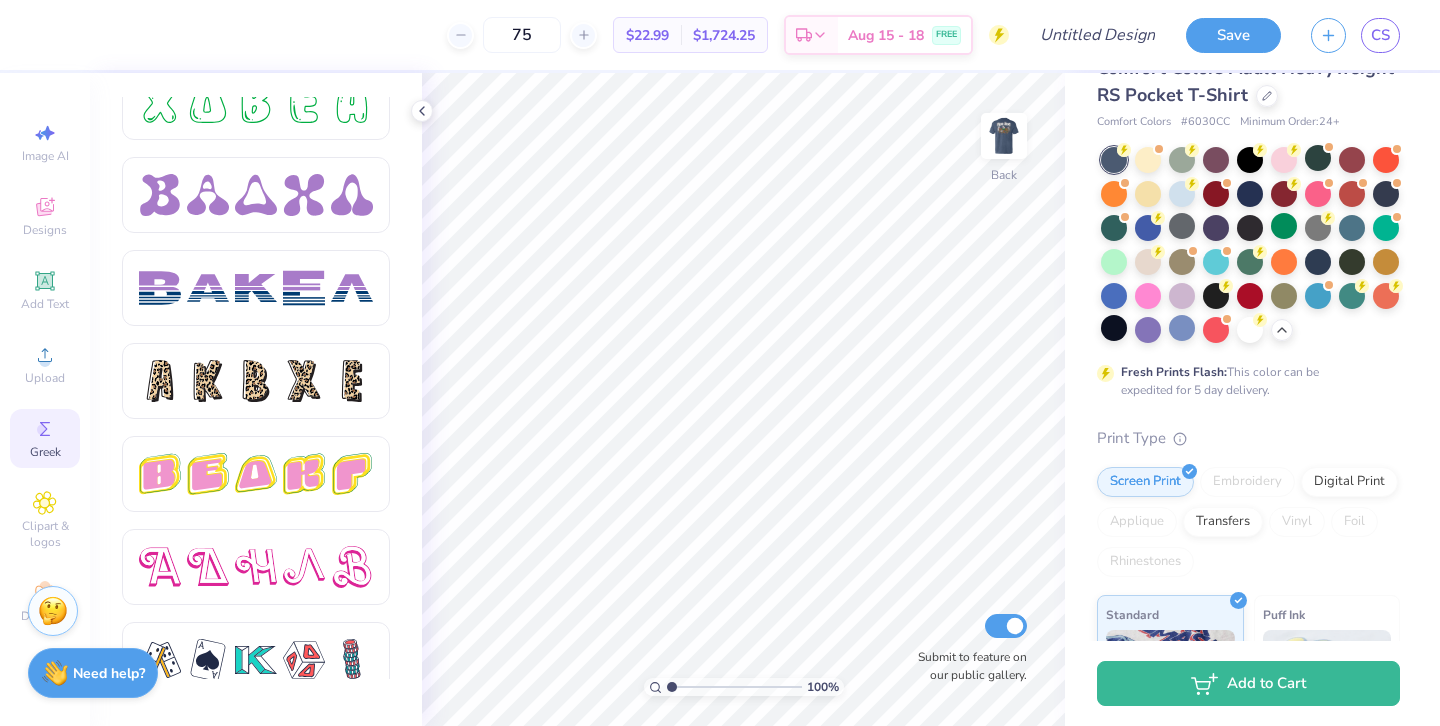 scroll, scrollTop: 3374, scrollLeft: 0, axis: vertical 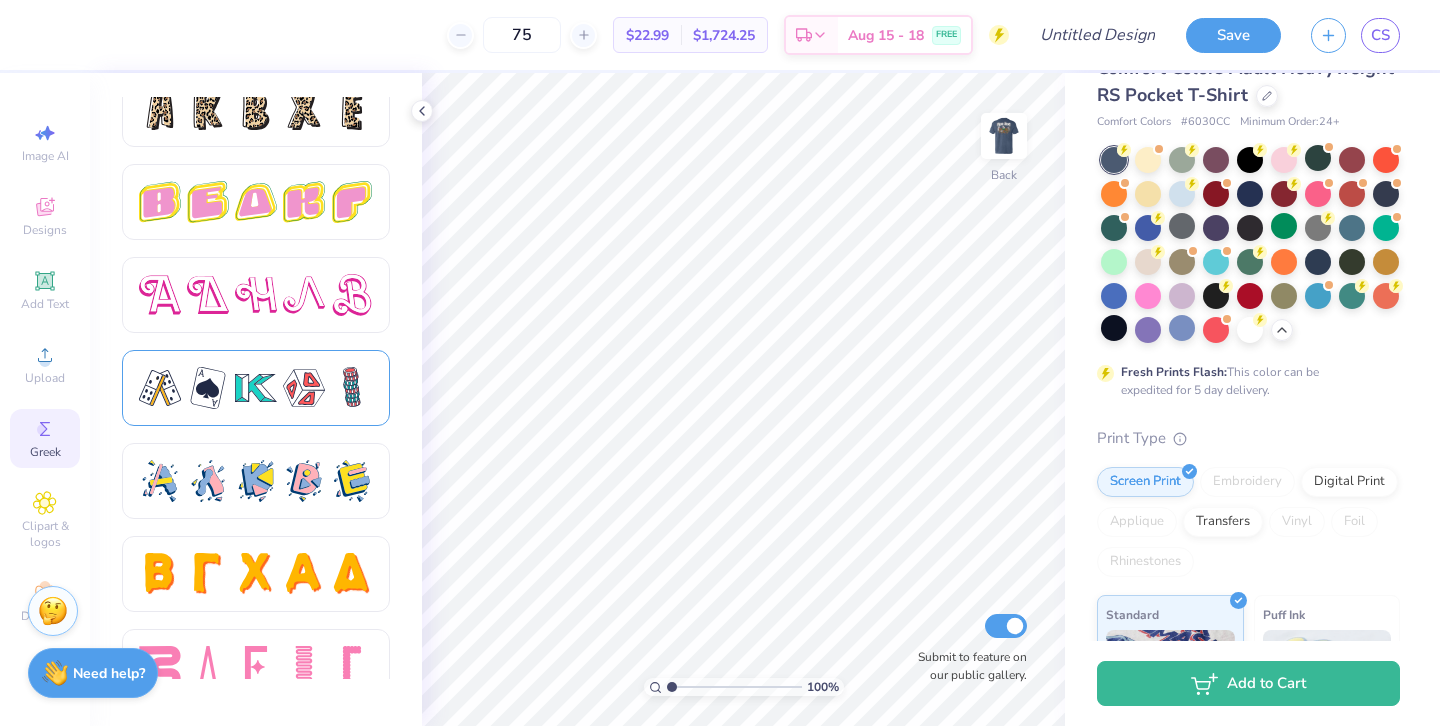 click at bounding box center (304, 388) 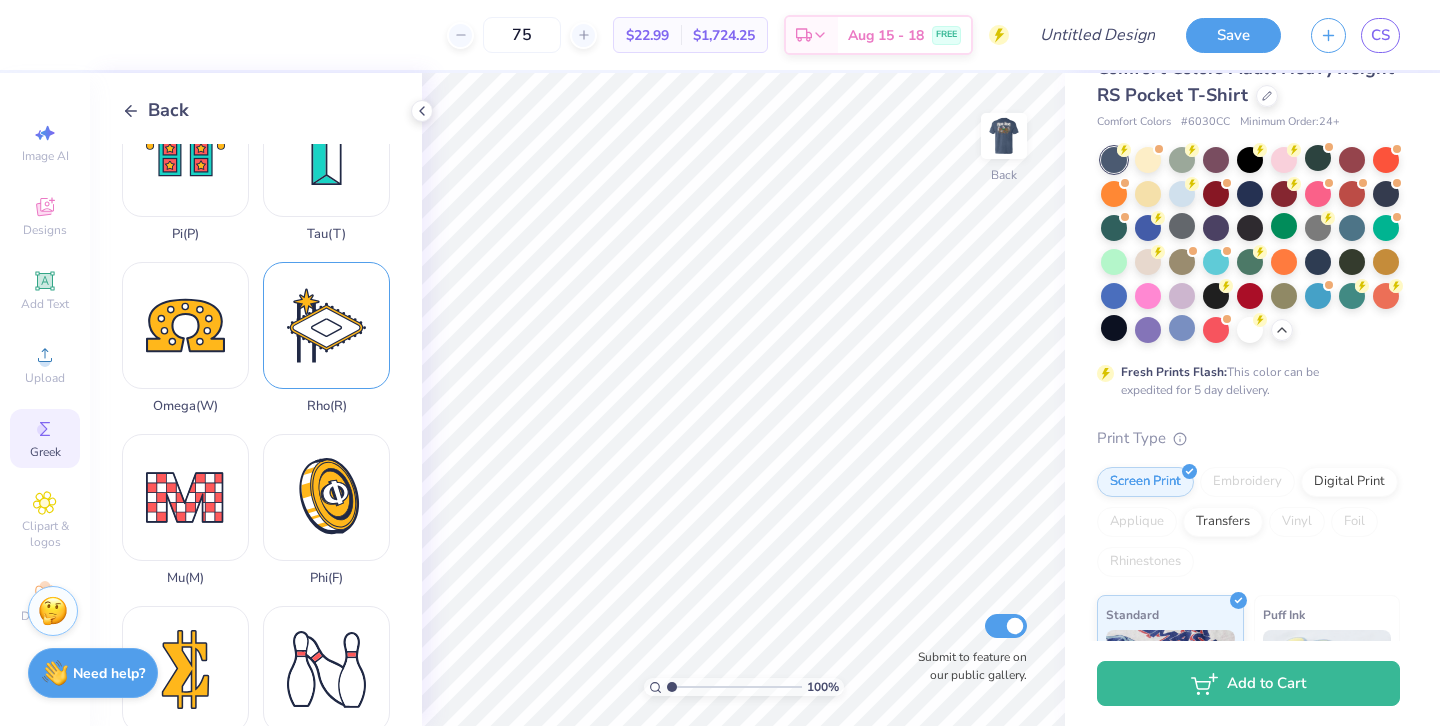 scroll, scrollTop: 1186, scrollLeft: 0, axis: vertical 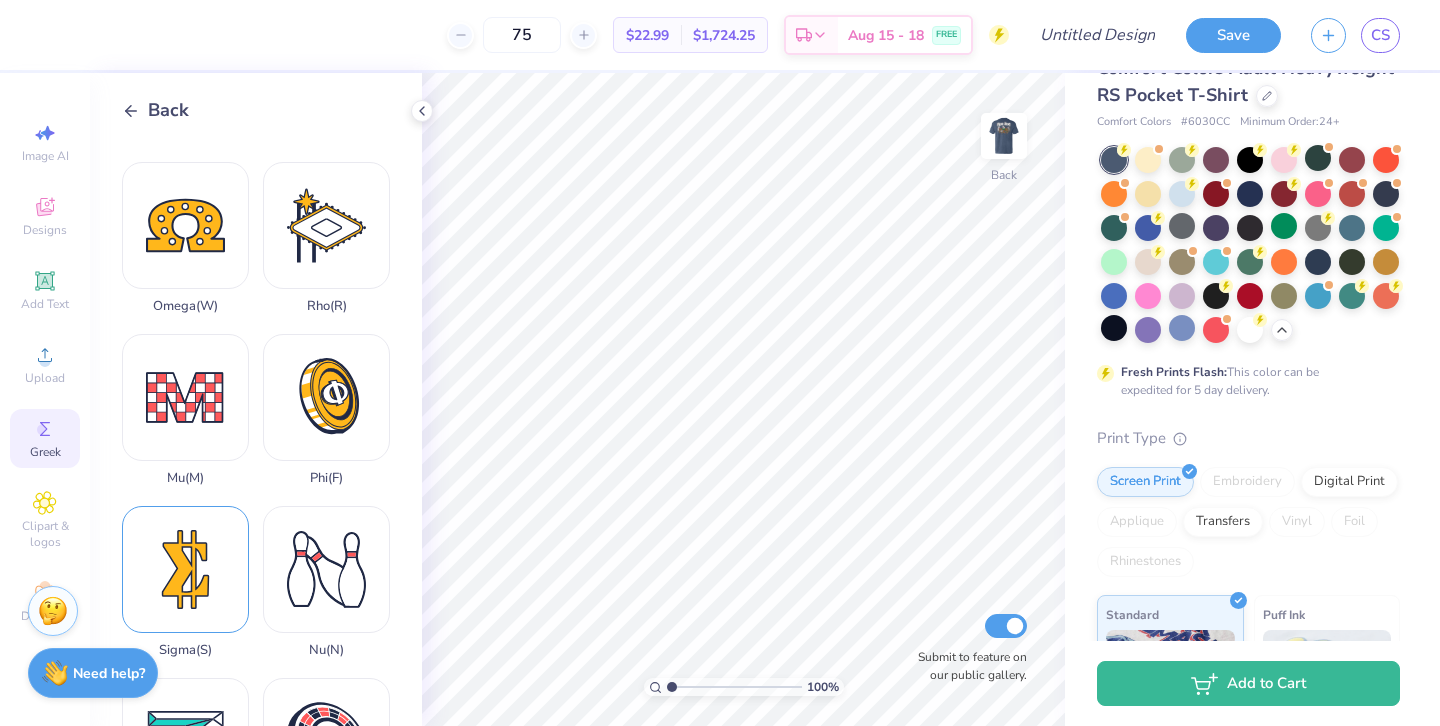click on "Sigma  ( S )" at bounding box center (185, 582) 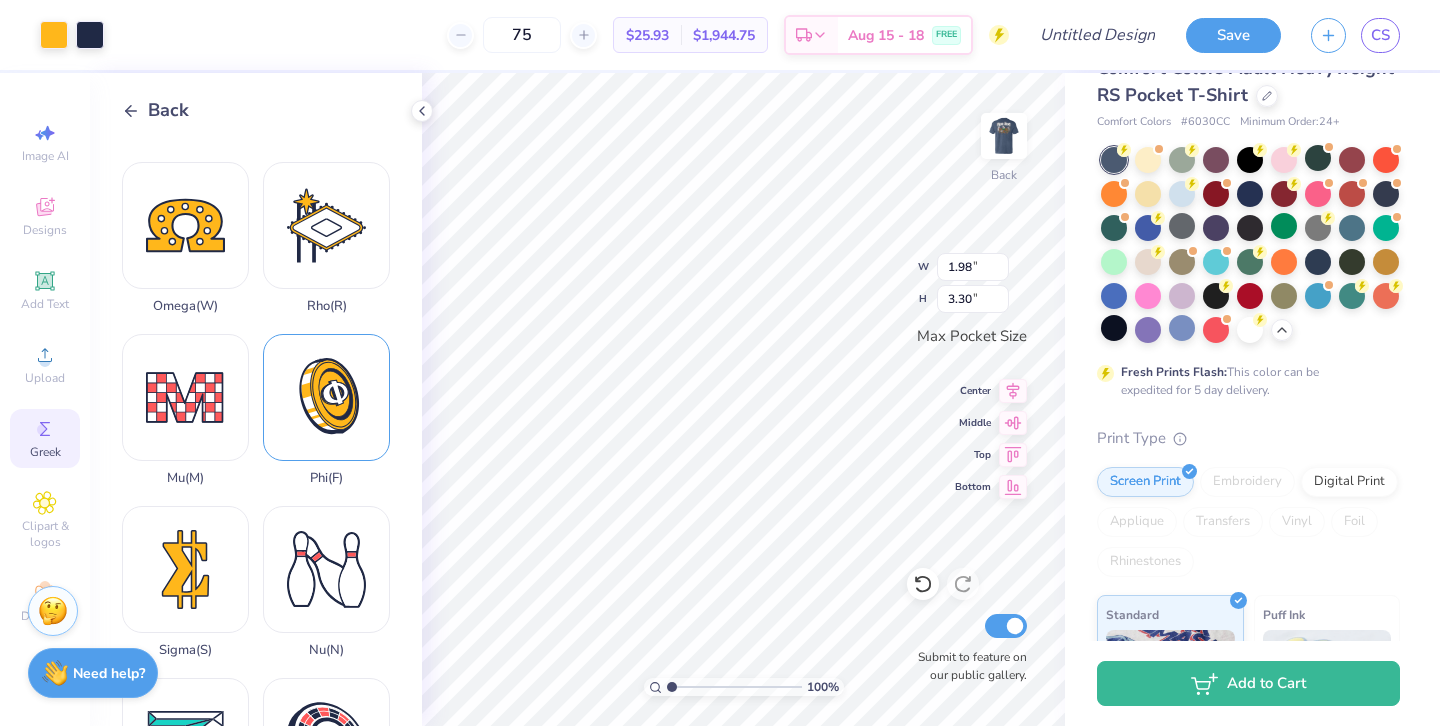 click on "Phi  ( F )" at bounding box center [326, 410] 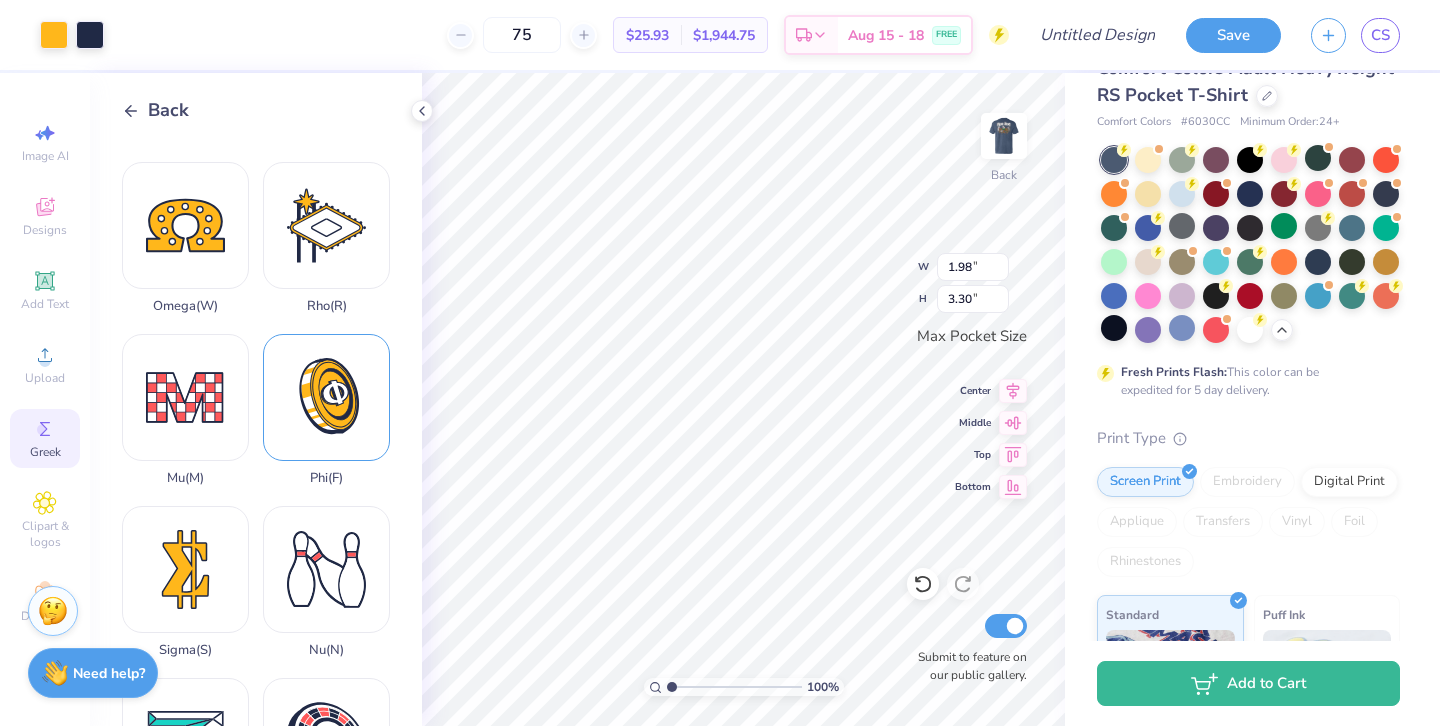 type on "x" 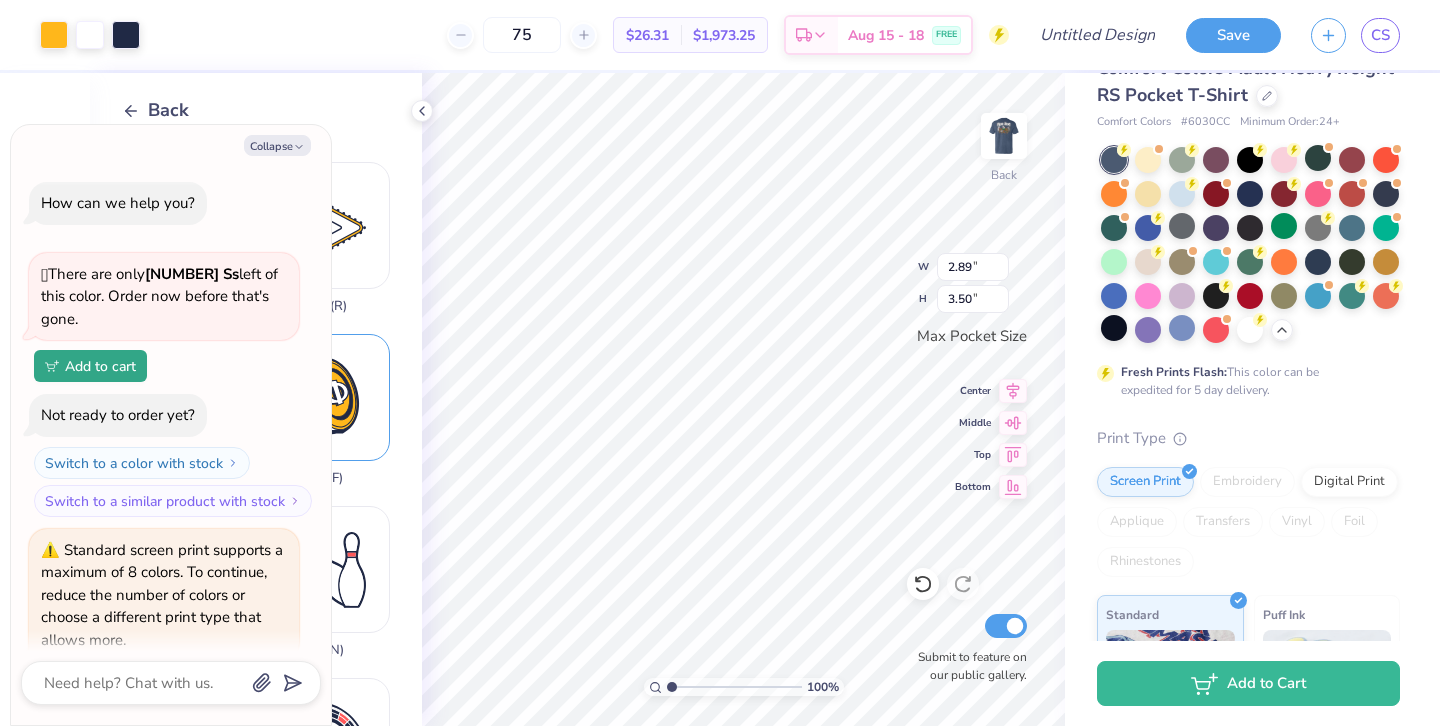 scroll, scrollTop: 225, scrollLeft: 0, axis: vertical 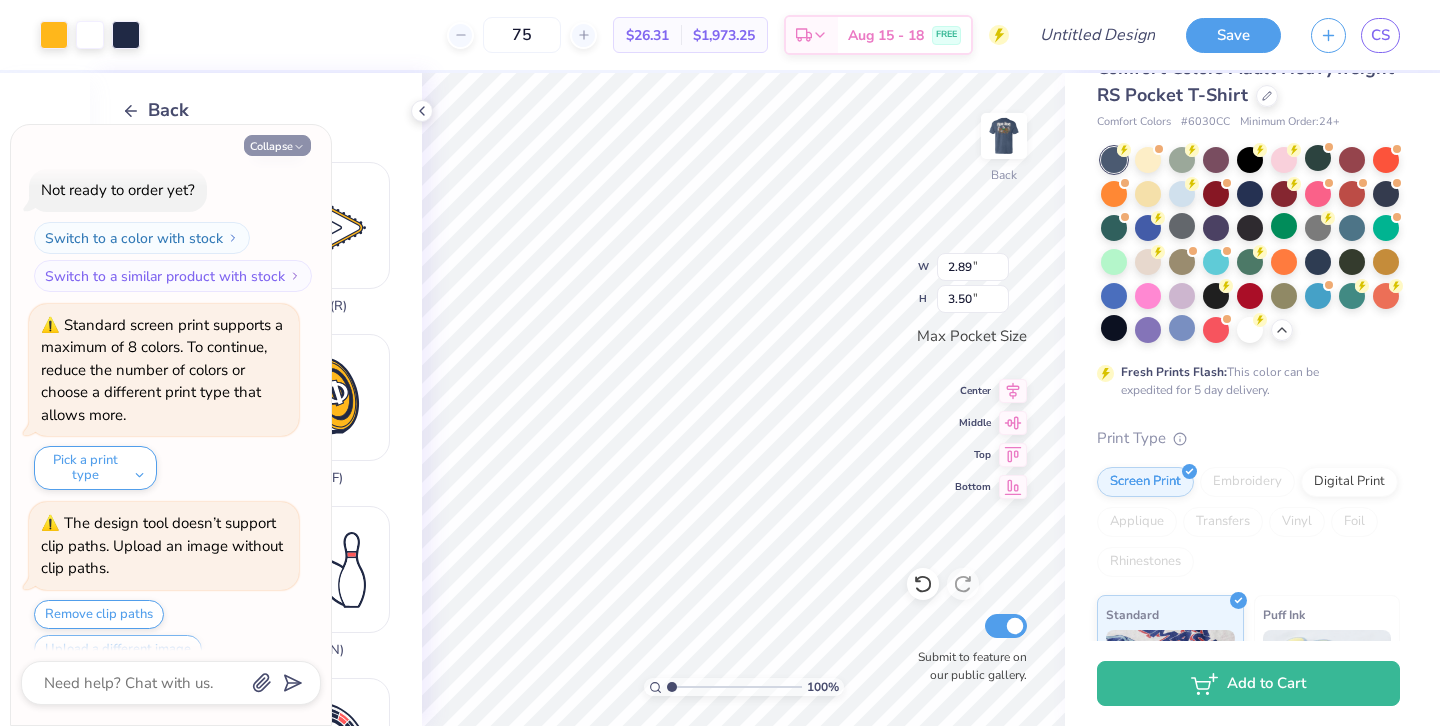 click 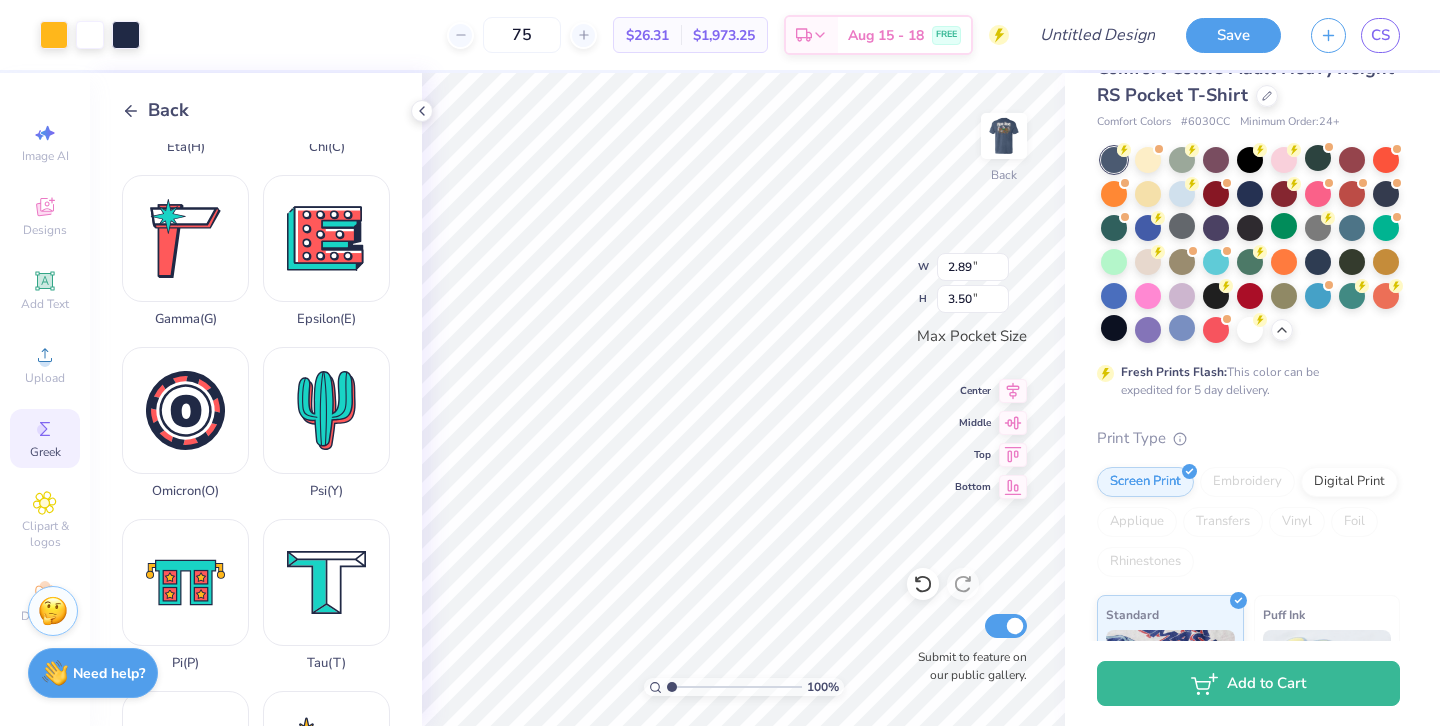scroll, scrollTop: 576, scrollLeft: 0, axis: vertical 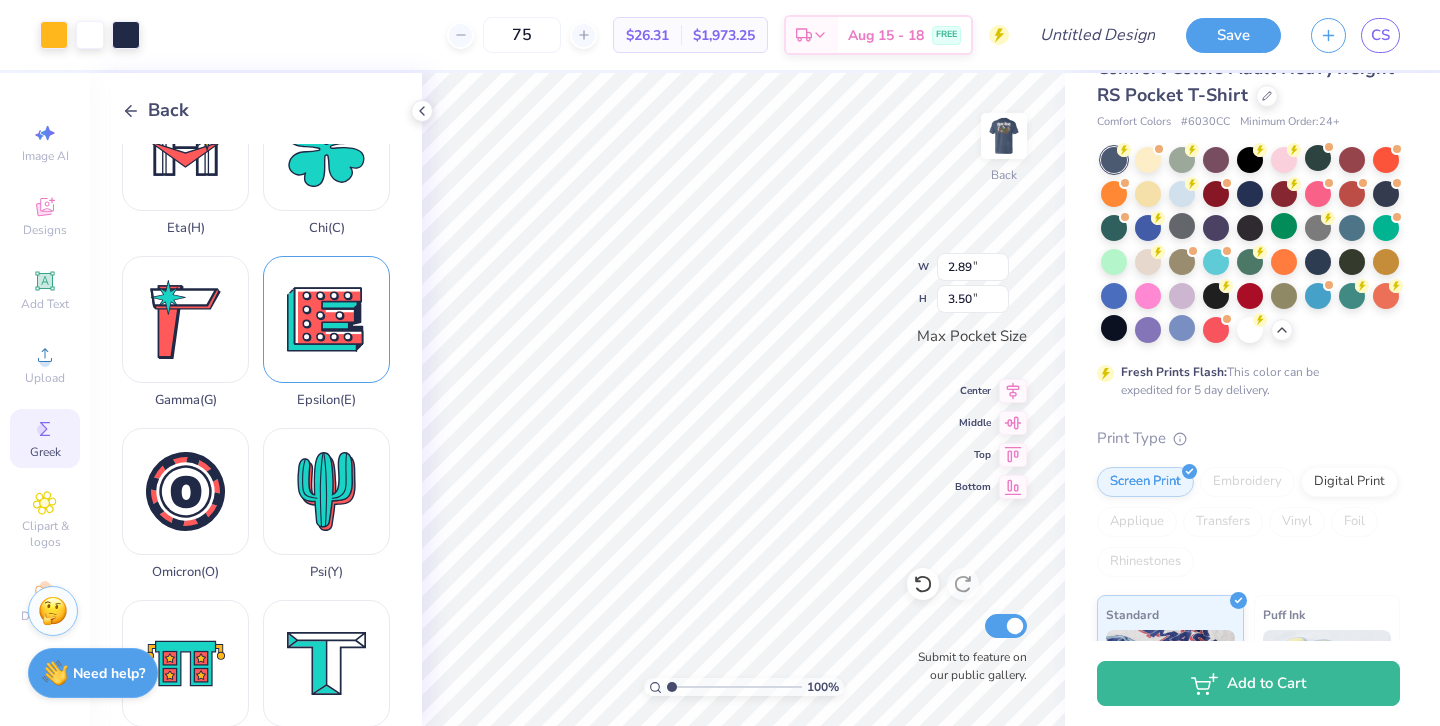 click on "Epsilon  ( E )" at bounding box center (326, 332) 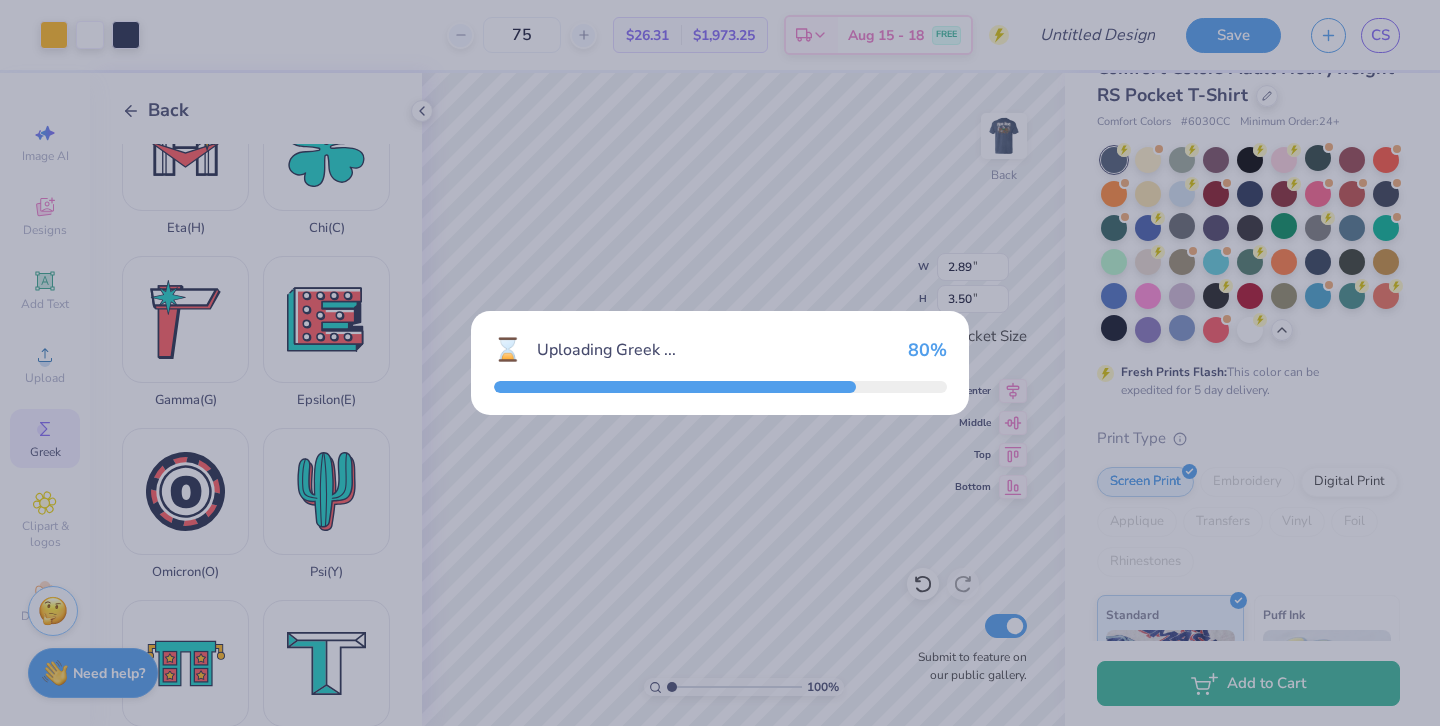 type on "3.23" 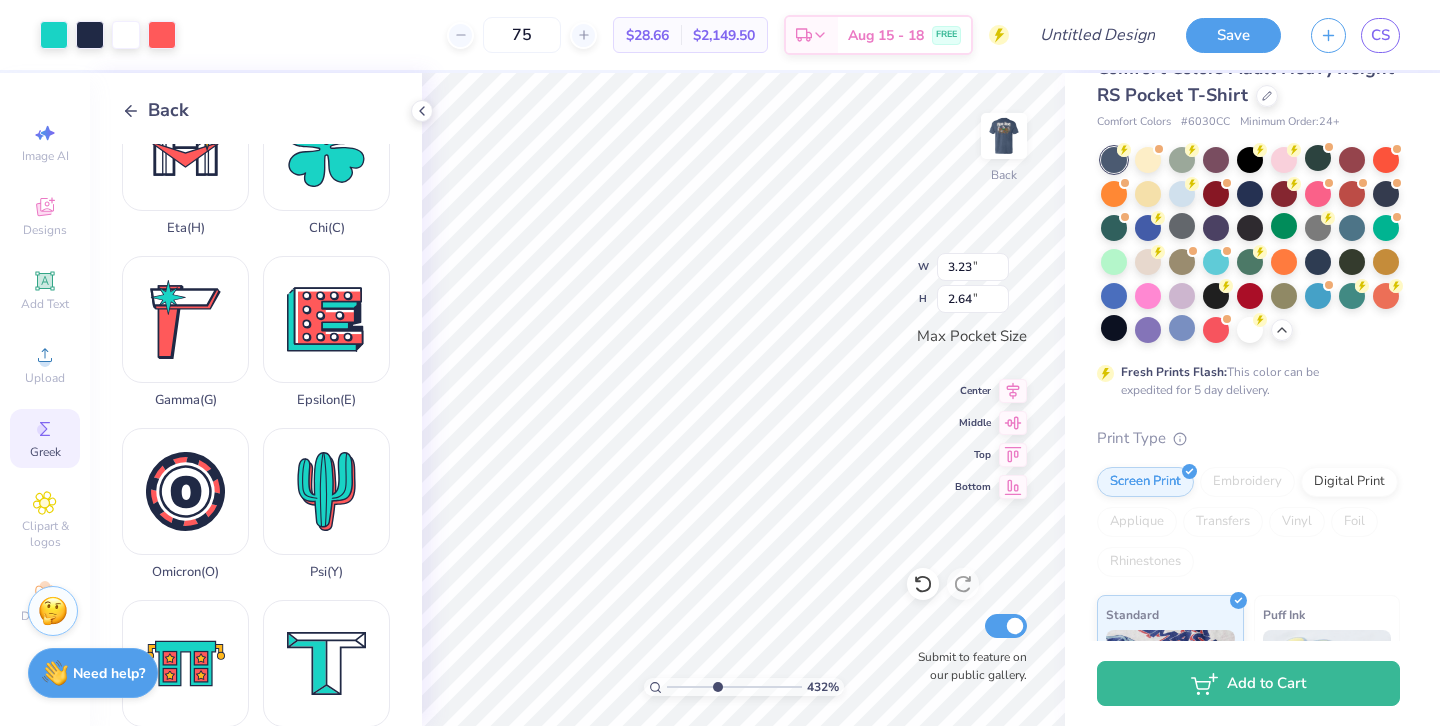 type on "4.39" 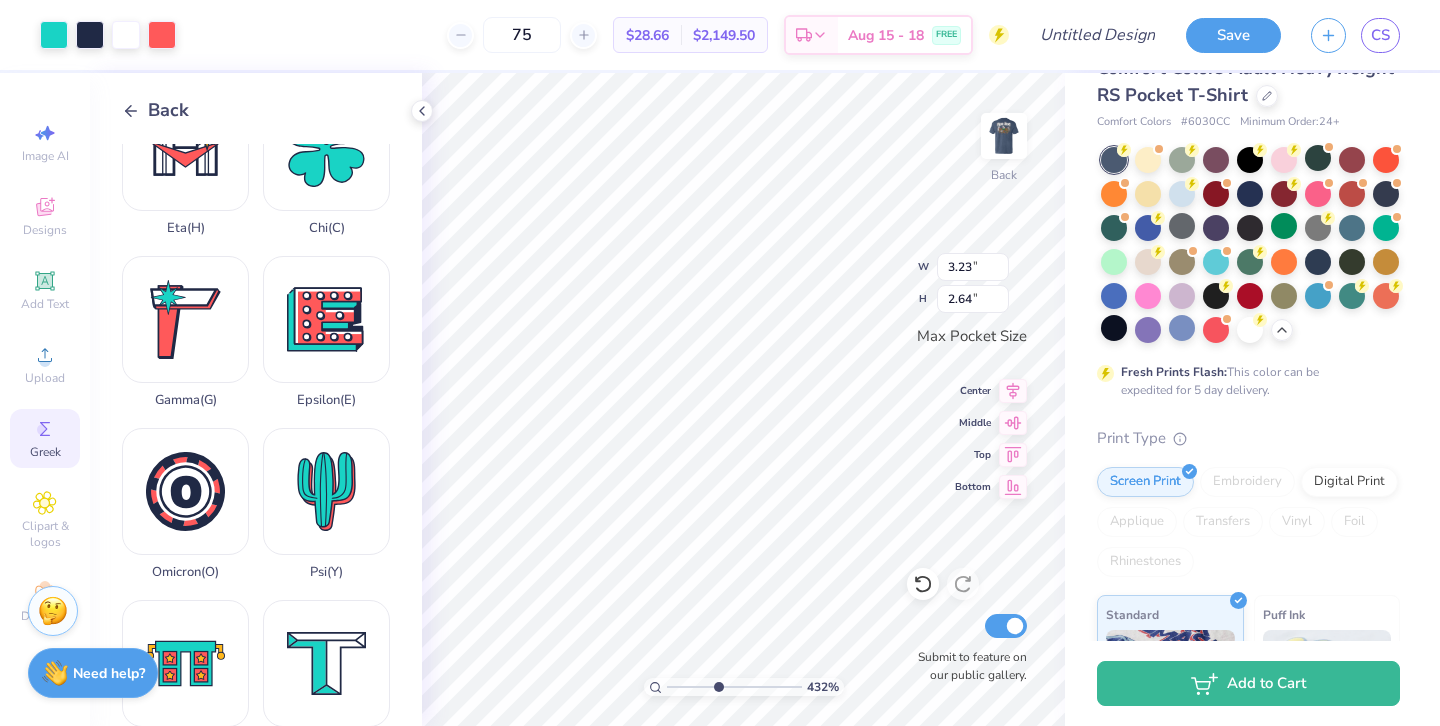 drag, startPoint x: 669, startPoint y: 686, endPoint x: 717, endPoint y: 684, distance: 48.04165 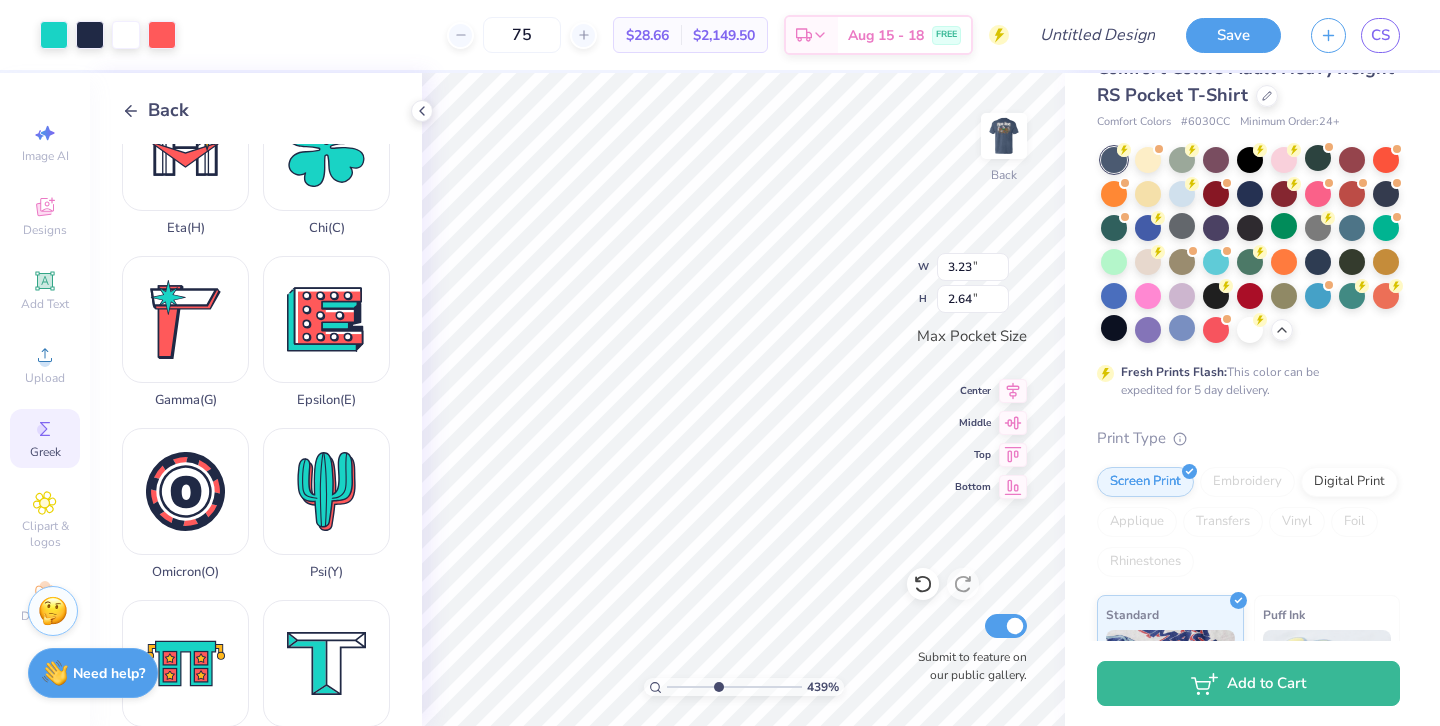 type on "1.33" 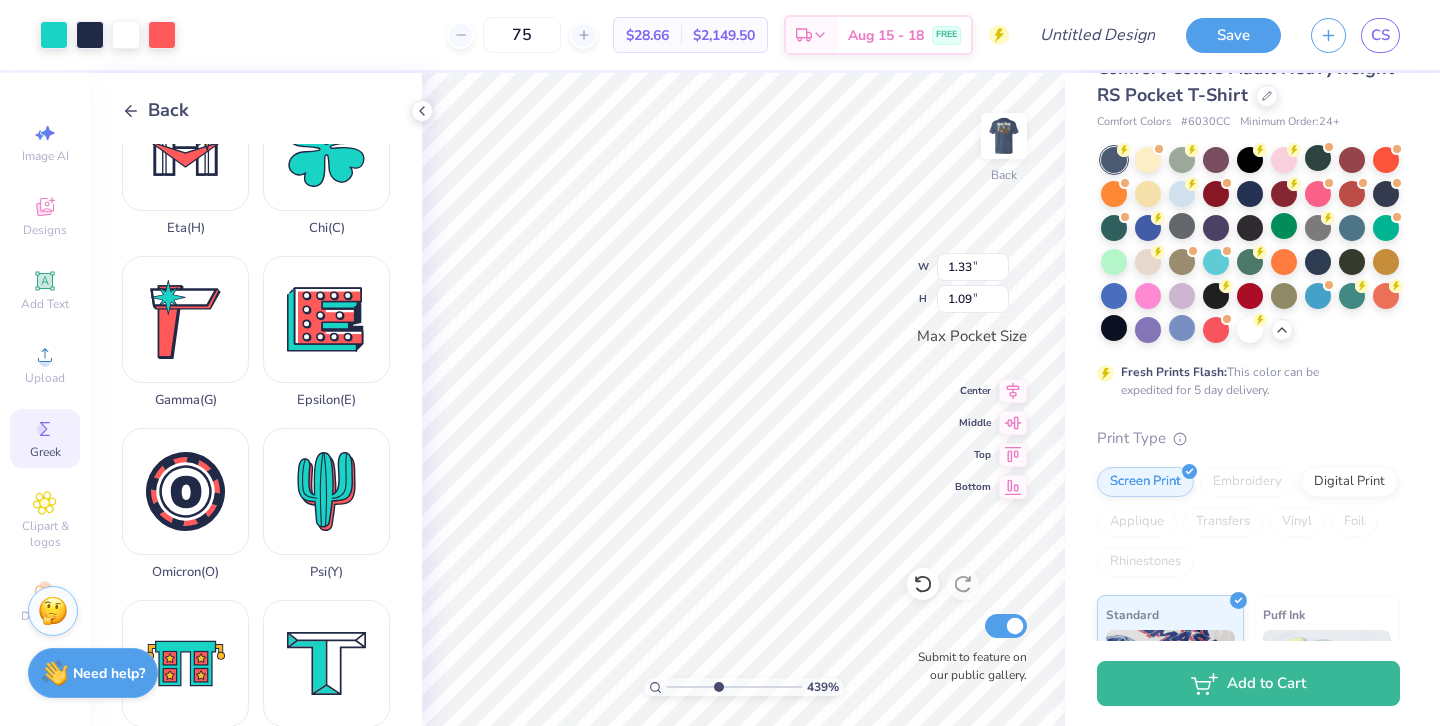 type on "2.89" 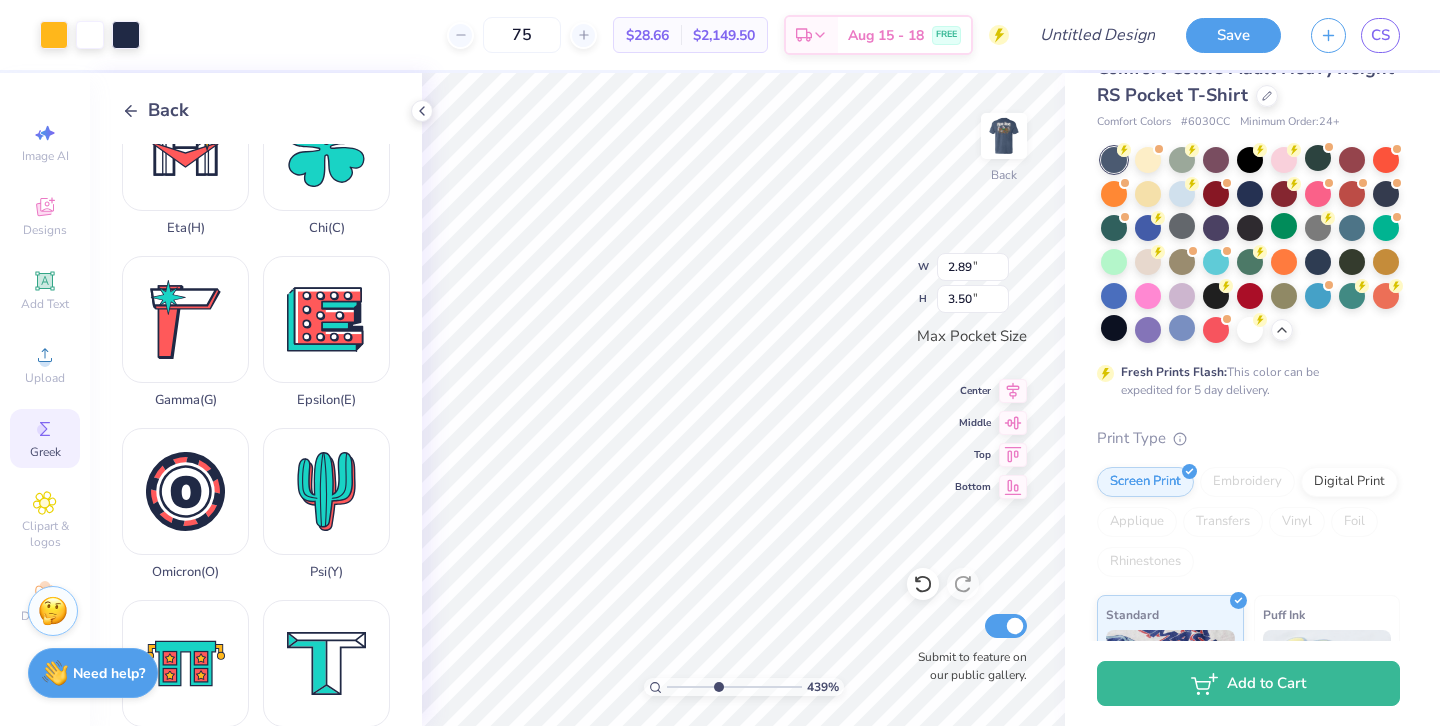 type on "1.33" 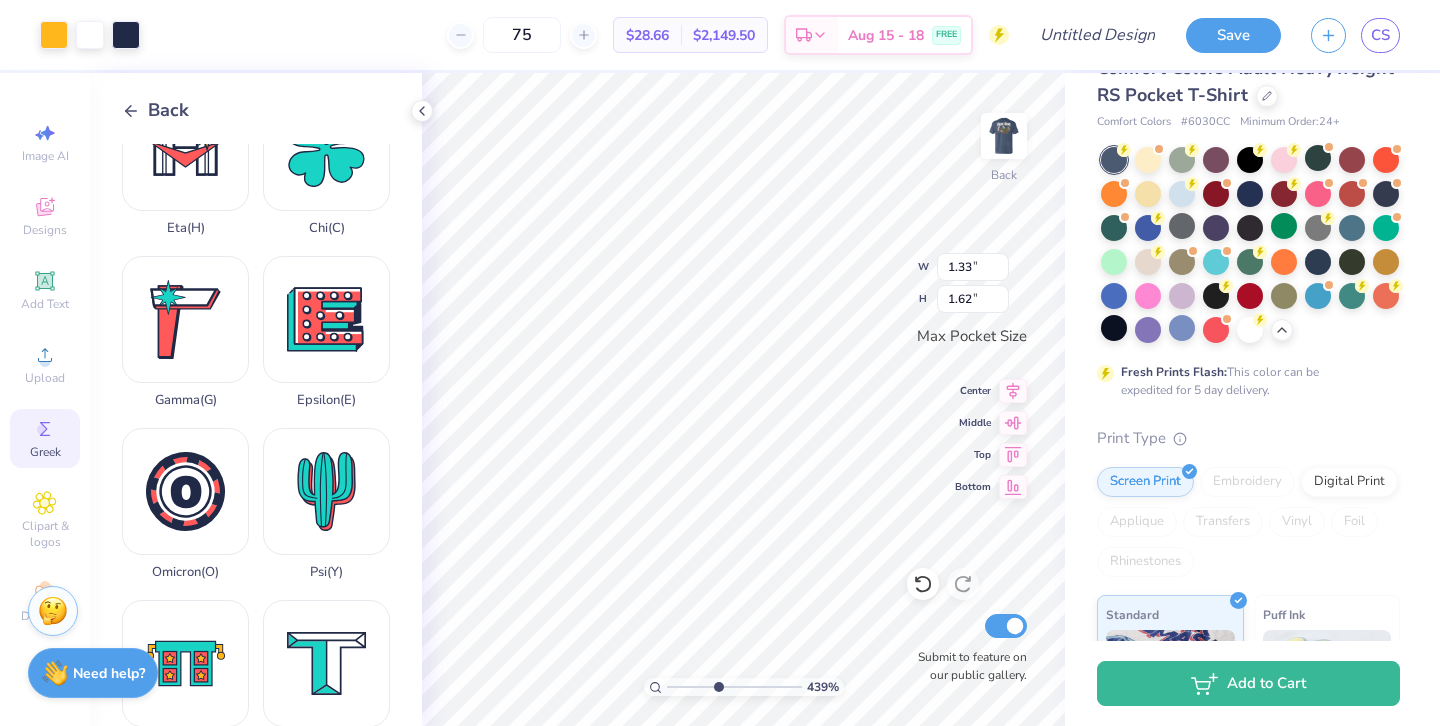 type on "1.98" 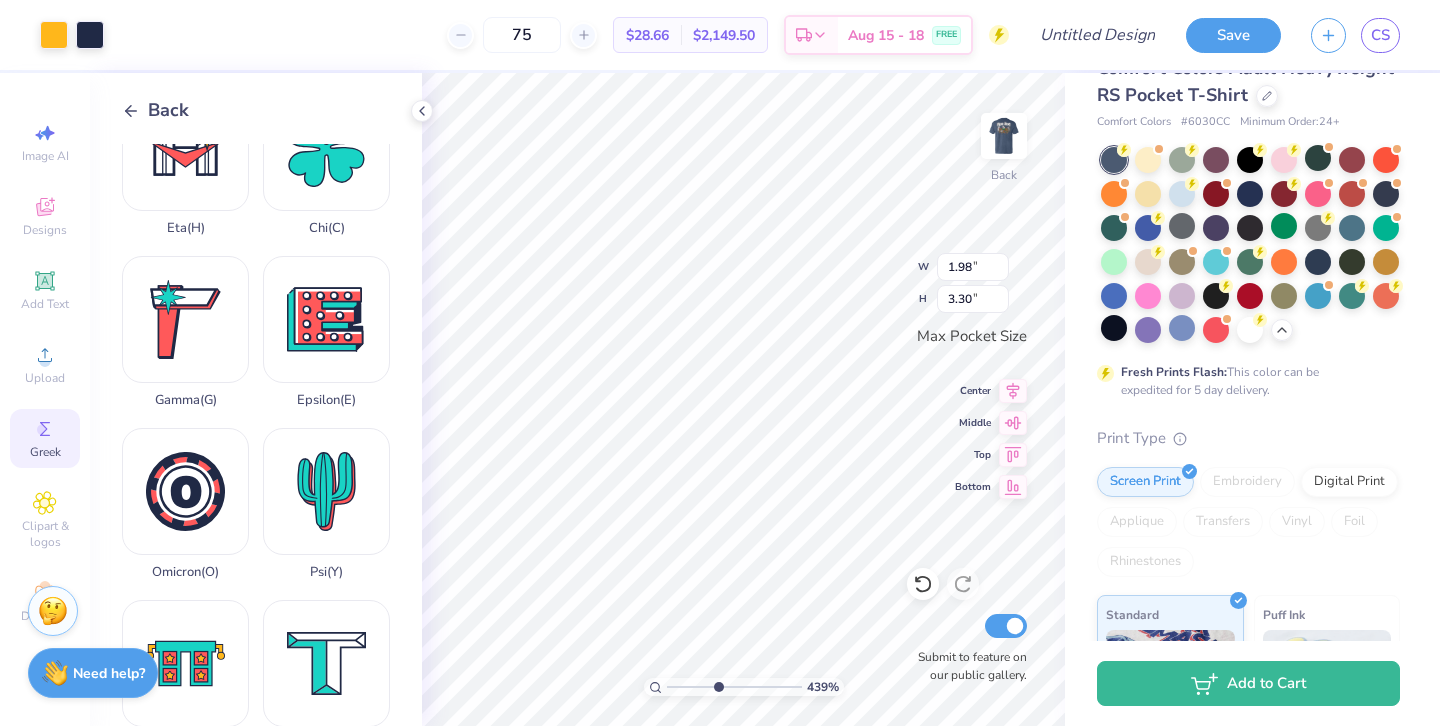 type on "1.33" 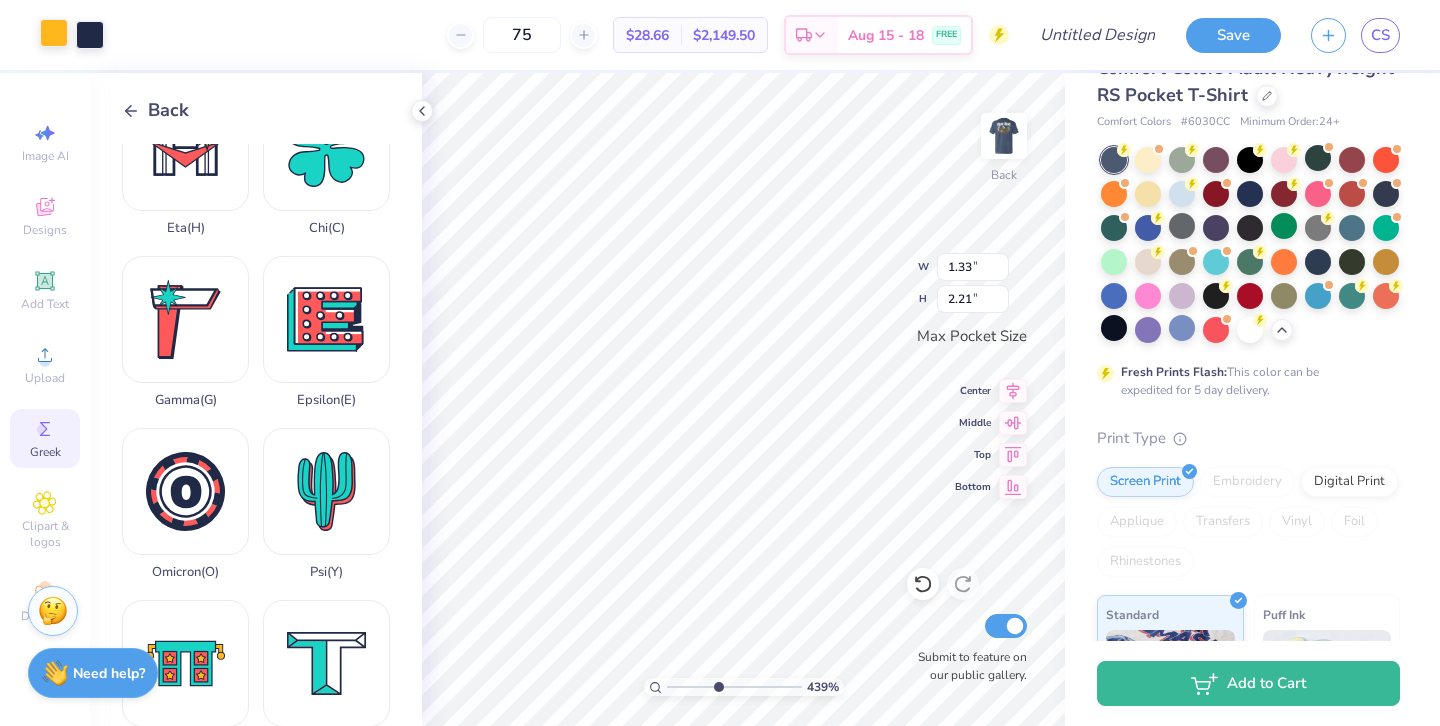 click at bounding box center (54, 33) 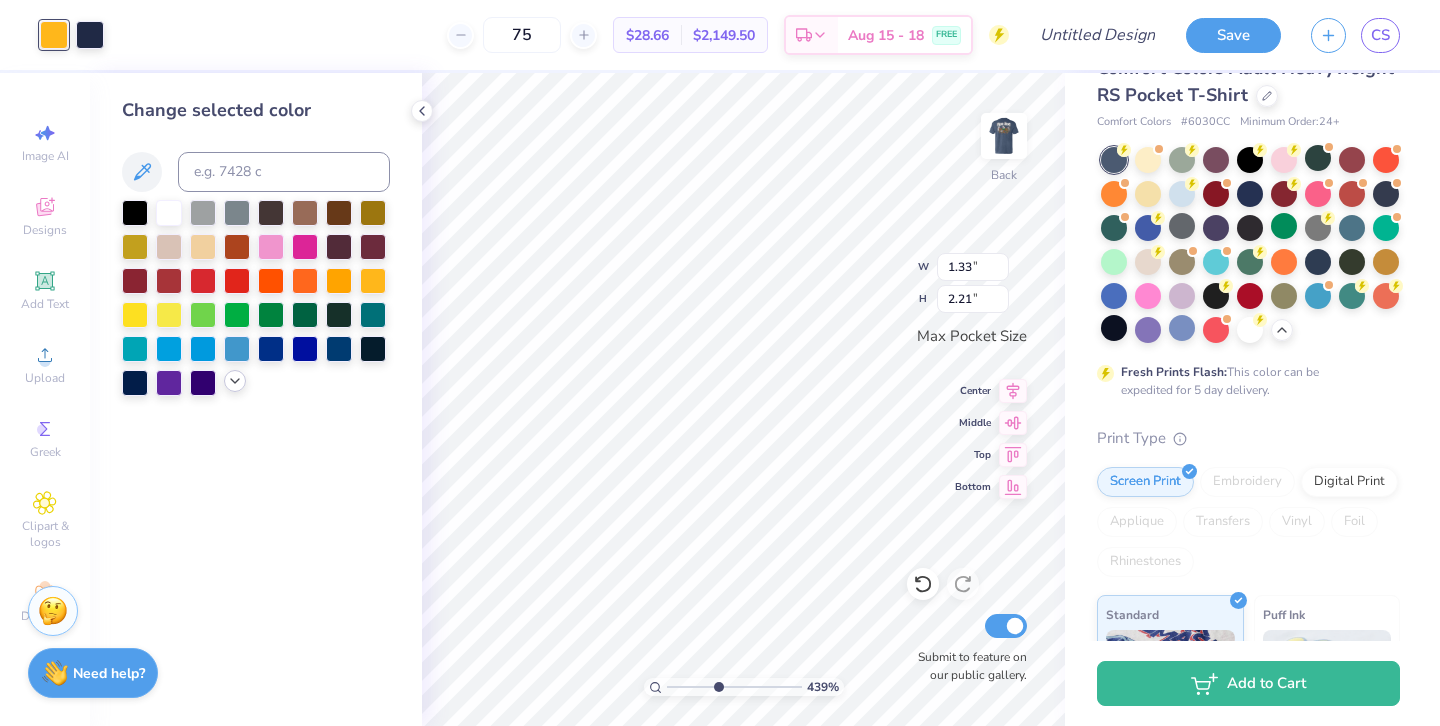 click 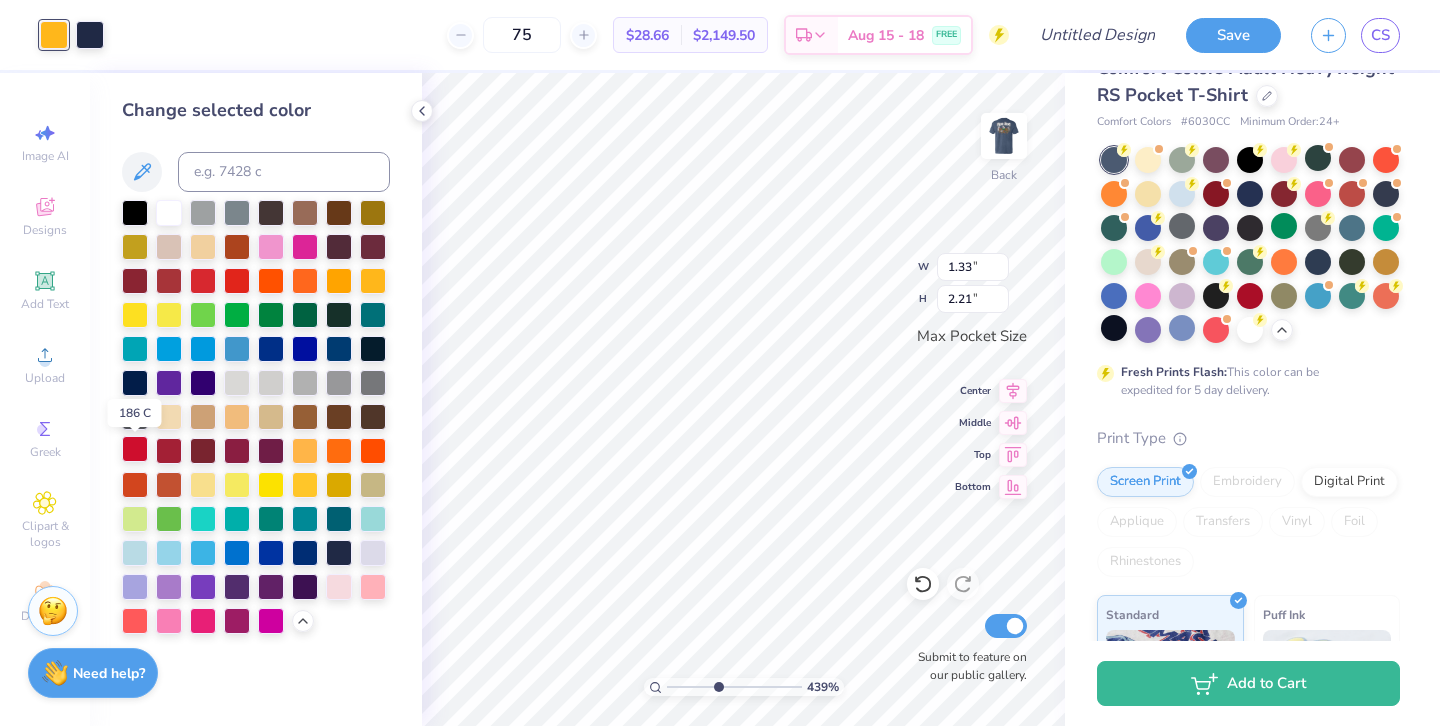 click at bounding box center (135, 449) 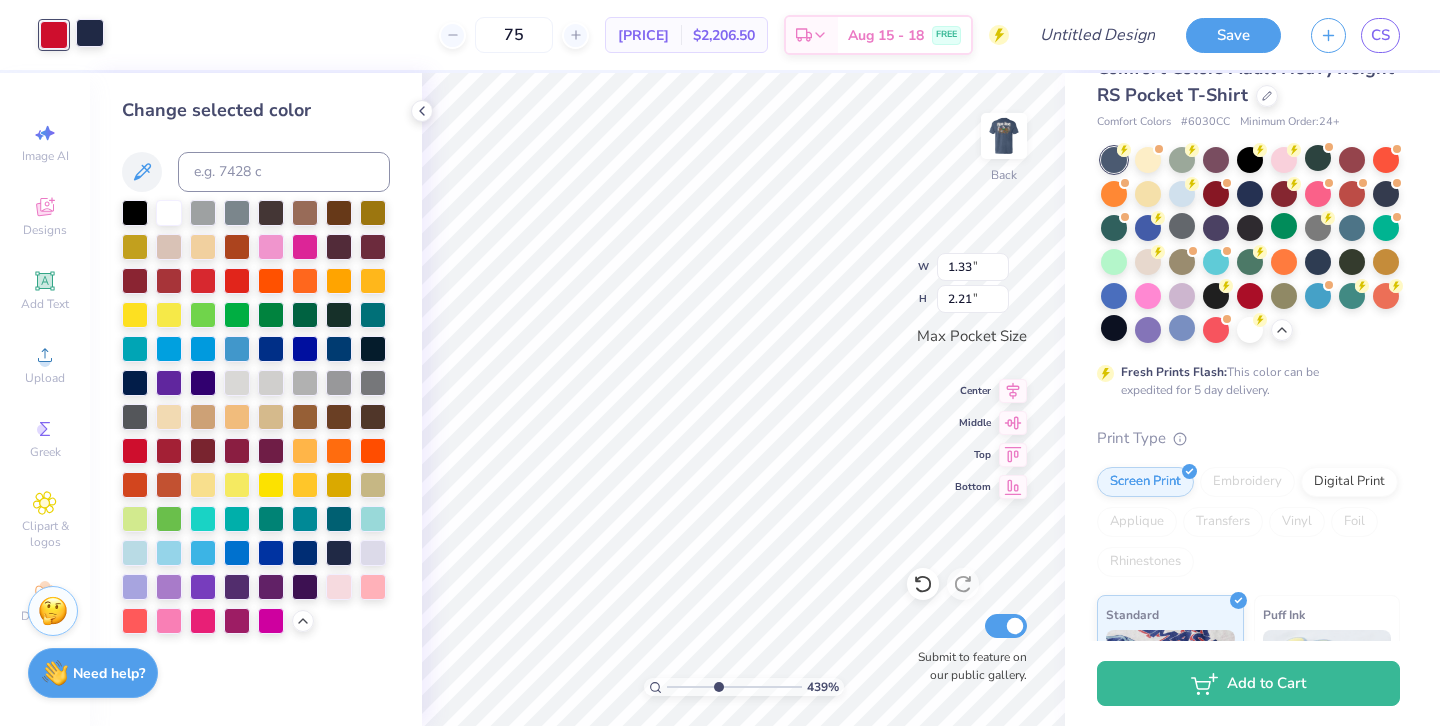 click at bounding box center (90, 33) 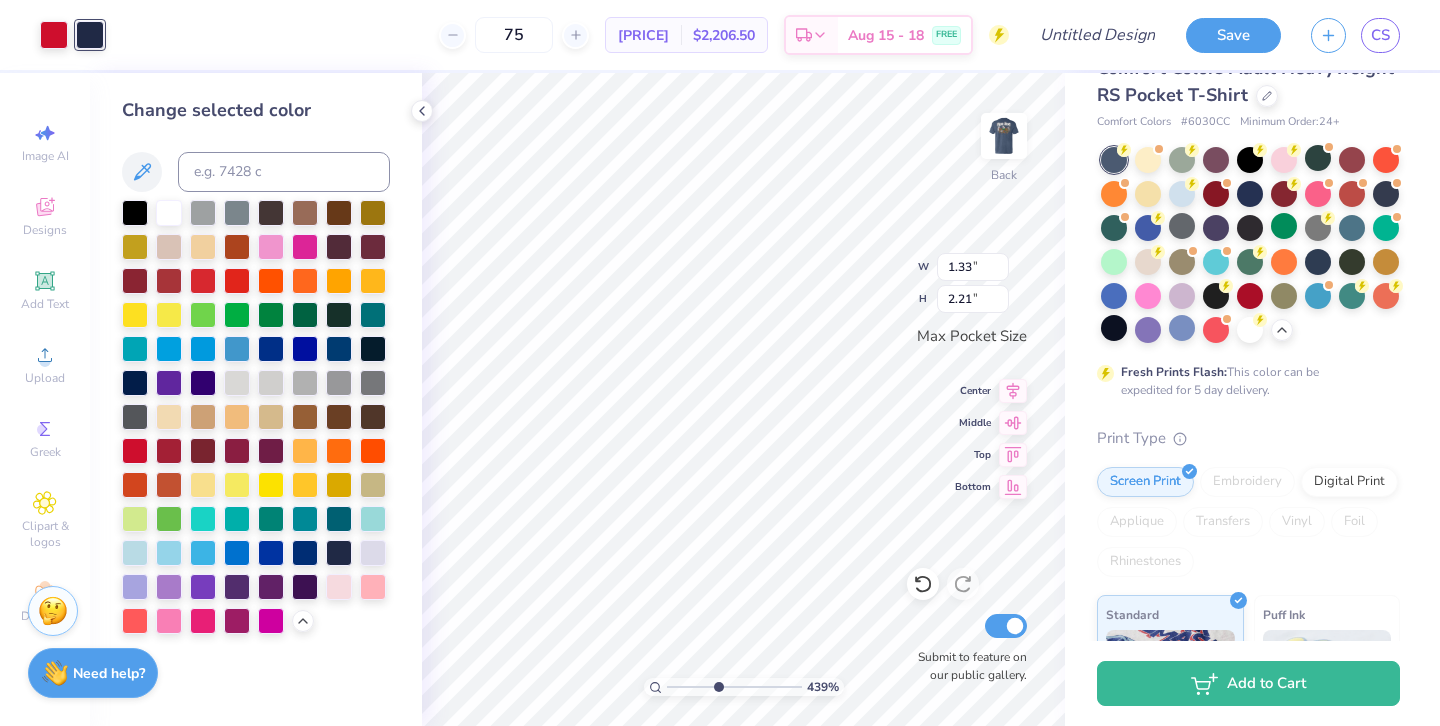 click at bounding box center (256, 417) 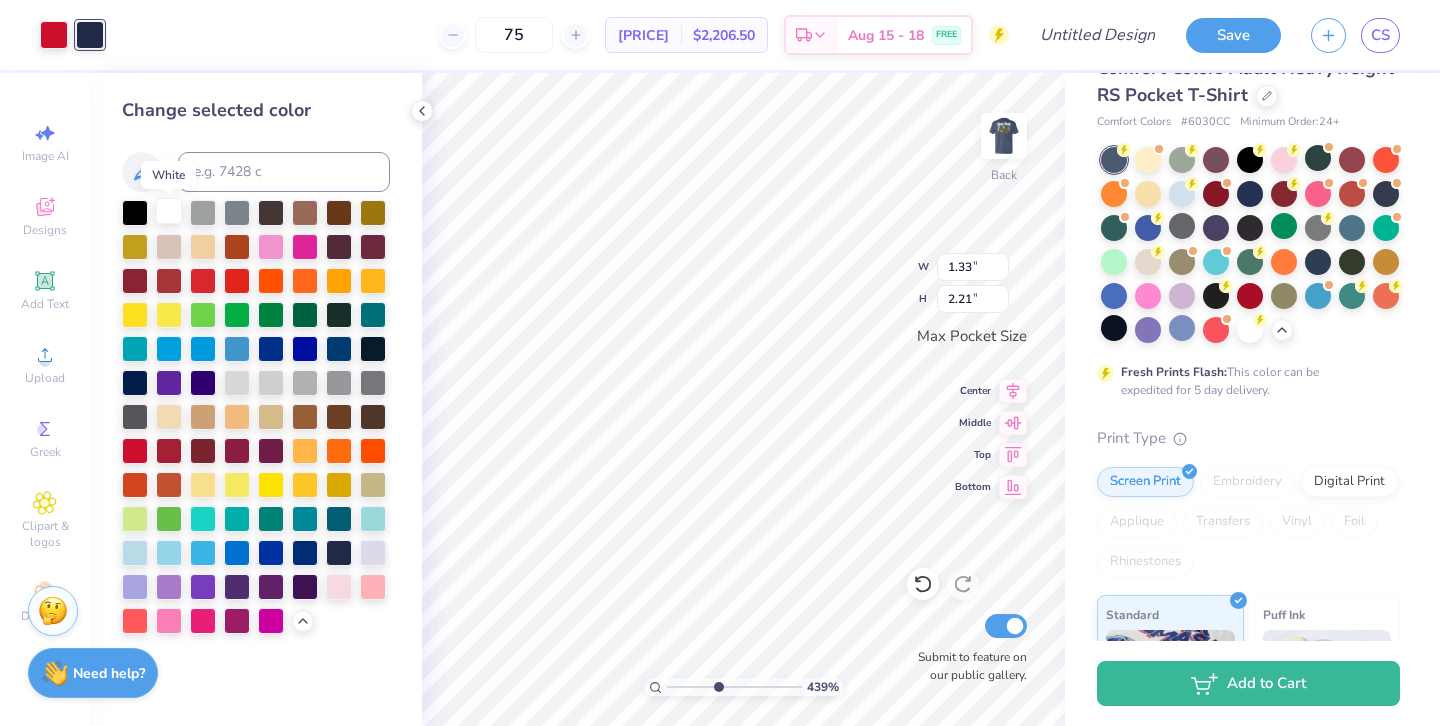 click at bounding box center [169, 211] 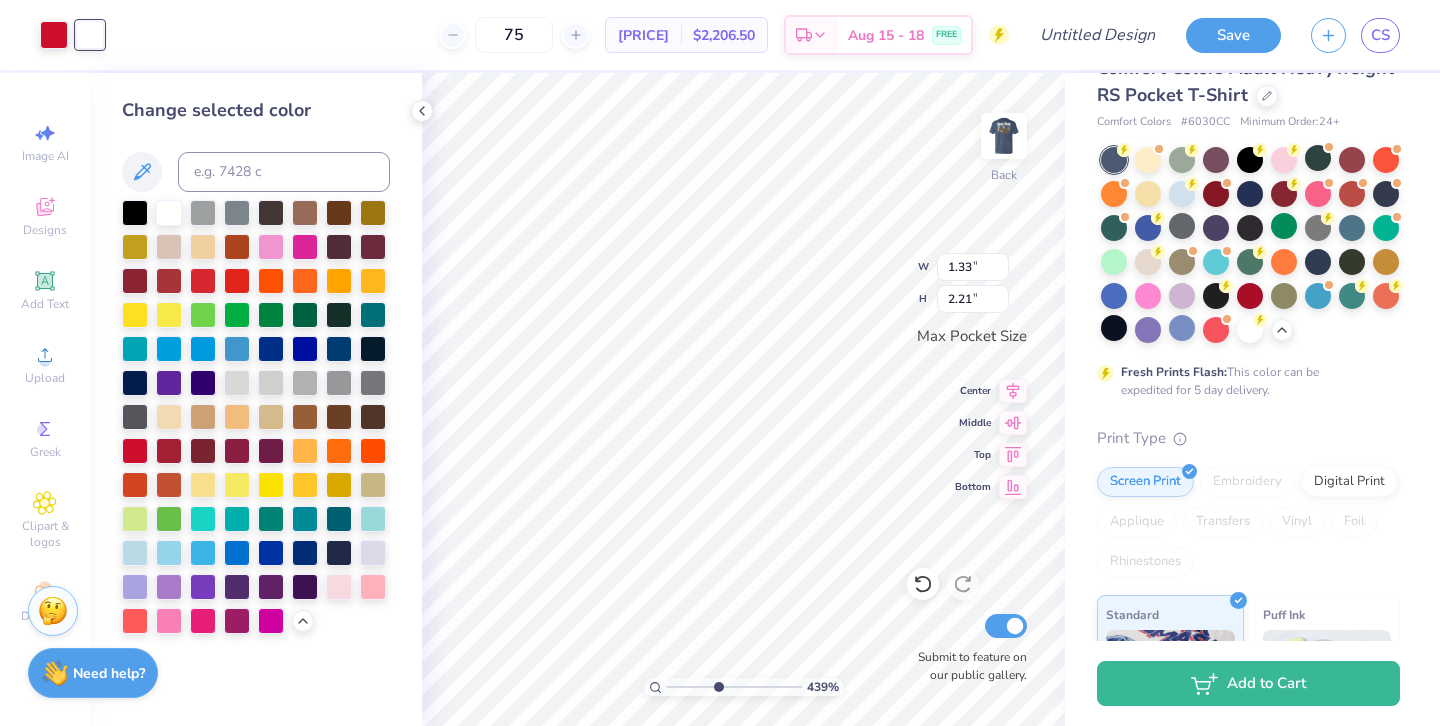 type on "1.62" 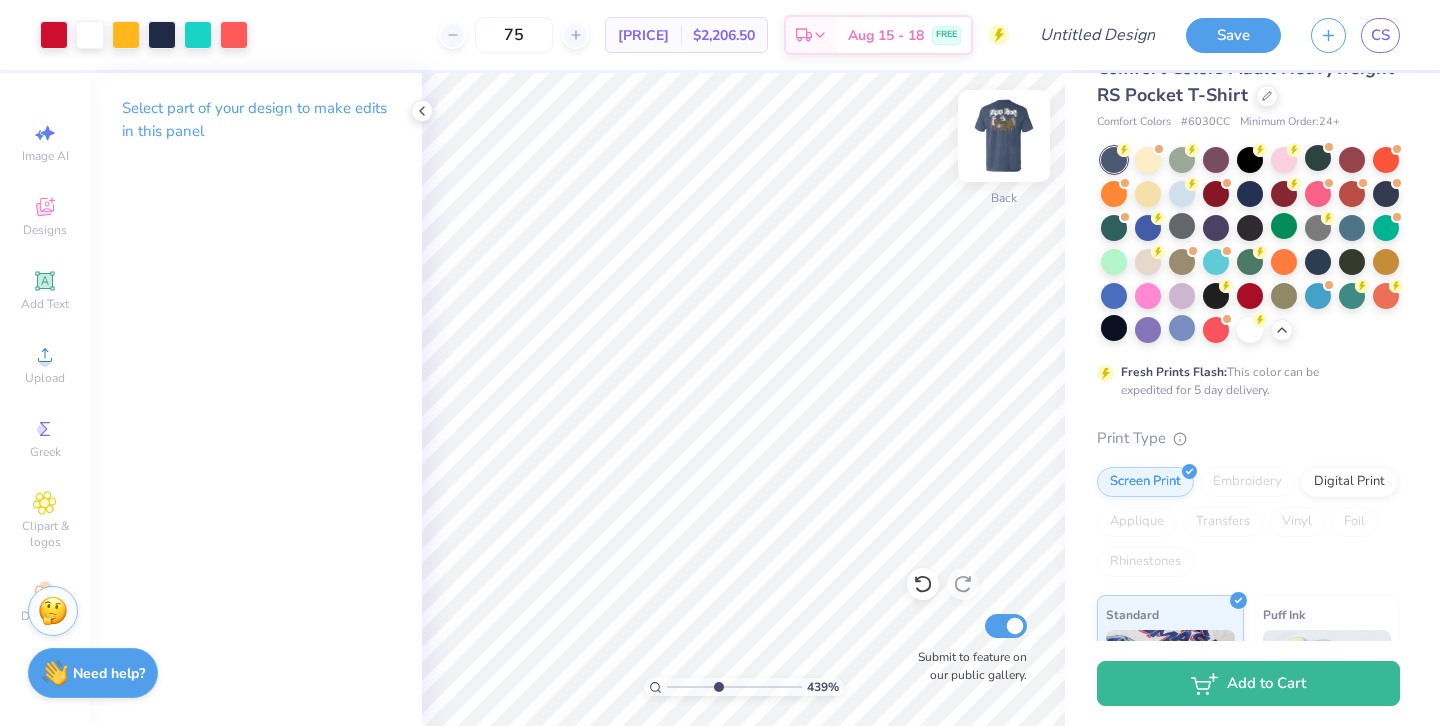 click at bounding box center (1004, 136) 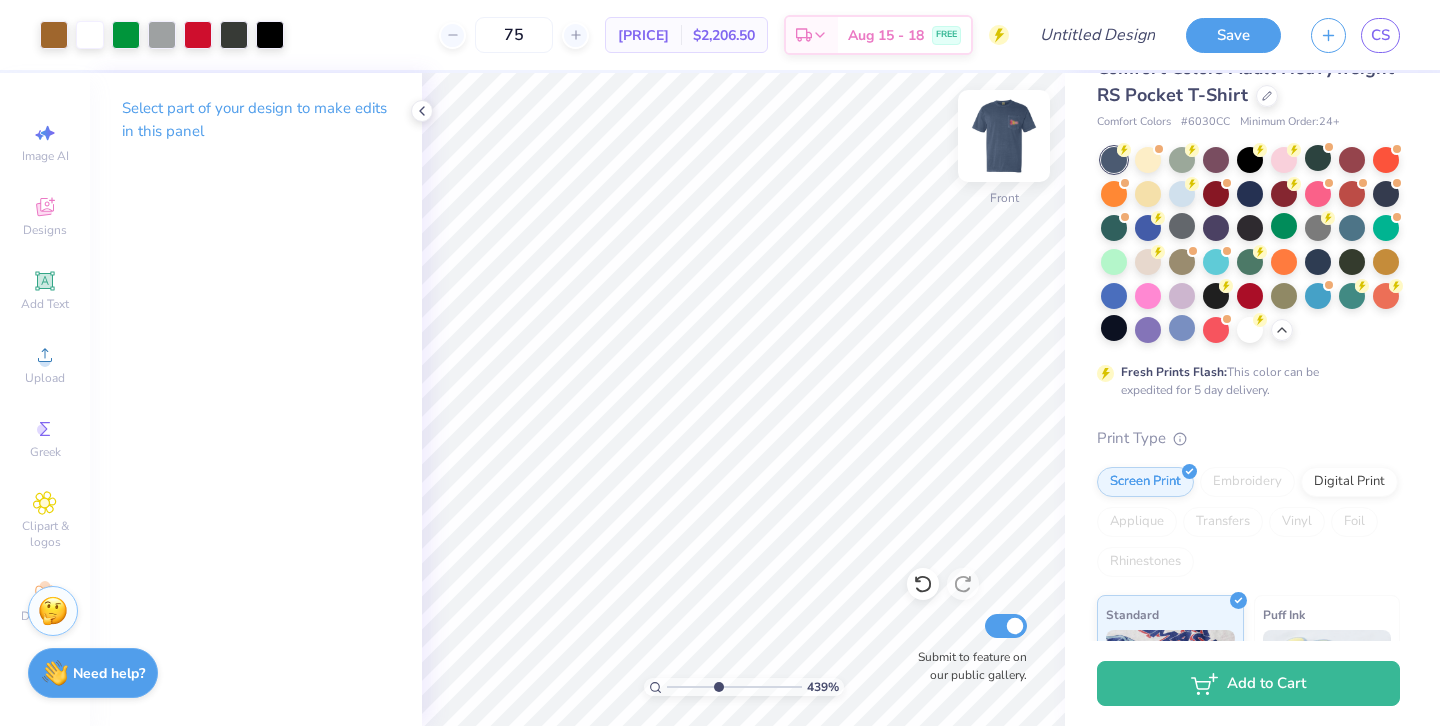 click at bounding box center (1004, 136) 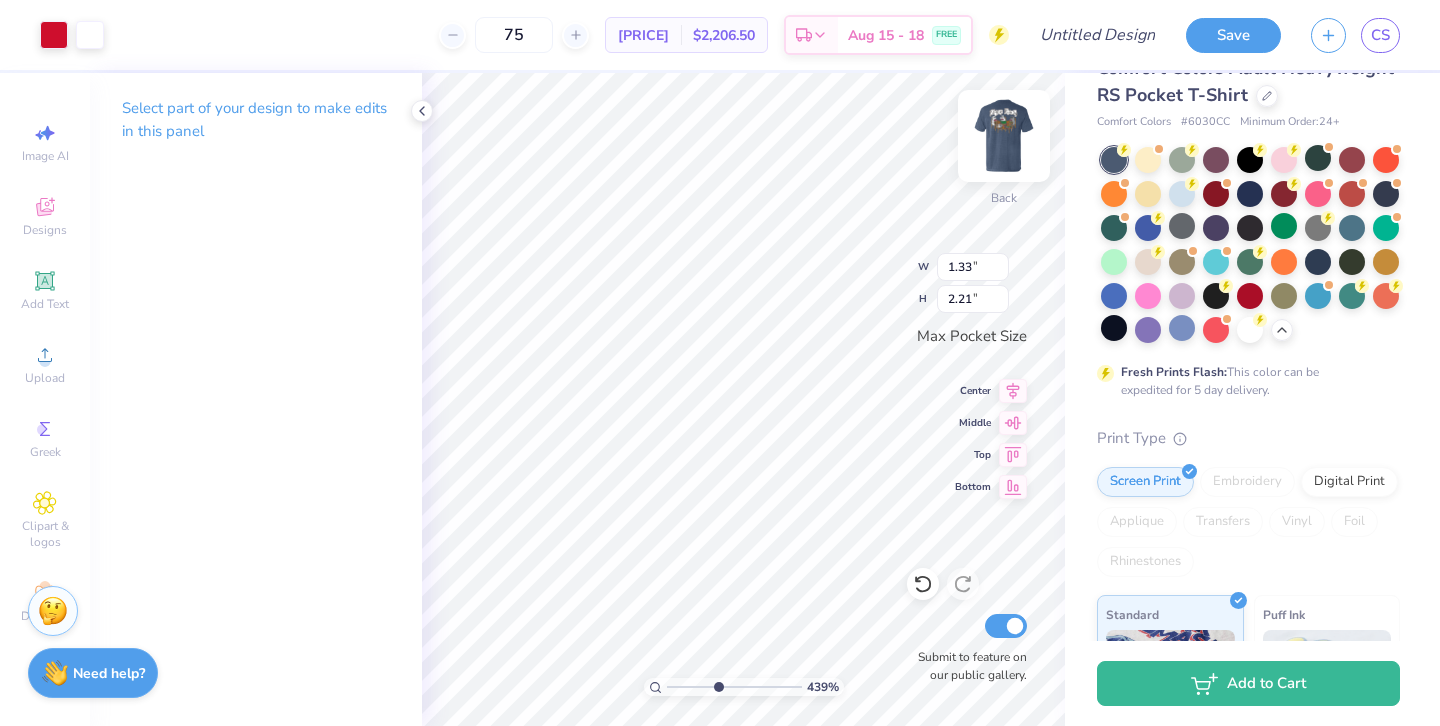 type on "1.62" 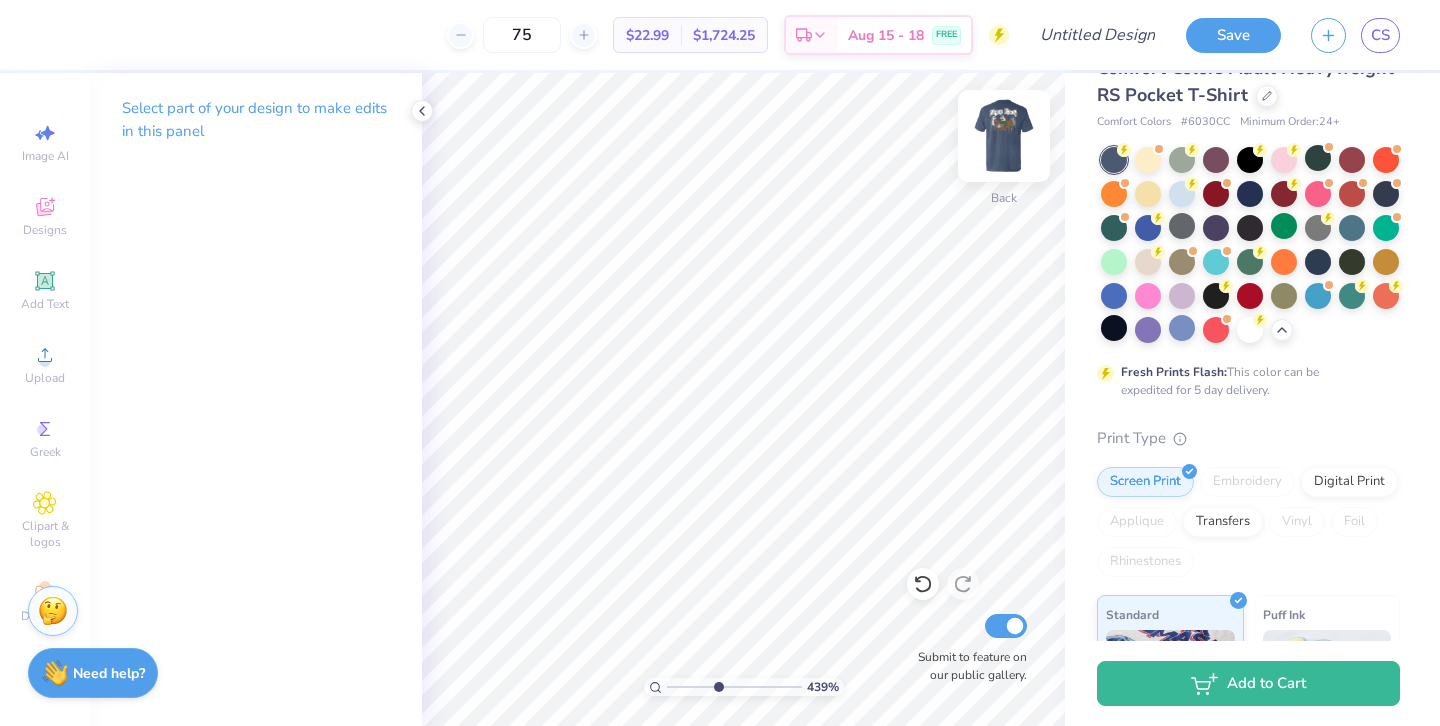 click at bounding box center [1004, 136] 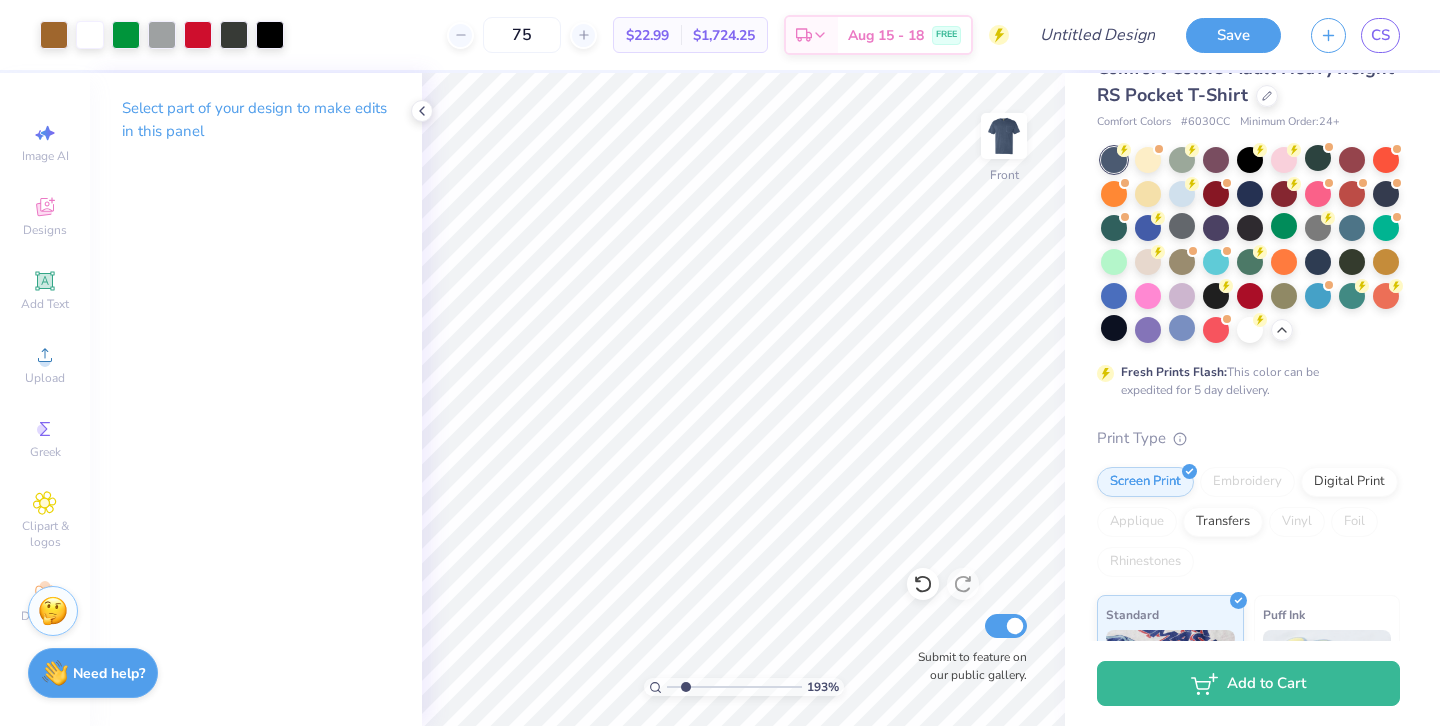 type on "2.01" 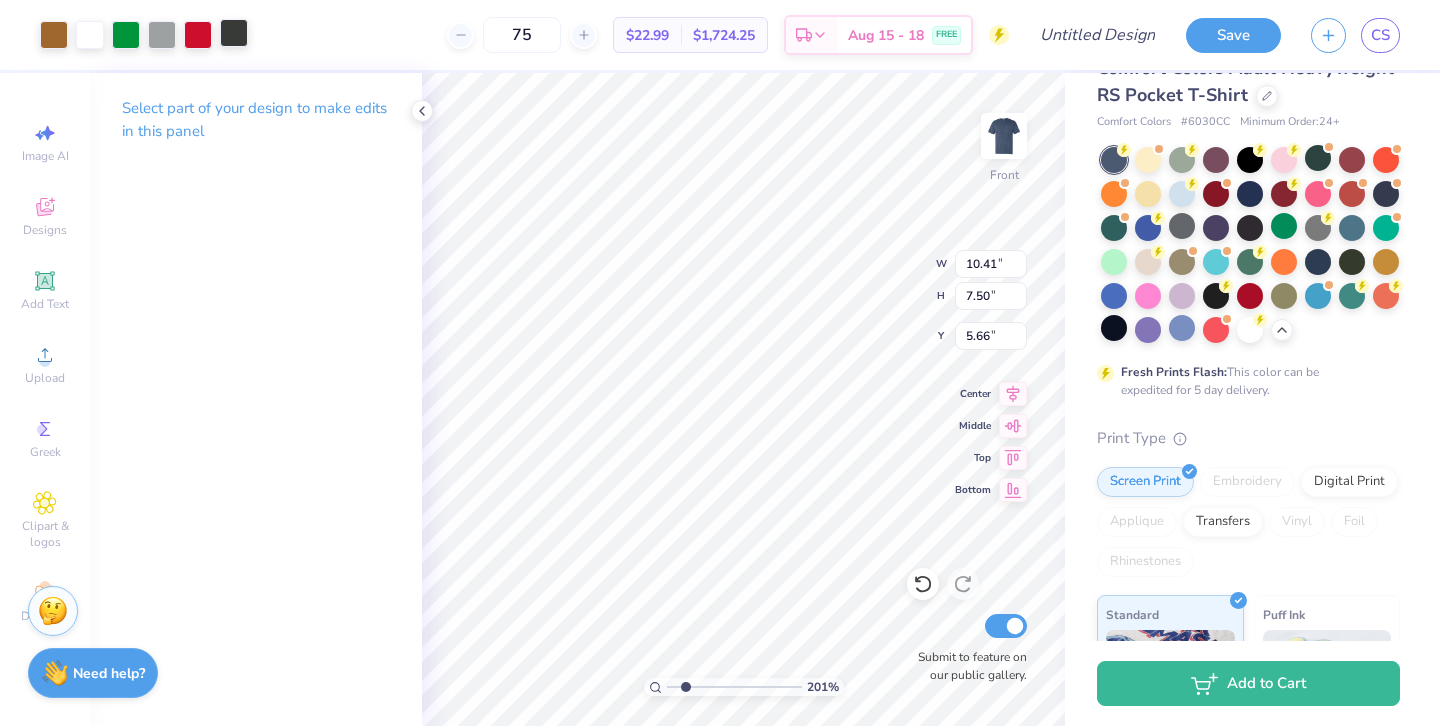 click at bounding box center [234, 33] 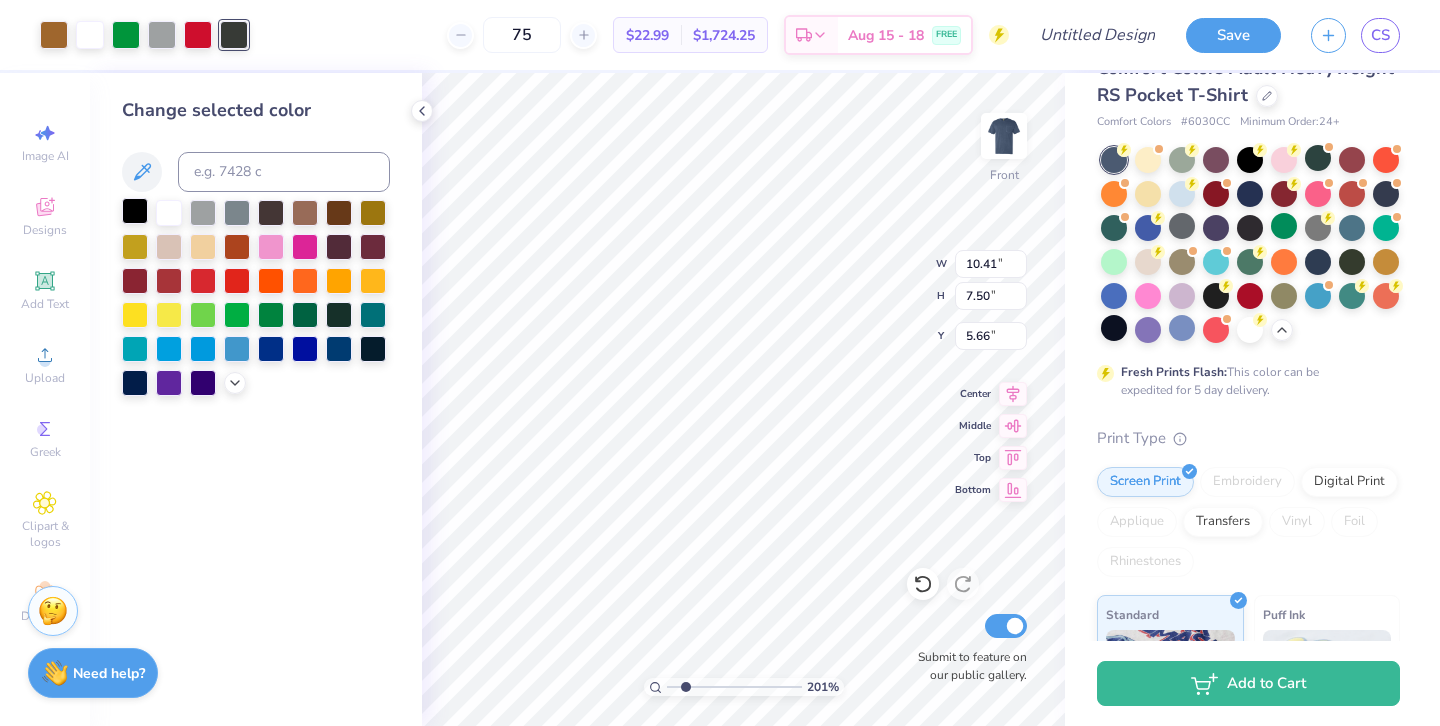 click at bounding box center (135, 211) 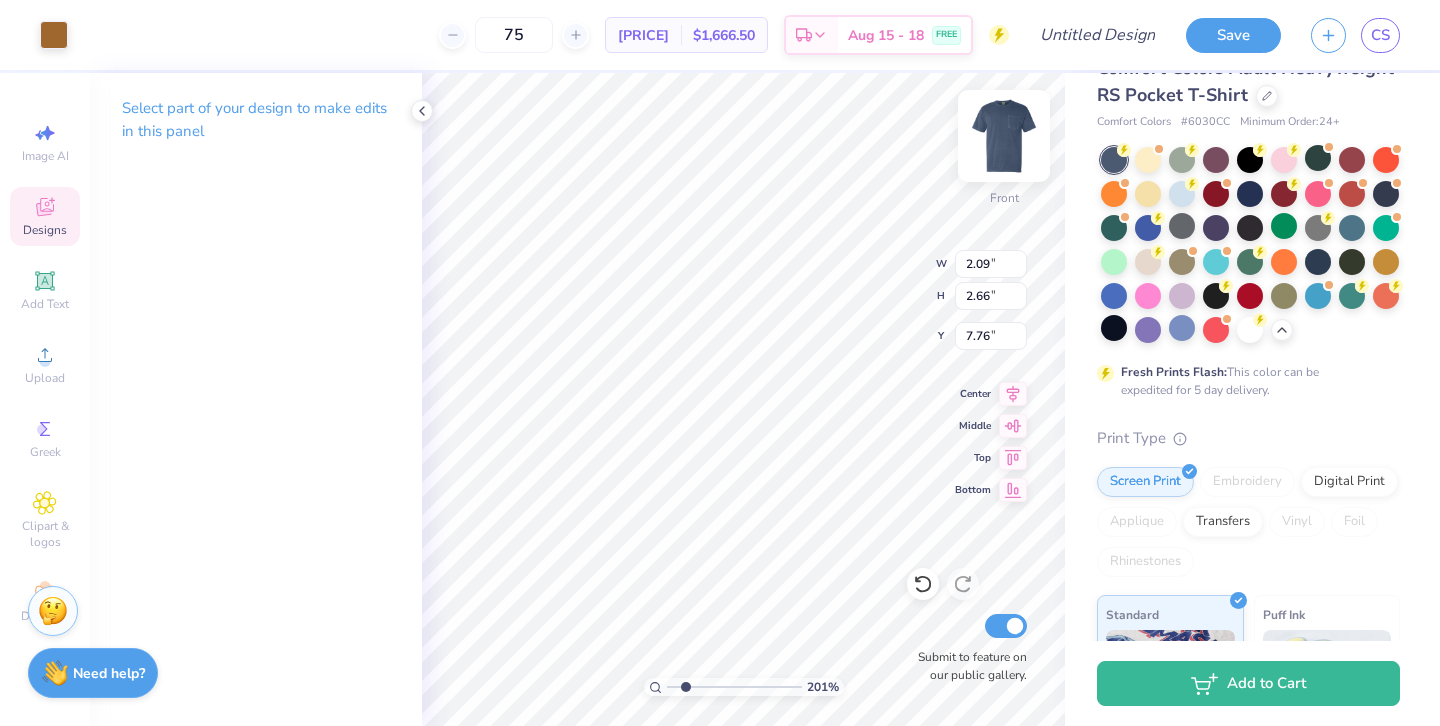 type on "2.00" 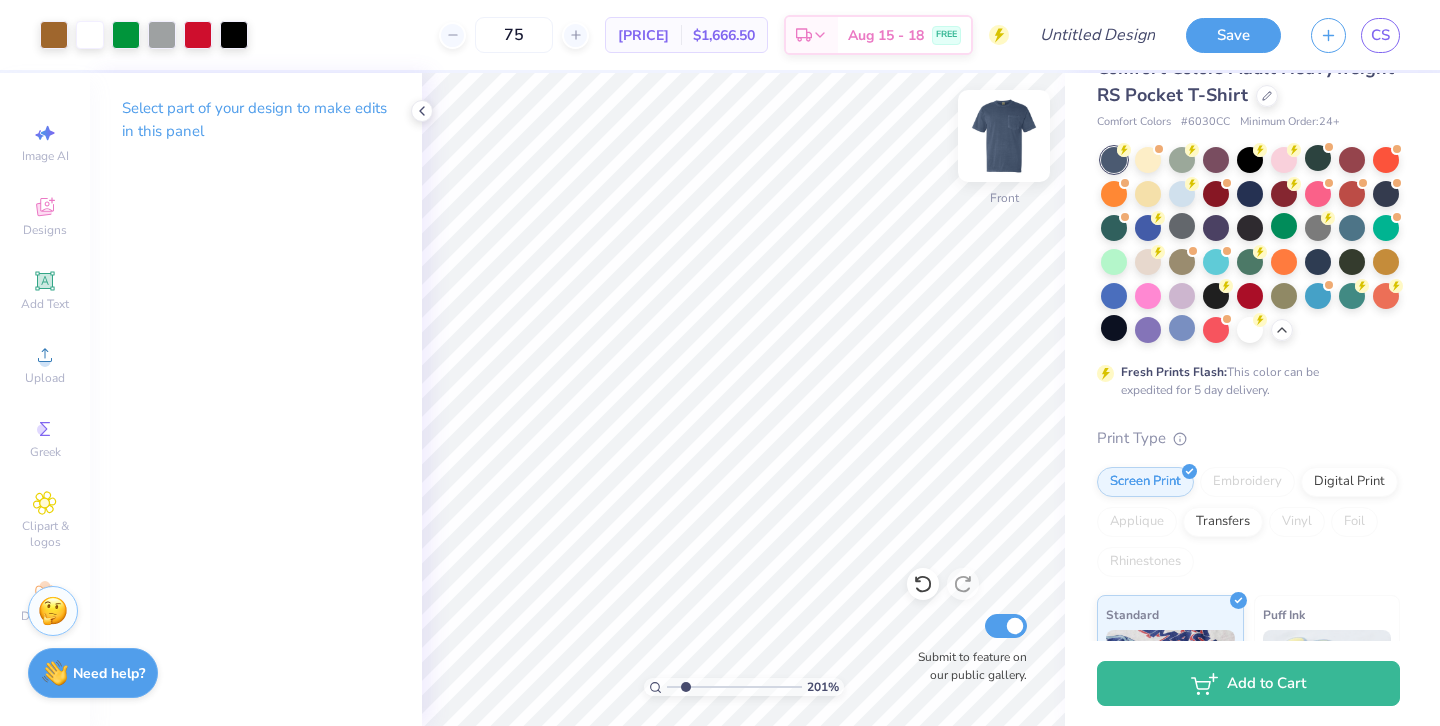 click at bounding box center [1004, 136] 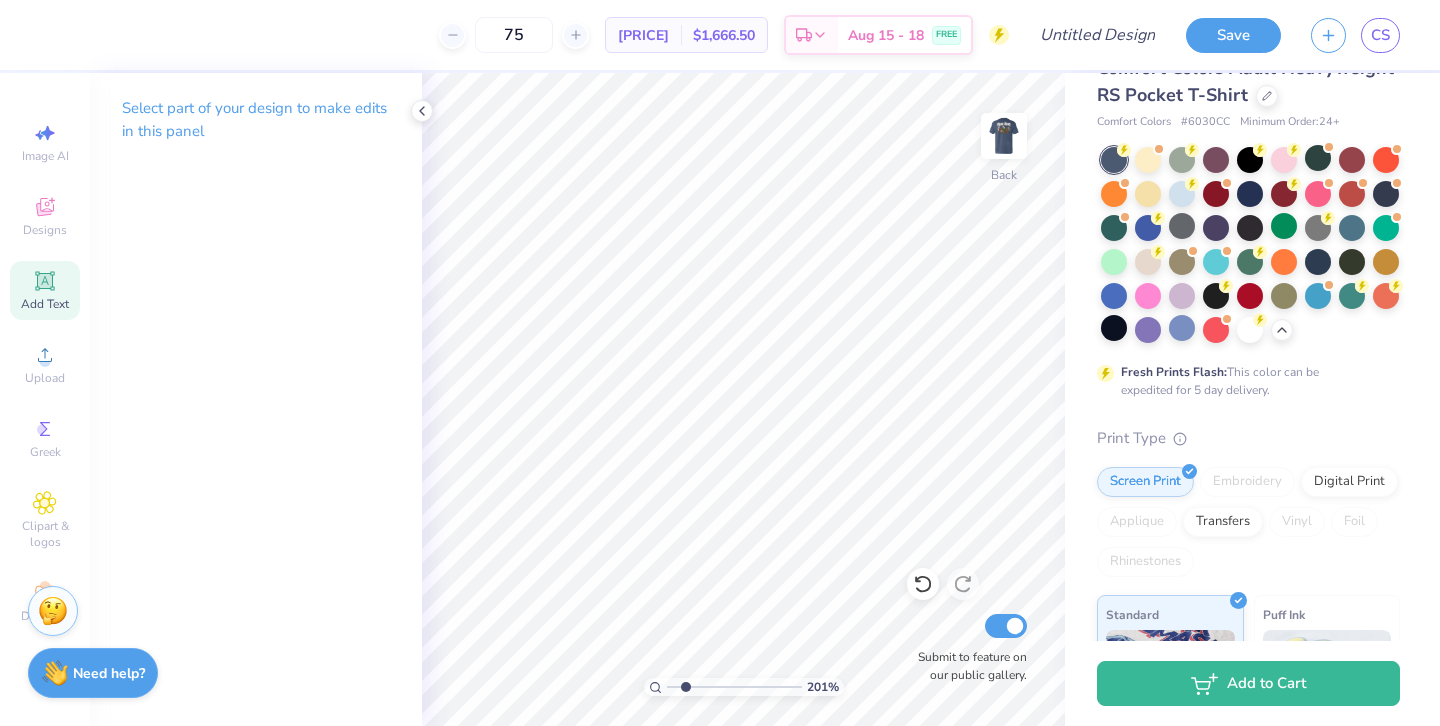 click on "Add Text" at bounding box center [45, 304] 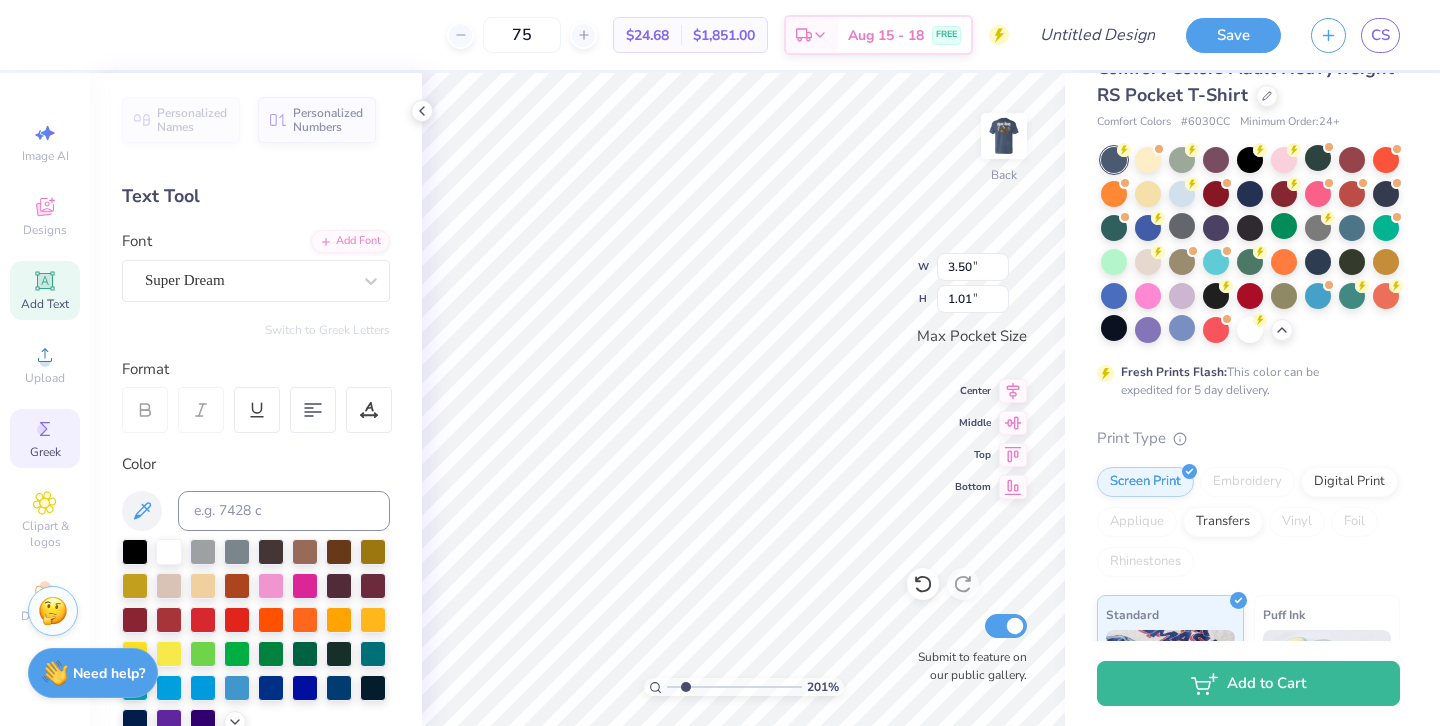 click on "Greek" at bounding box center [45, 438] 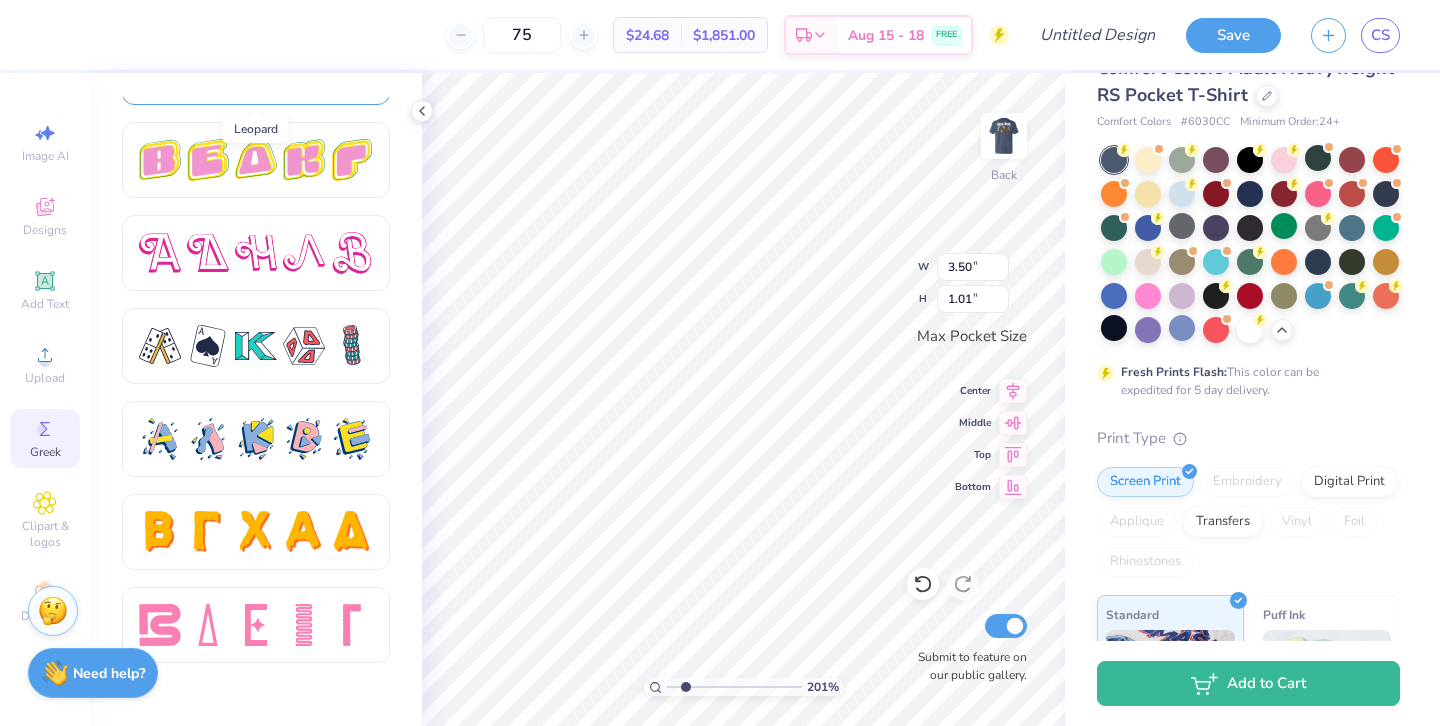 scroll, scrollTop: 3416, scrollLeft: 0, axis: vertical 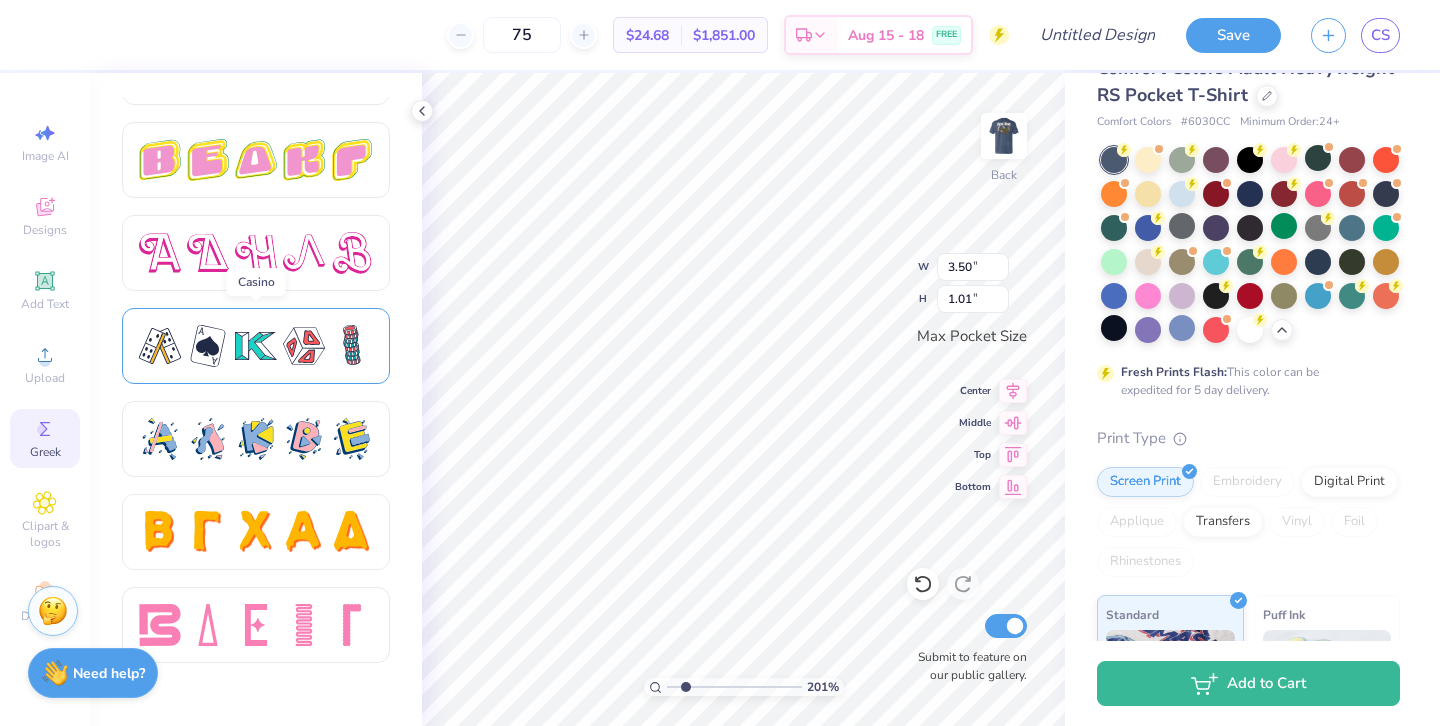 click at bounding box center [256, 346] 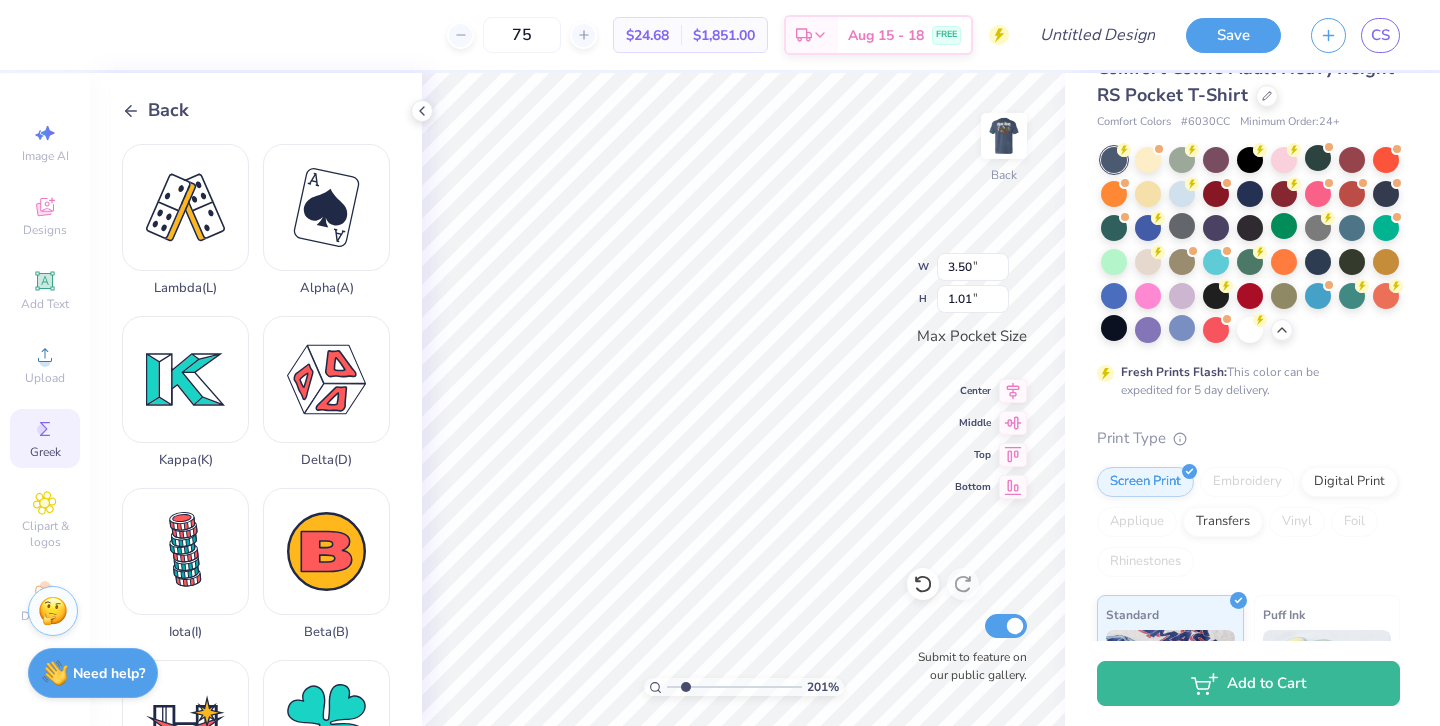 click 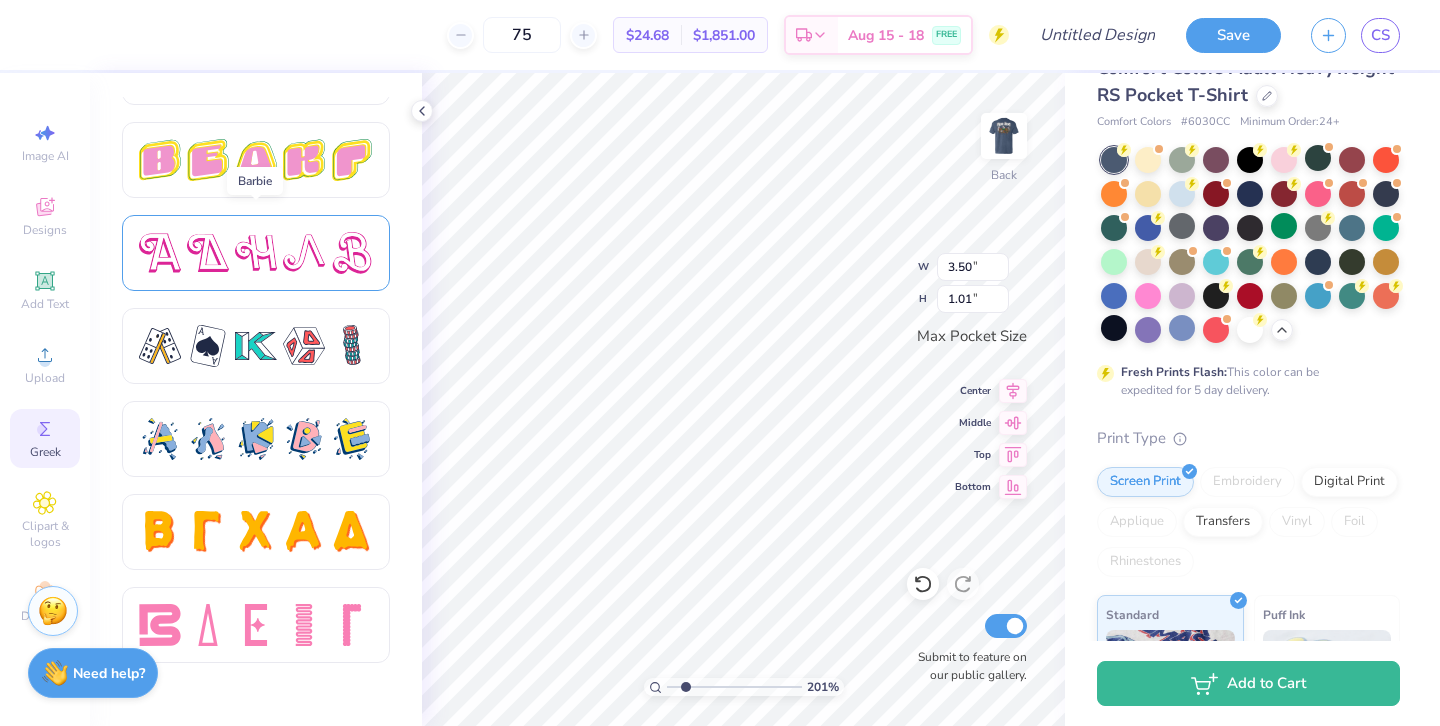 scroll, scrollTop: 3416, scrollLeft: 0, axis: vertical 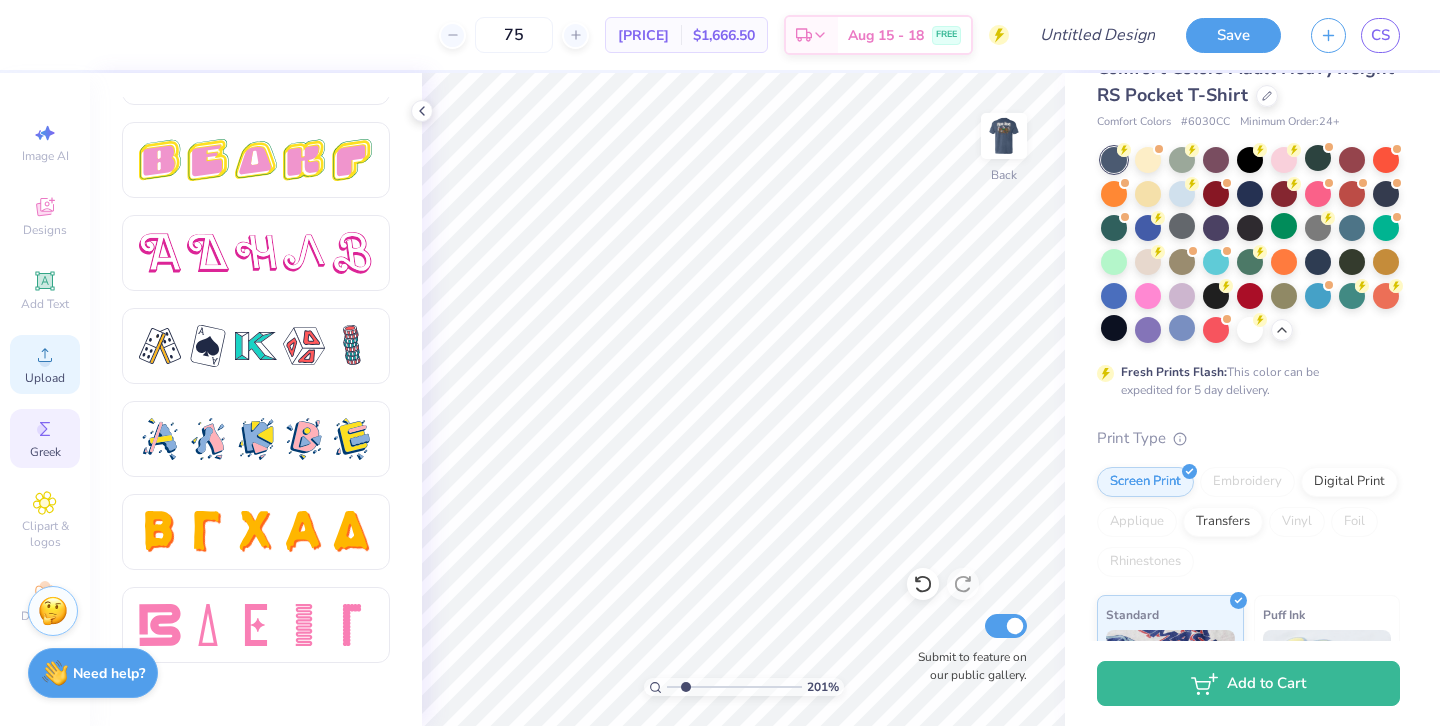 click on "Upload" at bounding box center (45, 364) 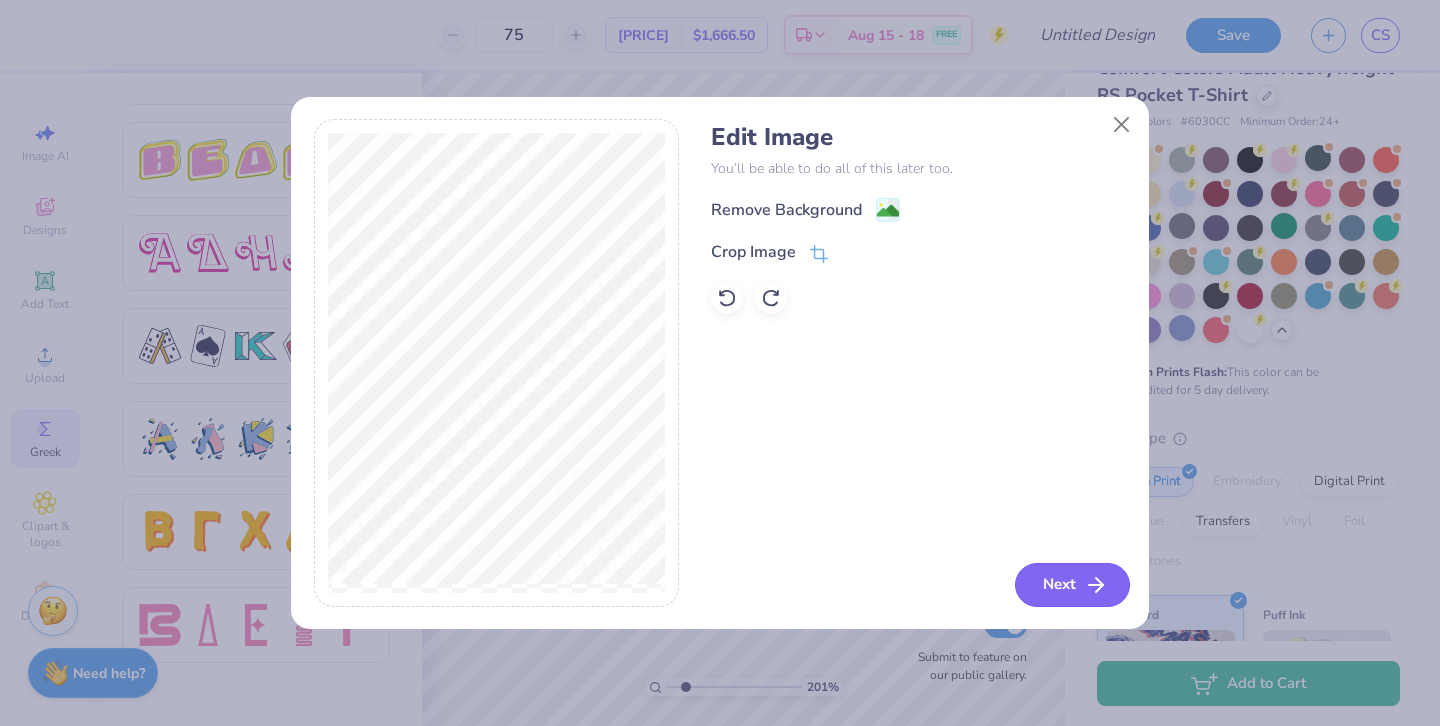 click on "Next" at bounding box center [1072, 585] 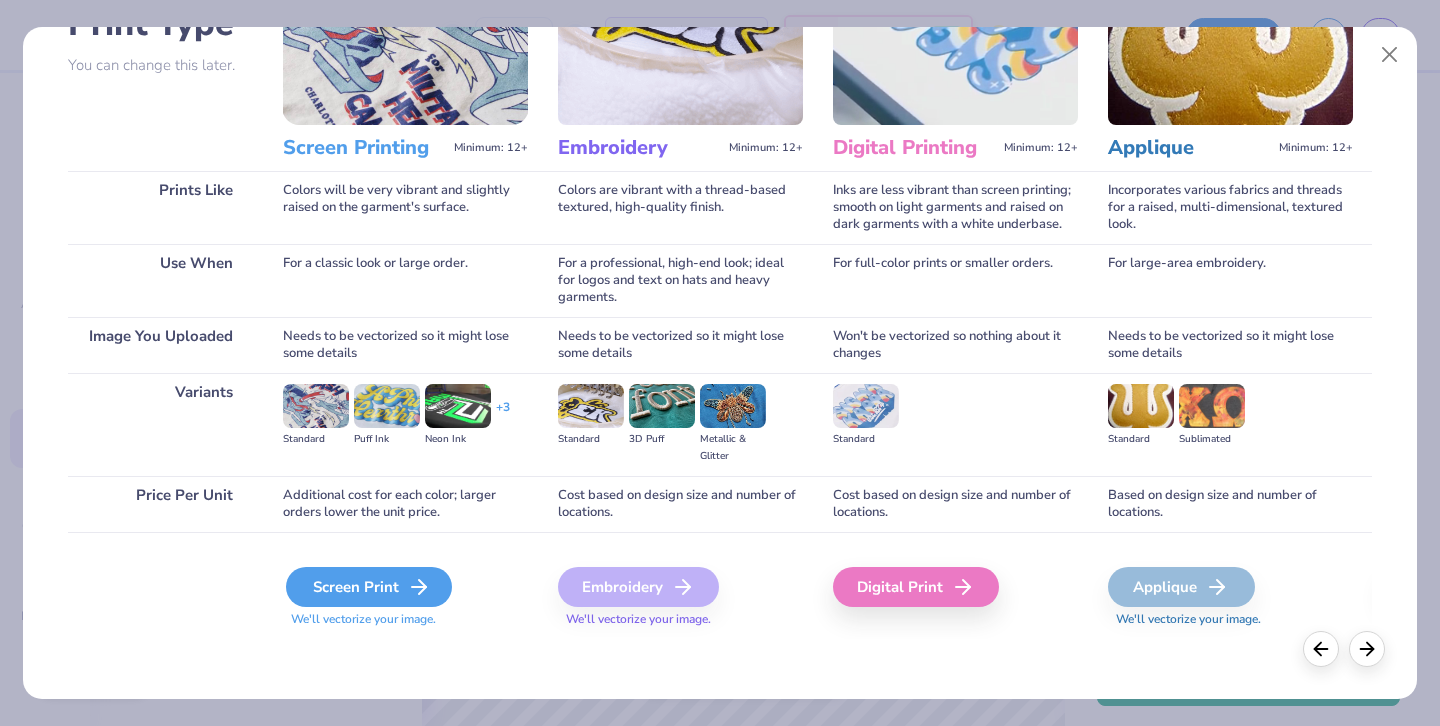 click on "Screen Print" at bounding box center [369, 587] 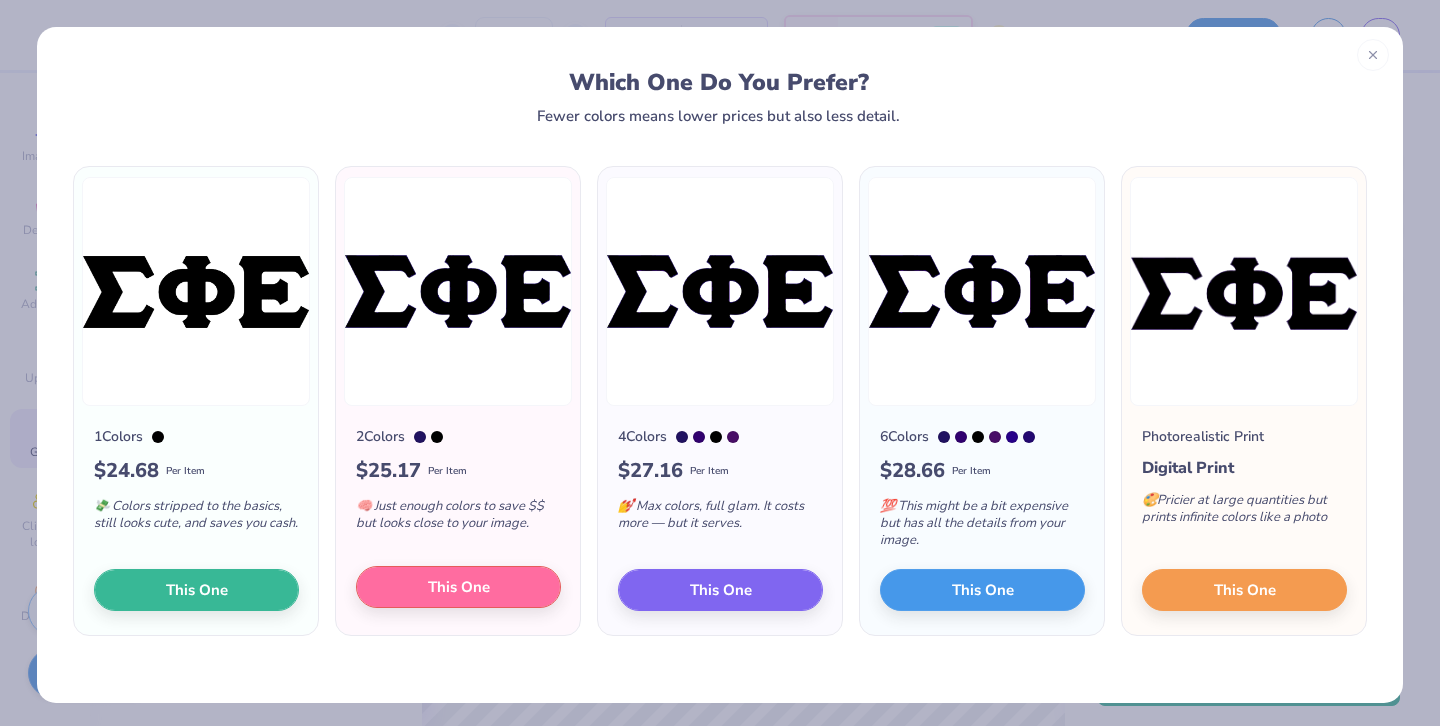 click on "This One" at bounding box center [459, 587] 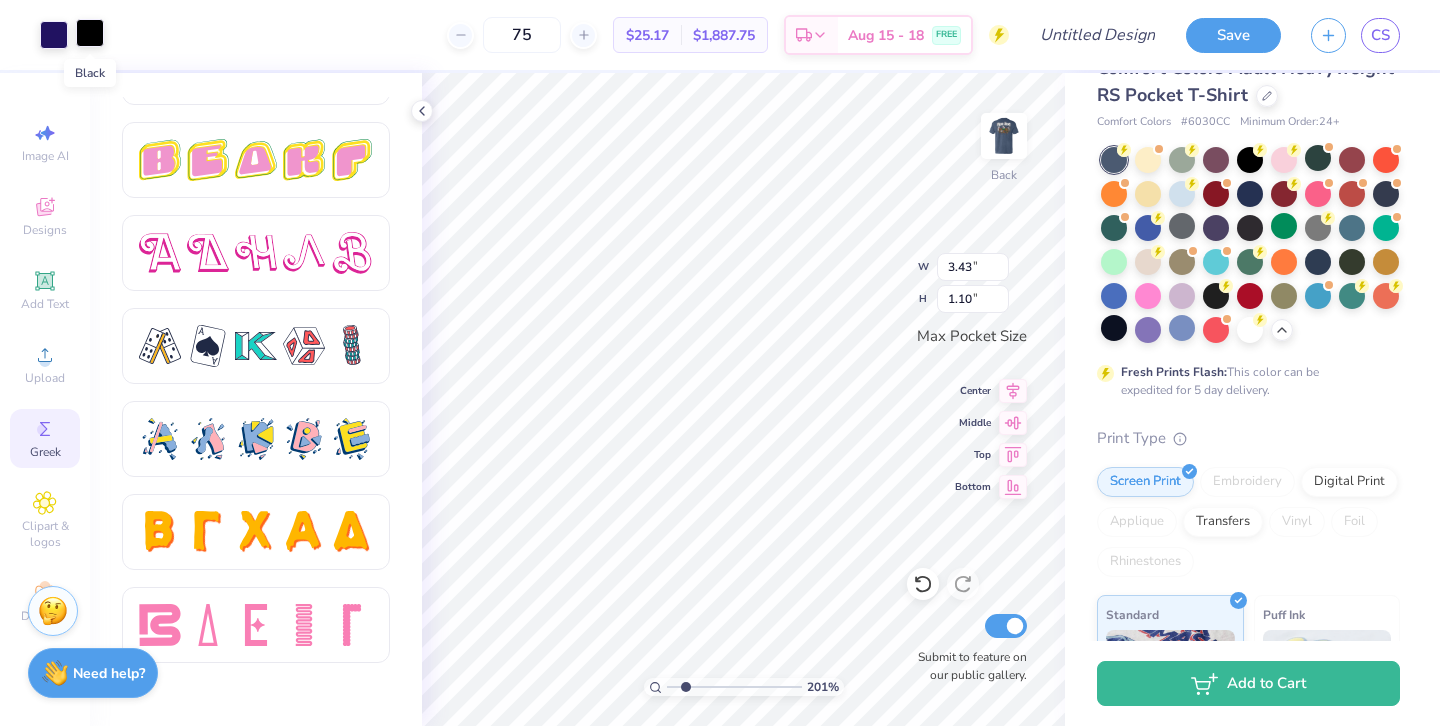 click at bounding box center (90, 33) 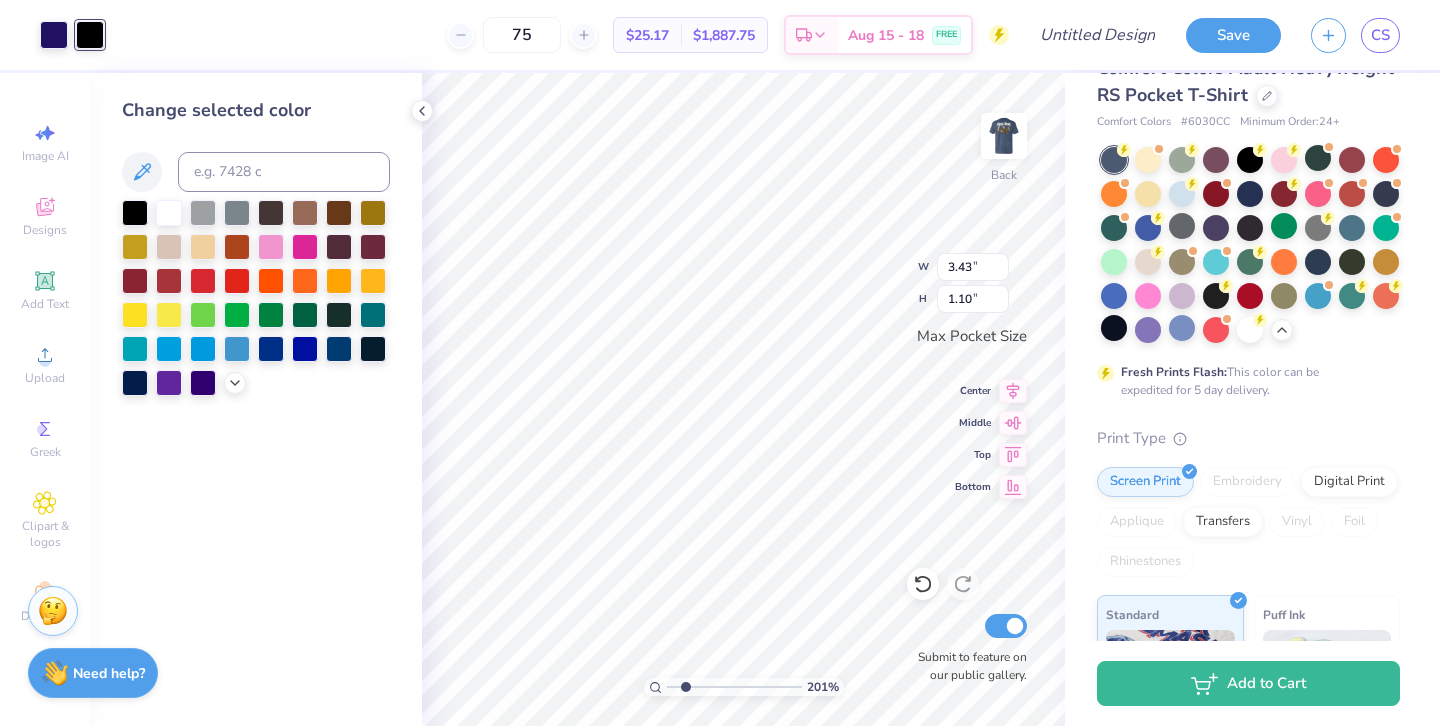 click at bounding box center [256, 298] 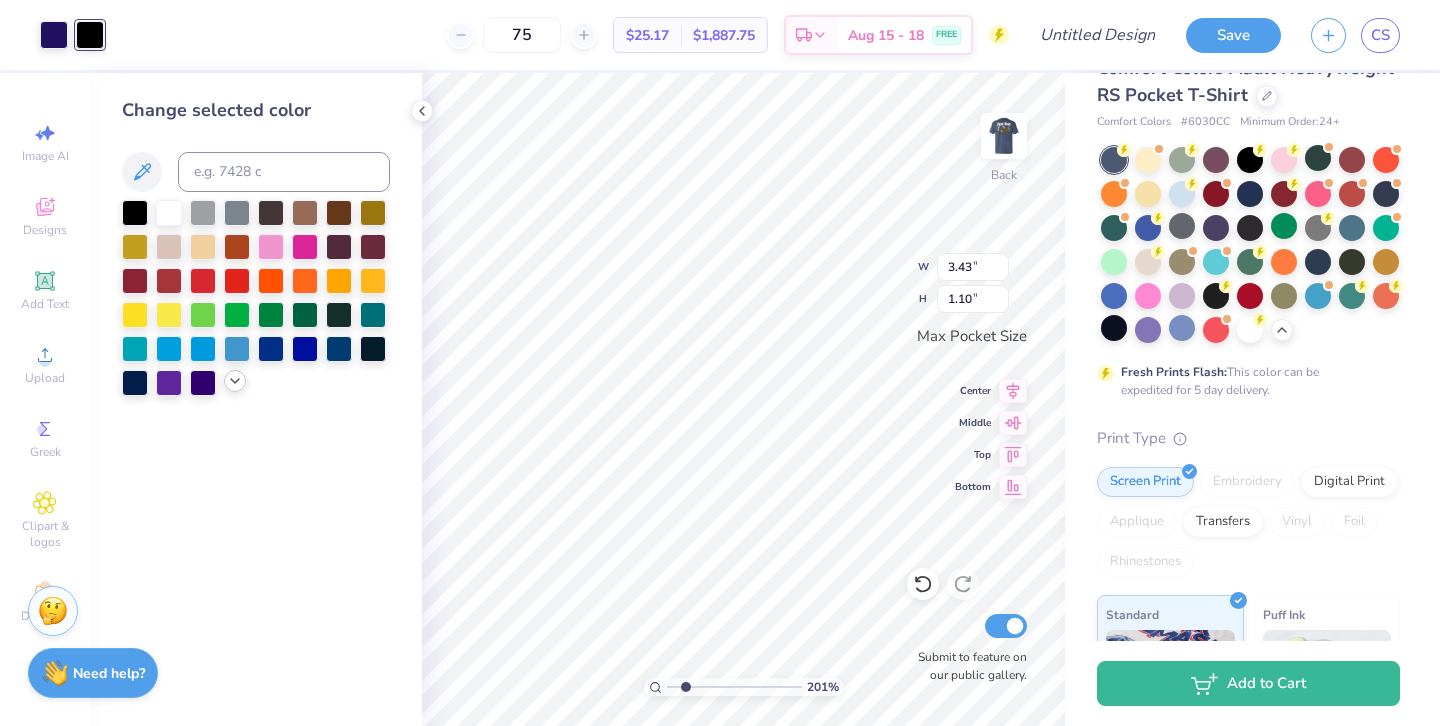 click 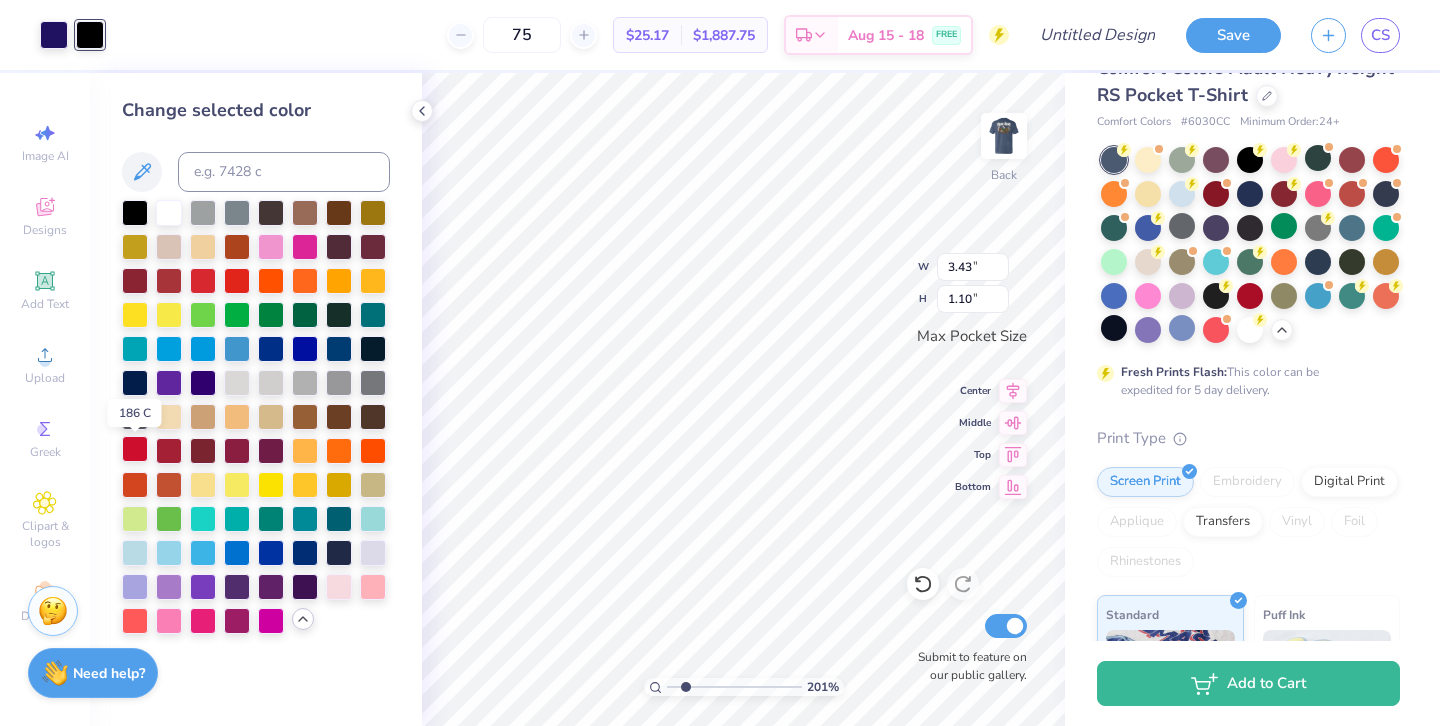 click at bounding box center (135, 449) 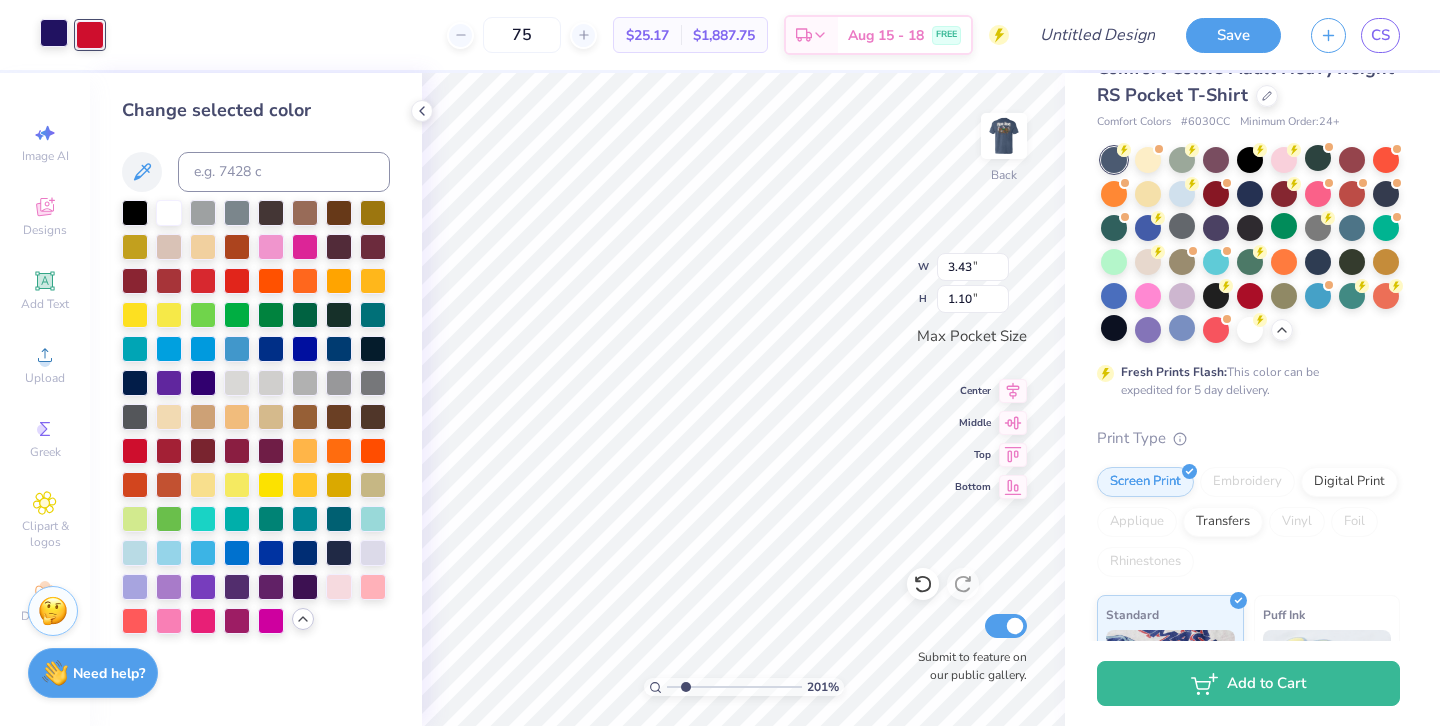 click at bounding box center (54, 33) 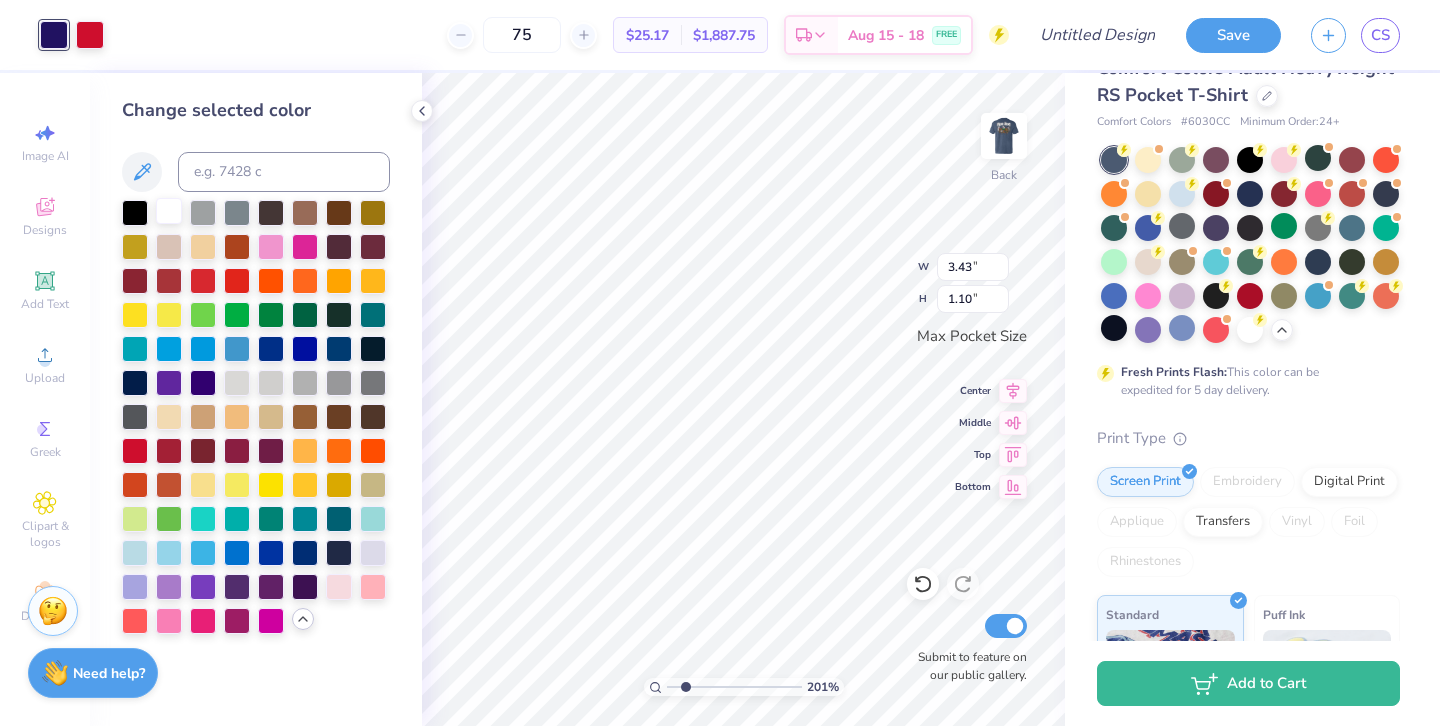 click at bounding box center [169, 211] 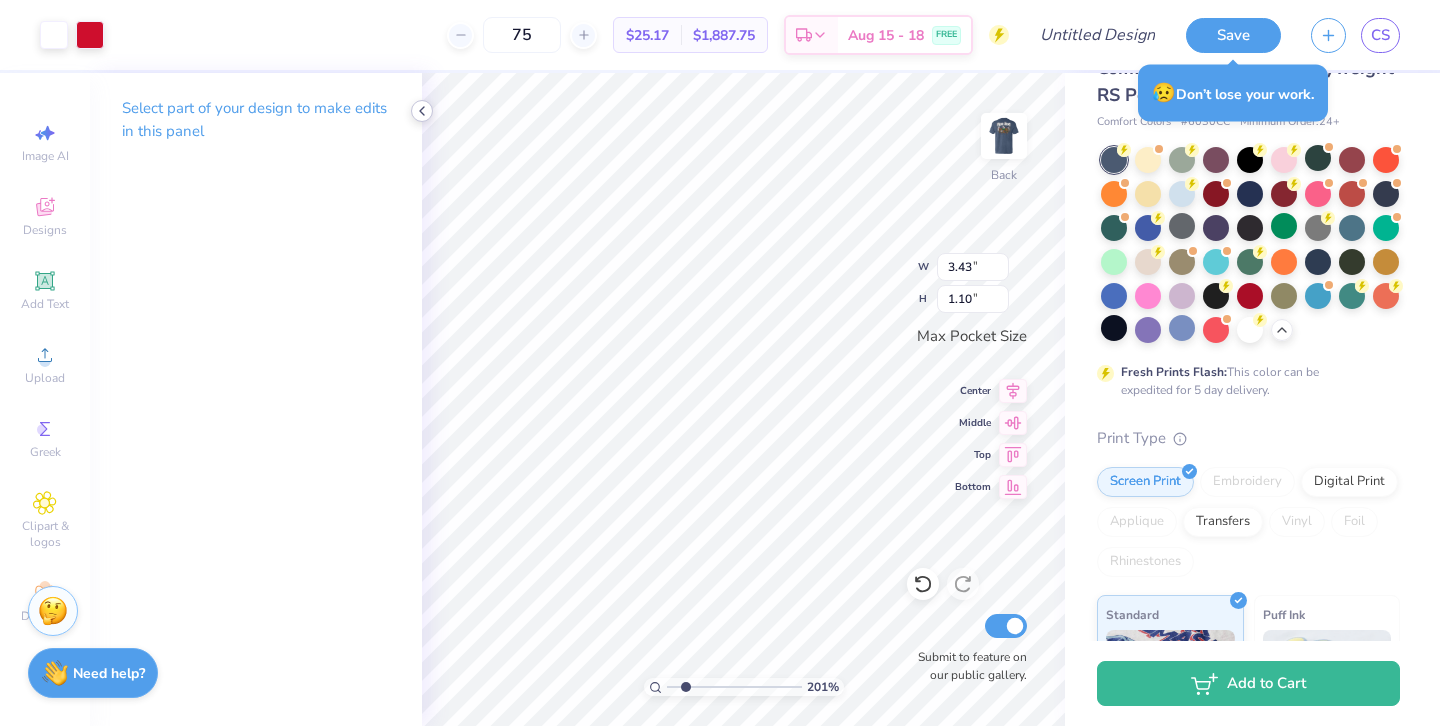 click 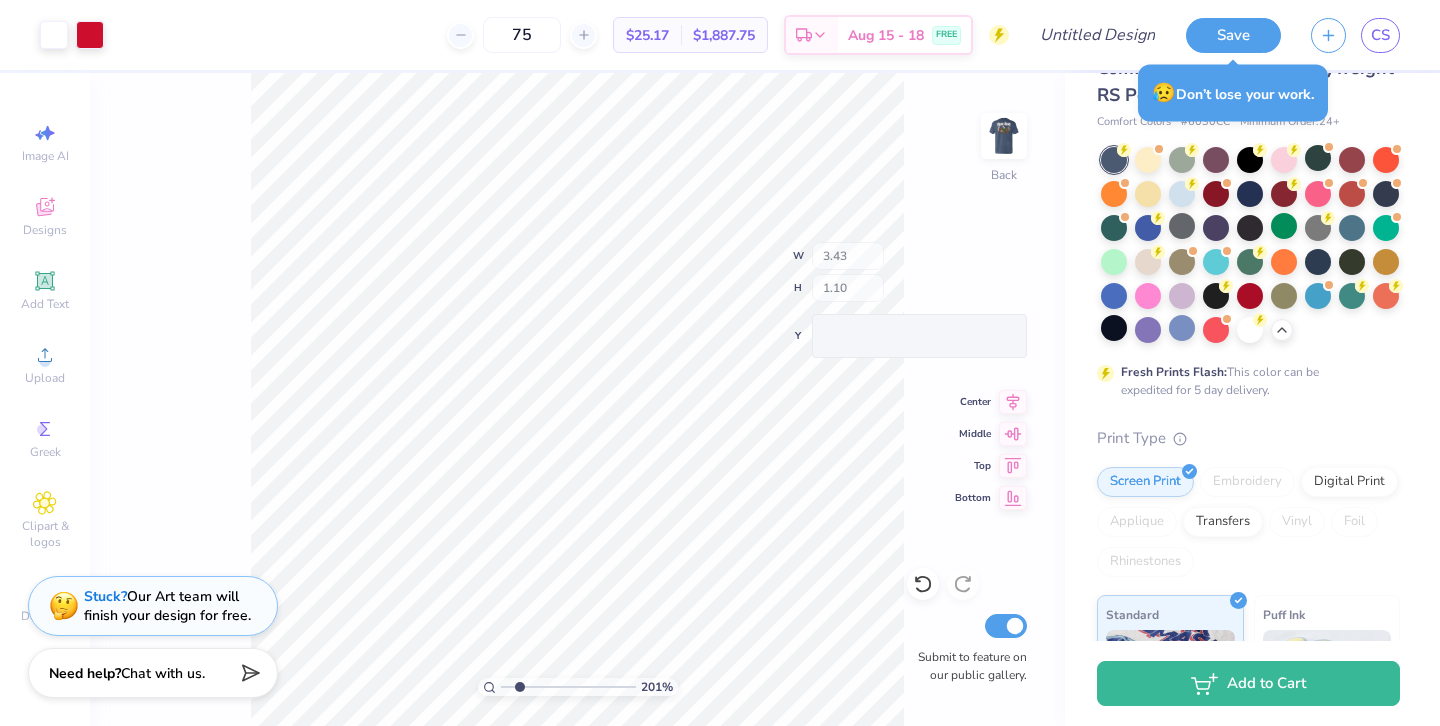type on "1.05" 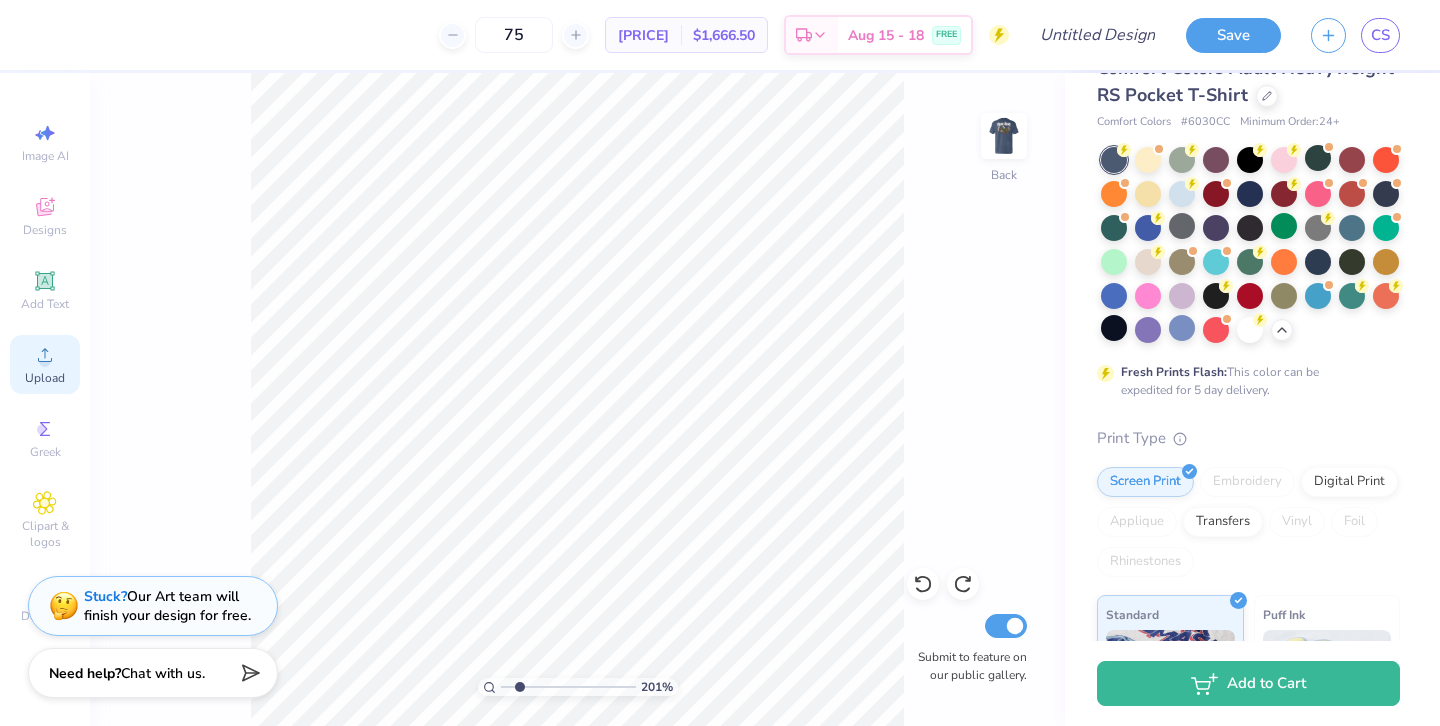 click on "Upload" at bounding box center [45, 378] 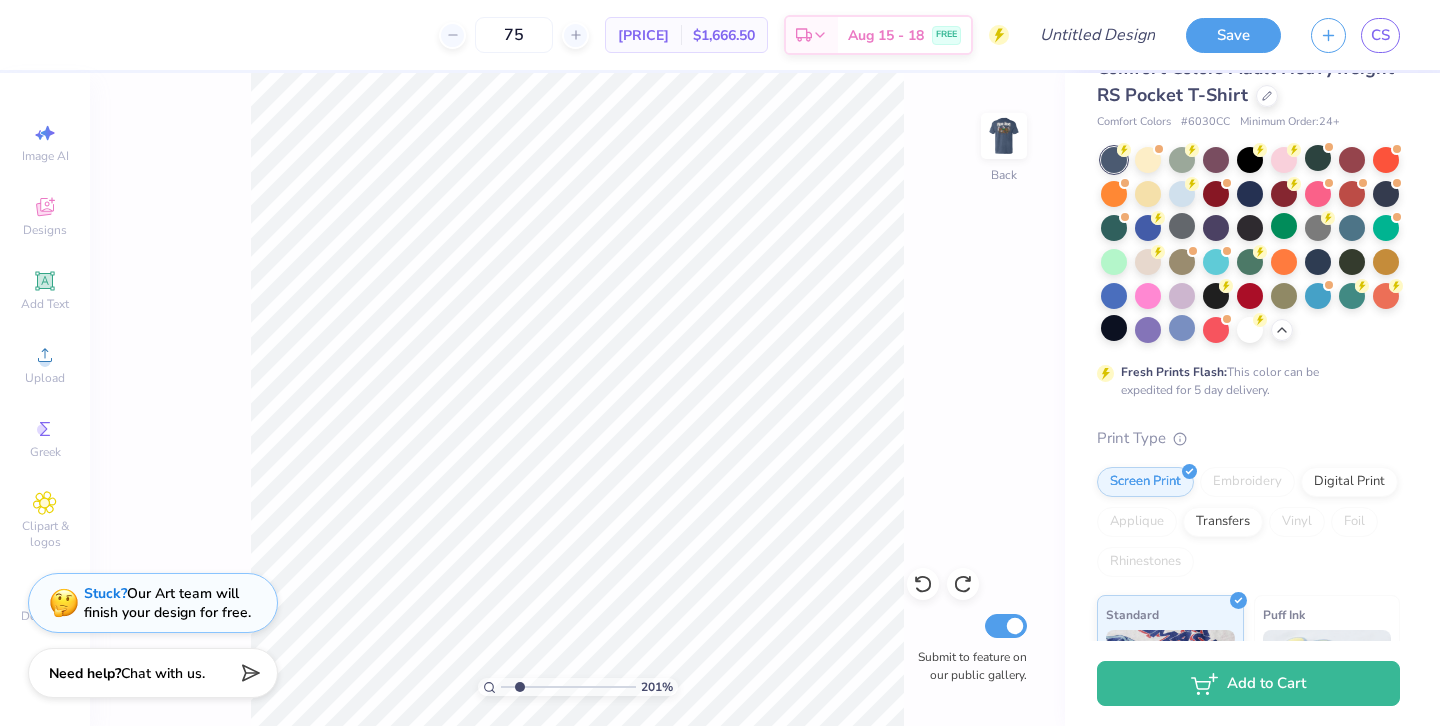 click on "Stuck?  Our Art team will finish your design for free." at bounding box center [153, 606] 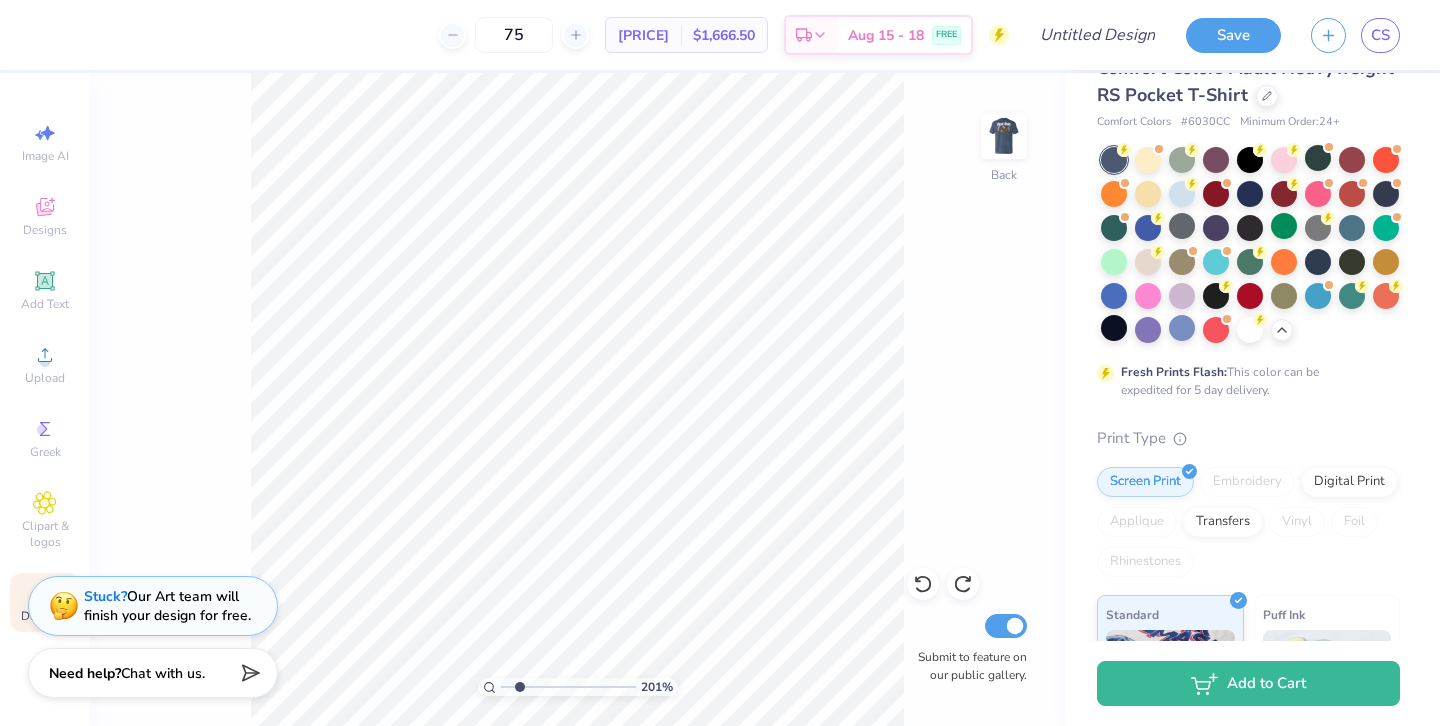 click on "Decorate" at bounding box center (45, 602) 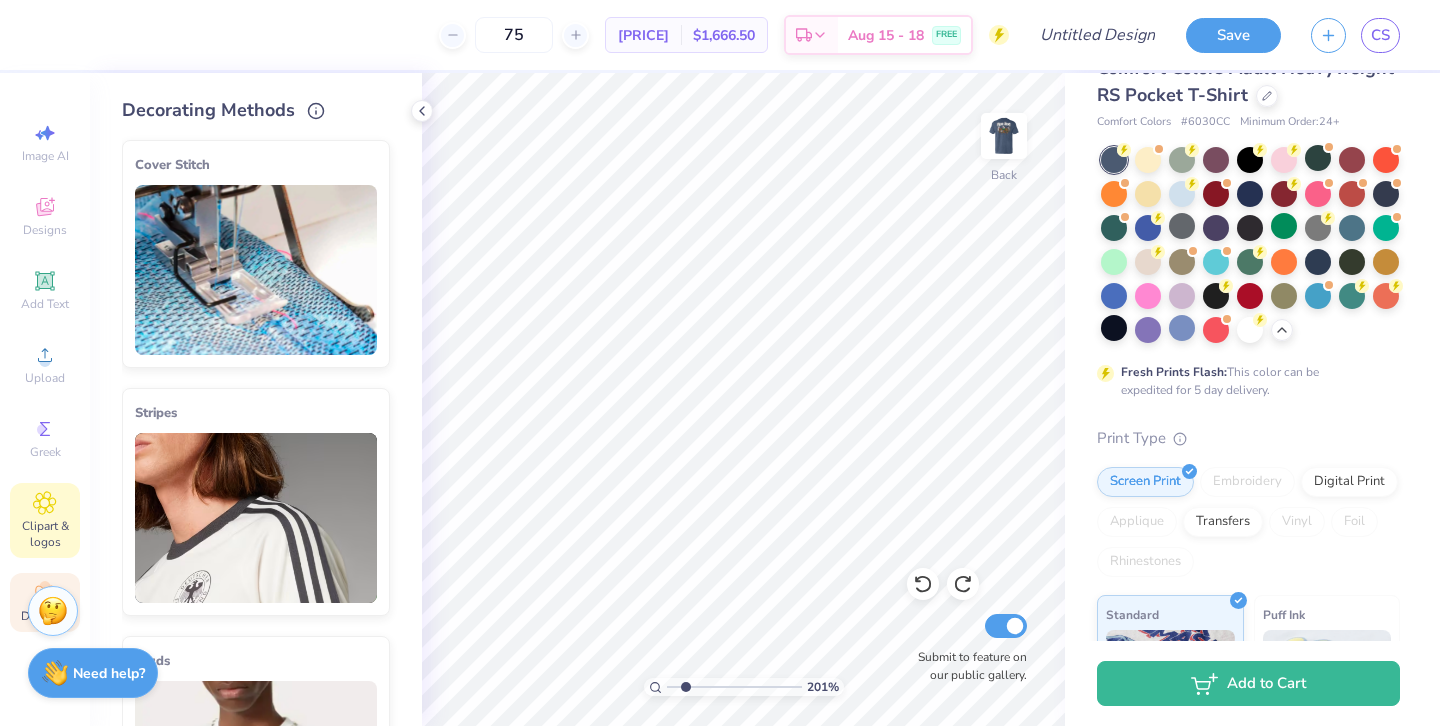 click on "Clipart & logos" at bounding box center [45, 534] 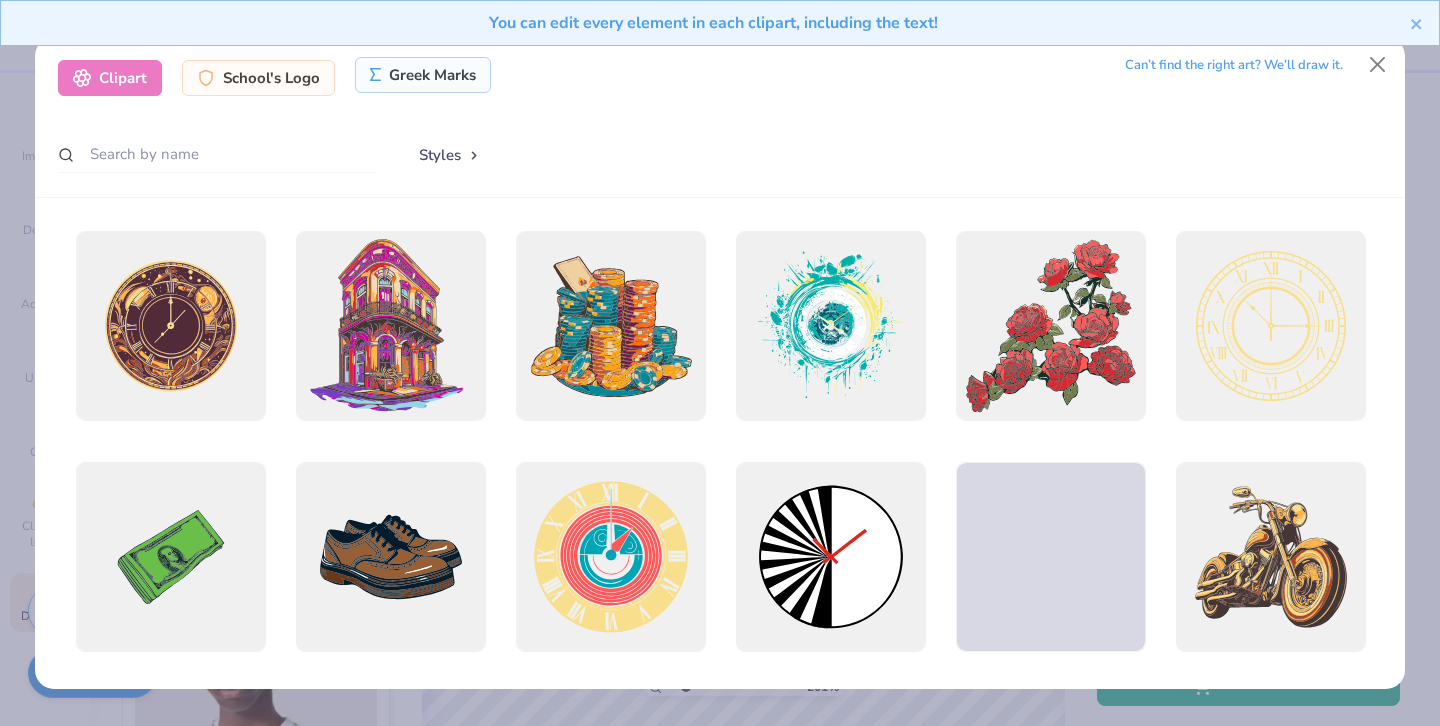 click on "Greek Marks" at bounding box center [423, 75] 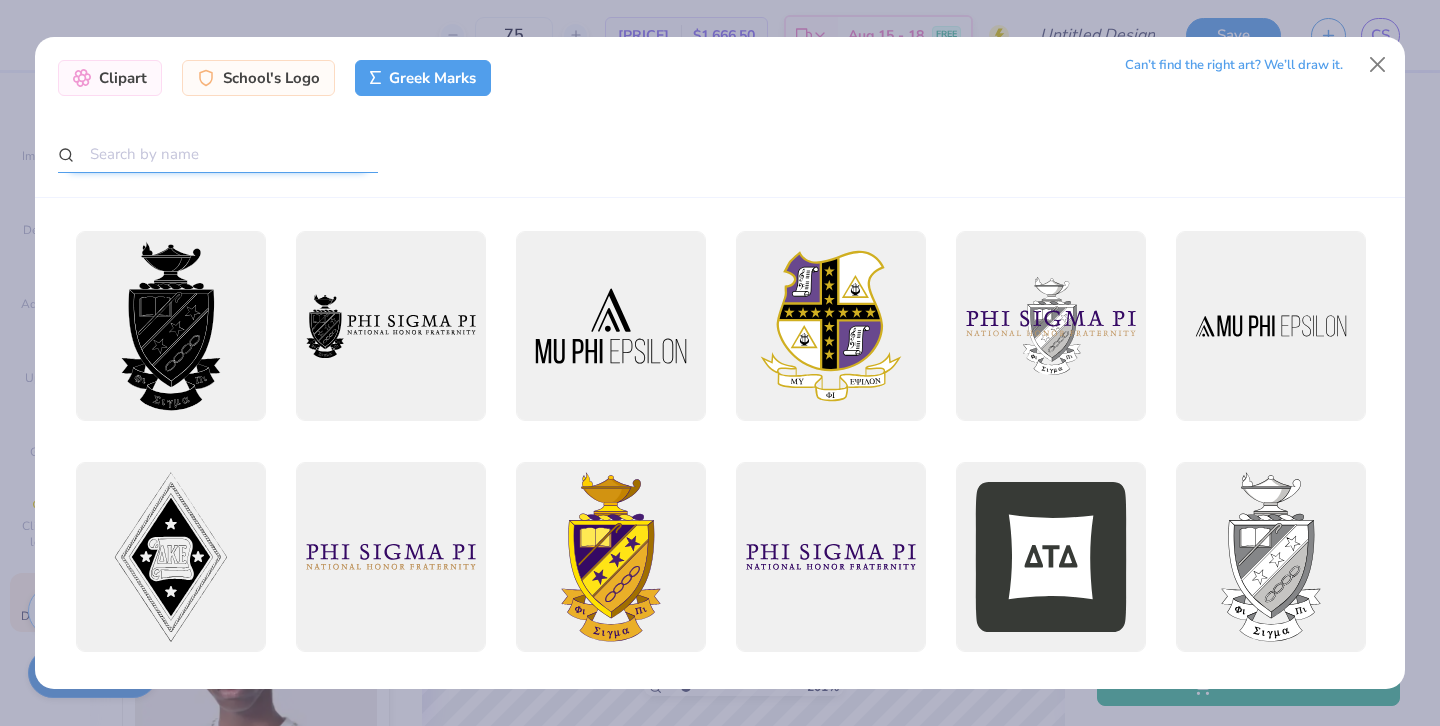 click at bounding box center (218, 154) 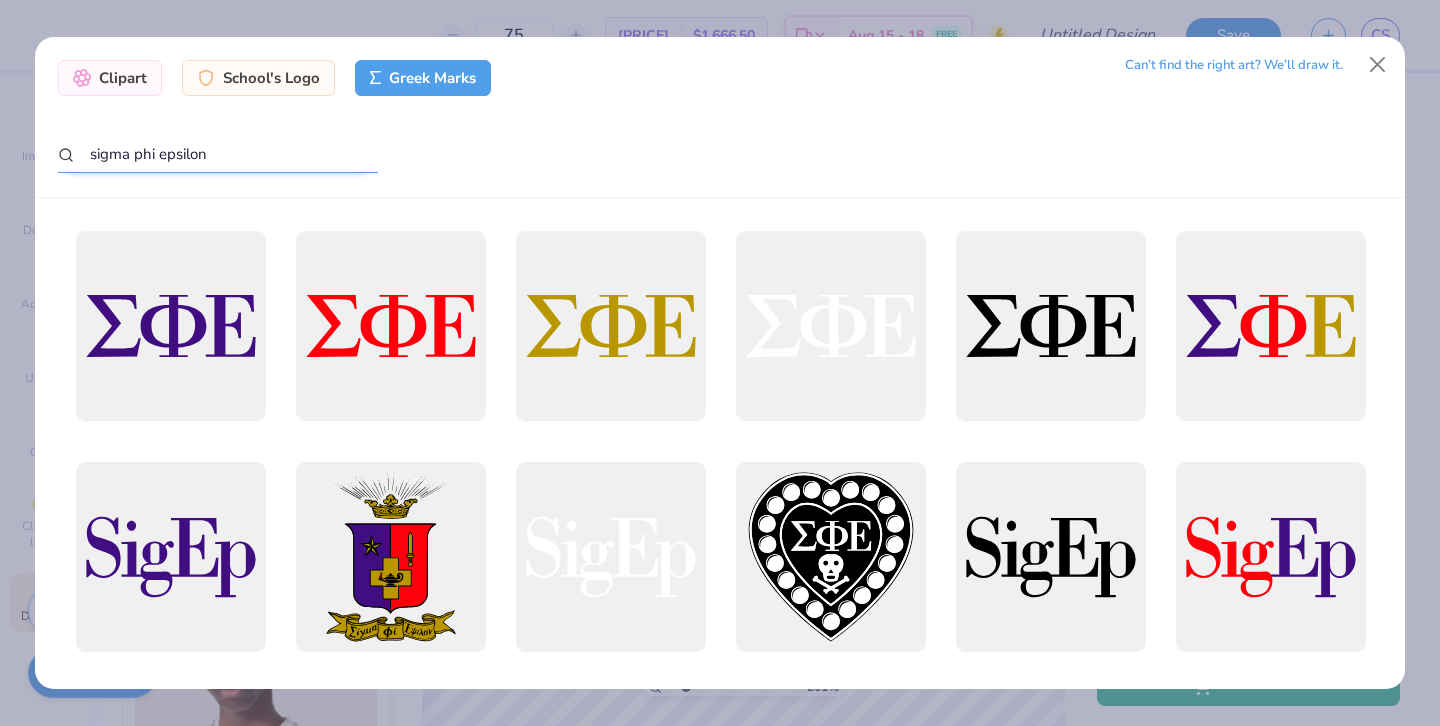 type on "sigma phi epsilon" 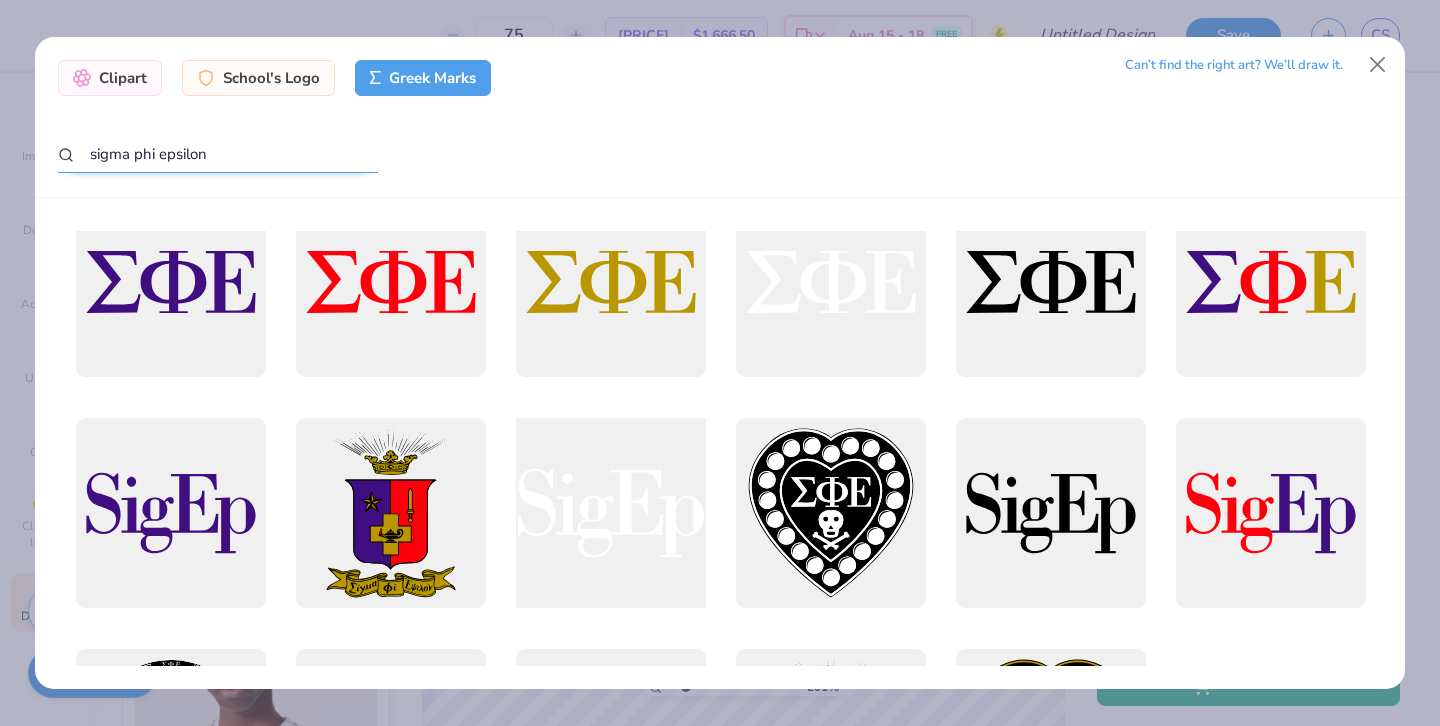scroll, scrollTop: 13, scrollLeft: 0, axis: vertical 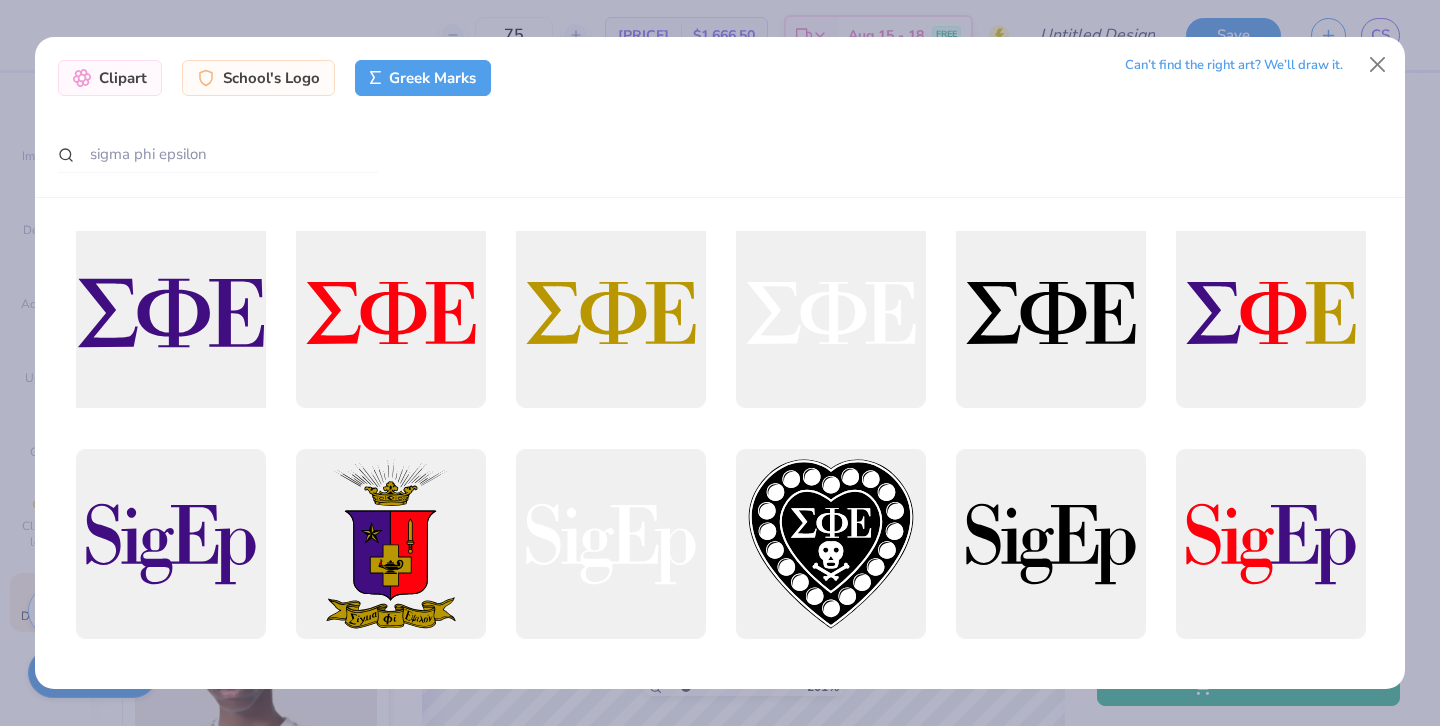 click at bounding box center [170, 312] 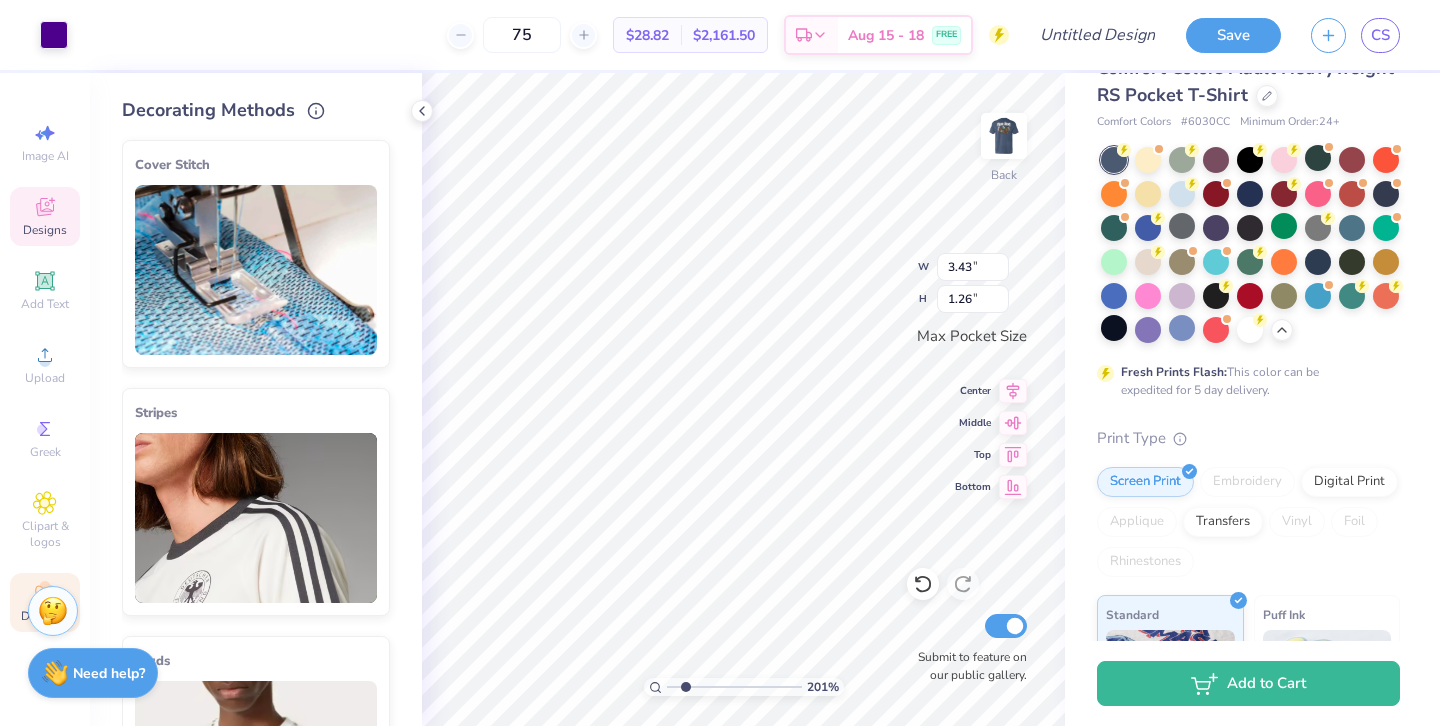 click on "Designs" at bounding box center (45, 230) 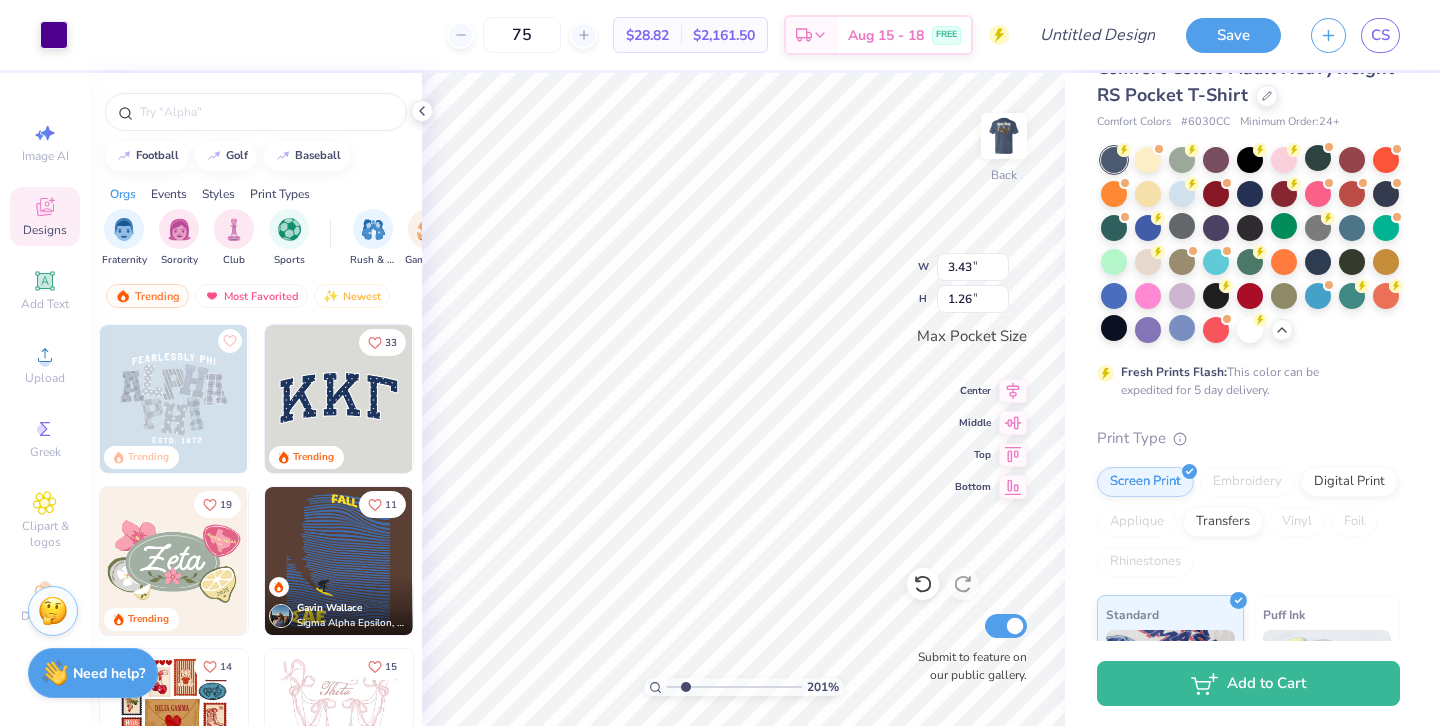 scroll, scrollTop: 0, scrollLeft: 0, axis: both 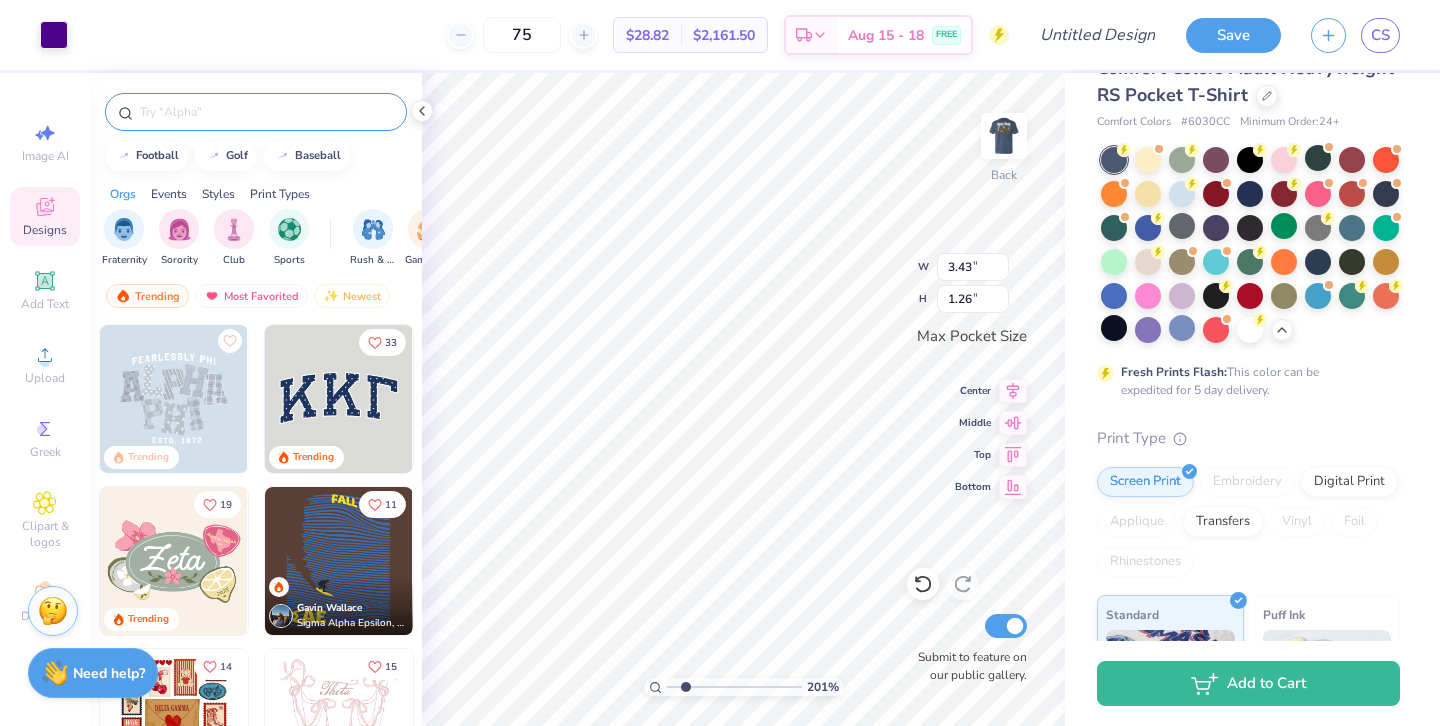 click at bounding box center [266, 112] 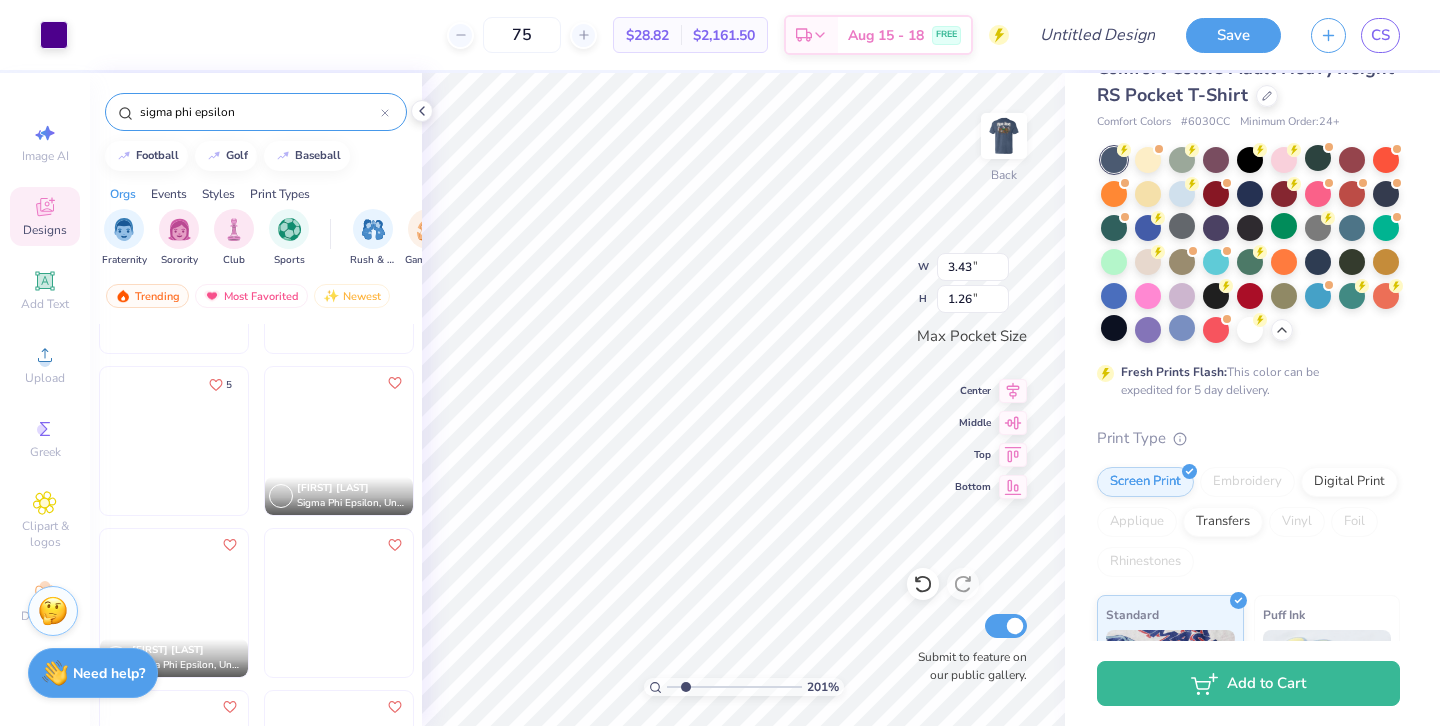 scroll, scrollTop: 1901, scrollLeft: 0, axis: vertical 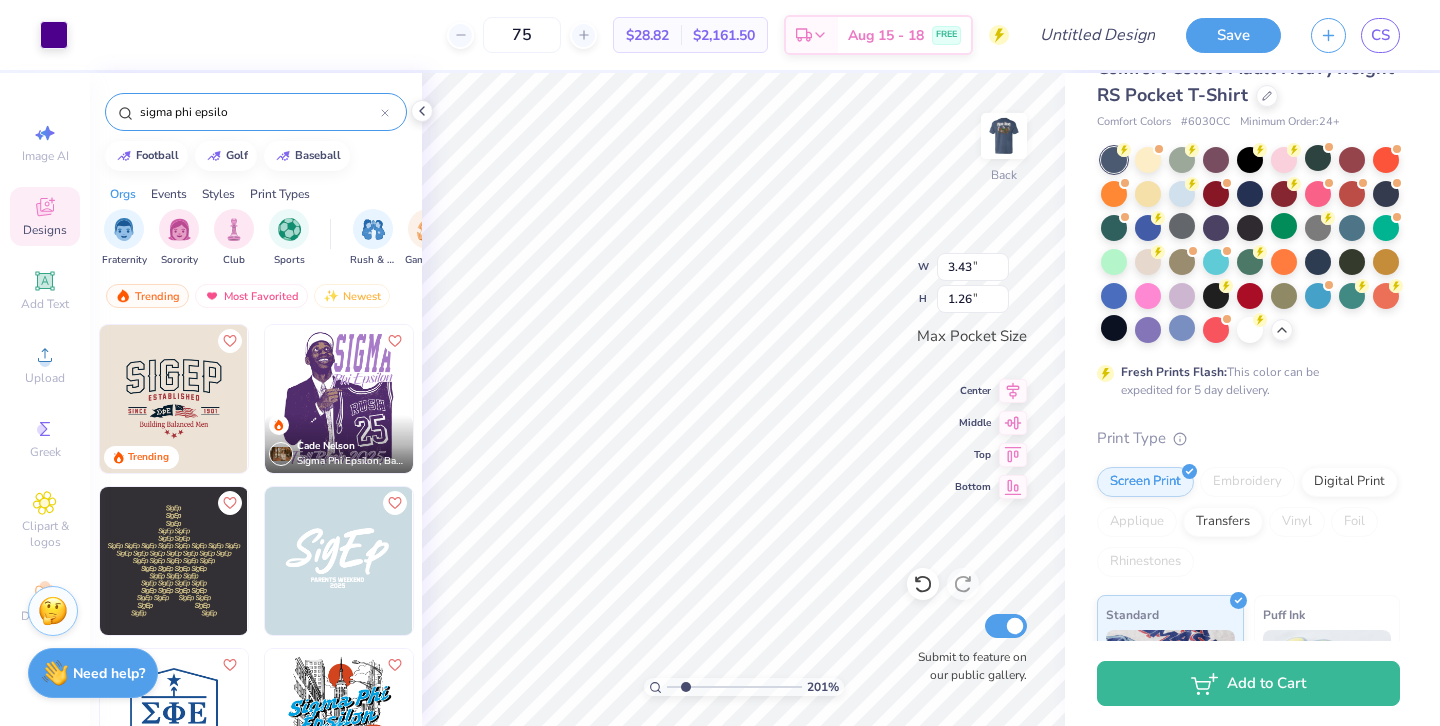 type on "sigma phi epsilo" 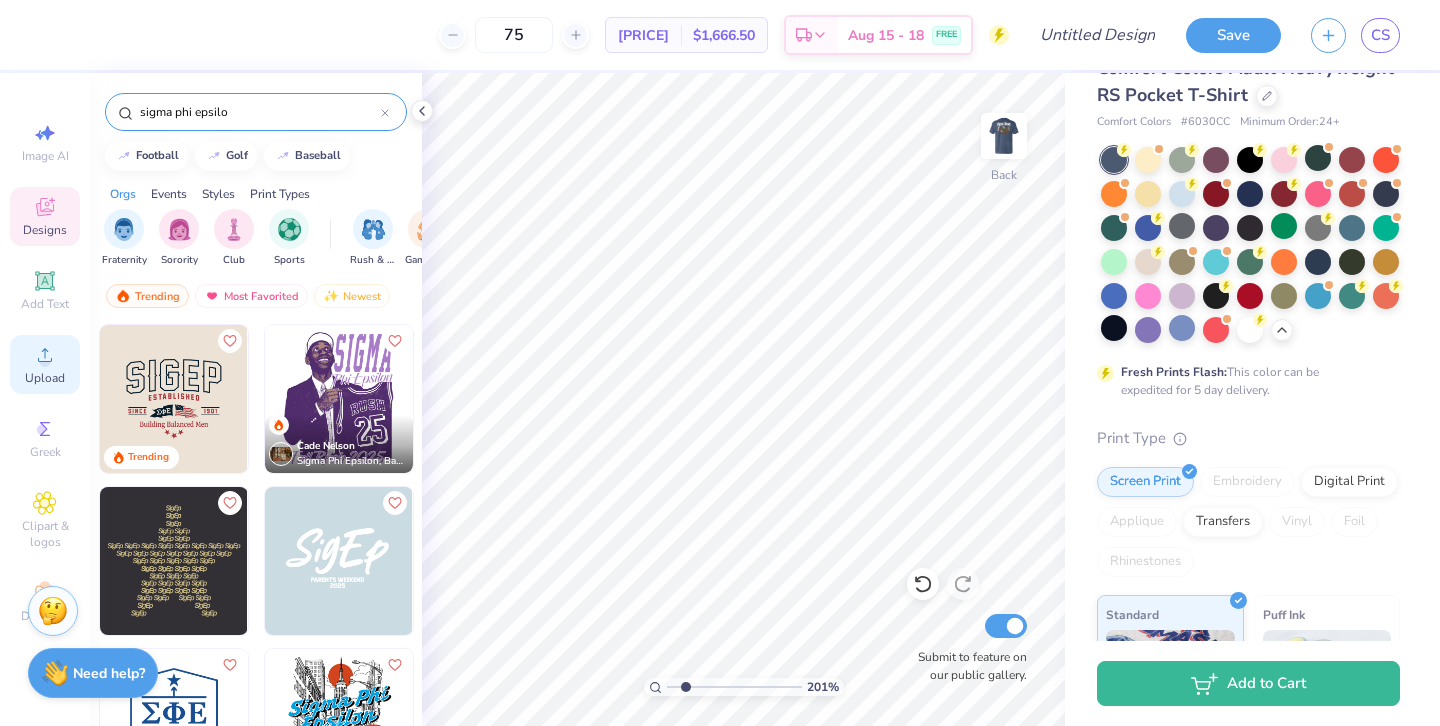 click on "Upload" at bounding box center (45, 378) 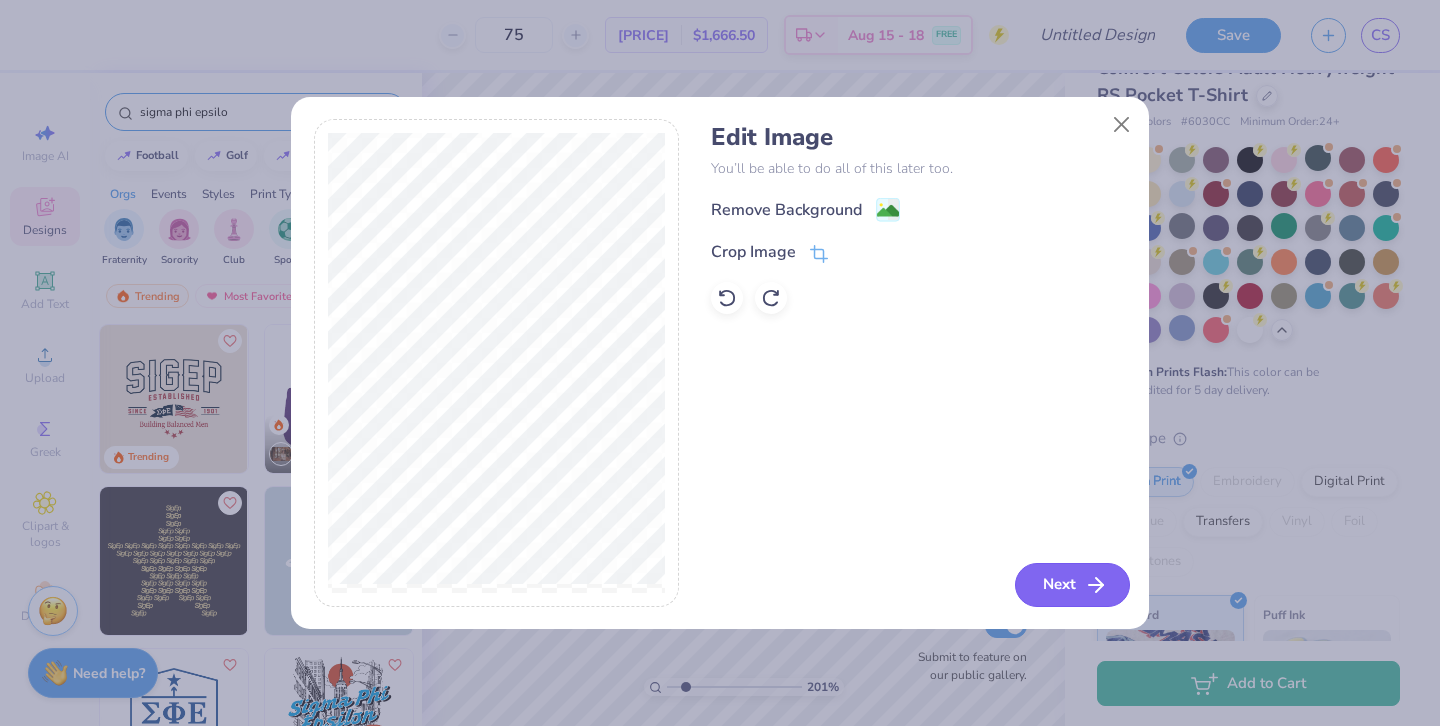 click on "Next" at bounding box center (1072, 585) 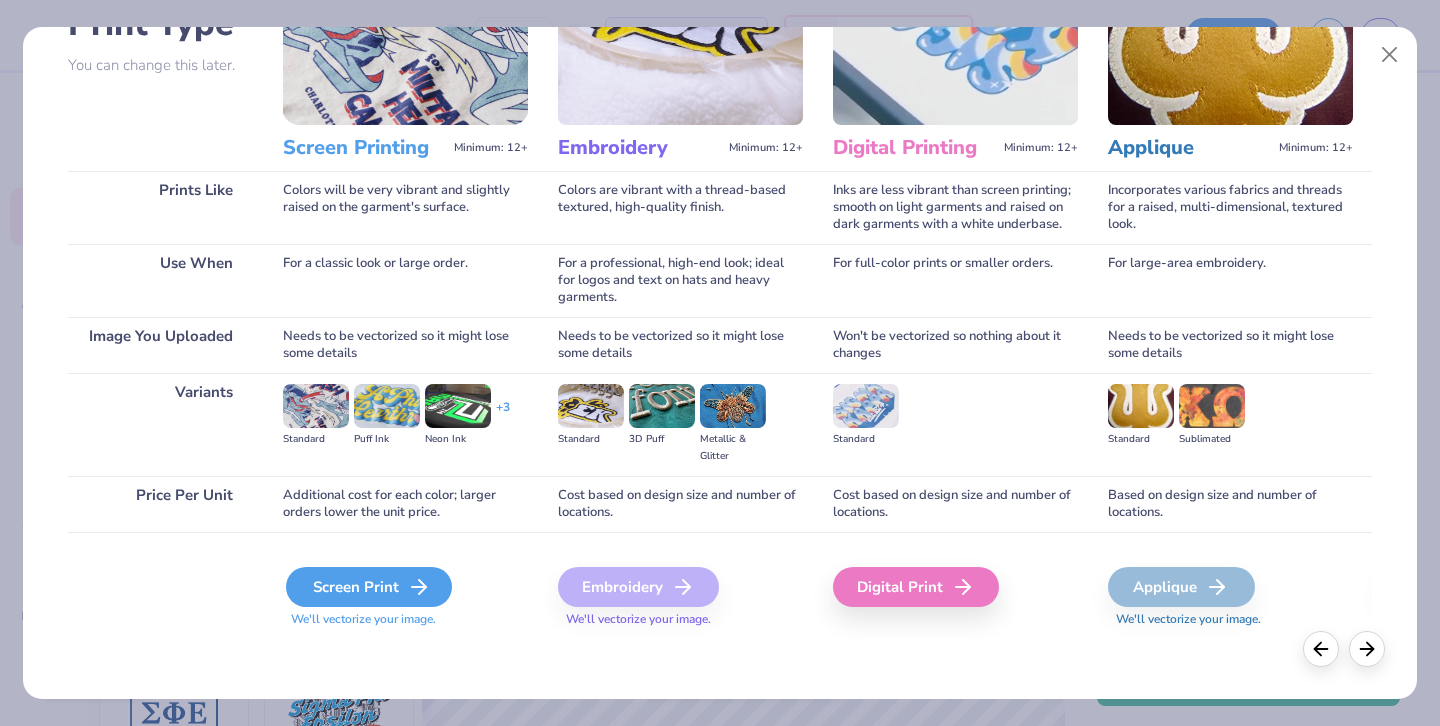 click on "Screen Print" at bounding box center (369, 587) 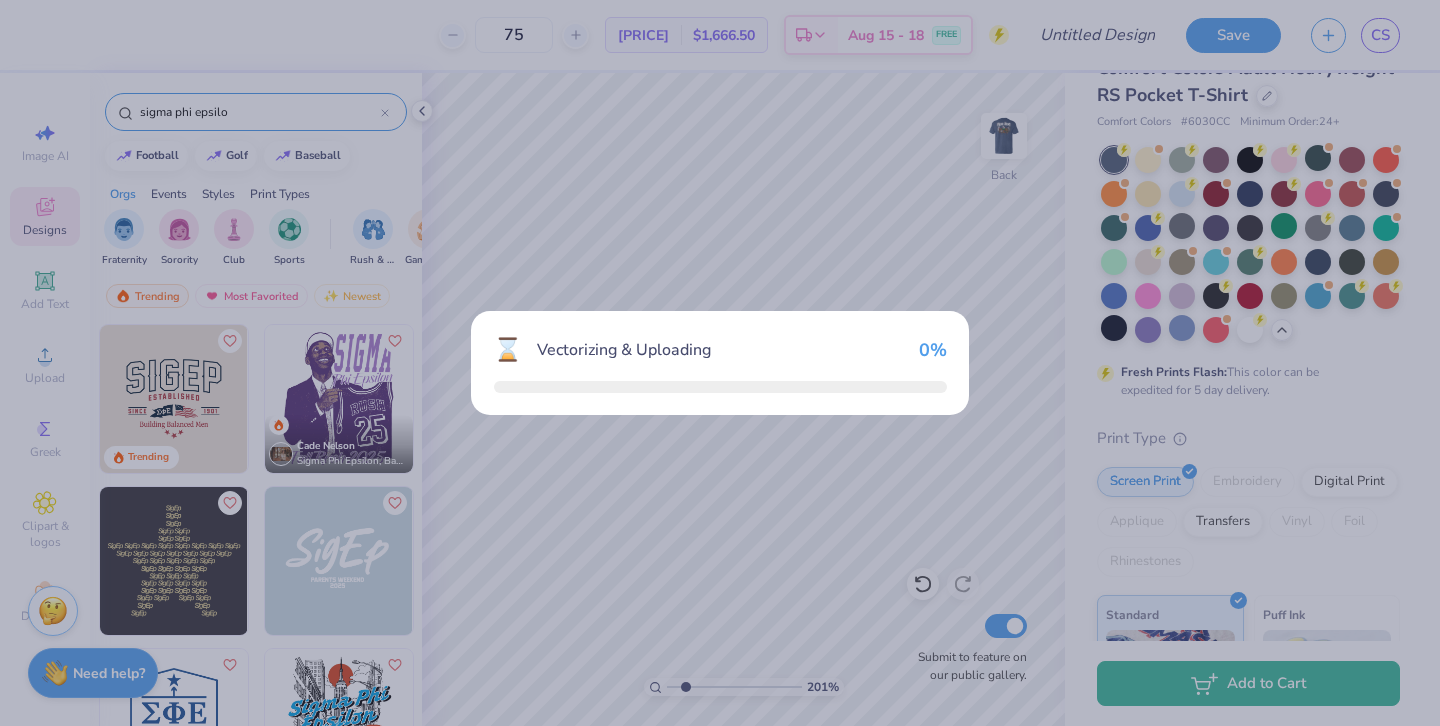 scroll, scrollTop: 171, scrollLeft: 0, axis: vertical 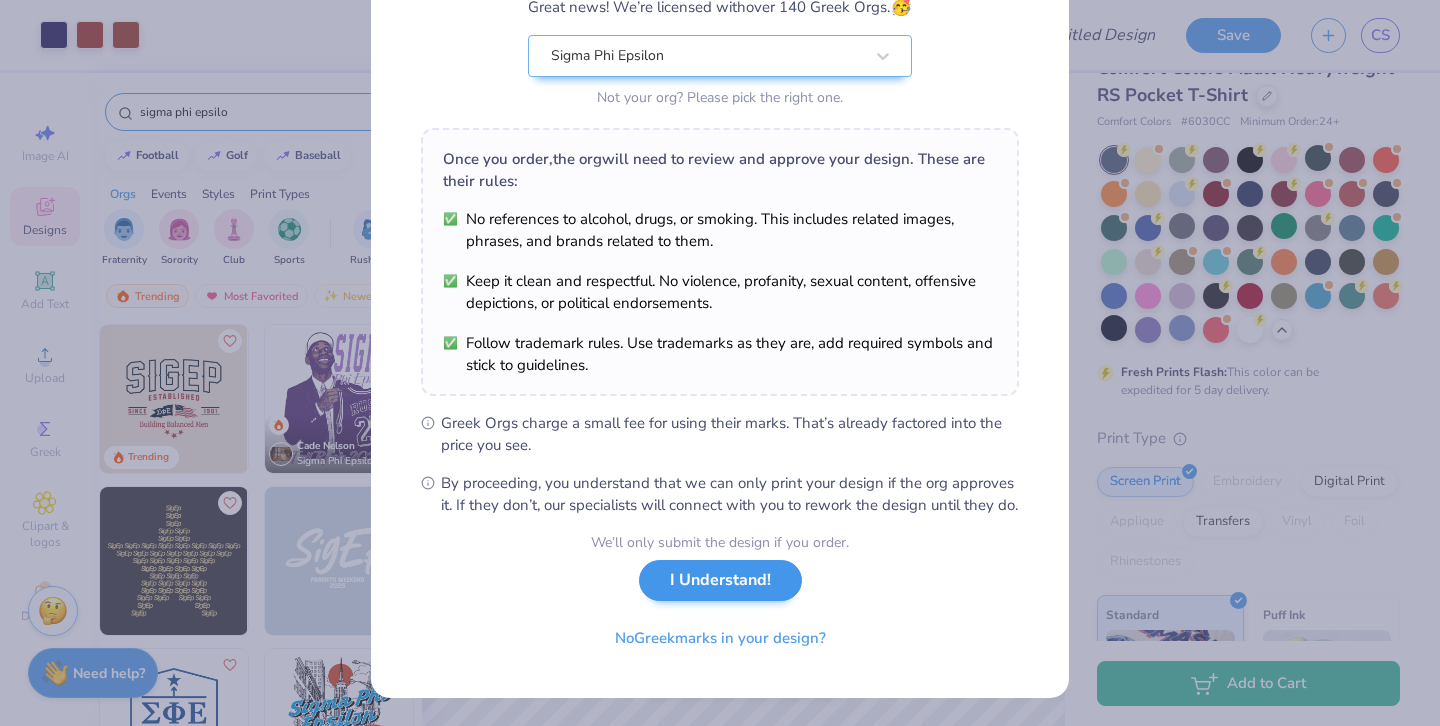 click on "I Understand!" at bounding box center (720, 580) 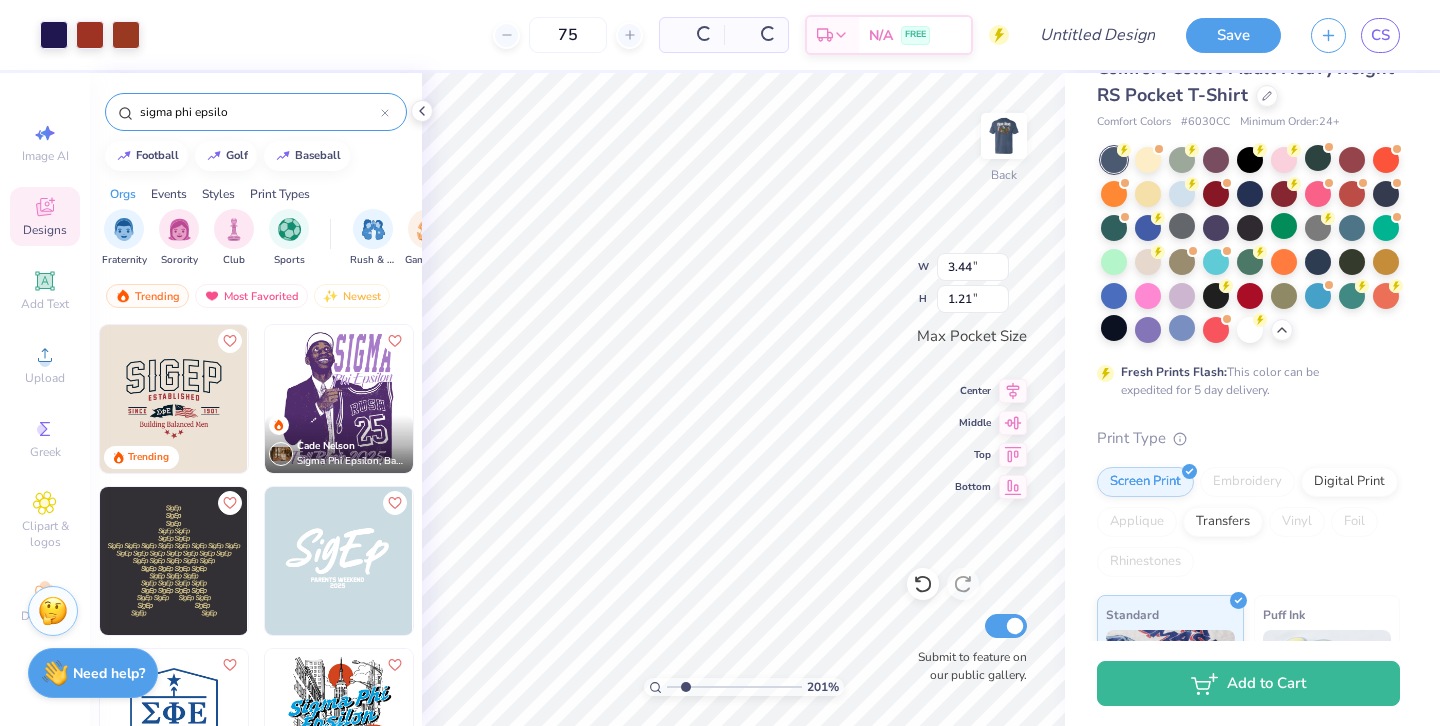 scroll, scrollTop: 0, scrollLeft: 0, axis: both 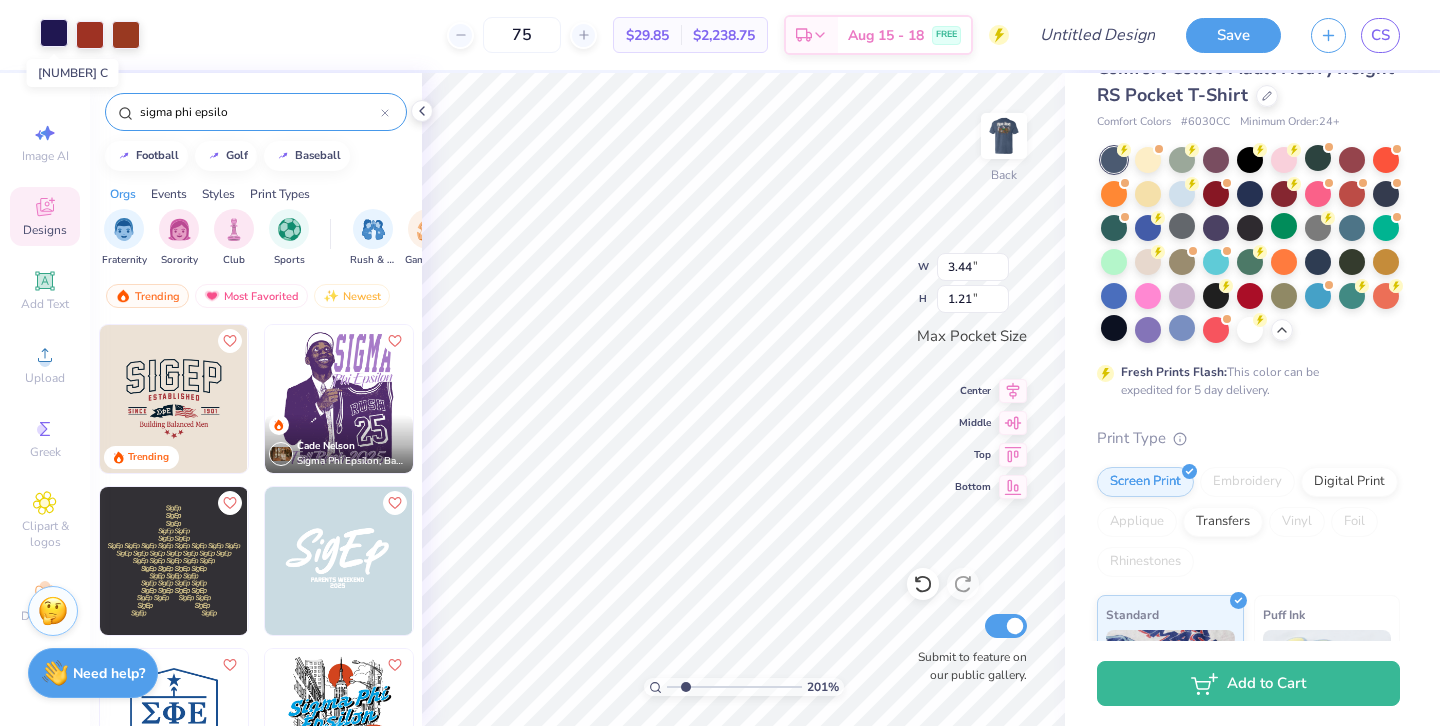 click at bounding box center (54, 33) 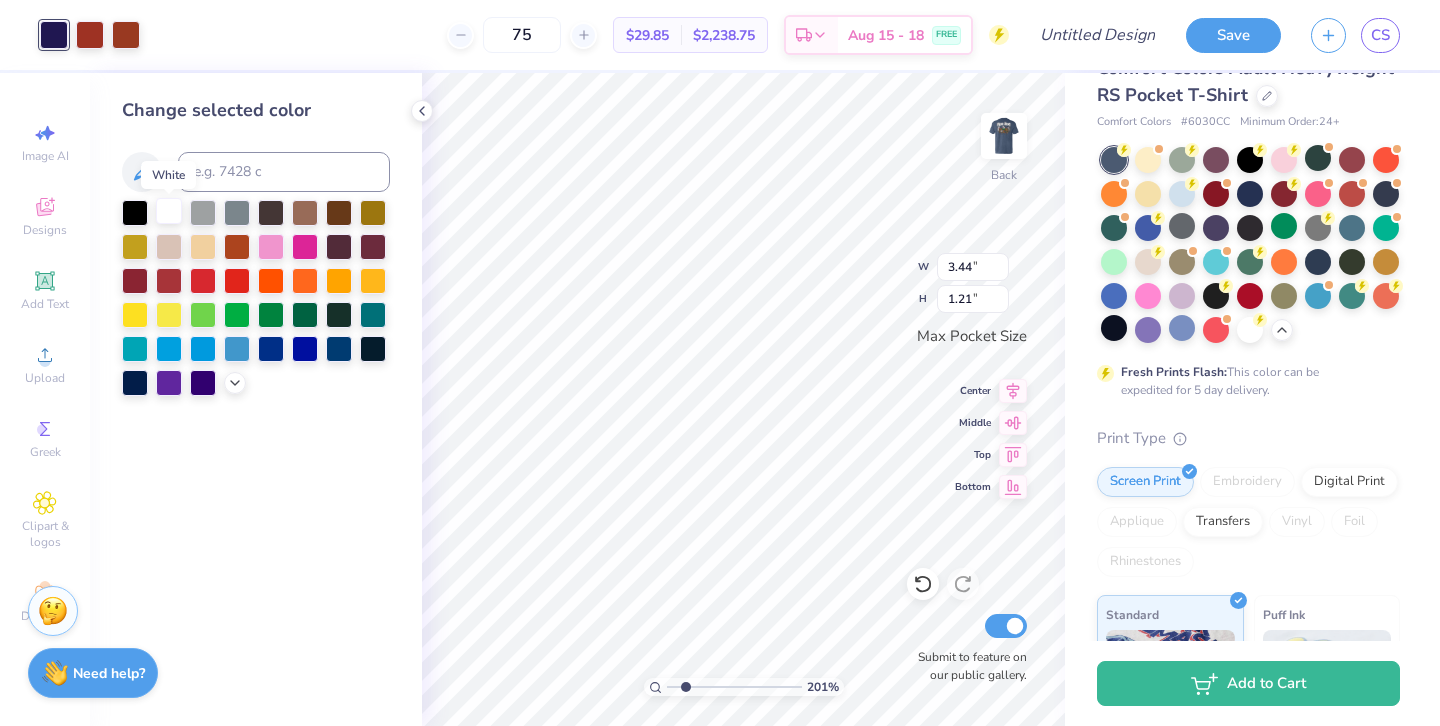 click at bounding box center [169, 211] 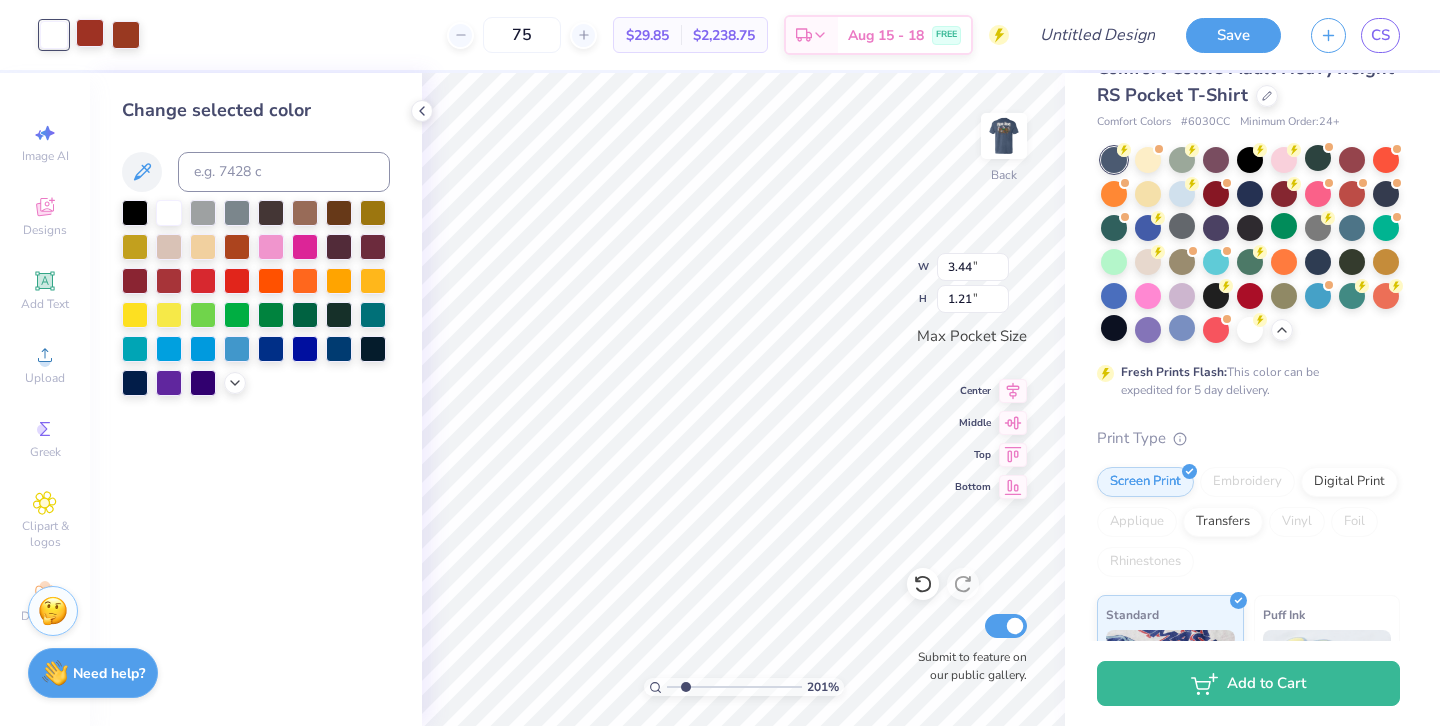 click at bounding box center [90, 33] 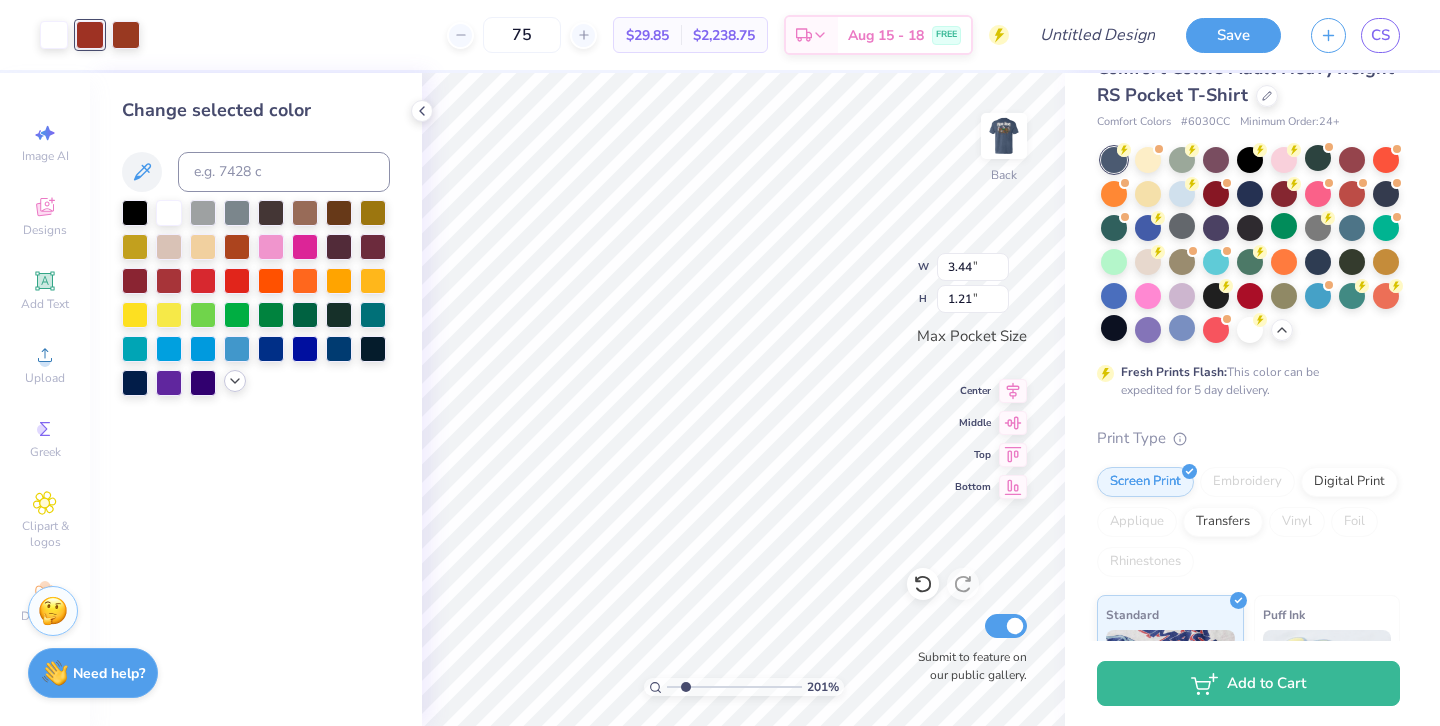 click 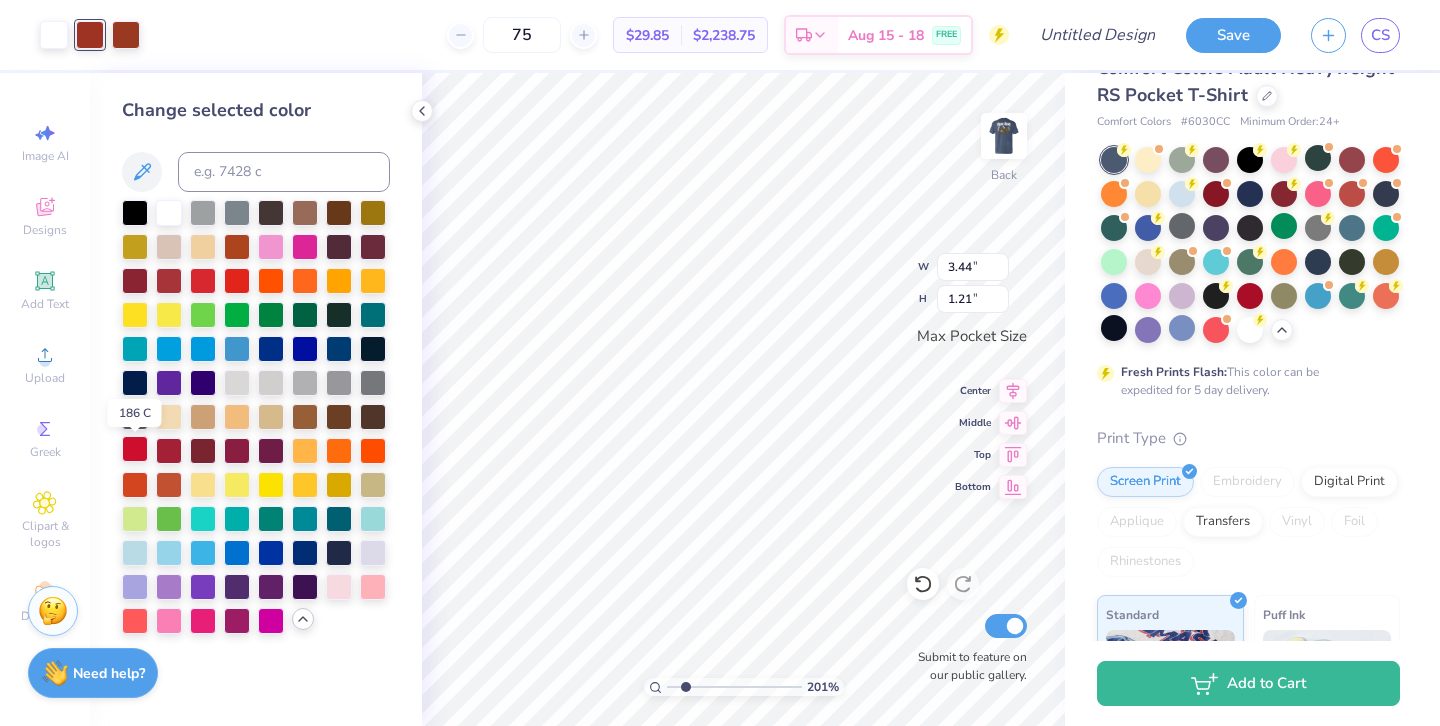 click at bounding box center (135, 449) 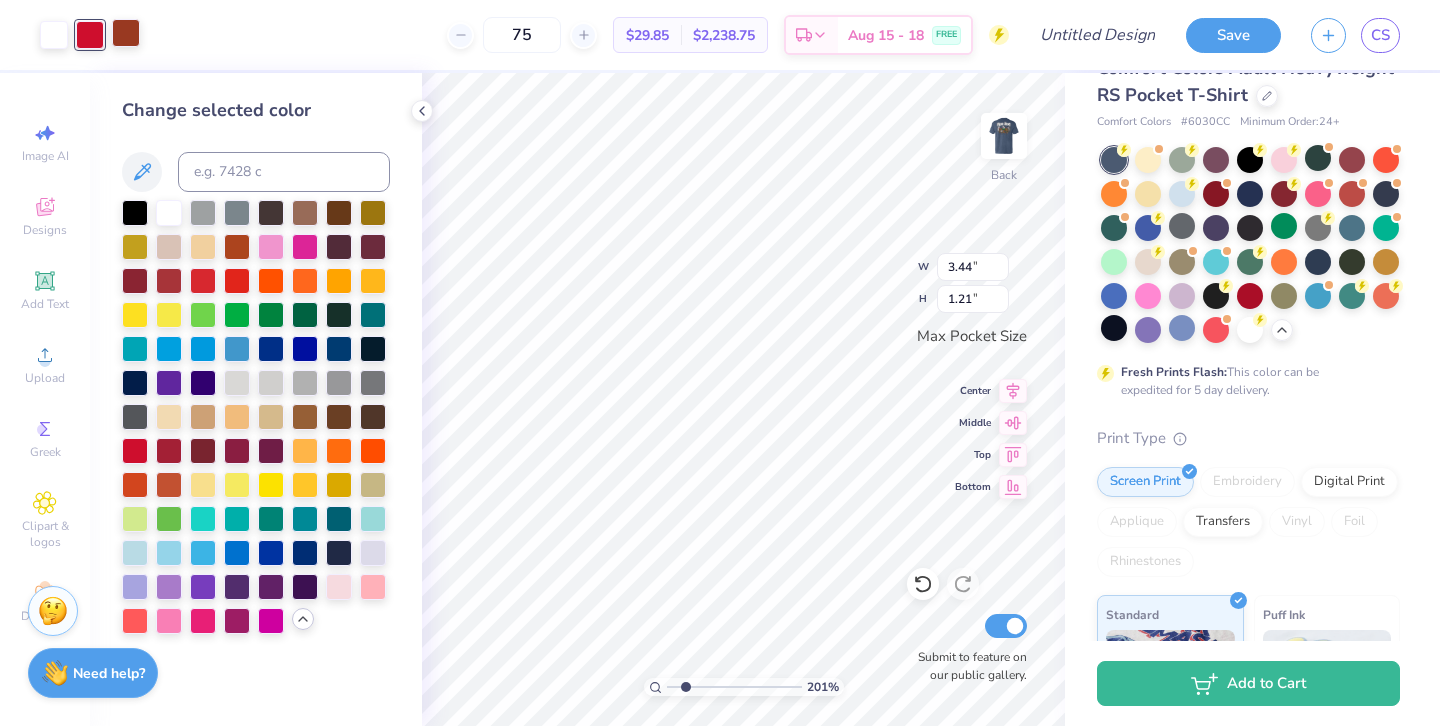 click at bounding box center [126, 33] 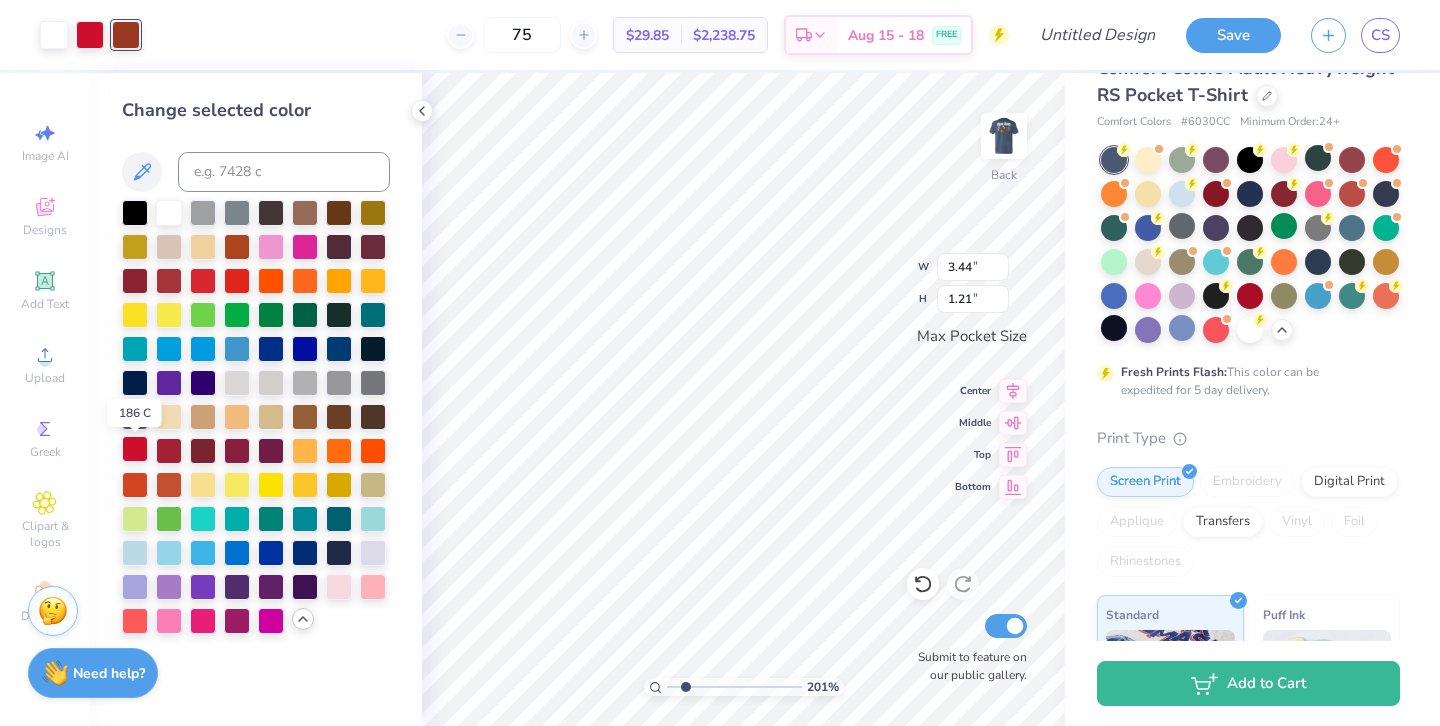 click at bounding box center (135, 449) 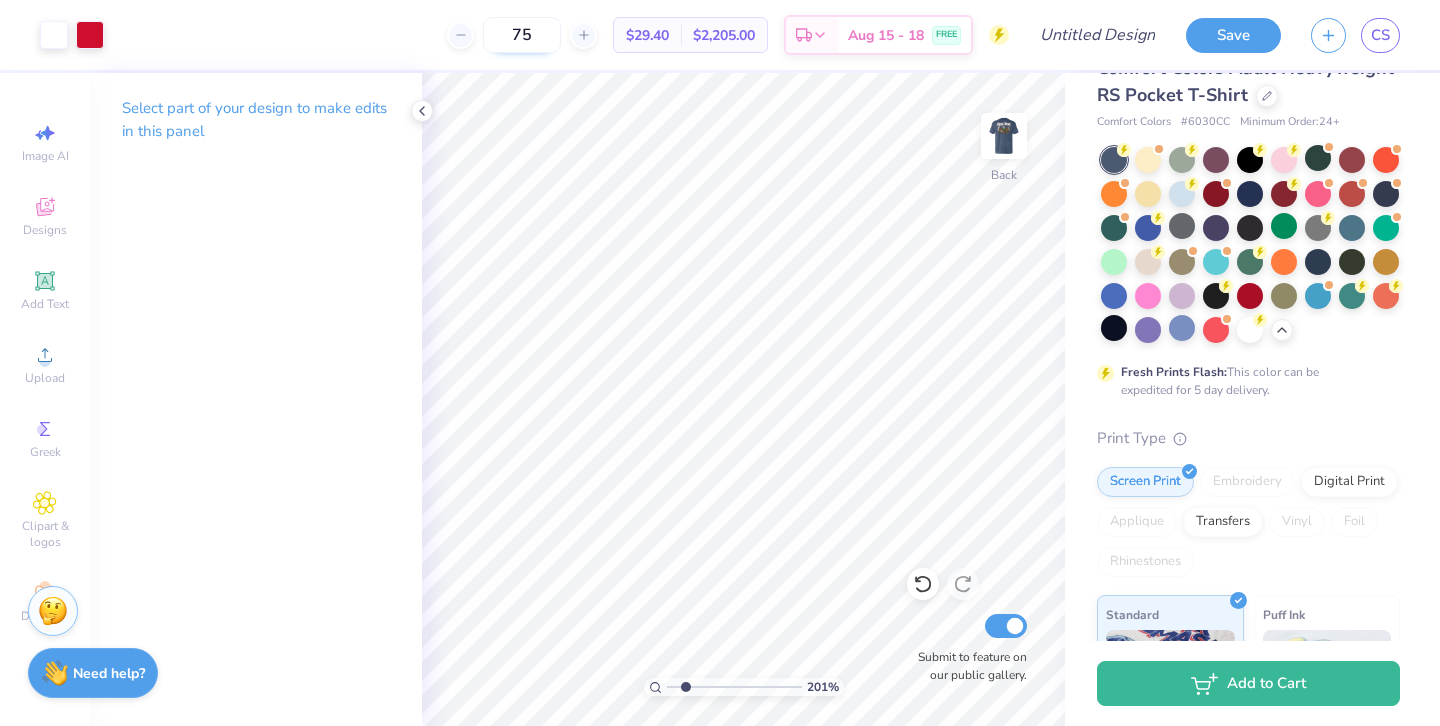 click on "75" at bounding box center (522, 35) 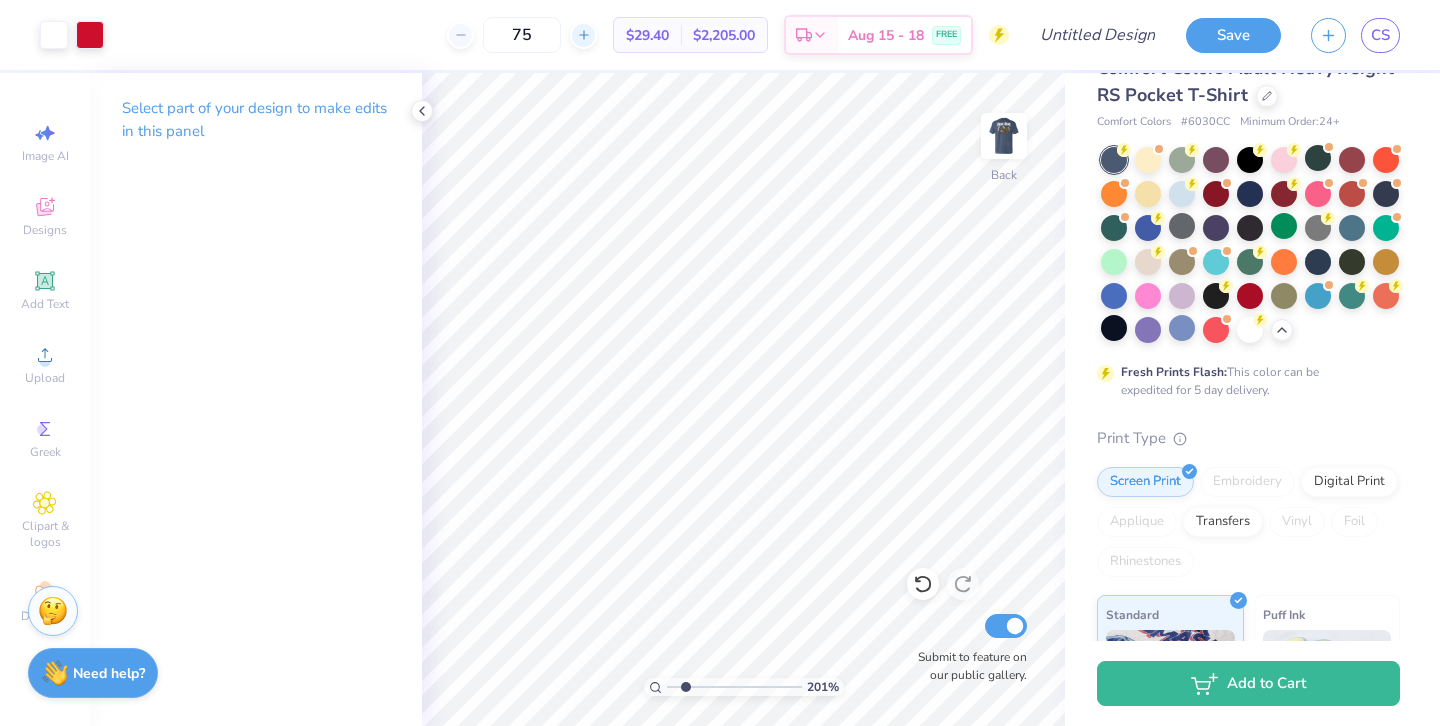 click 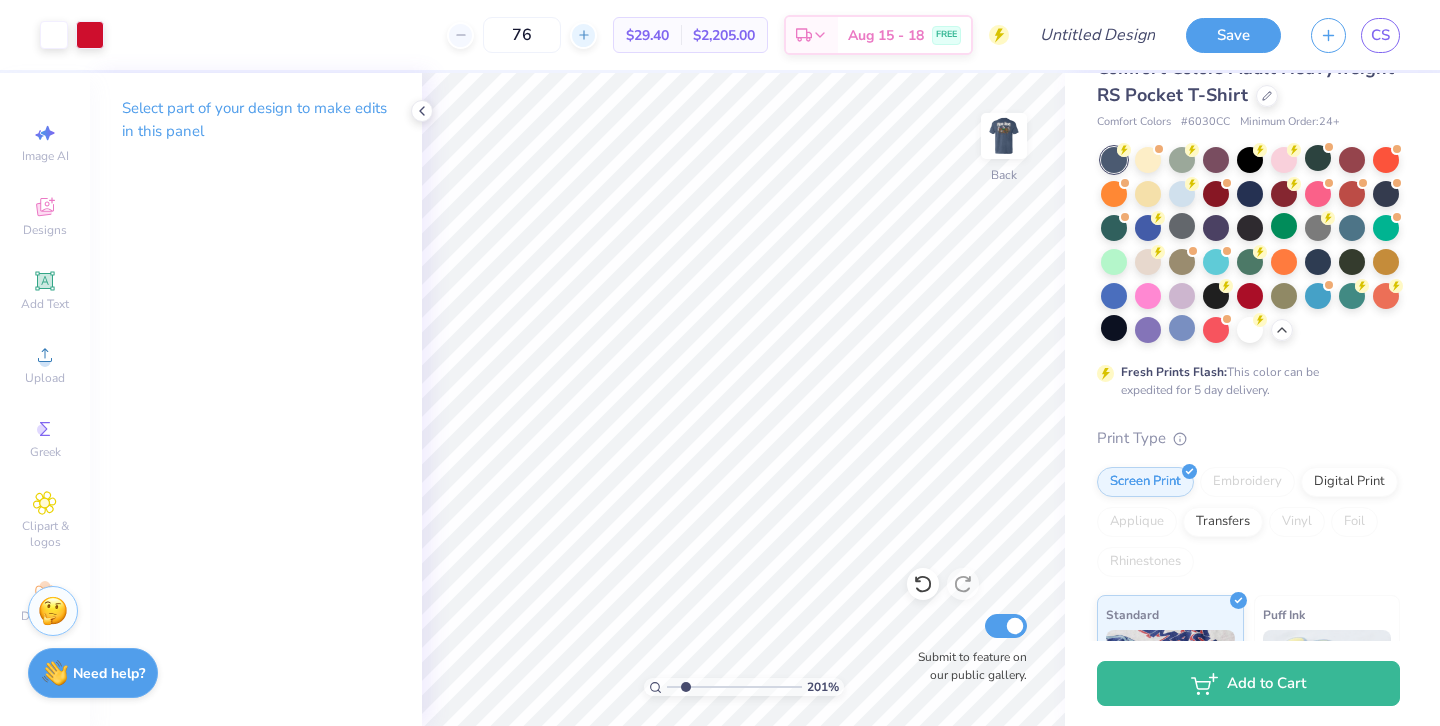 click 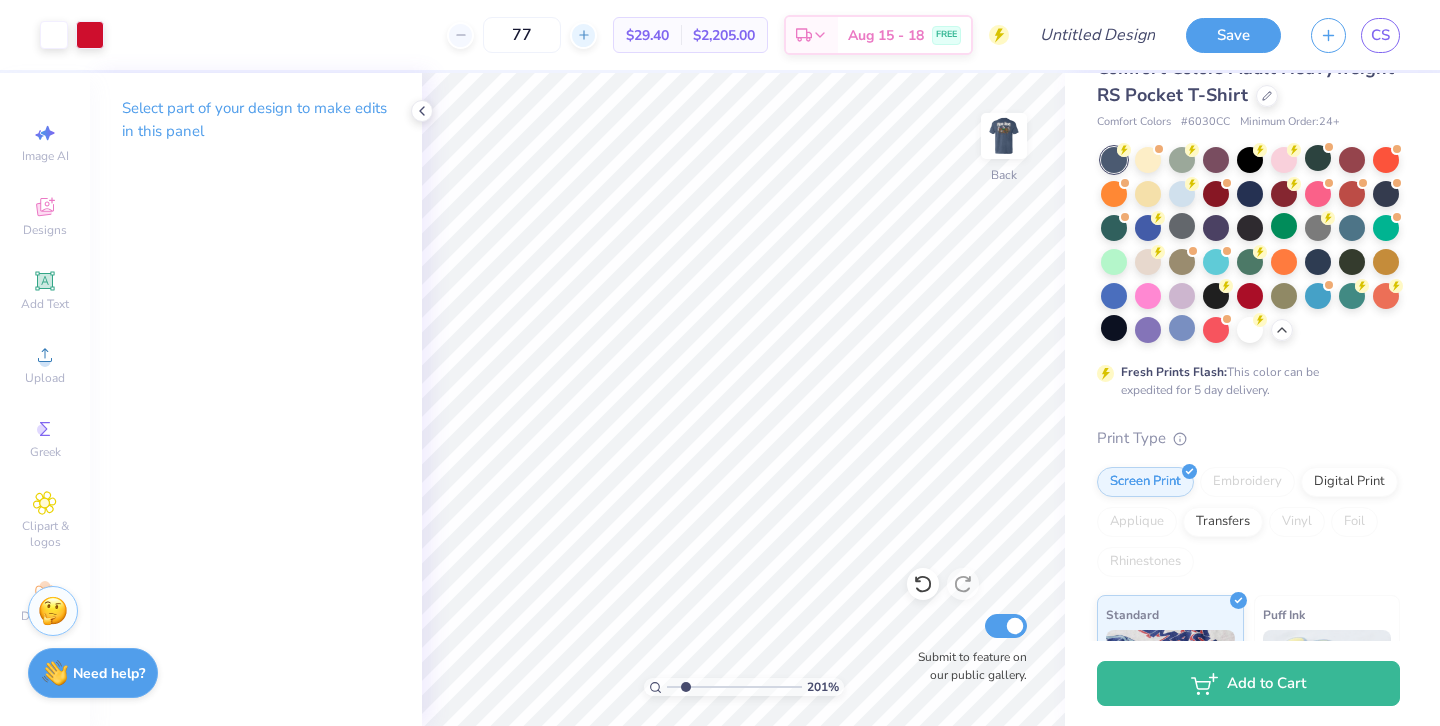 click on "77" at bounding box center [522, 35] 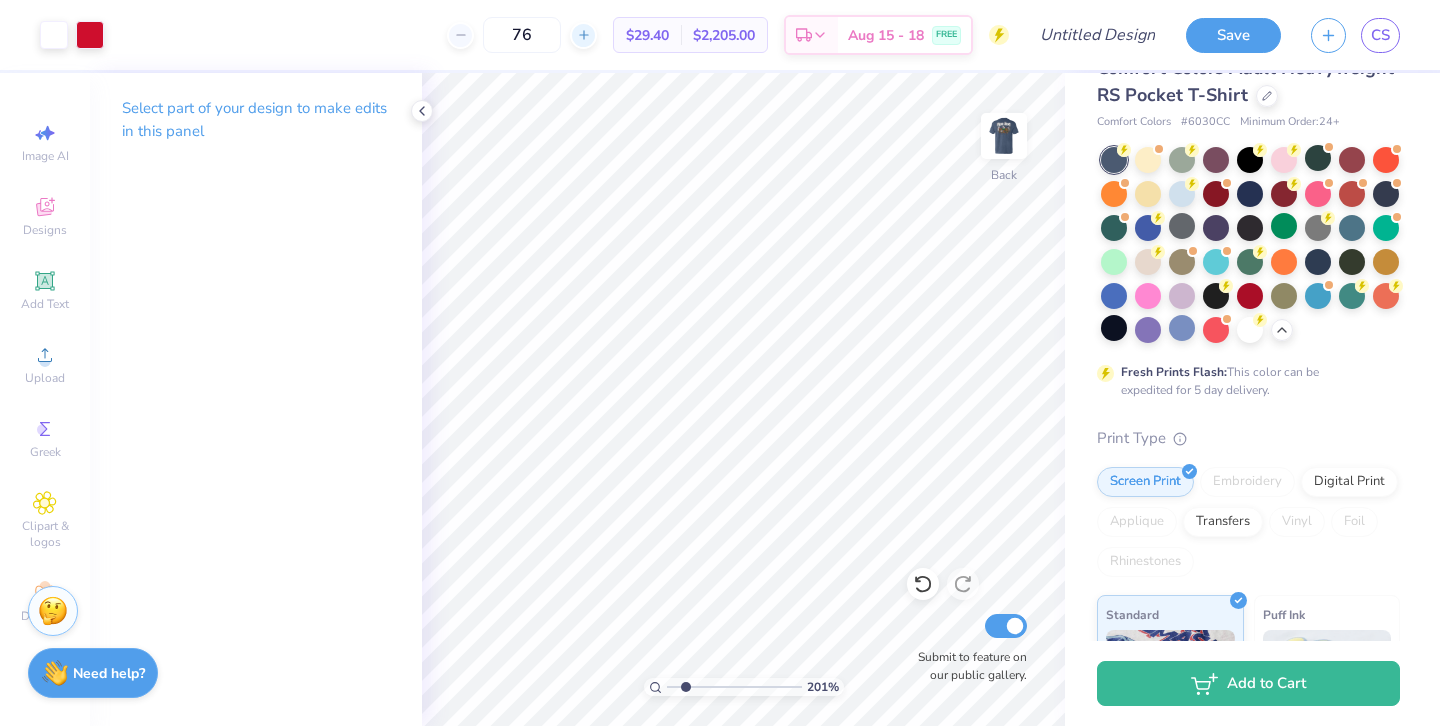 click on "76" at bounding box center (522, 35) 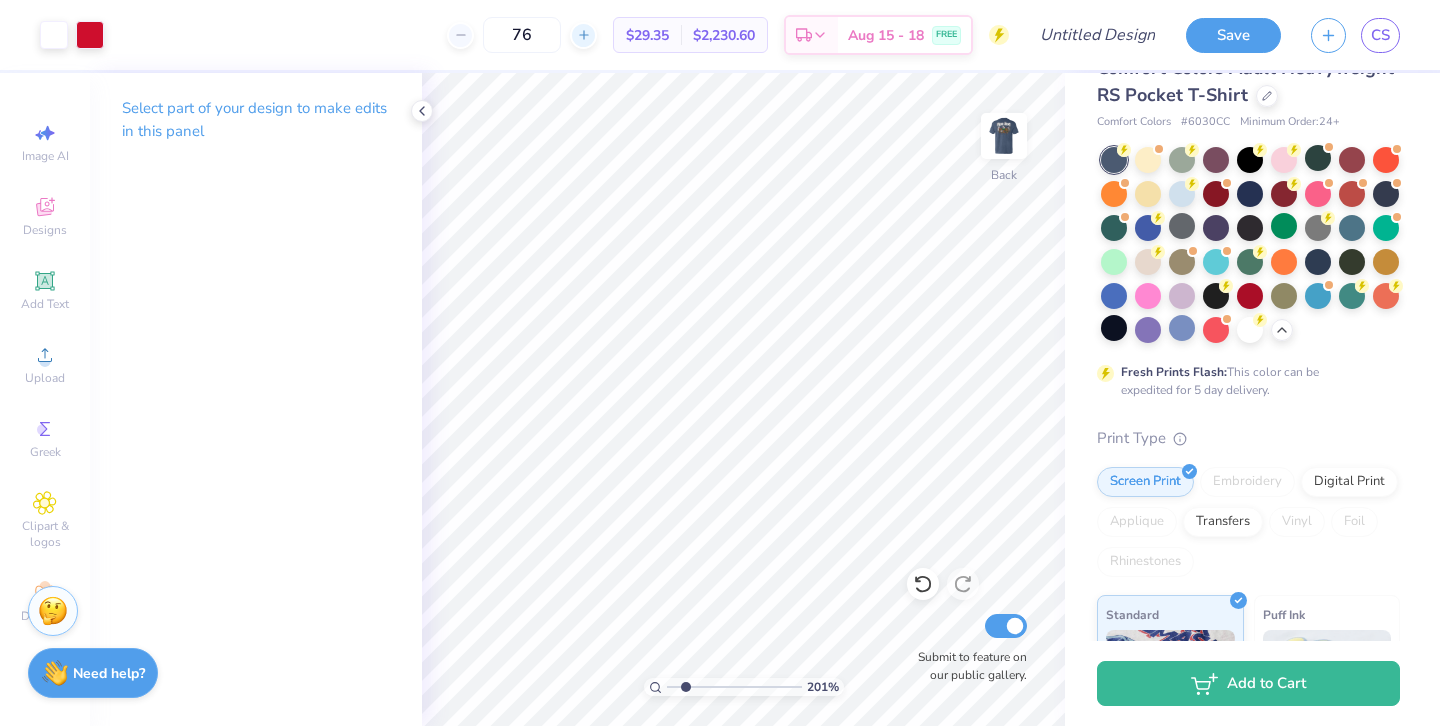 click 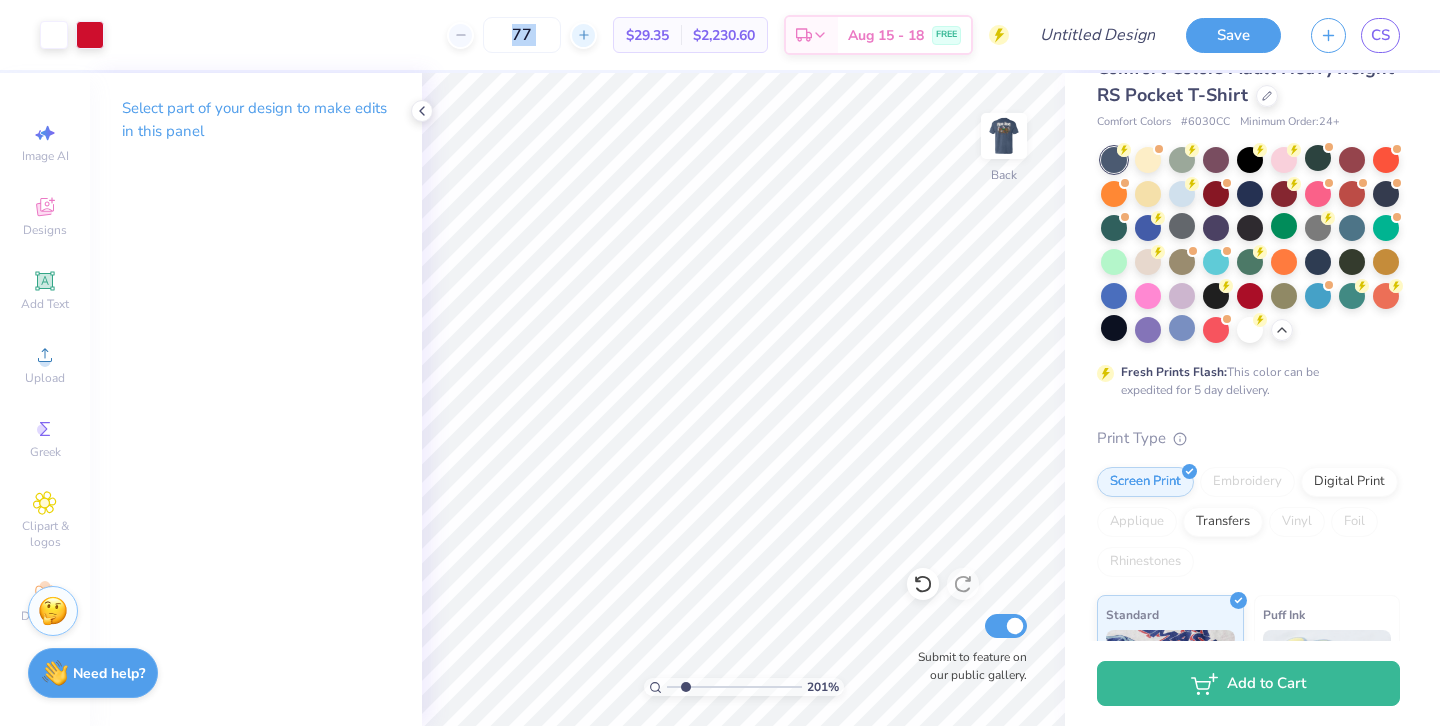 click 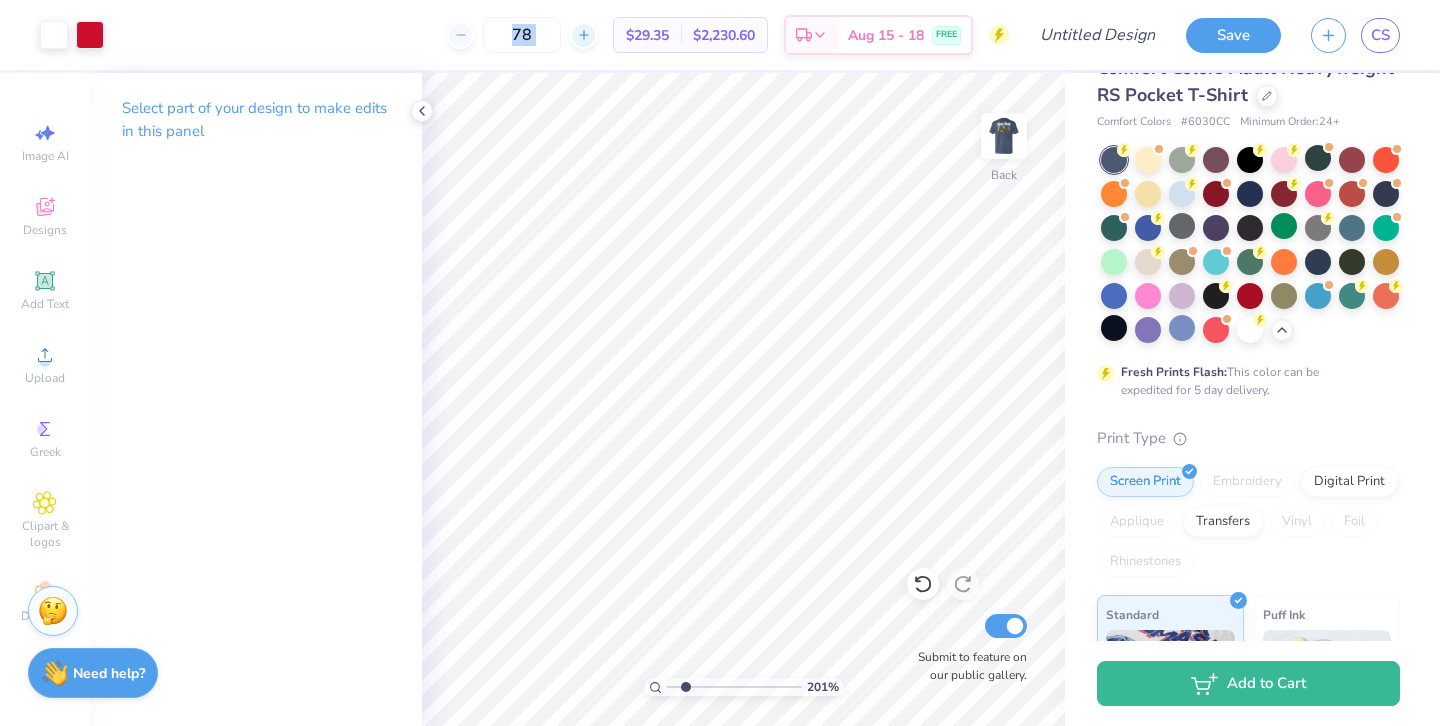 click 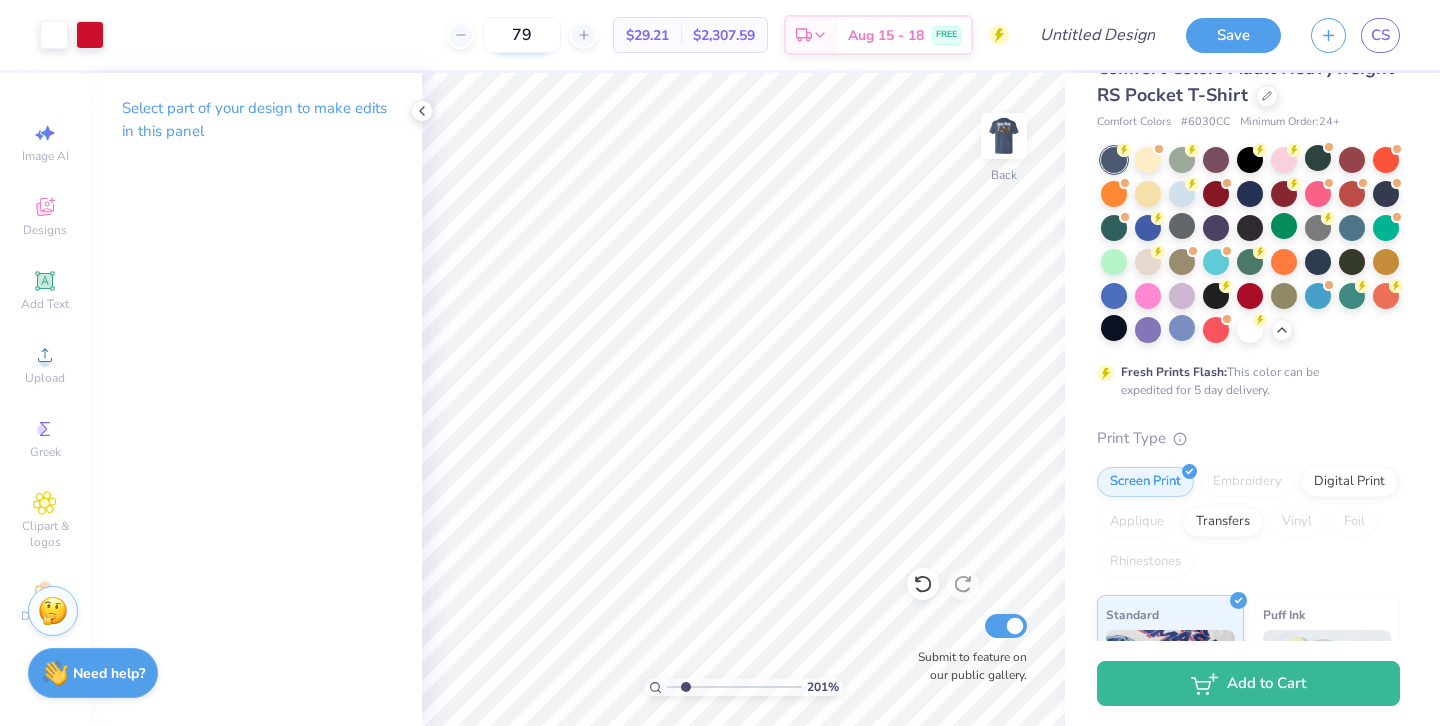 click on "79" at bounding box center (522, 35) 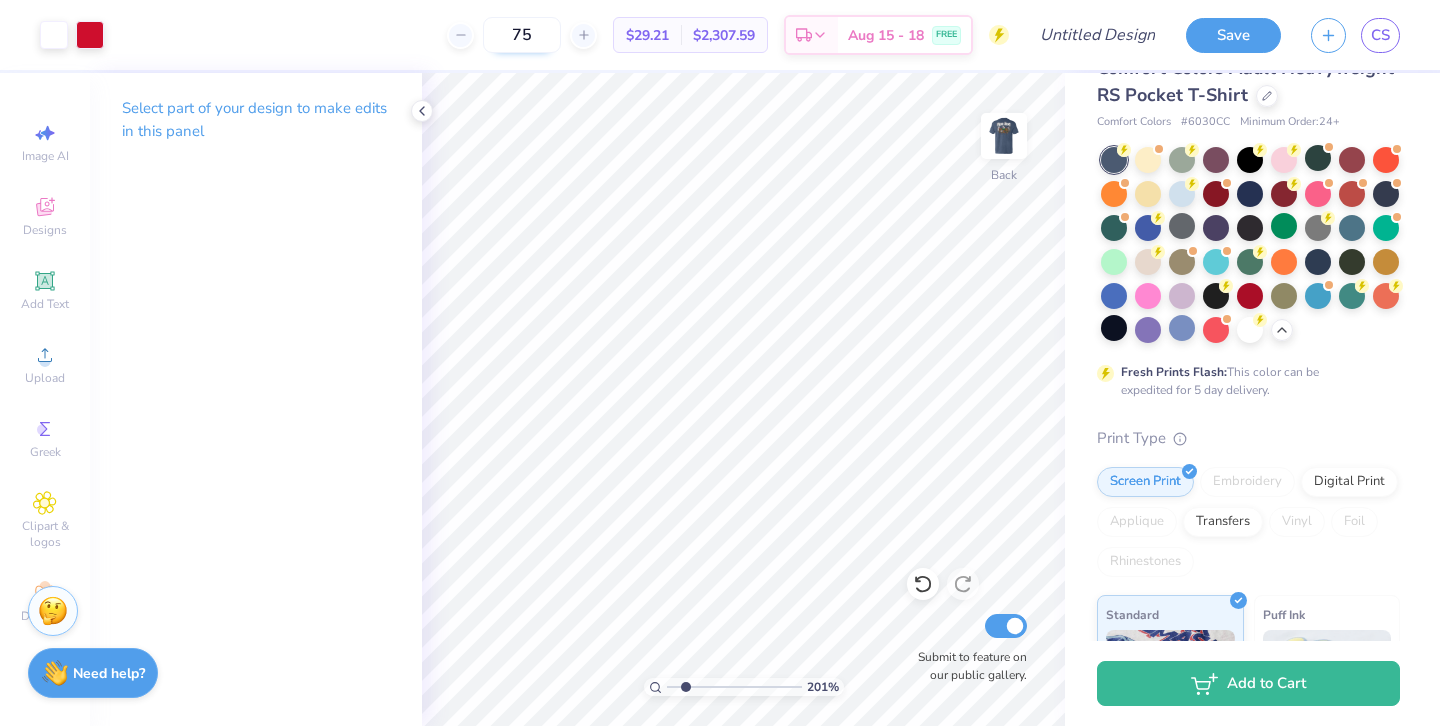 type on "75" 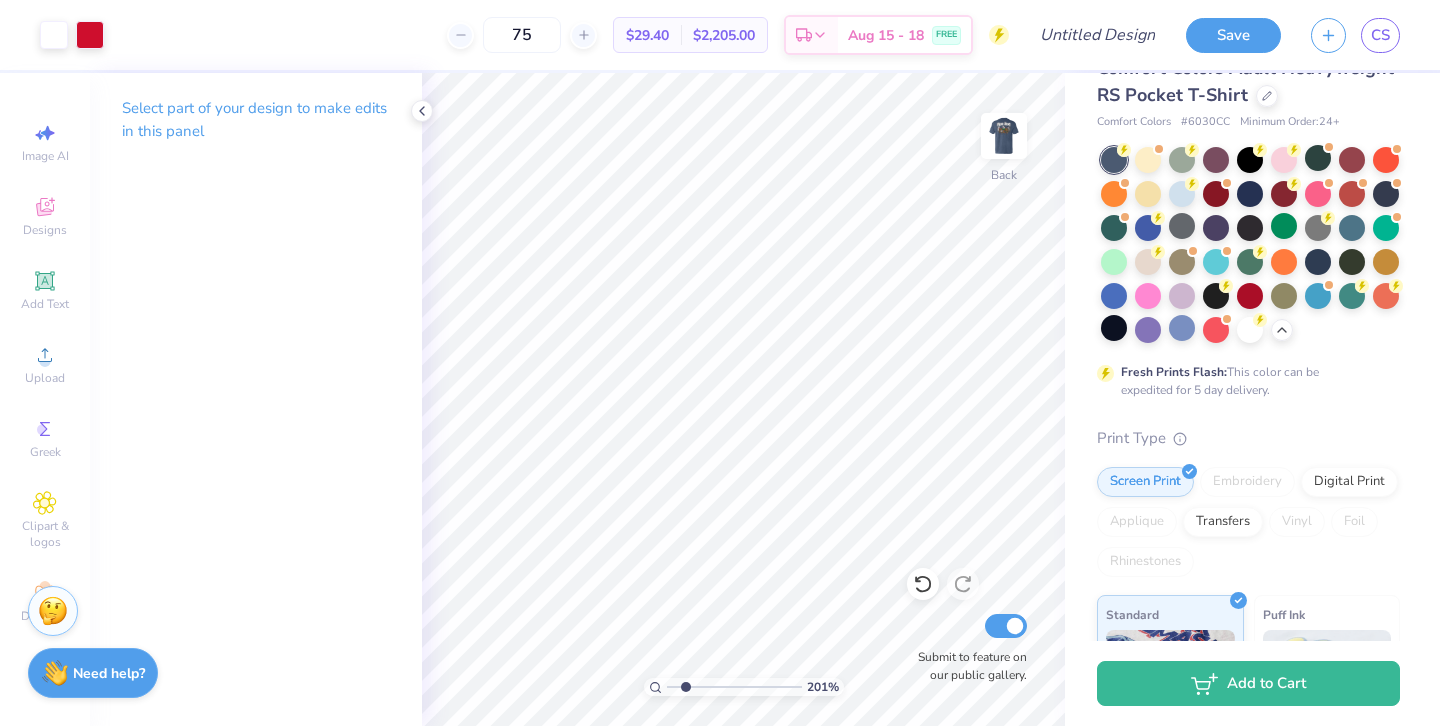 click on "75 $29.40 Per Item $2,205.00 Total Est.  Delivery Aug 15 - 18 FREE" at bounding box center (564, 35) 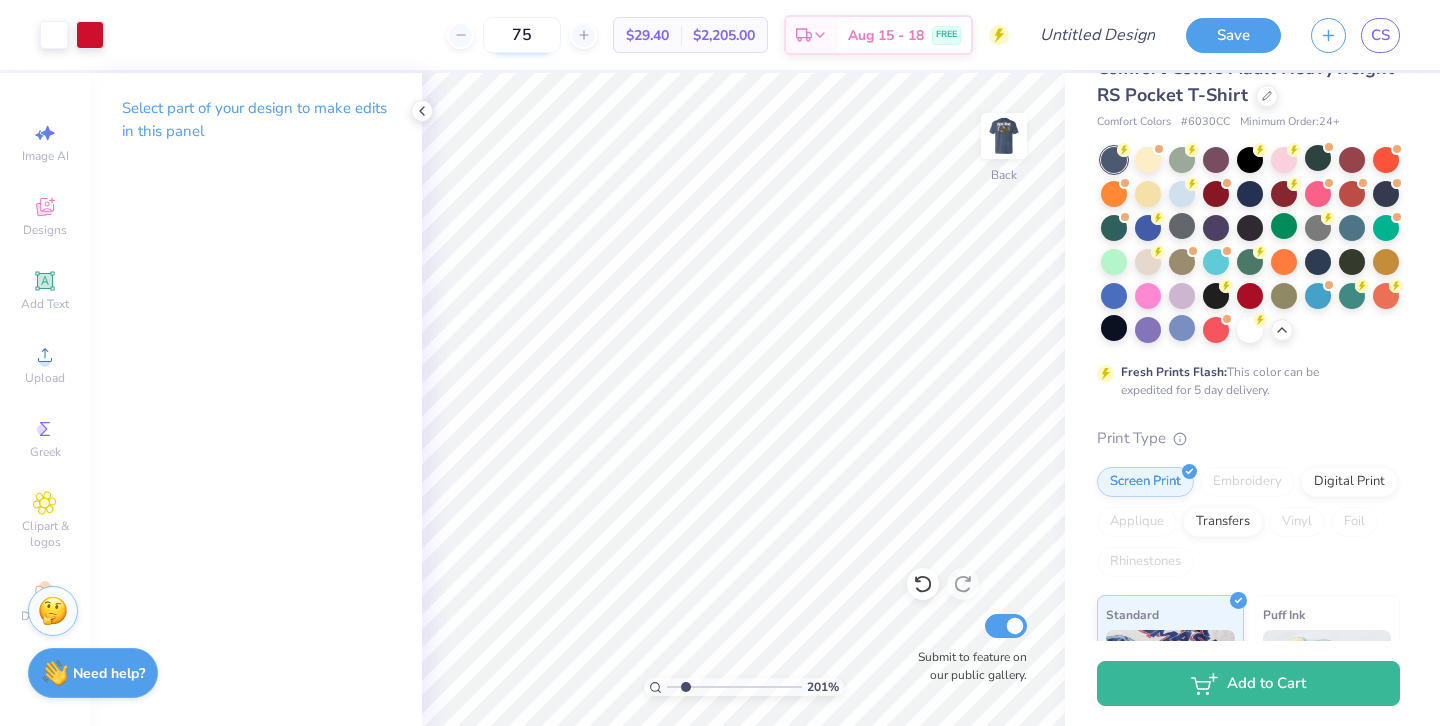 click on "75" at bounding box center [522, 35] 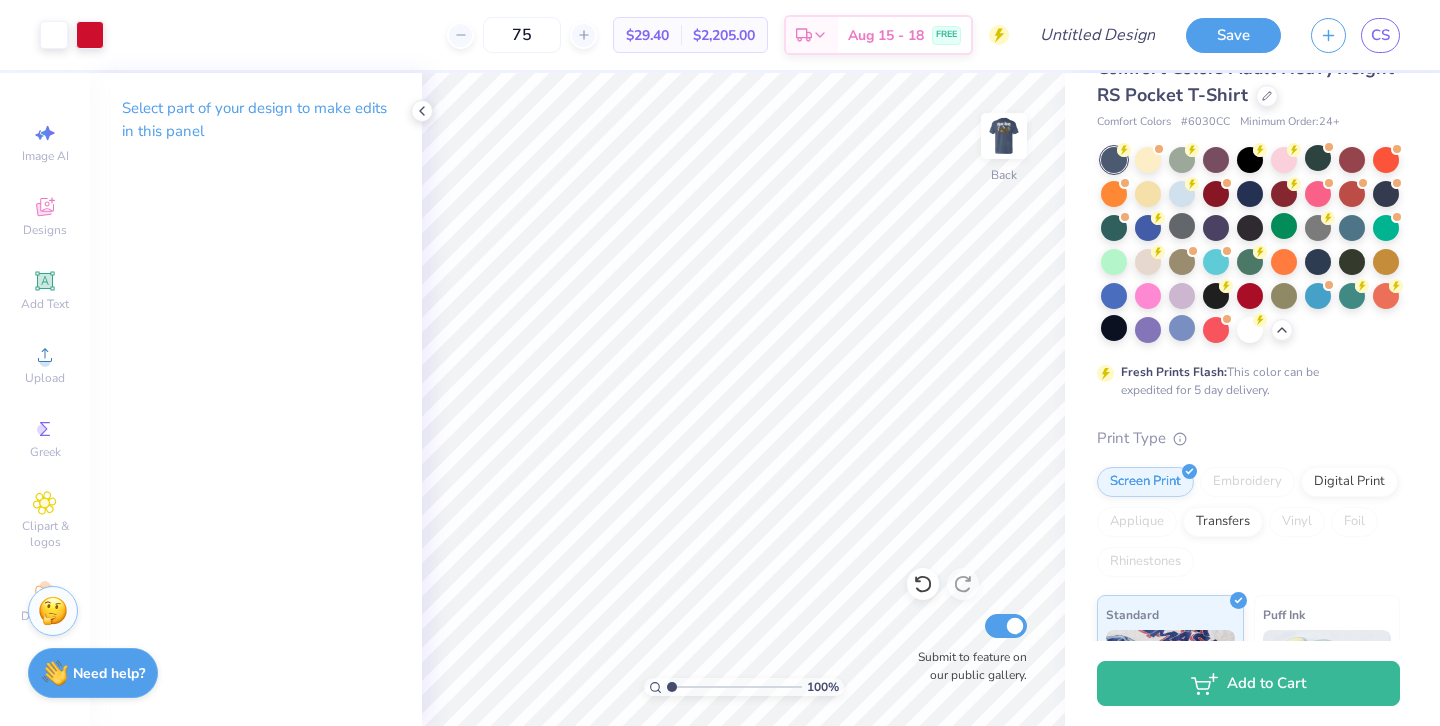 drag, startPoint x: 686, startPoint y: 687, endPoint x: 634, endPoint y: 688, distance: 52.009613 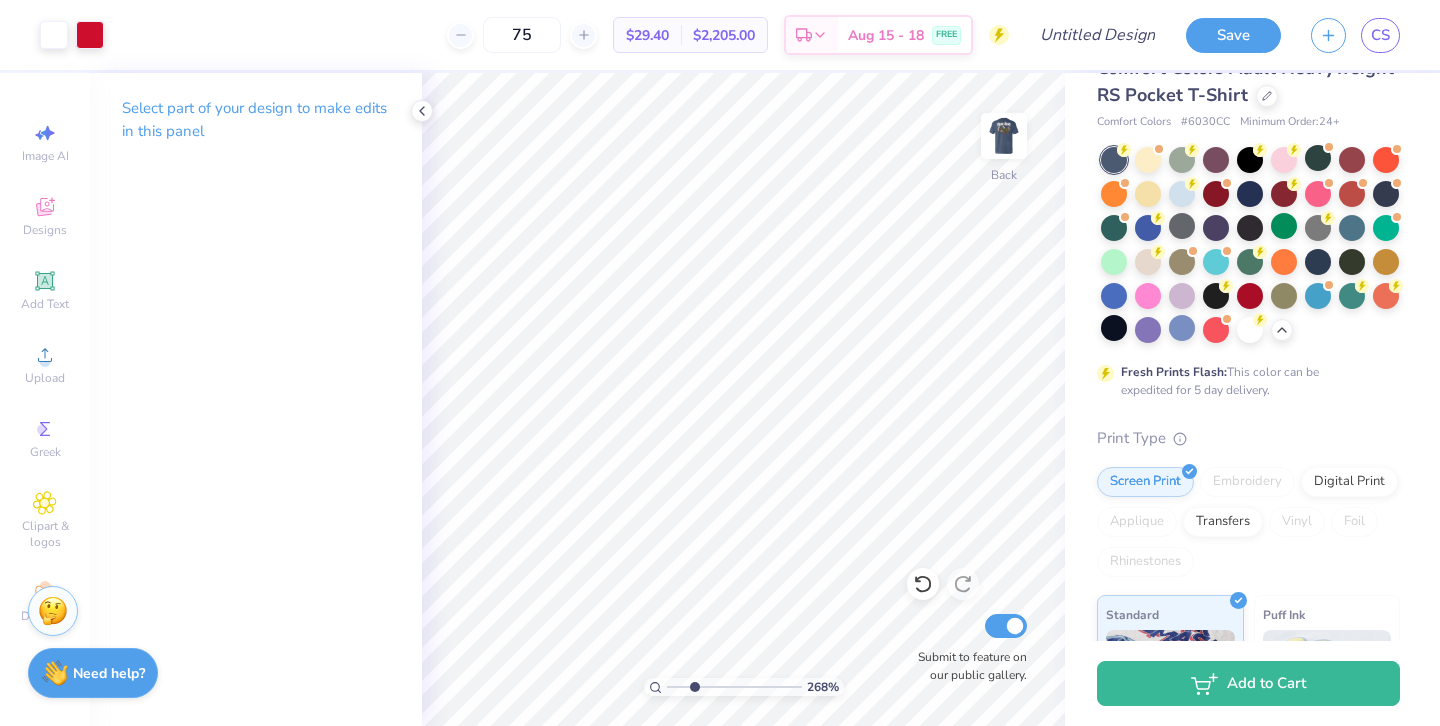 type on "2.68" 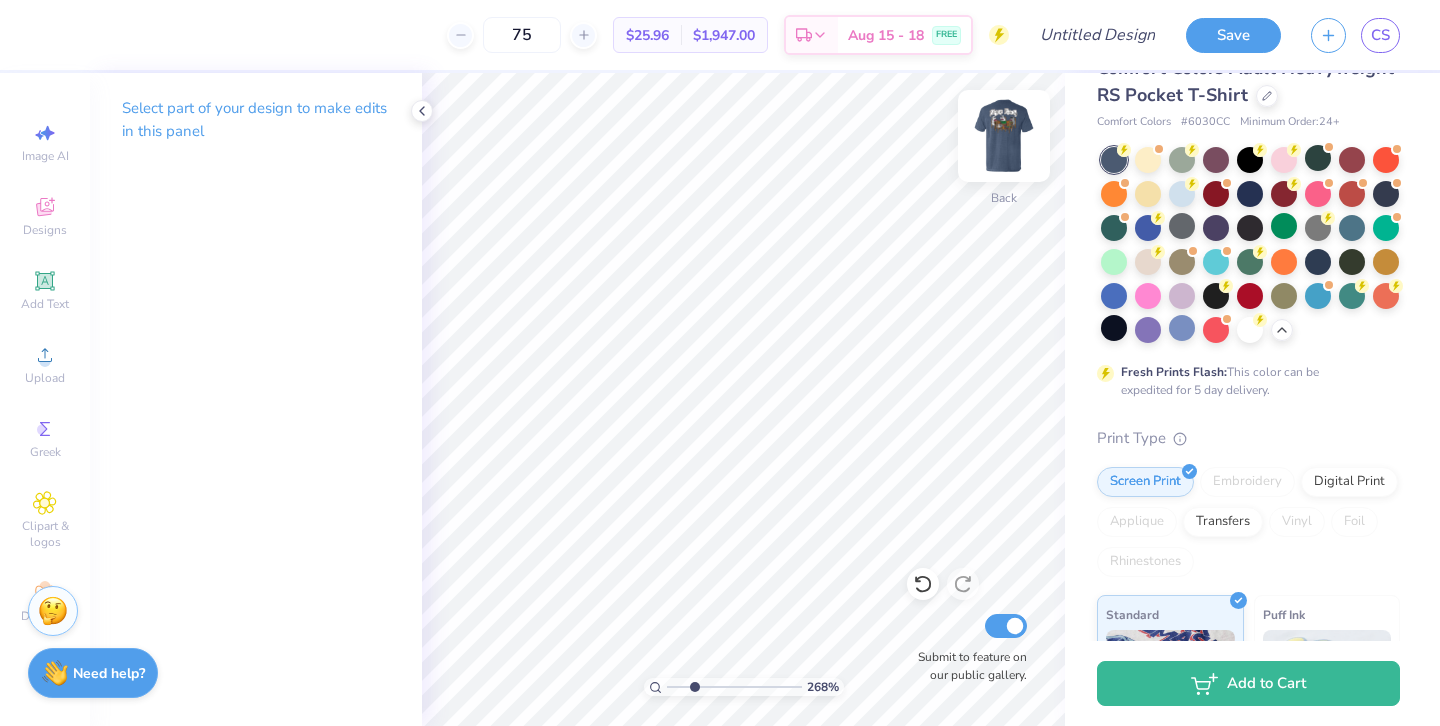click at bounding box center [1004, 136] 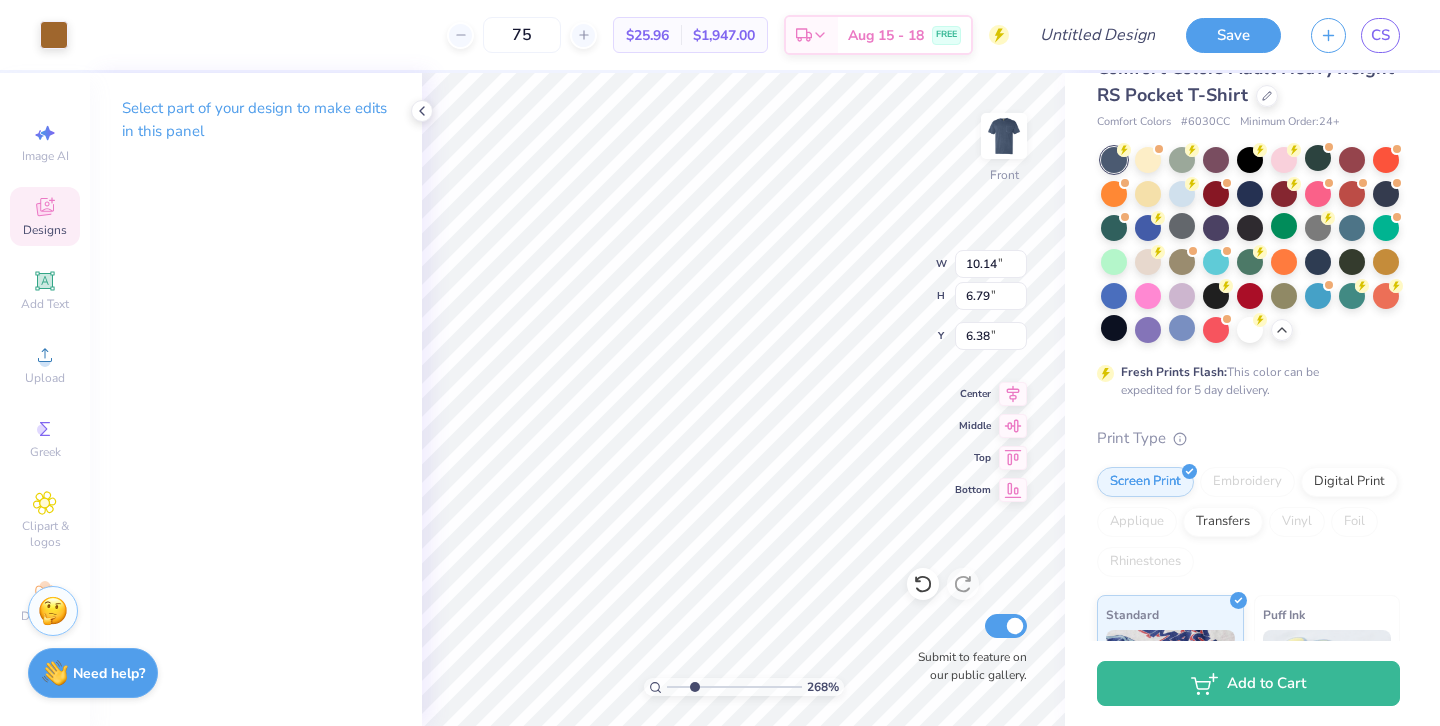 type on "6.38" 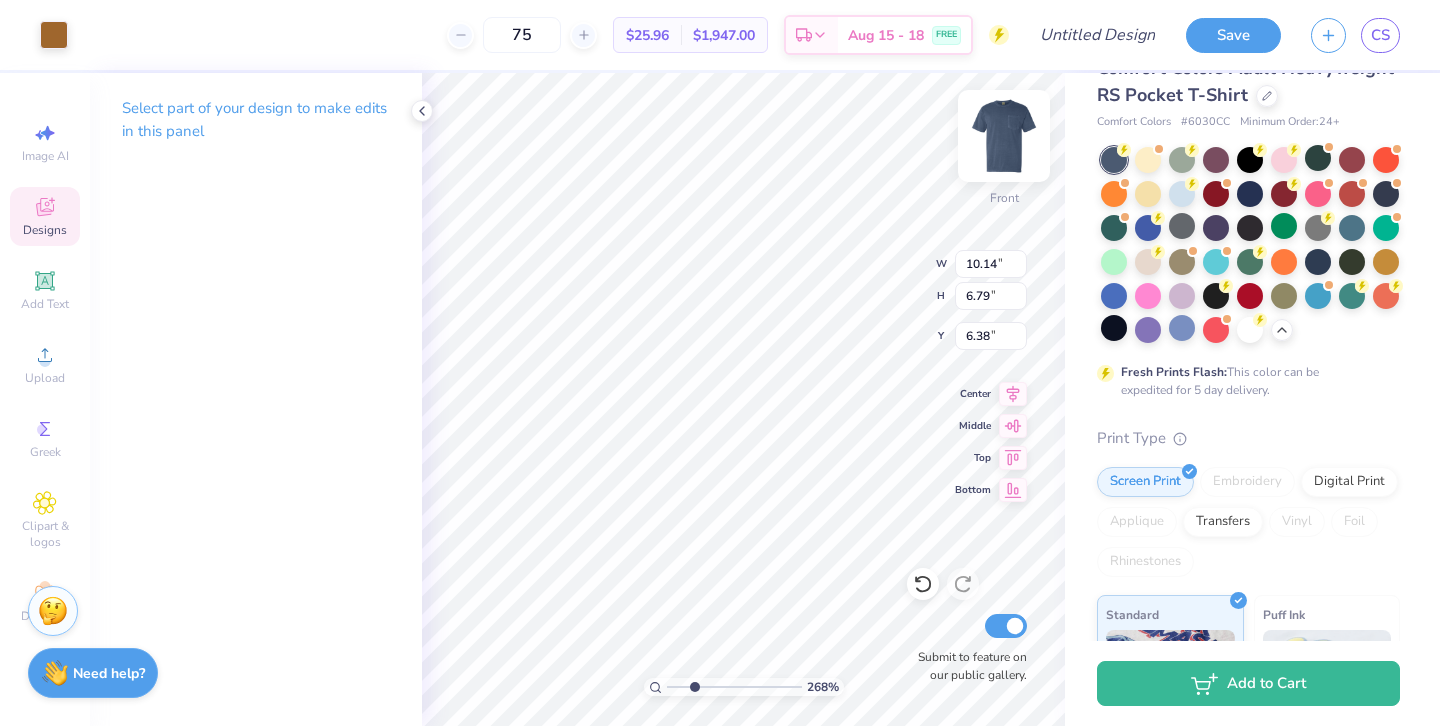 click at bounding box center [1004, 136] 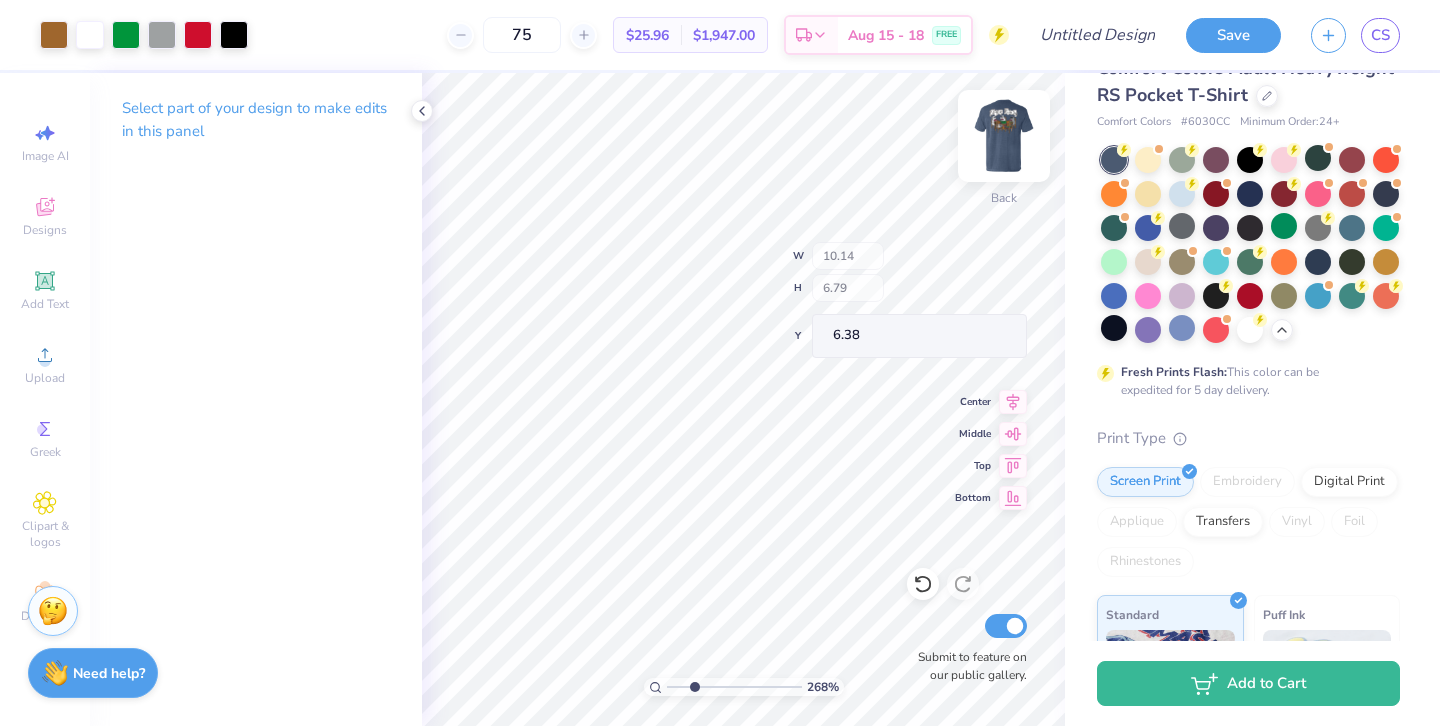 click at bounding box center (1004, 136) 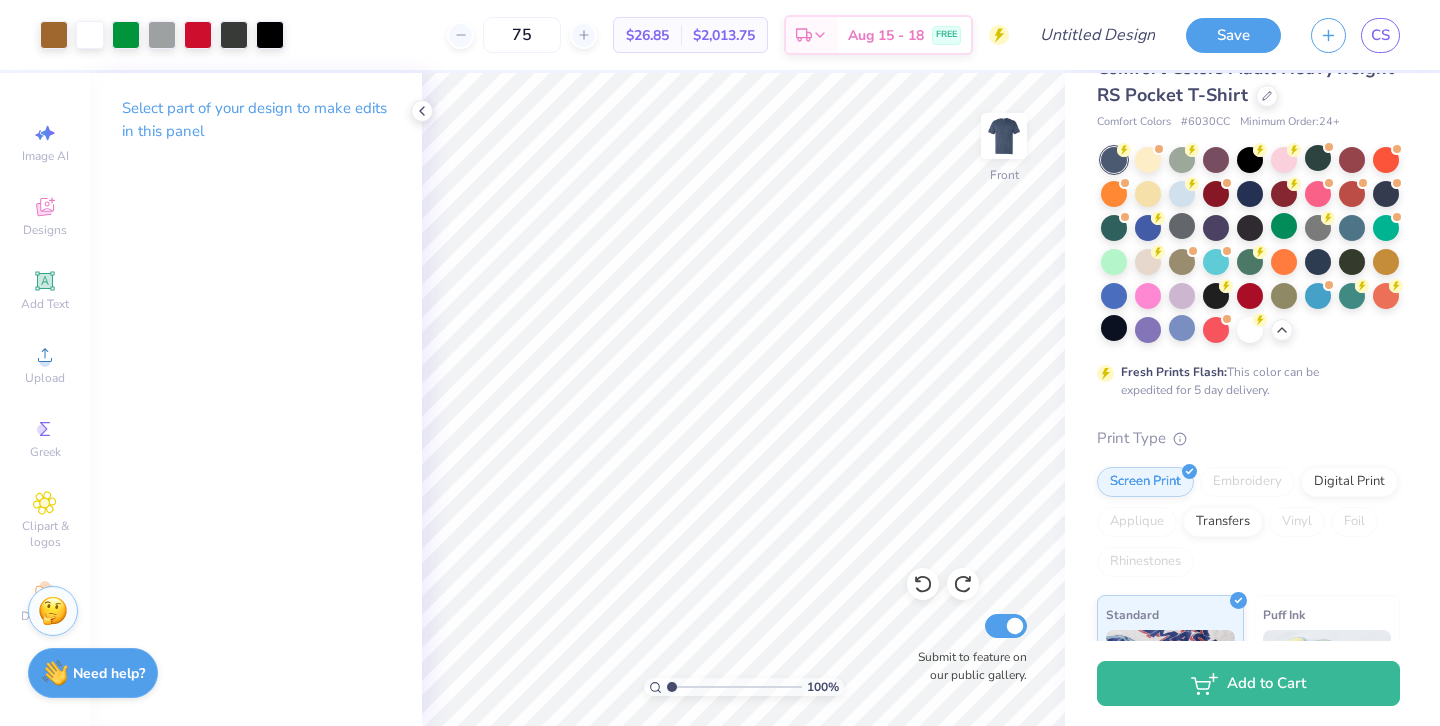 type on "1.04" 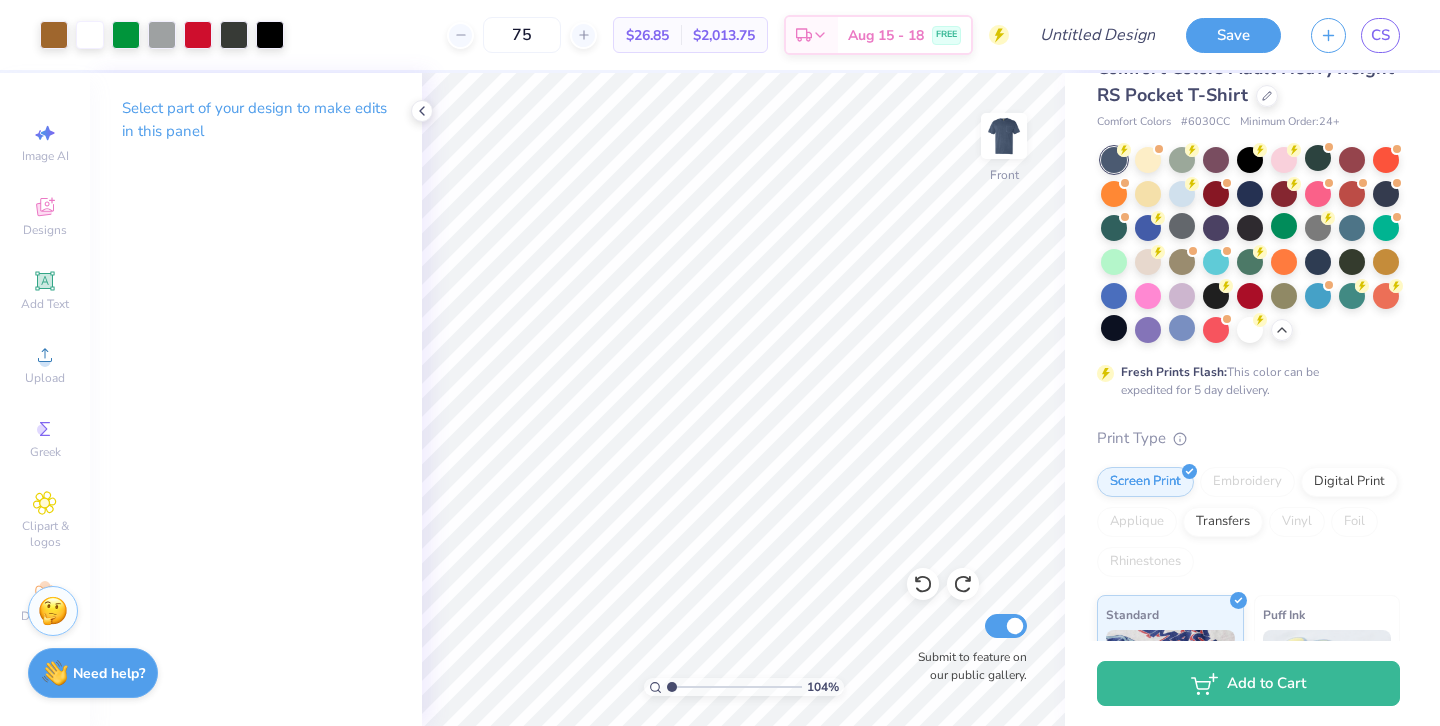 drag, startPoint x: 695, startPoint y: 686, endPoint x: 672, endPoint y: 684, distance: 23.086792 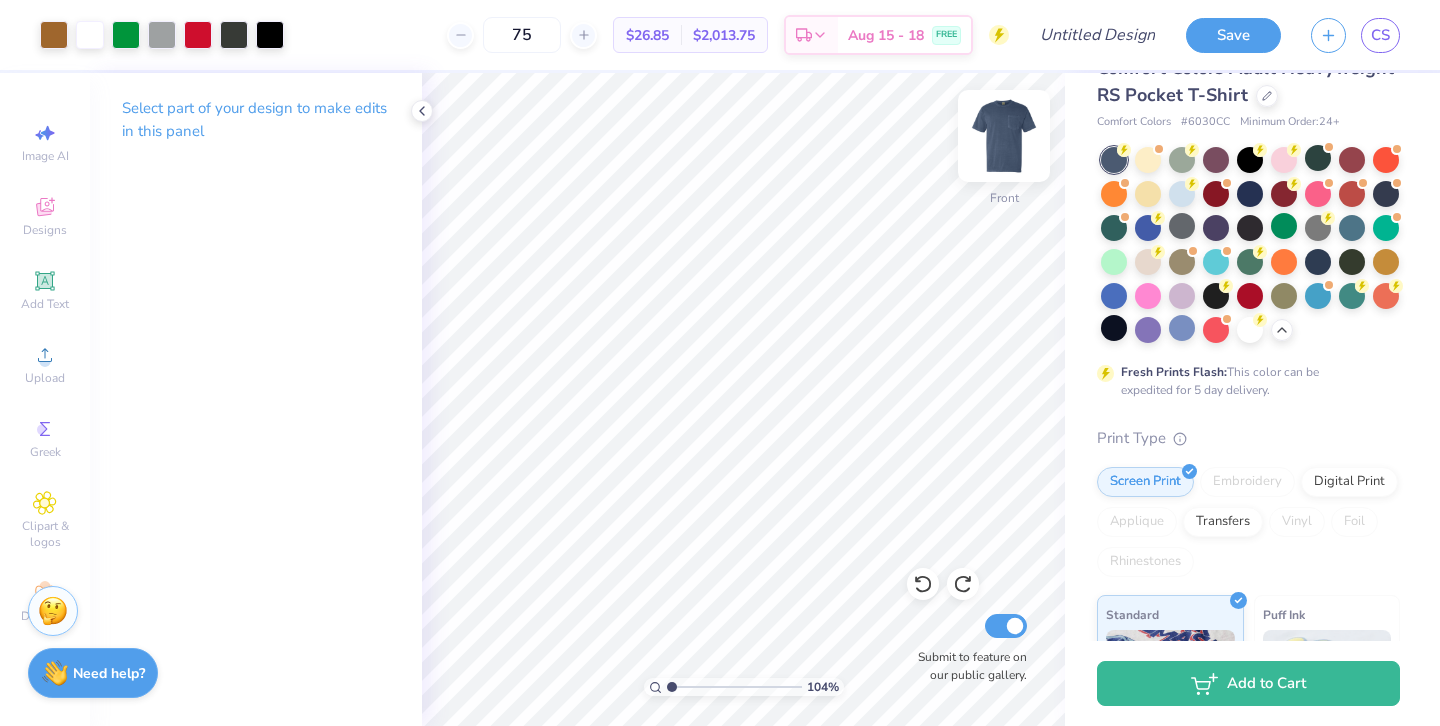 click at bounding box center [1004, 136] 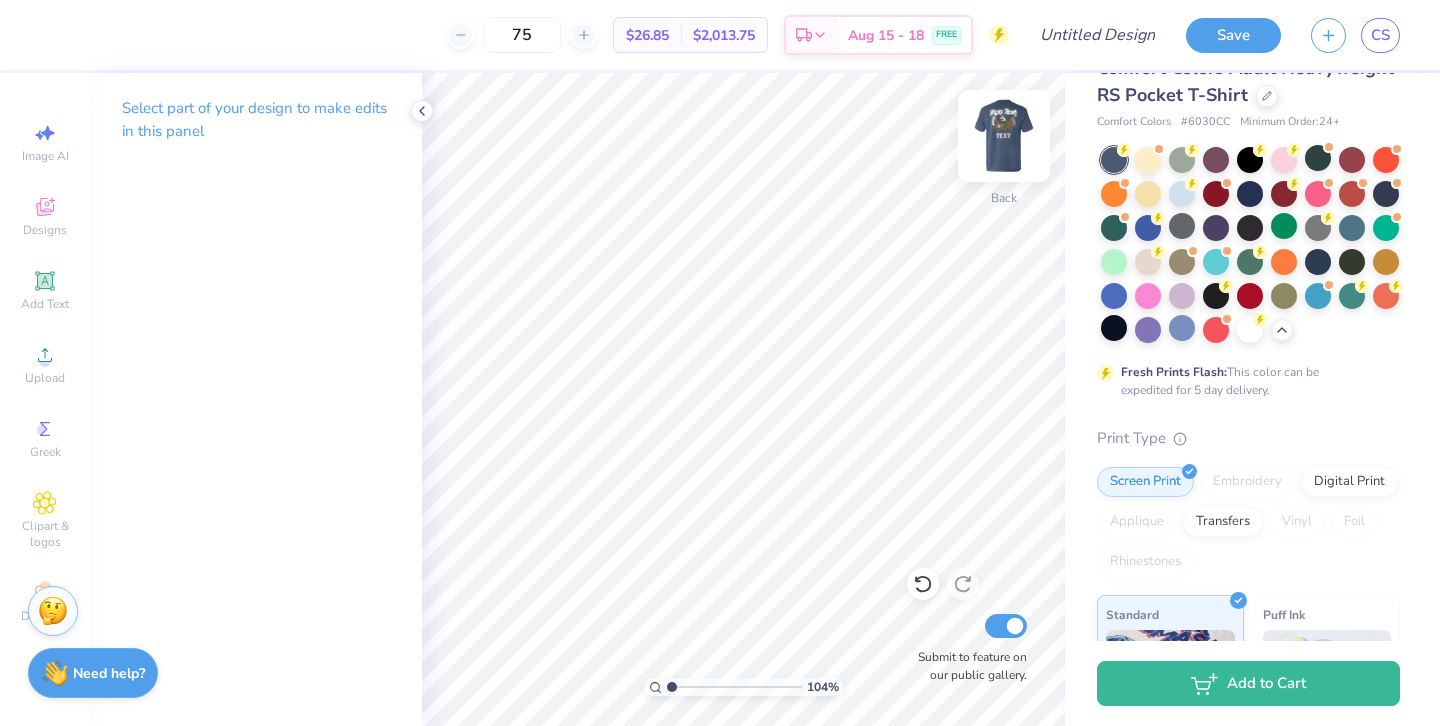 click at bounding box center [1004, 136] 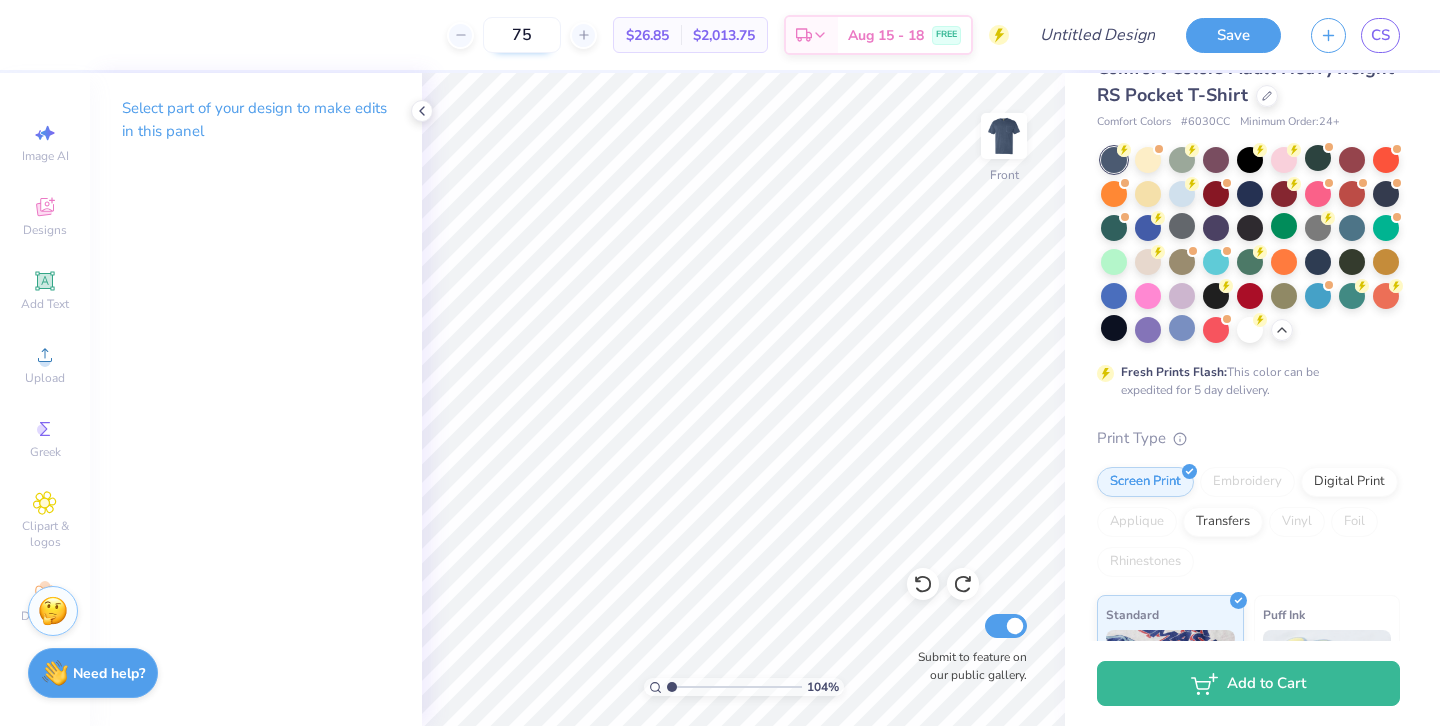 click on "75" at bounding box center (522, 35) 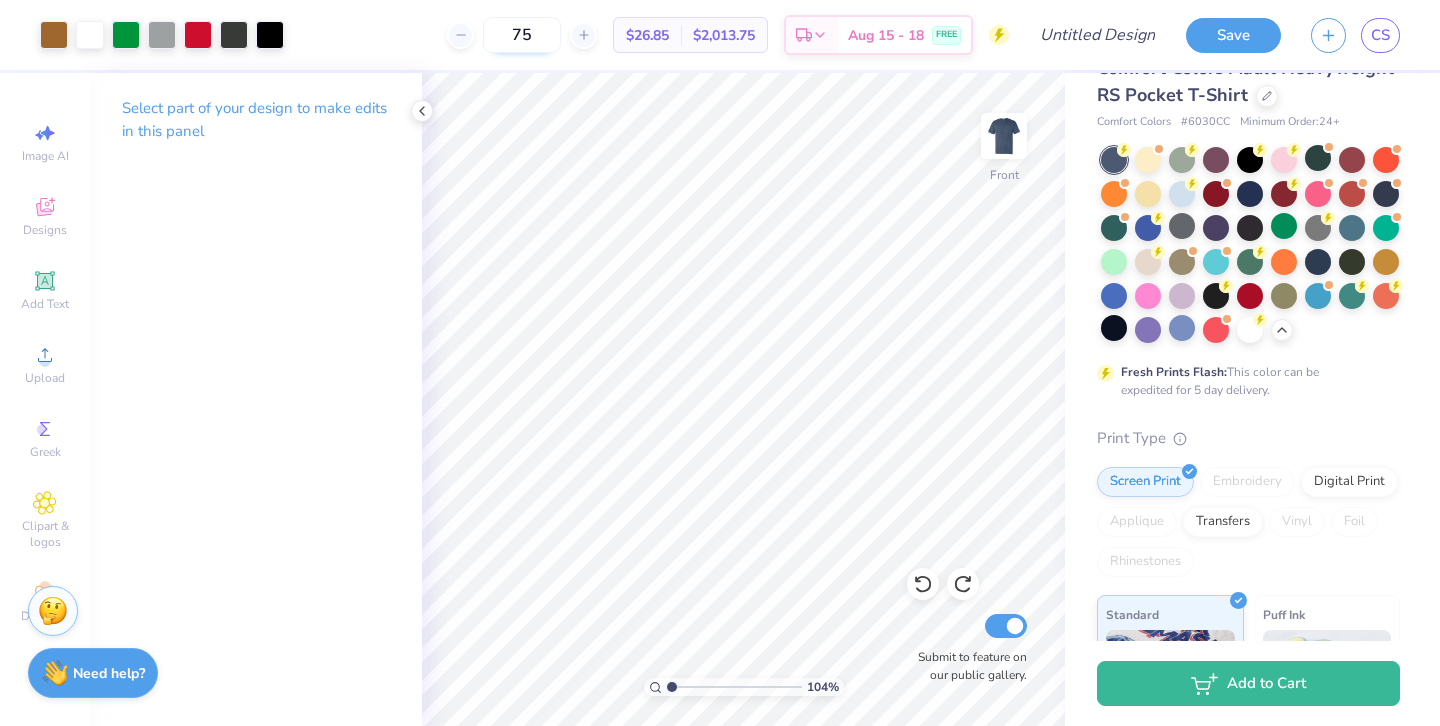 drag, startPoint x: 540, startPoint y: 40, endPoint x: 485, endPoint y: 37, distance: 55.081757 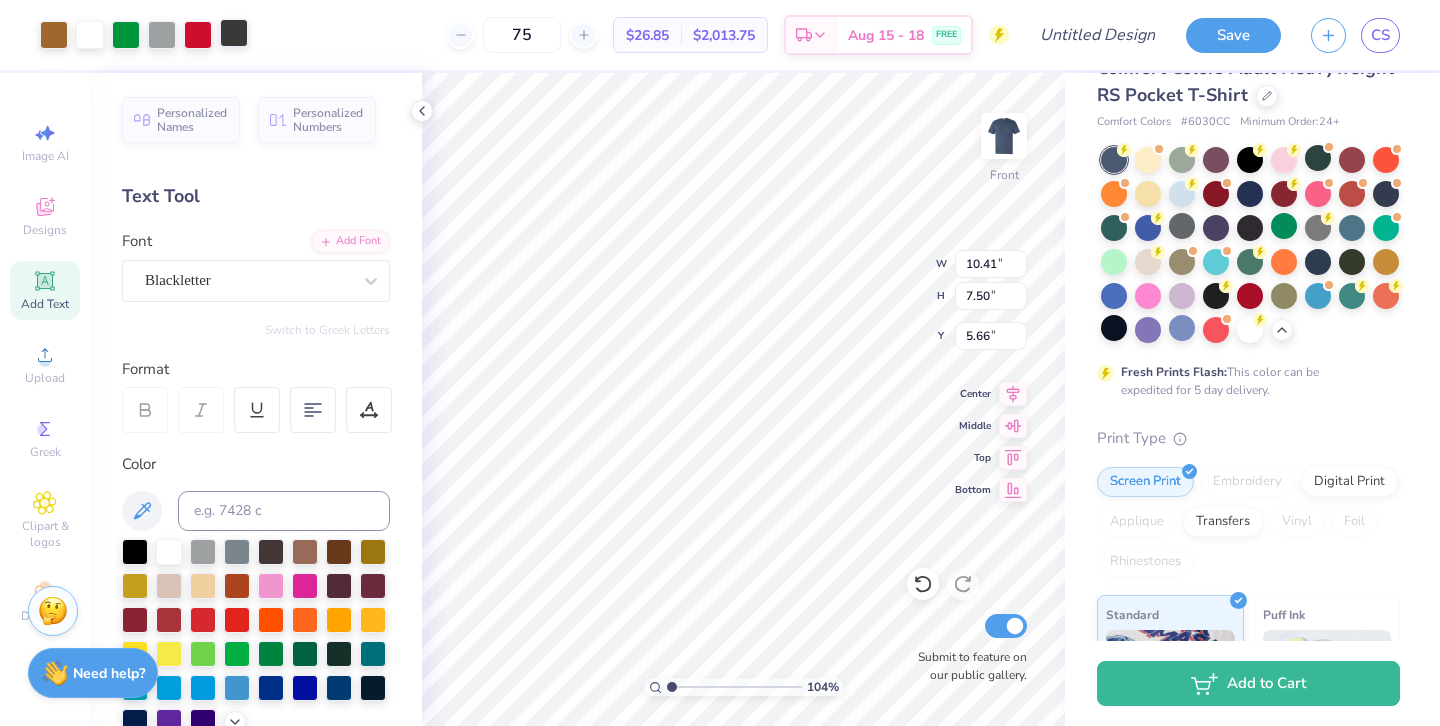 click at bounding box center (234, 33) 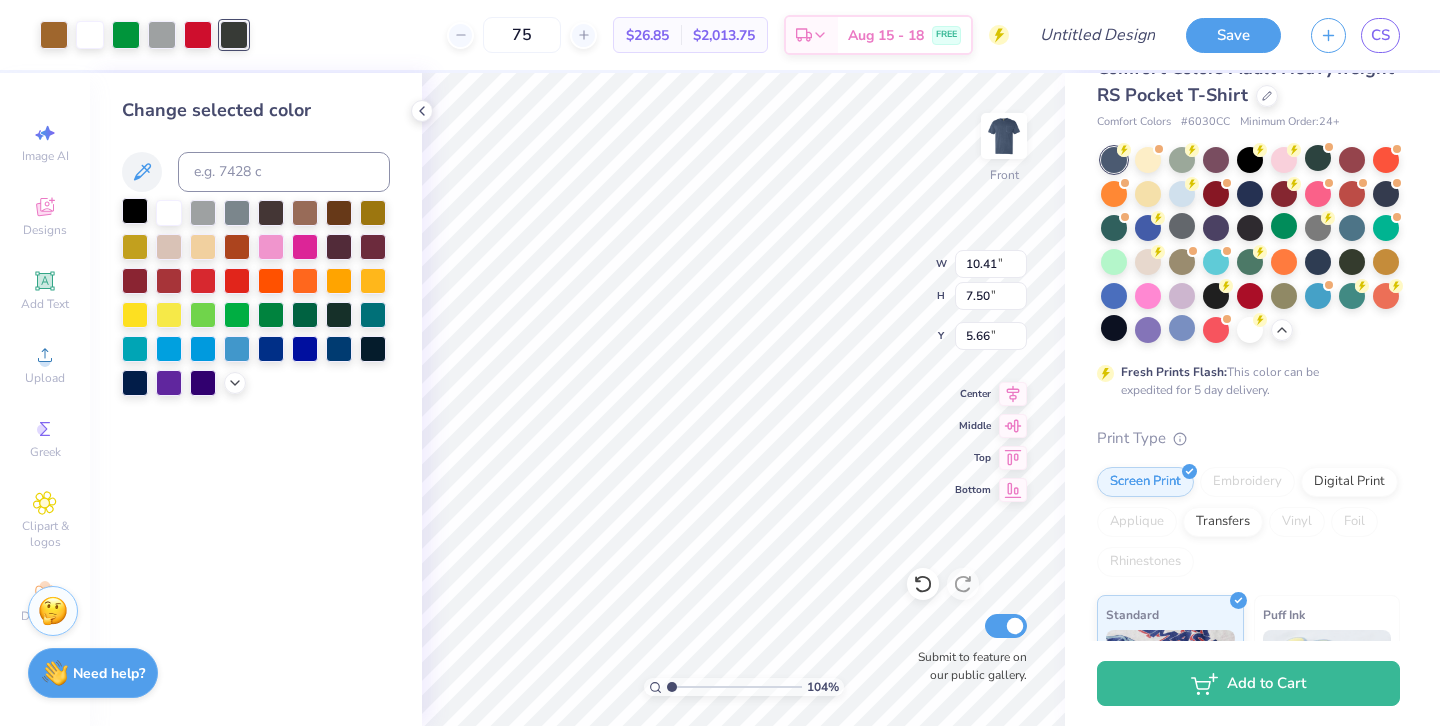 click at bounding box center [135, 211] 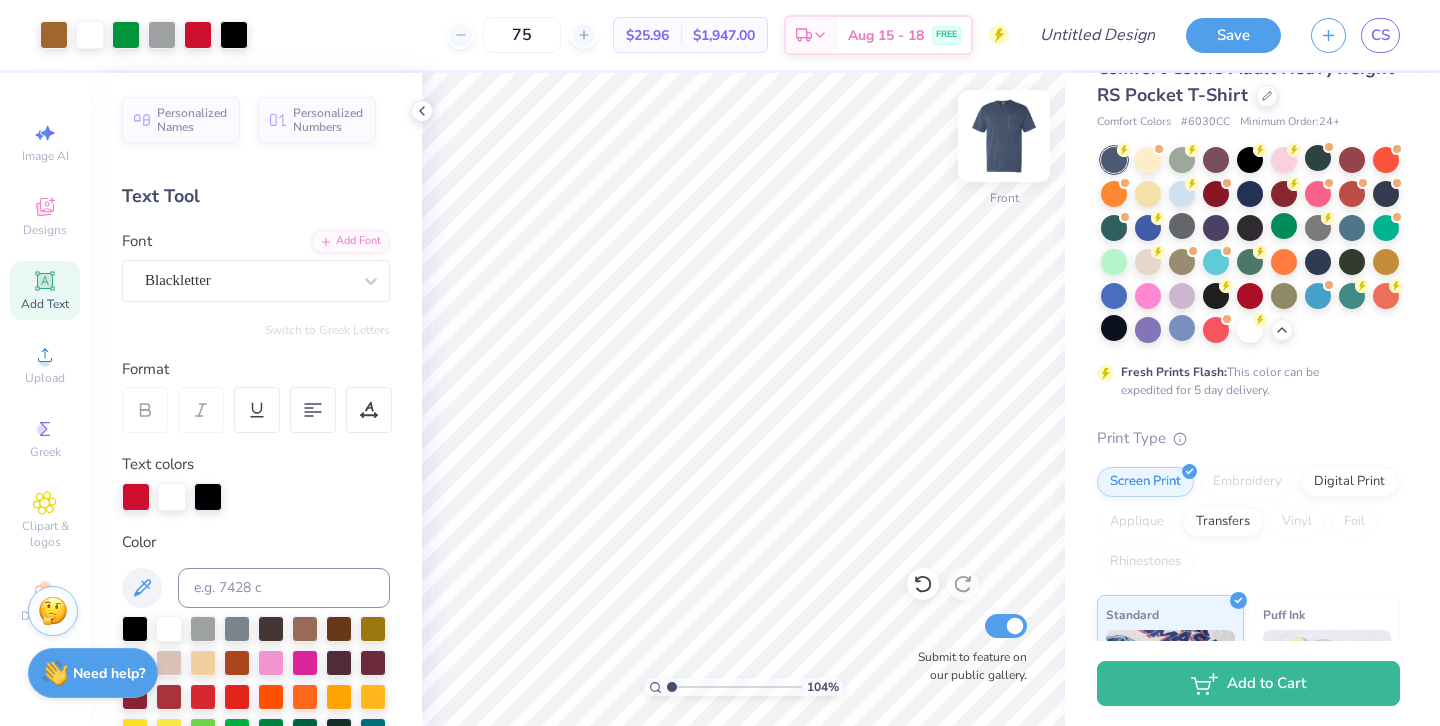 click at bounding box center (1004, 136) 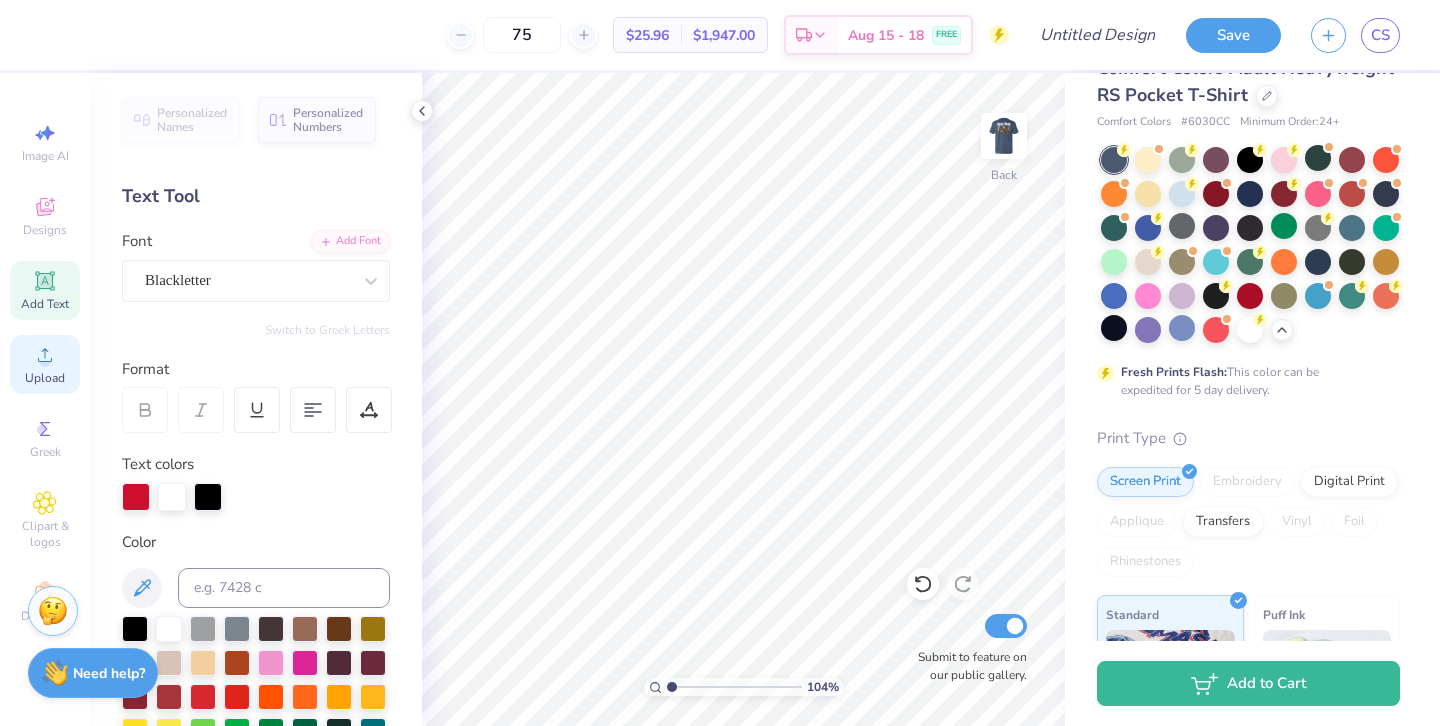 click on "Upload" at bounding box center [45, 378] 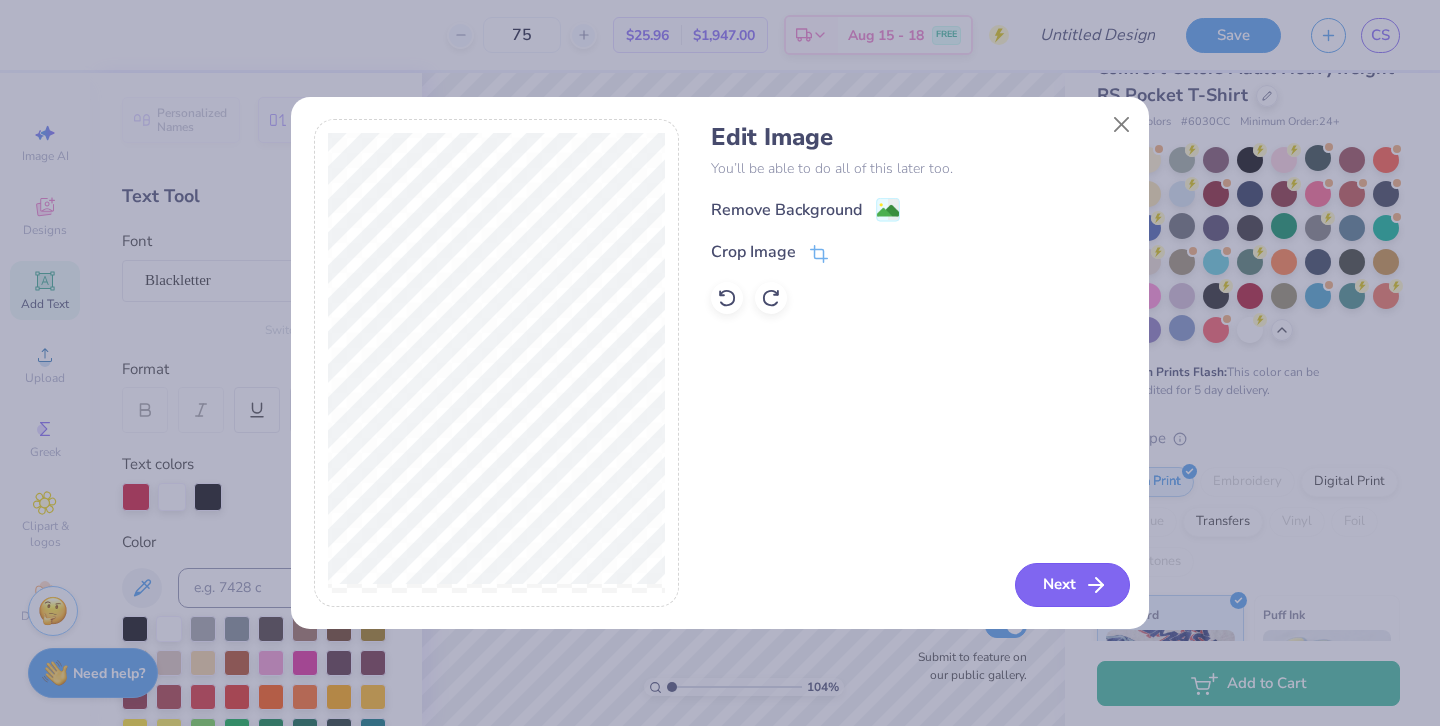 click on "Next" at bounding box center [1072, 585] 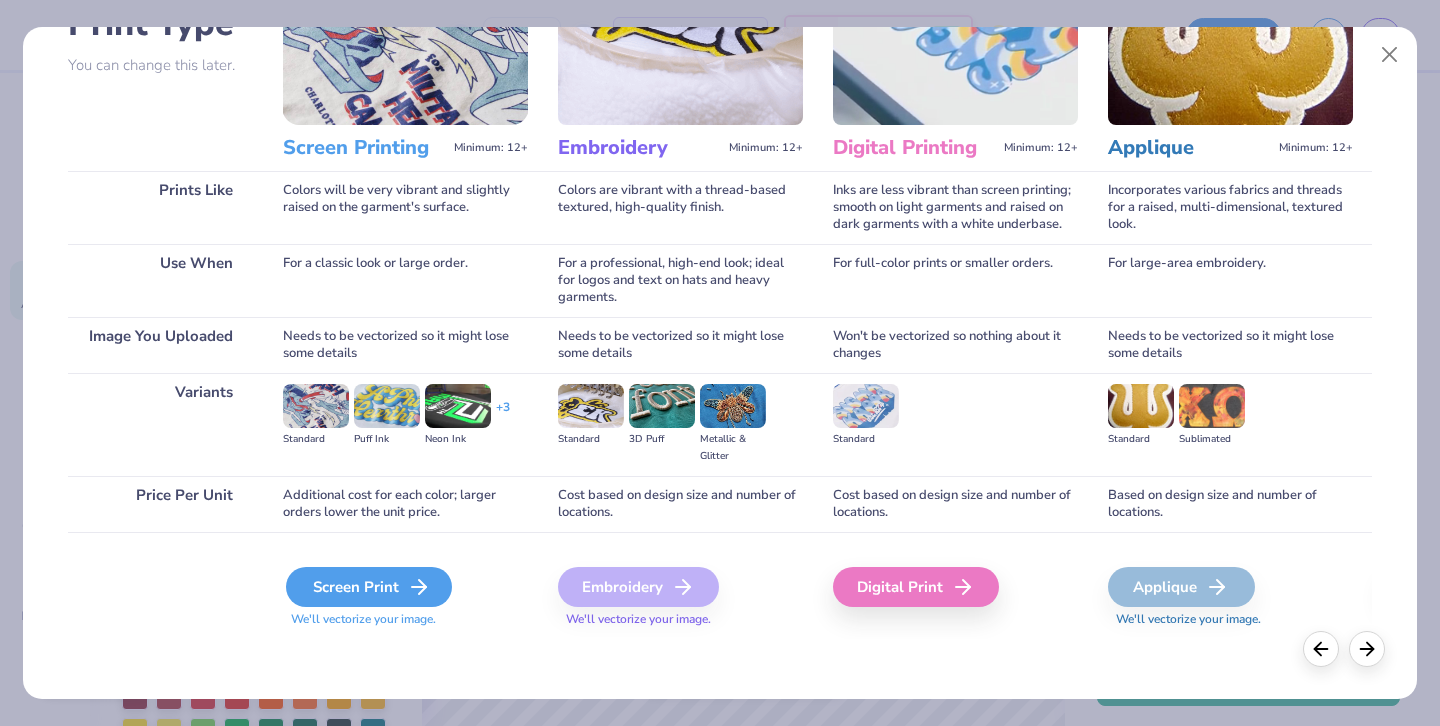 scroll, scrollTop: 171, scrollLeft: 0, axis: vertical 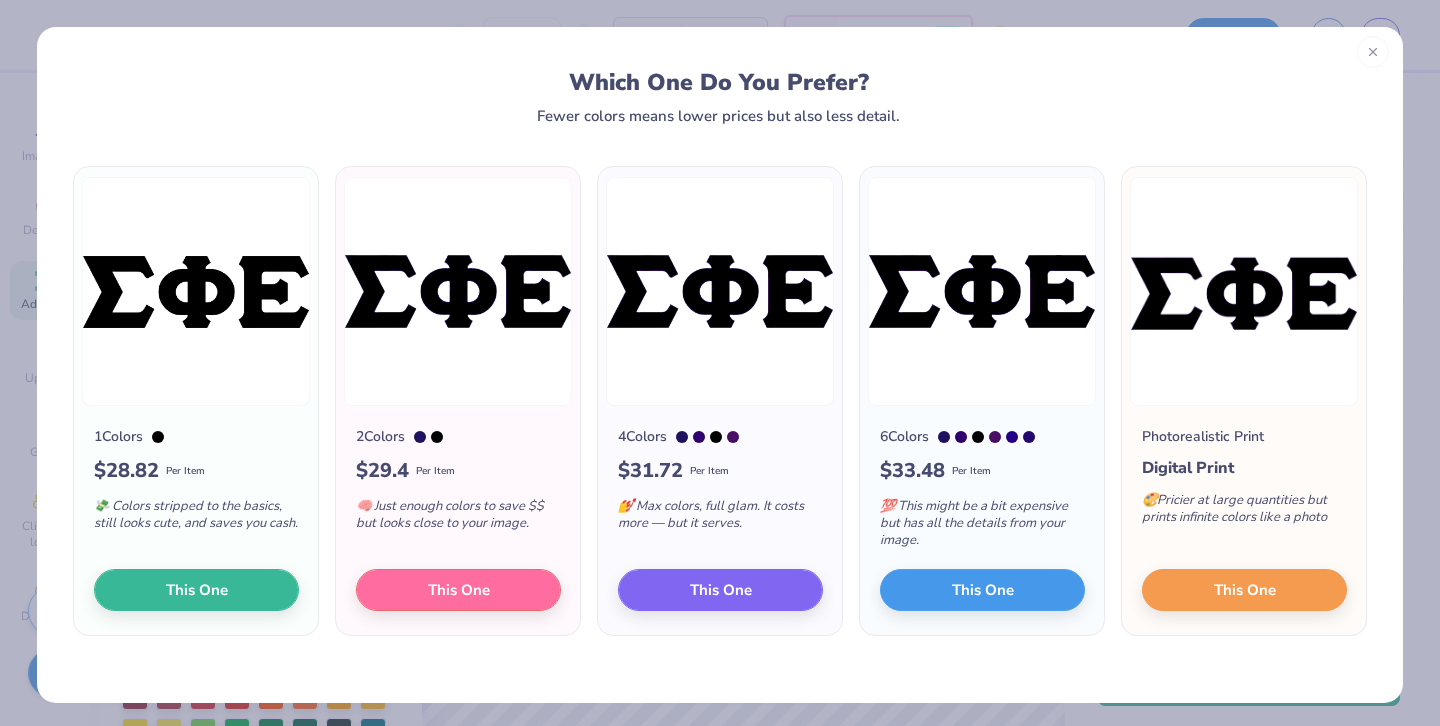 click 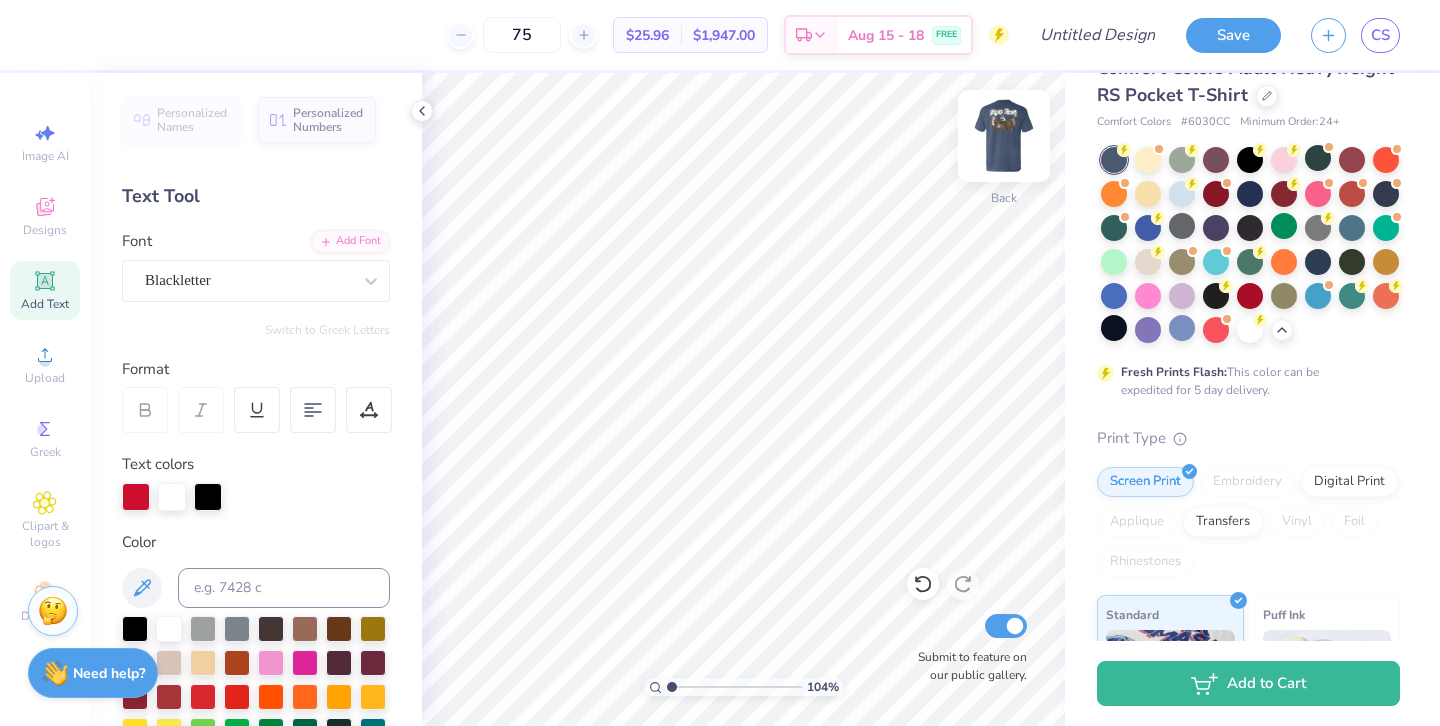 click at bounding box center (1004, 136) 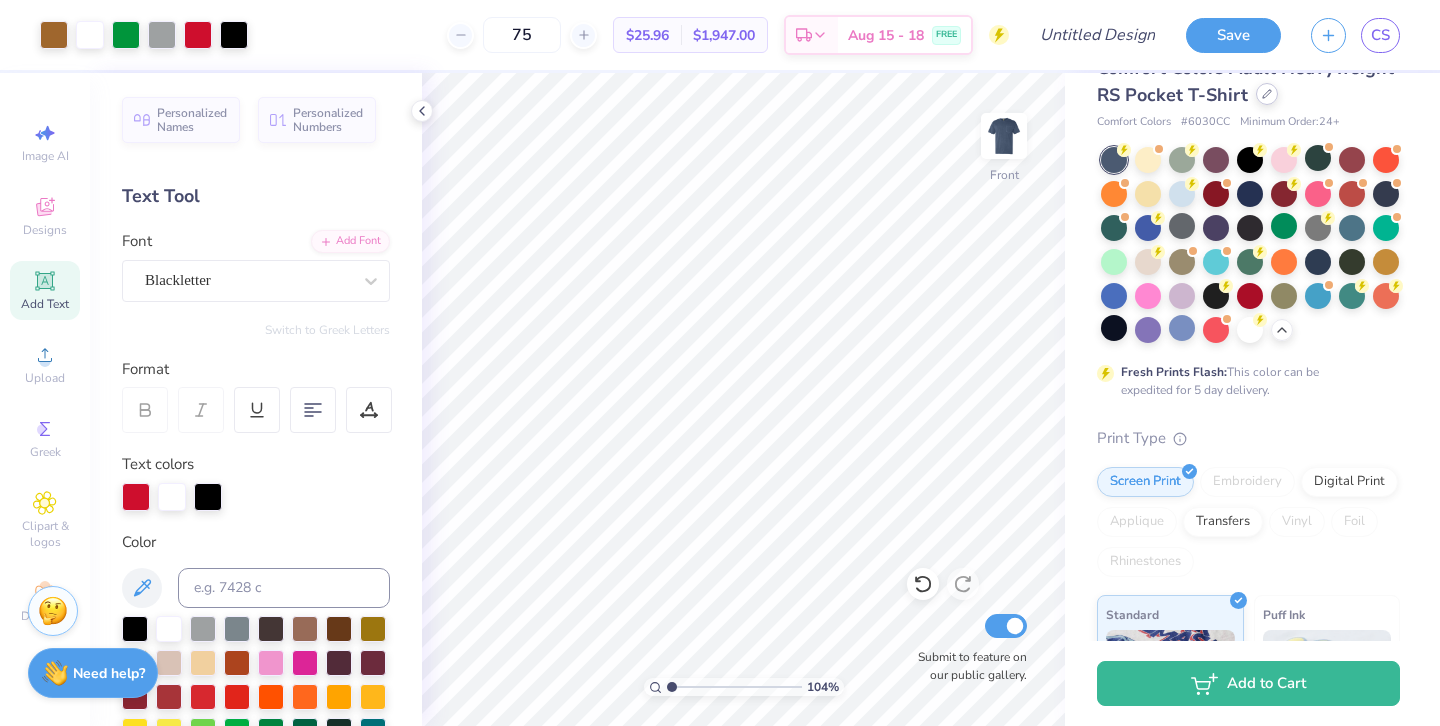 click at bounding box center (1267, 94) 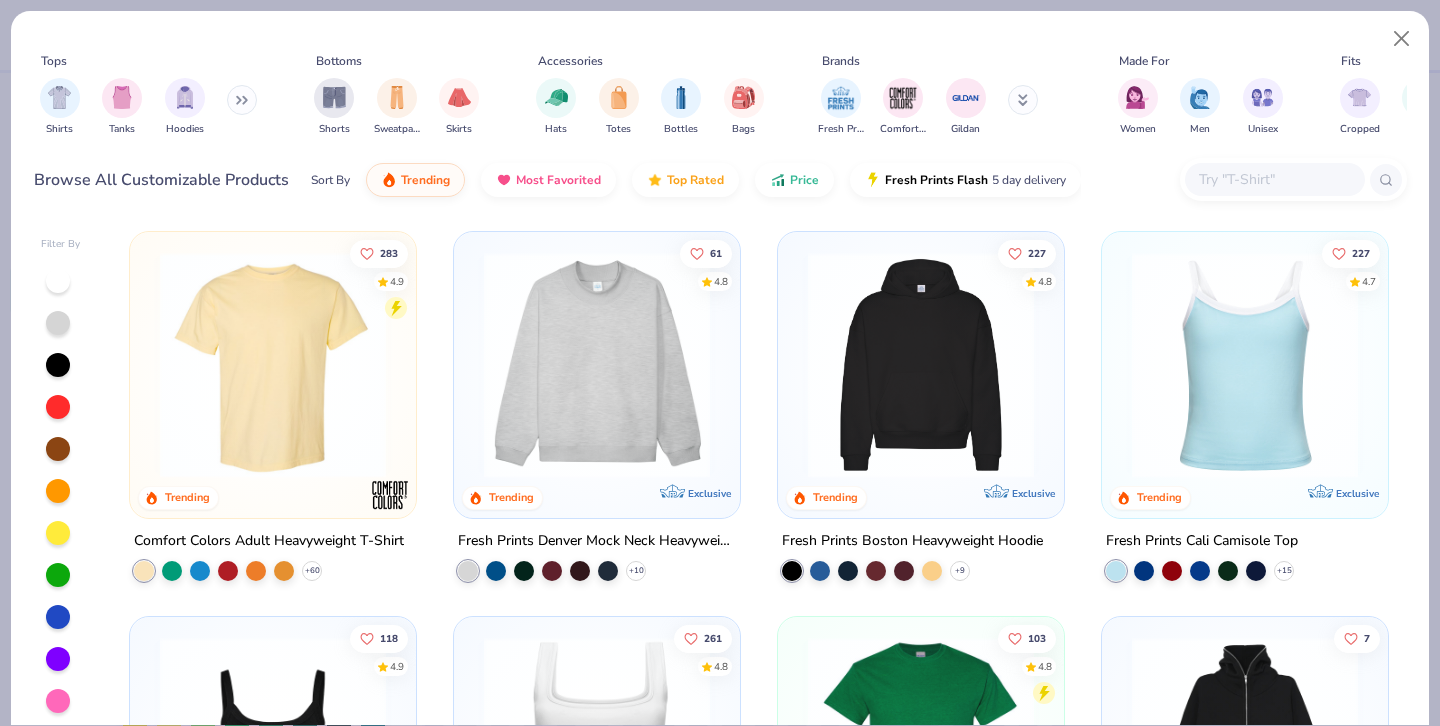 click at bounding box center (273, 365) 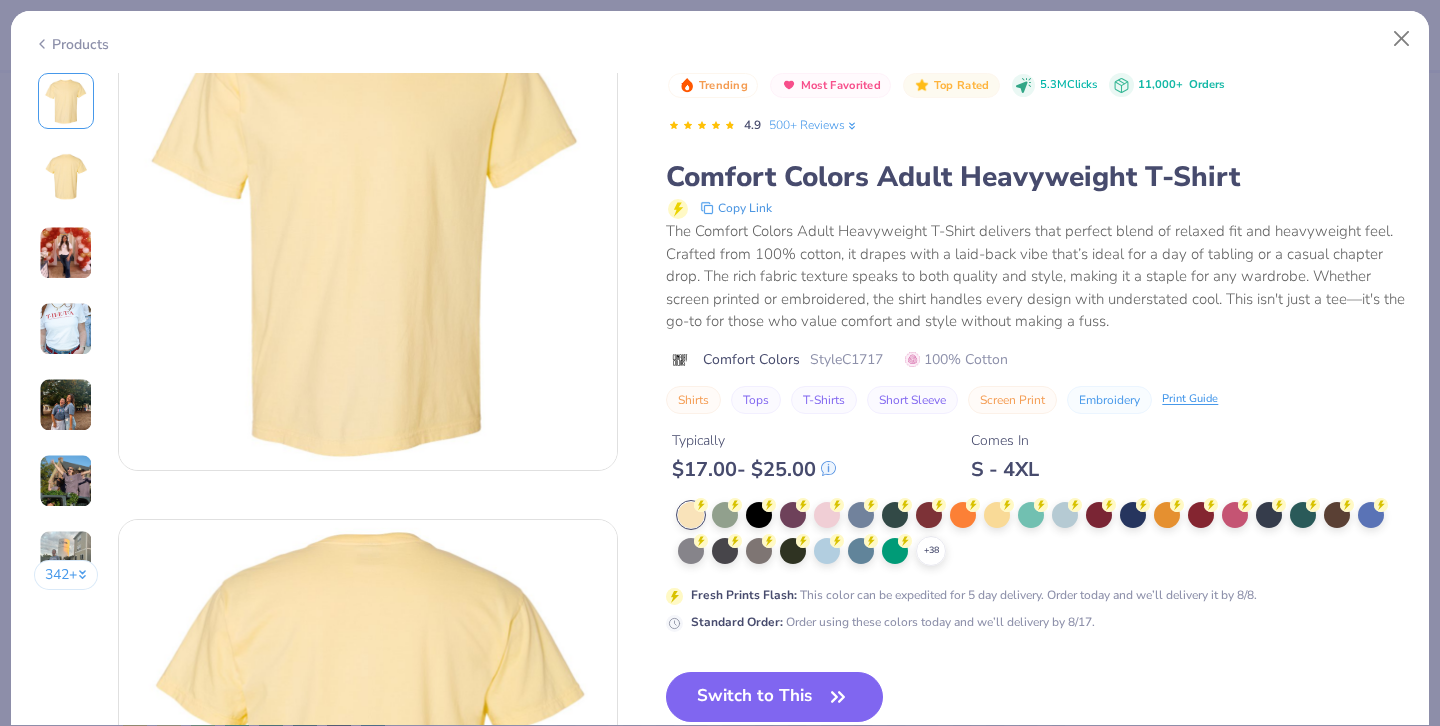 scroll, scrollTop: 108, scrollLeft: 0, axis: vertical 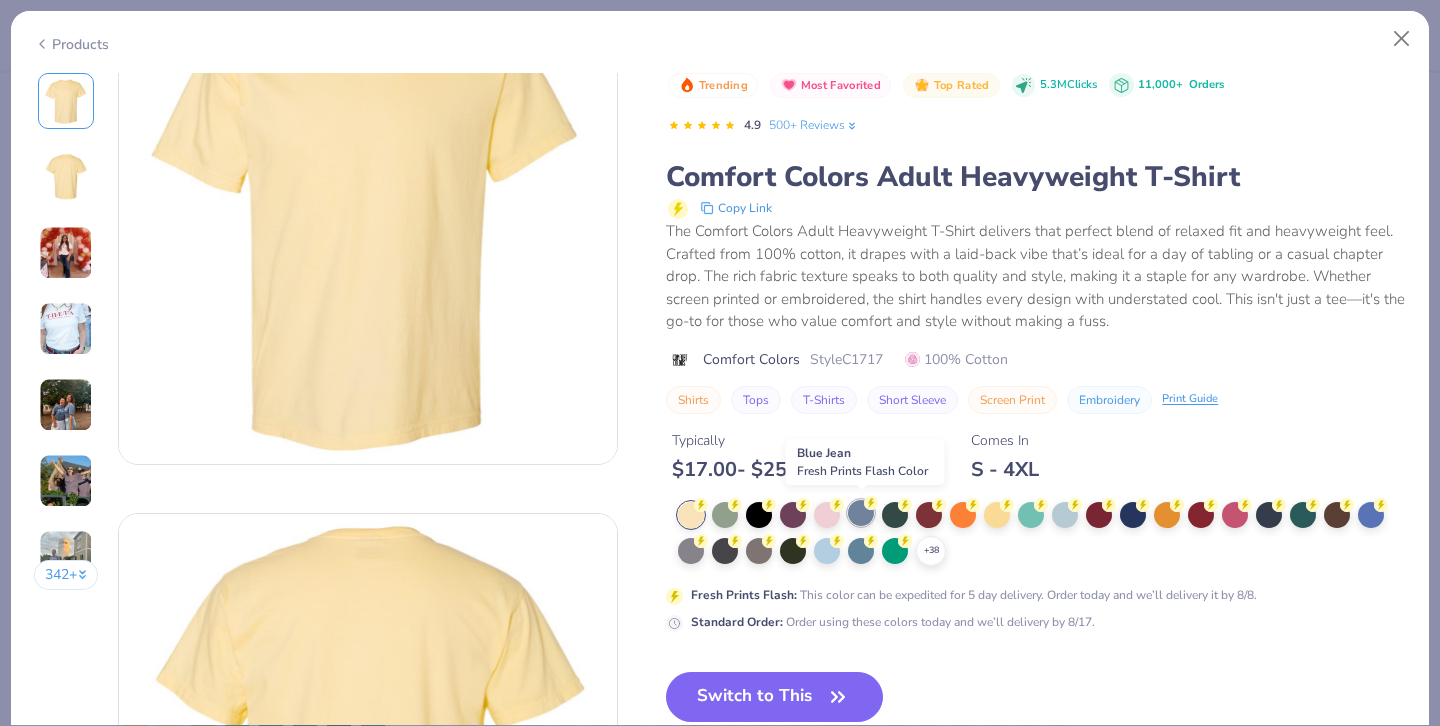click 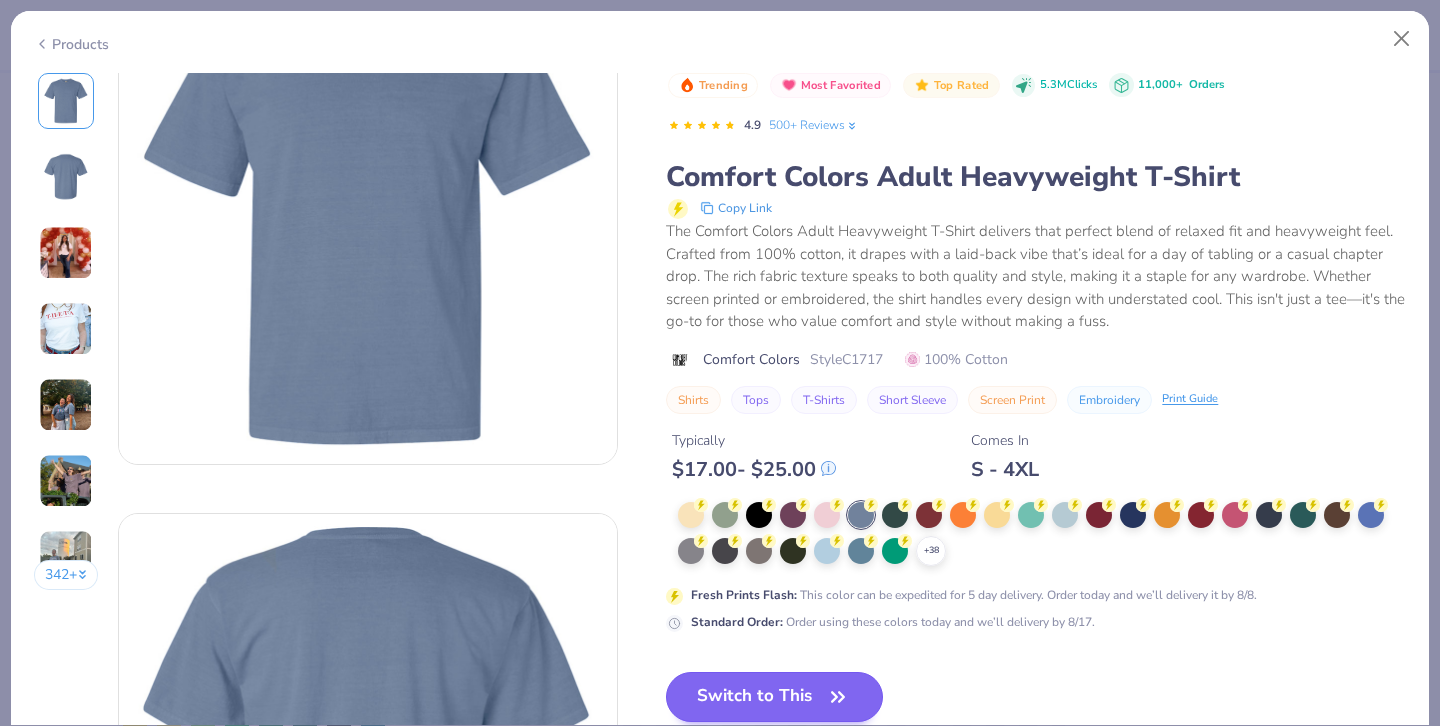 click on "Switch to This" at bounding box center [774, 697] 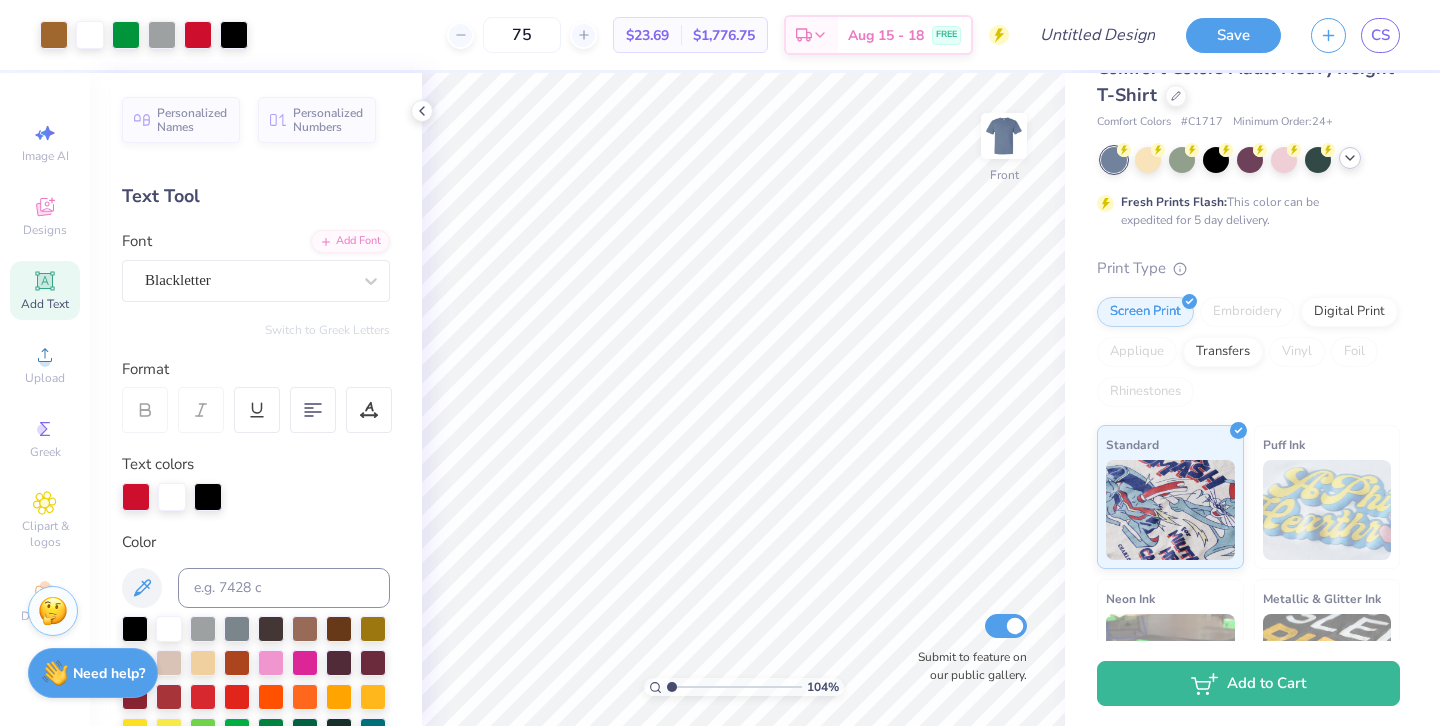 click 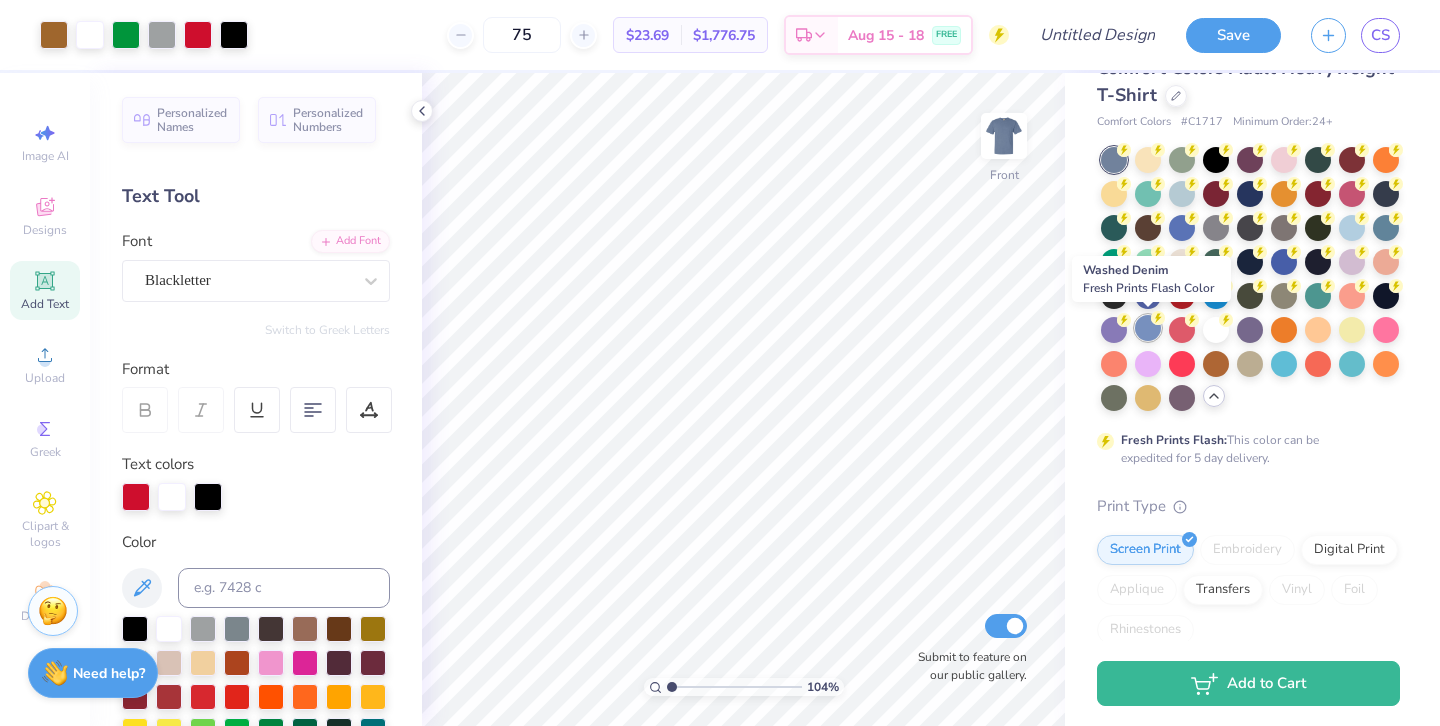 click at bounding box center [1148, 328] 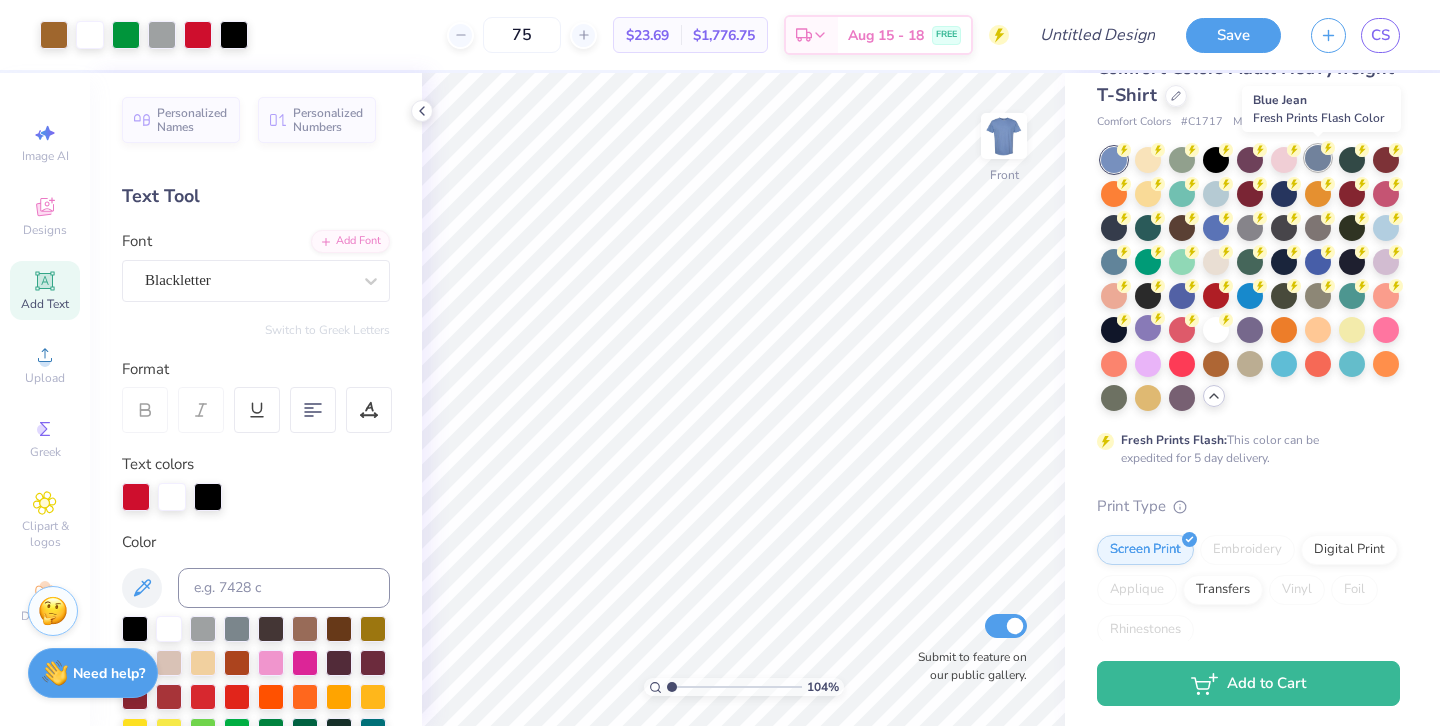 click at bounding box center [1318, 158] 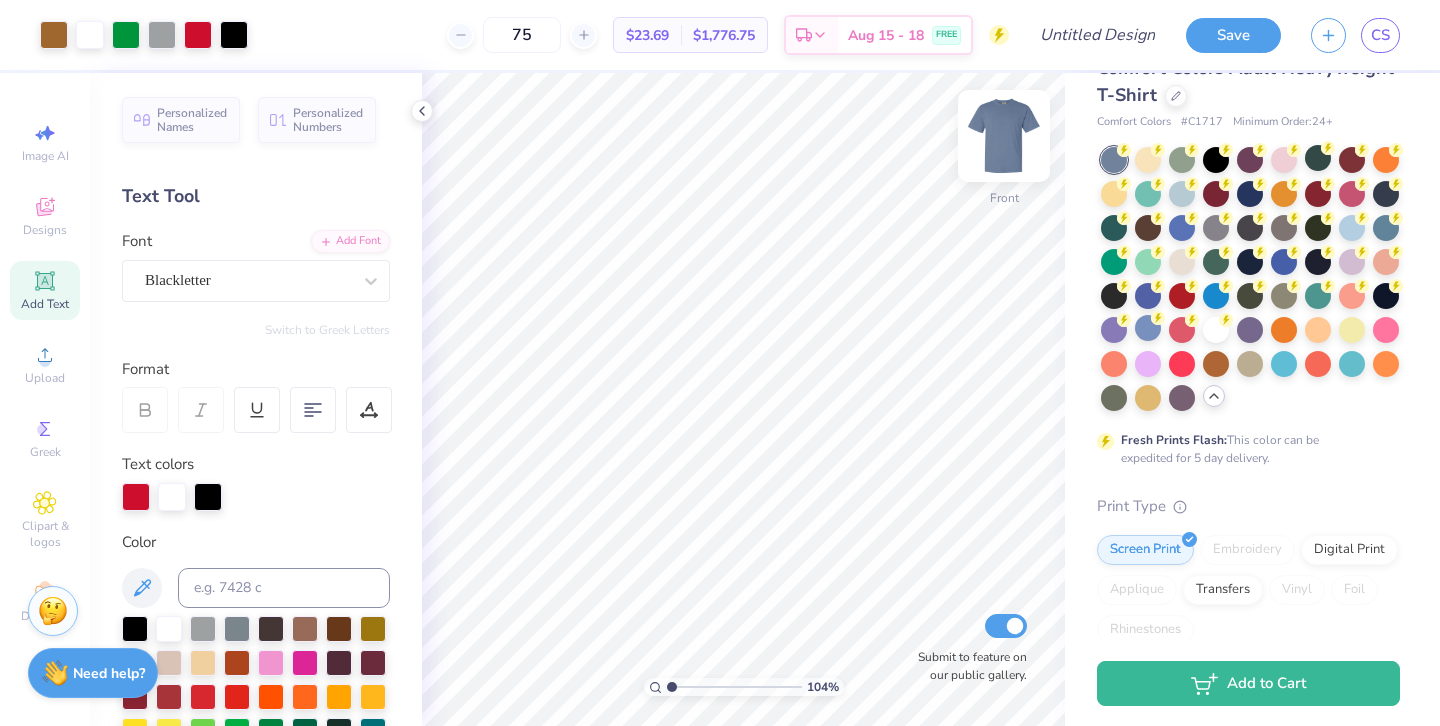 click at bounding box center [1004, 136] 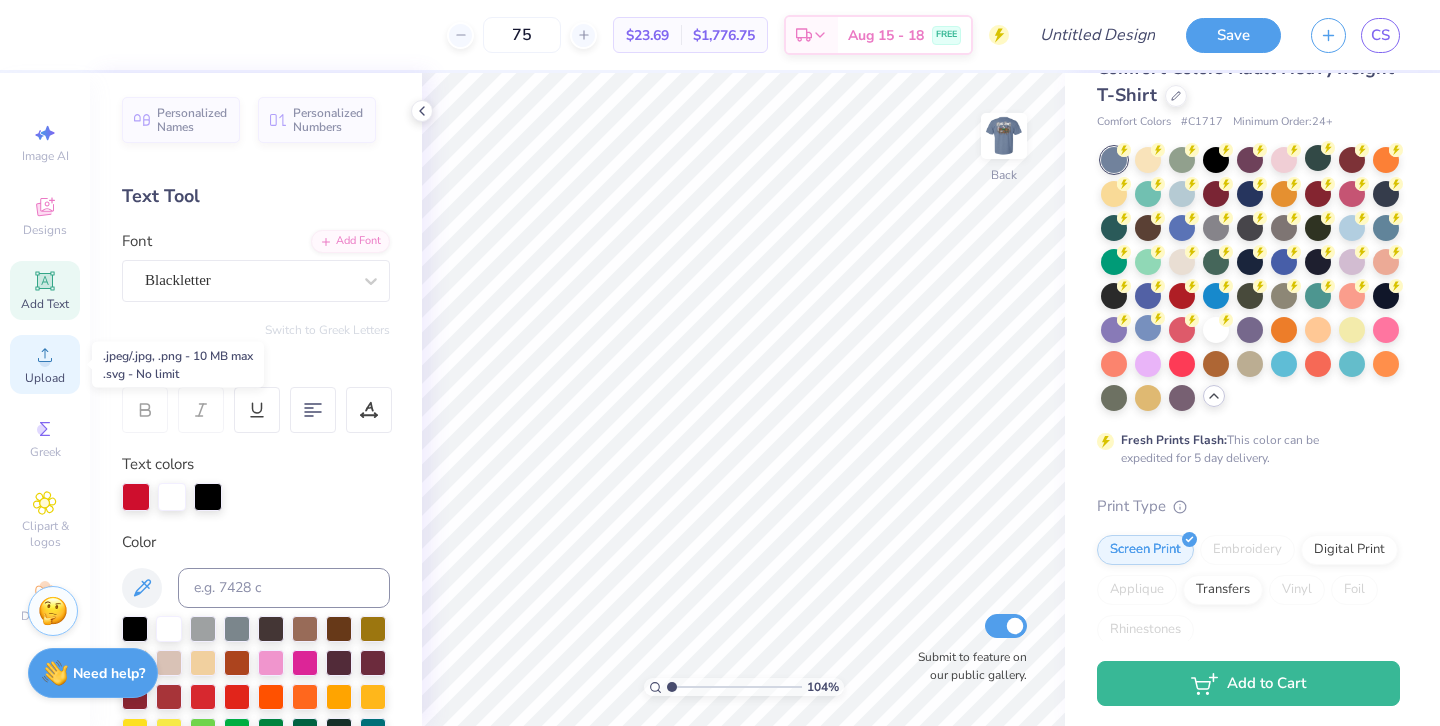 click on "Upload" at bounding box center (45, 364) 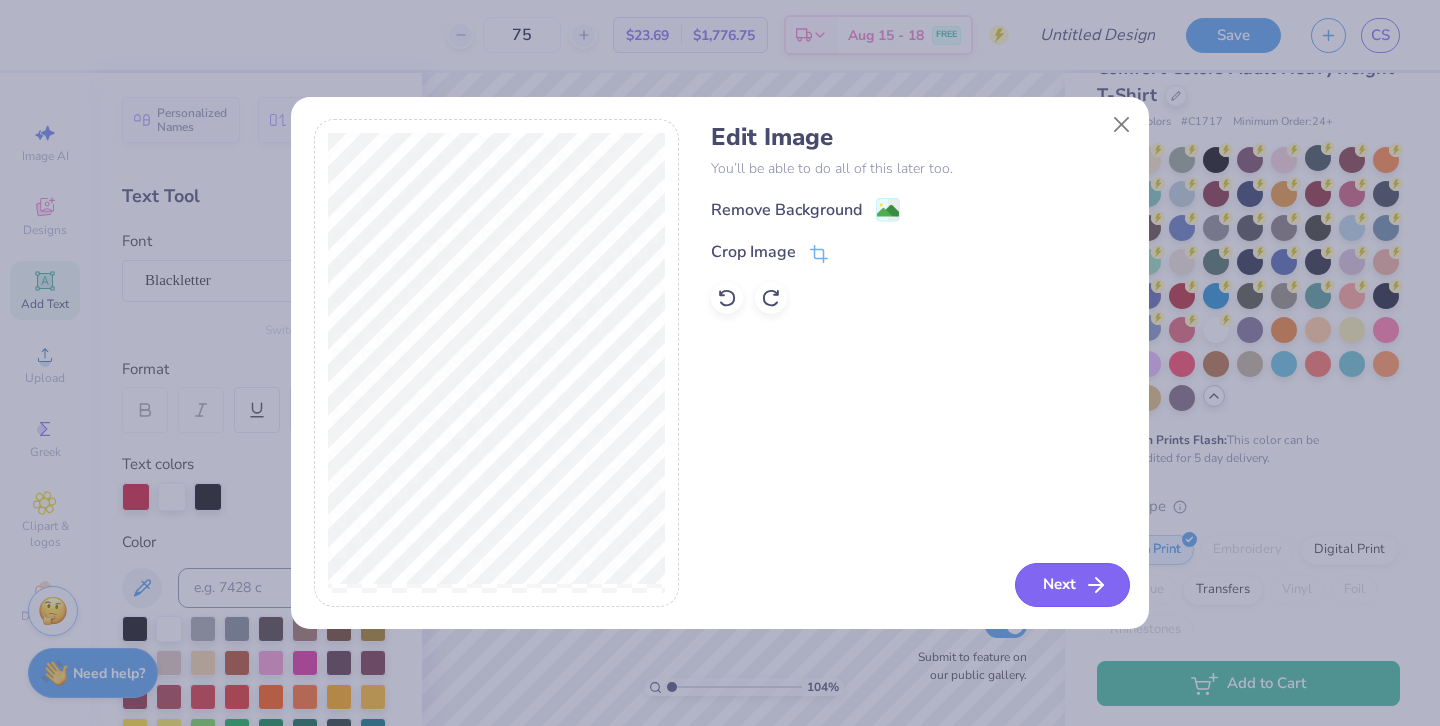 click on "Next" at bounding box center [1072, 585] 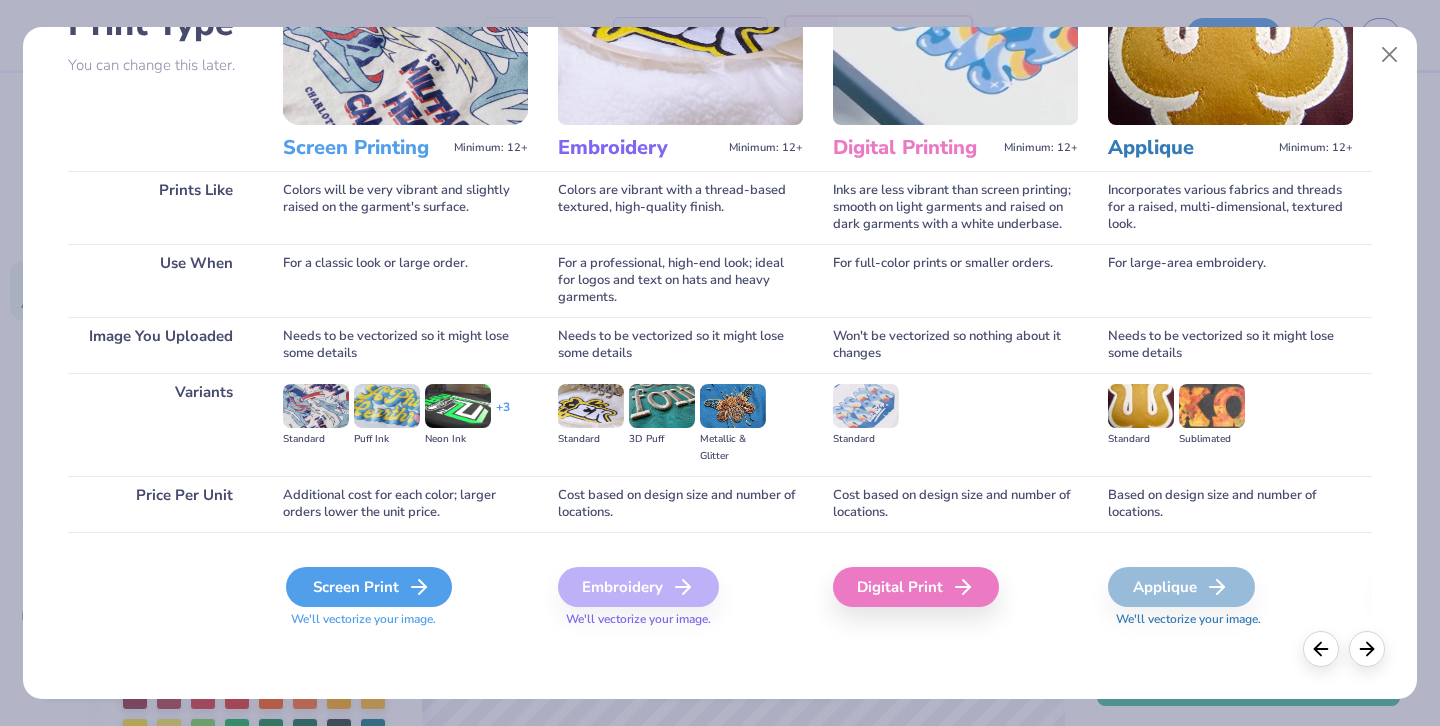 scroll, scrollTop: 173, scrollLeft: 0, axis: vertical 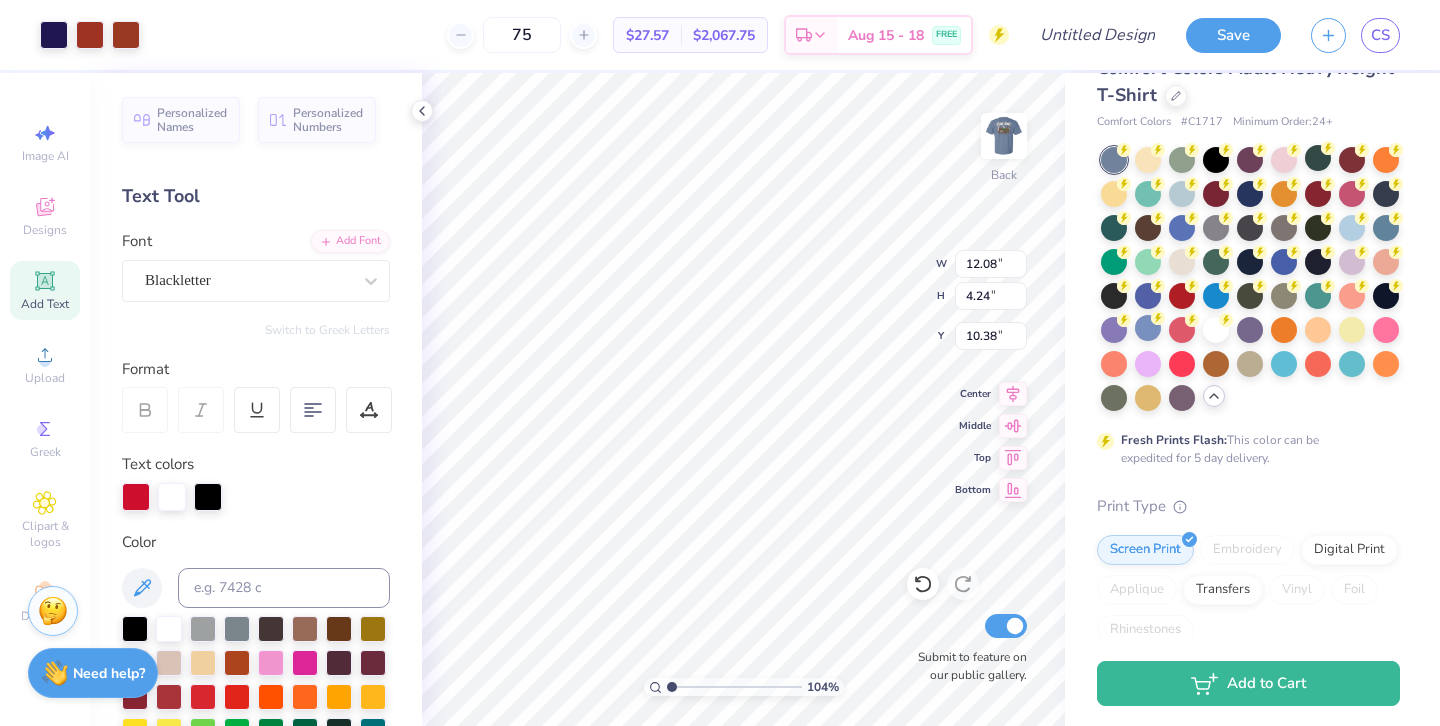 type on "7.70" 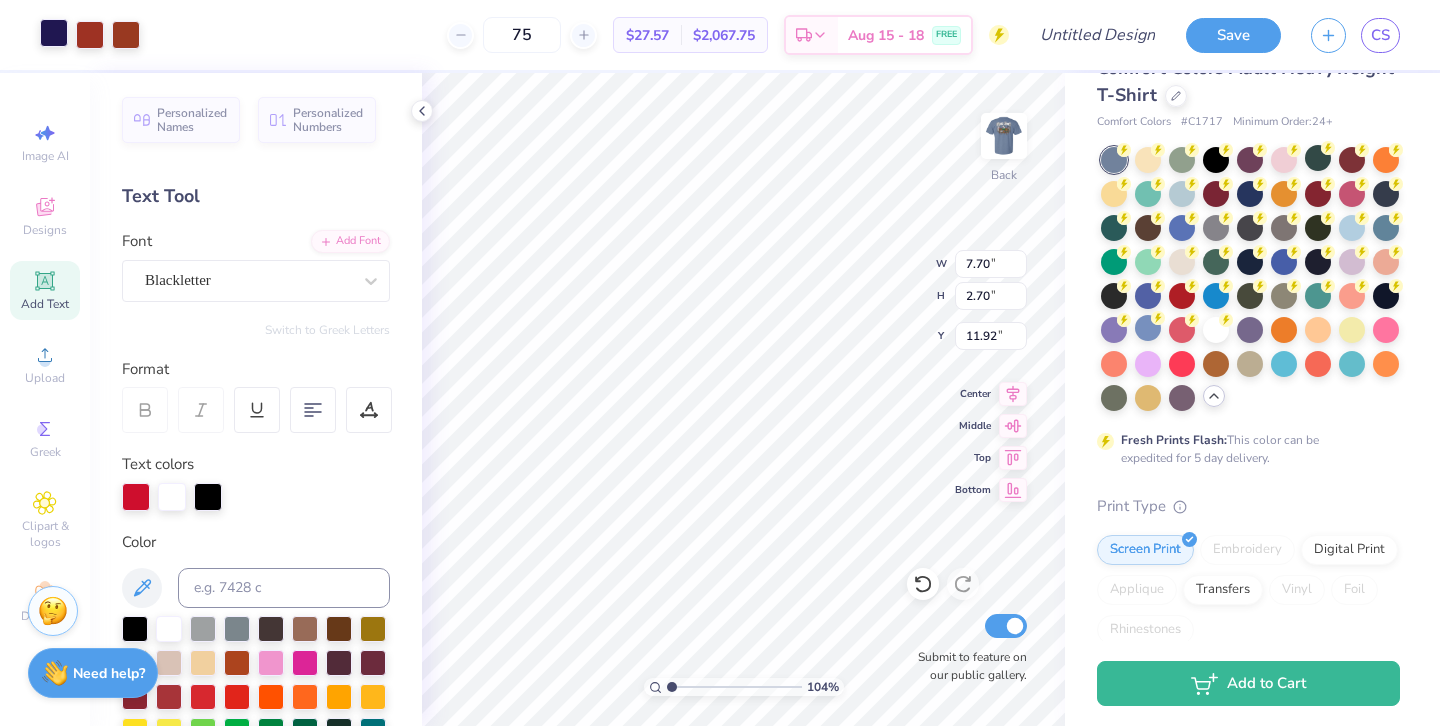 click at bounding box center [54, 33] 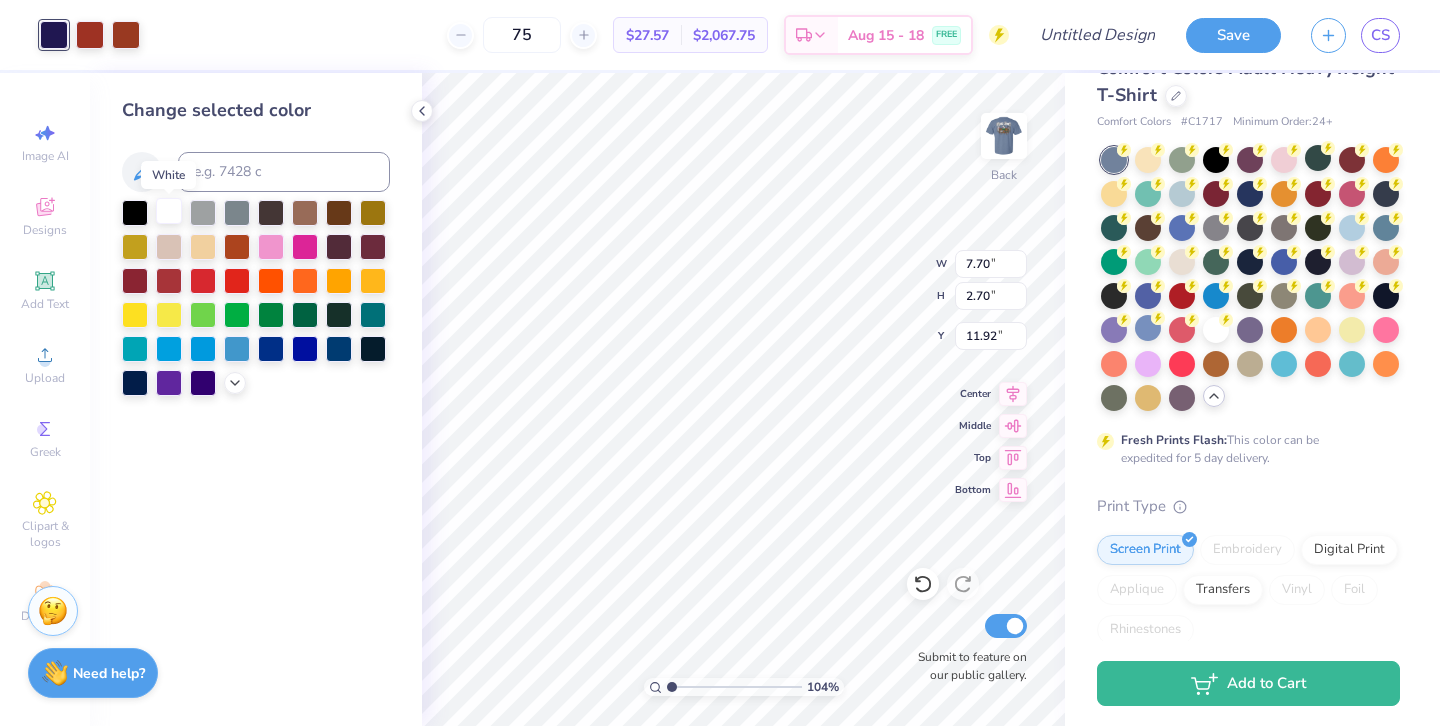 click at bounding box center [169, 211] 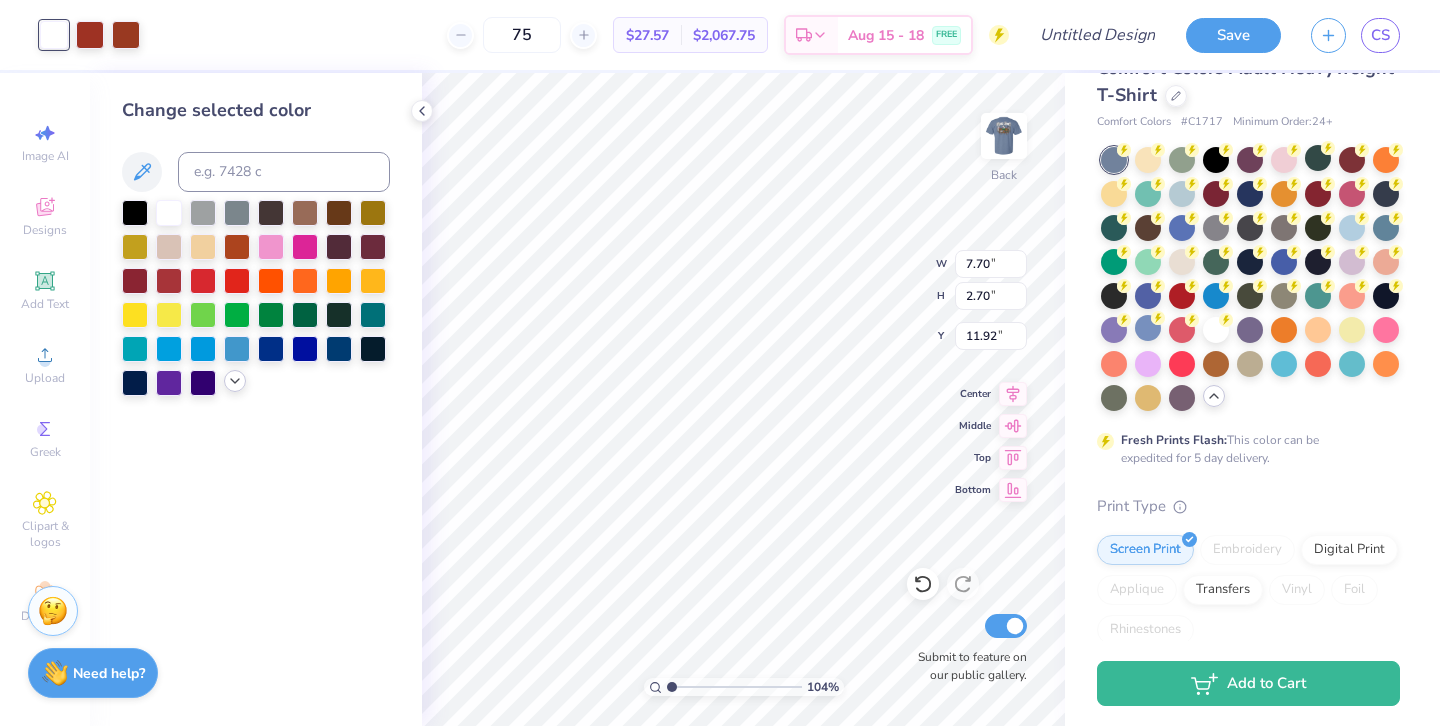 click 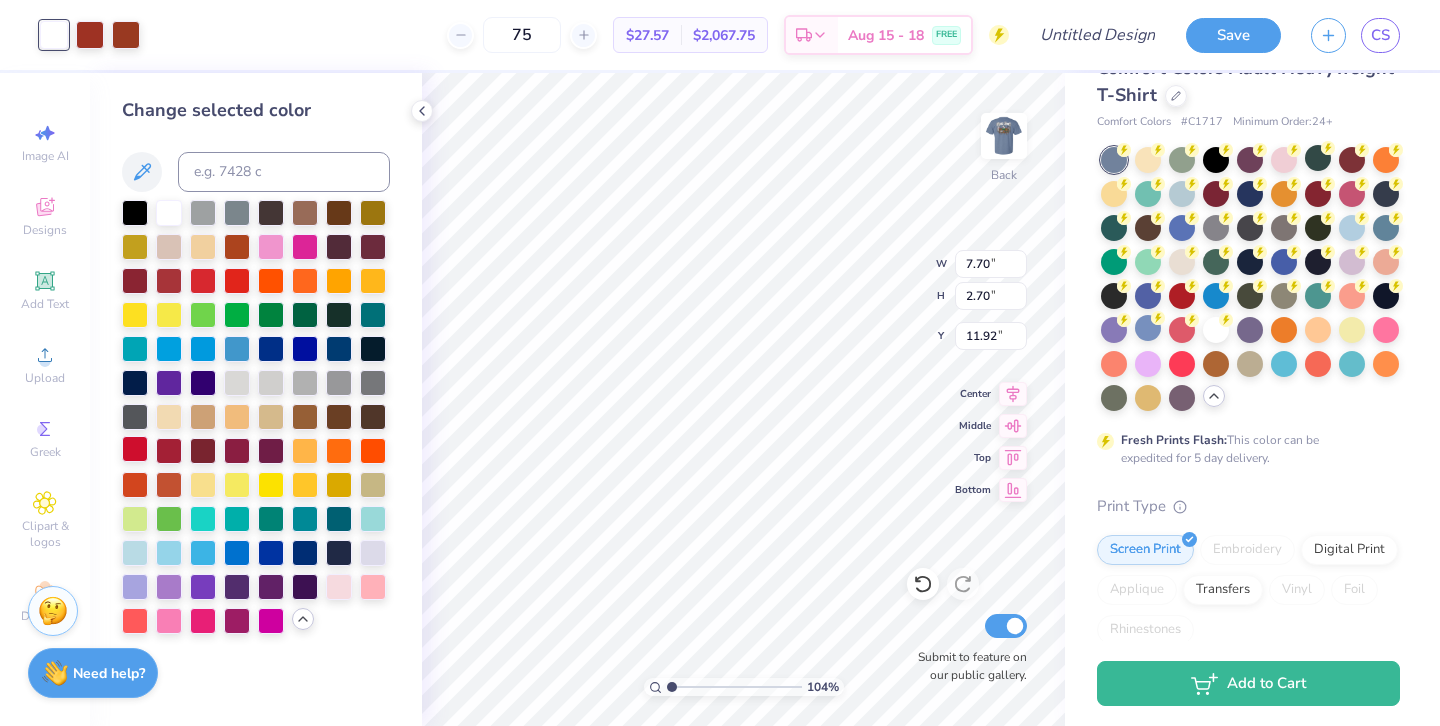 click at bounding box center [135, 449] 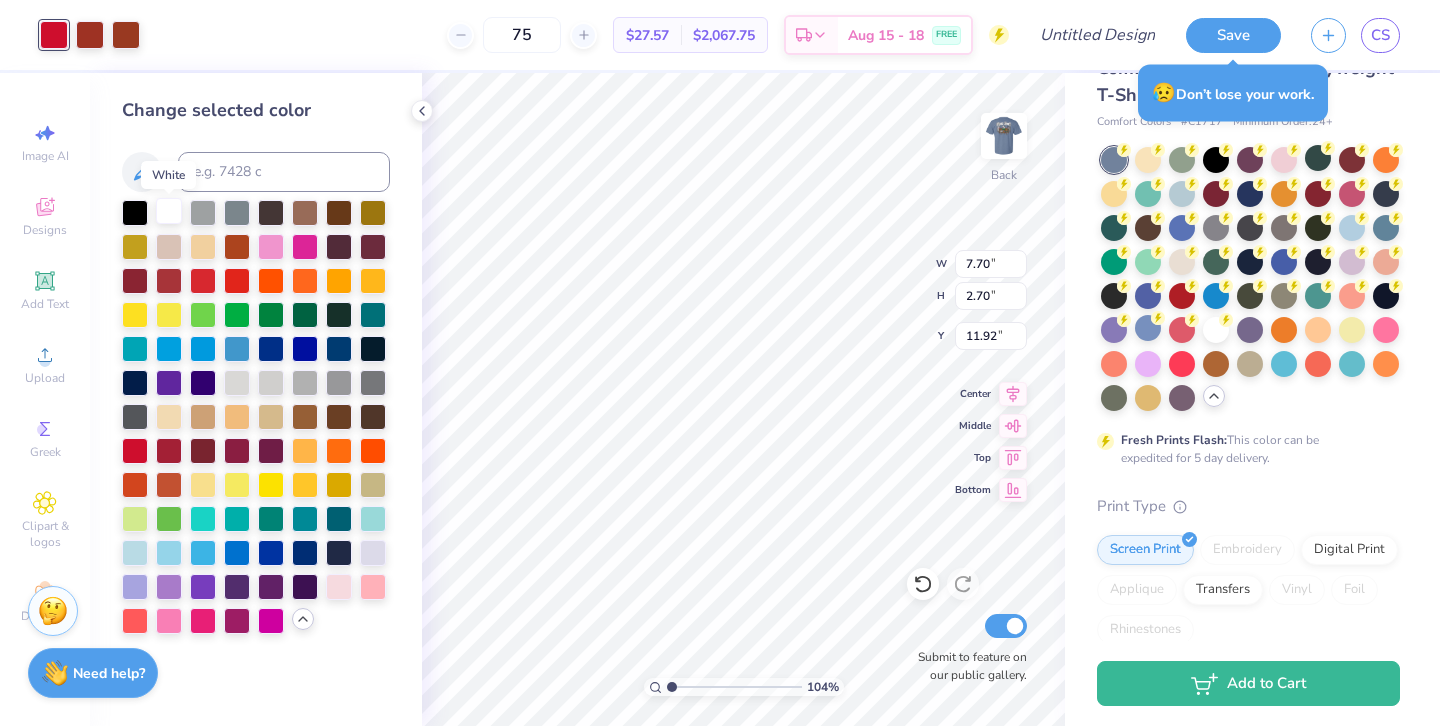 click at bounding box center [169, 211] 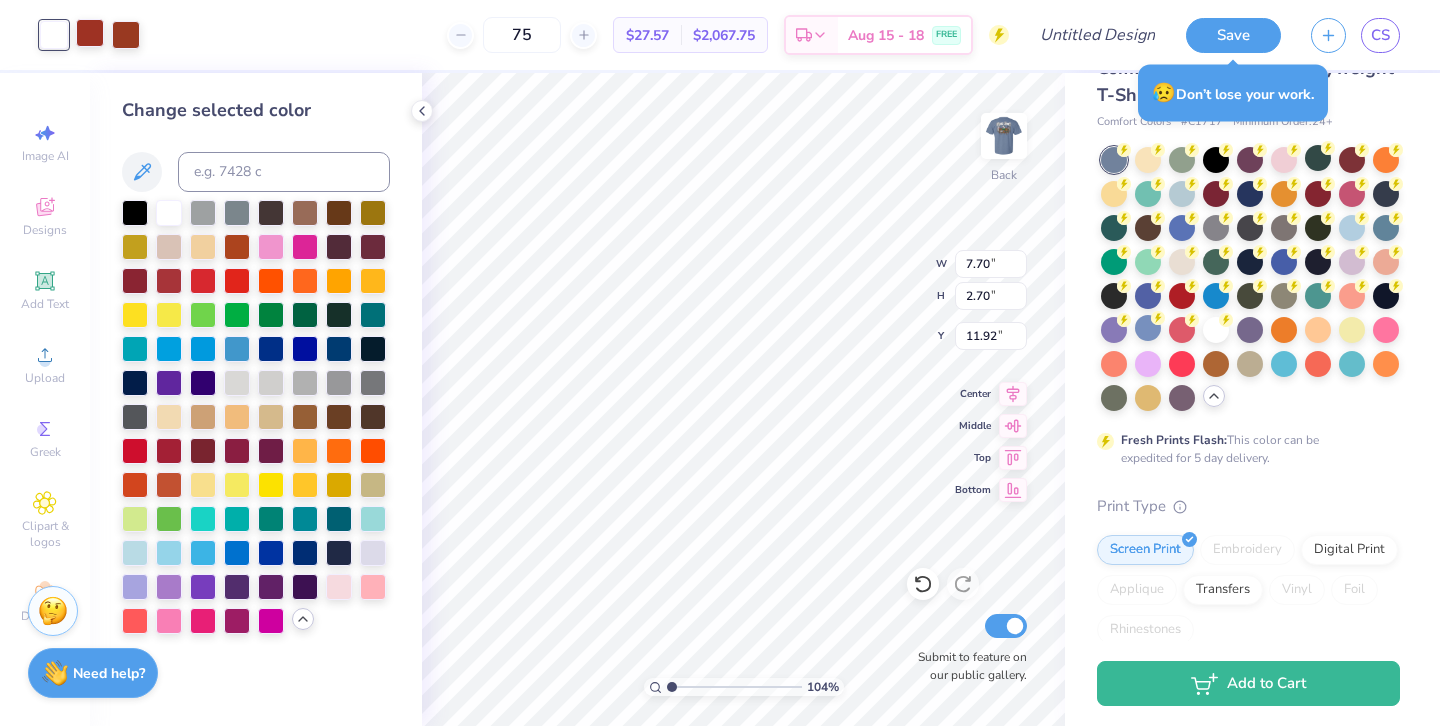 click at bounding box center [90, 33] 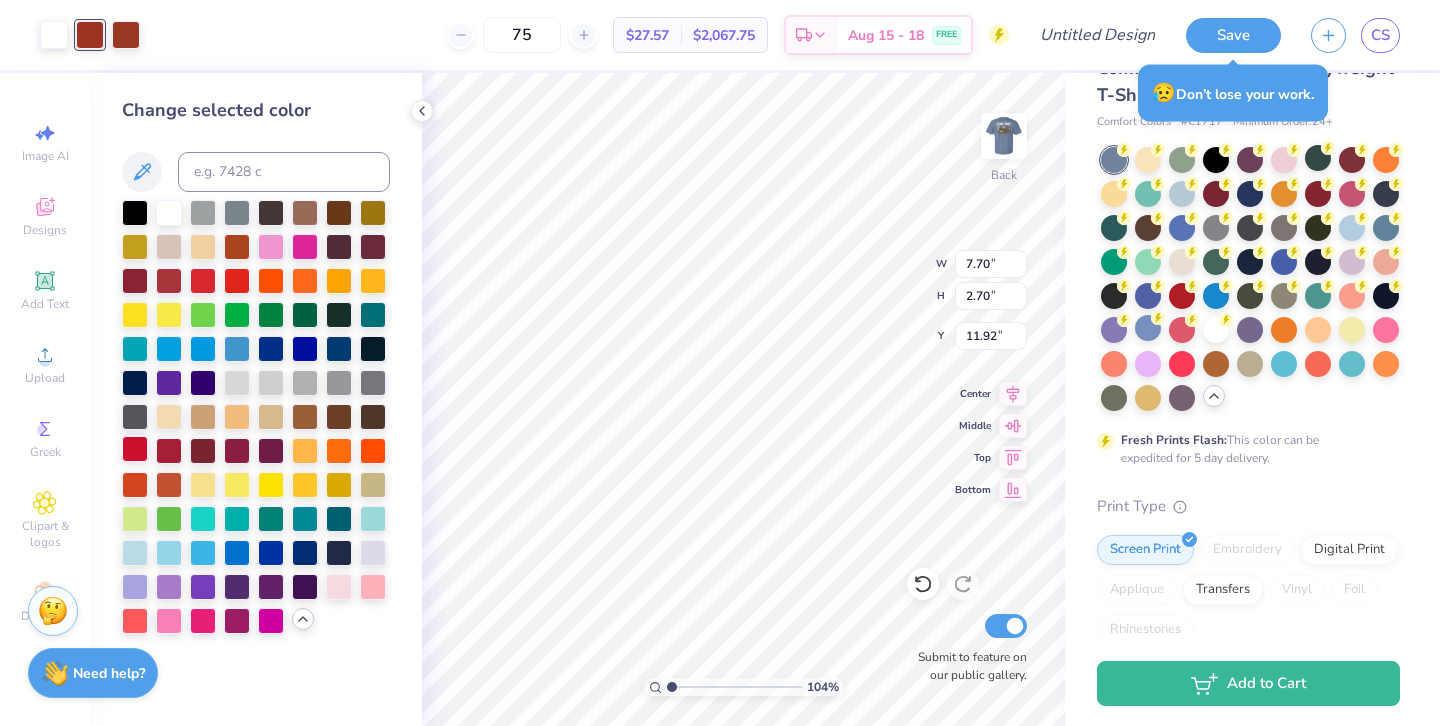 click at bounding box center (135, 449) 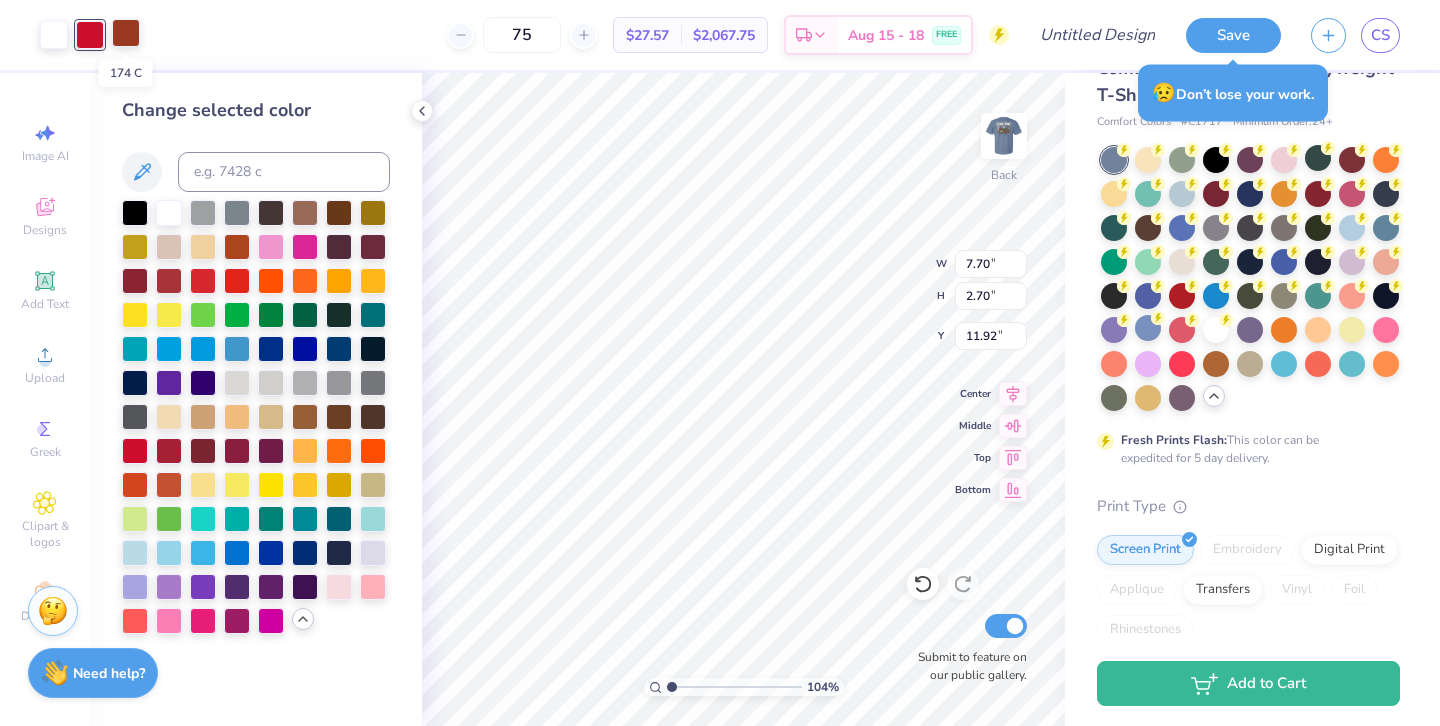 click at bounding box center (126, 33) 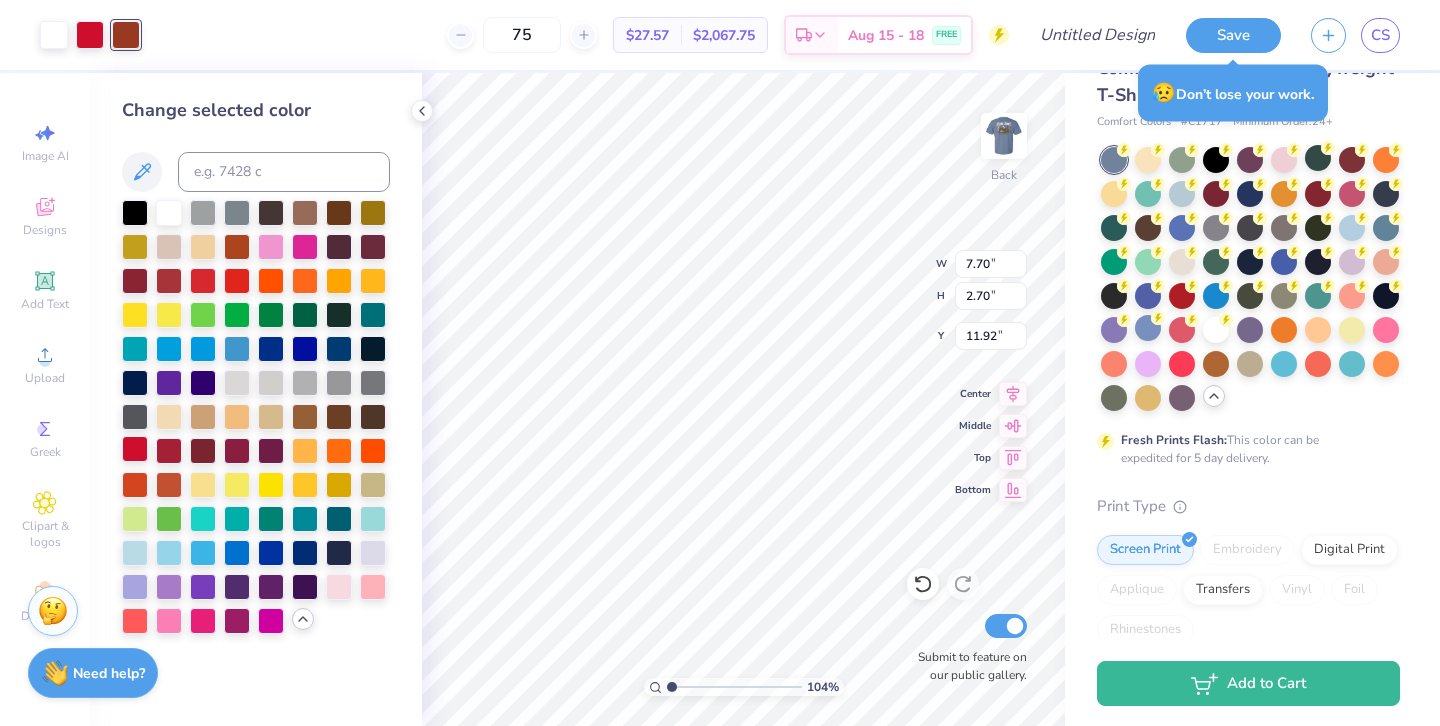 click at bounding box center (135, 449) 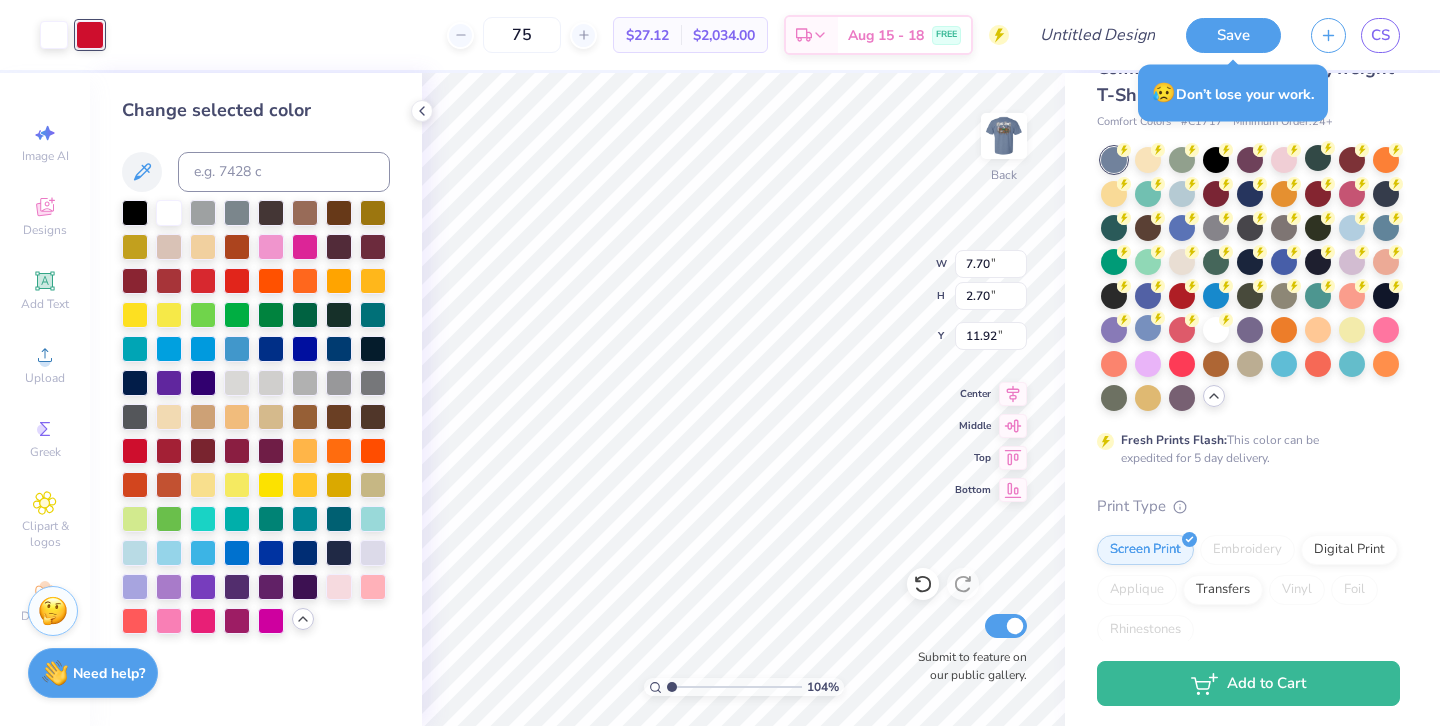 type on "4.59" 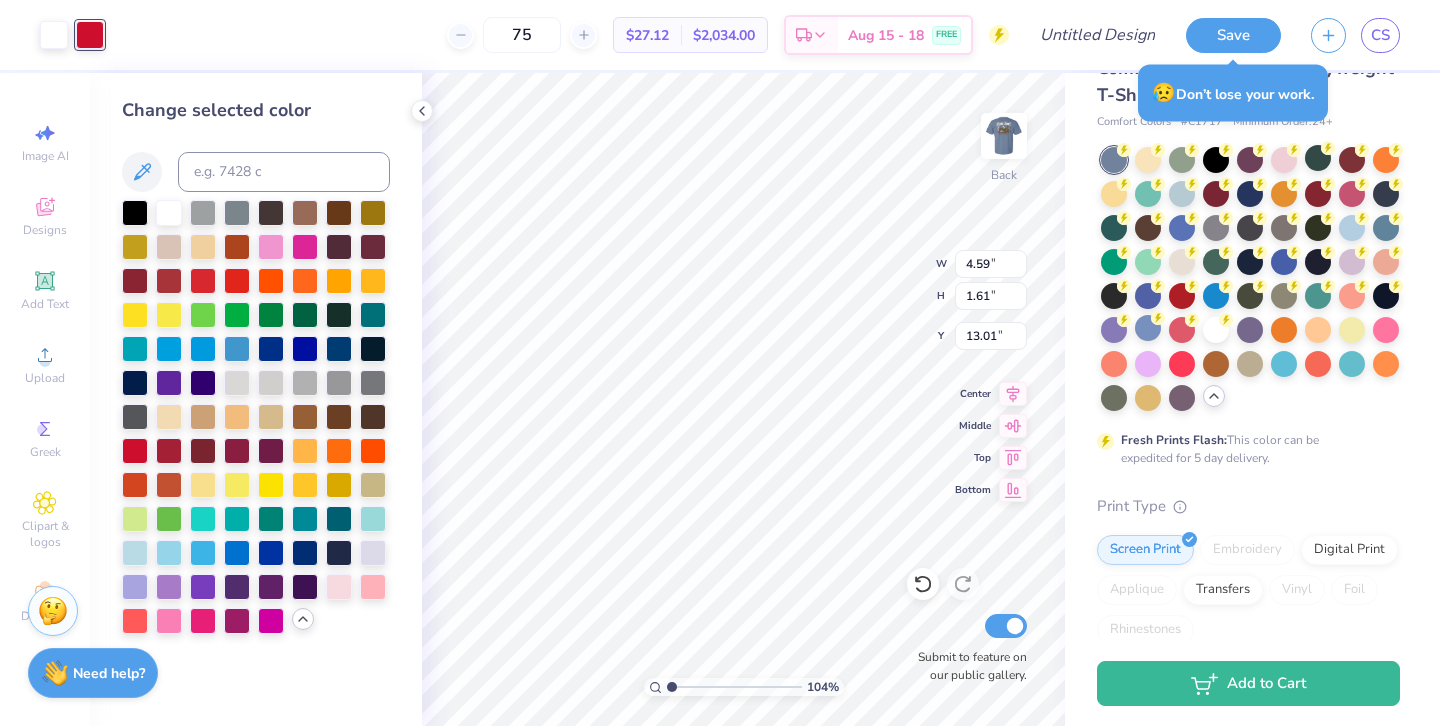 type on "3.42" 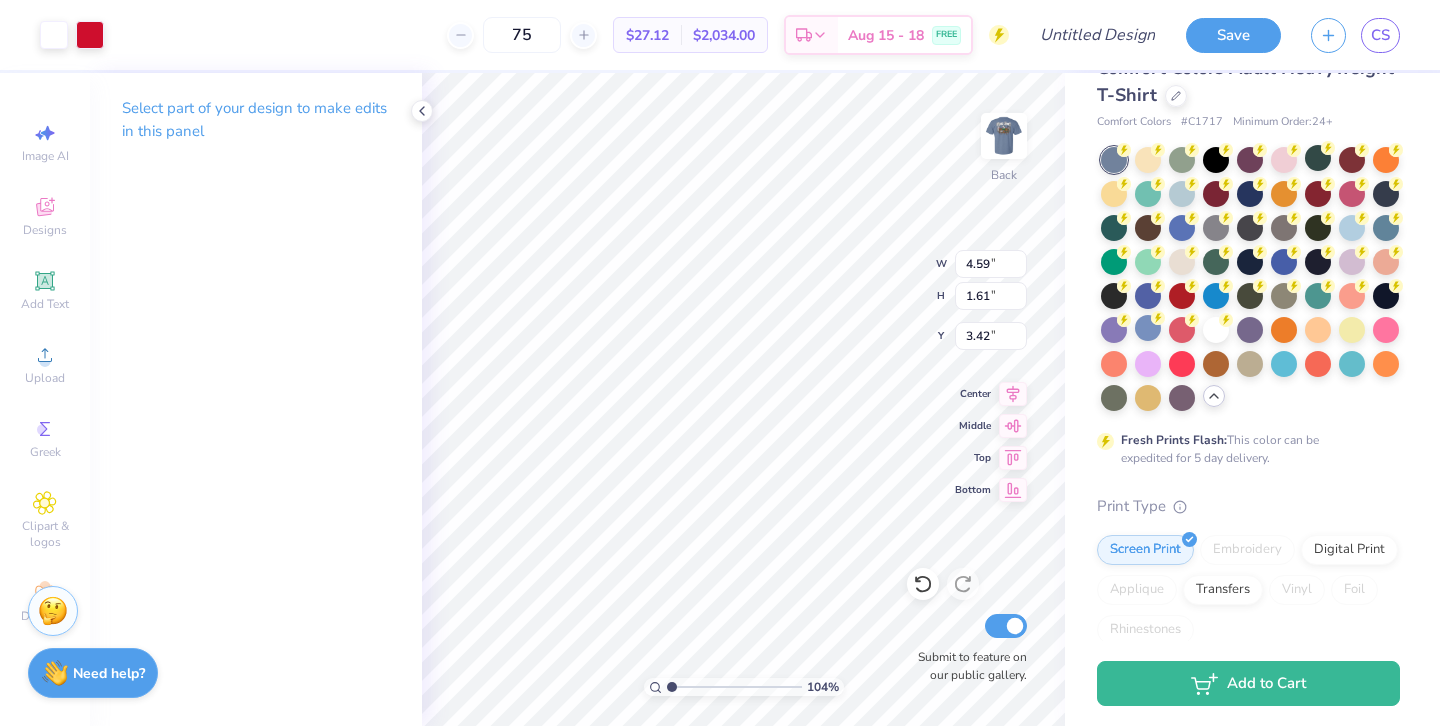 type on "3.26" 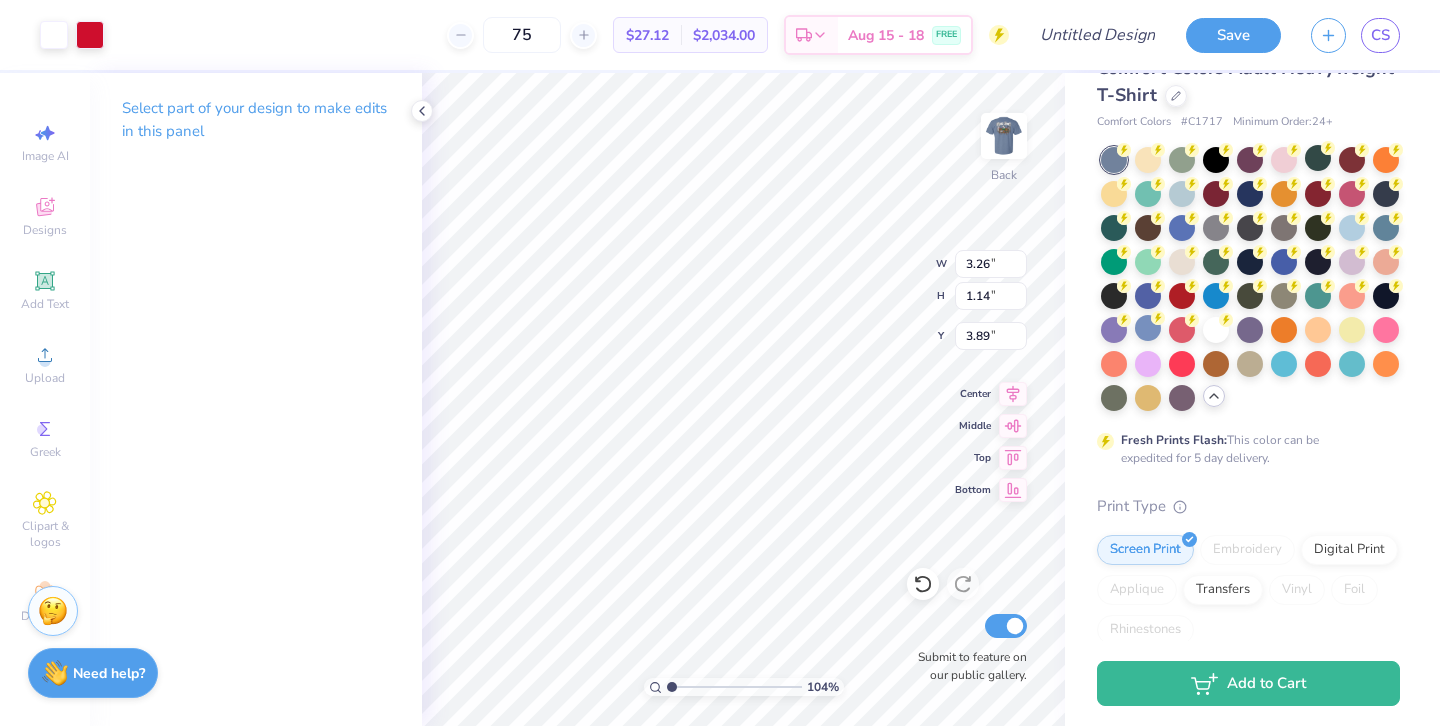type on "3.00" 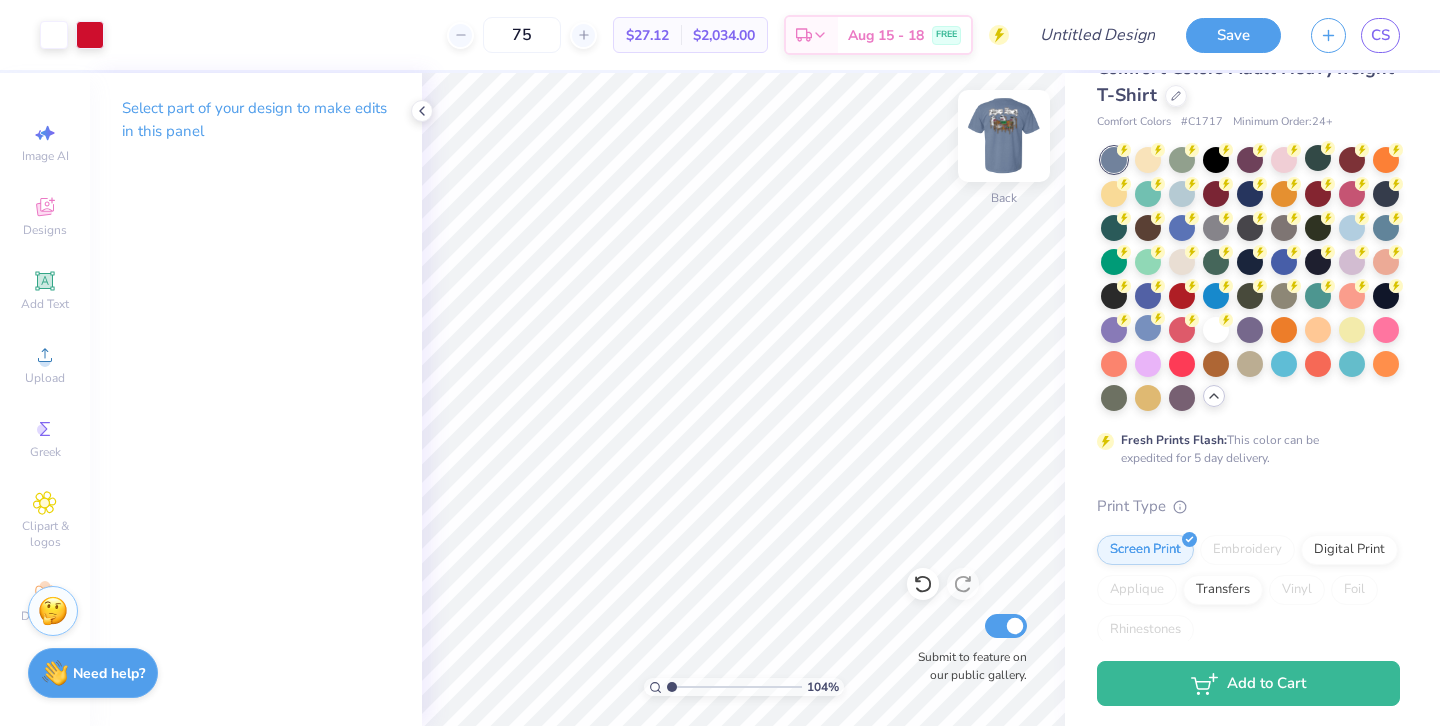 click at bounding box center (1004, 136) 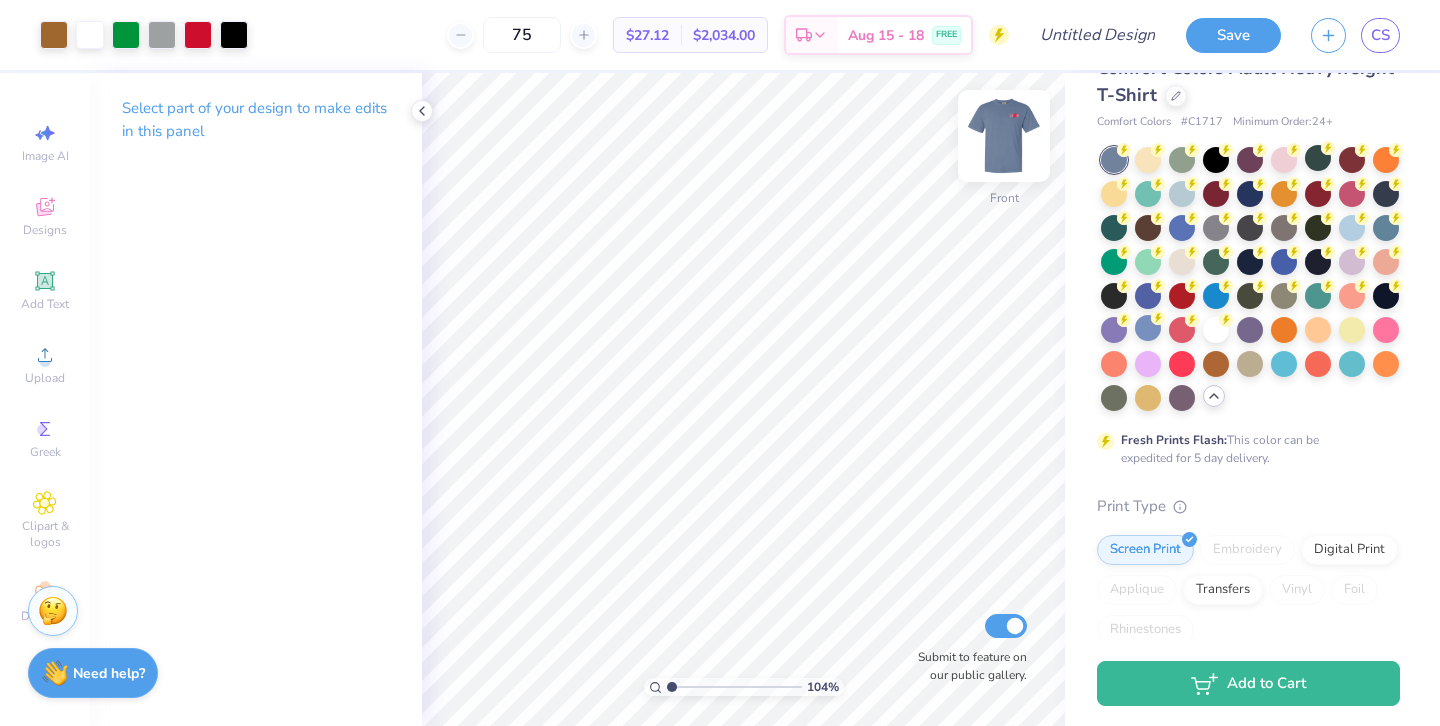 click at bounding box center (1004, 136) 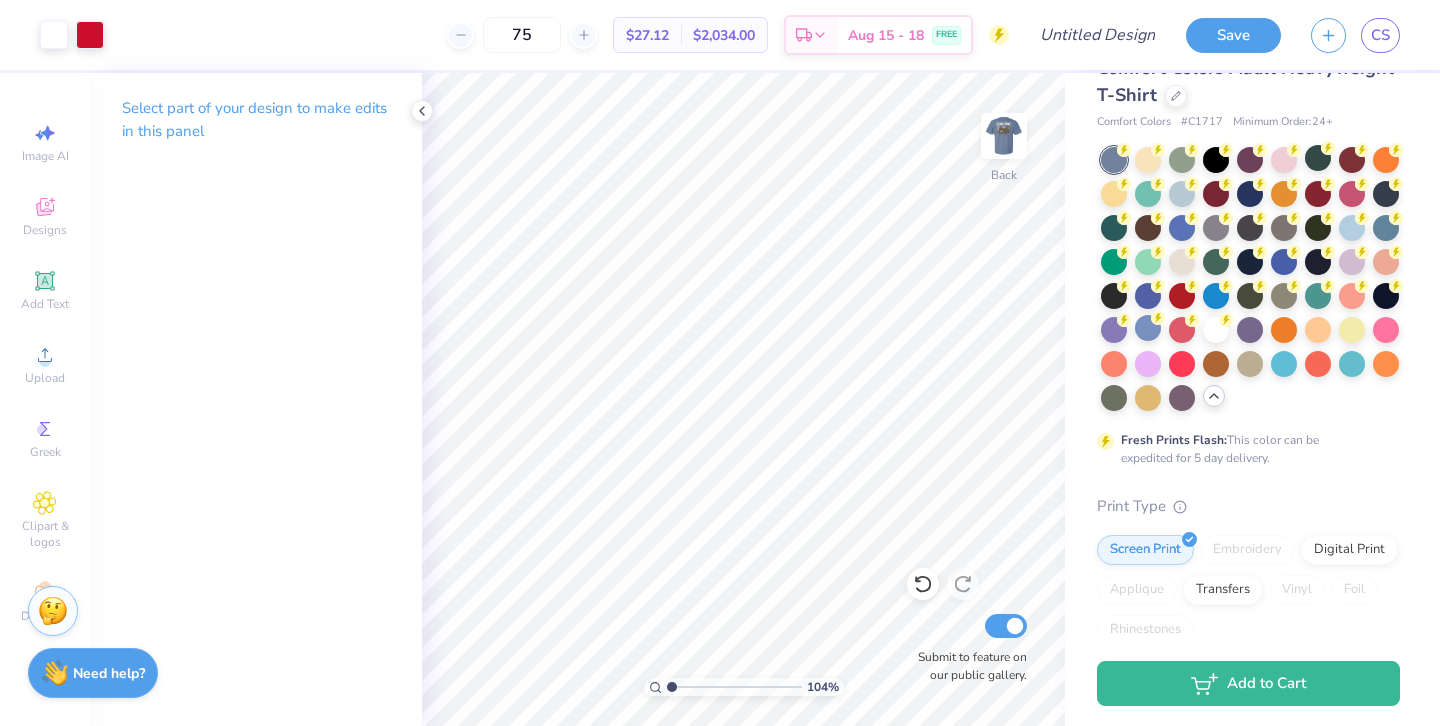click at bounding box center [1004, 136] 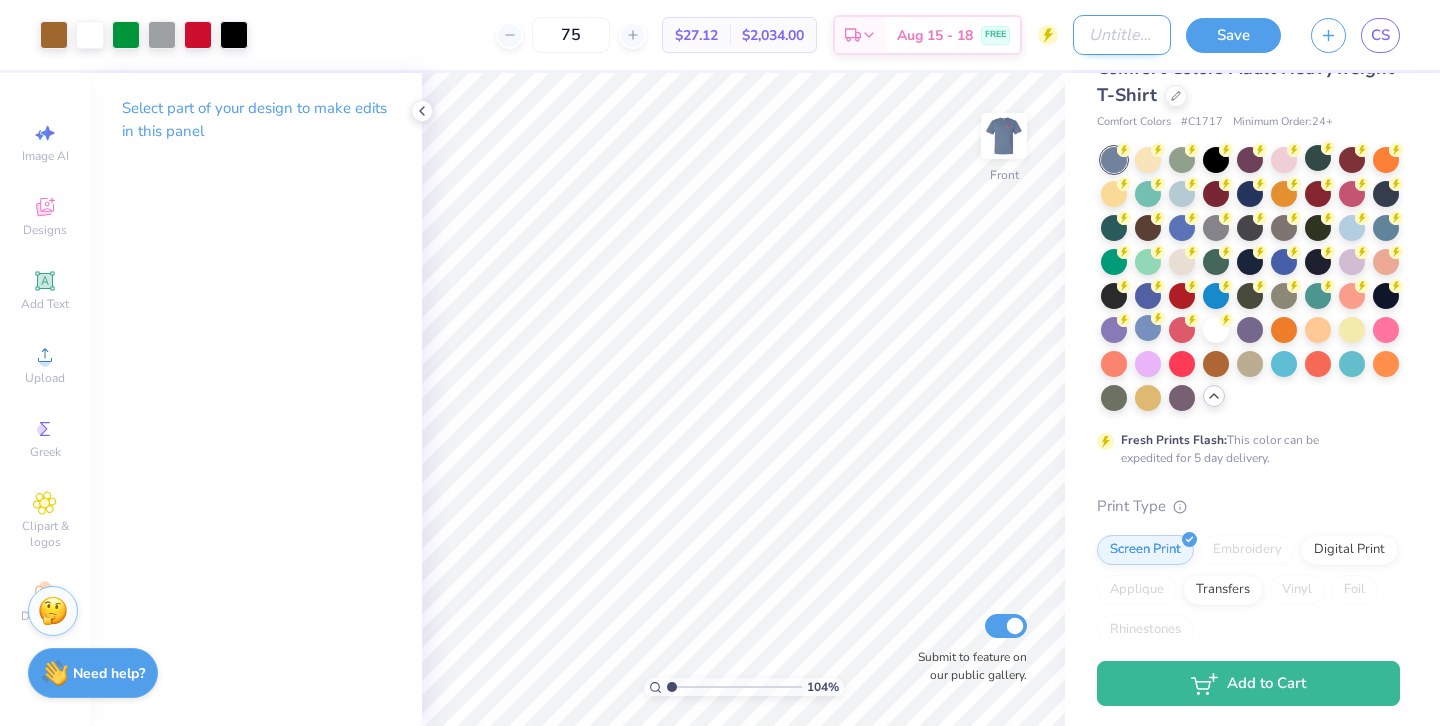 click on "Design Title" at bounding box center (1122, 35) 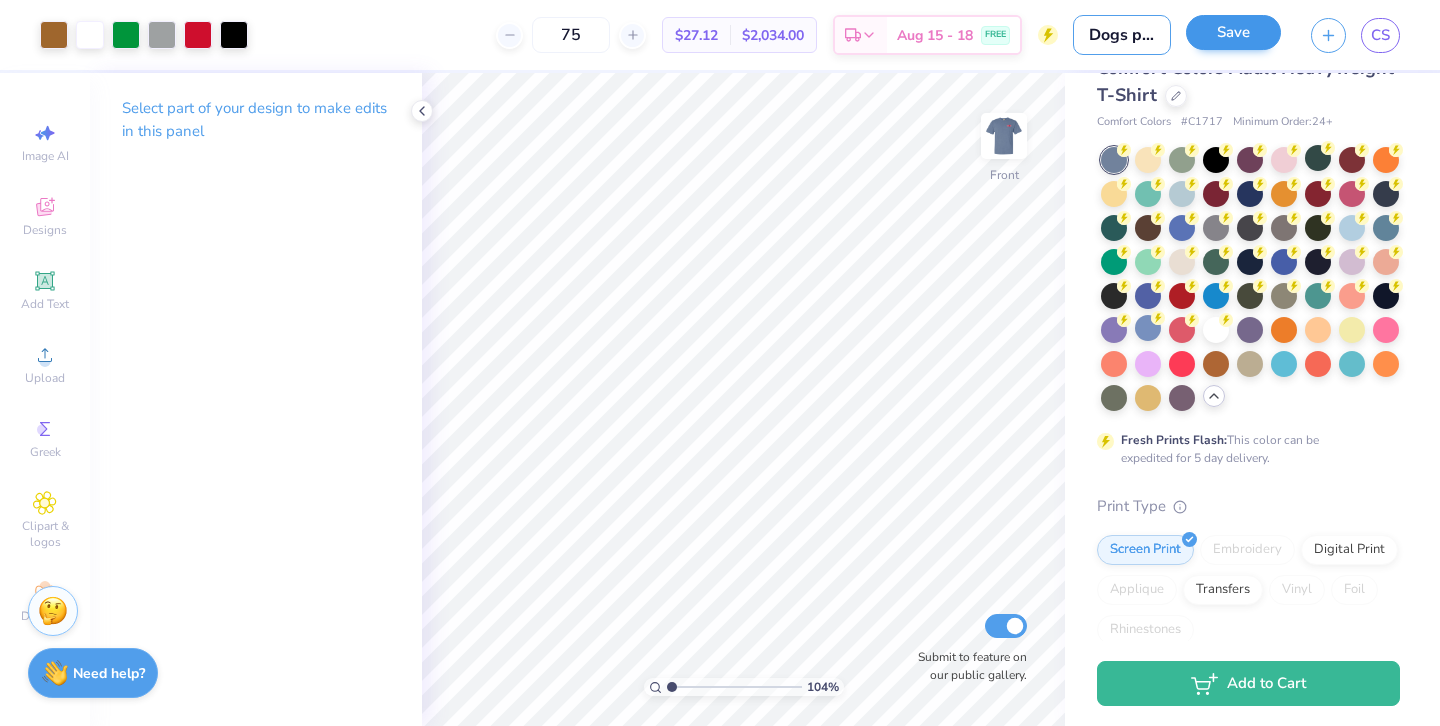 type on "Dogs playing poker" 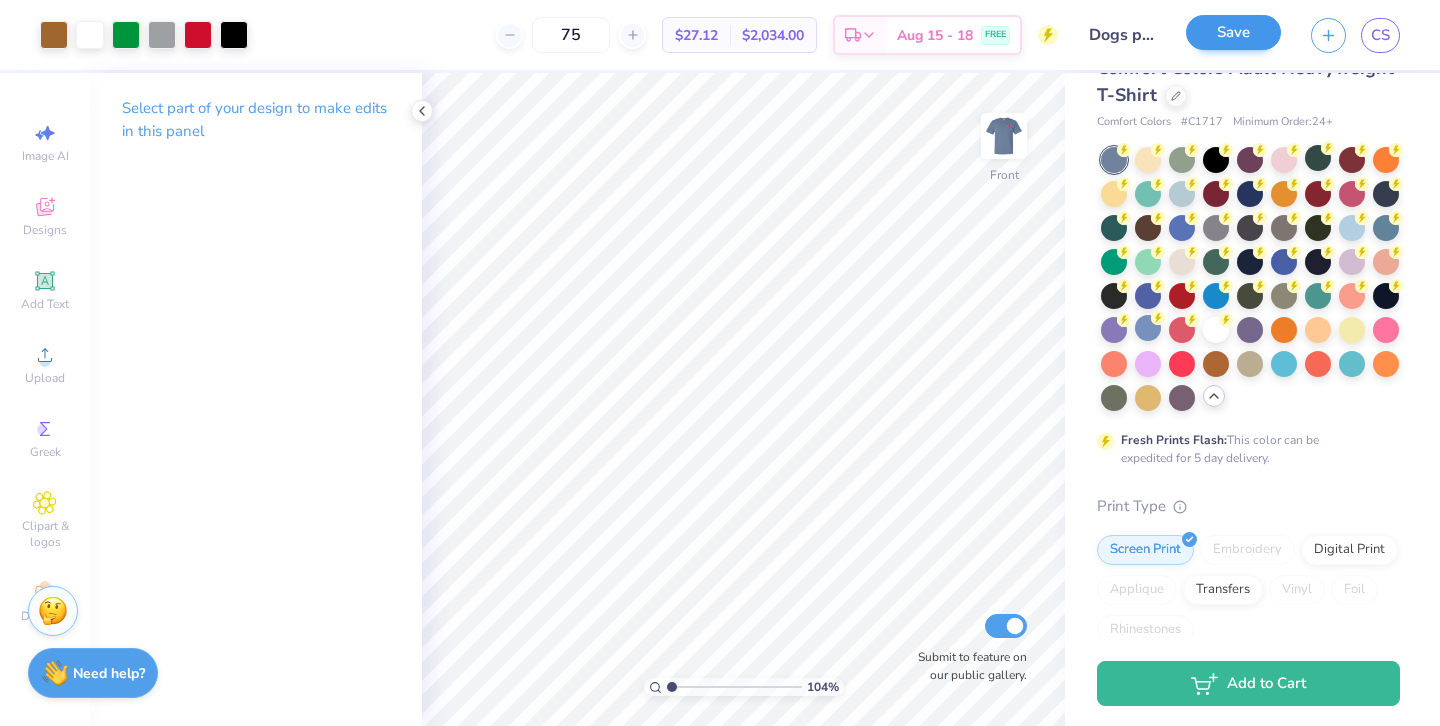 click on "Save" at bounding box center (1233, 32) 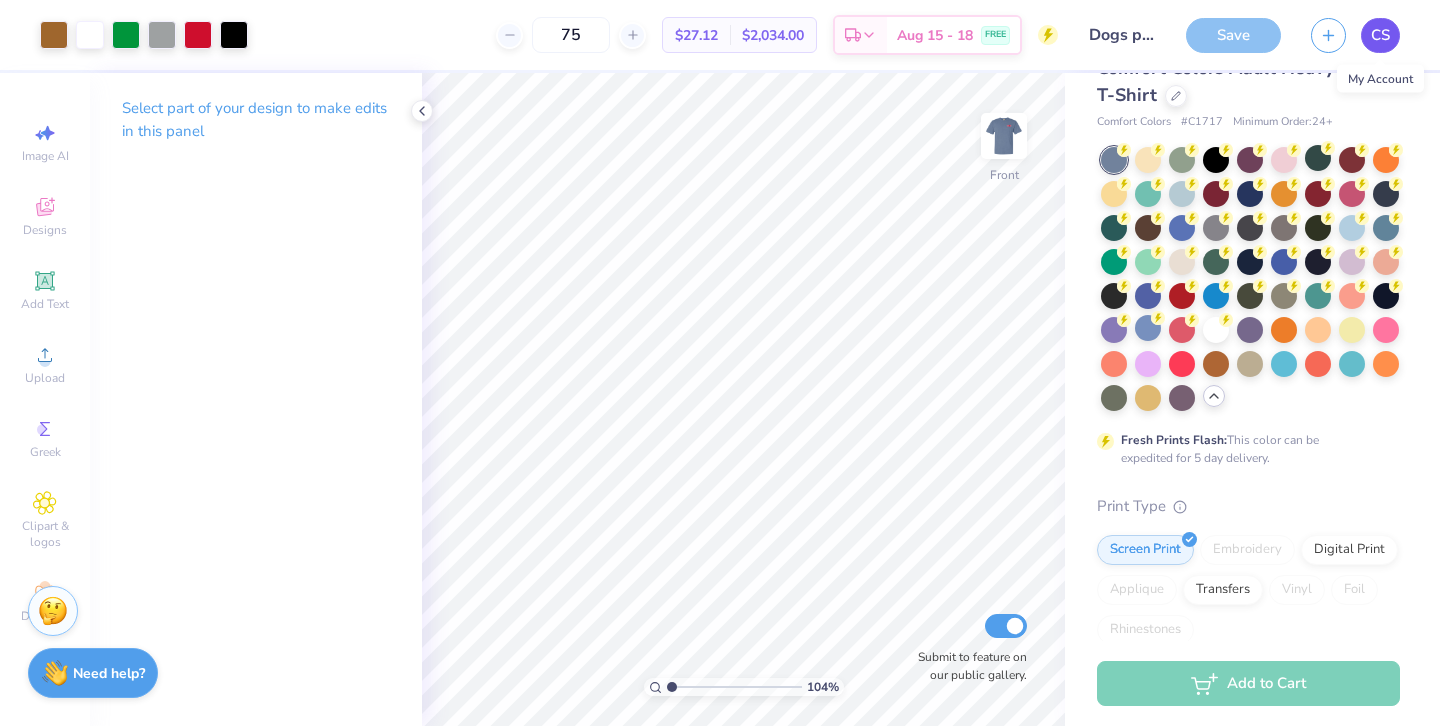click on "CS" at bounding box center (1380, 35) 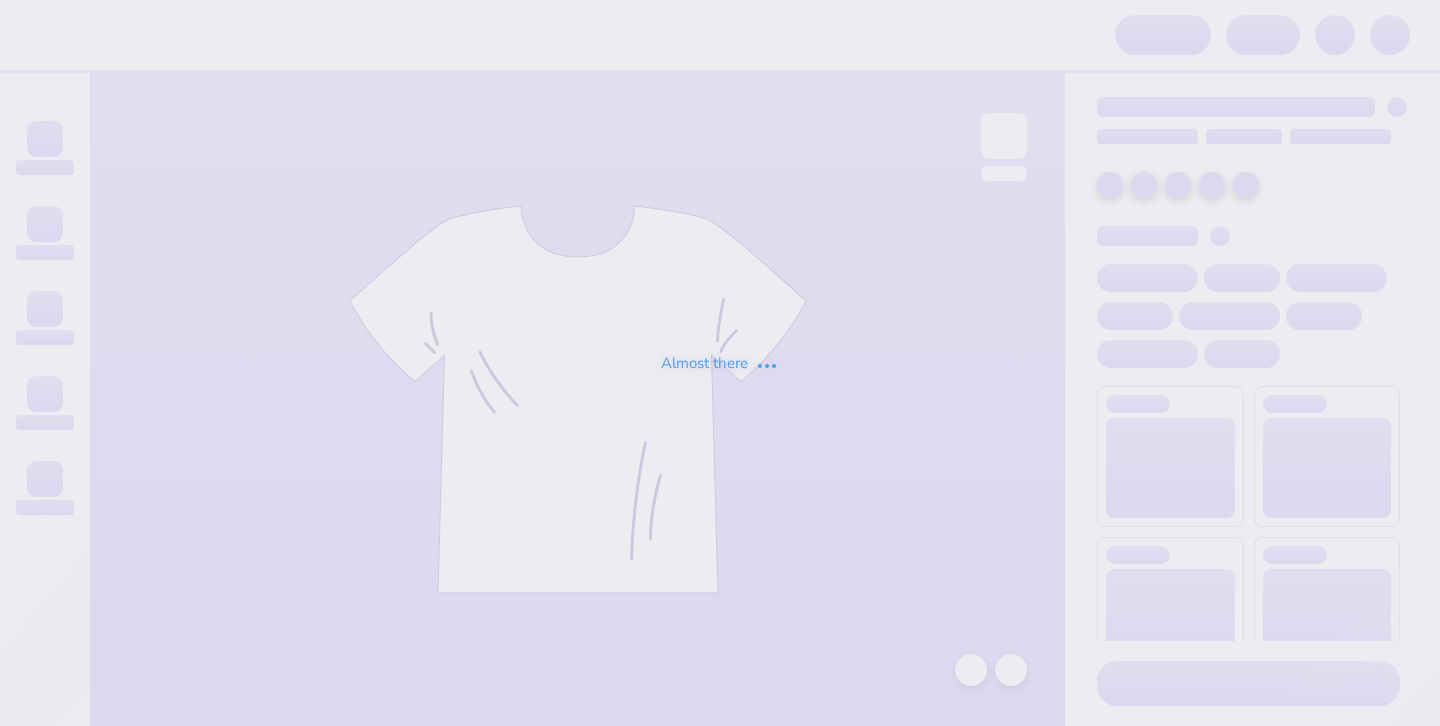 scroll, scrollTop: 0, scrollLeft: 0, axis: both 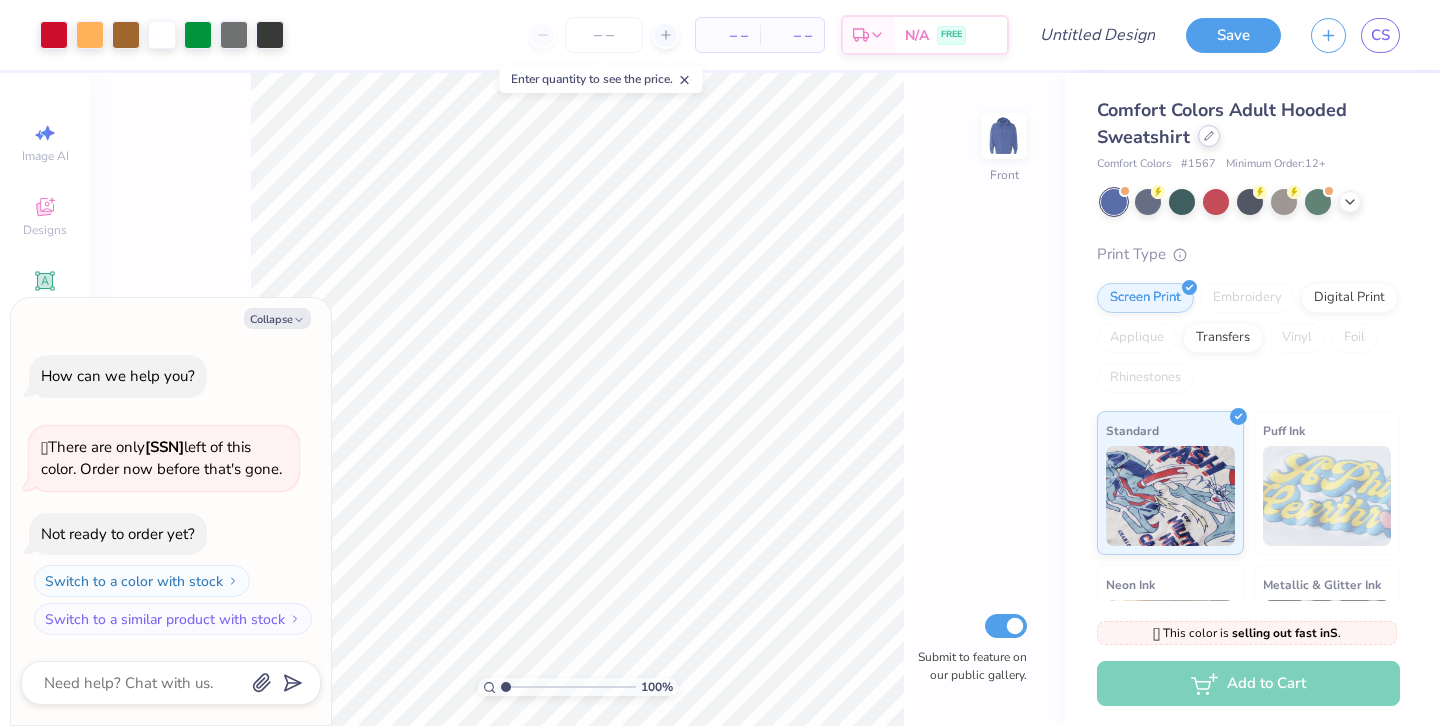 click at bounding box center [1209, 136] 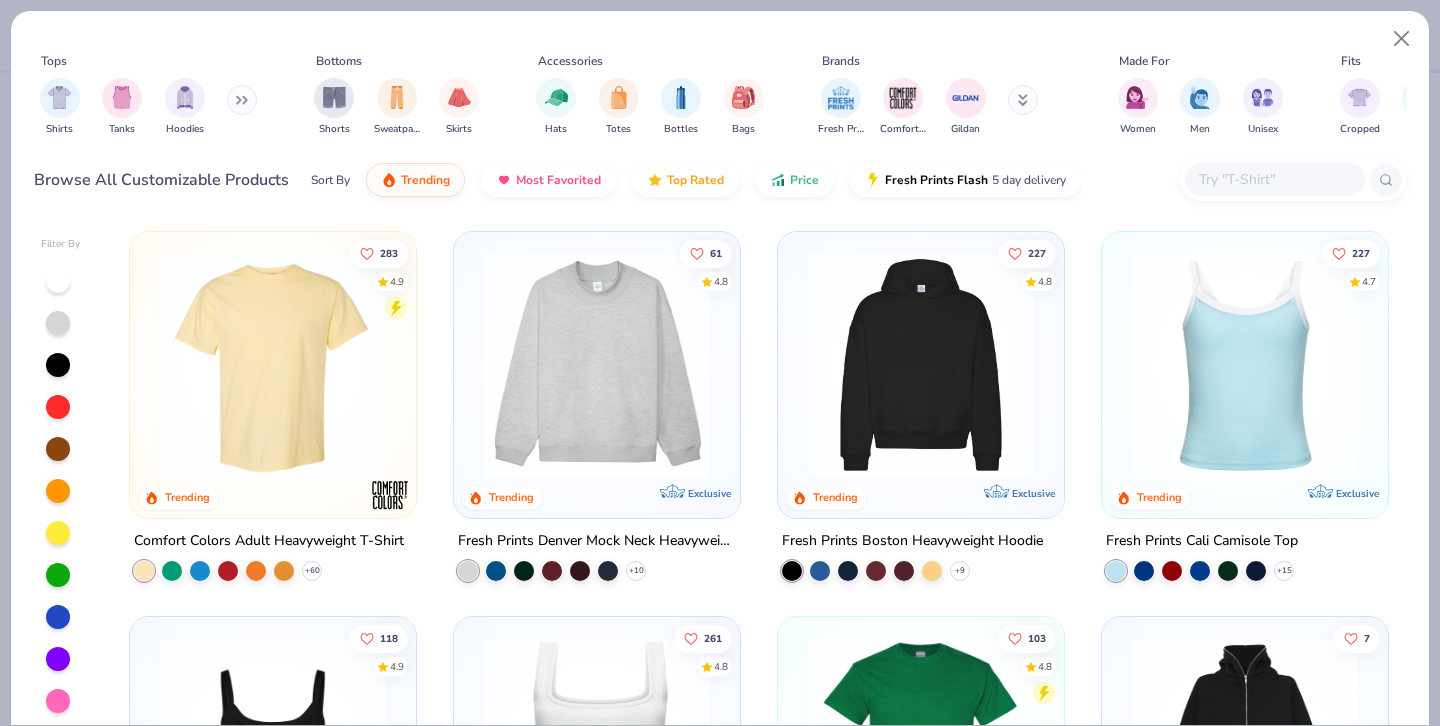 click at bounding box center [1274, 179] 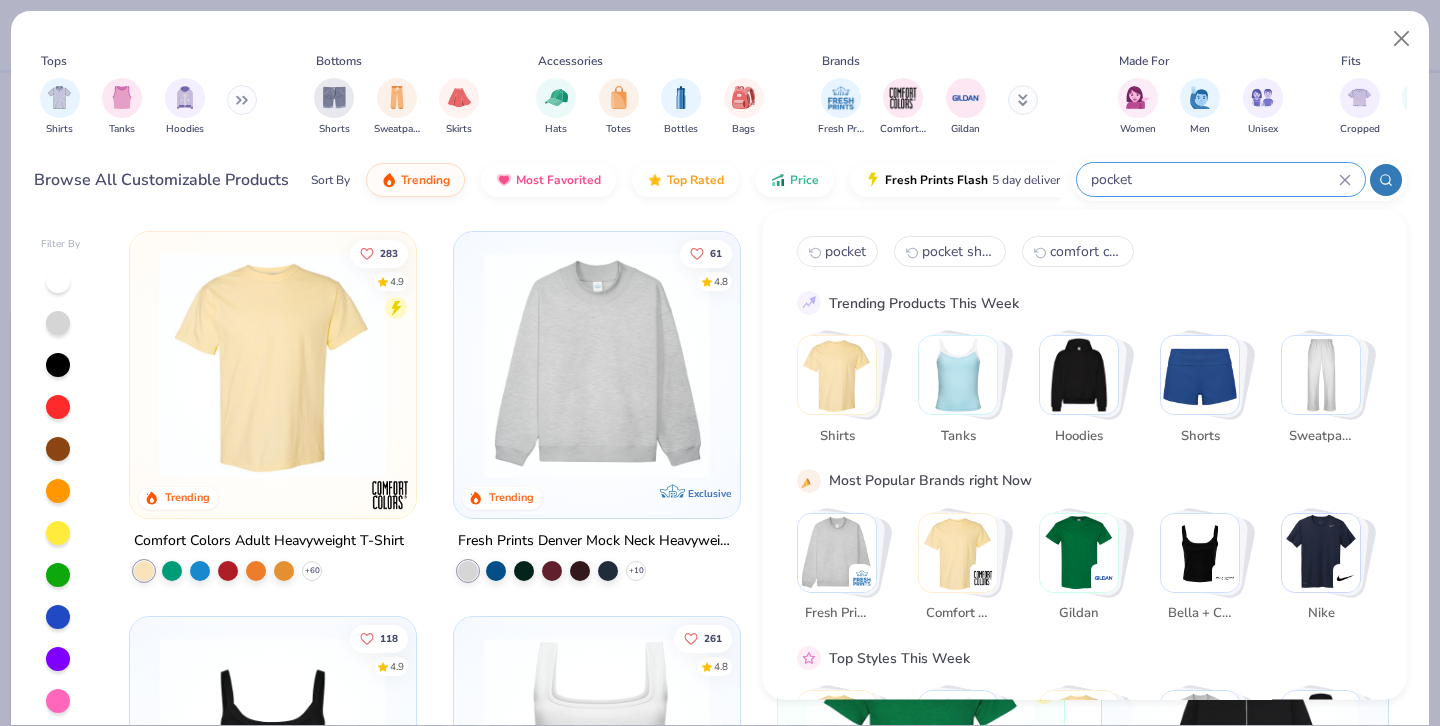 type on "pocket" 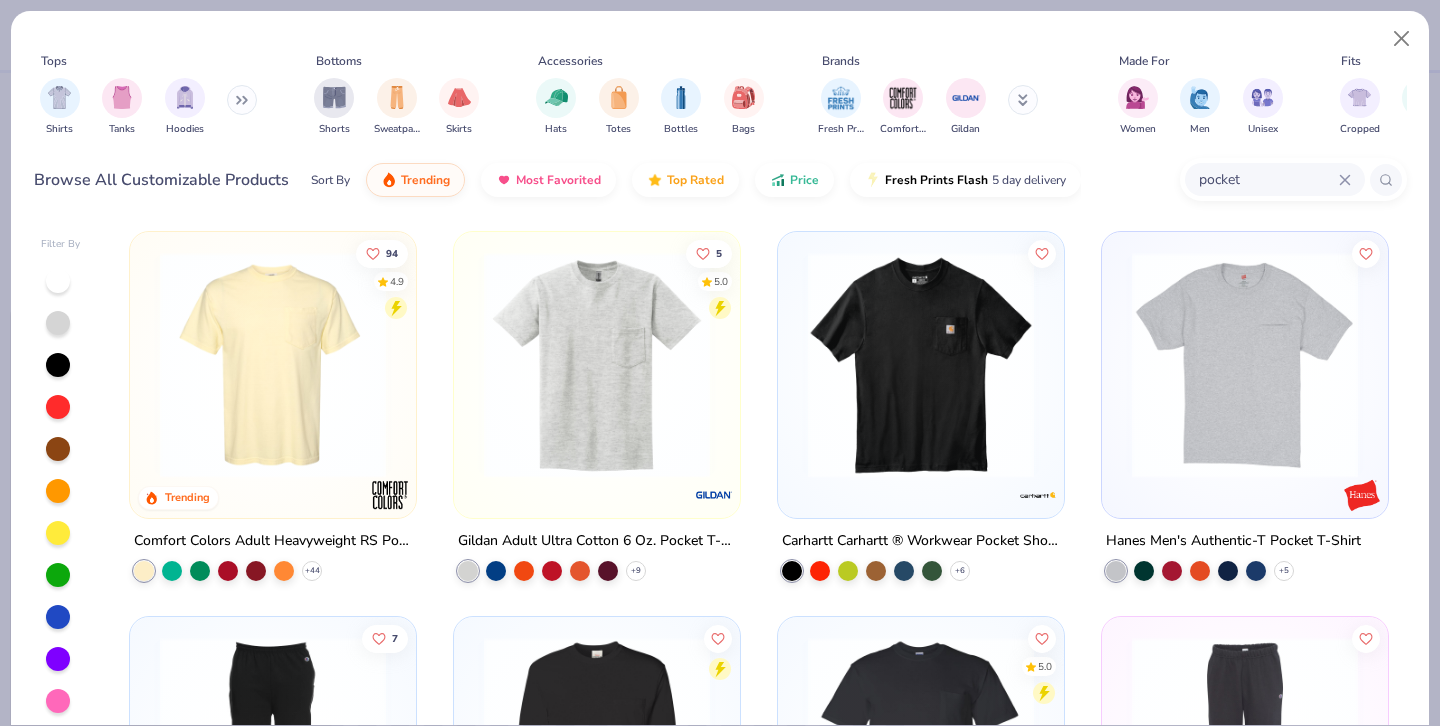 click at bounding box center [273, 365] 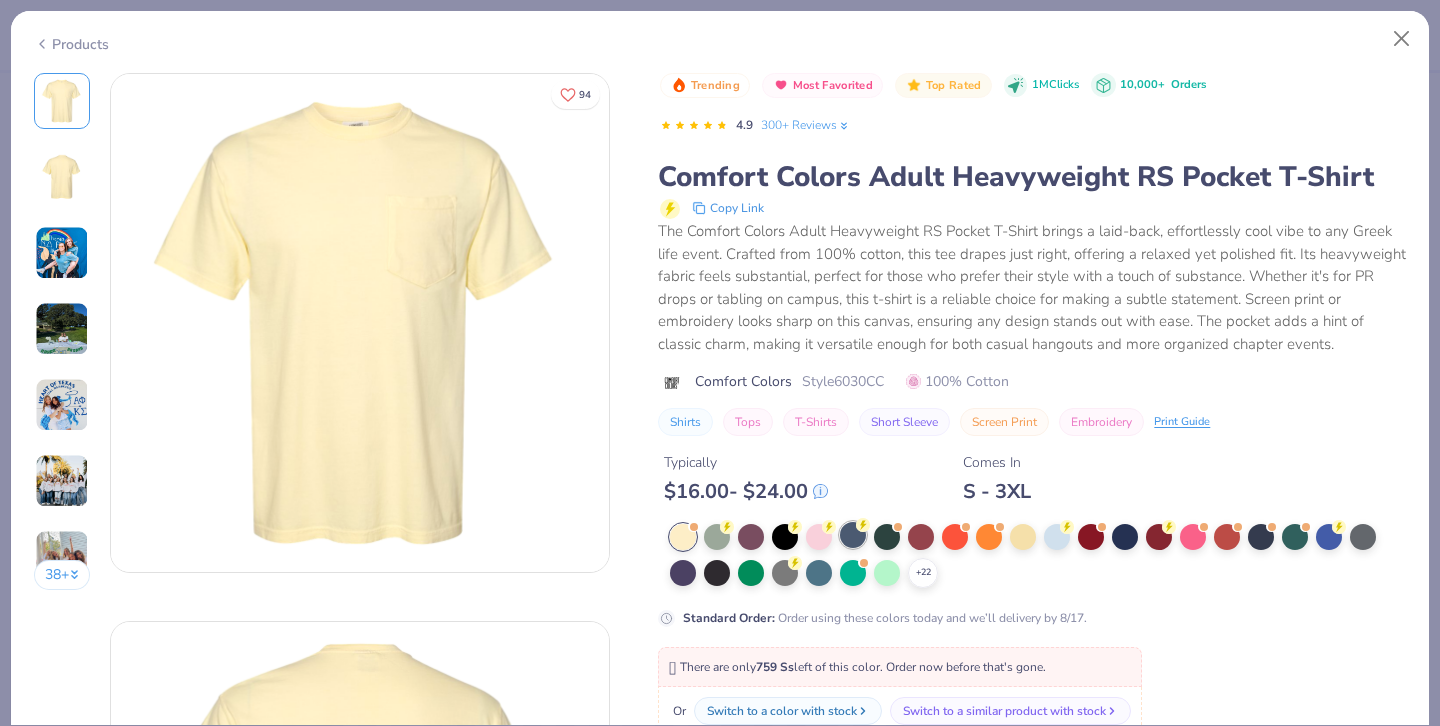 click at bounding box center (853, 535) 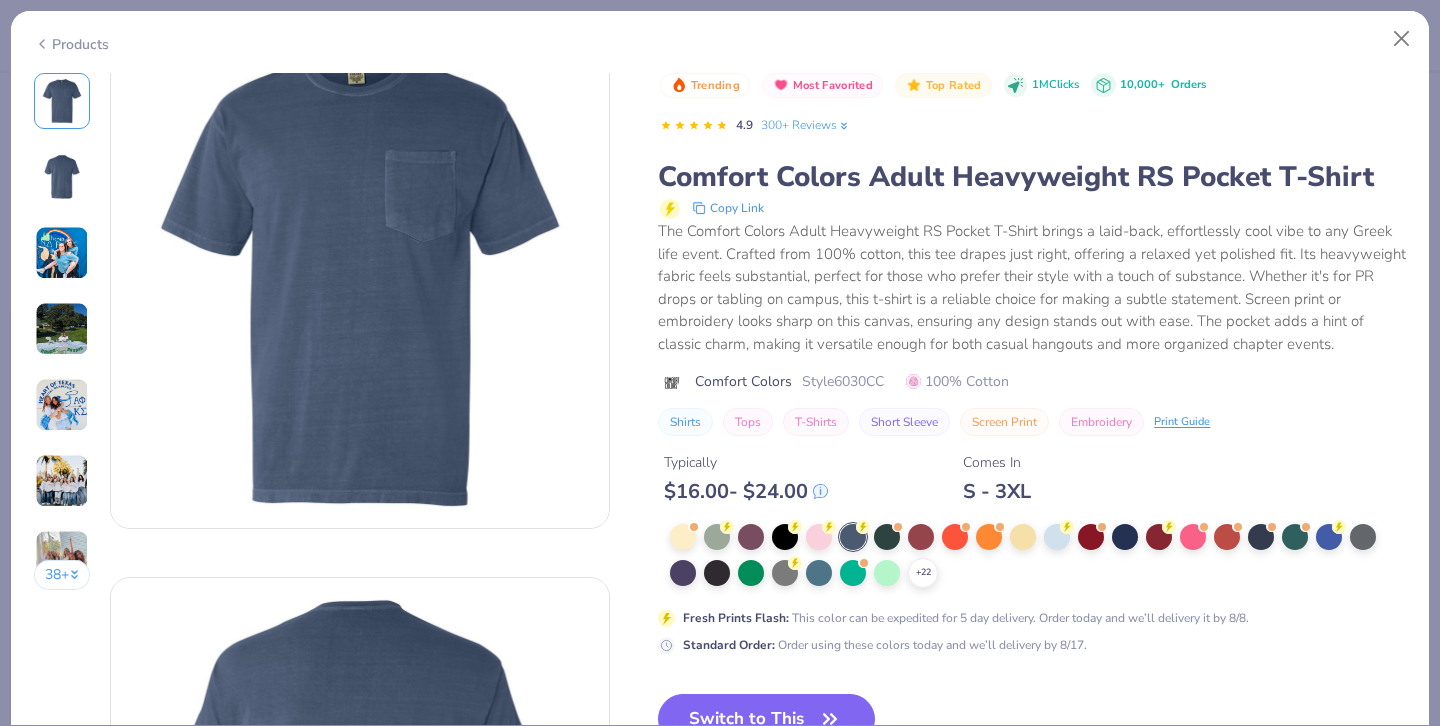 scroll, scrollTop: 49, scrollLeft: 0, axis: vertical 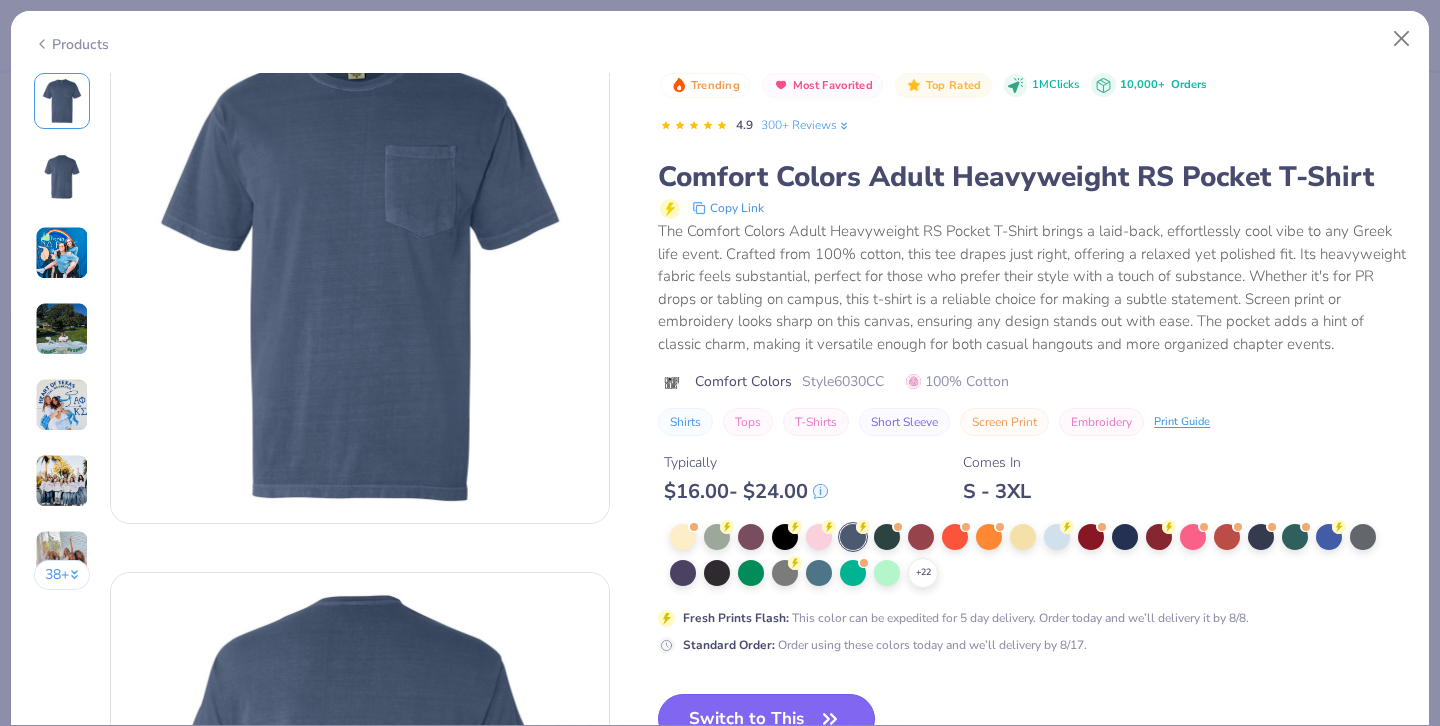 click on "Switch to This" at bounding box center (766, 719) 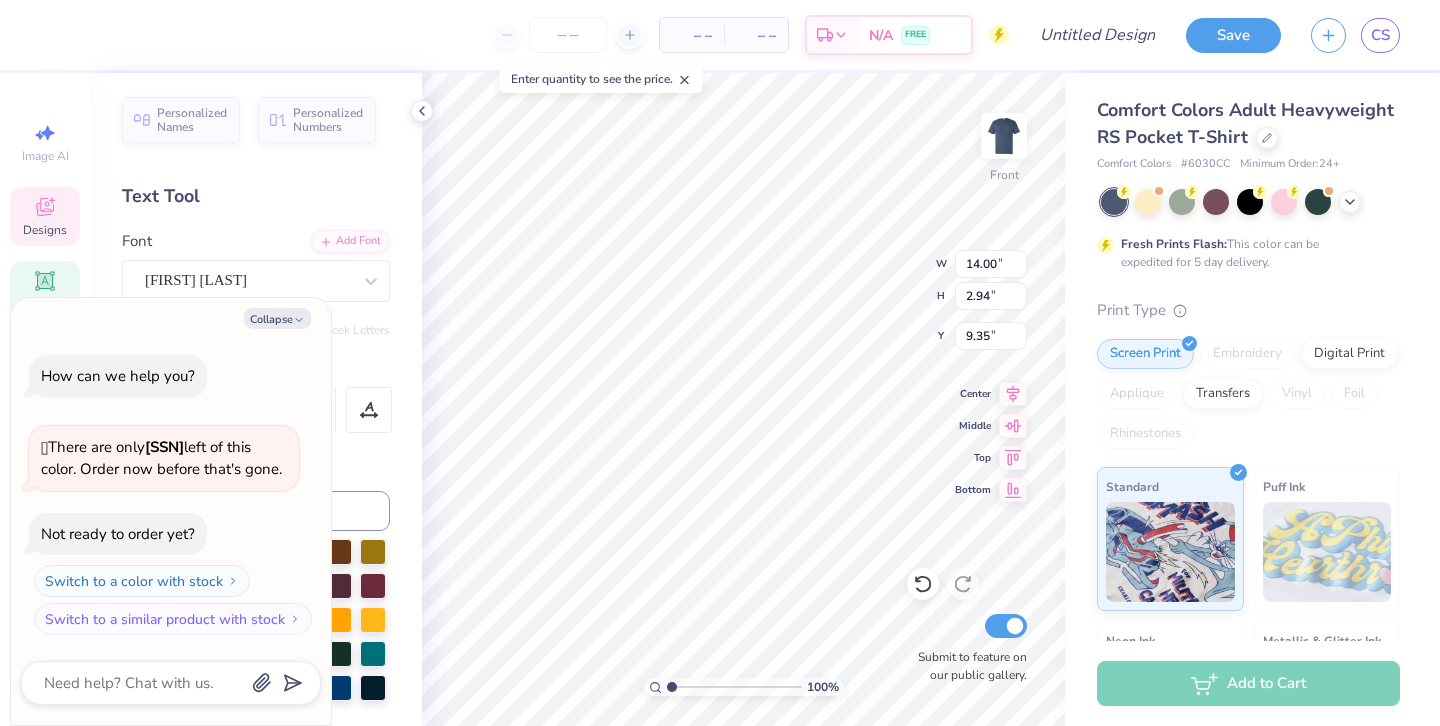 type on "x" 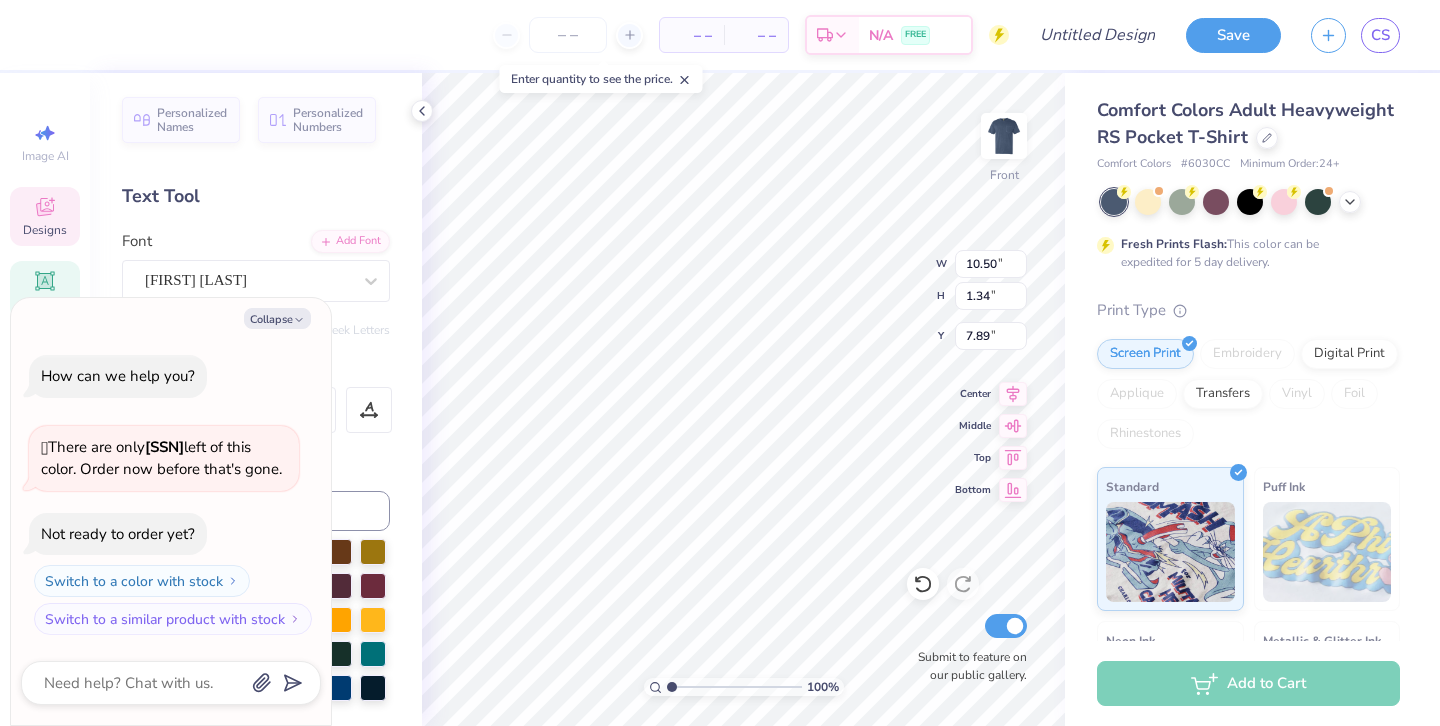 type on "x" 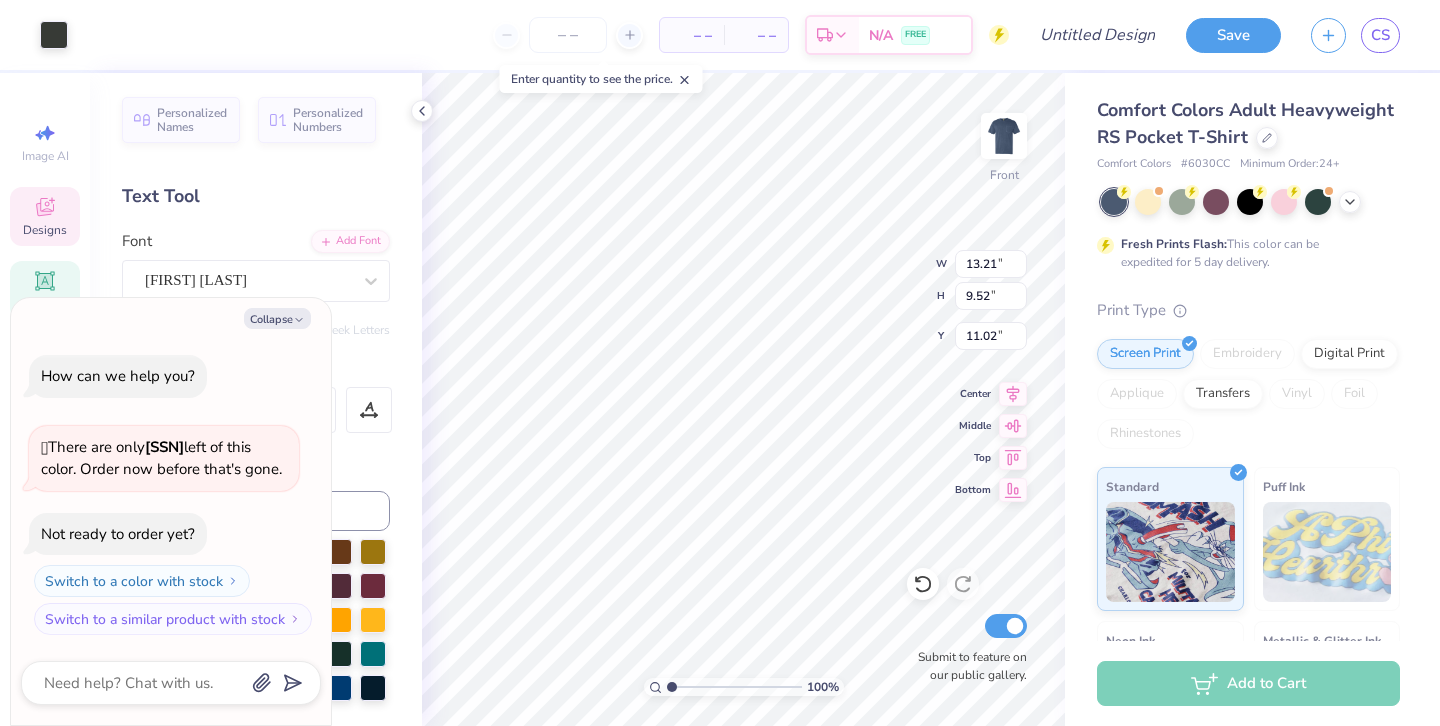 type on "x" 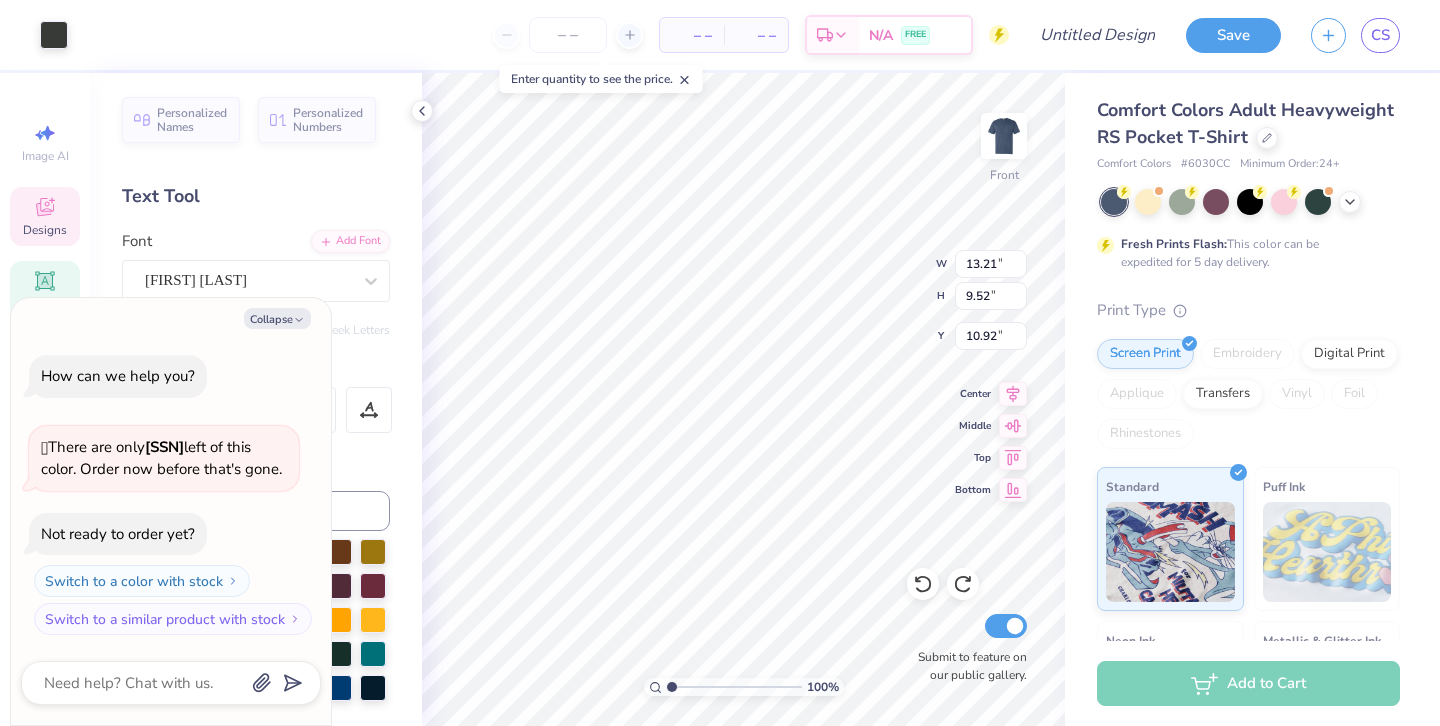 type on "x" 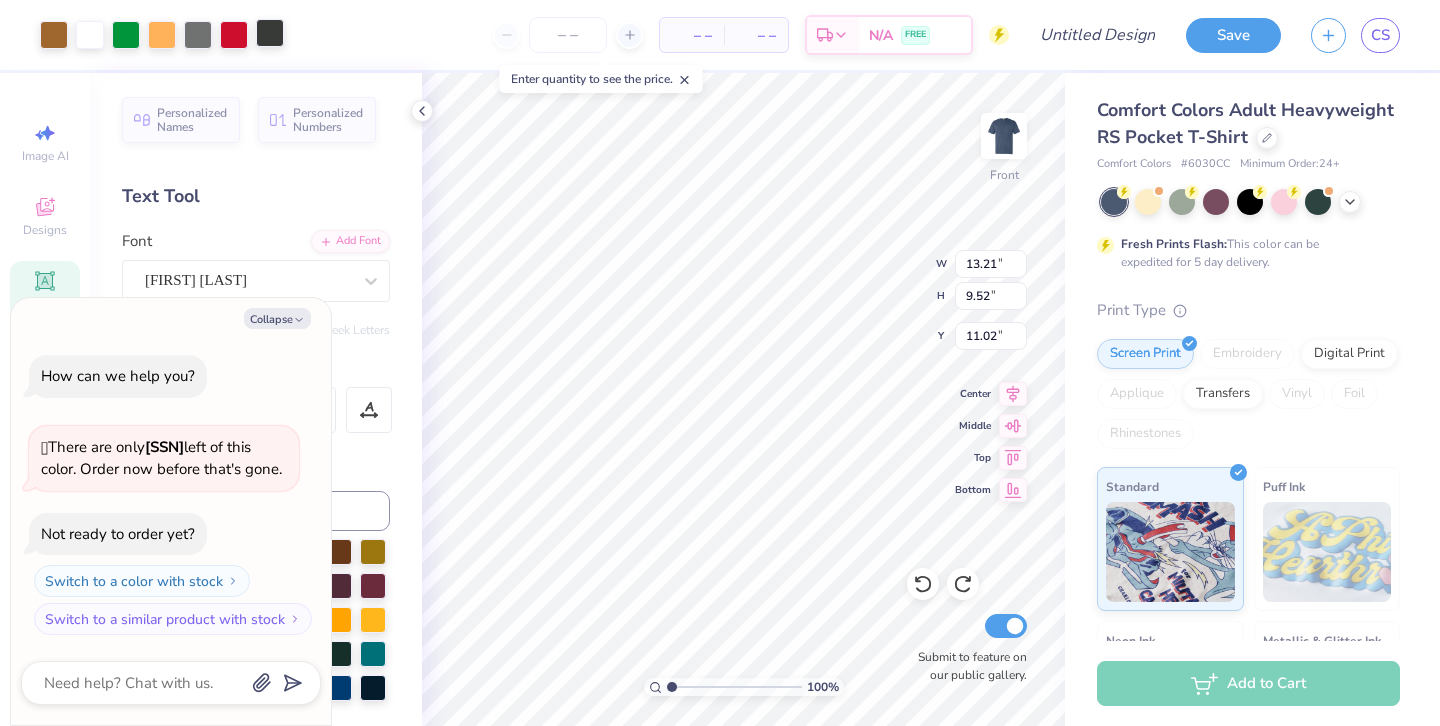 click at bounding box center [270, 33] 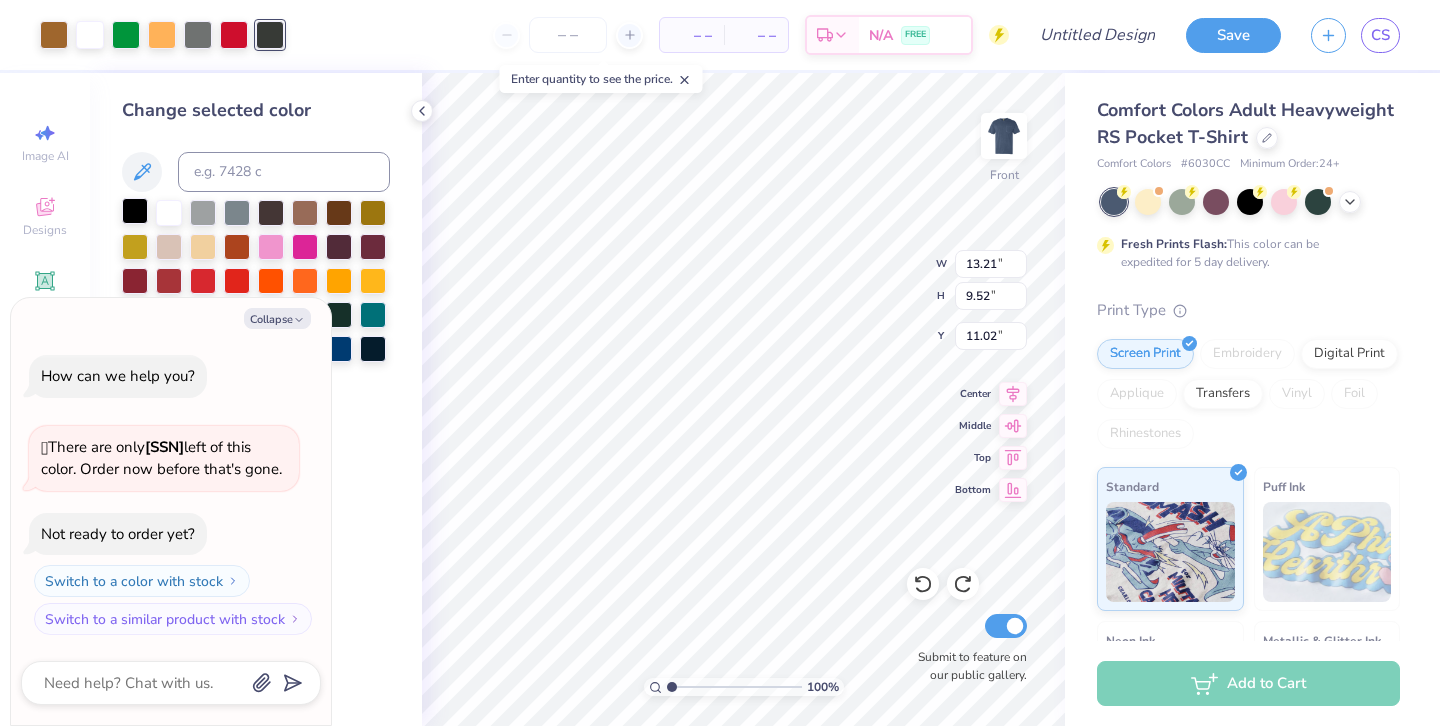 click at bounding box center [135, 211] 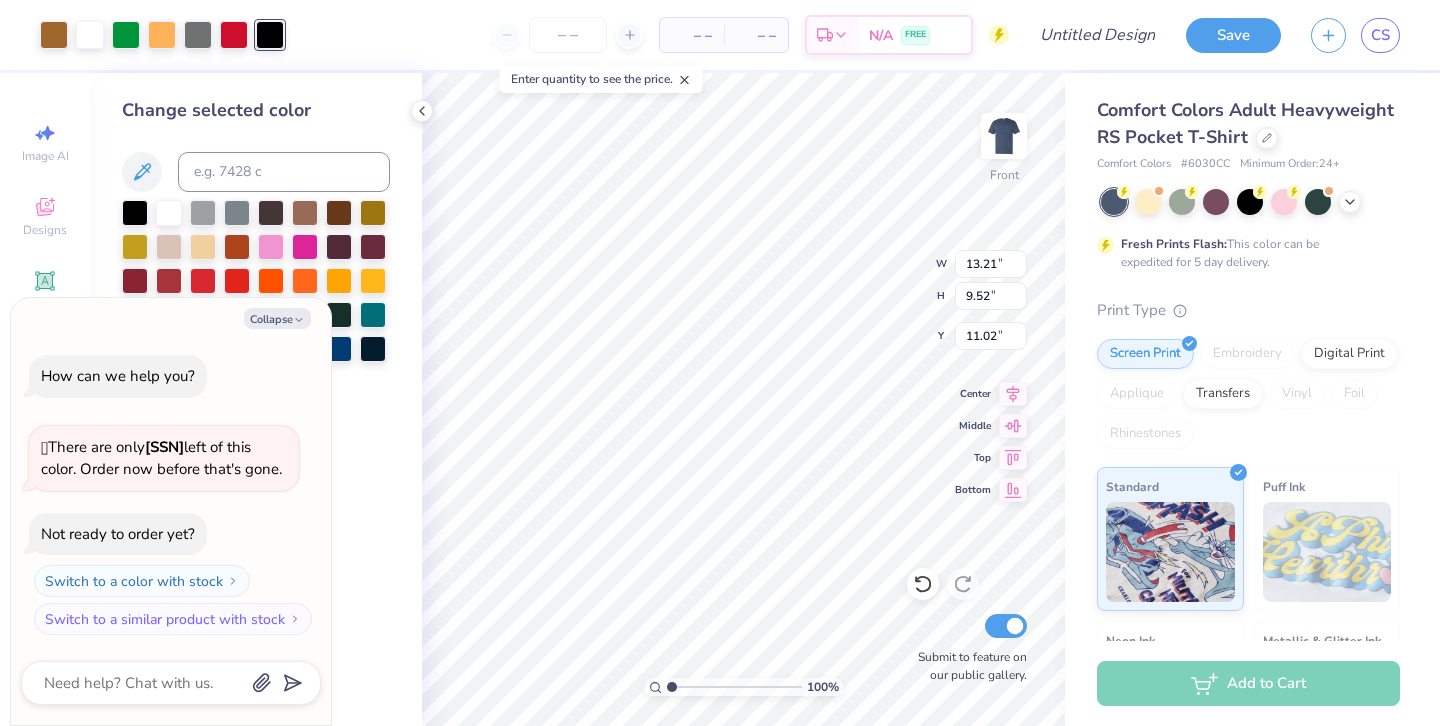 type on "x" 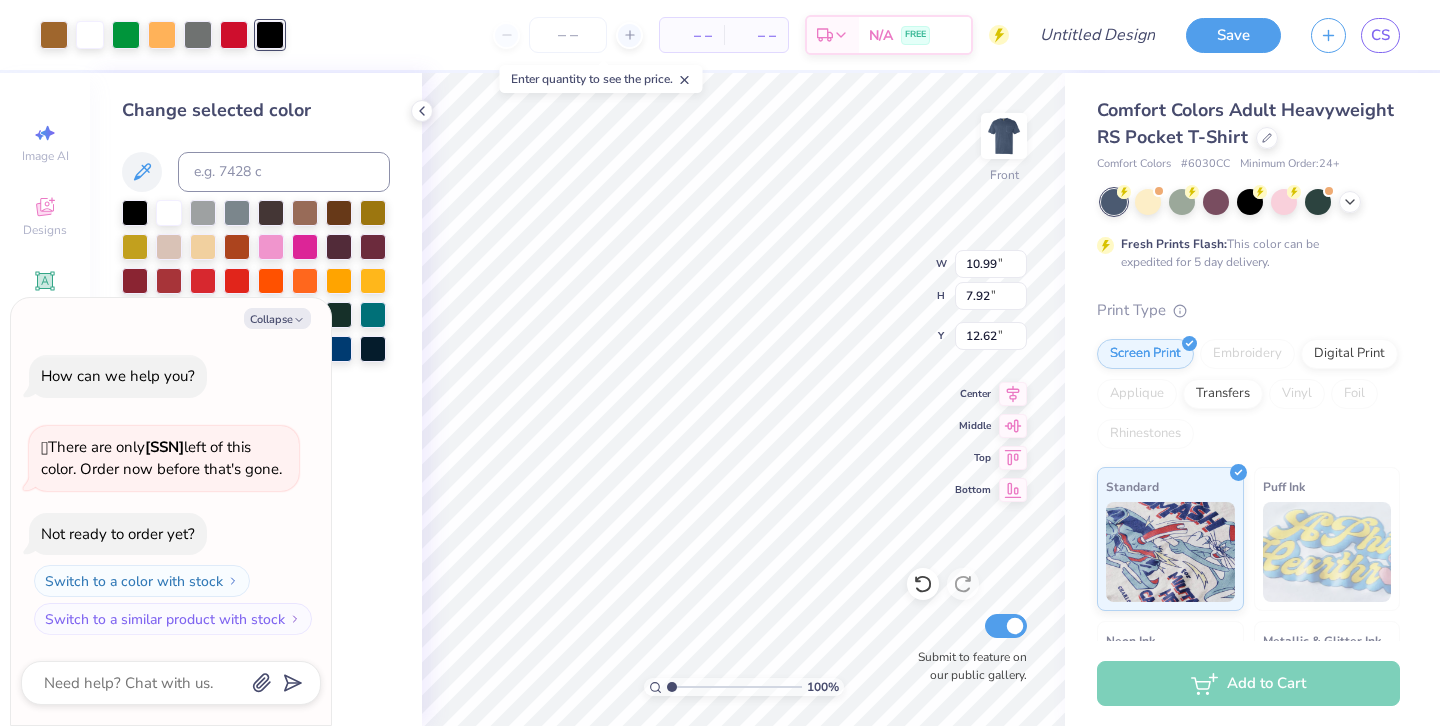 type on "x" 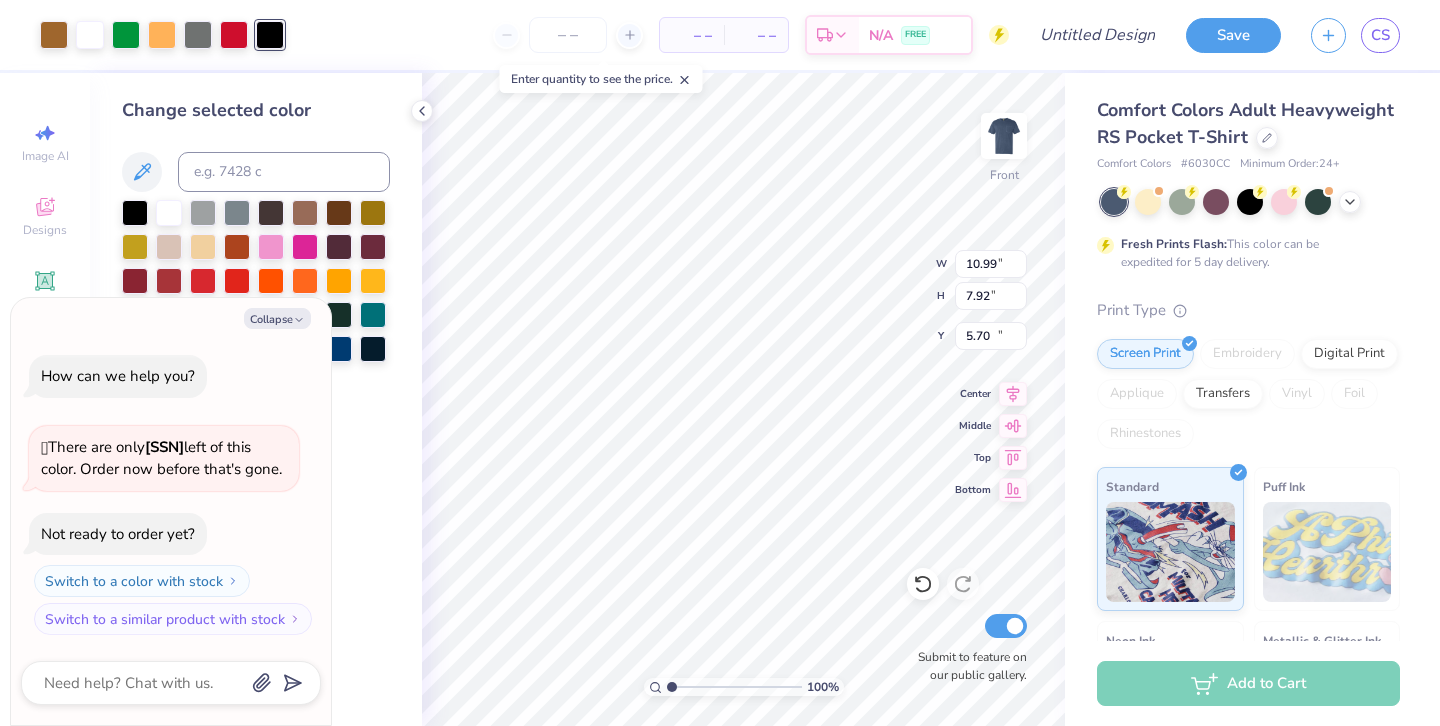 click on "100  % Front W 10.99 10.99 " H 7.92 7.92 " Y 5.70 12.62 " Center Middle Top Bottom Submit to feature on our public gallery." at bounding box center [743, 399] 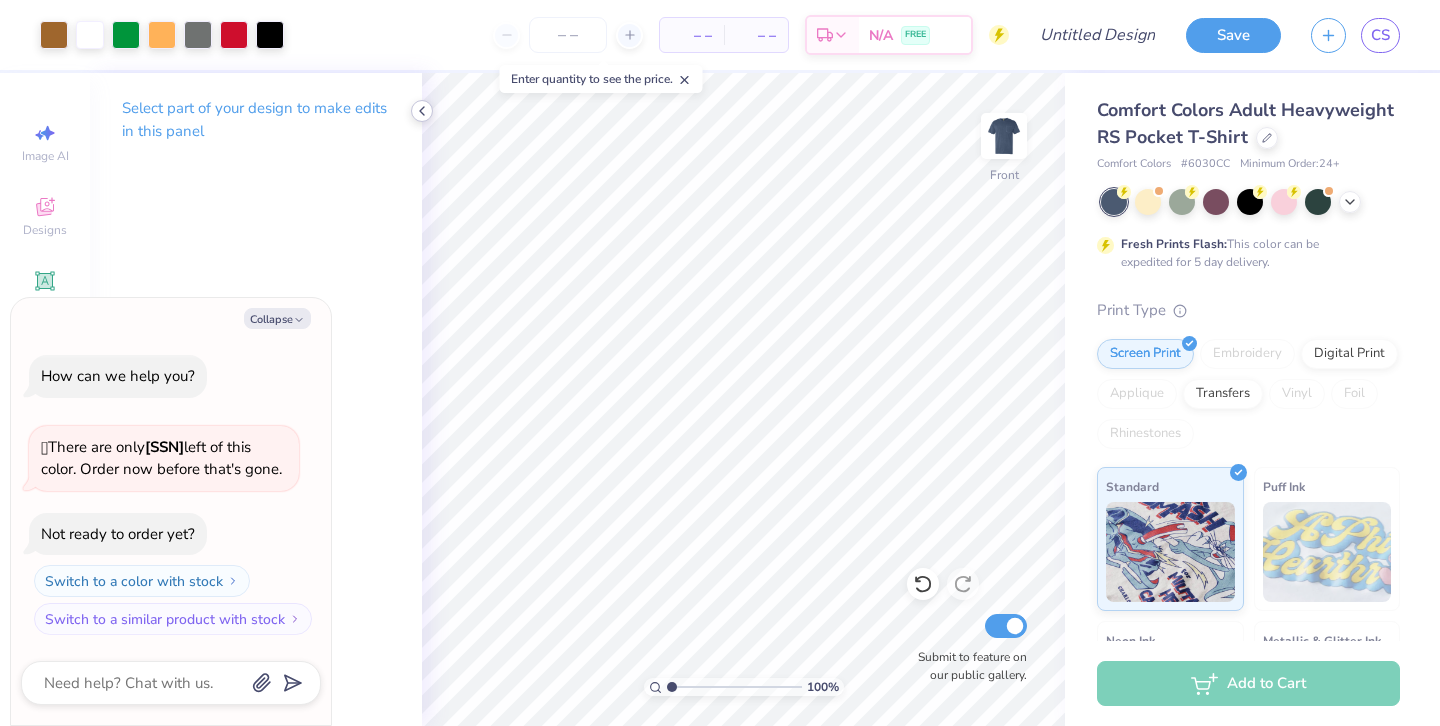 click 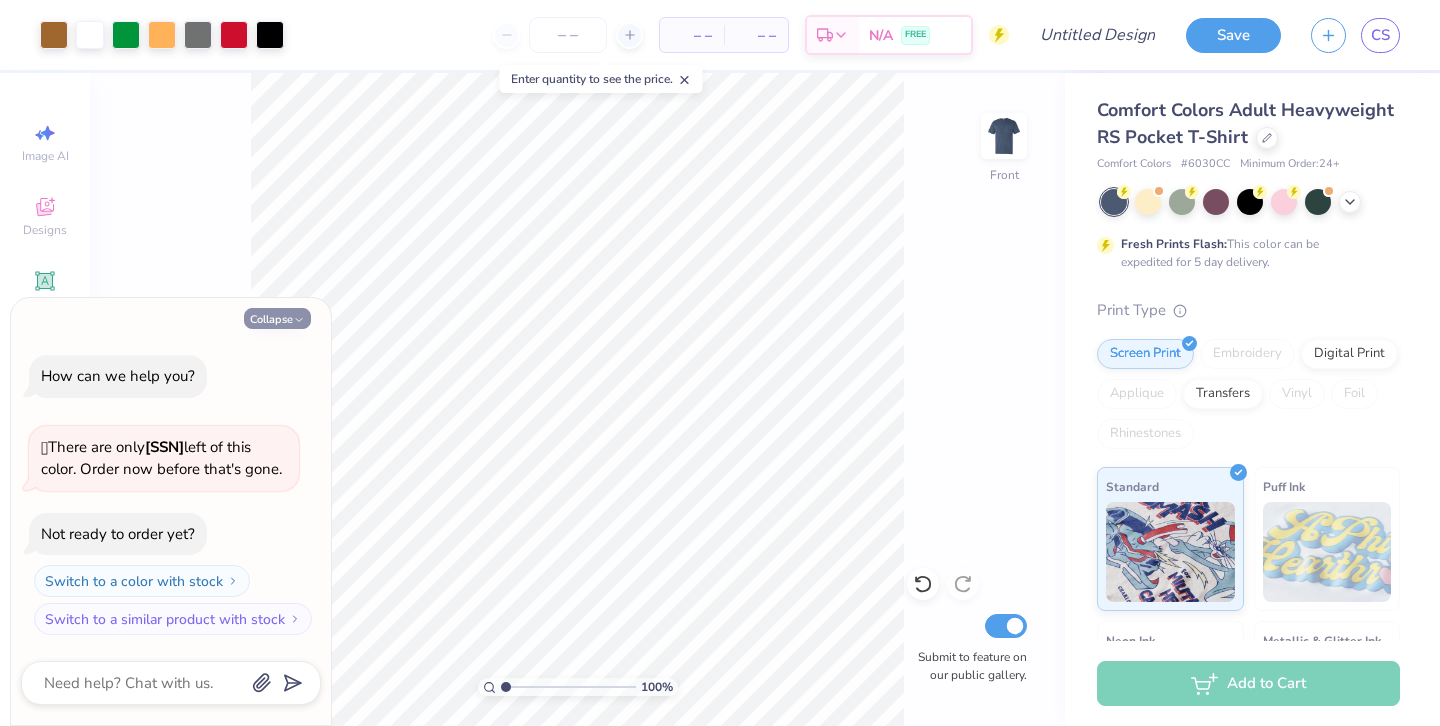 click on "Collapse" at bounding box center (277, 318) 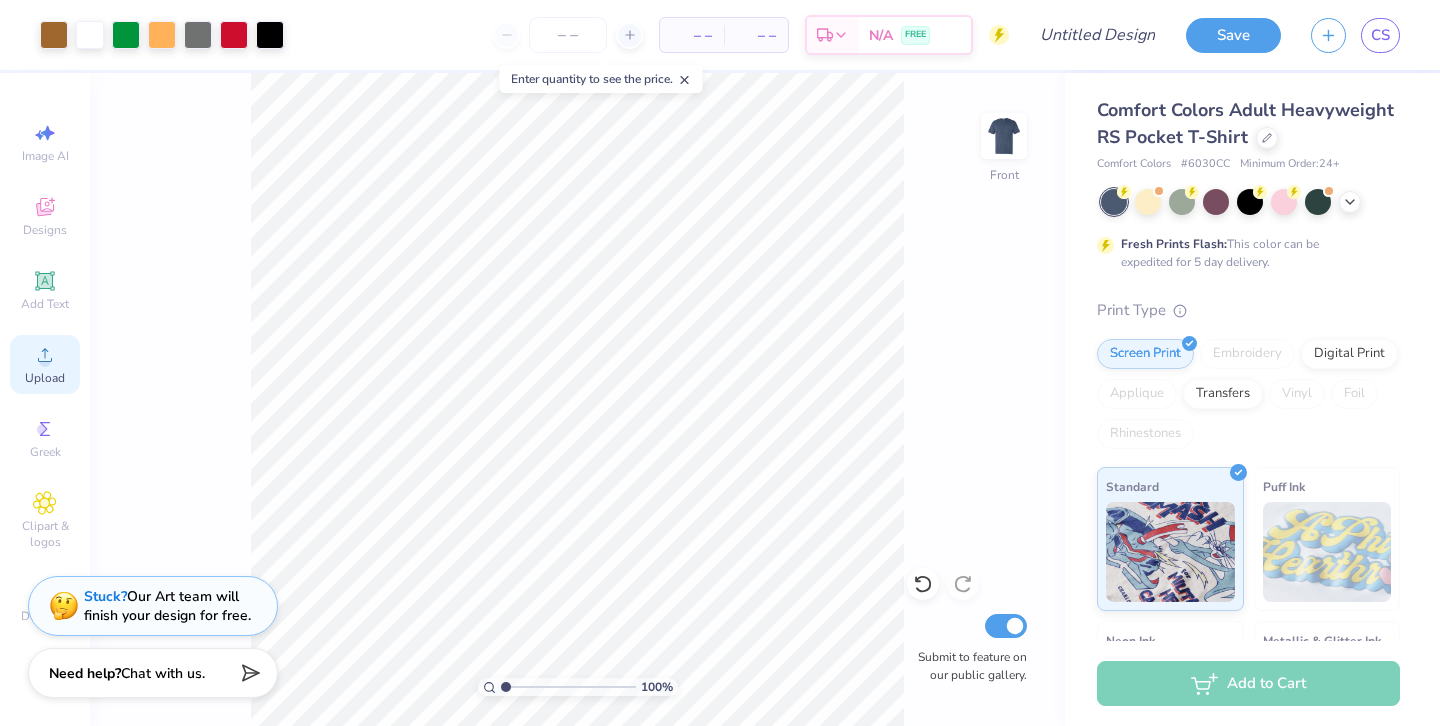 click on "Upload" at bounding box center [45, 378] 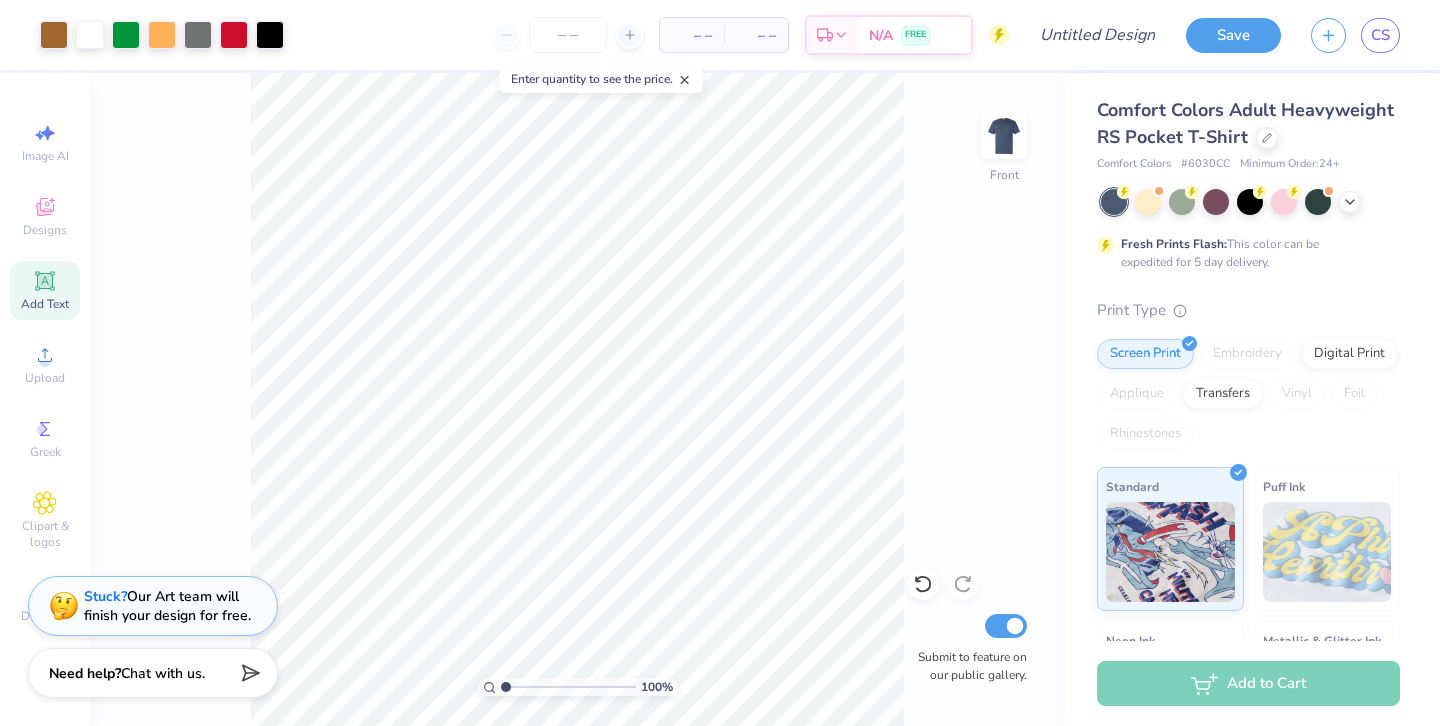 click 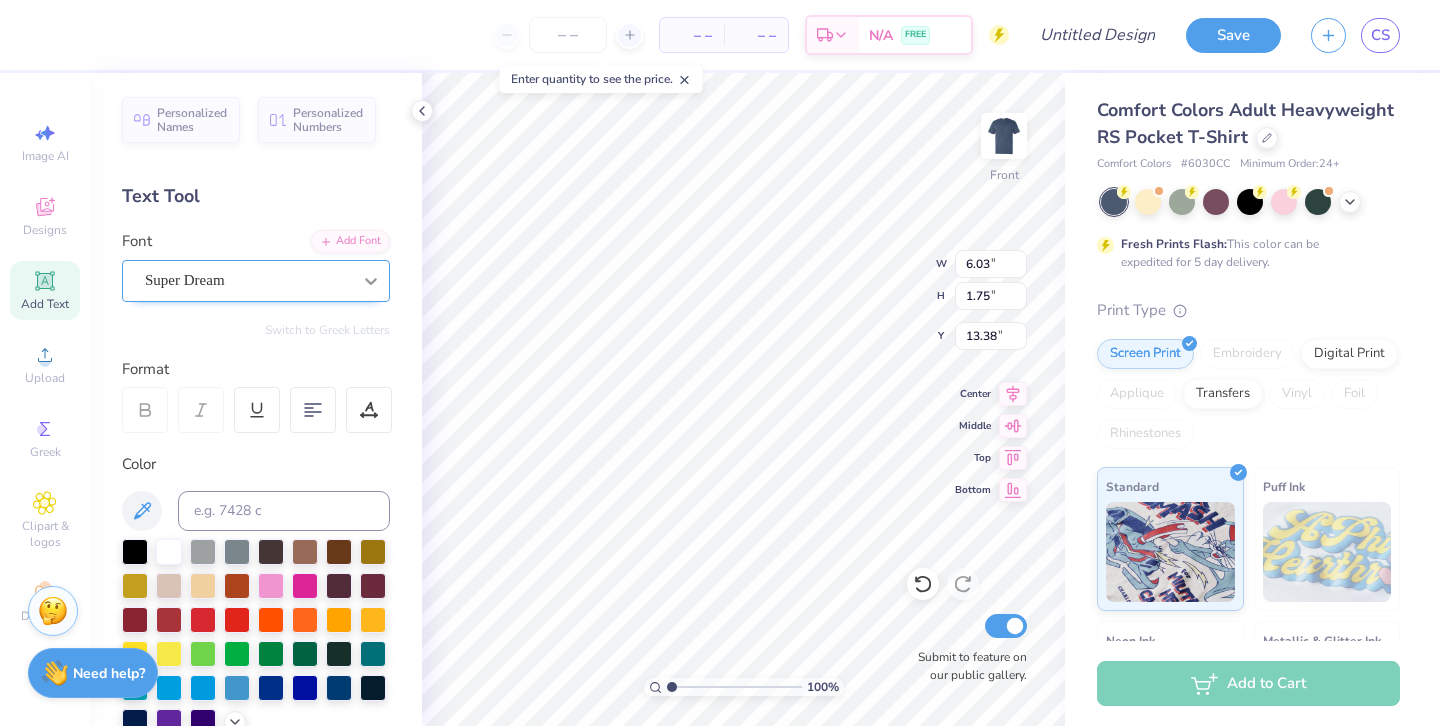 click at bounding box center (371, 281) 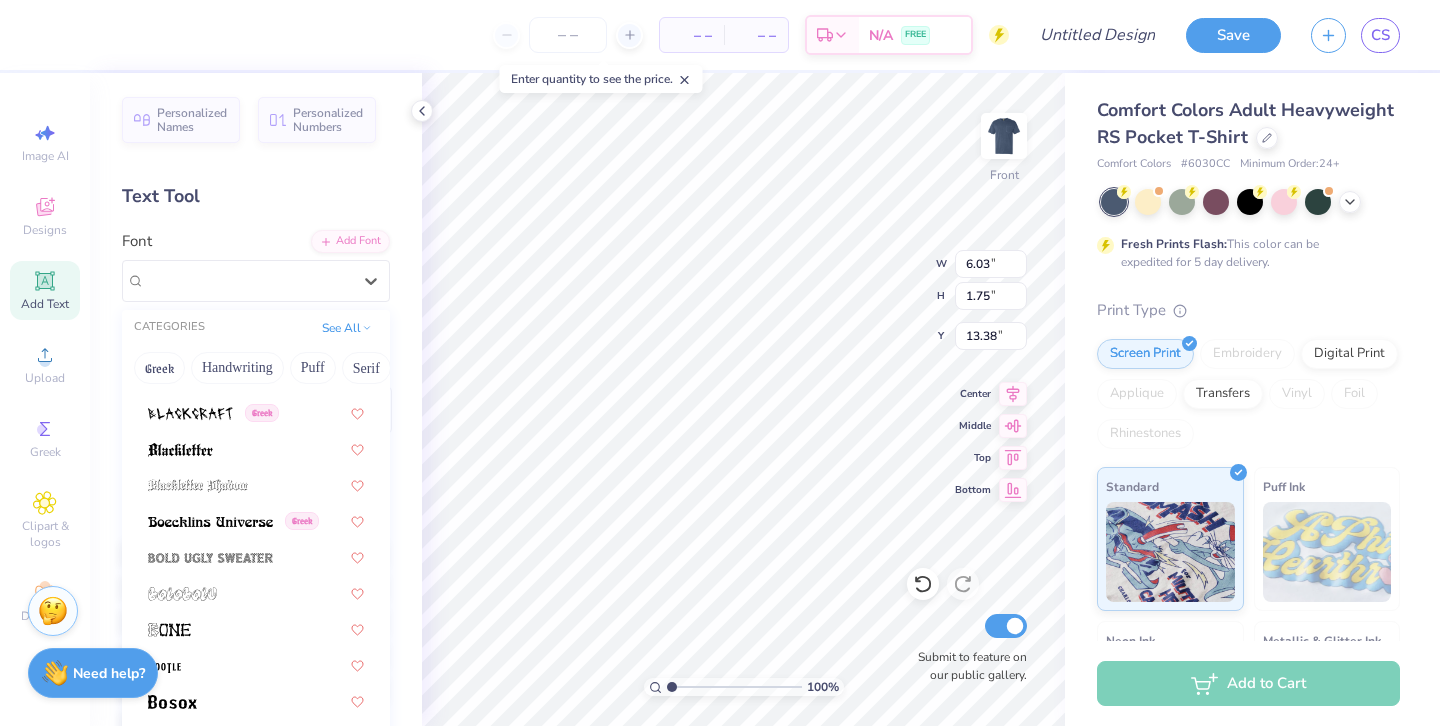 scroll, scrollTop: 1174, scrollLeft: 0, axis: vertical 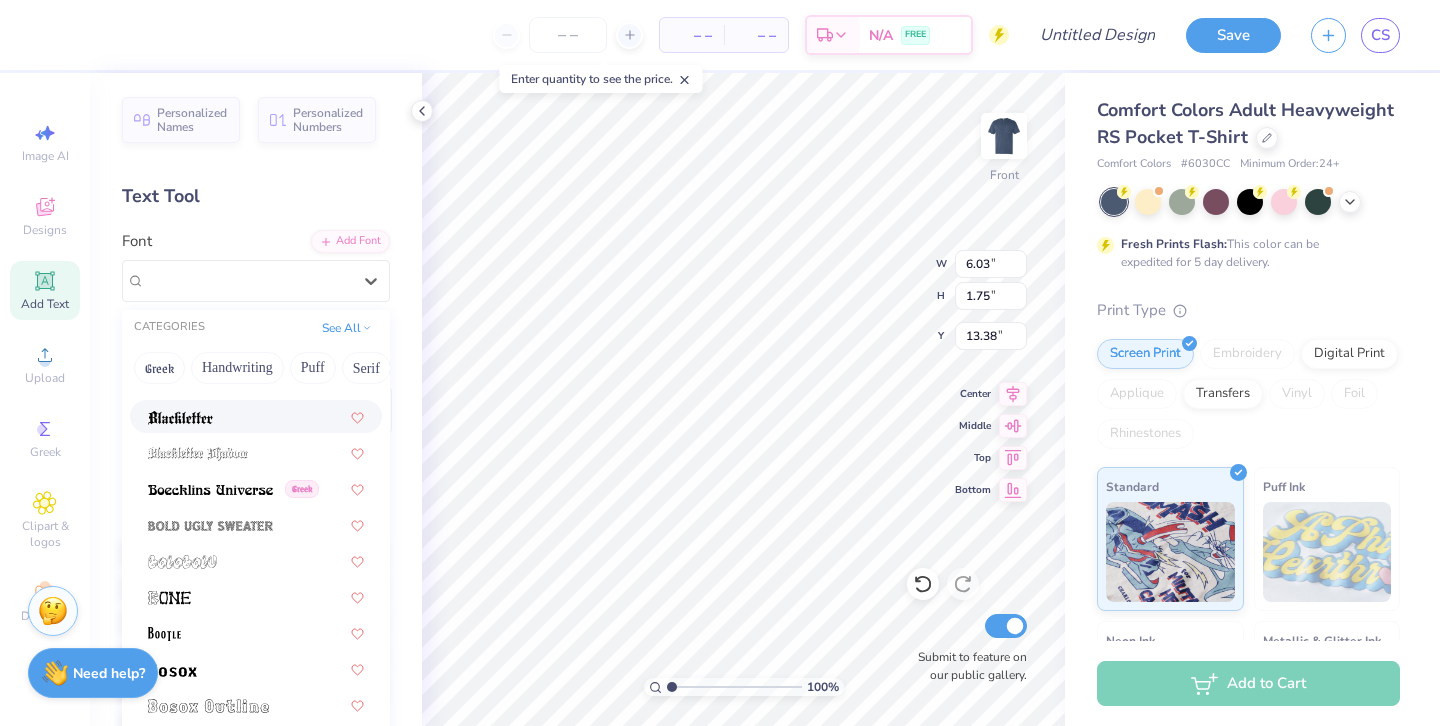 click at bounding box center [256, 416] 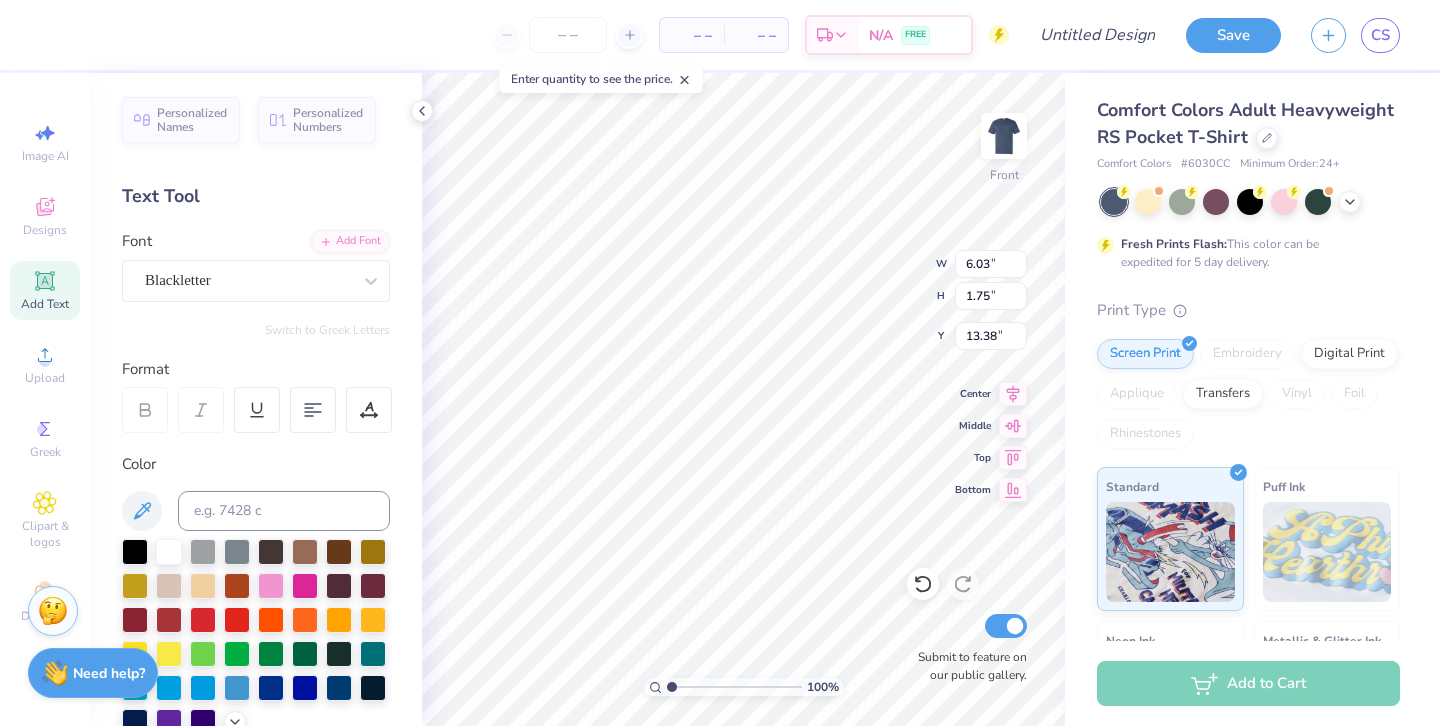 type on "6.05" 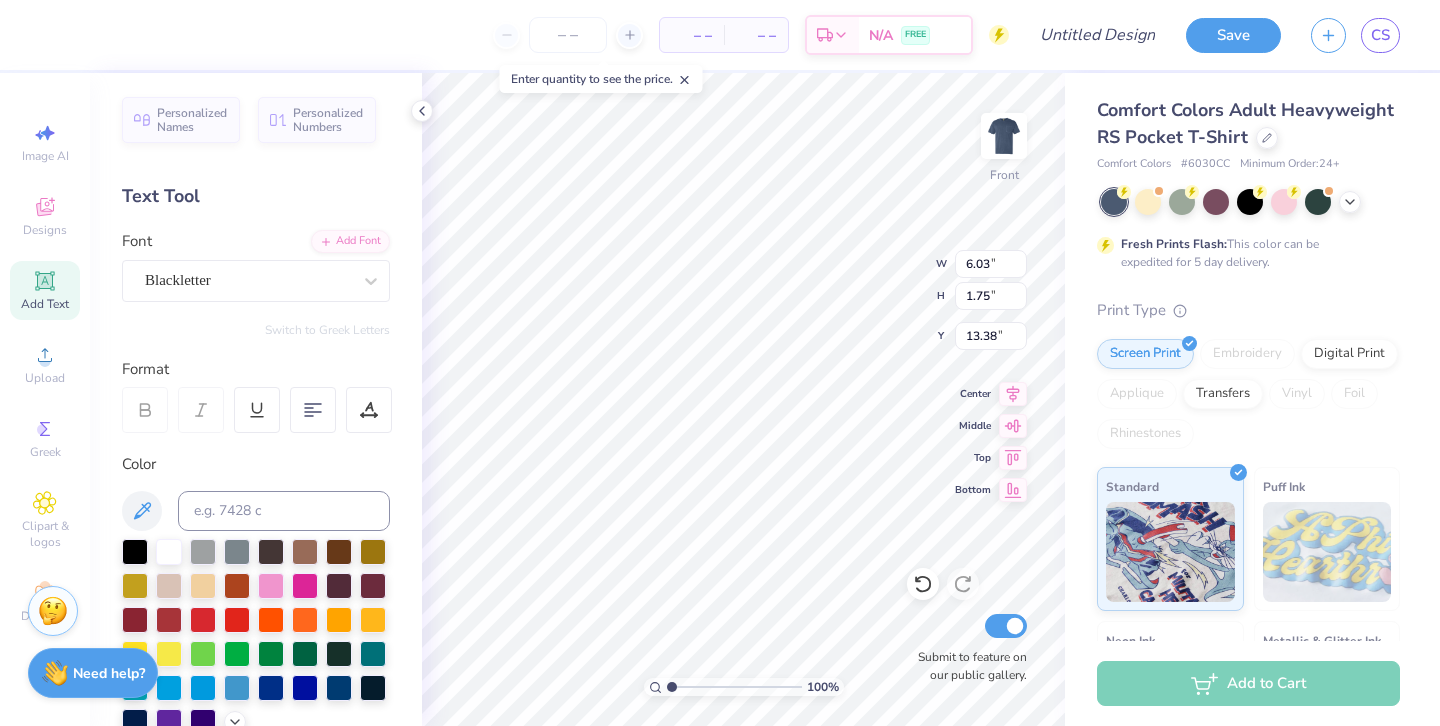 type on "2.37" 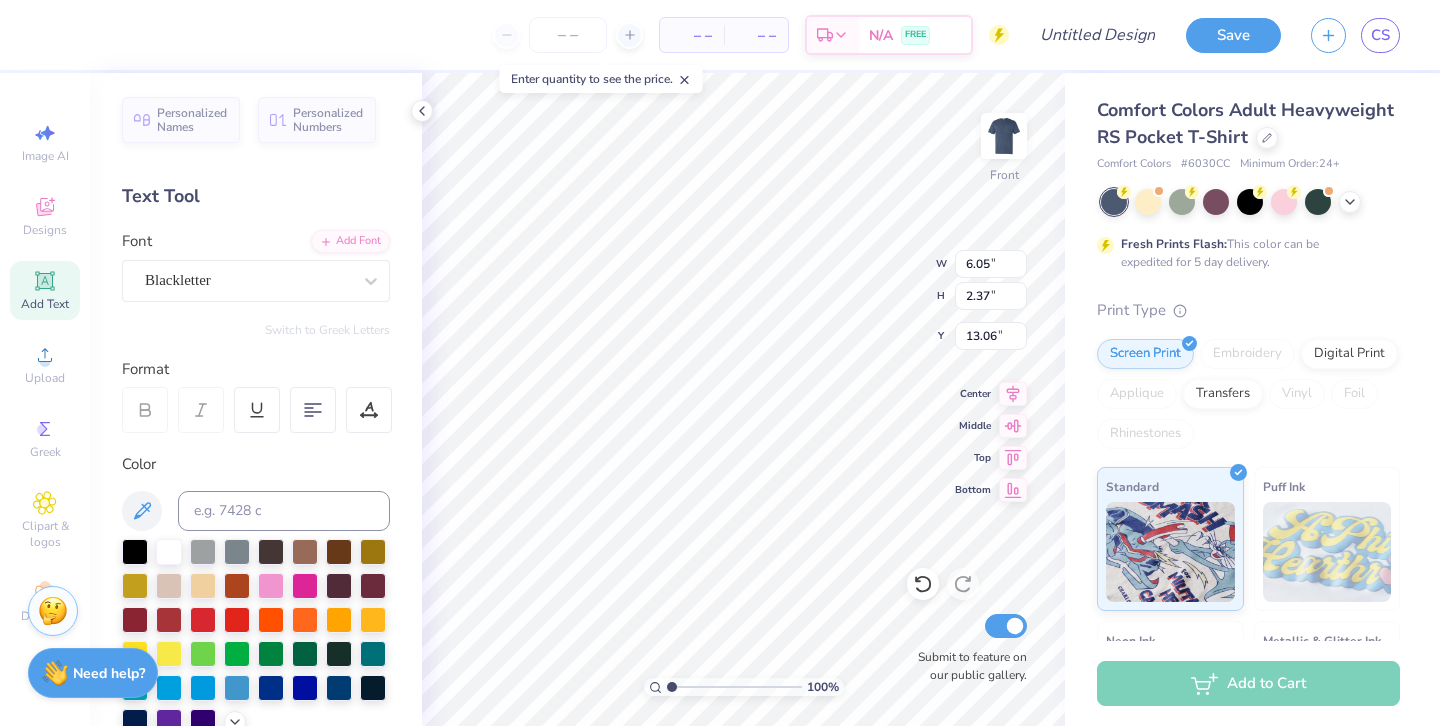 scroll, scrollTop: 0, scrollLeft: 1, axis: horizontal 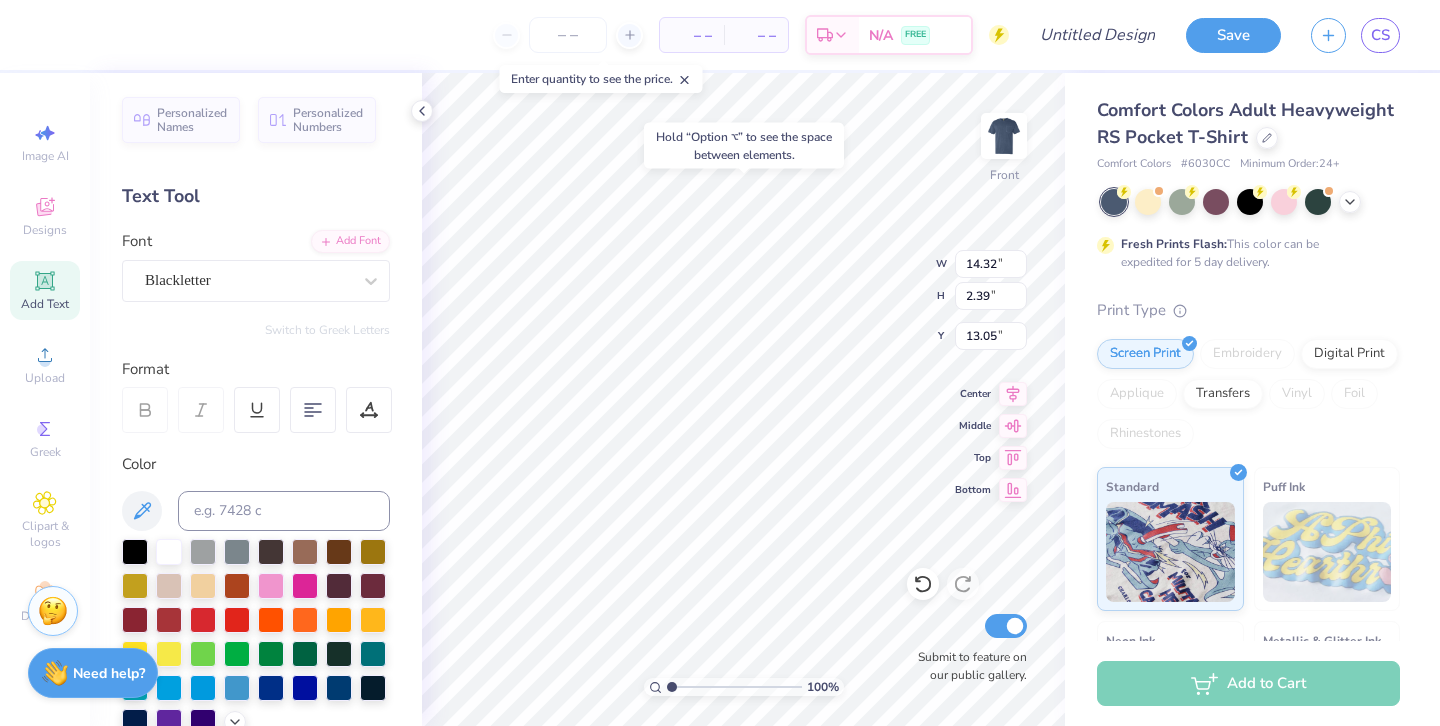 type on "3.81" 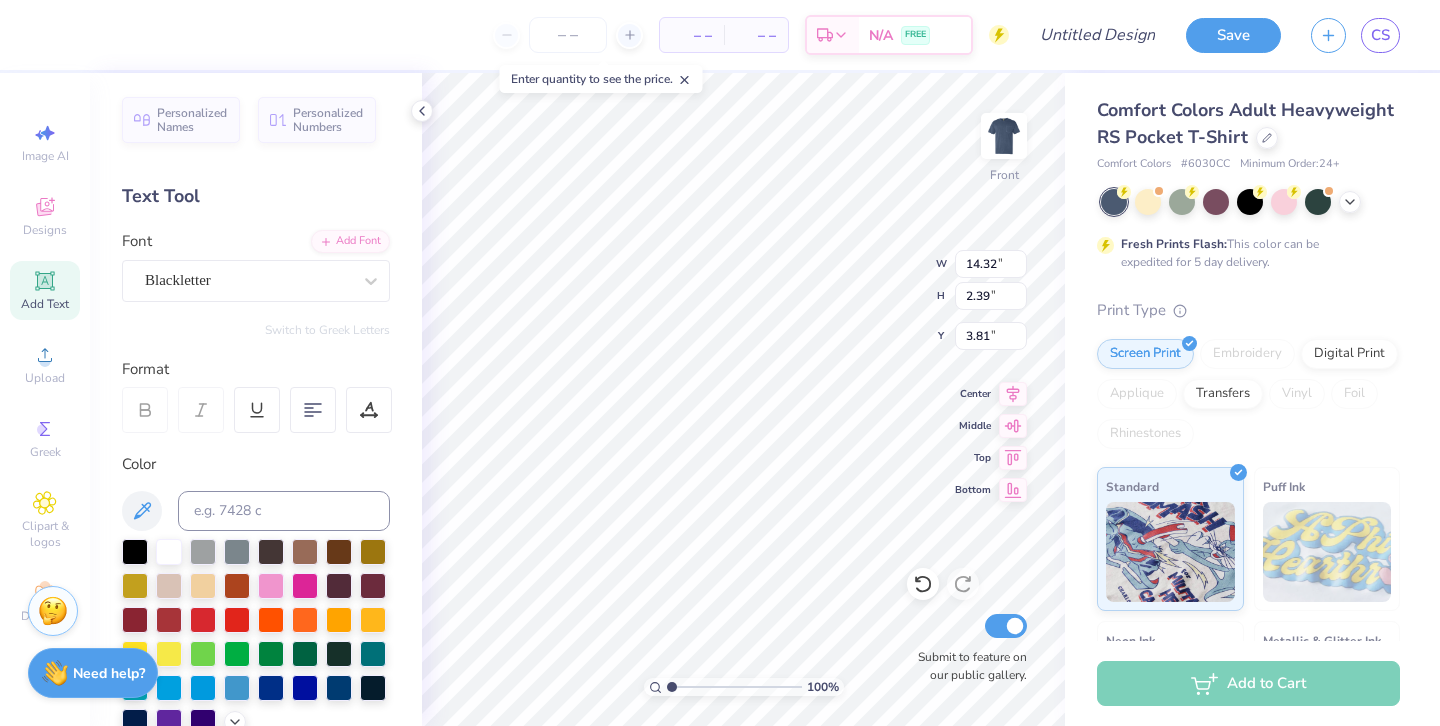 type on "11.98" 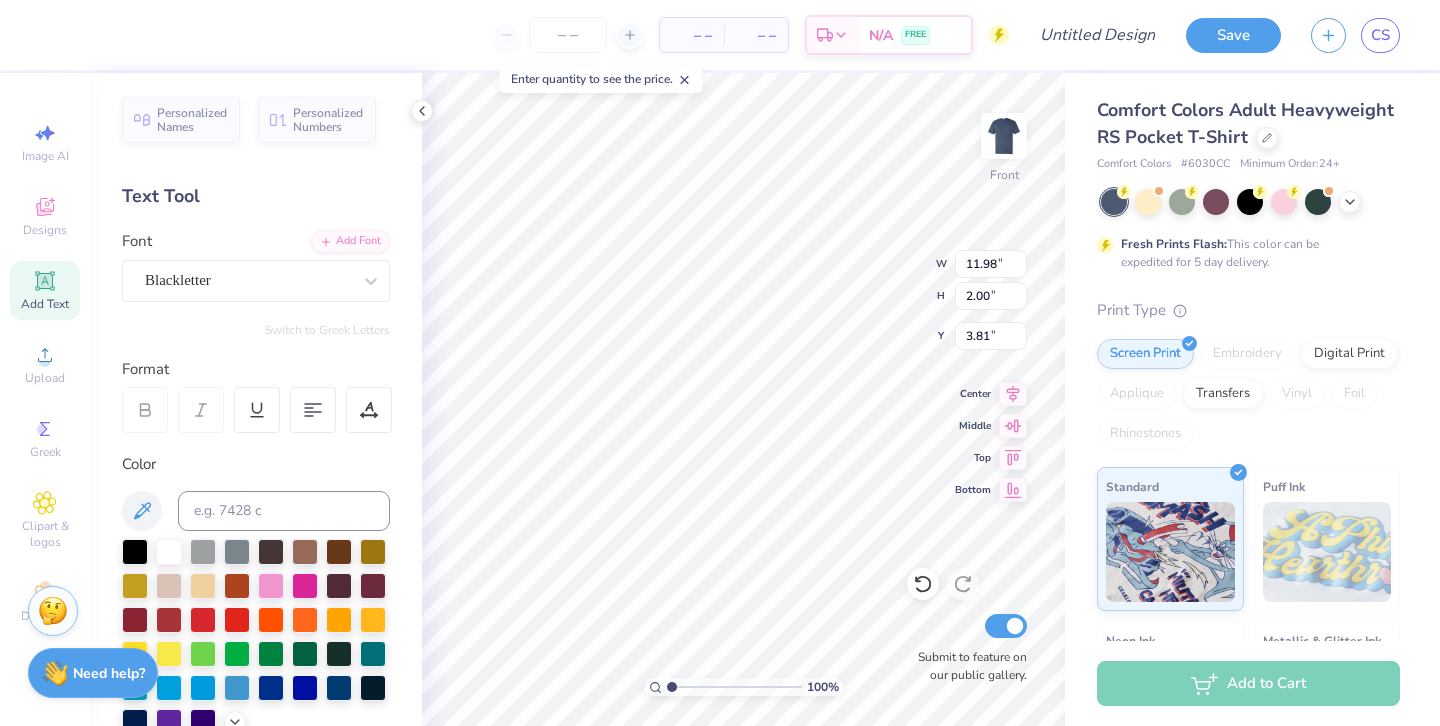 type on "3.70" 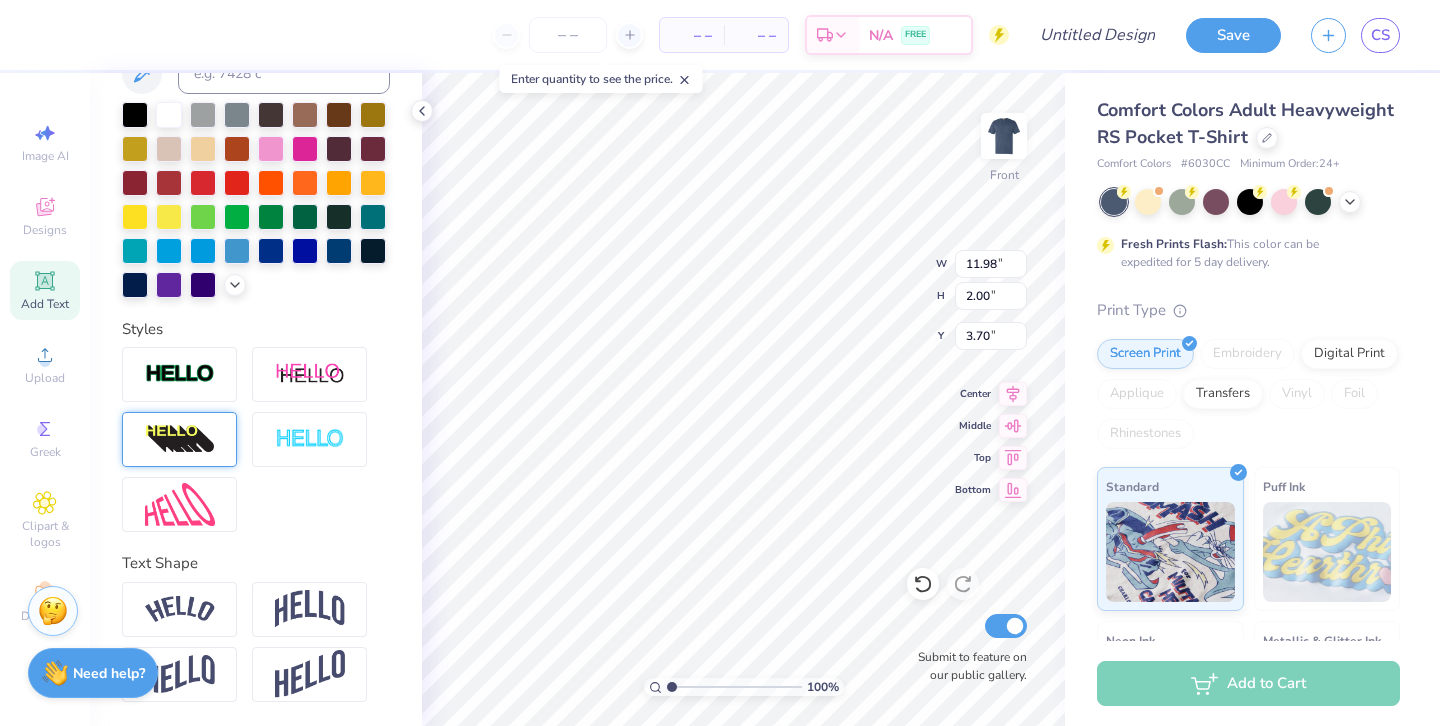 scroll, scrollTop: 437, scrollLeft: 0, axis: vertical 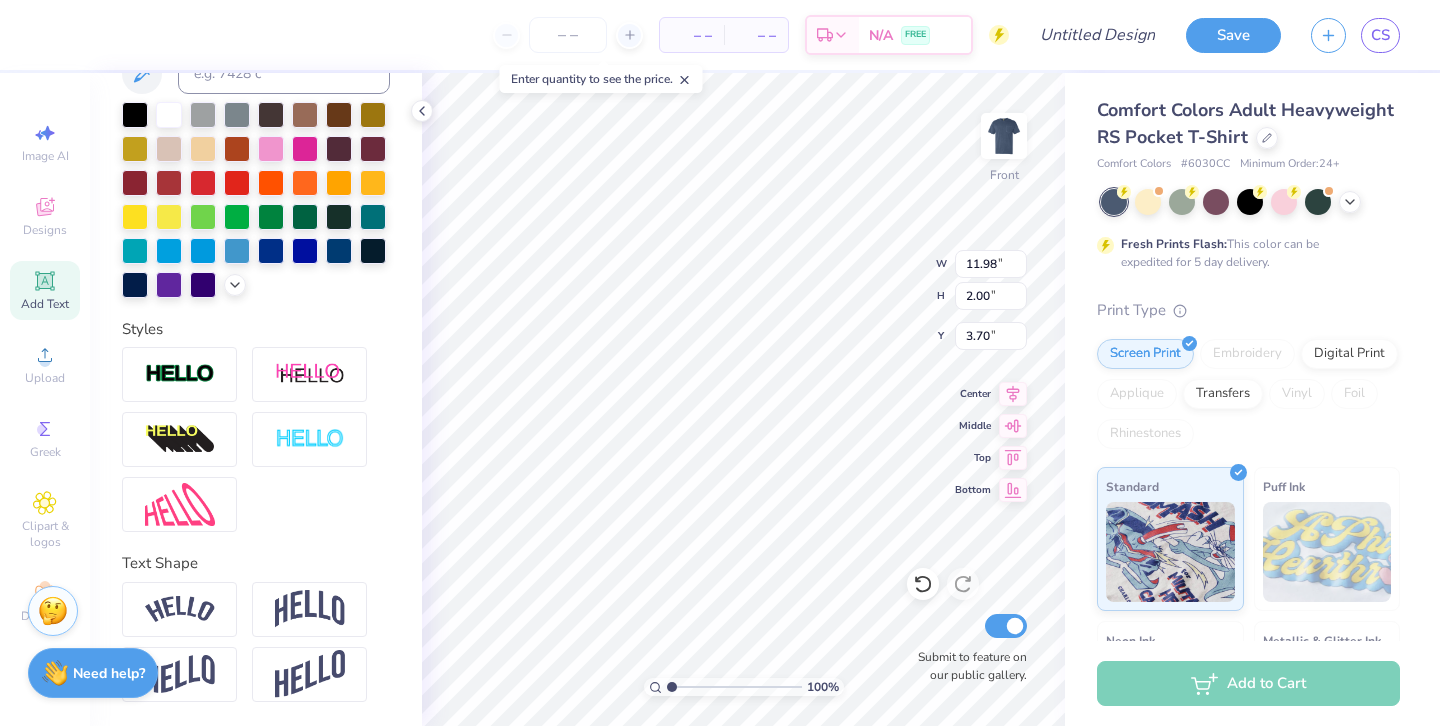 click at bounding box center [256, 439] 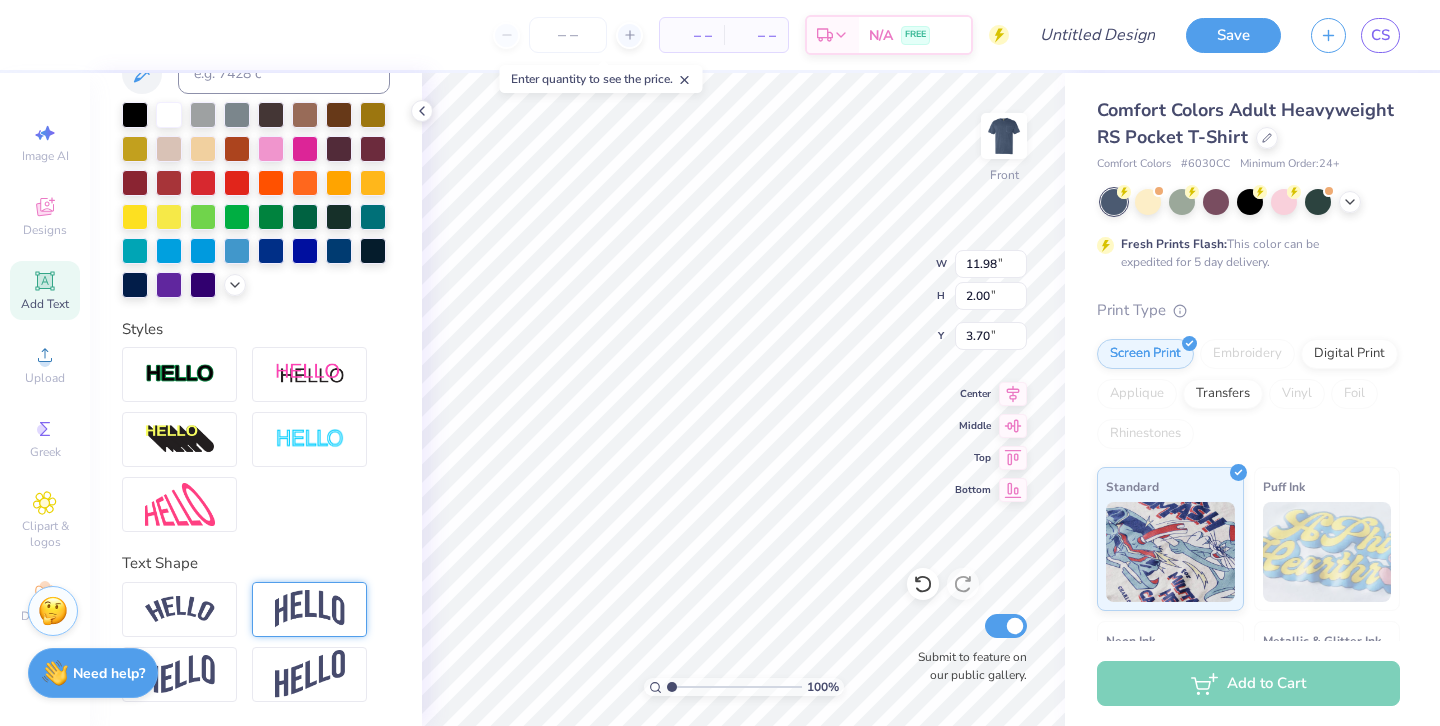 click at bounding box center [310, 609] 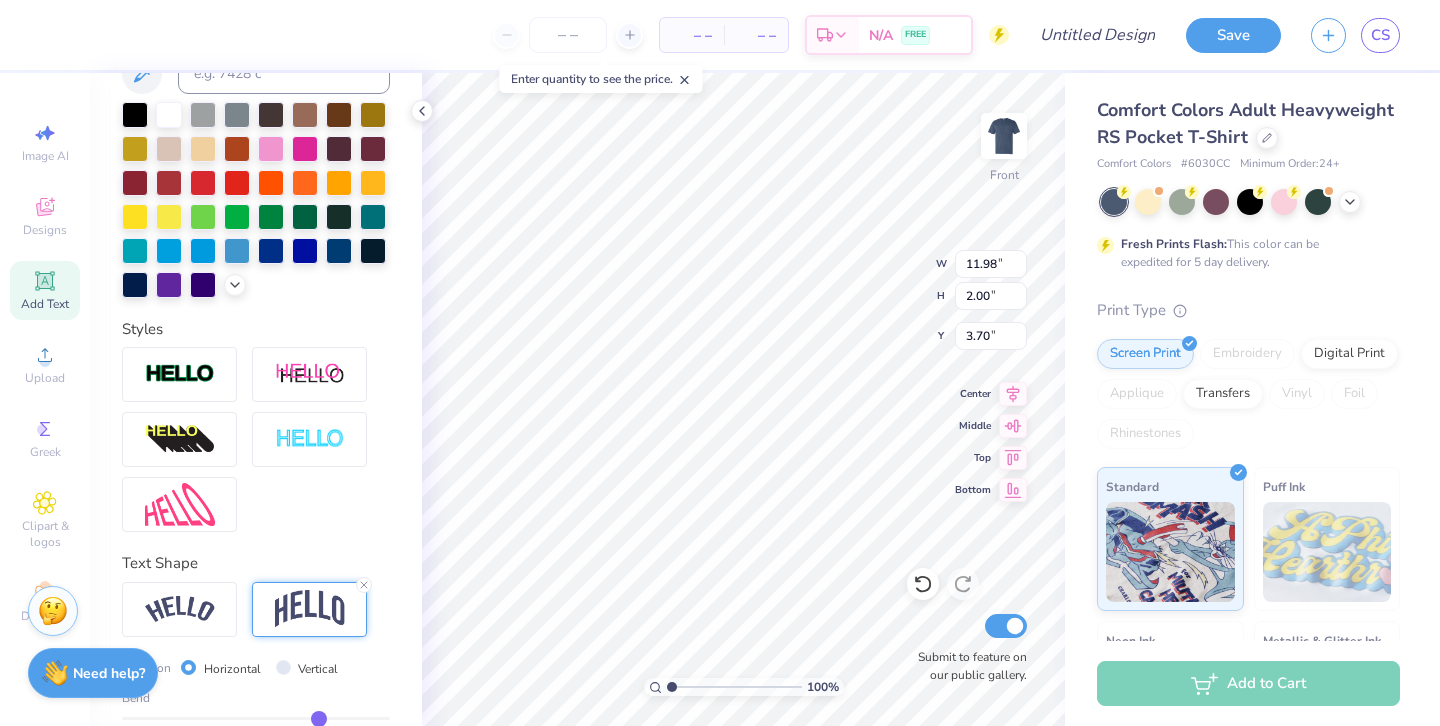 type on "4.09" 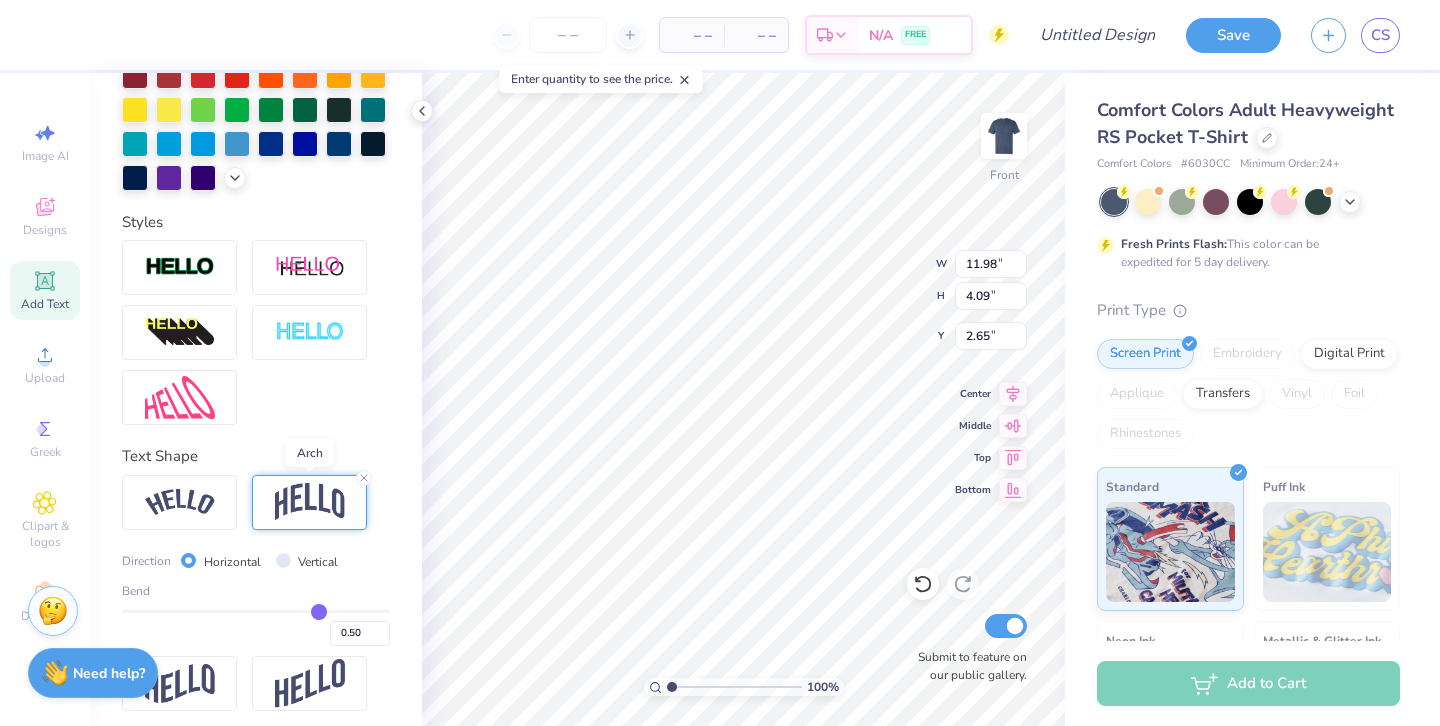 scroll, scrollTop: 549, scrollLeft: 0, axis: vertical 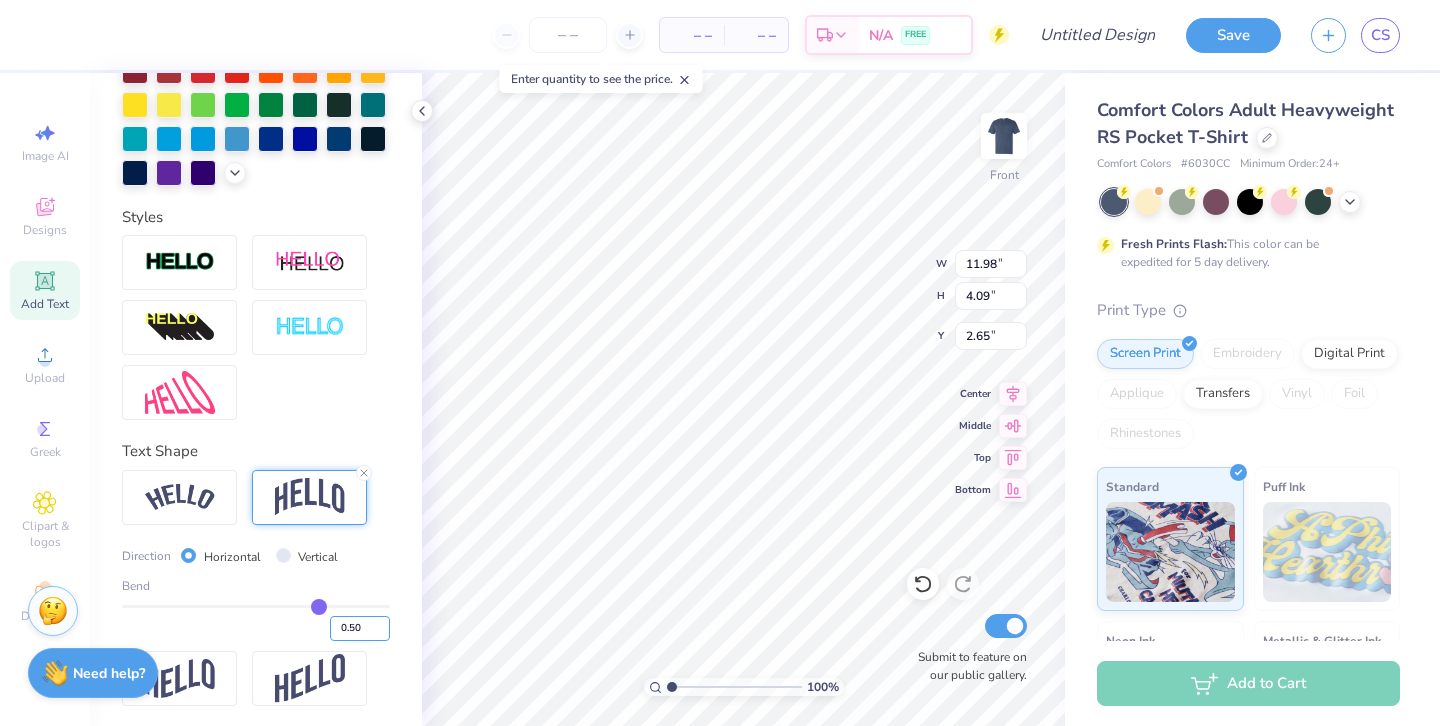 click on "0.50" at bounding box center [360, 628] 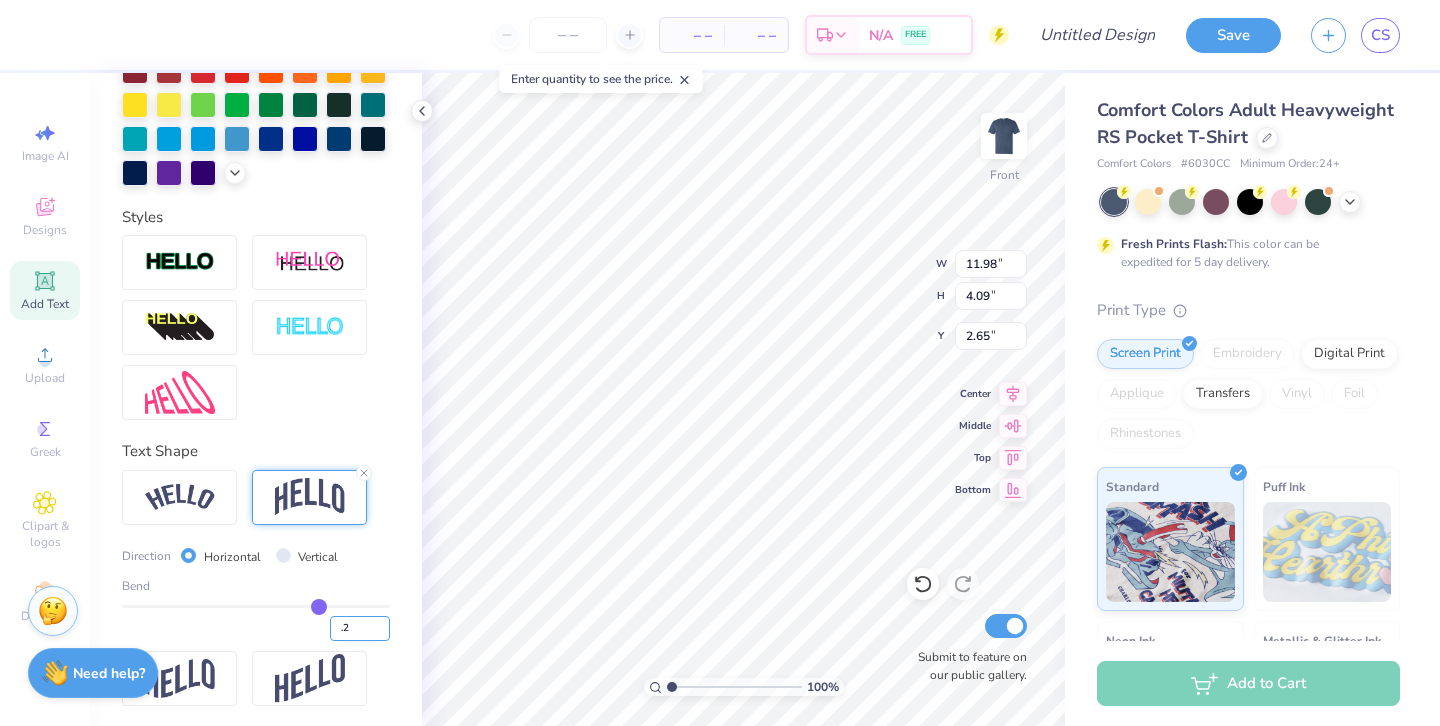 type on ".2" 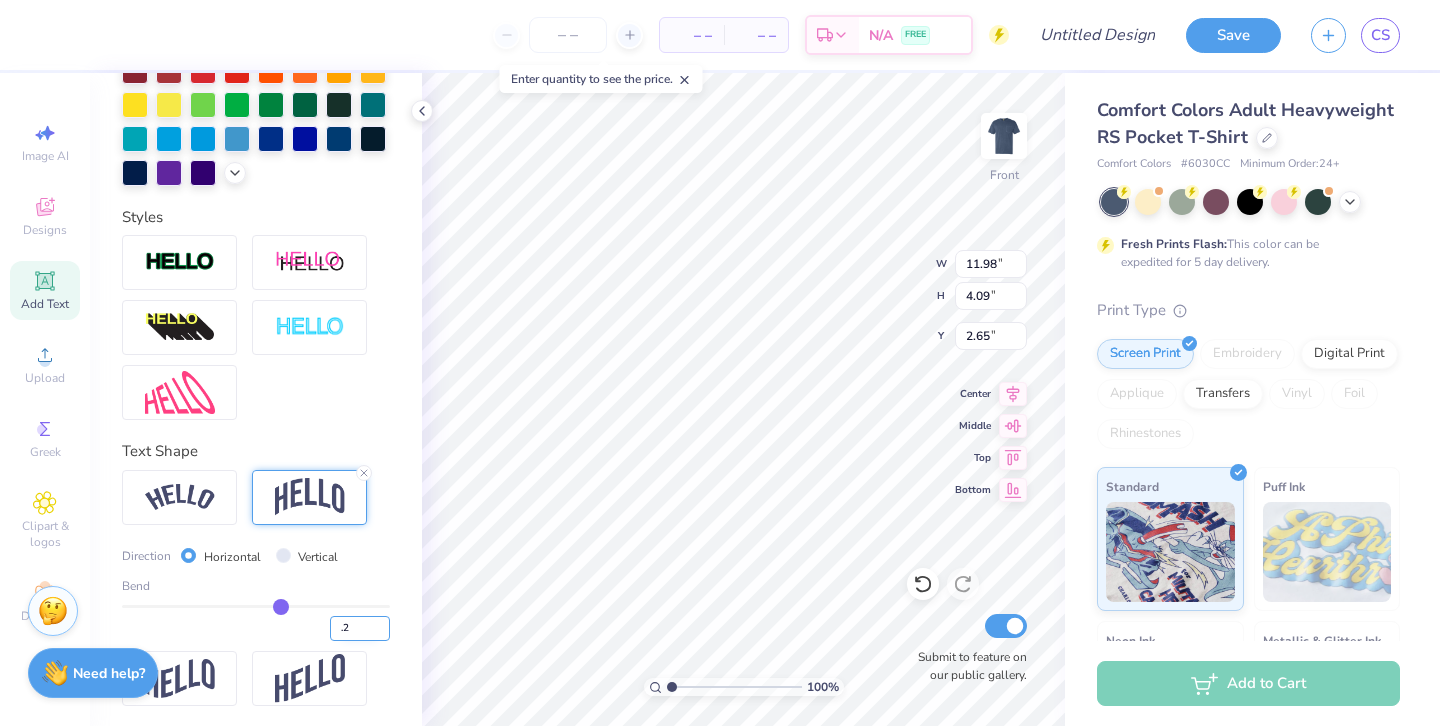 type on "0.20" 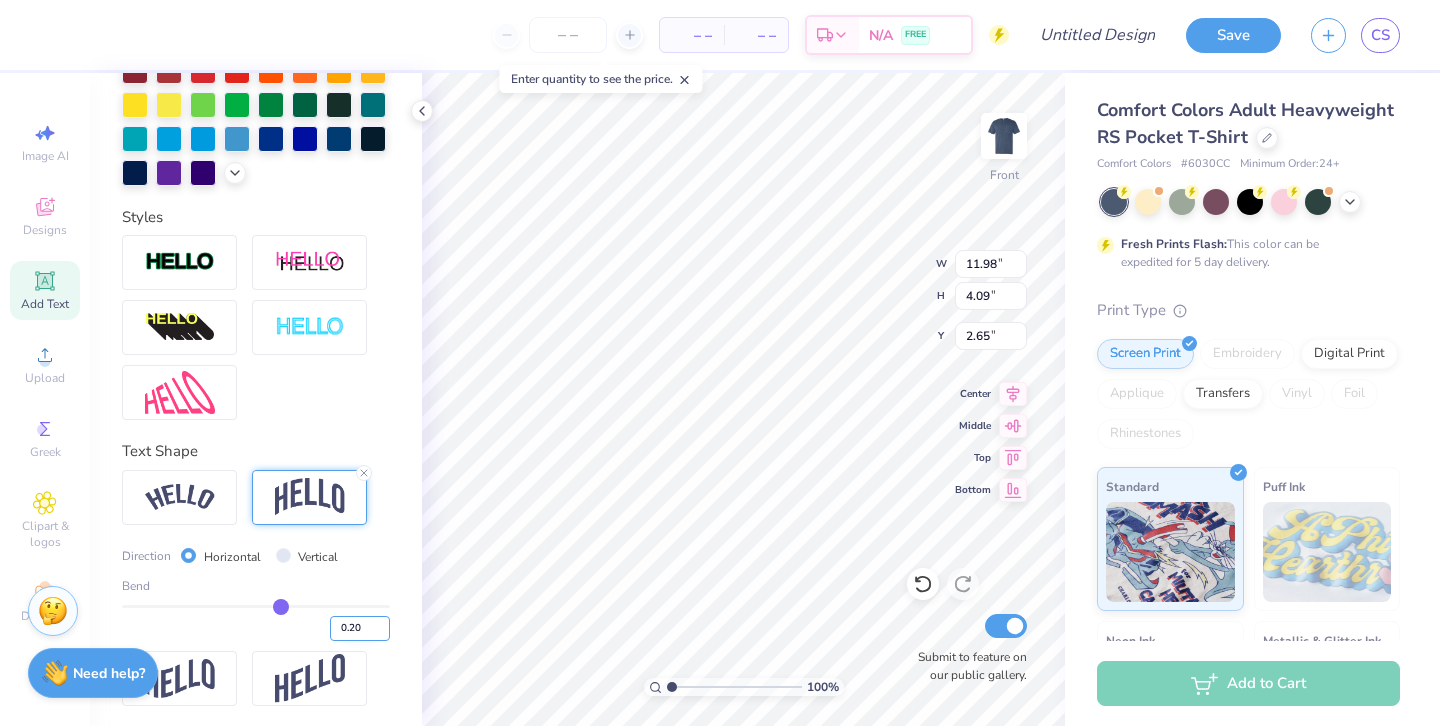type on "2.73" 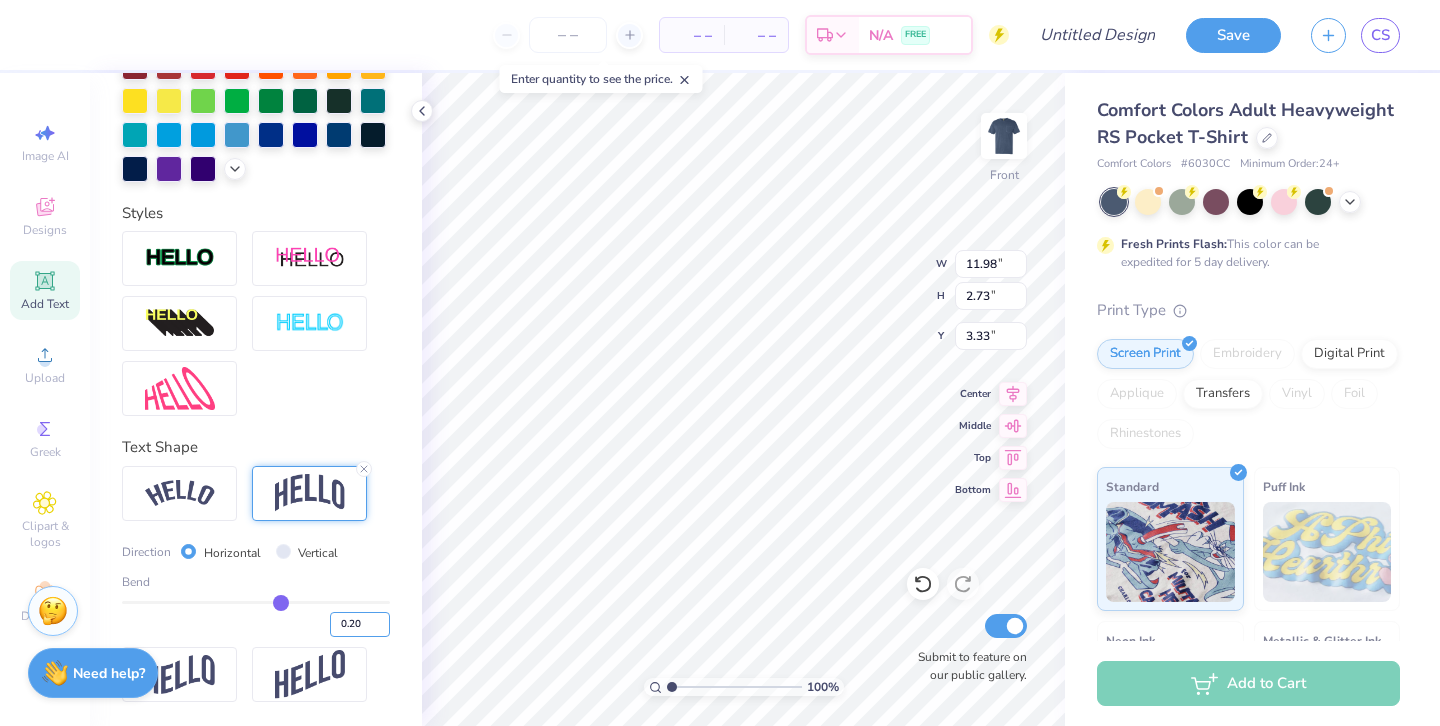 scroll, scrollTop: 554, scrollLeft: 0, axis: vertical 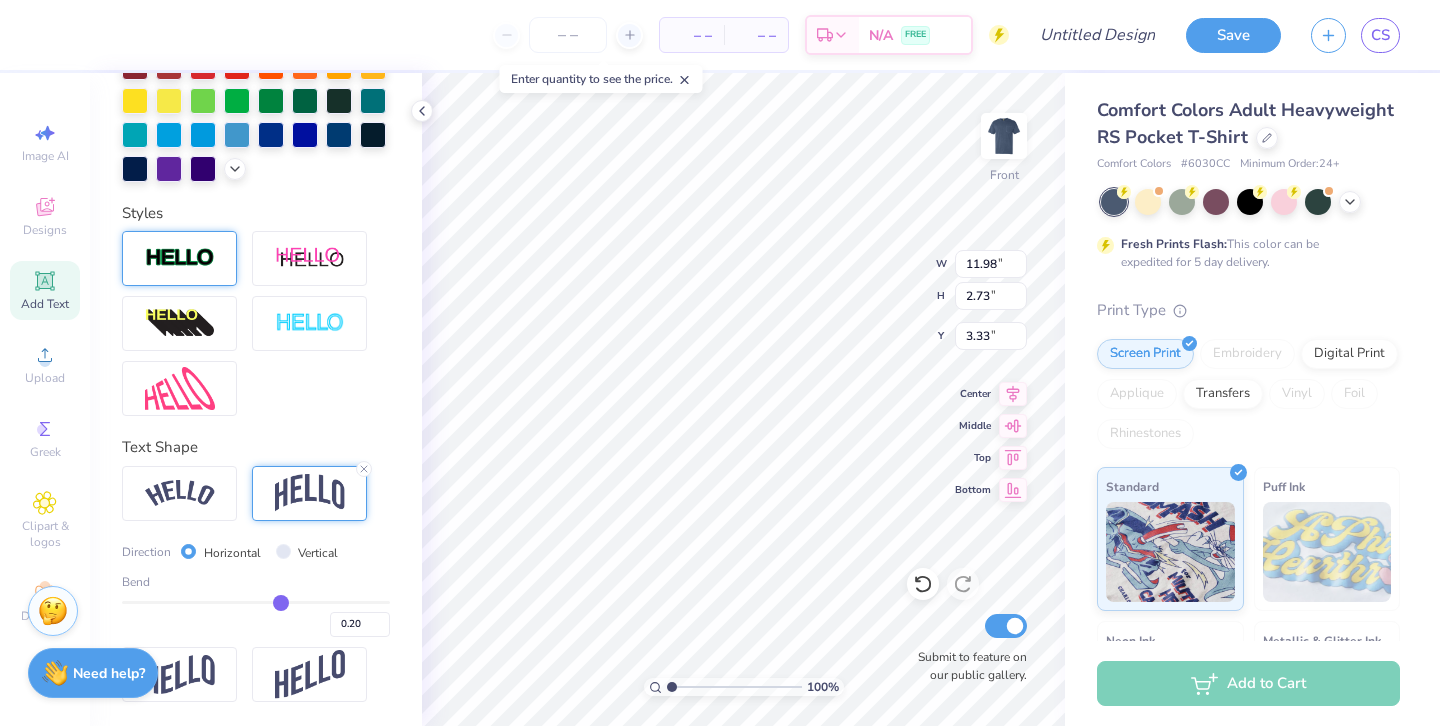click at bounding box center [179, 258] 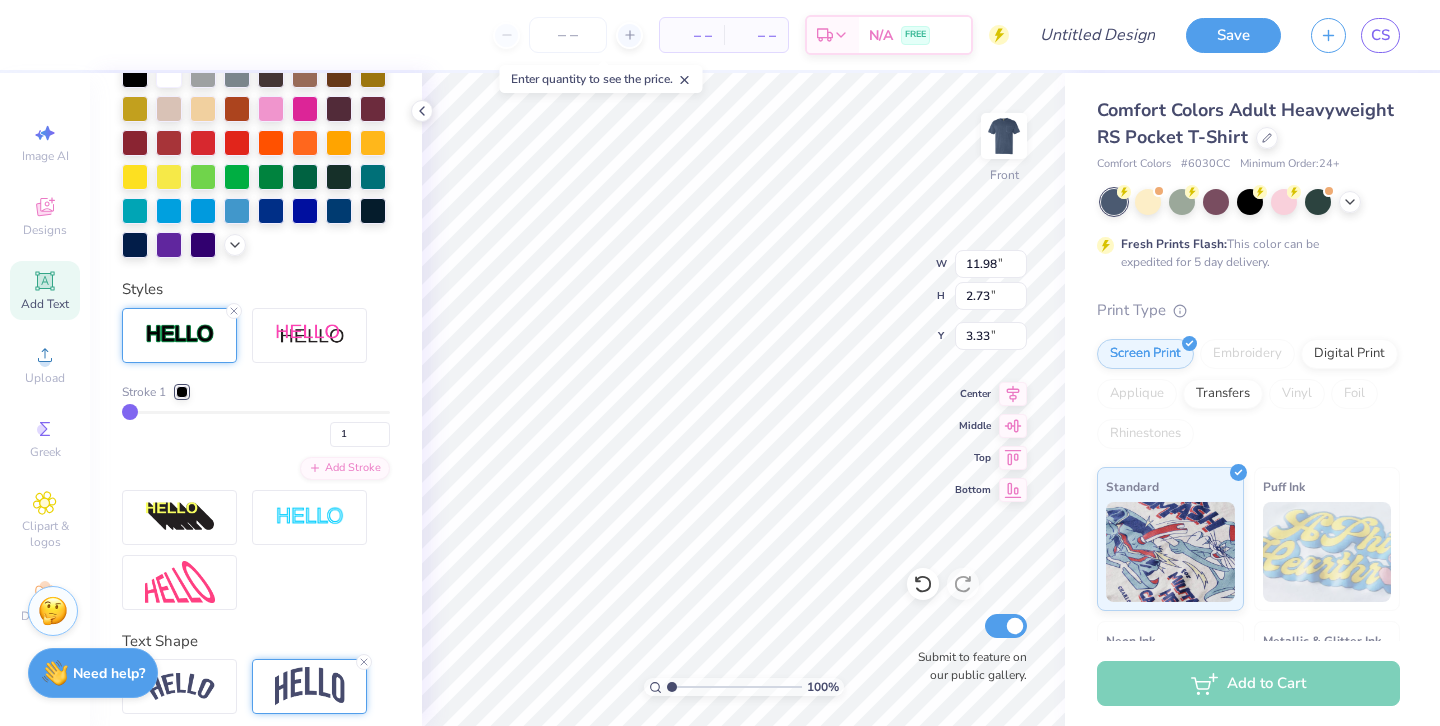 type on "12.01" 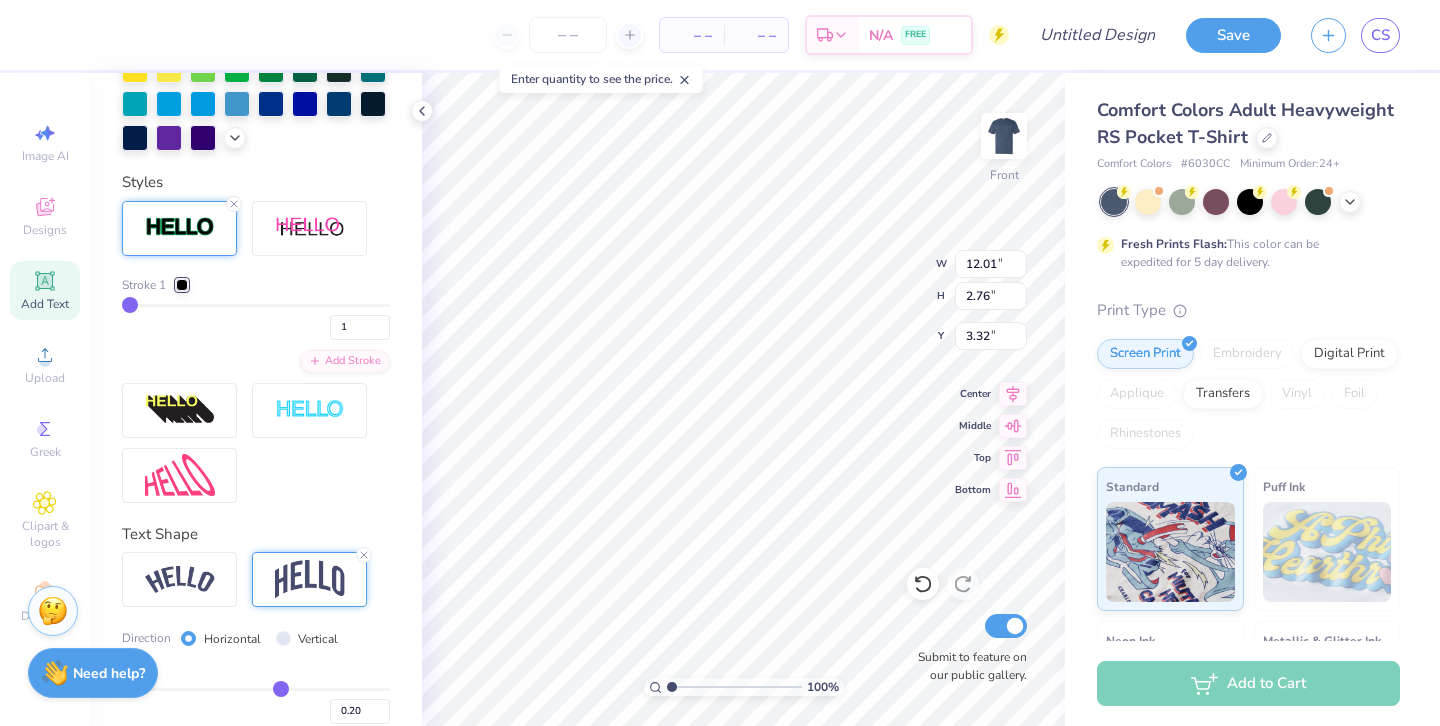 scroll, scrollTop: 667, scrollLeft: 0, axis: vertical 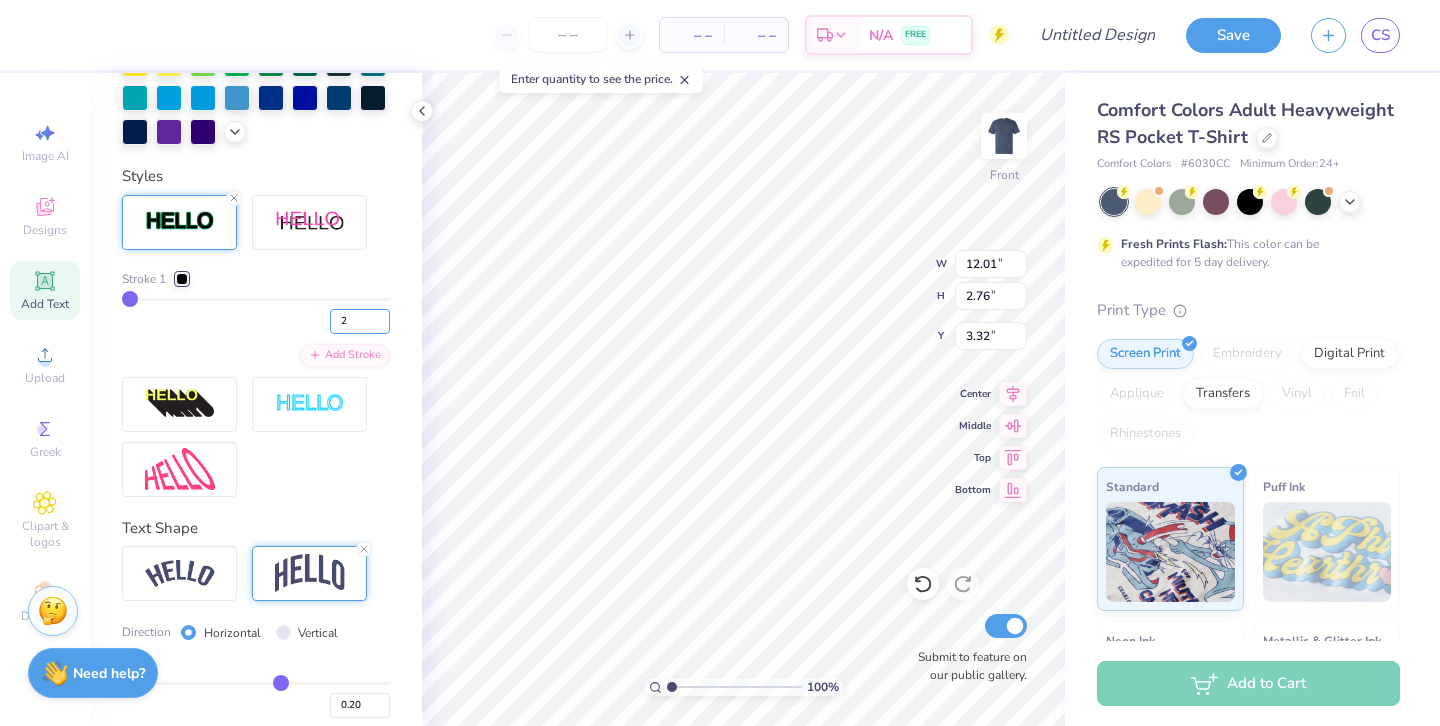click on "2" at bounding box center [360, 321] 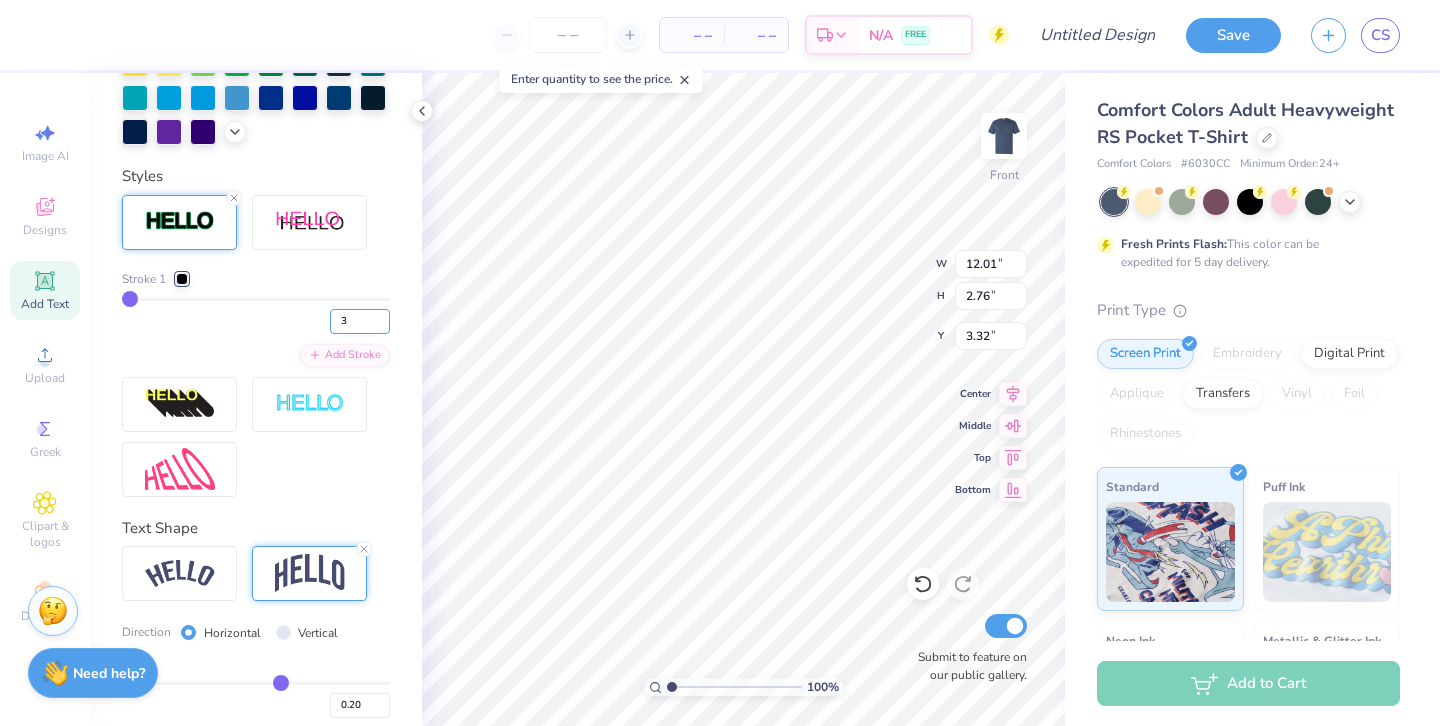 click on "3" at bounding box center (360, 321) 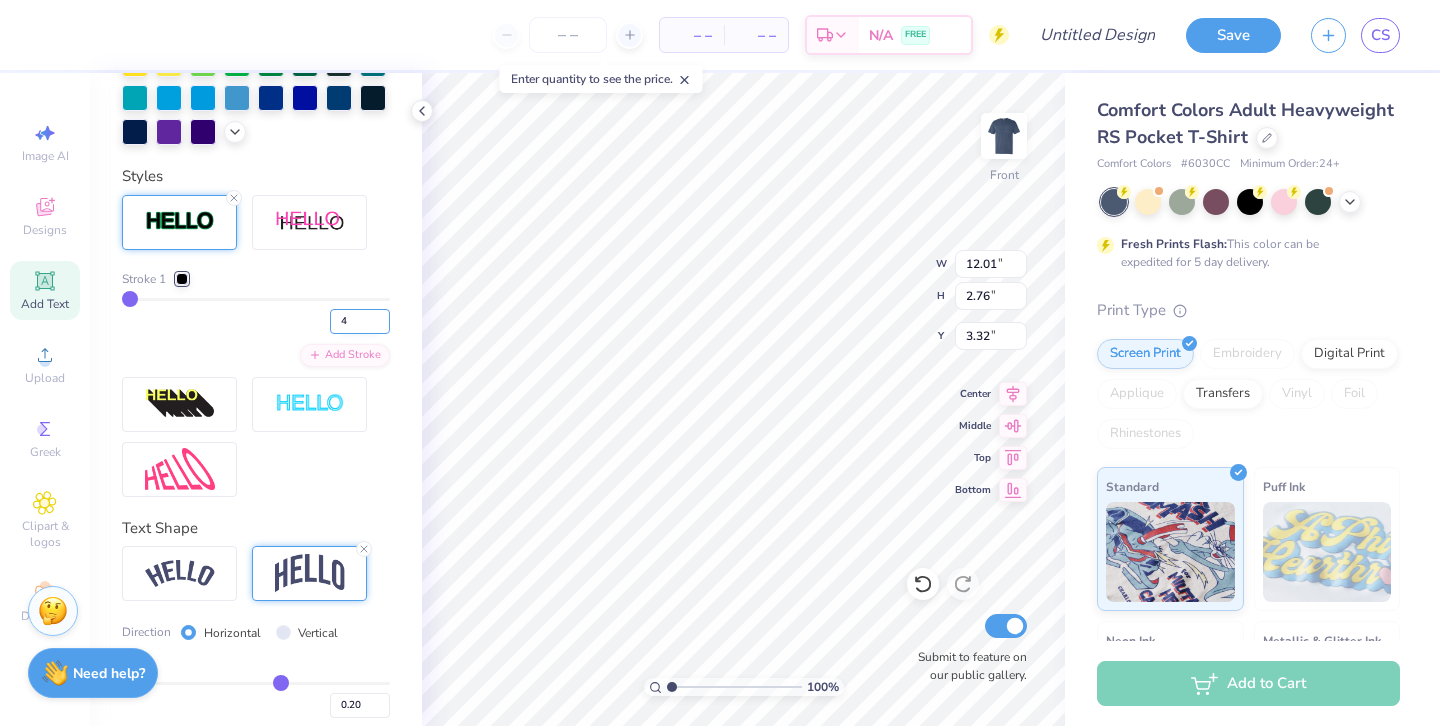 click on "4" at bounding box center (360, 321) 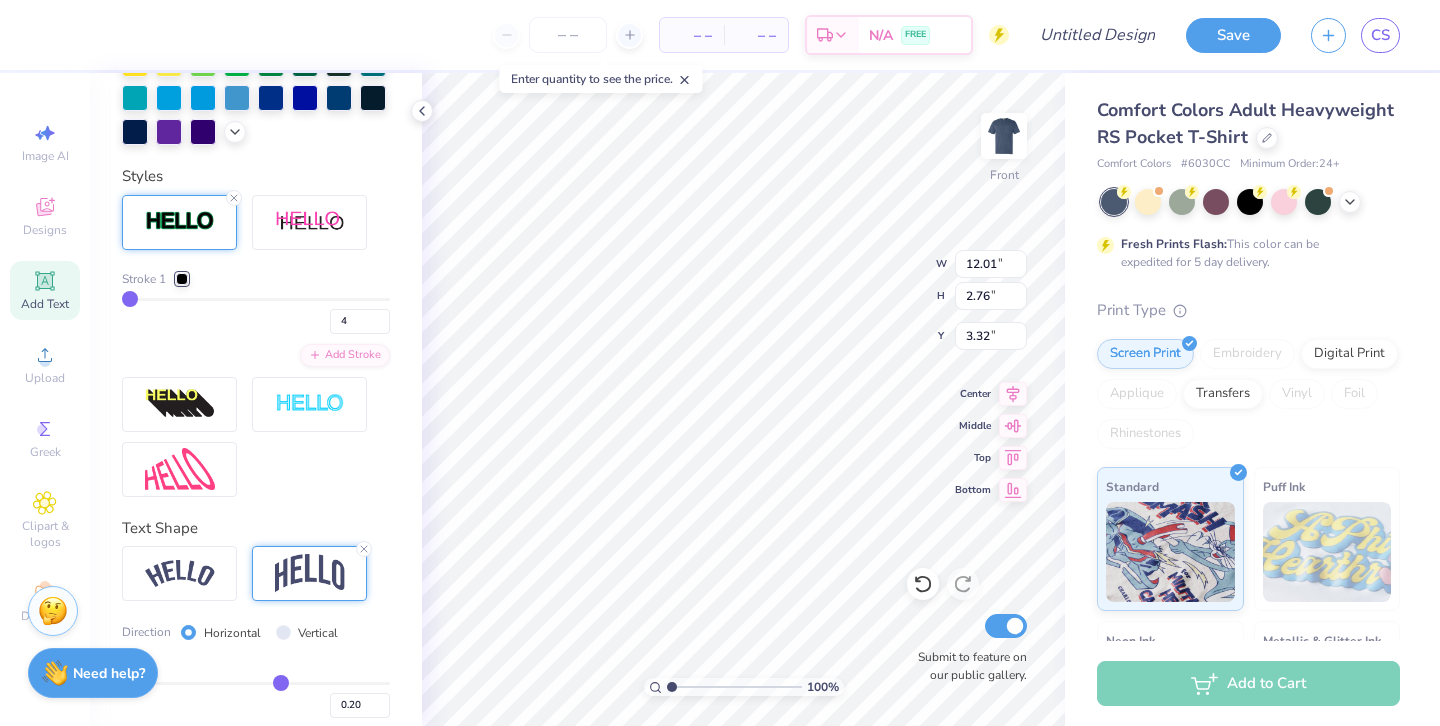 type on "4" 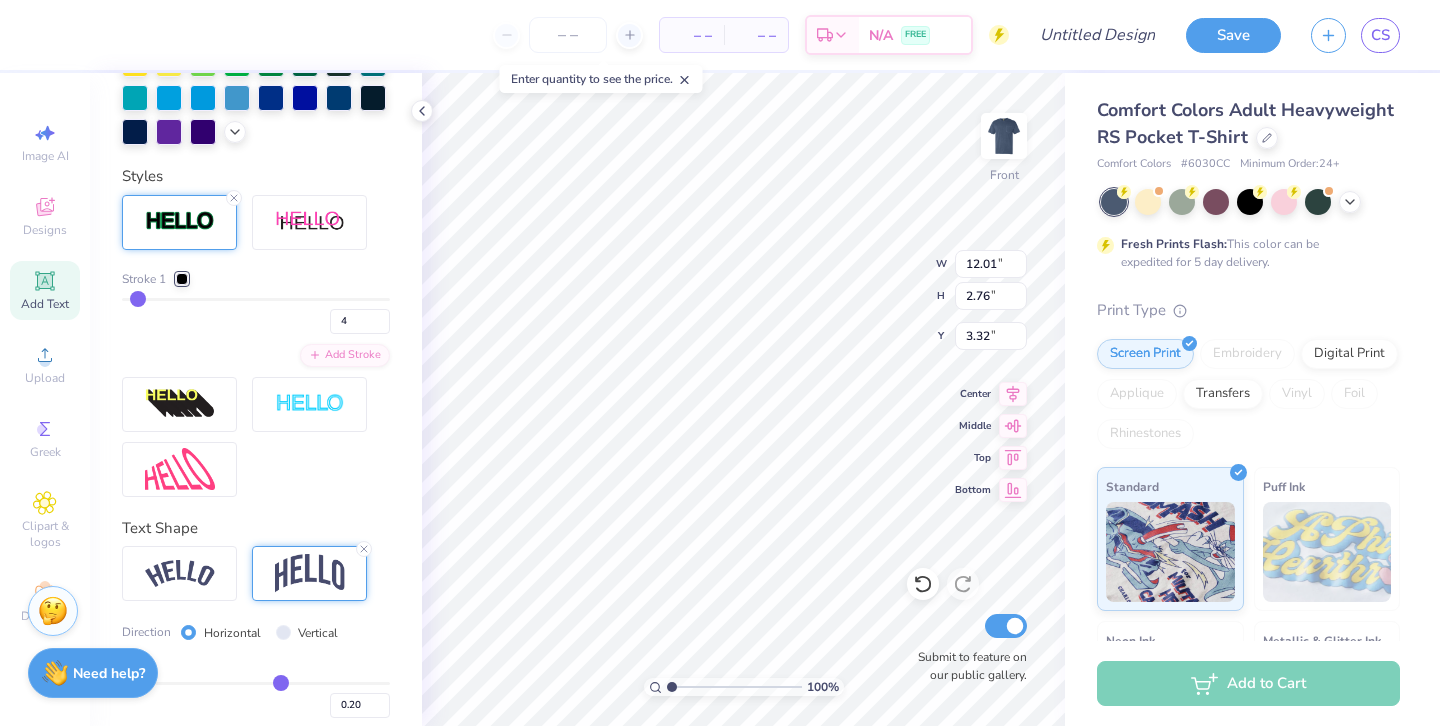 click on "Personalized Names Personalized Numbers Text Tool  Add Font Font Blackletter Switch to Greek Letters Format Text colors Color Styles Stroke 1 4  Add Stroke Text Shape Direction Horizontal Vertical Bend 0.20" at bounding box center [256, 399] 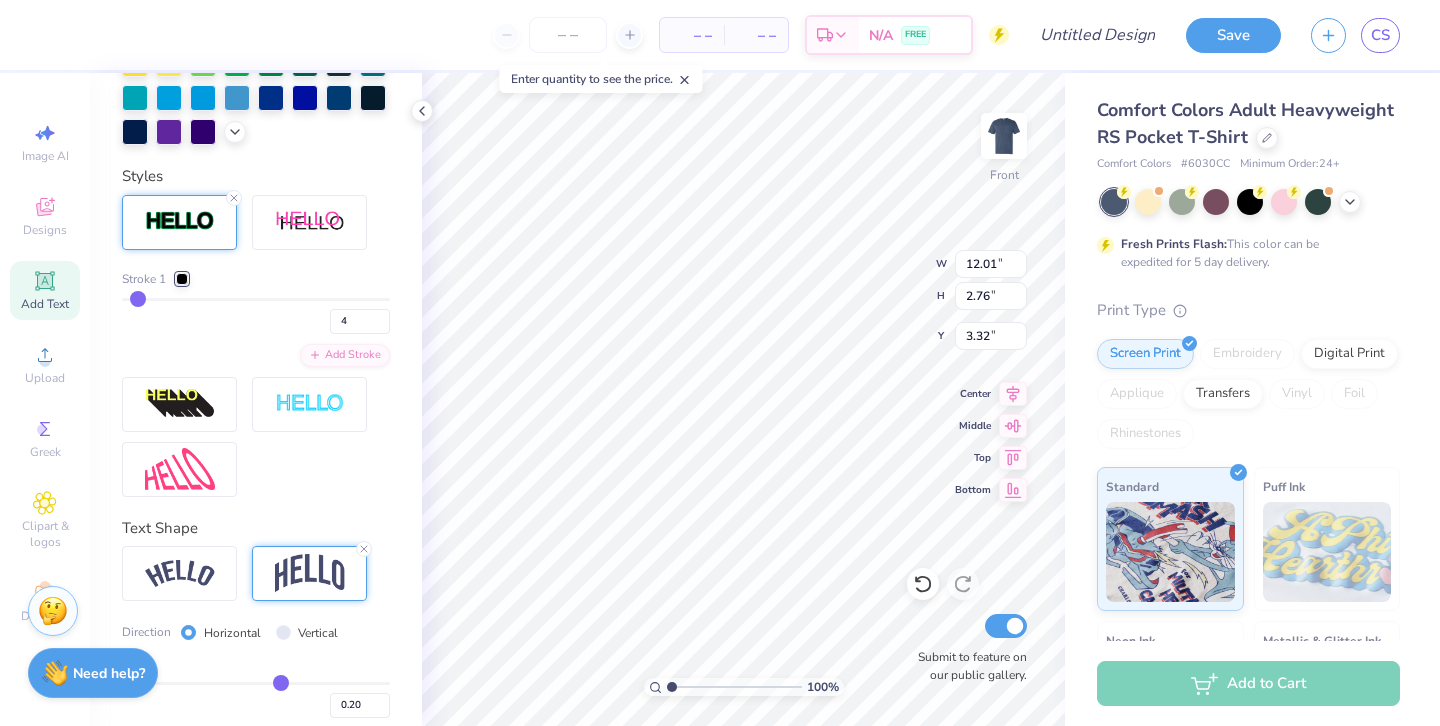 type on "12.08" 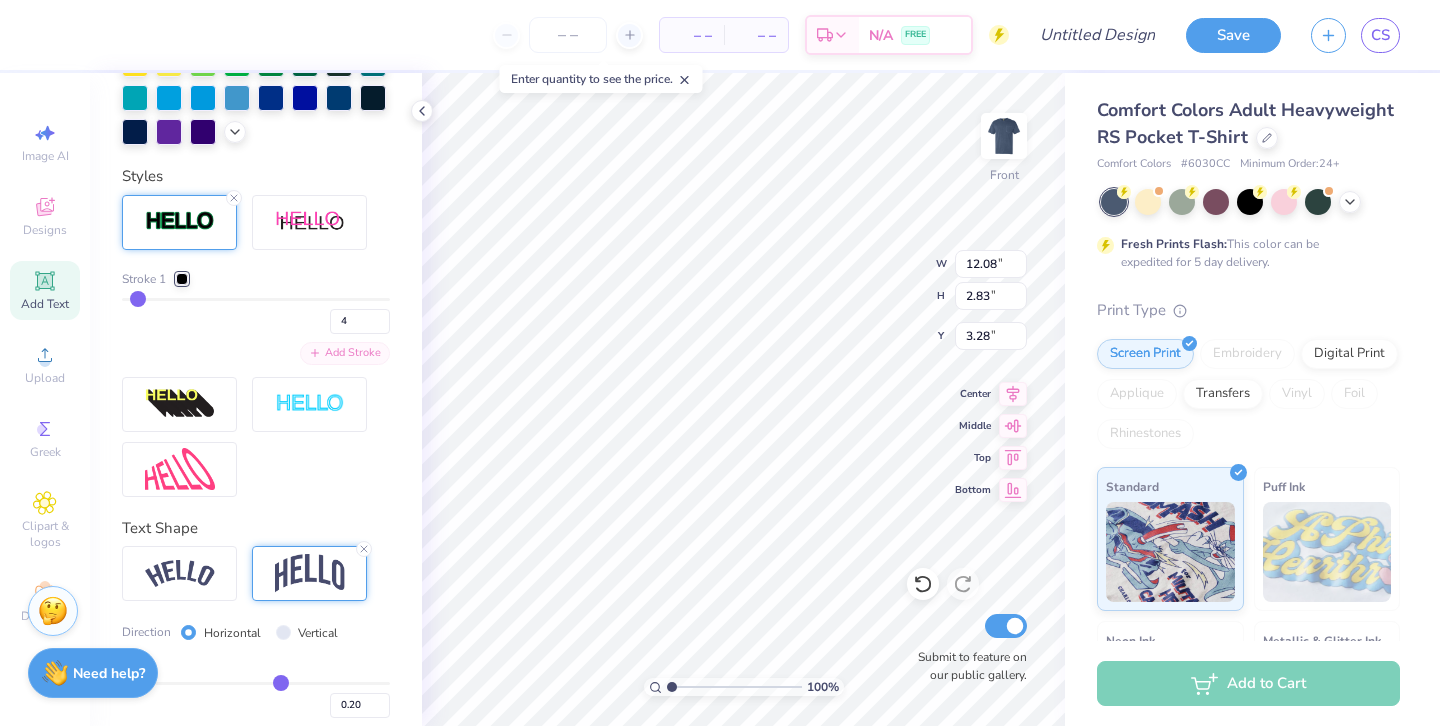 click on "Add Stroke" at bounding box center (345, 353) 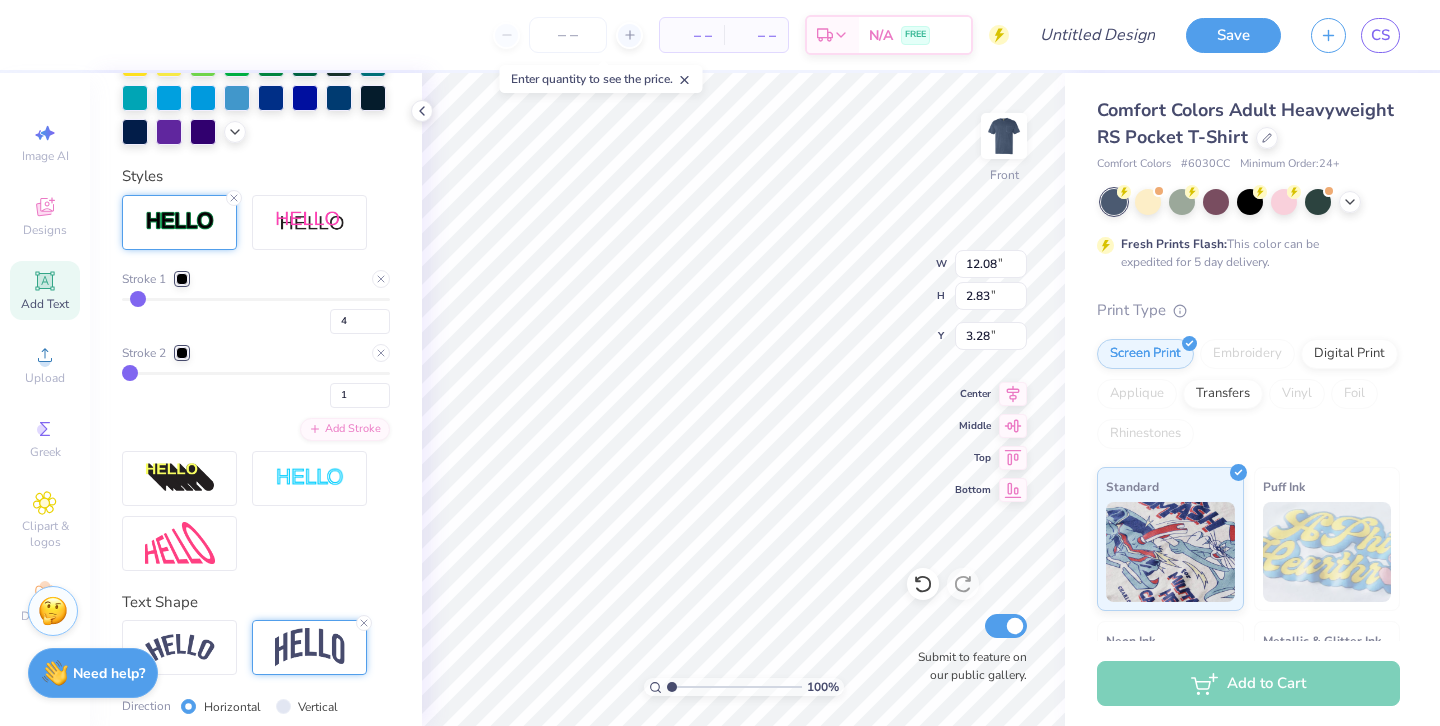 click at bounding box center (182, 353) 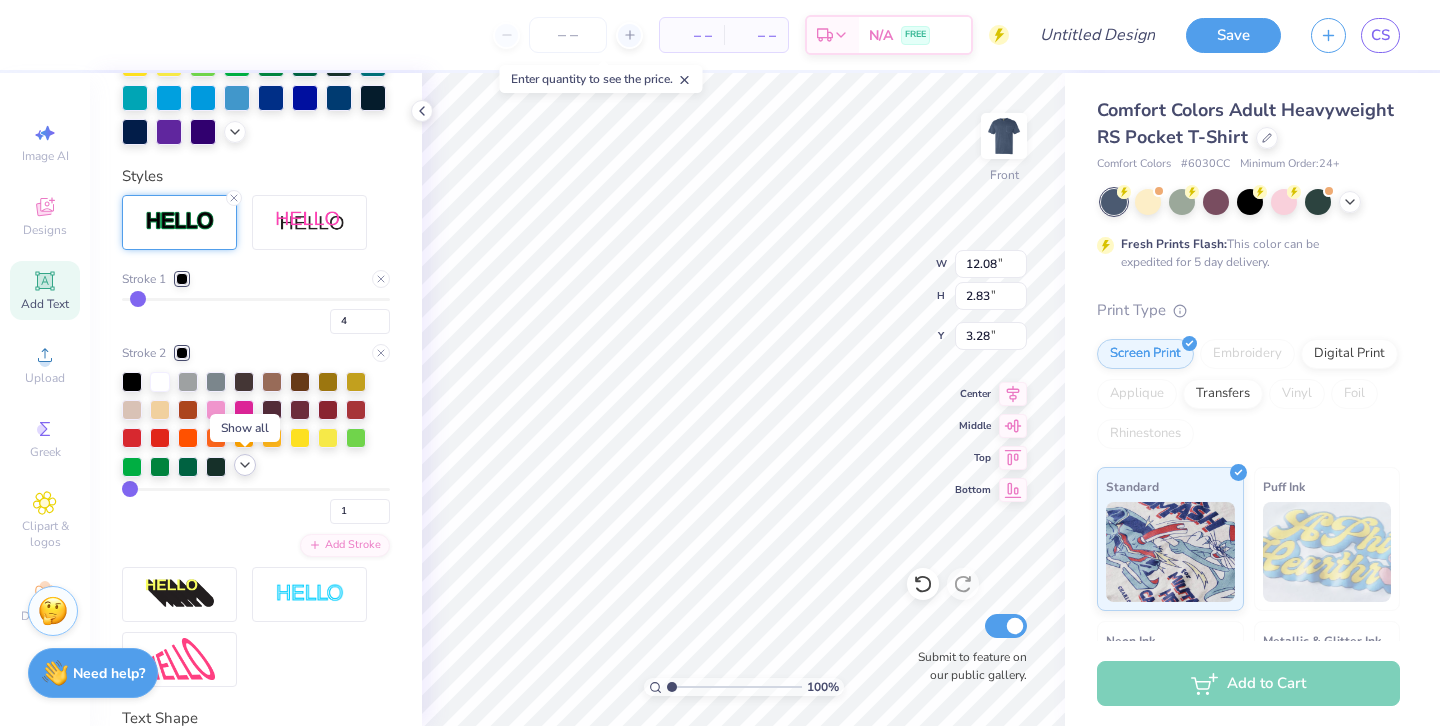 click 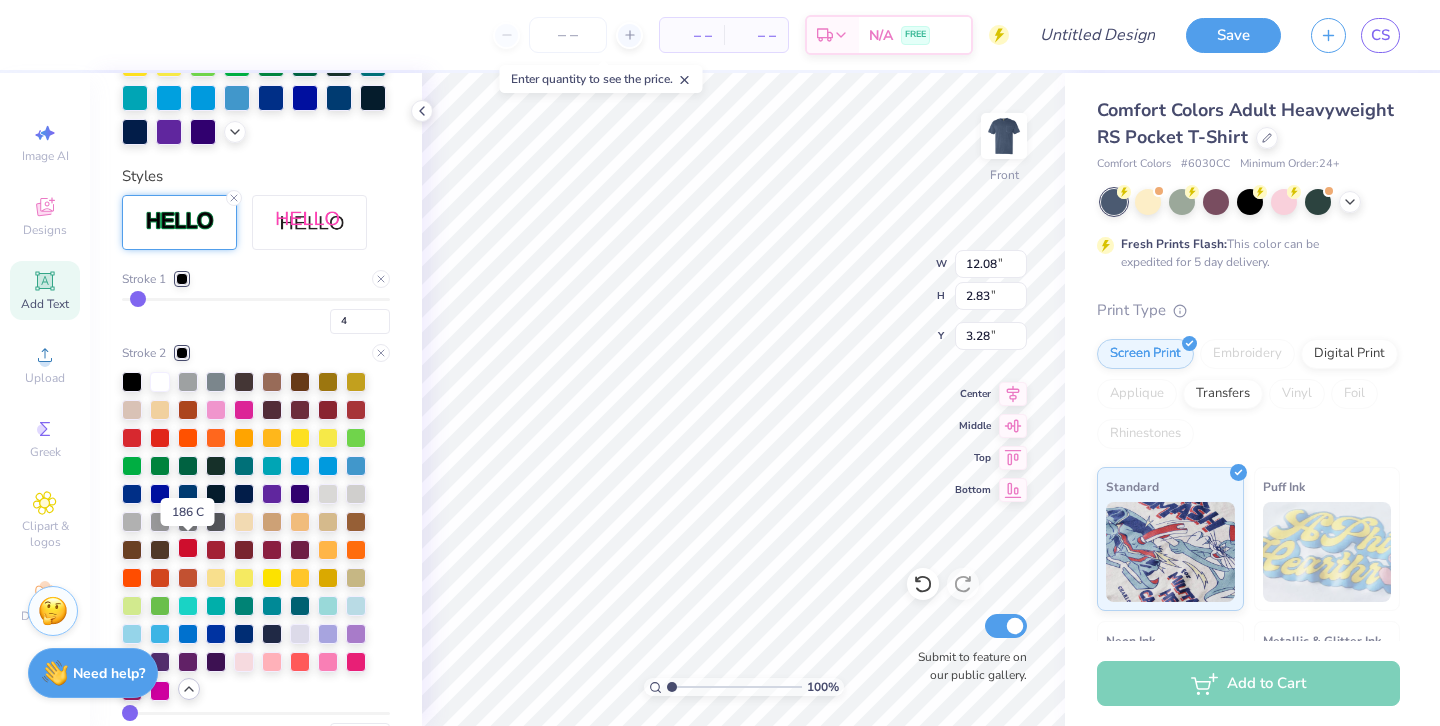 click at bounding box center [188, 548] 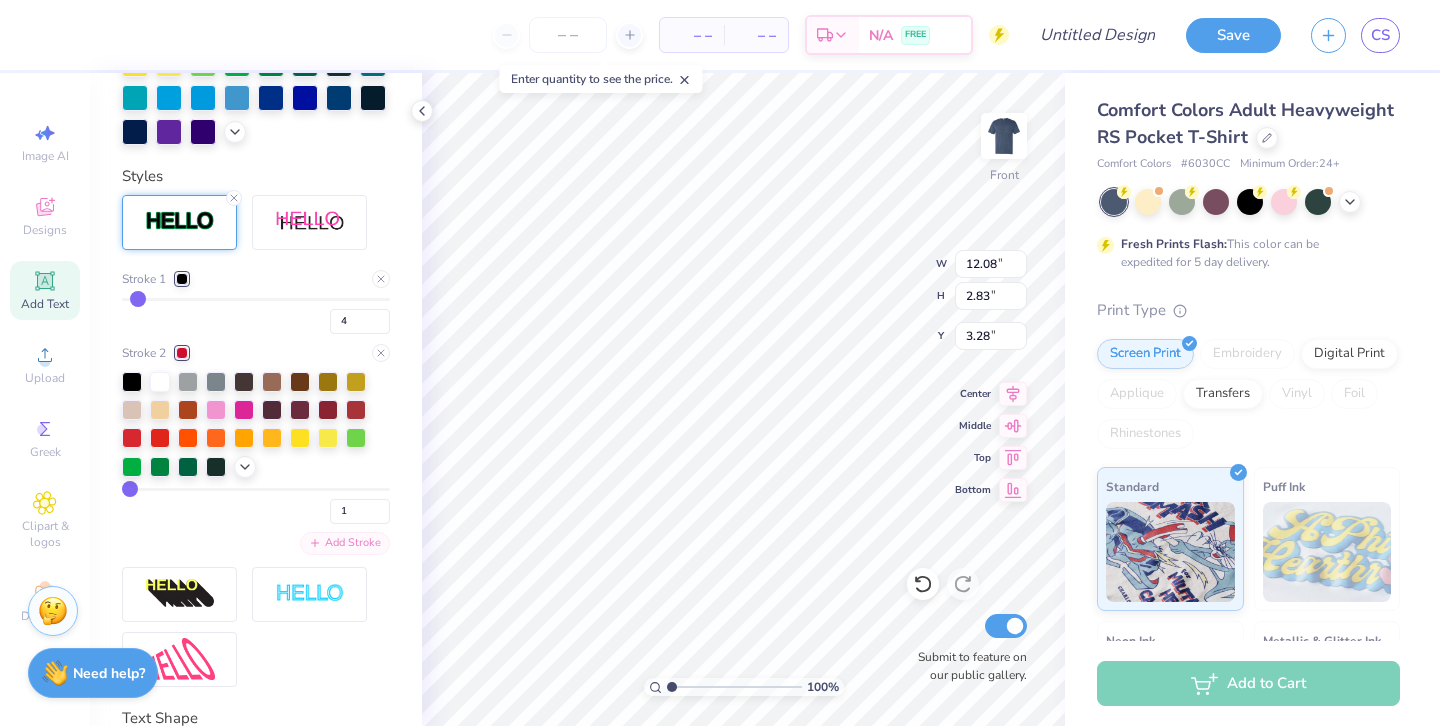 click on "Add Stroke" at bounding box center (345, 543) 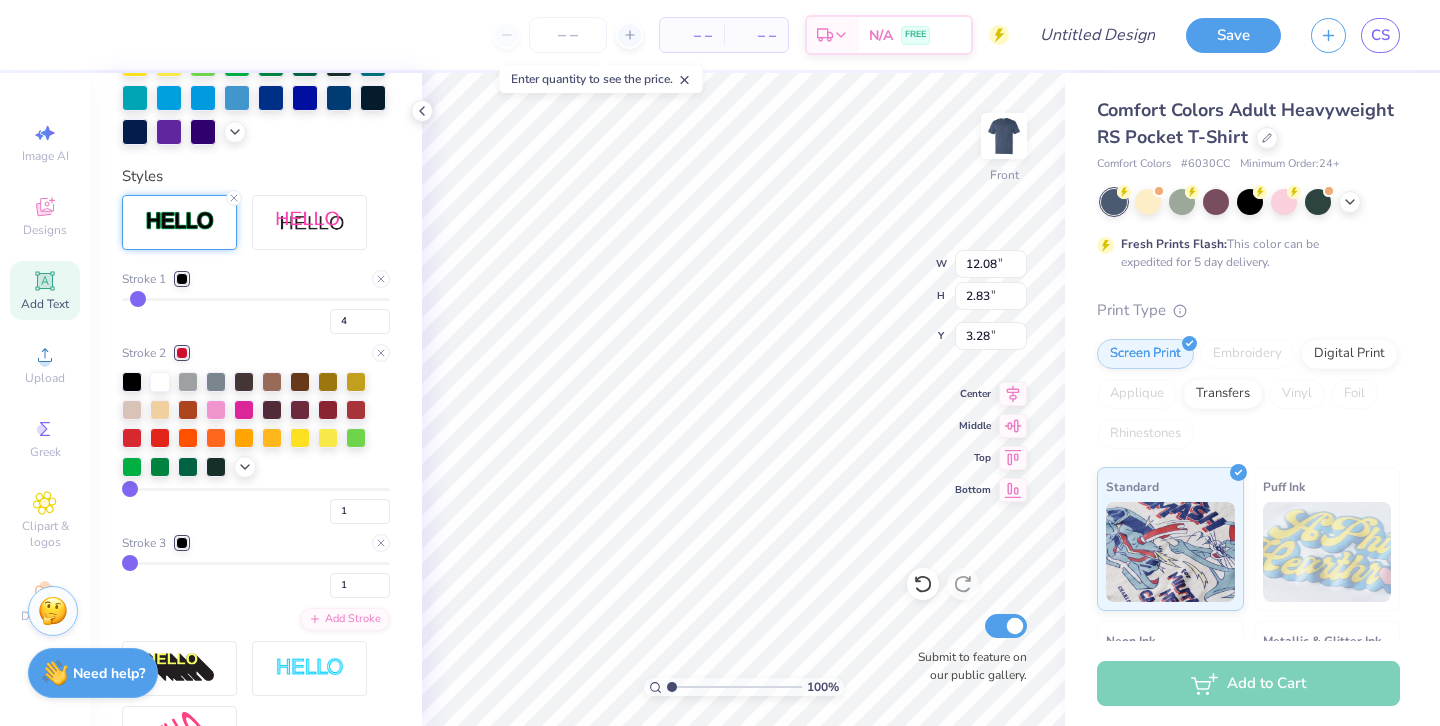 click at bounding box center (182, 543) 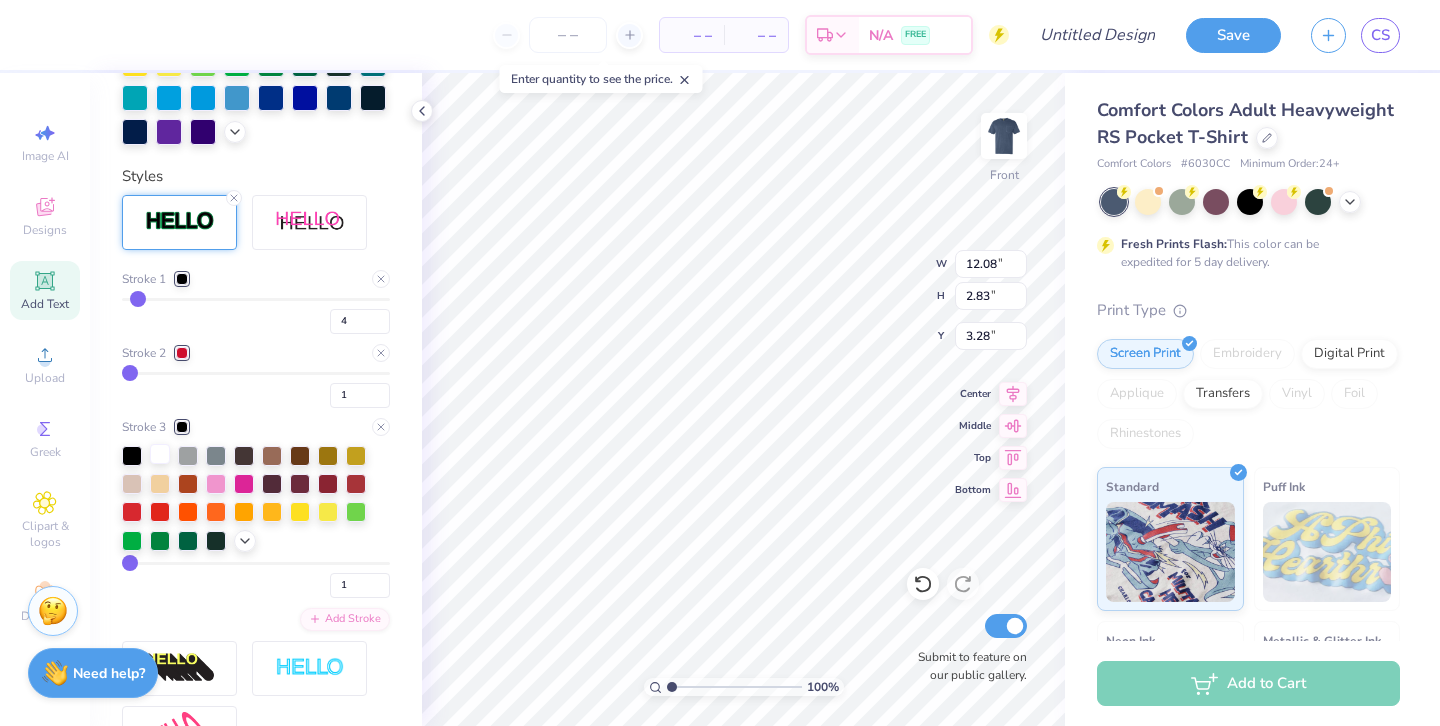 click at bounding box center [160, 454] 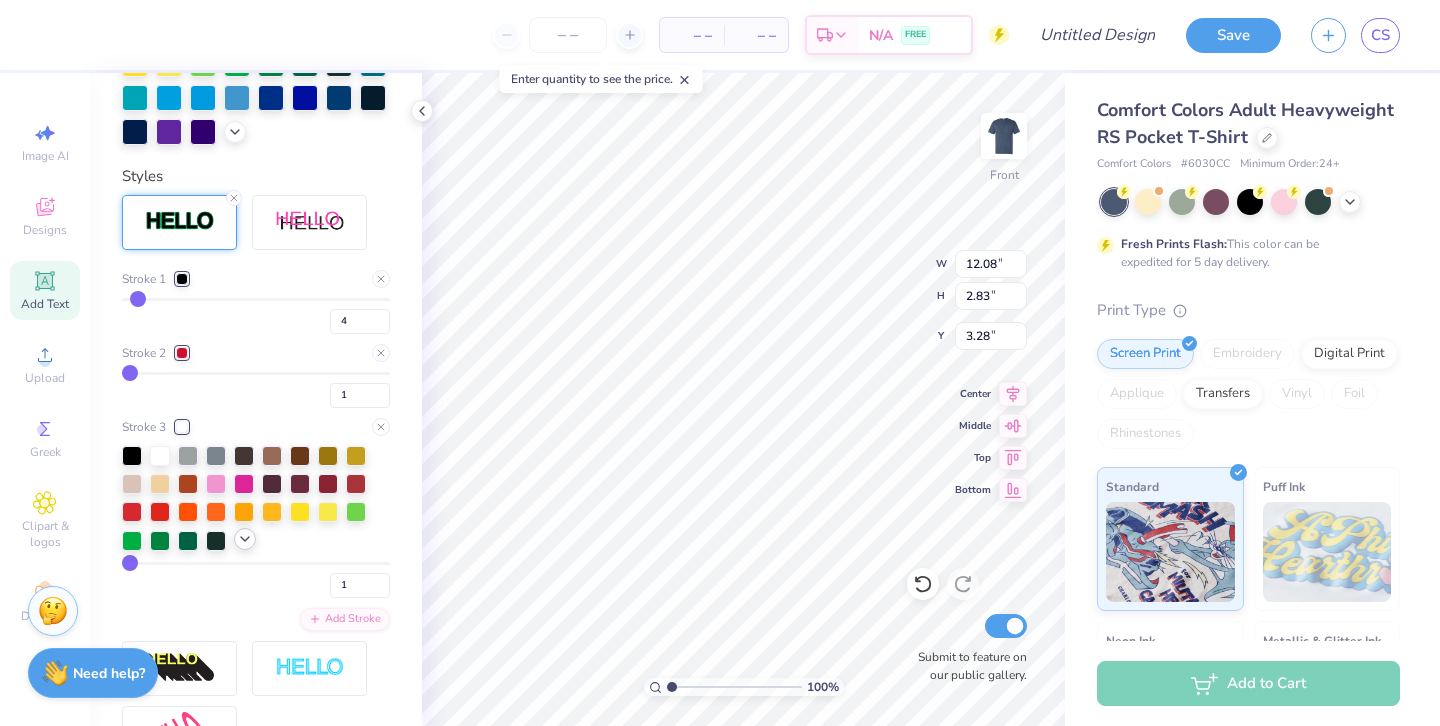 click 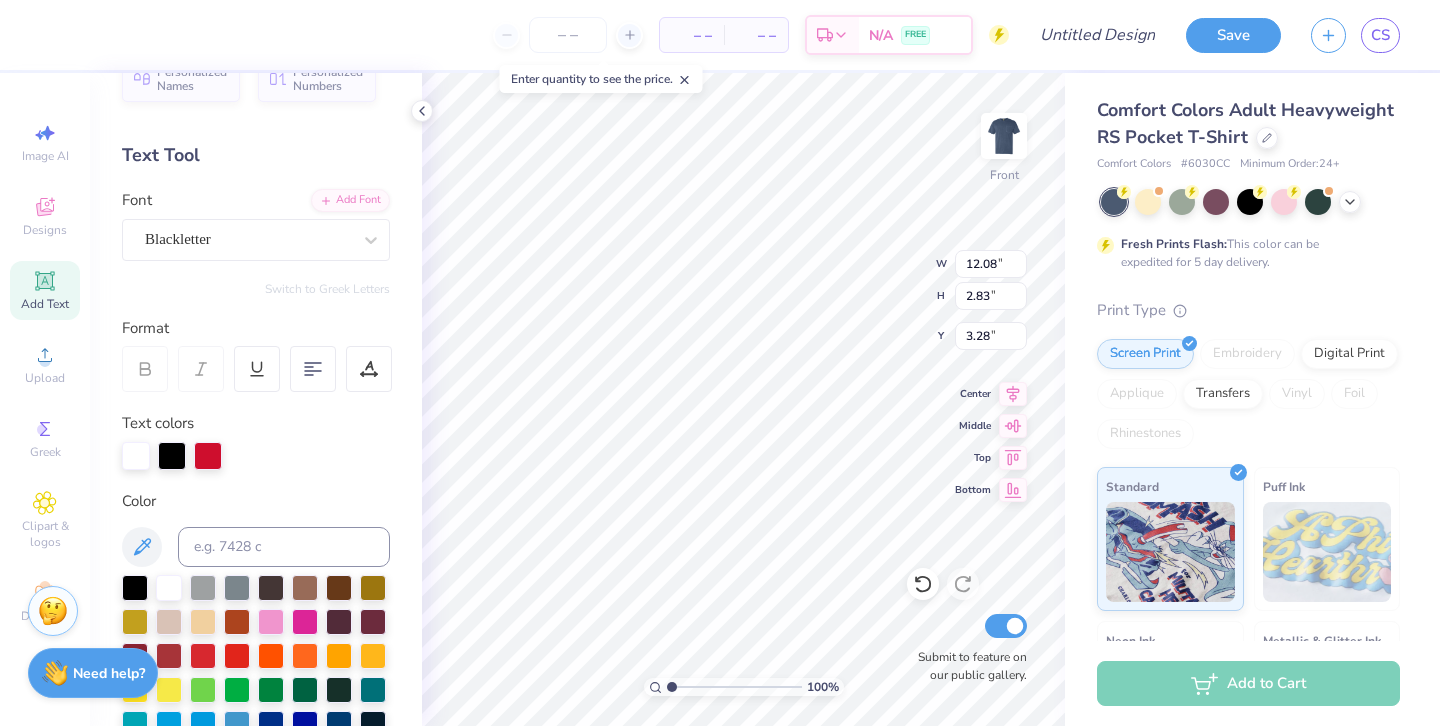 scroll, scrollTop: 73, scrollLeft: 0, axis: vertical 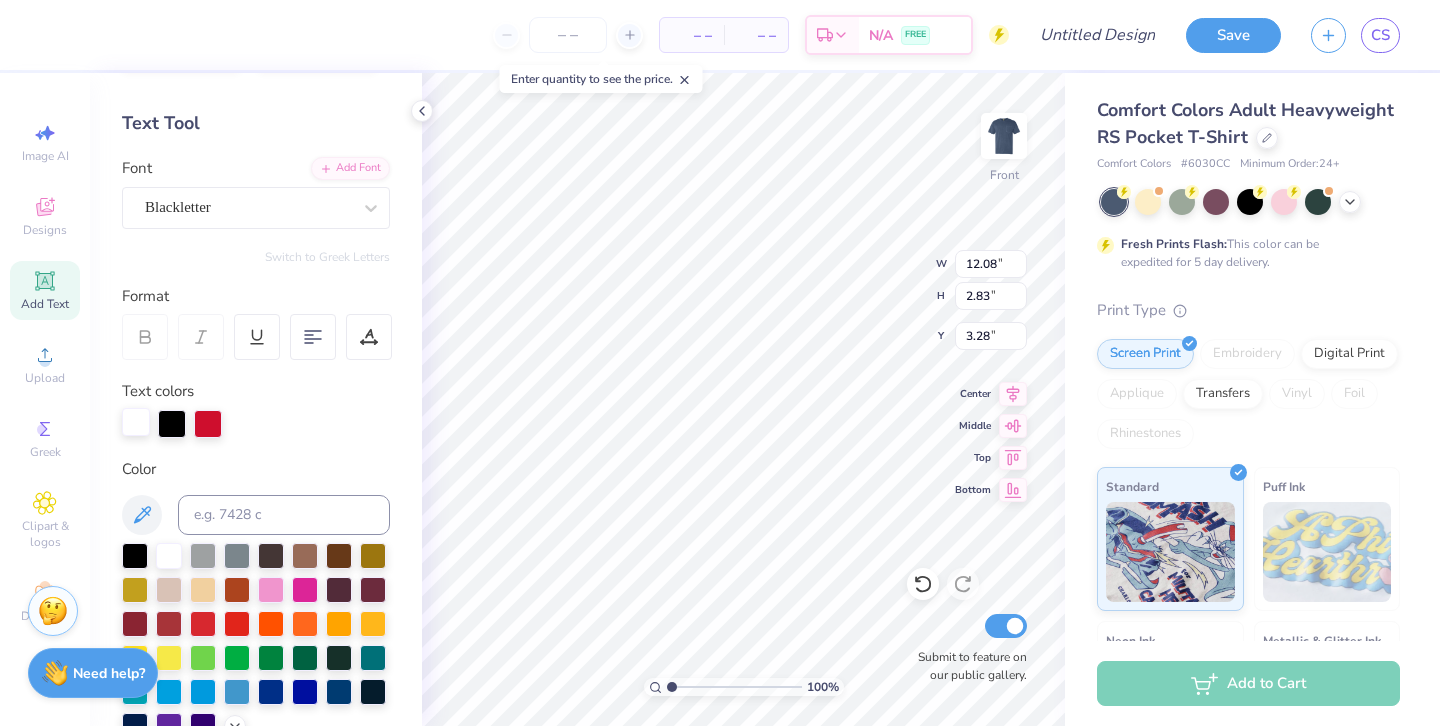 click at bounding box center [136, 422] 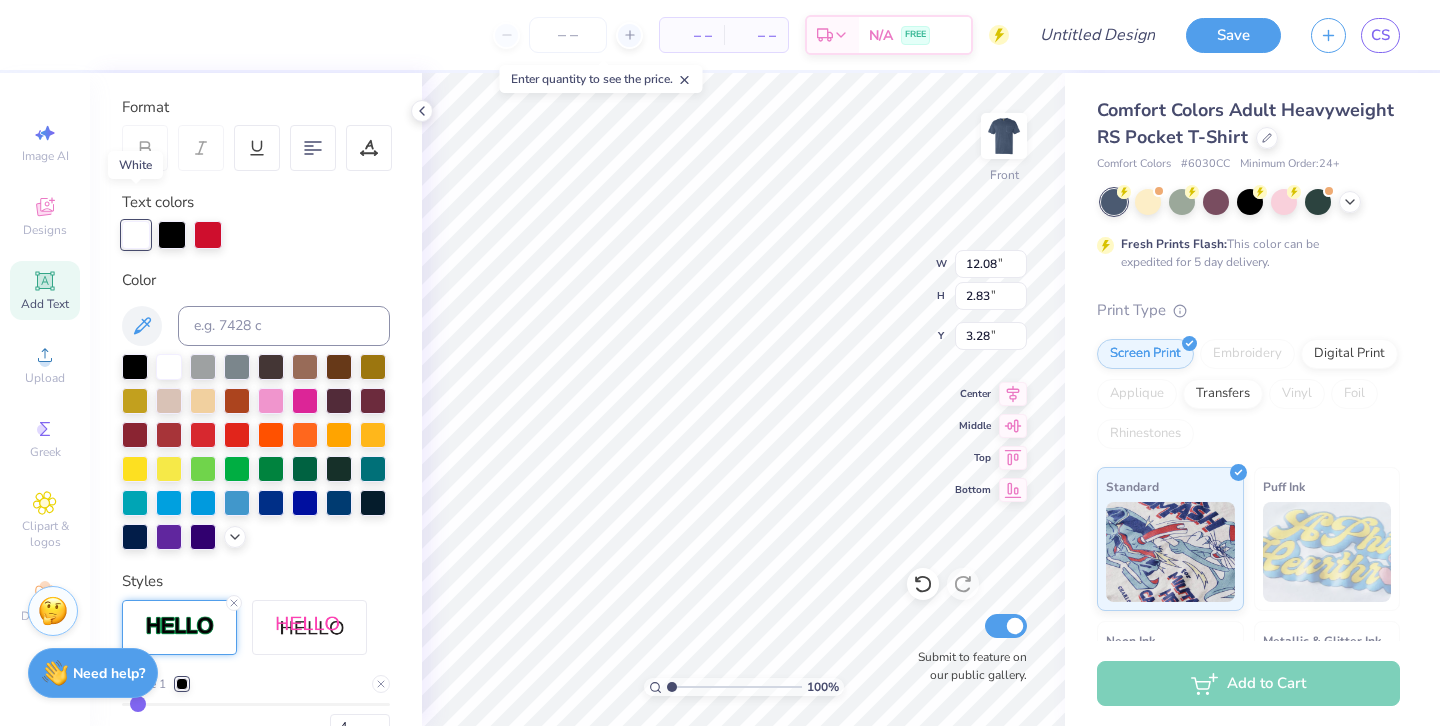scroll, scrollTop: 290, scrollLeft: 0, axis: vertical 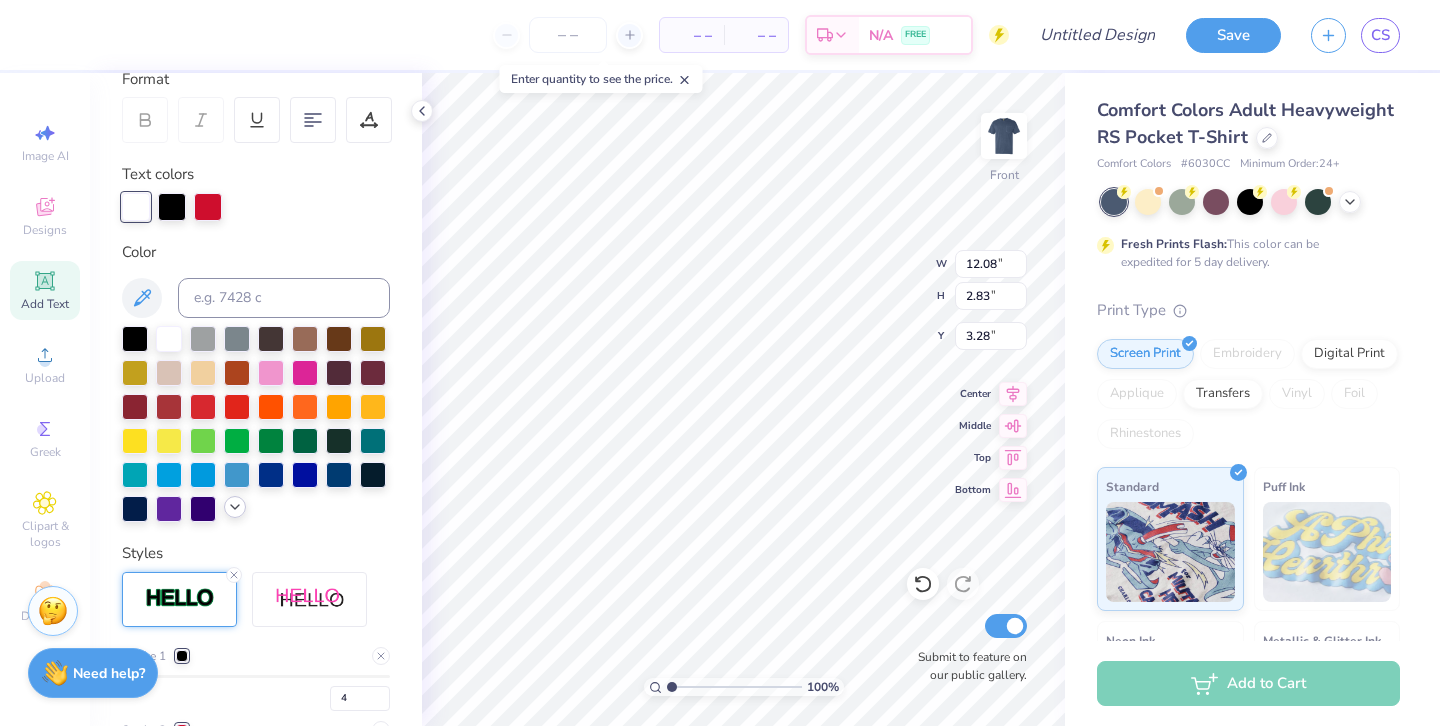 click 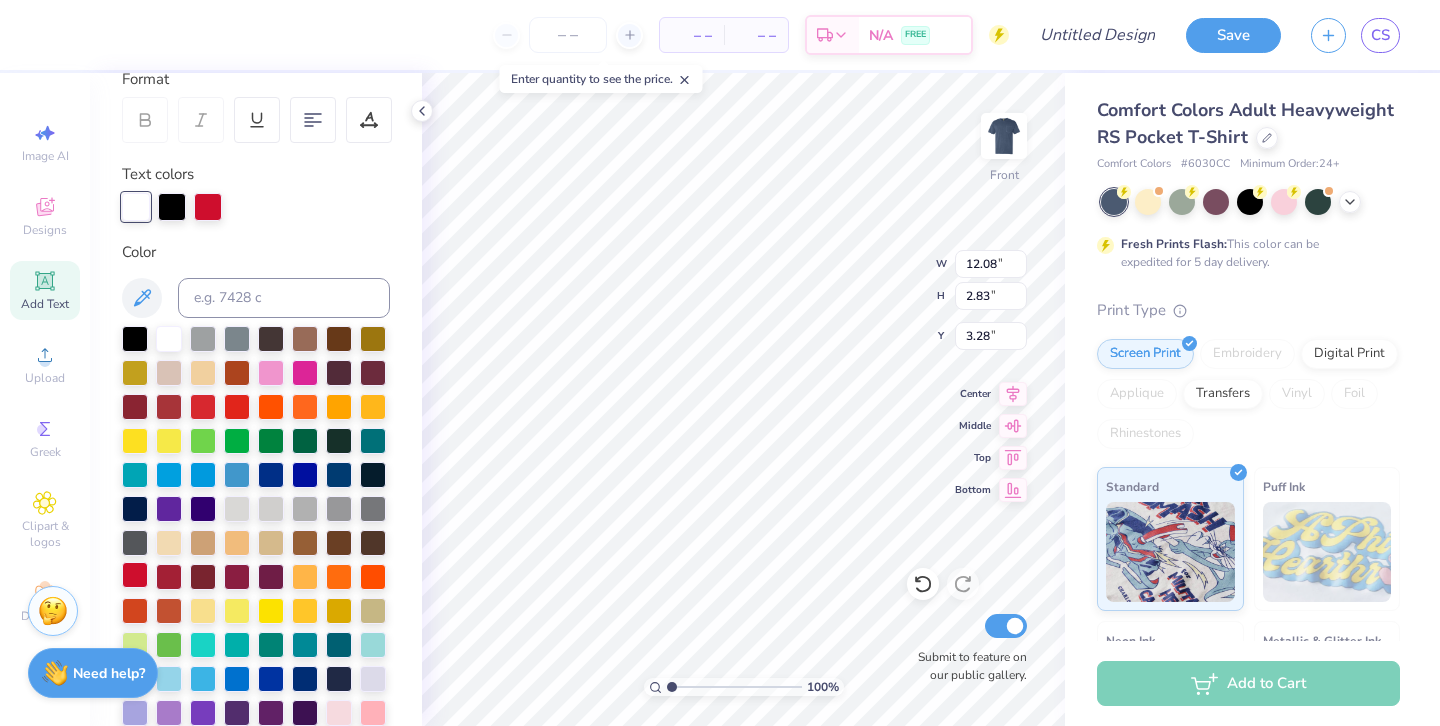 click at bounding box center (135, 575) 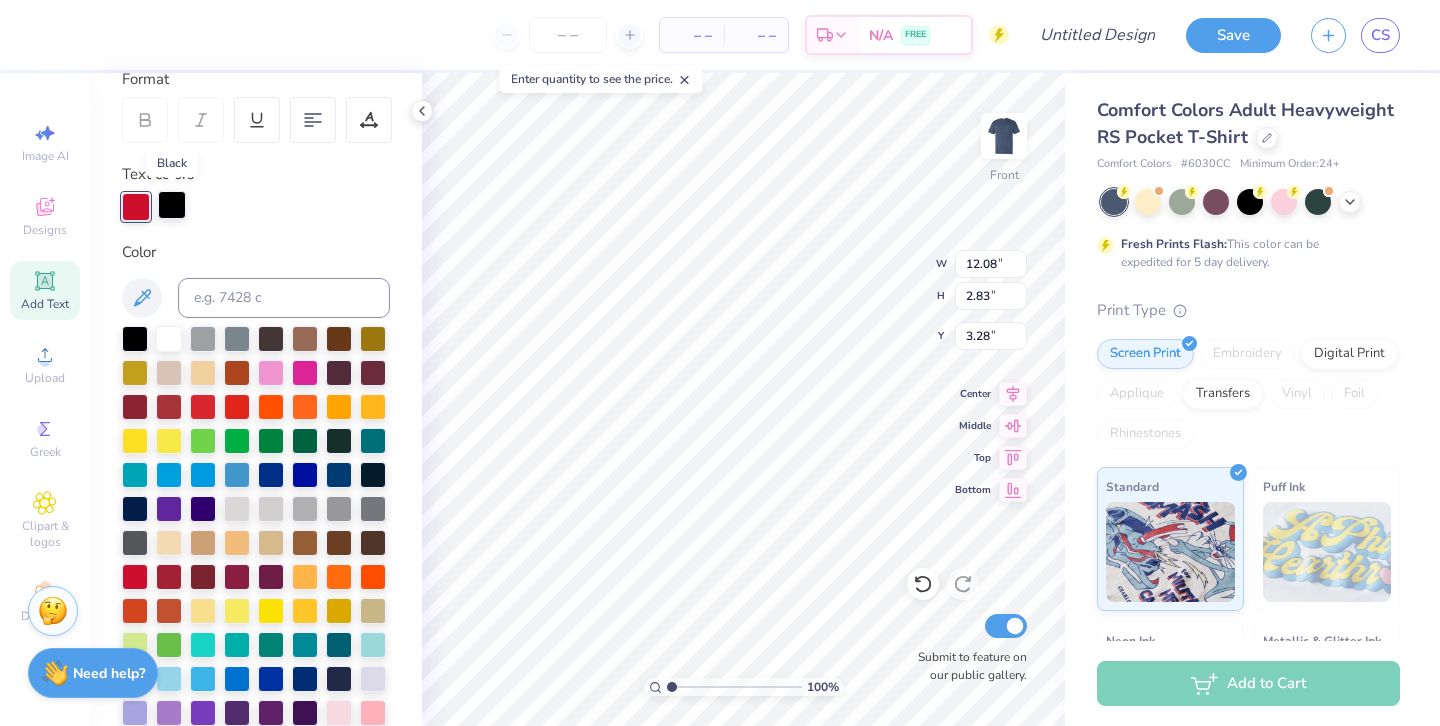 click at bounding box center (172, 205) 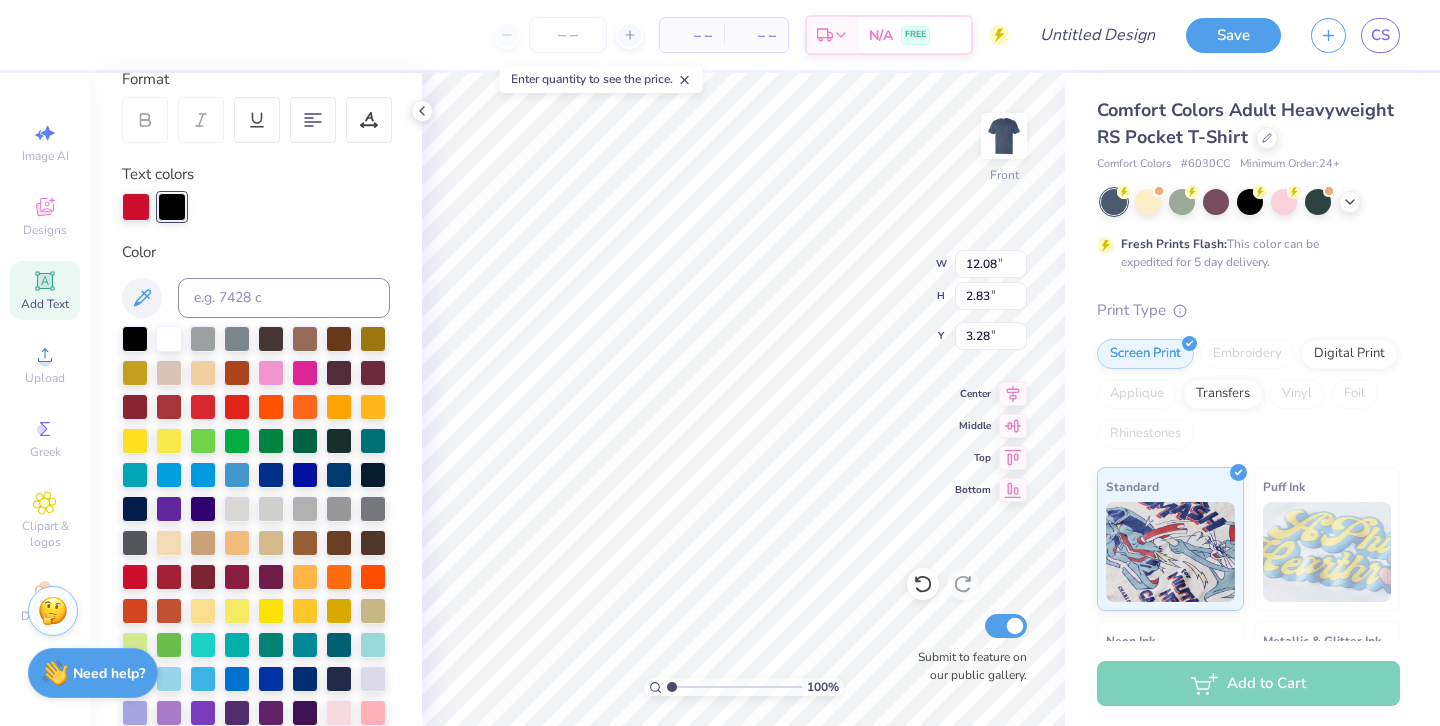 click on "Personalized Names Personalized Numbers Text Tool  Add Font Font Blackletter Switch to Greek Letters Format Text colors Color Styles Stroke 1 4 Stroke 2 1 Stroke 3 1  Add Stroke Text Shape Direction Horizontal Vertical Bend 0.20" at bounding box center (256, 399) 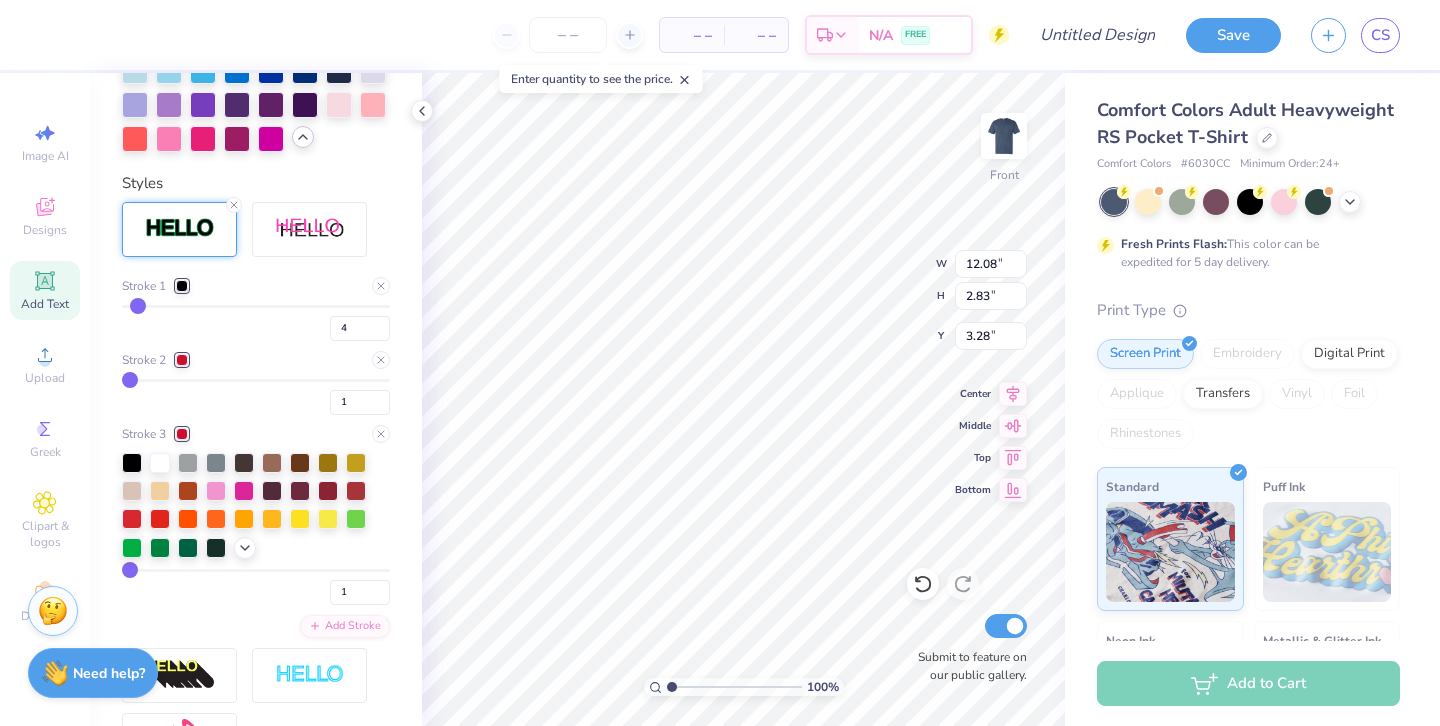 scroll, scrollTop: 916, scrollLeft: 0, axis: vertical 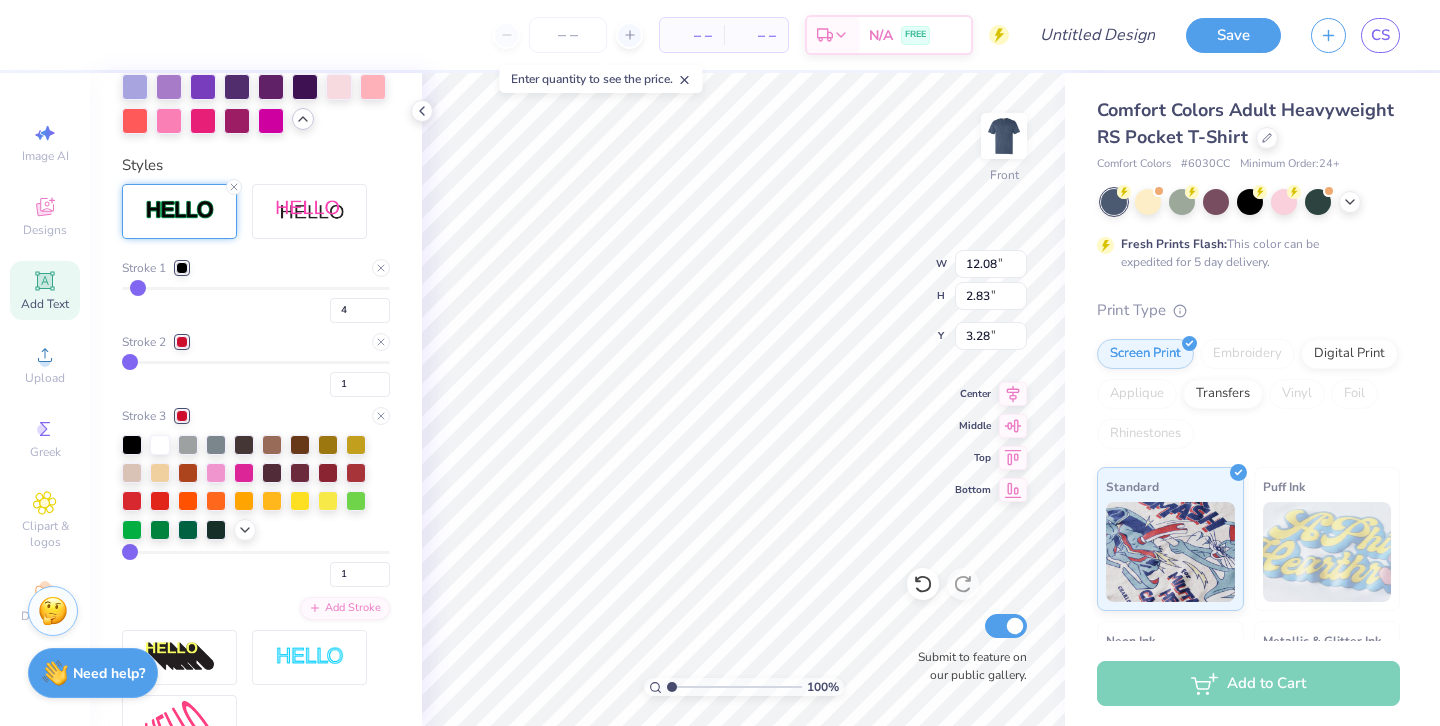 click at bounding box center (182, 342) 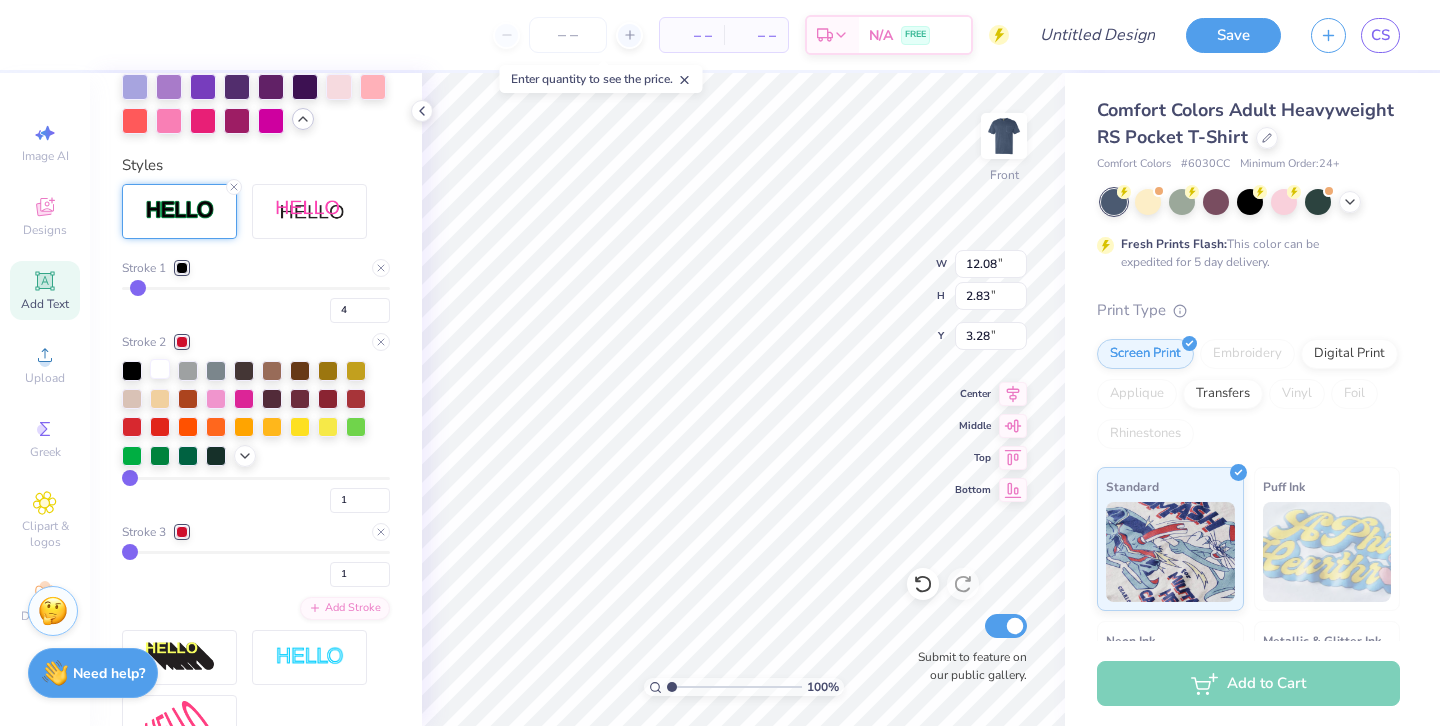 click at bounding box center (160, 369) 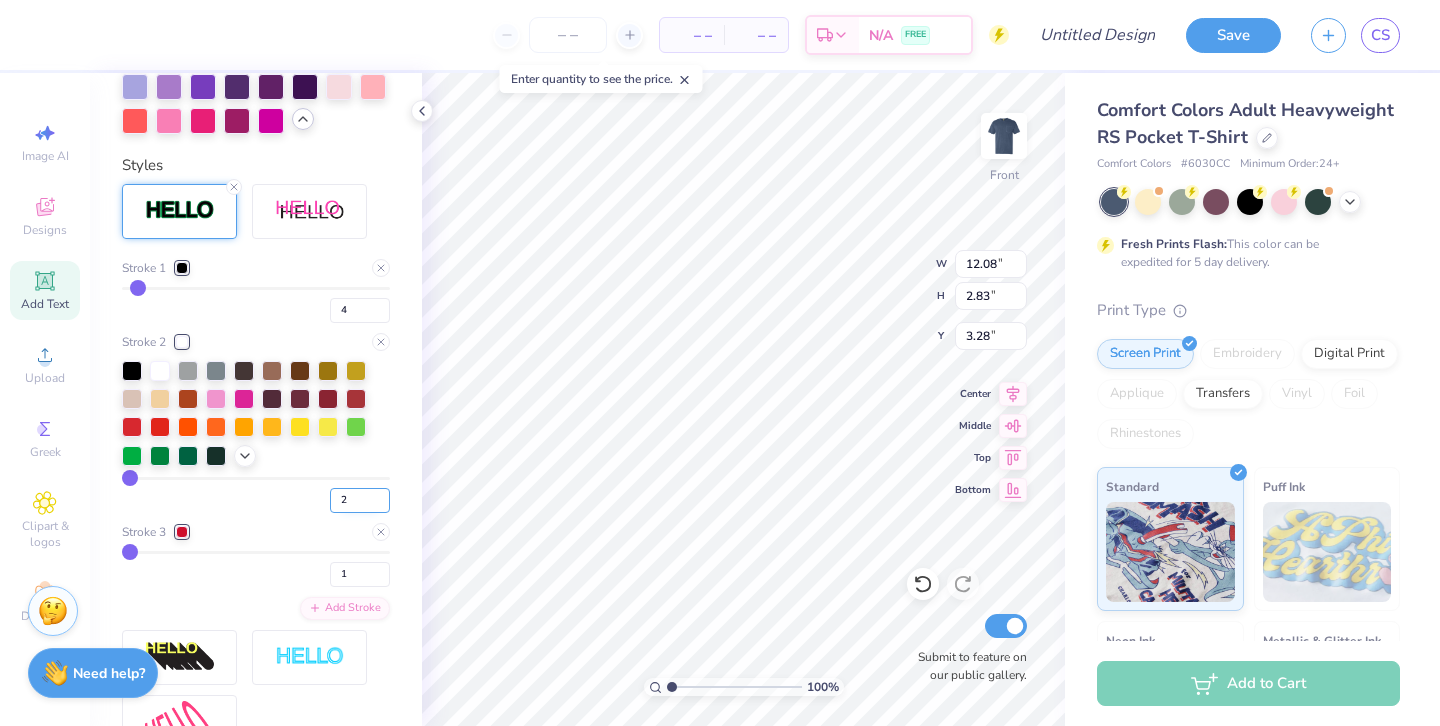 click on "2" at bounding box center (360, 500) 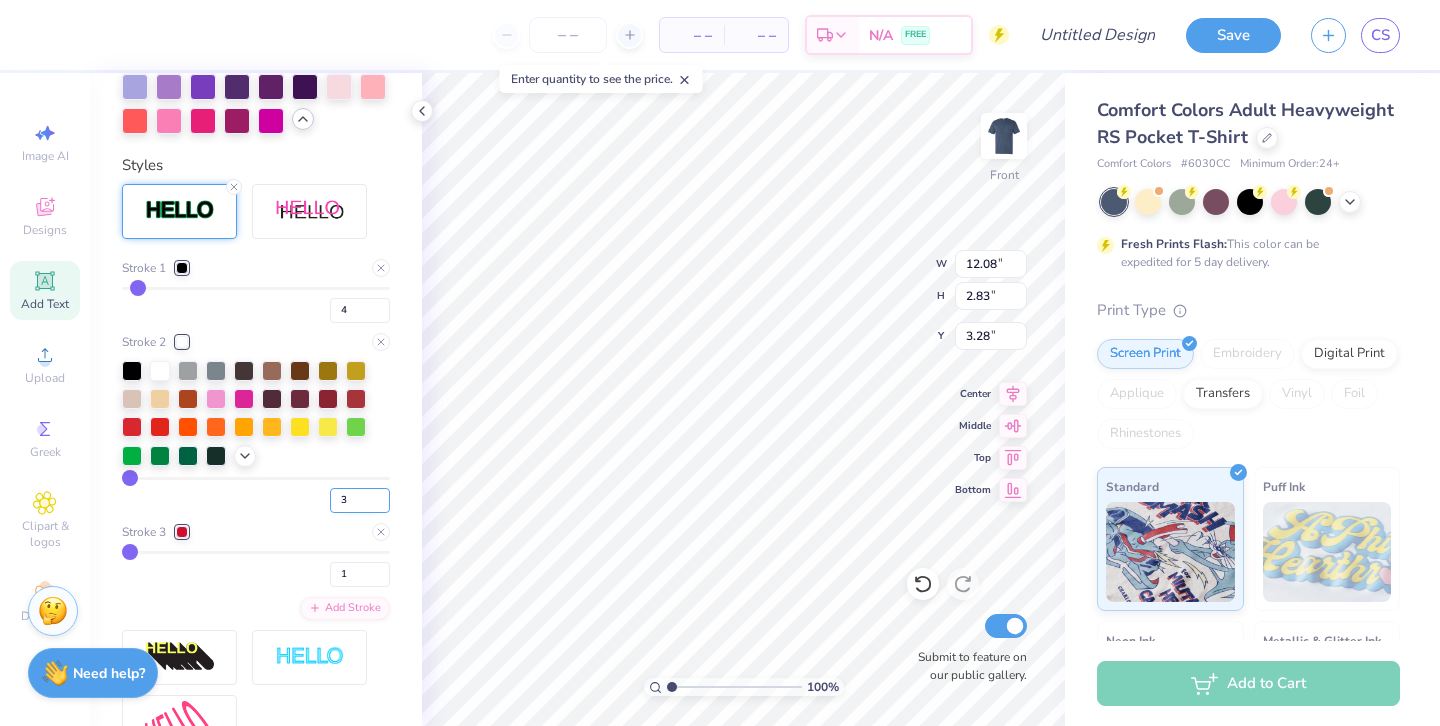 click on "3" at bounding box center (360, 500) 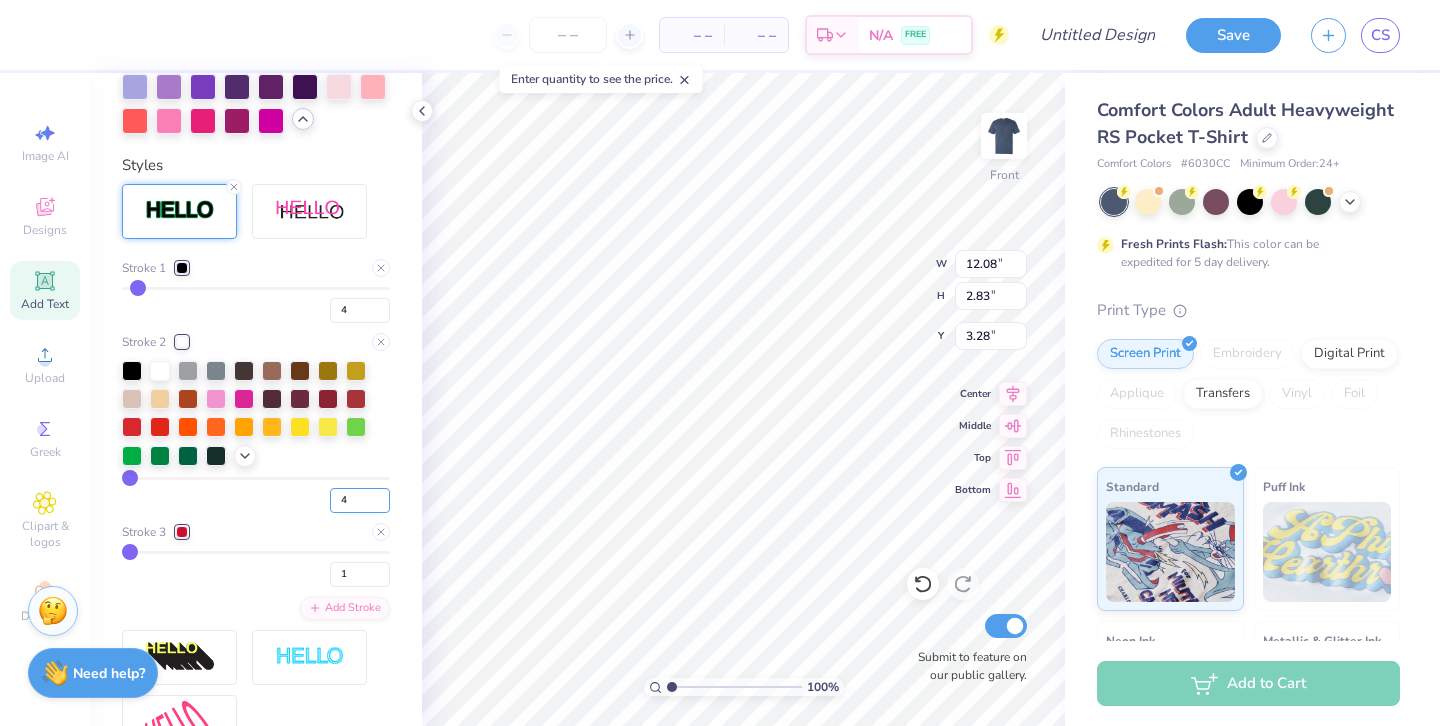 click on "4" at bounding box center (360, 500) 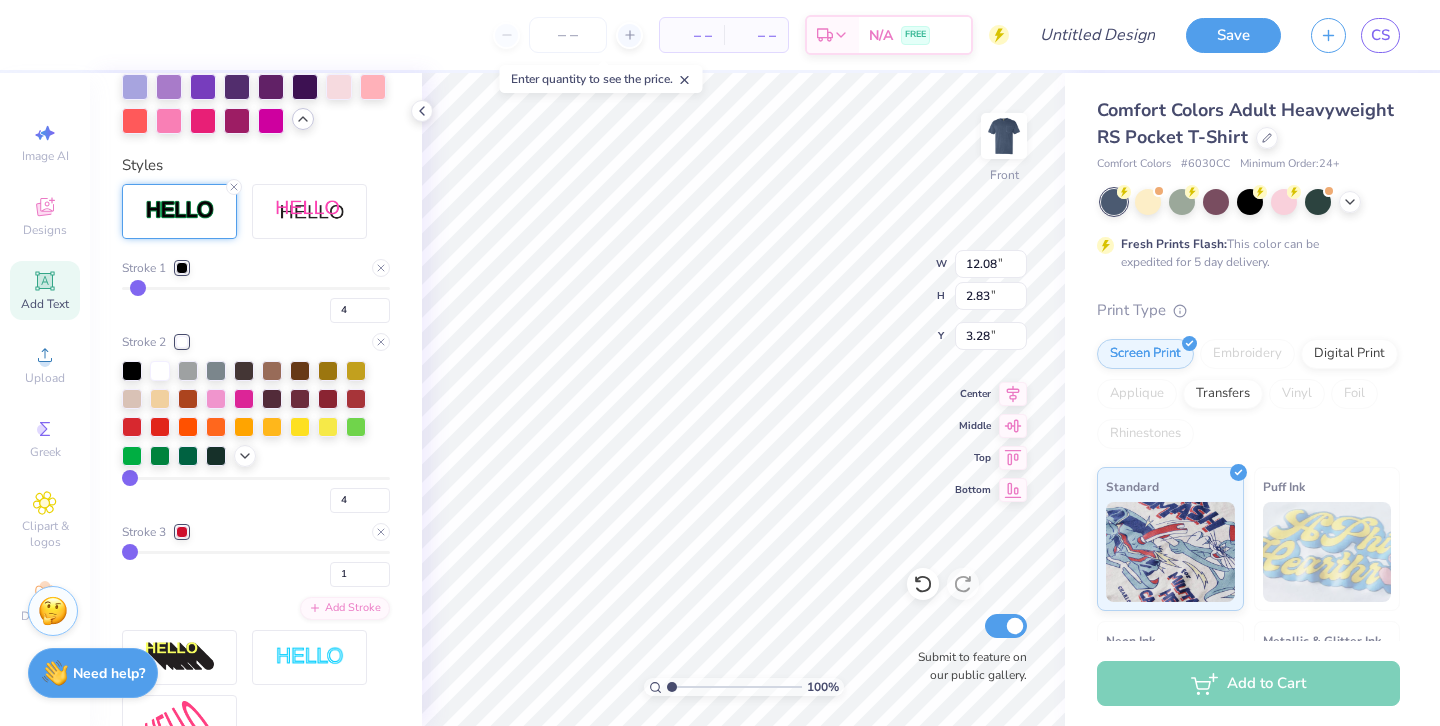 type on "4" 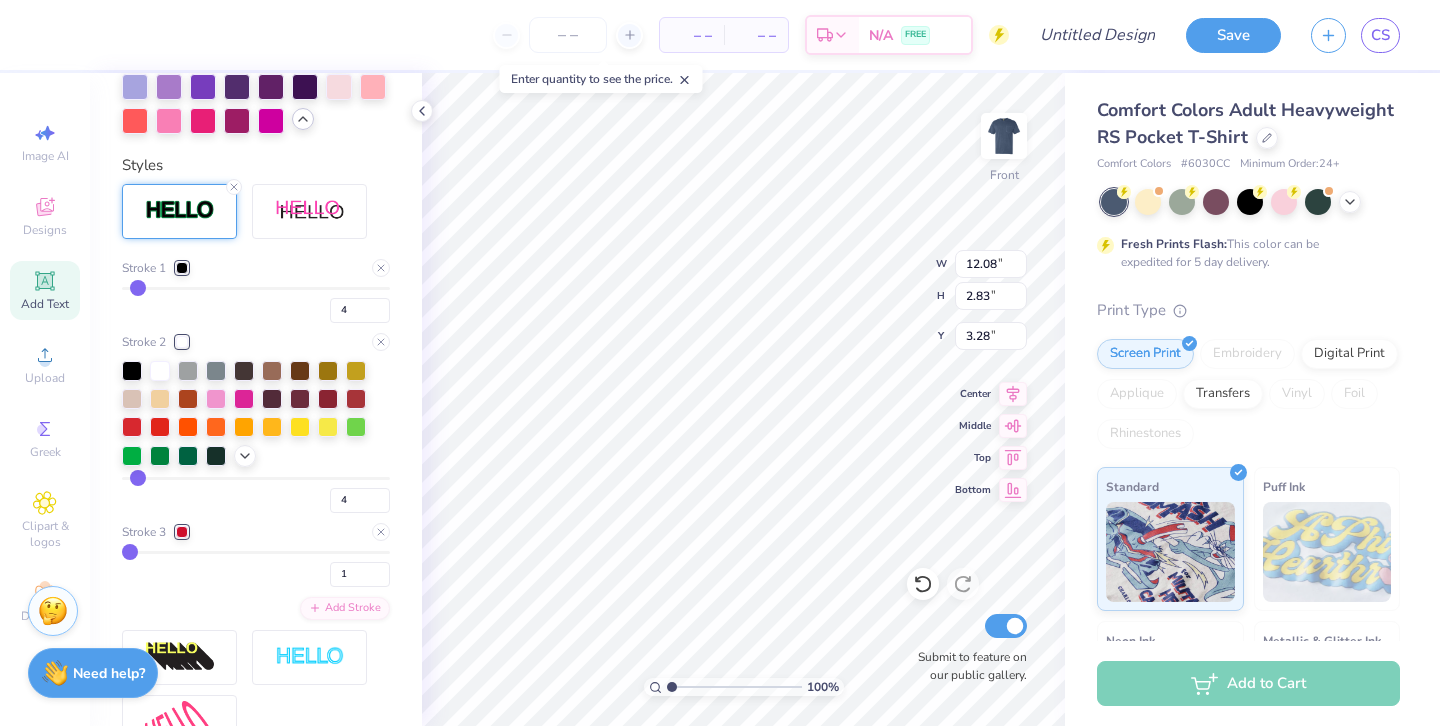 click on "Personalized Names Personalized Numbers Text Tool  Add Font Font Blackletter Switch to Greek Letters Format Text colors Color Styles Stroke 1 4 Stroke 2 4 Stroke 3 1  Add Stroke Text Shape Direction Horizontal Vertical Bend 0.20" at bounding box center (256, 399) 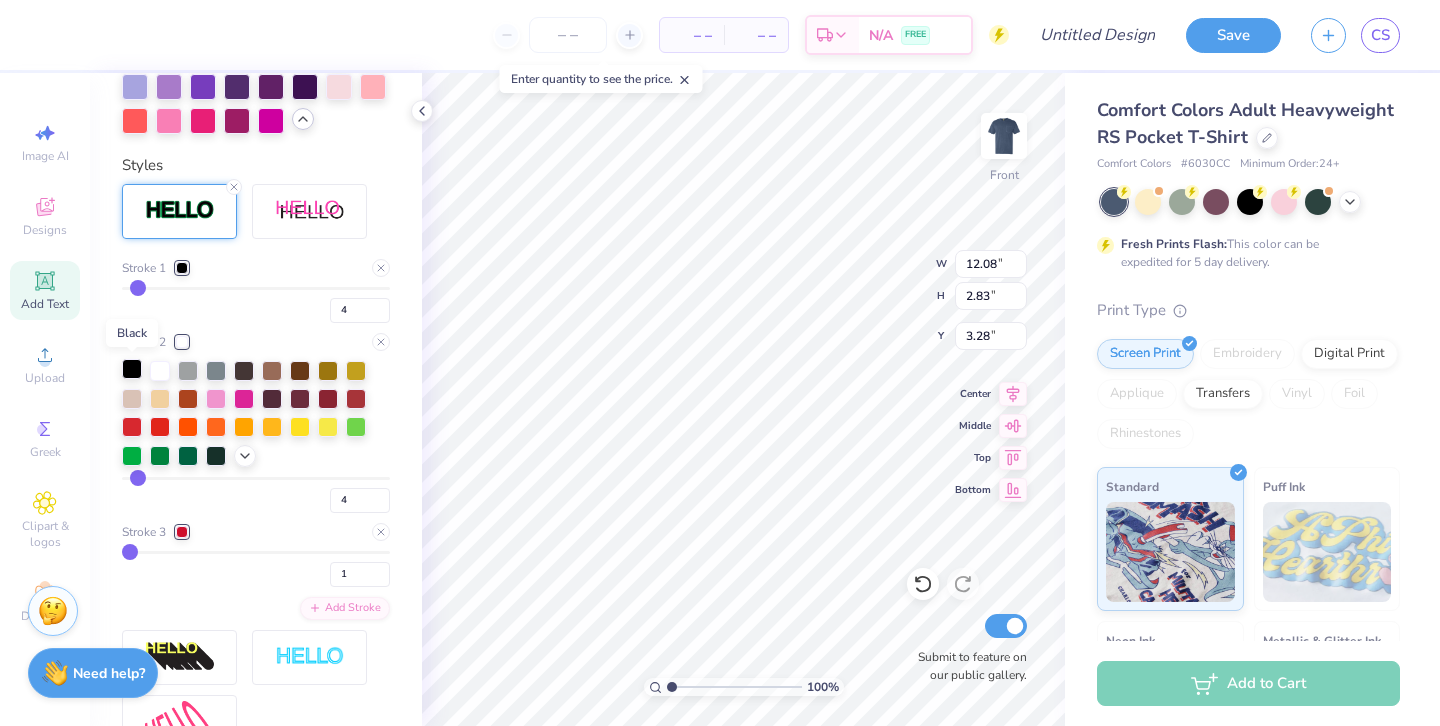 click at bounding box center [132, 369] 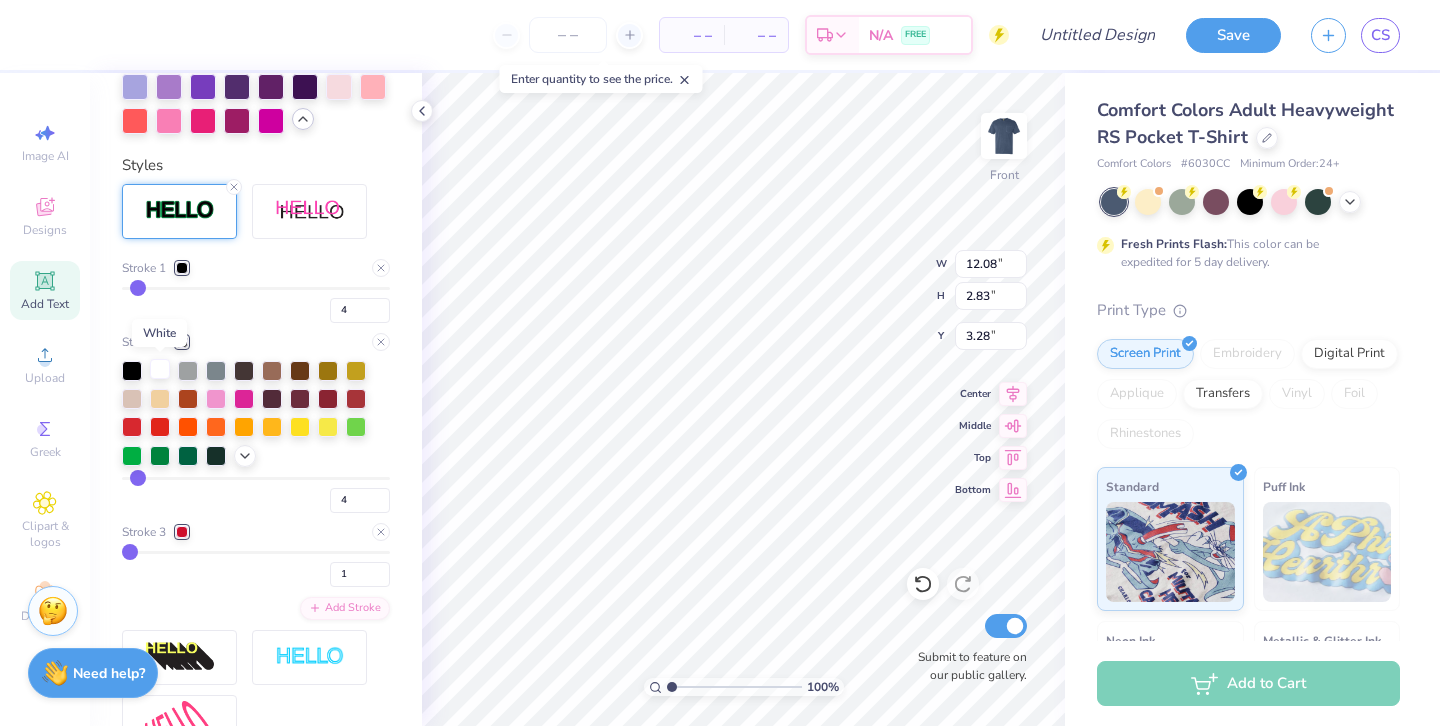 click at bounding box center (160, 369) 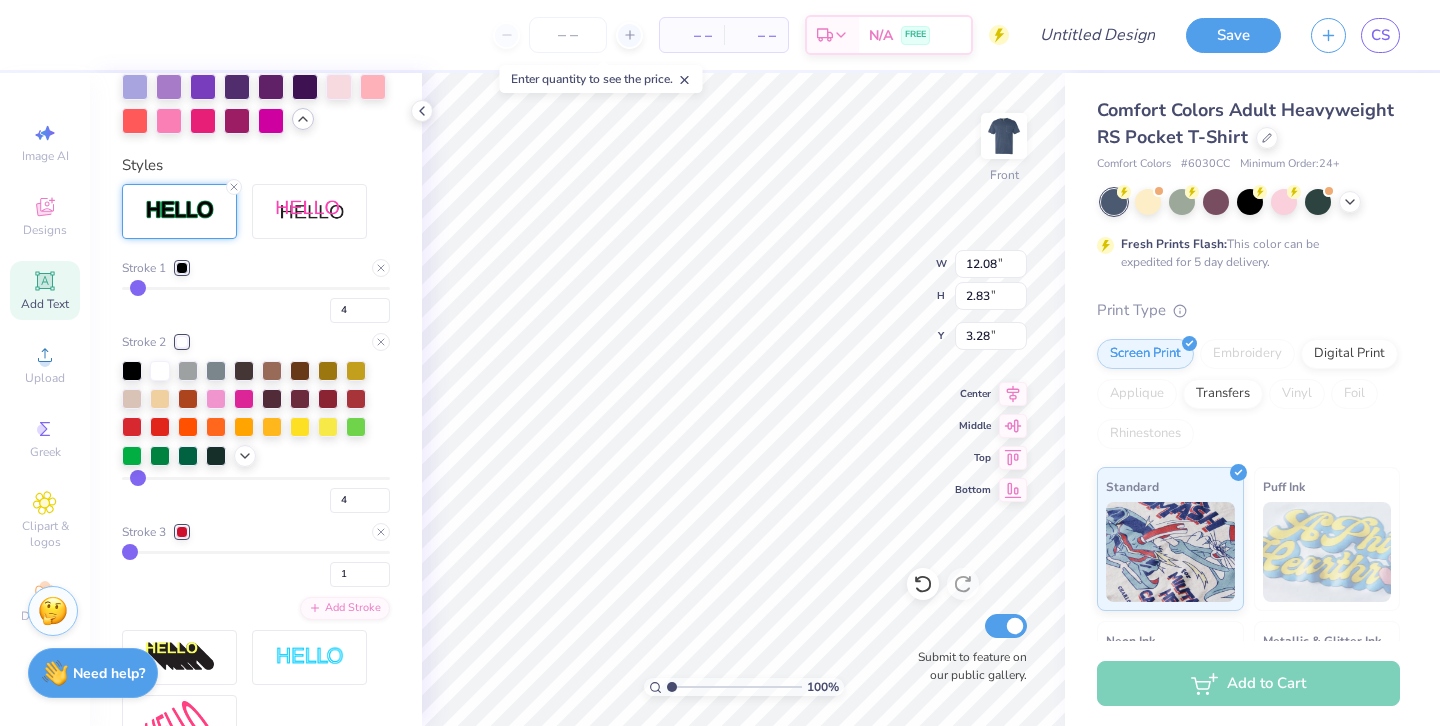 click at bounding box center (182, 532) 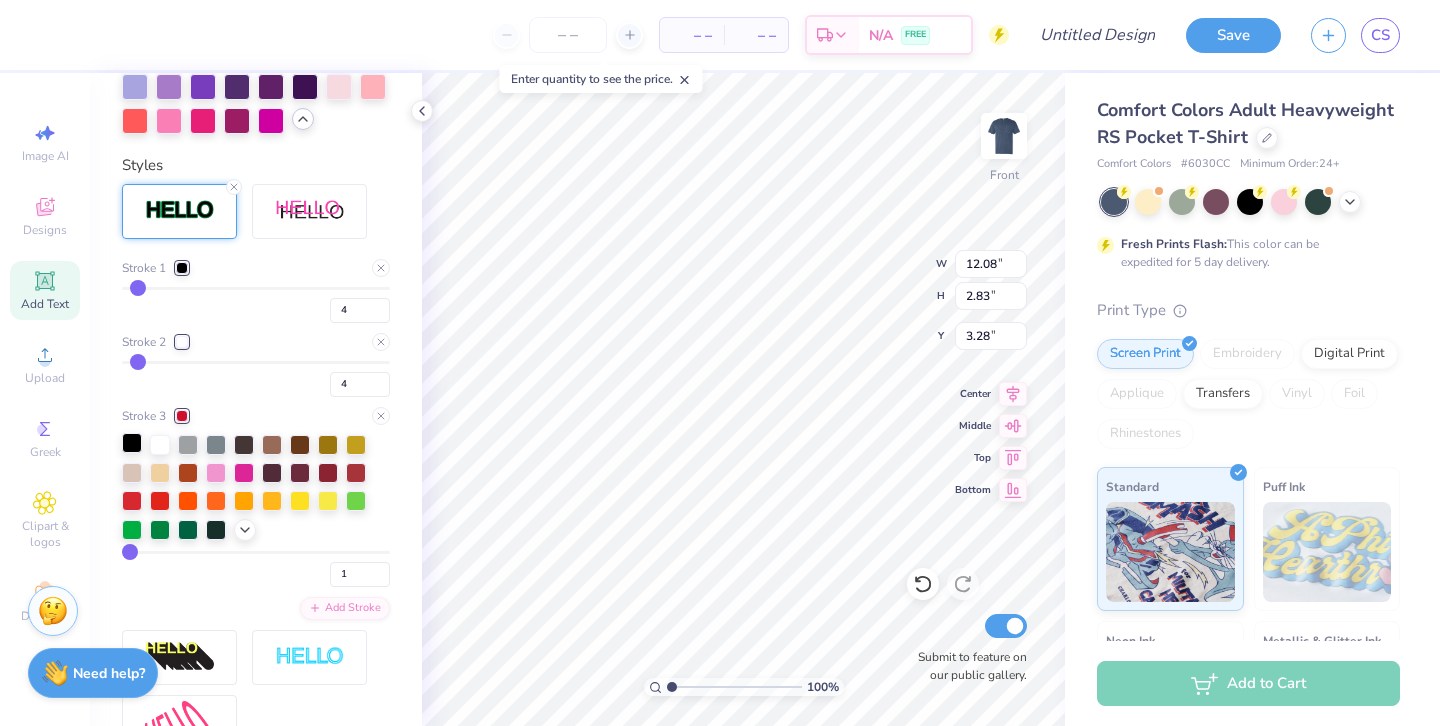click at bounding box center [132, 443] 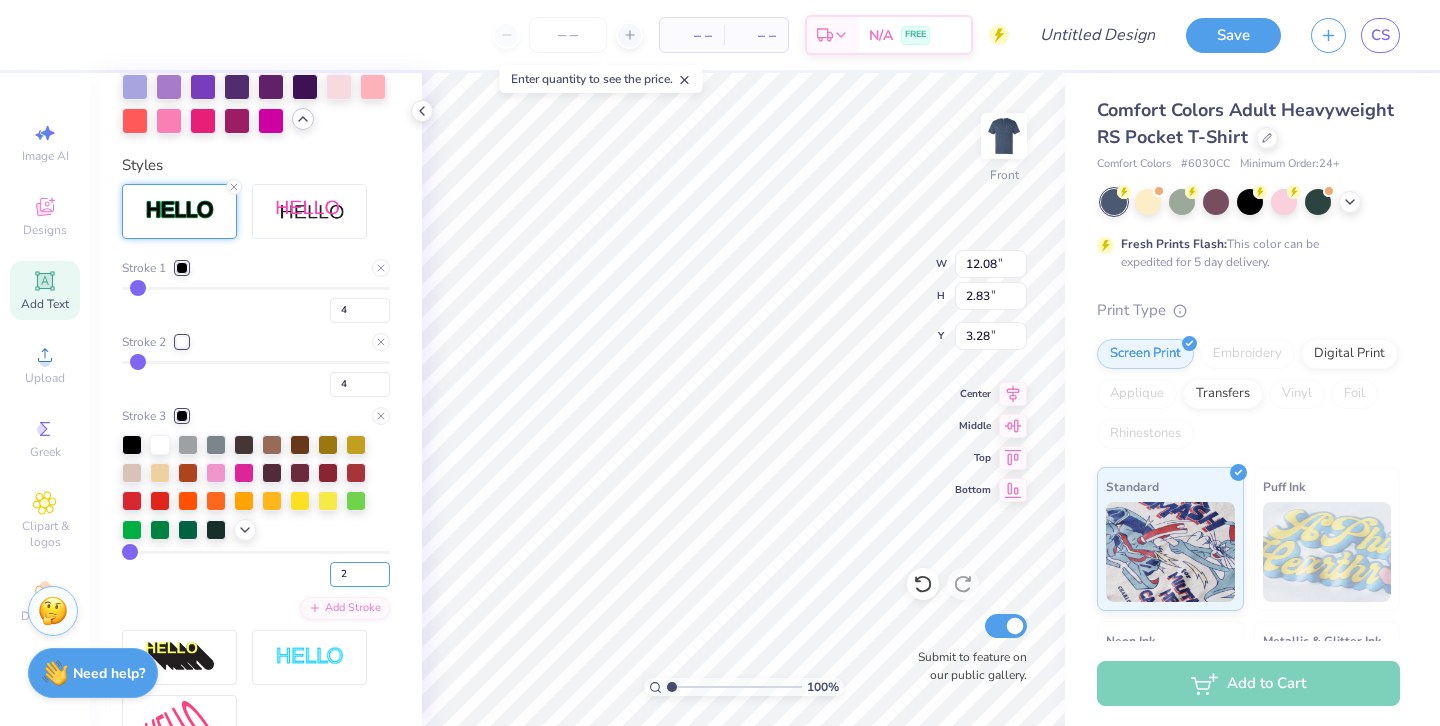 click on "2" at bounding box center (360, 574) 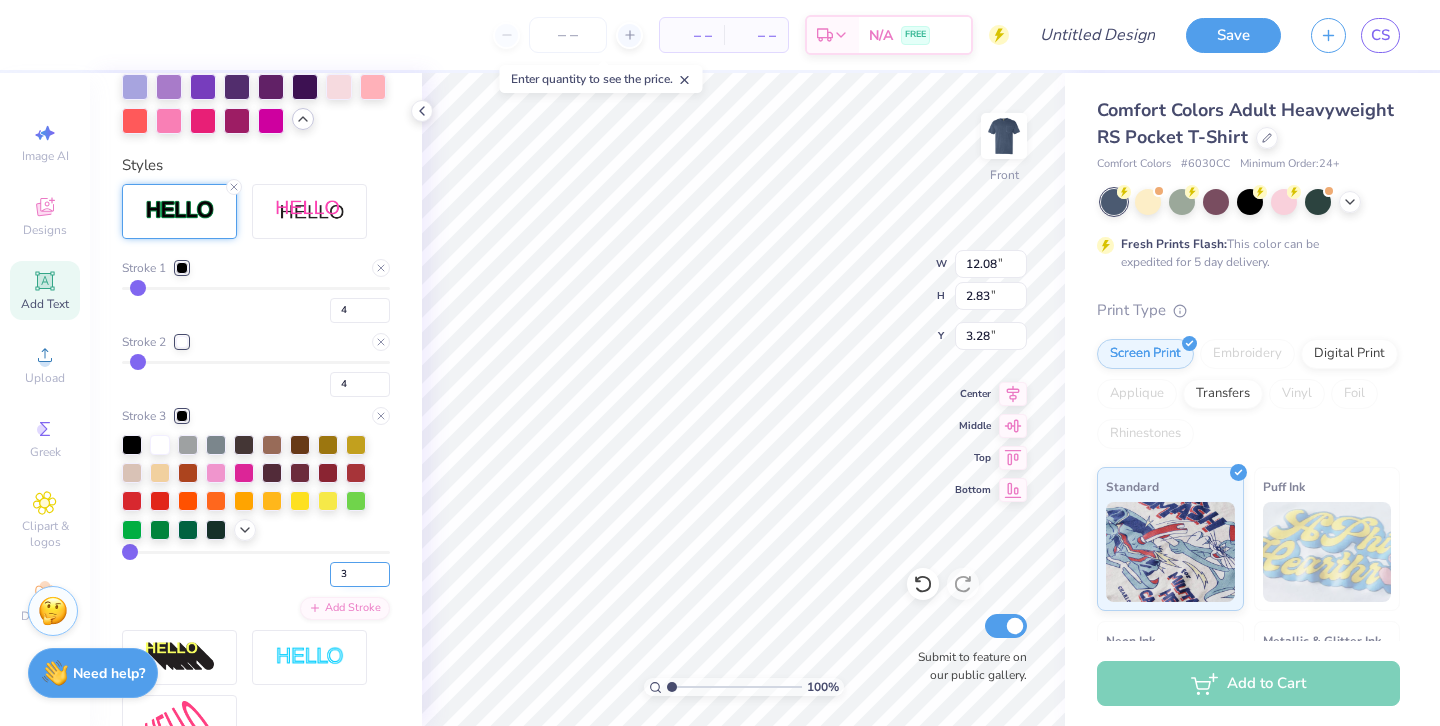 click on "3" at bounding box center [360, 574] 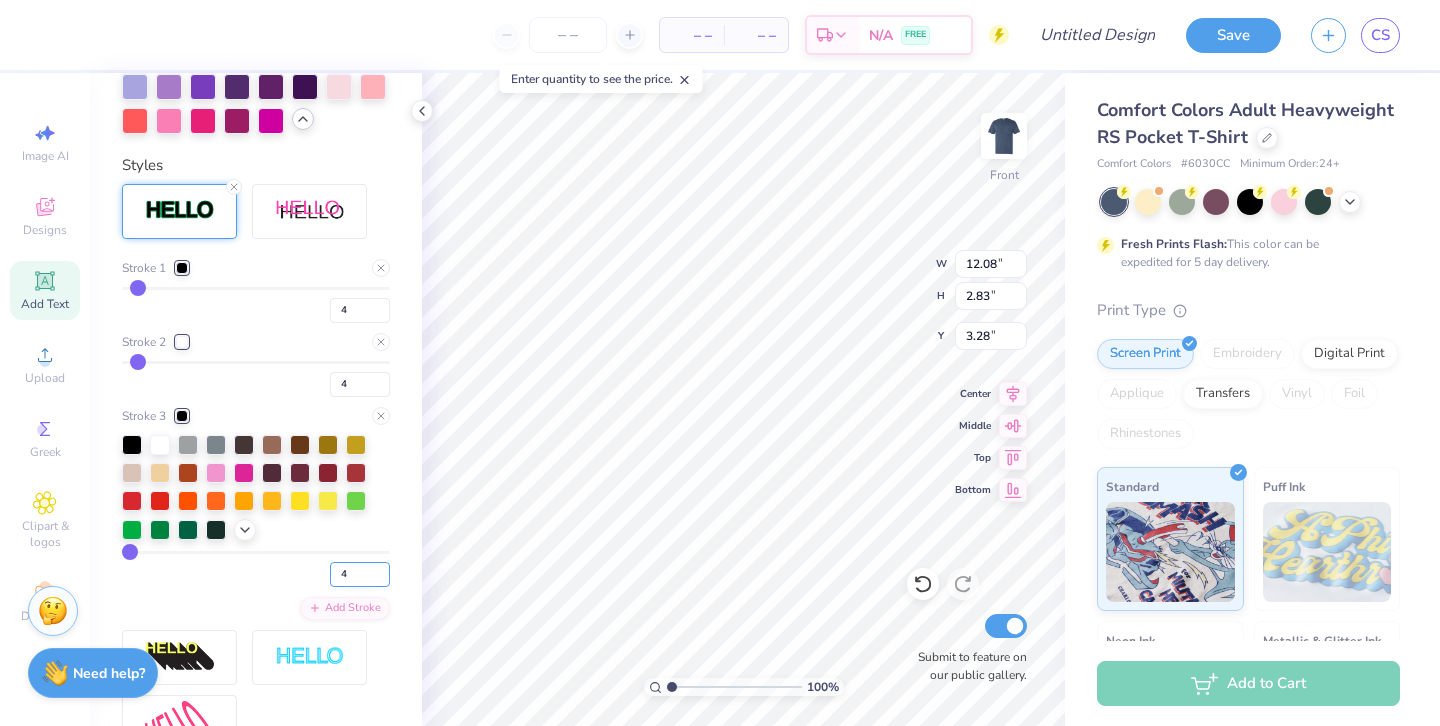 click on "4" at bounding box center (360, 574) 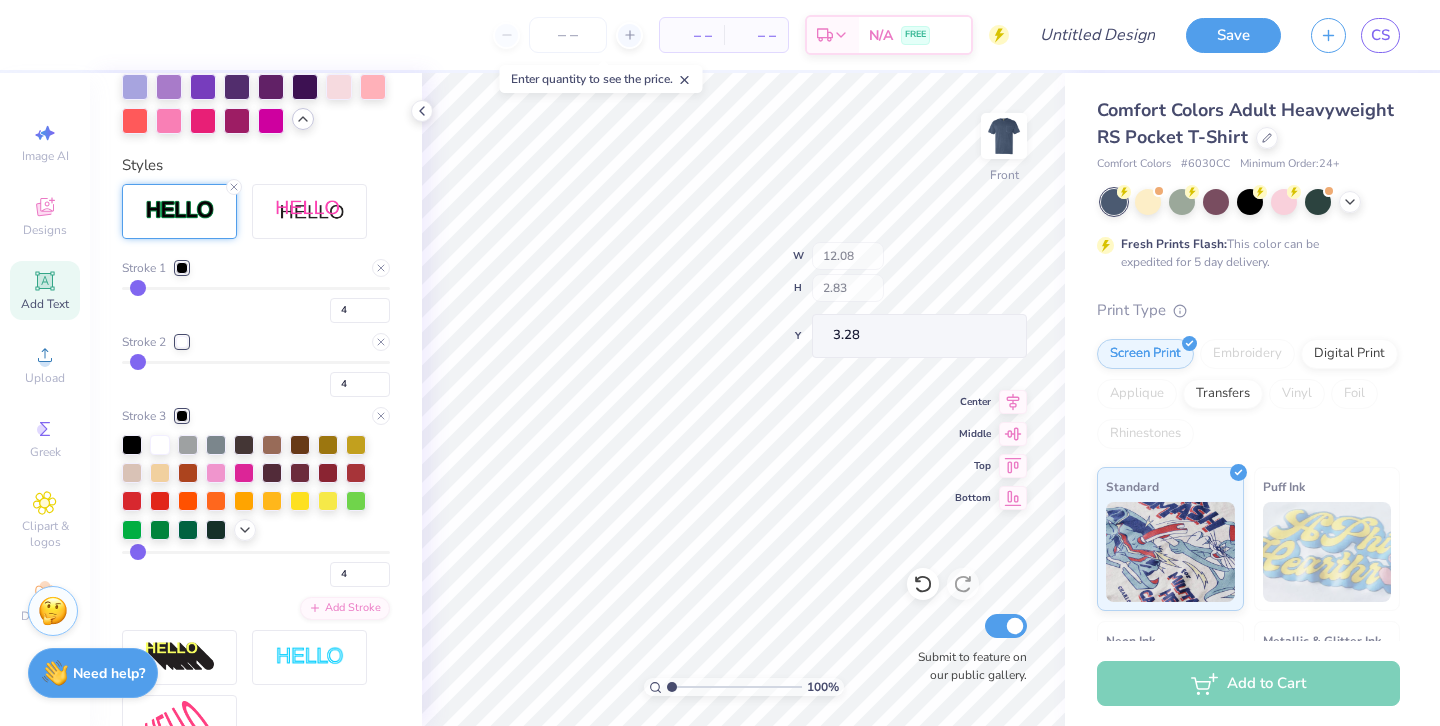type on "4" 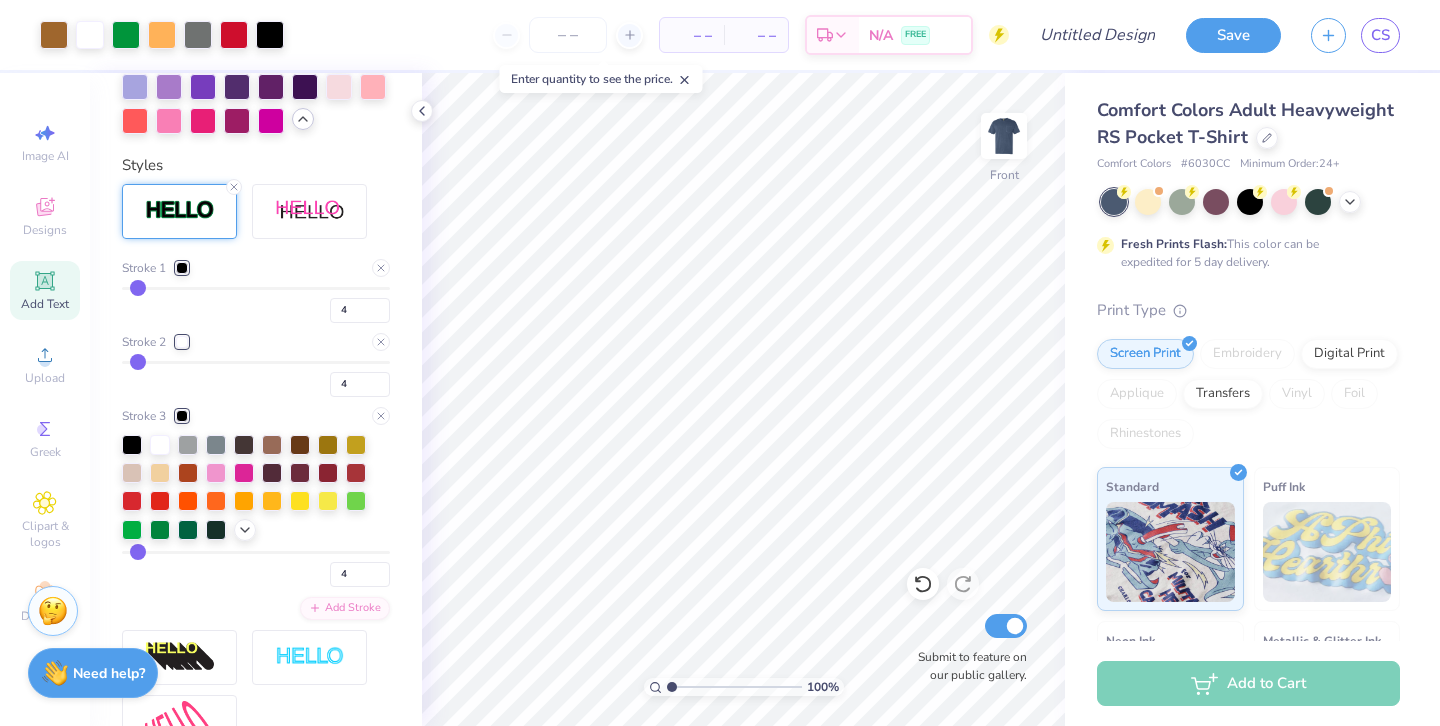 click at bounding box center (182, 268) 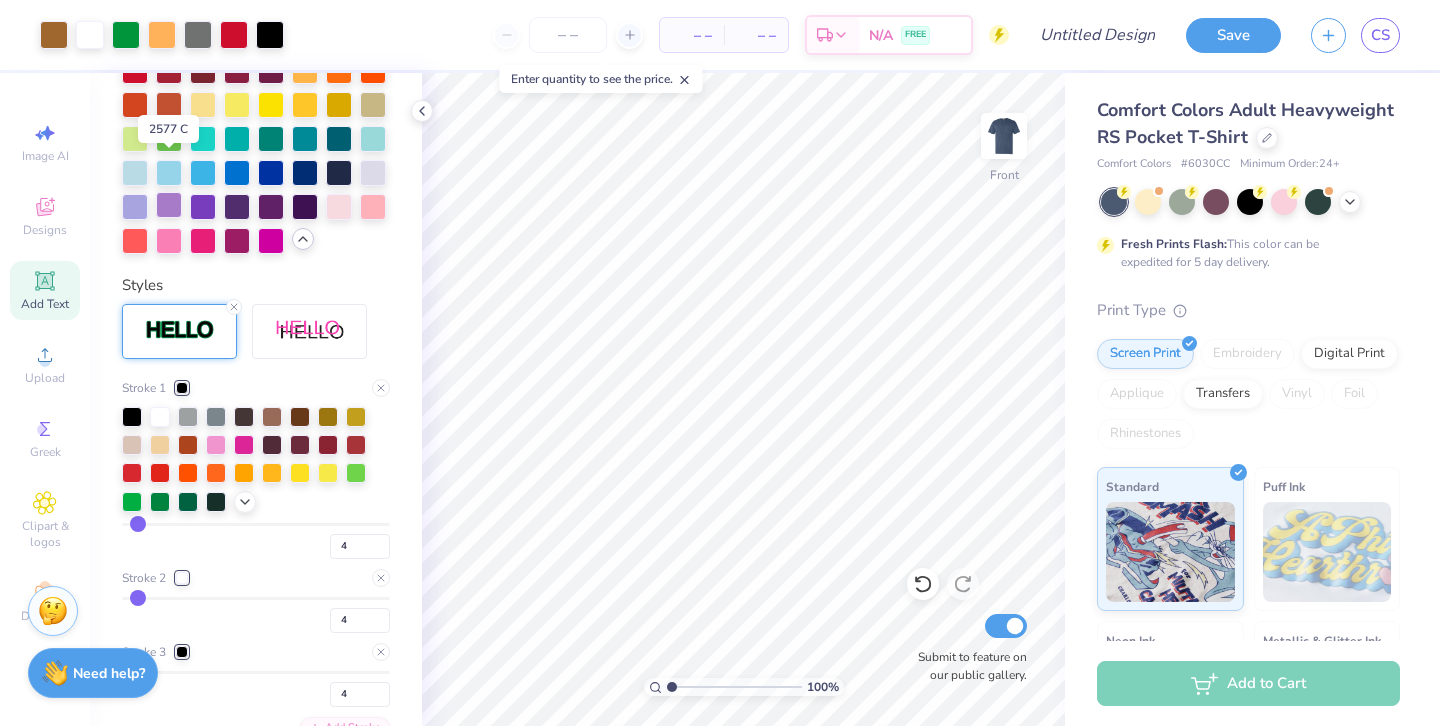 scroll, scrollTop: 834, scrollLeft: 0, axis: vertical 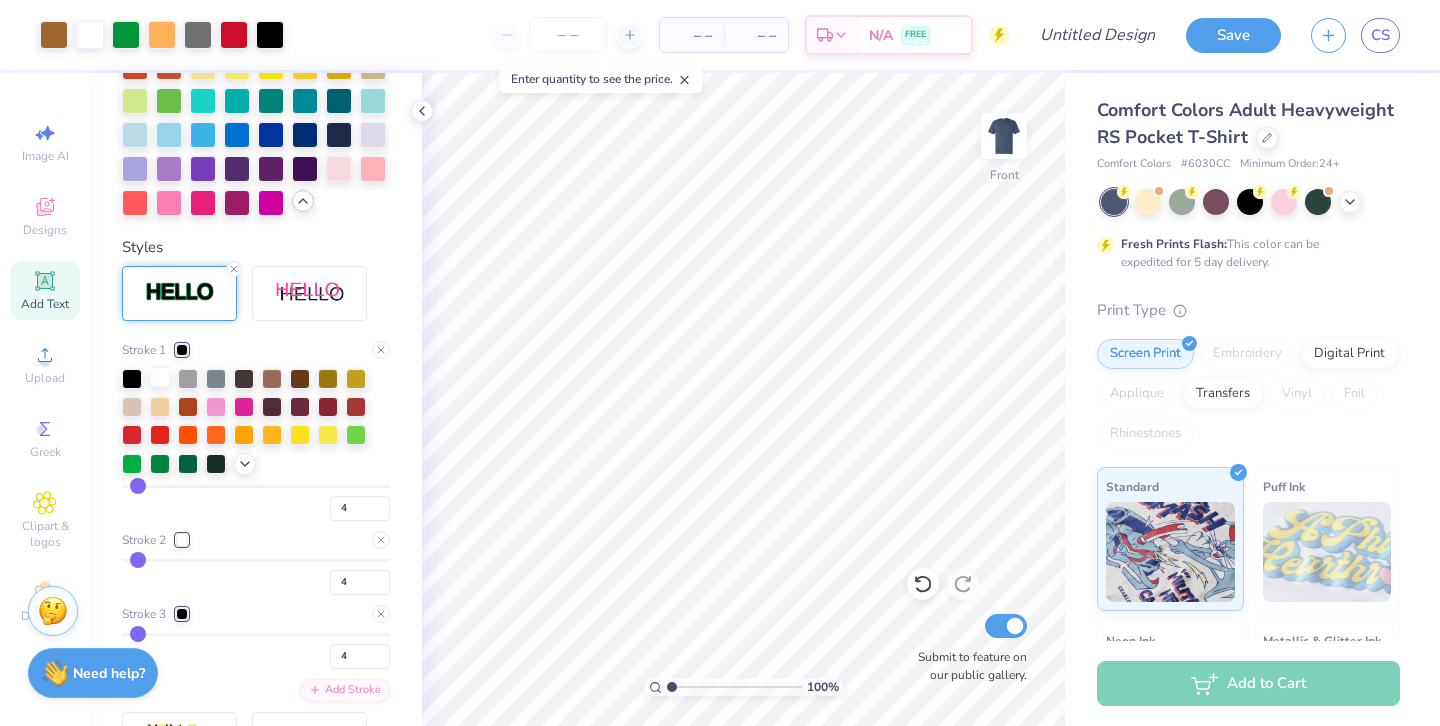 click at bounding box center [160, 377] 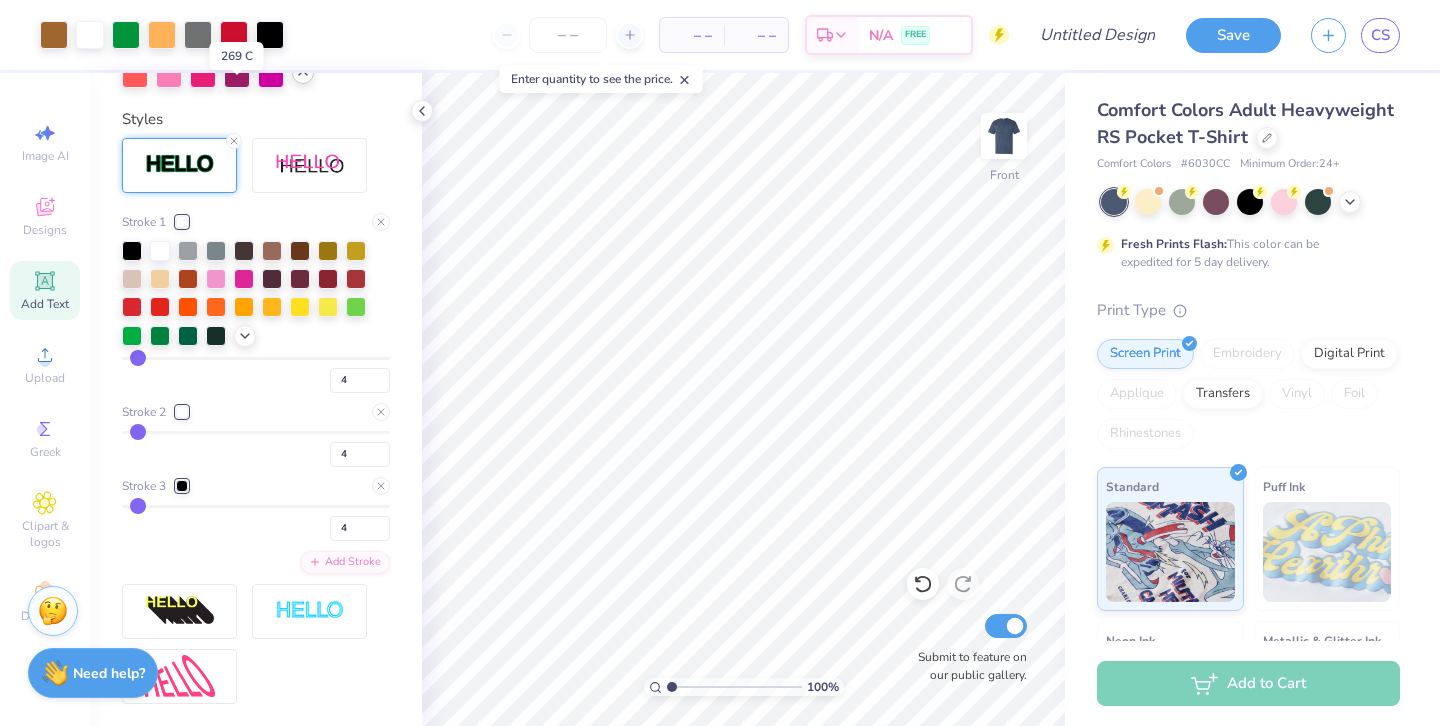 scroll, scrollTop: 987, scrollLeft: 0, axis: vertical 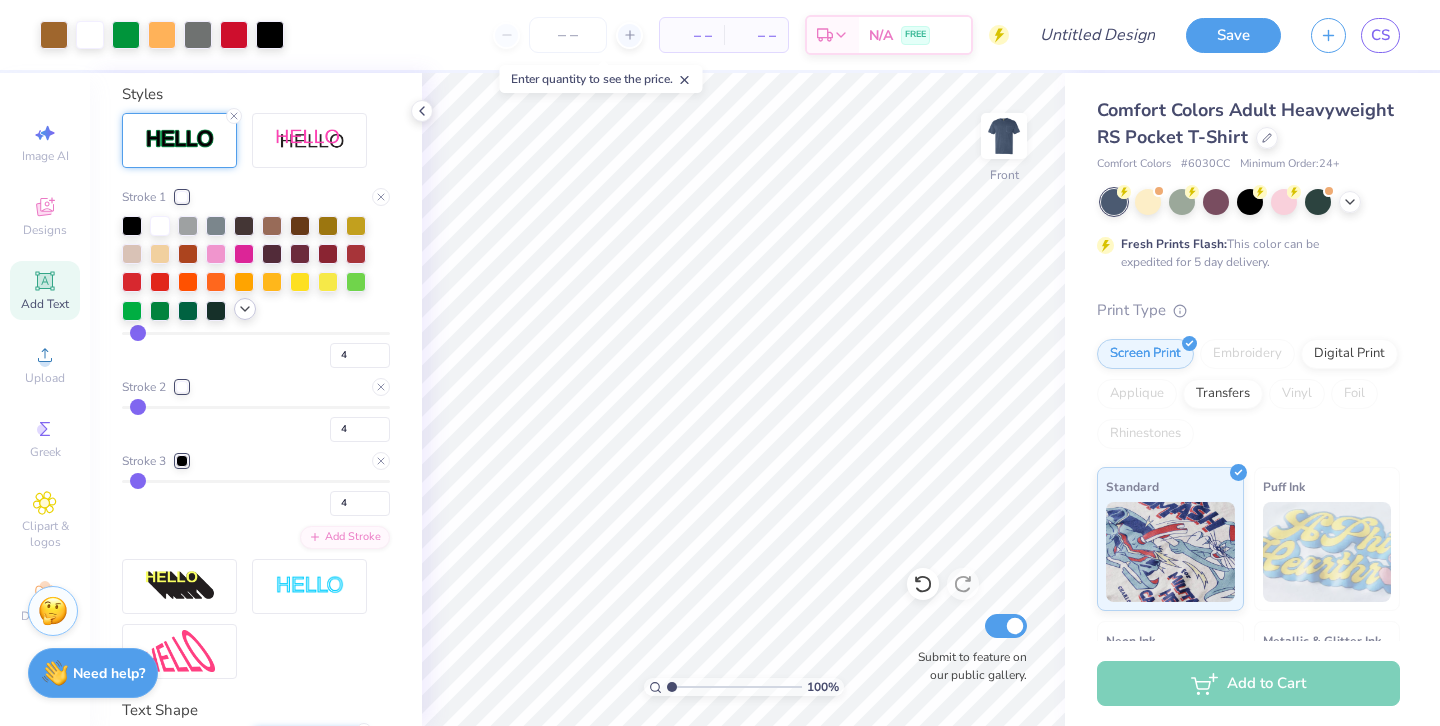 click 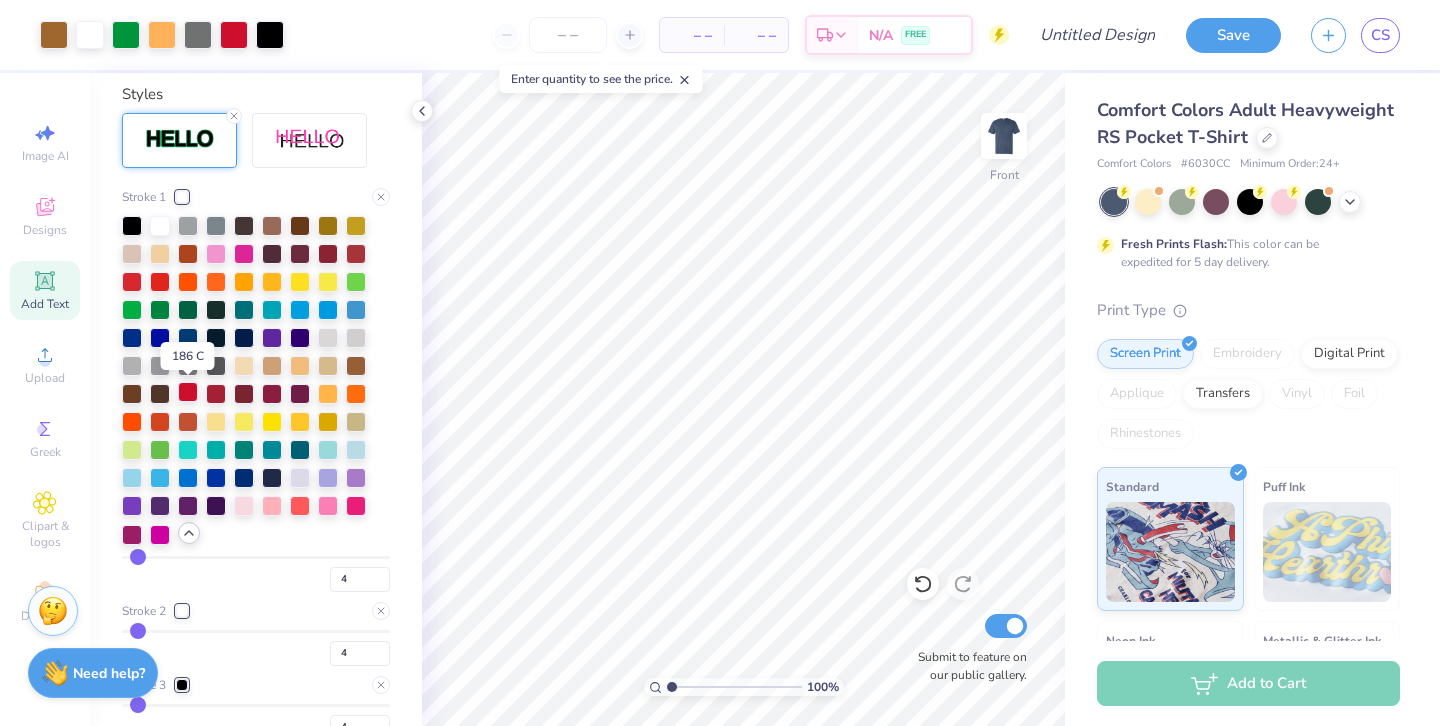 click at bounding box center (188, 392) 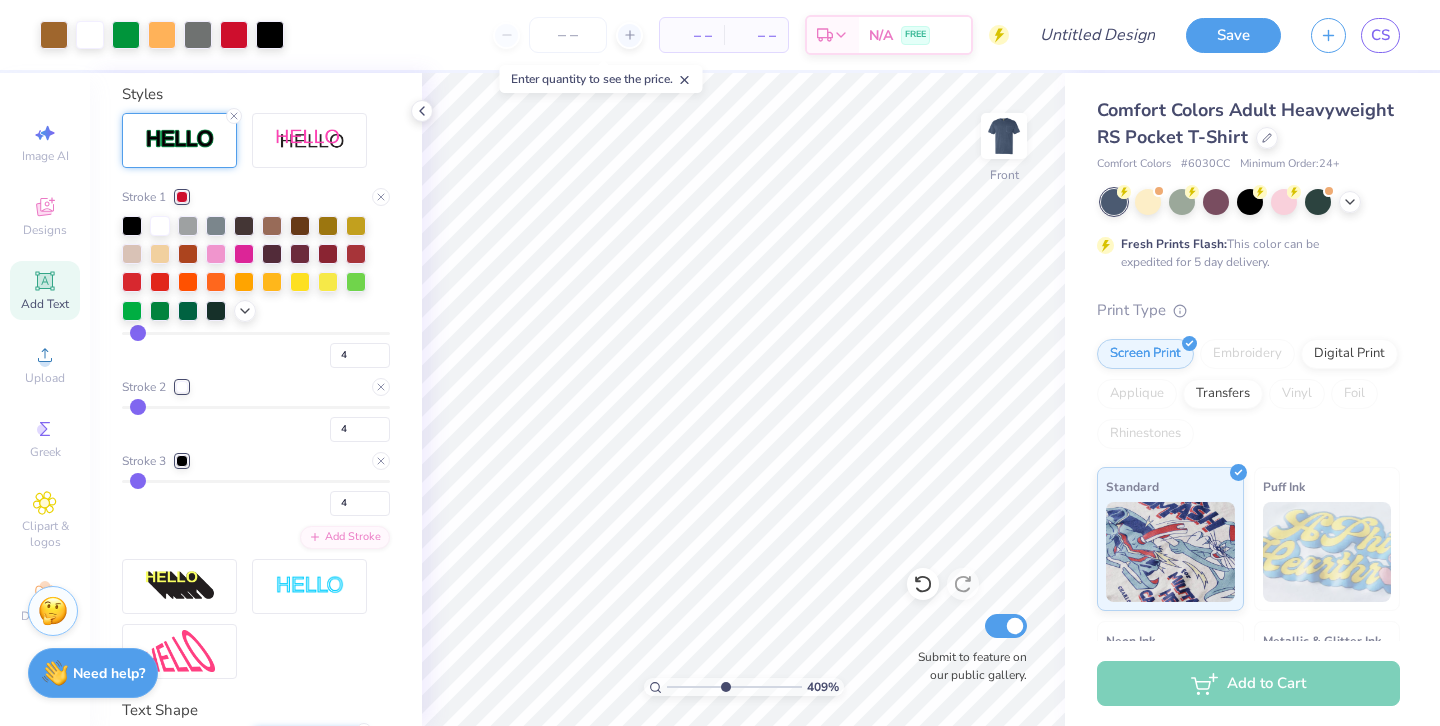 drag, startPoint x: 671, startPoint y: 688, endPoint x: 724, endPoint y: 684, distance: 53.15073 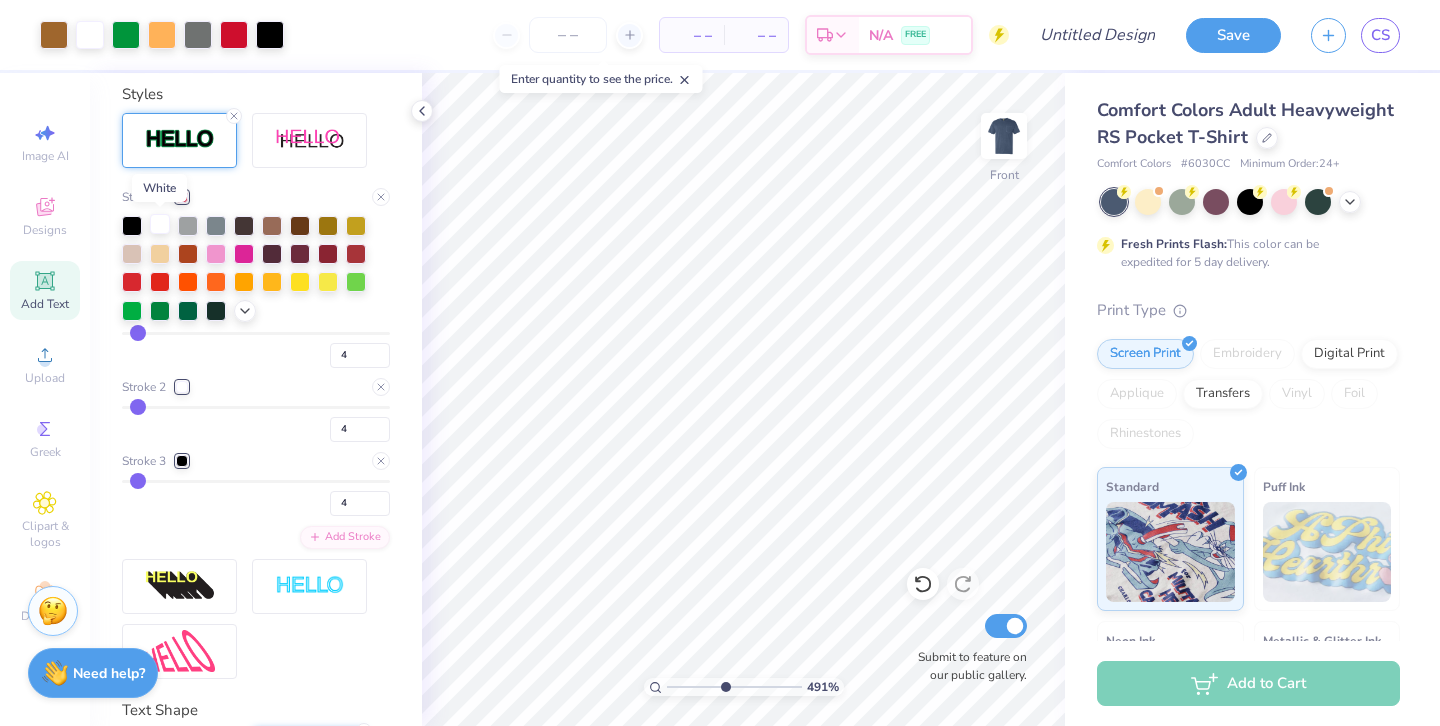 click at bounding box center (160, 224) 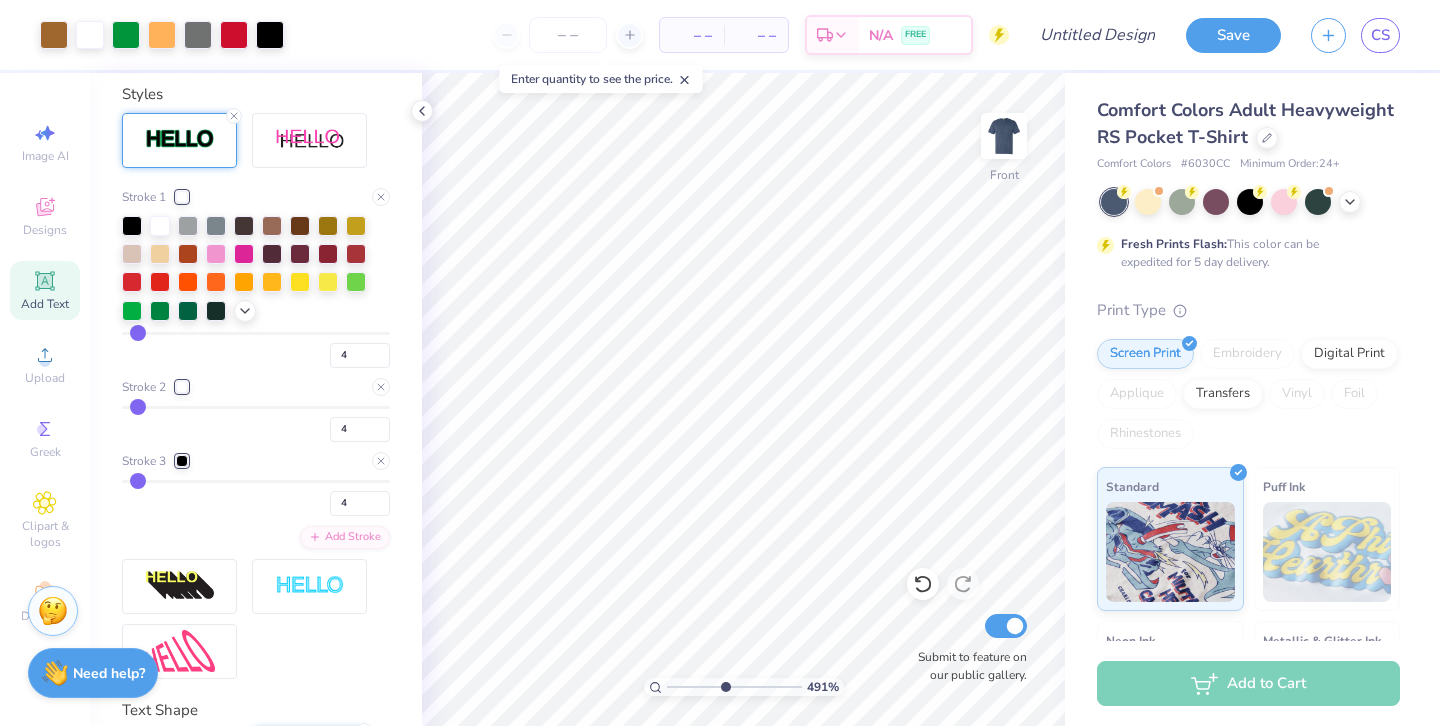 click at bounding box center (182, 387) 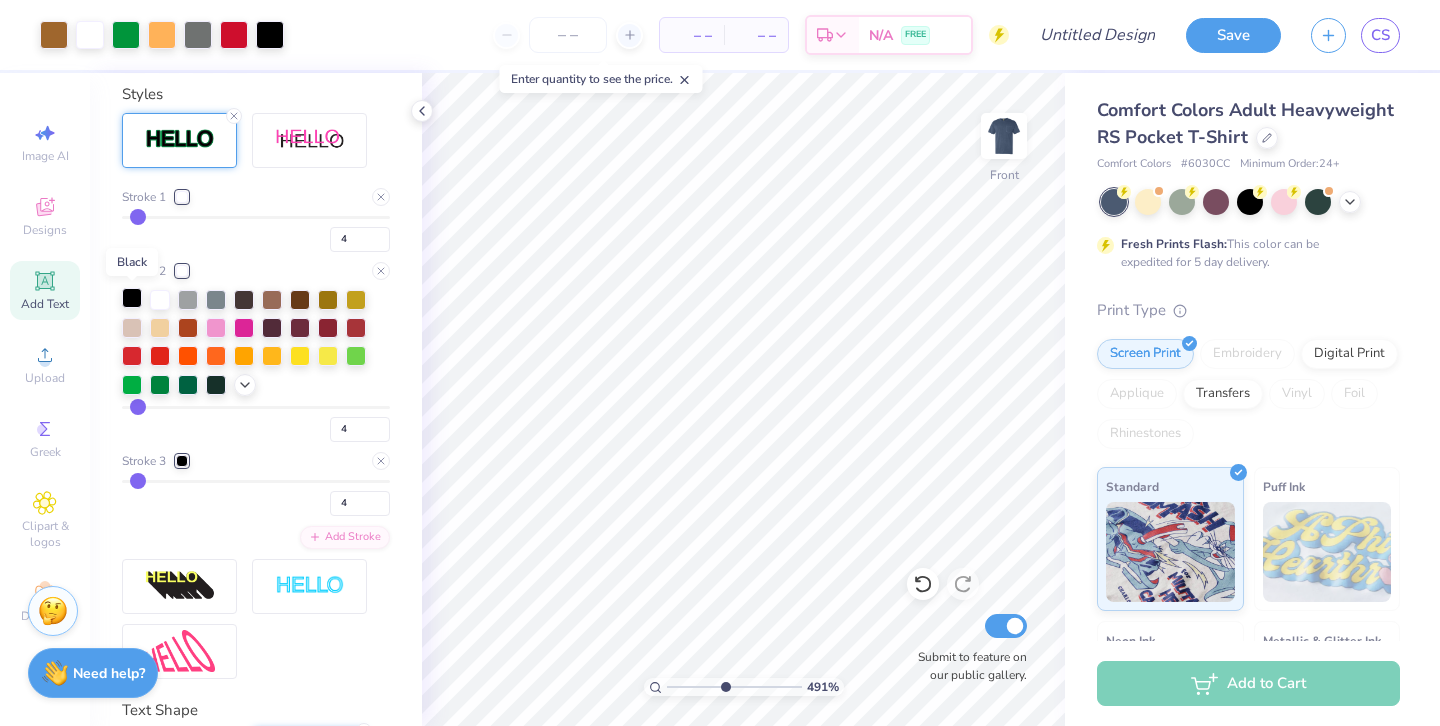 click at bounding box center (132, 298) 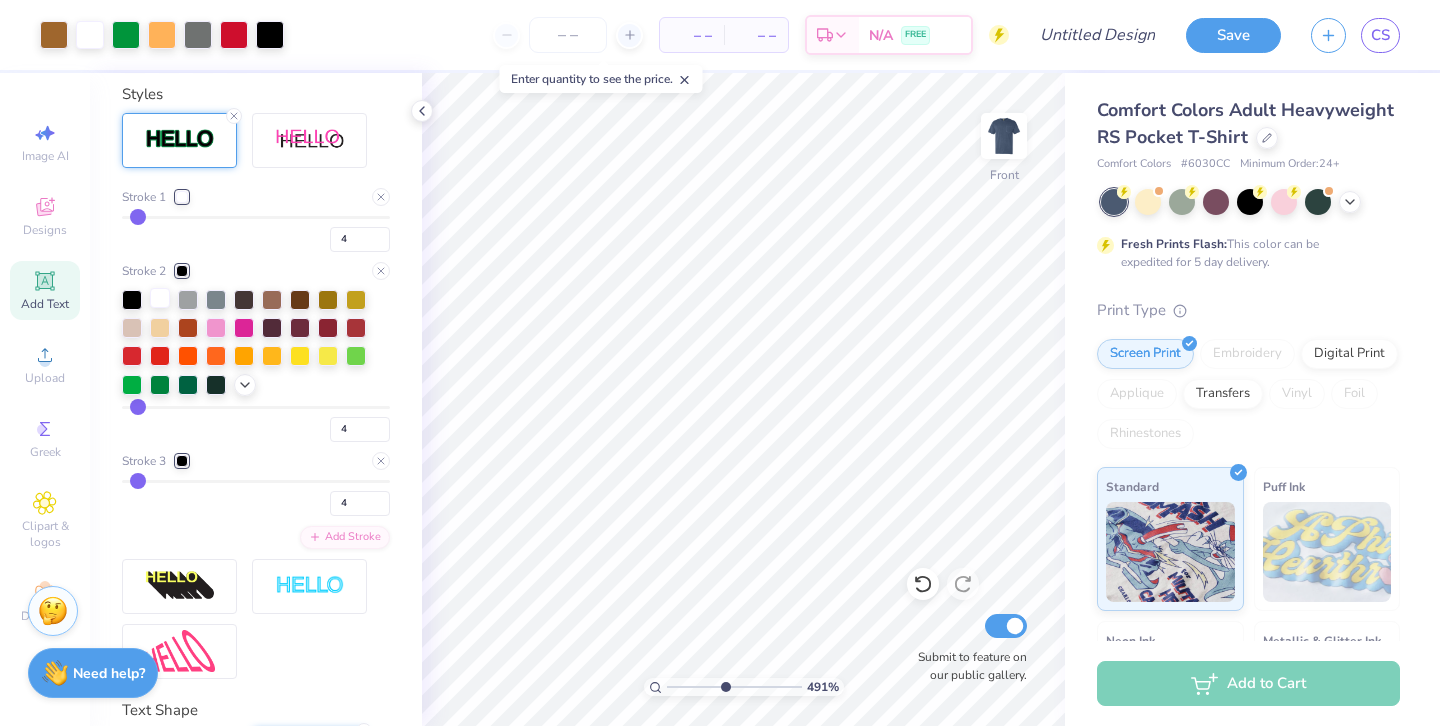 click at bounding box center [160, 298] 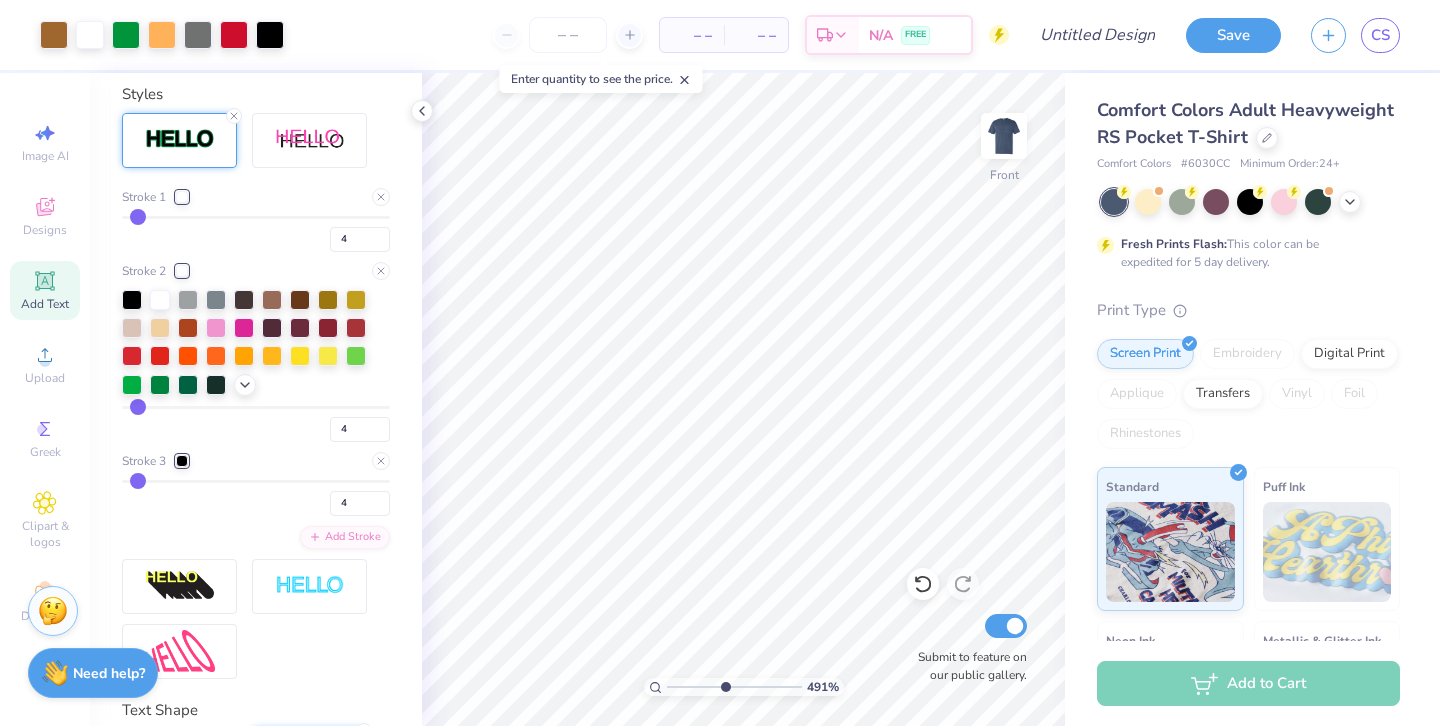 click at bounding box center (182, 461) 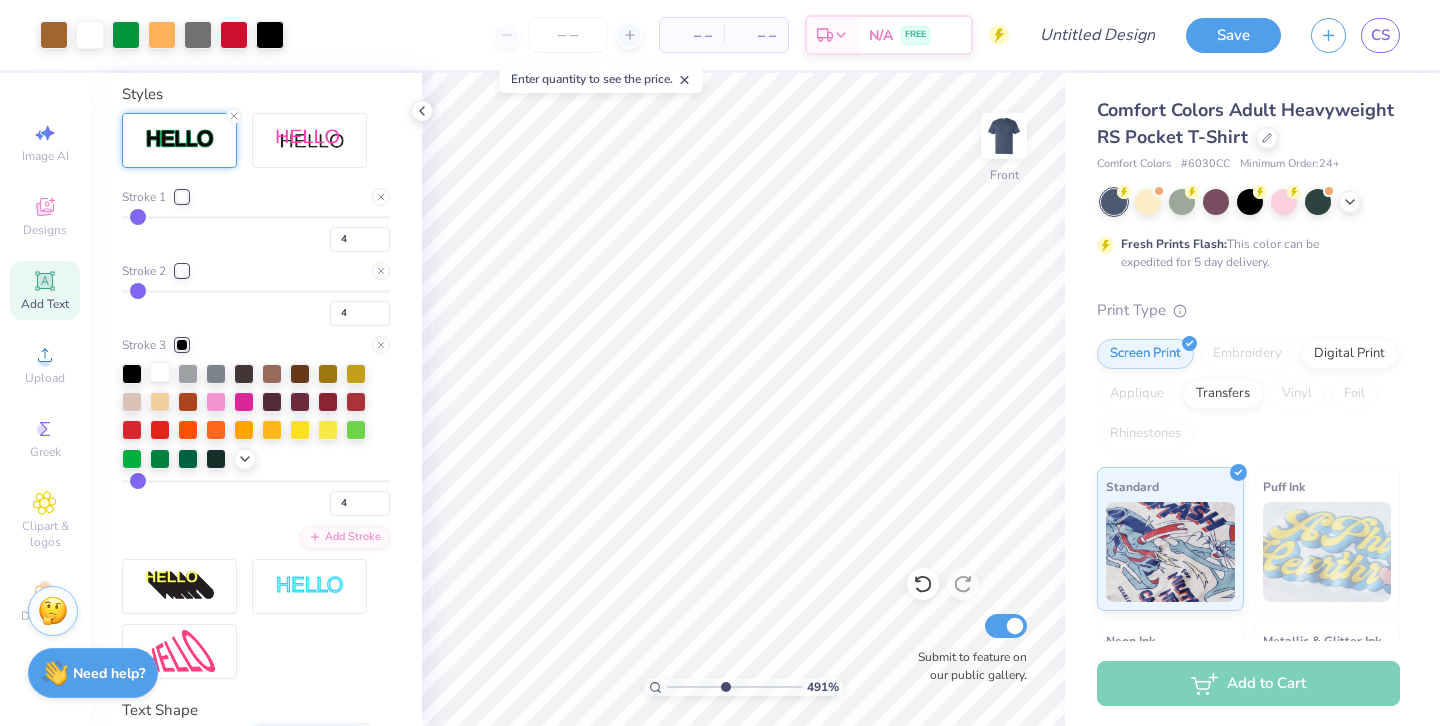 click at bounding box center [160, 372] 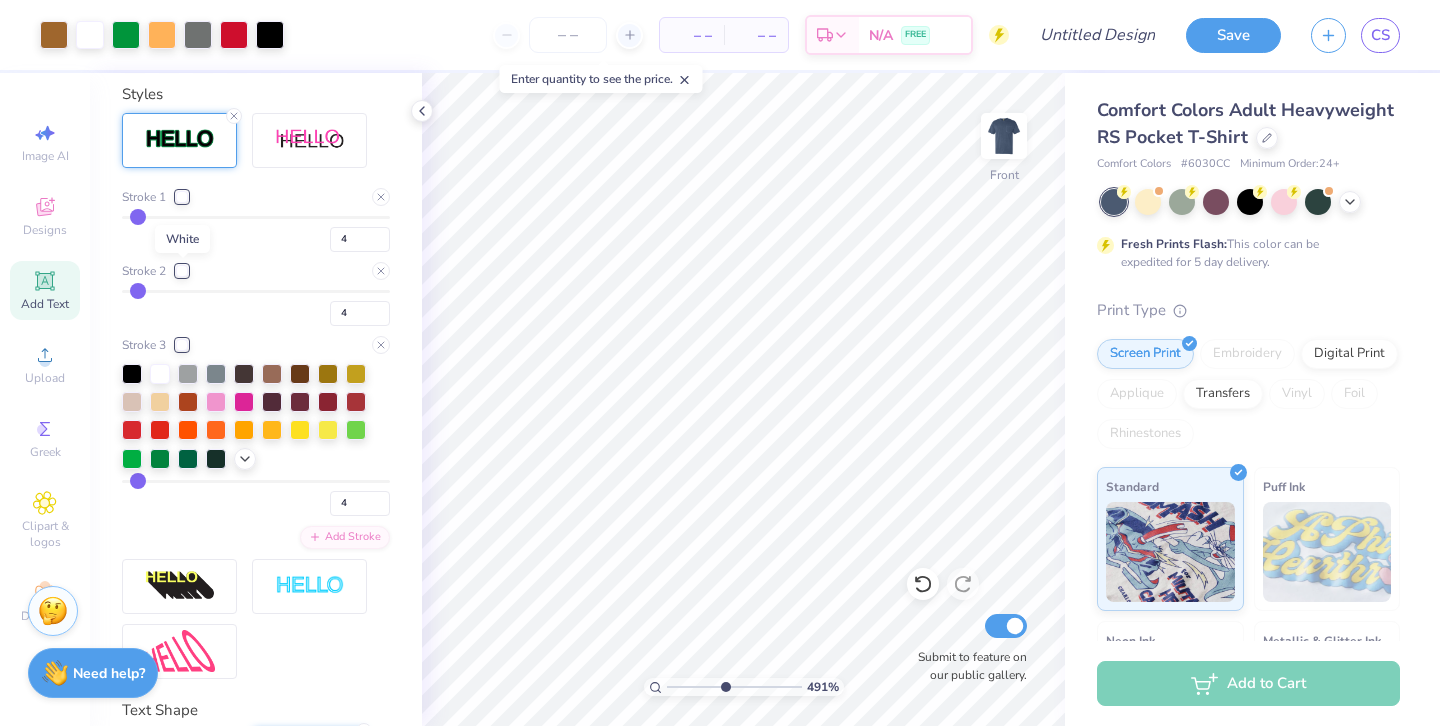 click at bounding box center [182, 271] 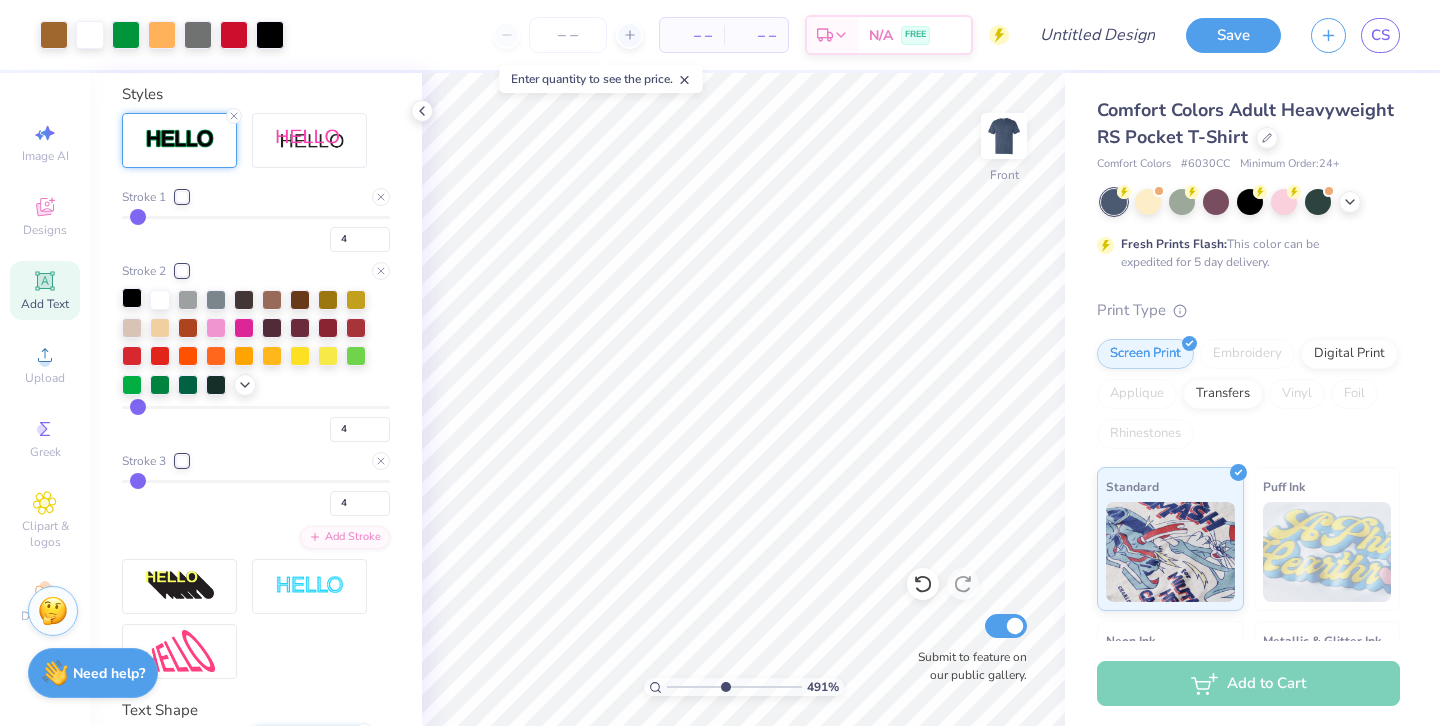 click at bounding box center [132, 298] 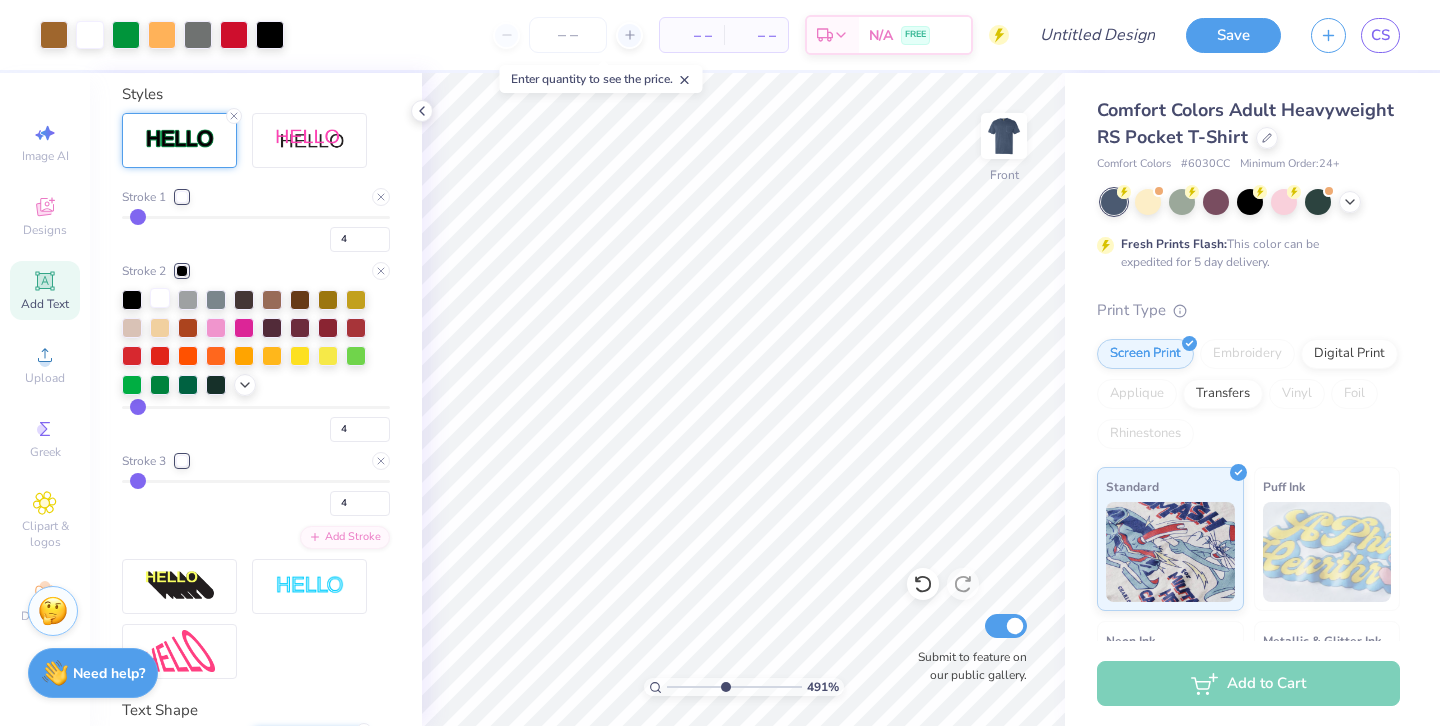 click at bounding box center [256, 343] 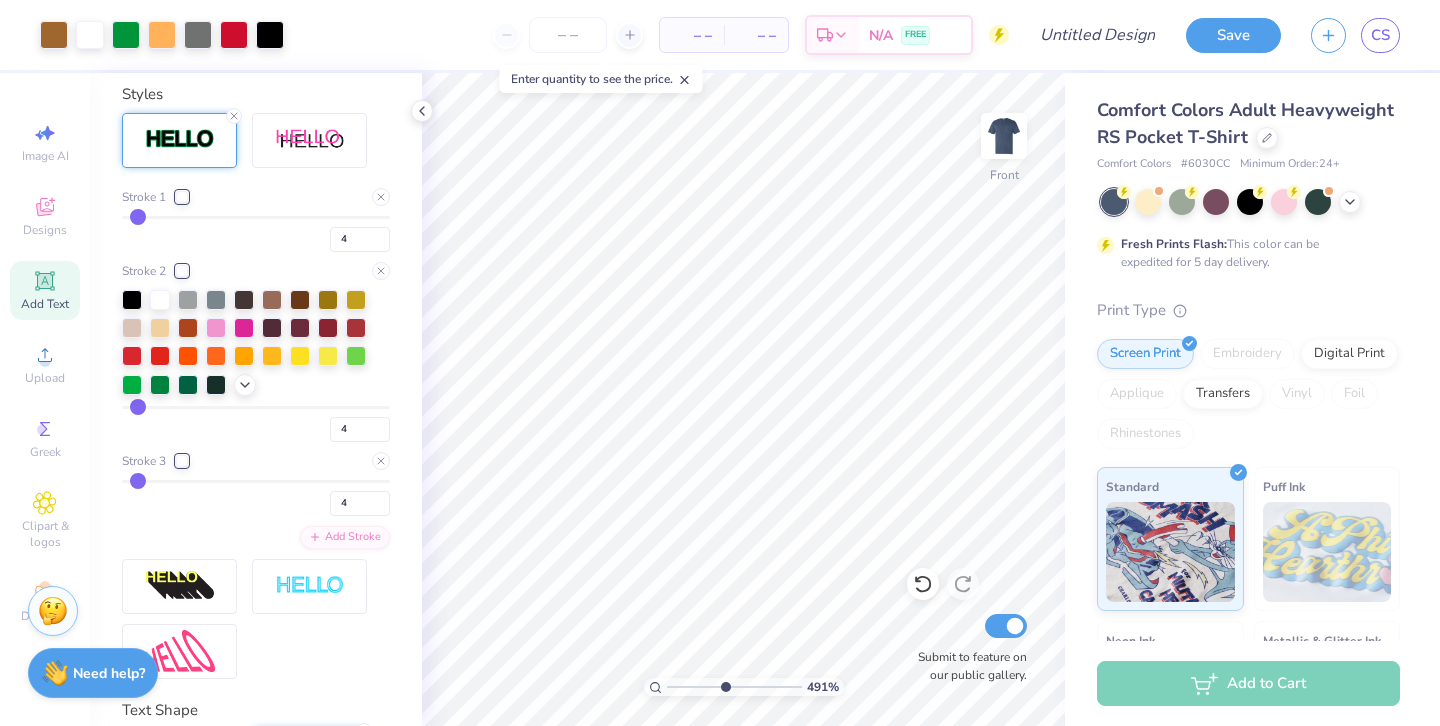 click at bounding box center [182, 197] 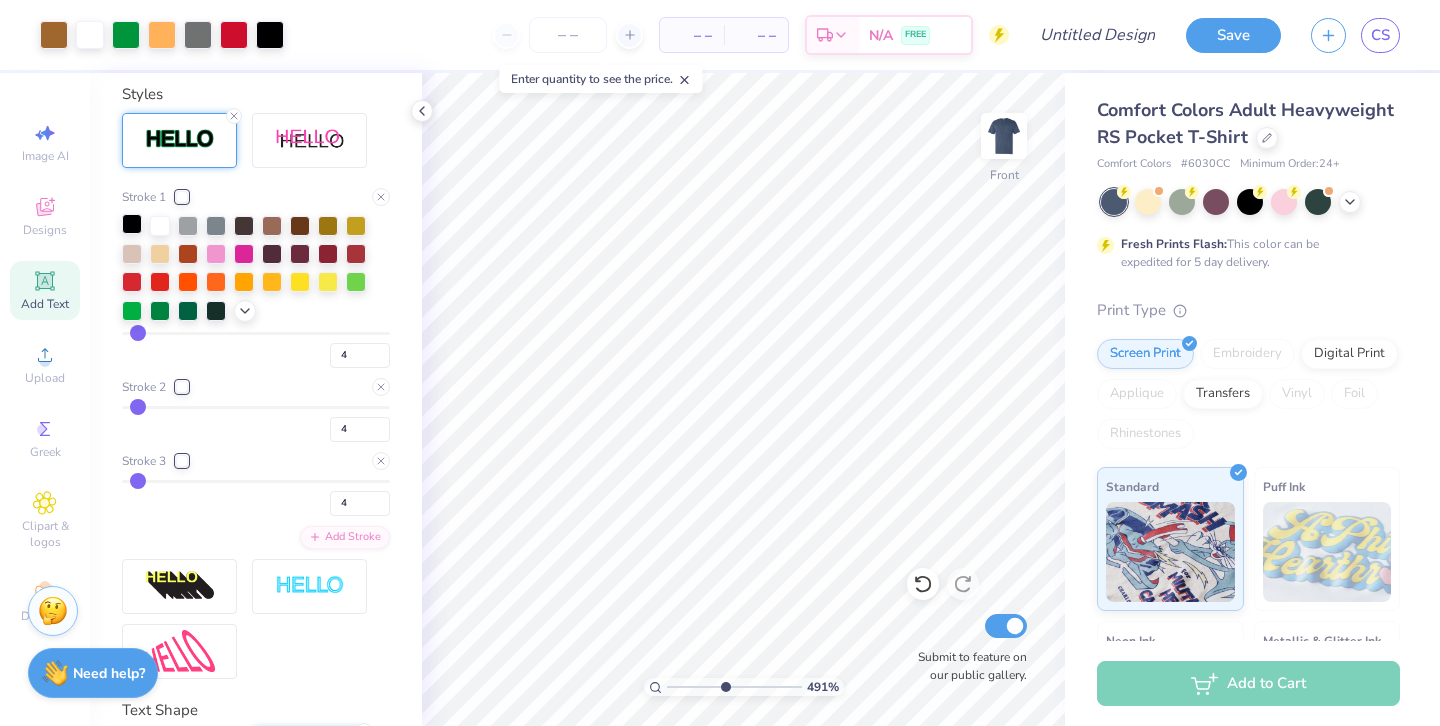 click at bounding box center [132, 224] 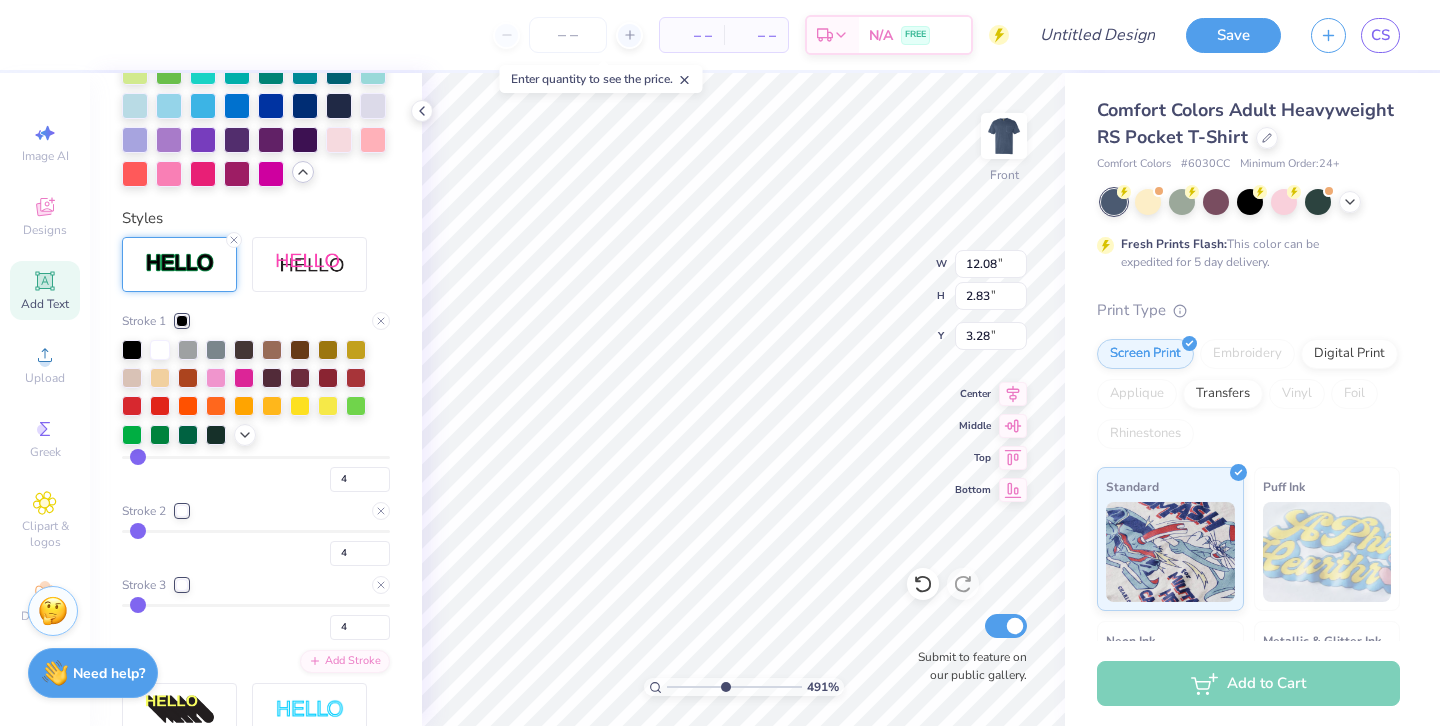 scroll, scrollTop: 895, scrollLeft: 0, axis: vertical 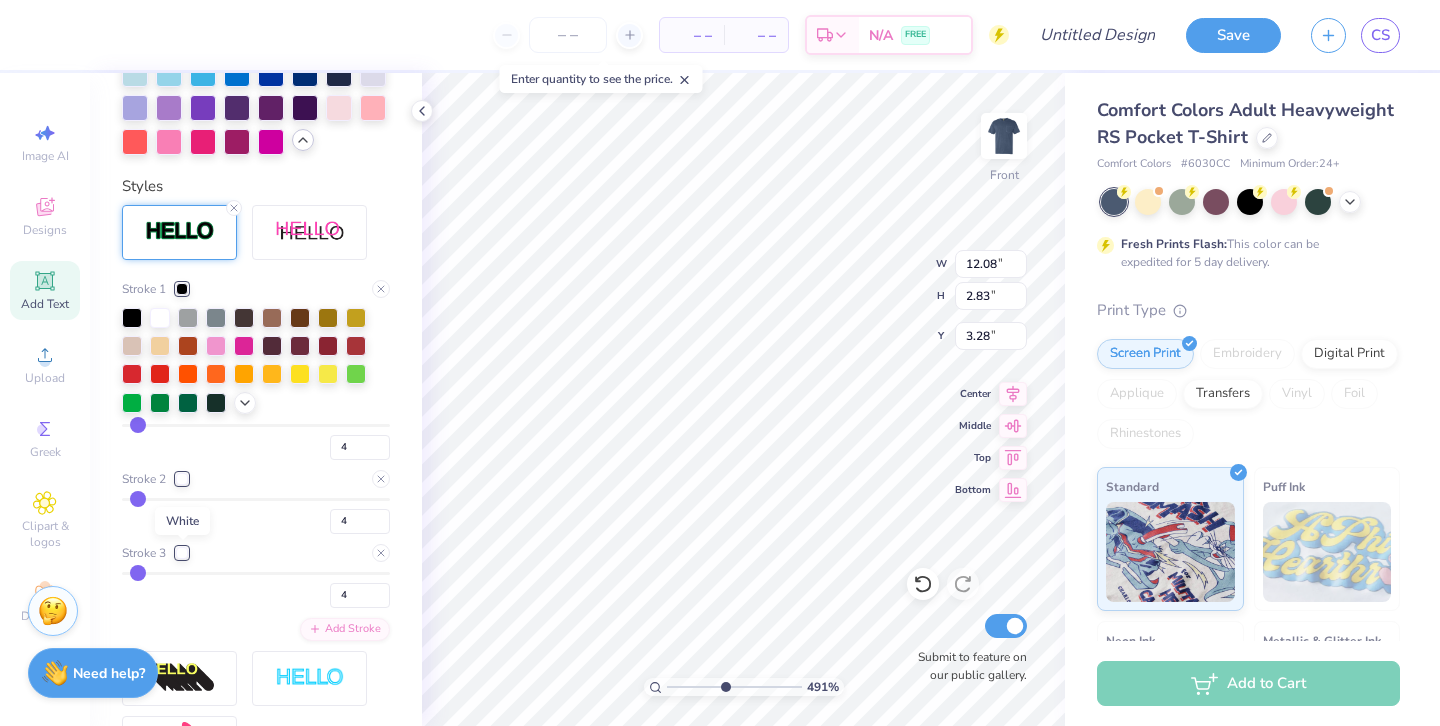 click at bounding box center (182, 553) 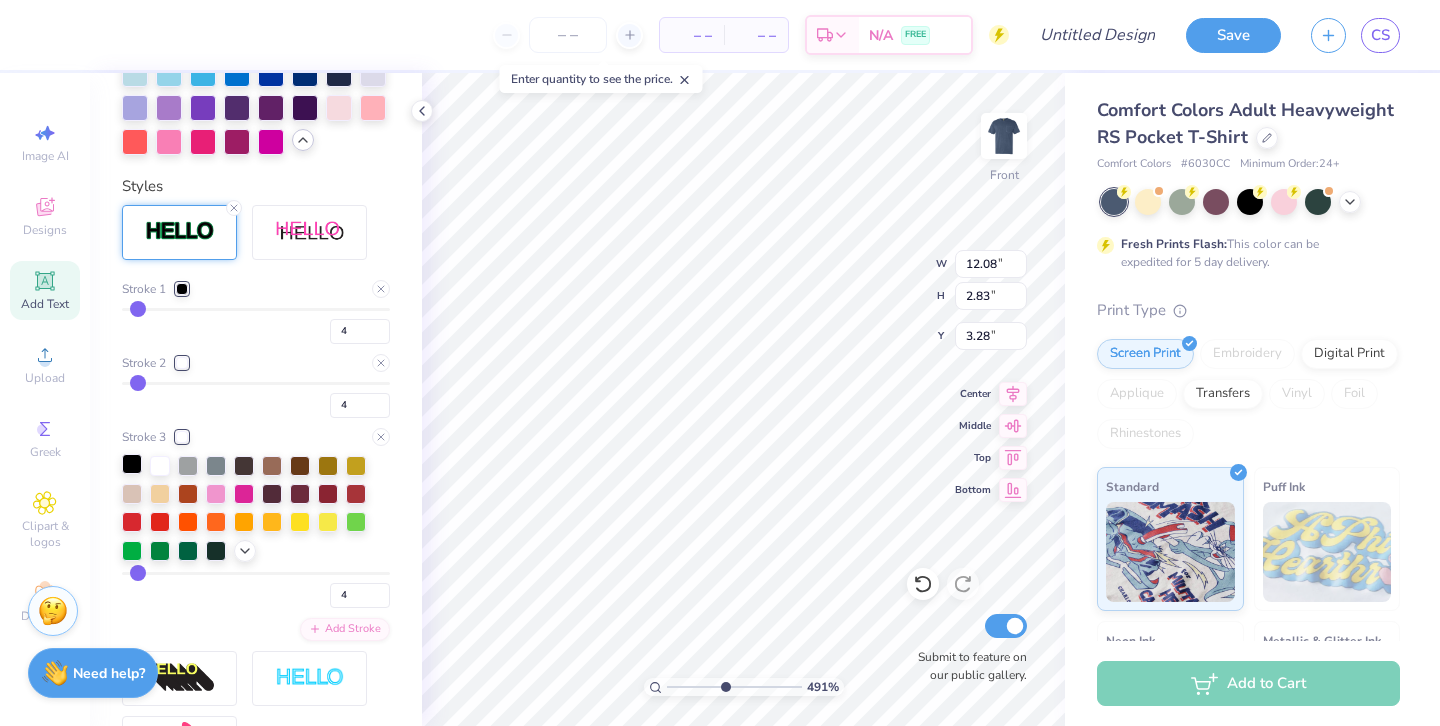 click at bounding box center [132, 464] 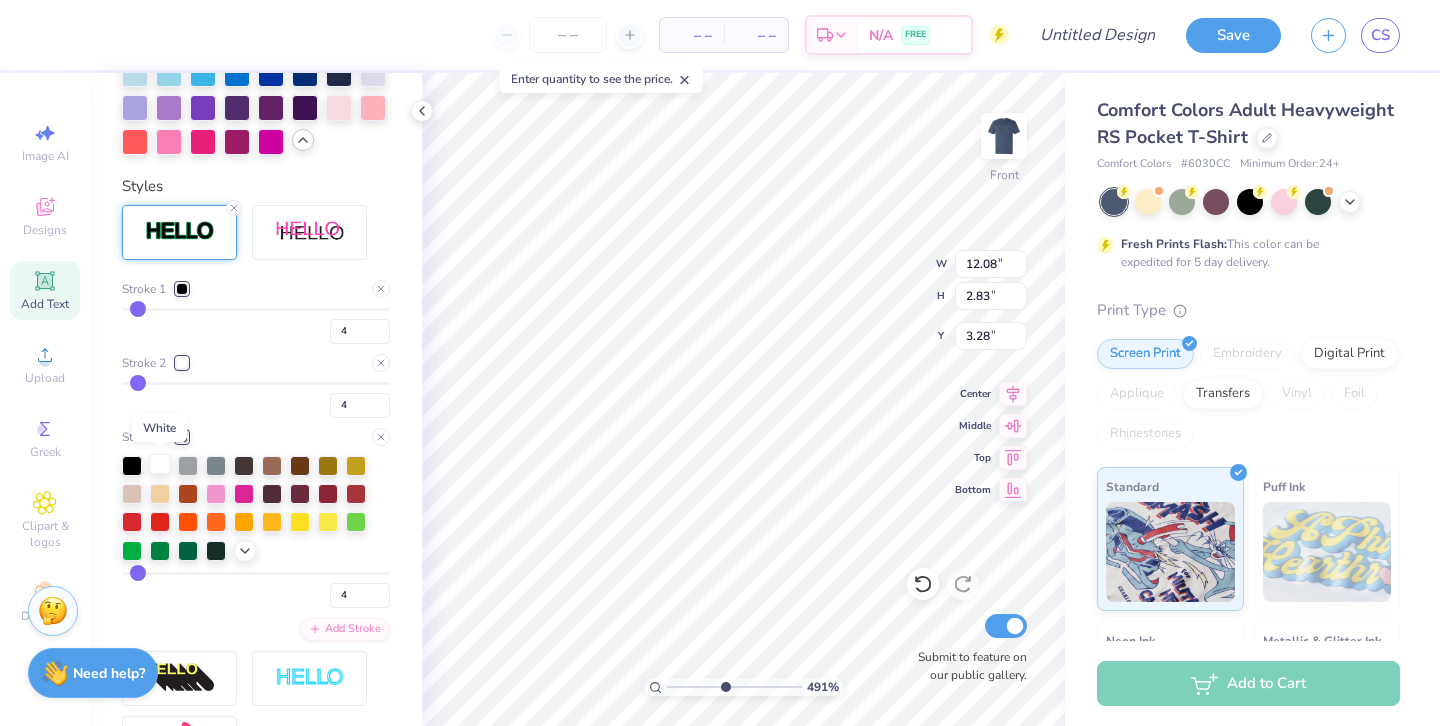 click at bounding box center [160, 464] 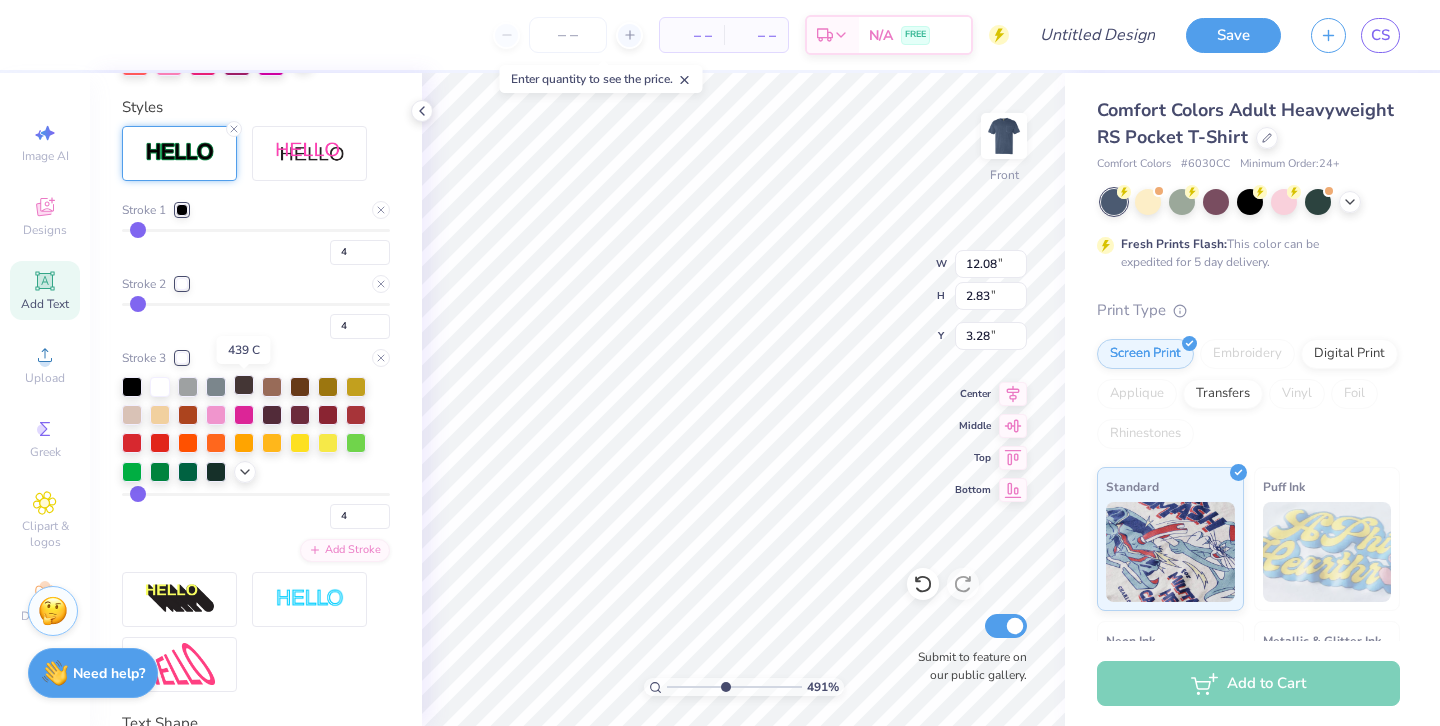 scroll, scrollTop: 975, scrollLeft: 0, axis: vertical 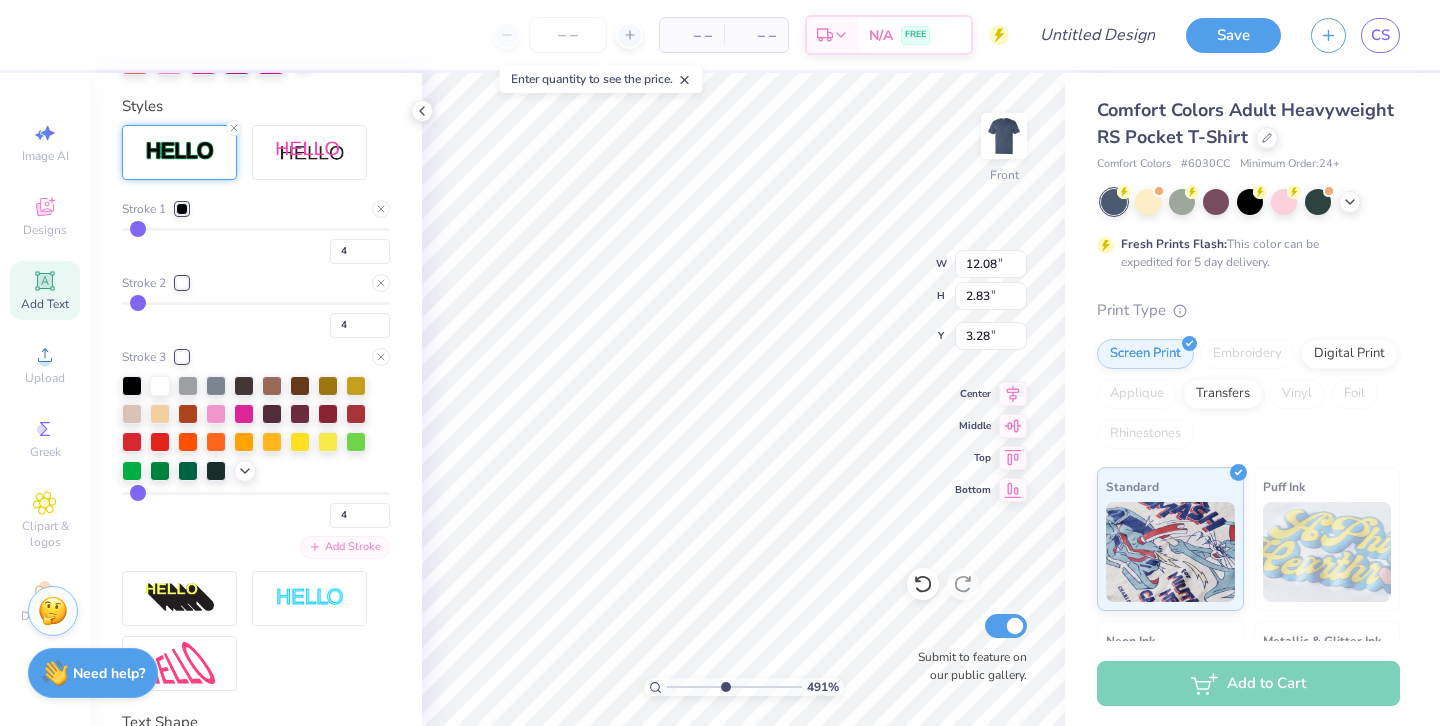 click on "Add Stroke" at bounding box center [345, 547] 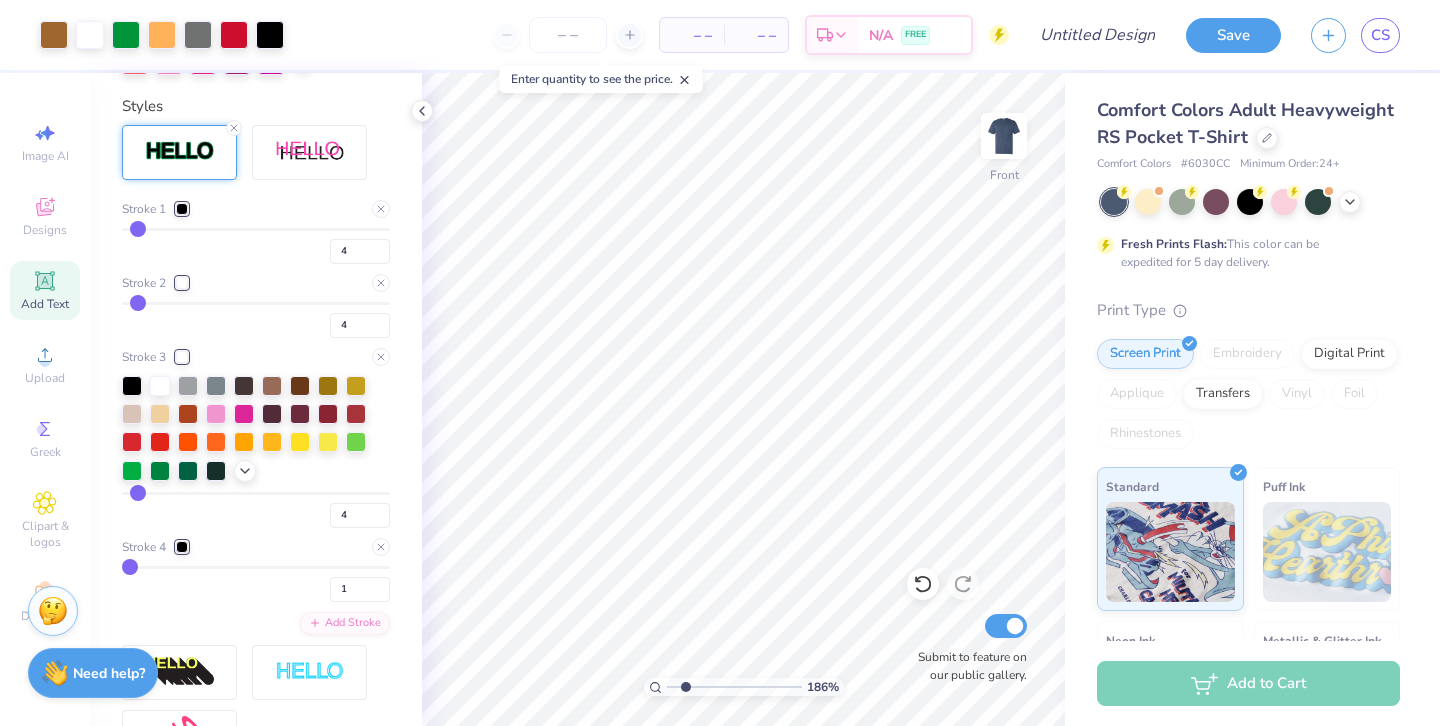 type on "2.01" 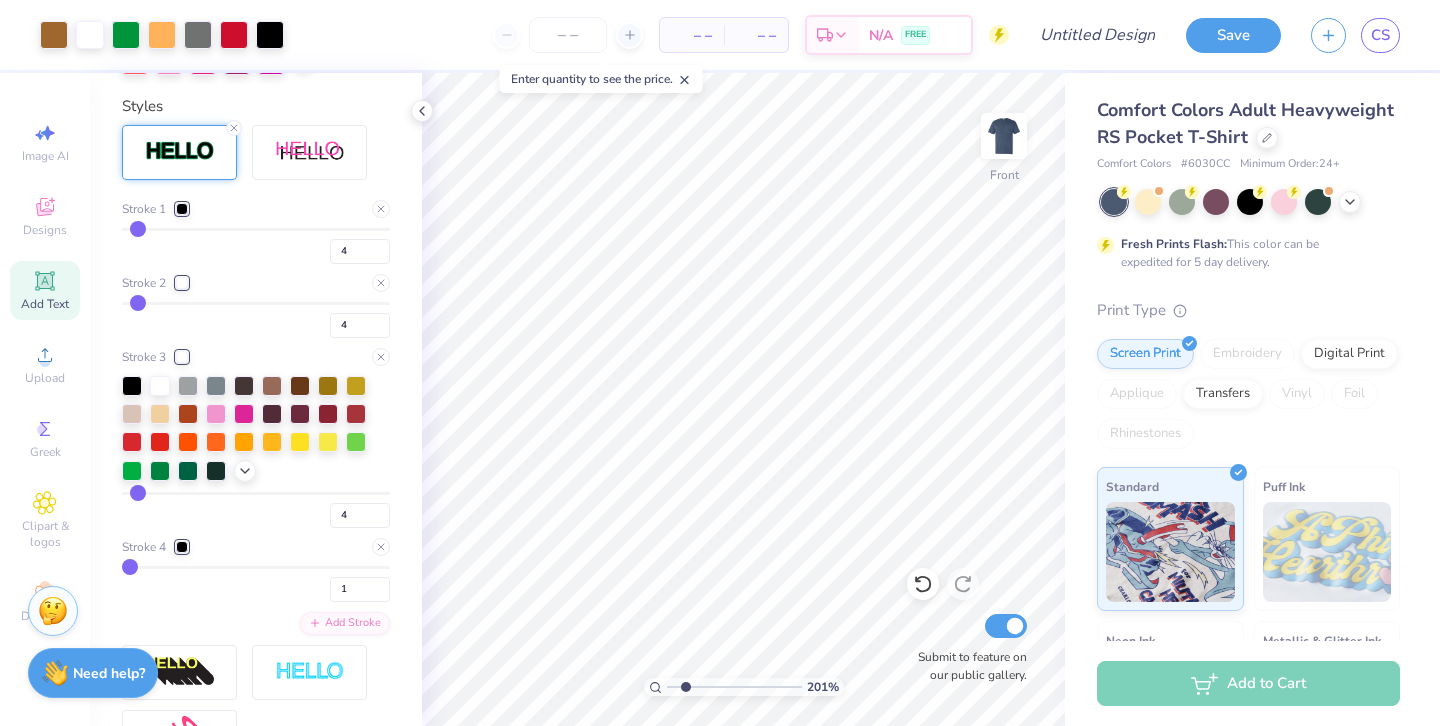 drag, startPoint x: 725, startPoint y: 683, endPoint x: 685, endPoint y: 683, distance: 40 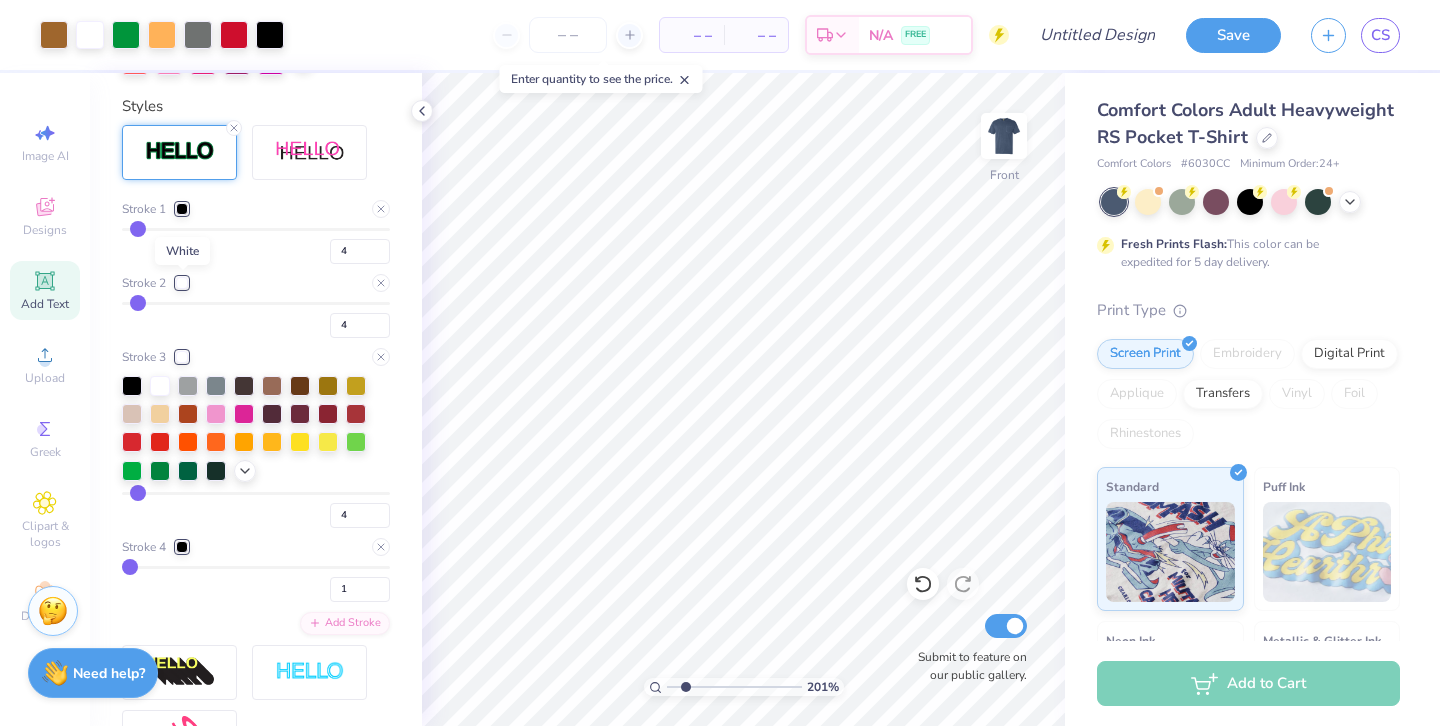 click at bounding box center [182, 283] 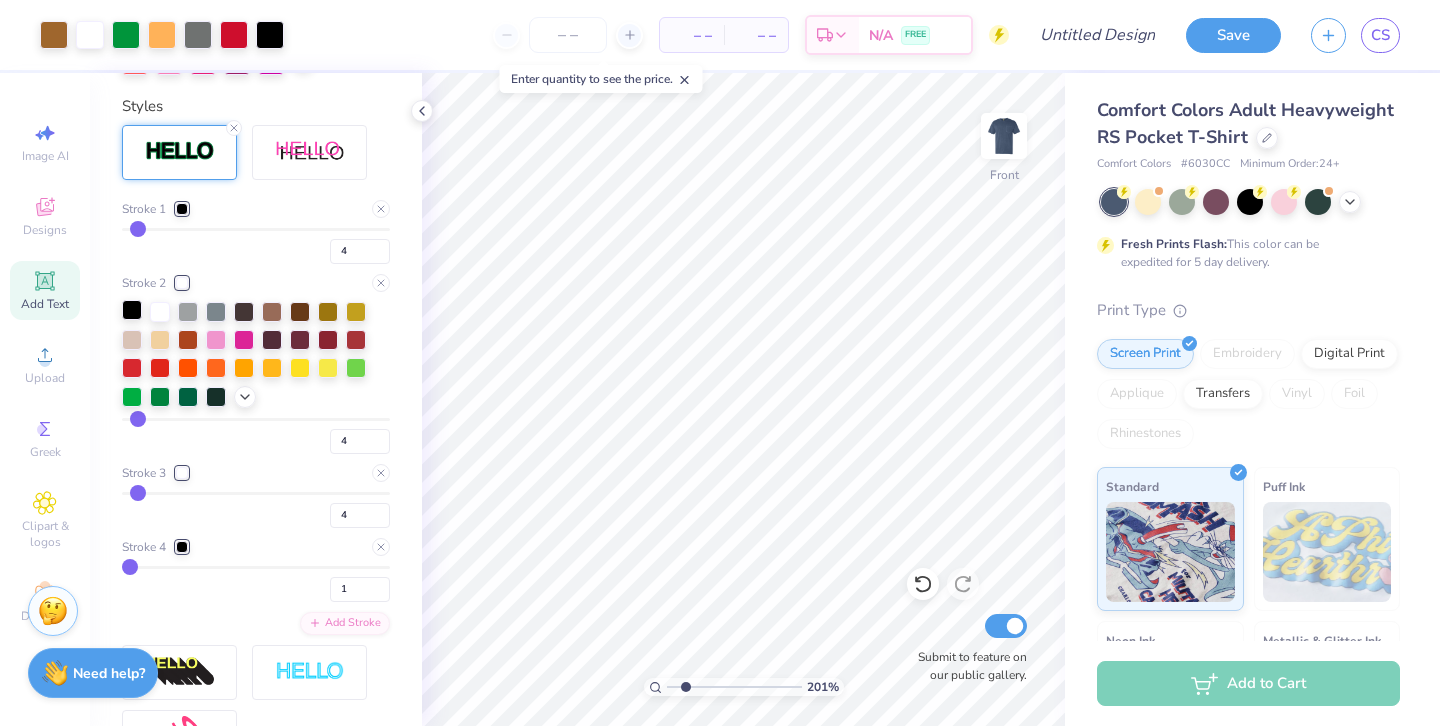 click at bounding box center (132, 310) 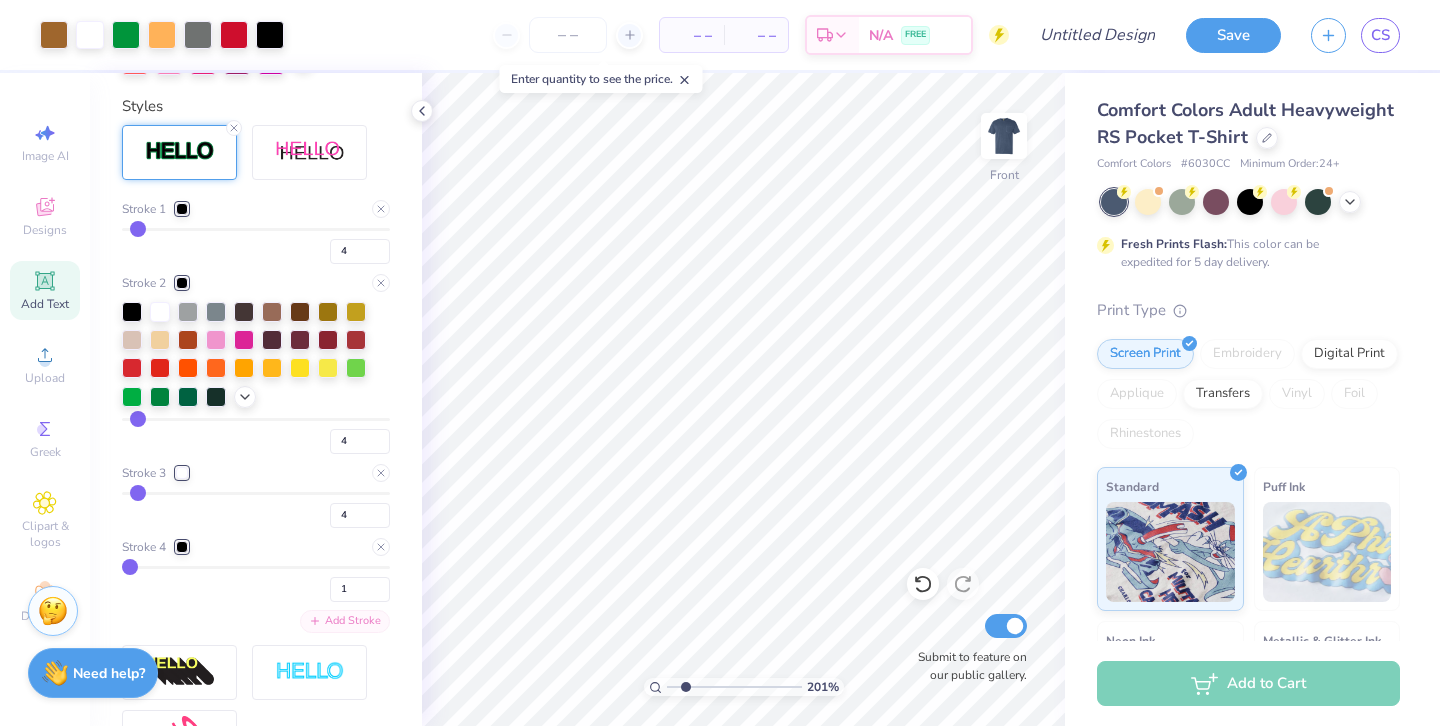 click on "Add Stroke" at bounding box center (345, 621) 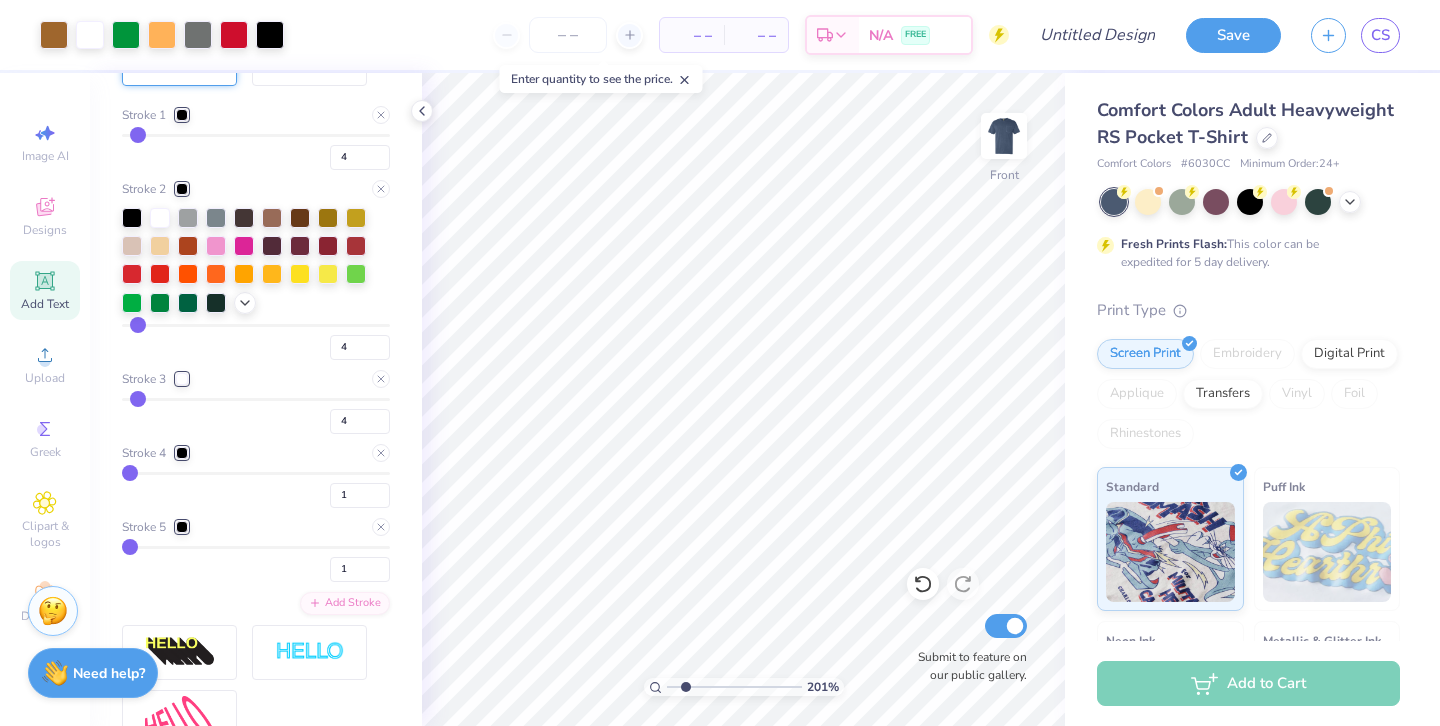 scroll, scrollTop: 1069, scrollLeft: 0, axis: vertical 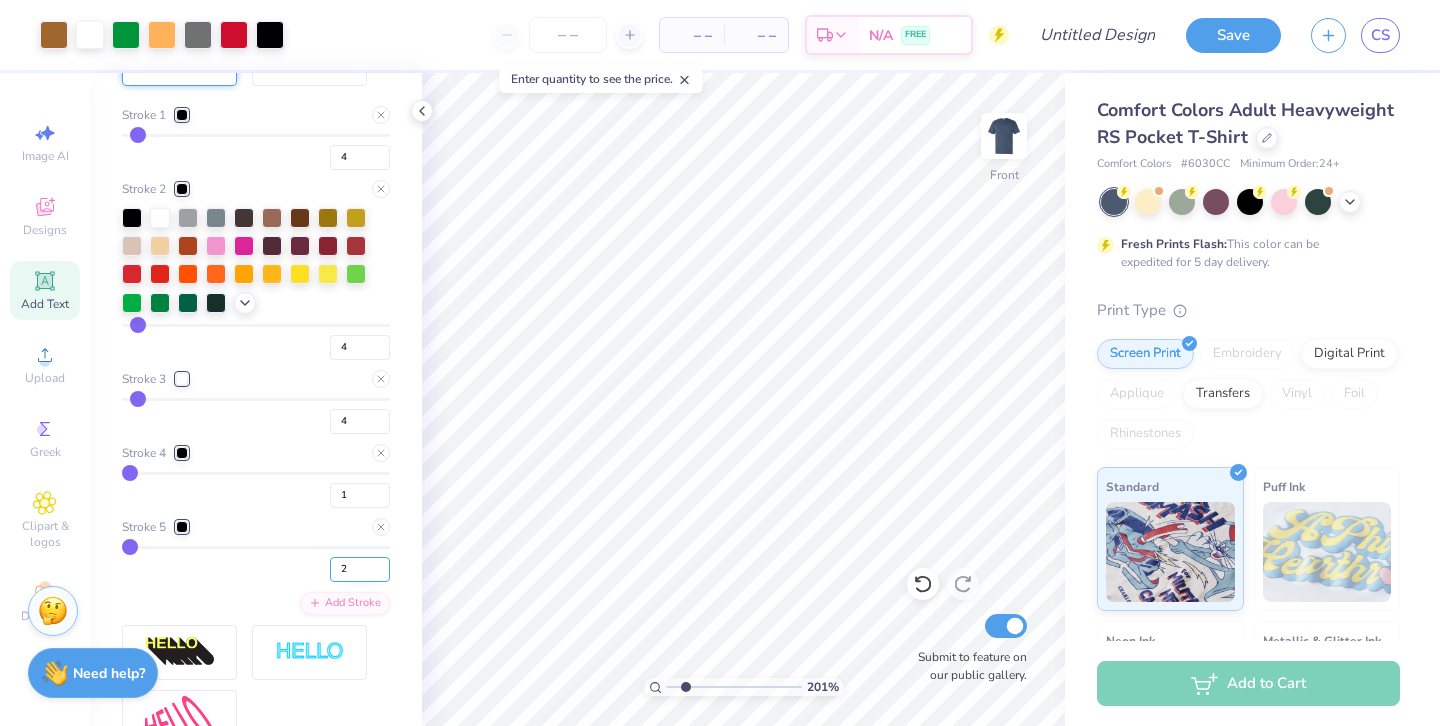 click on "2" at bounding box center (360, 569) 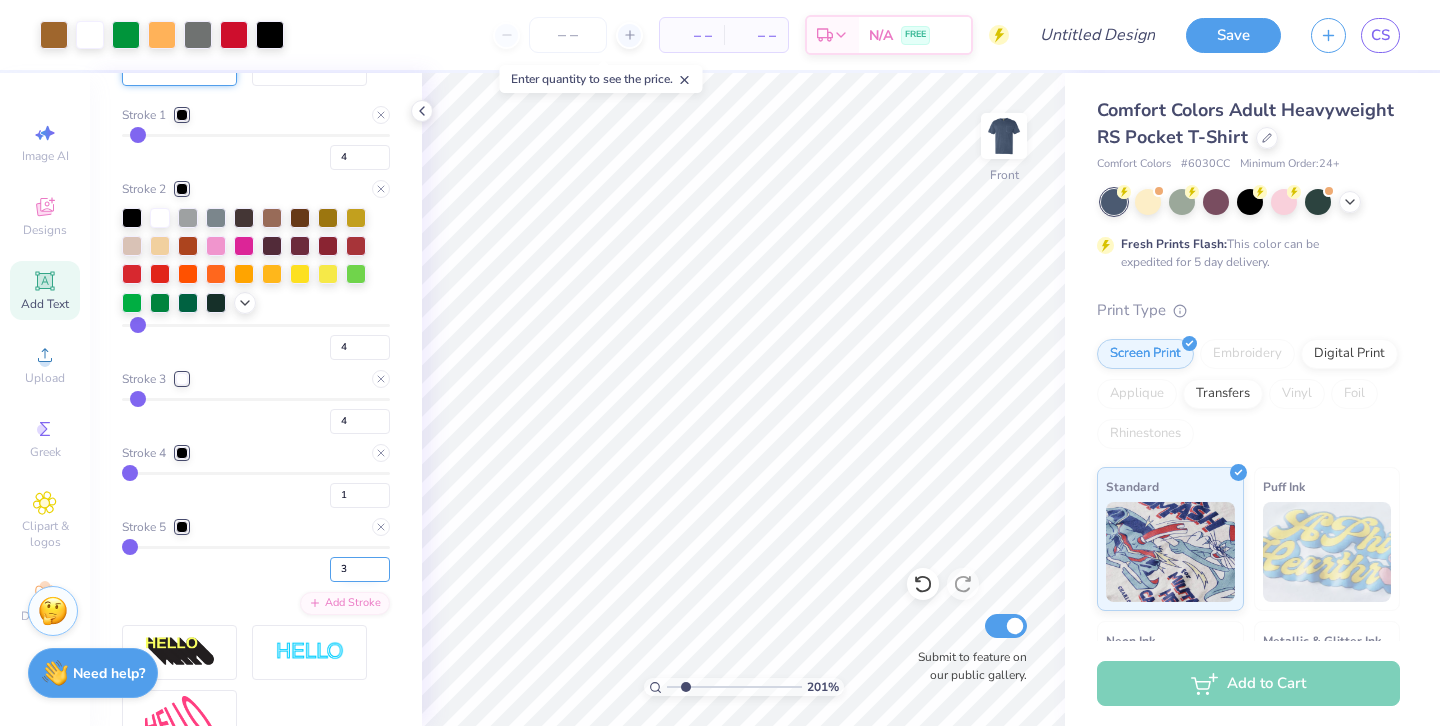 click on "3" at bounding box center [360, 569] 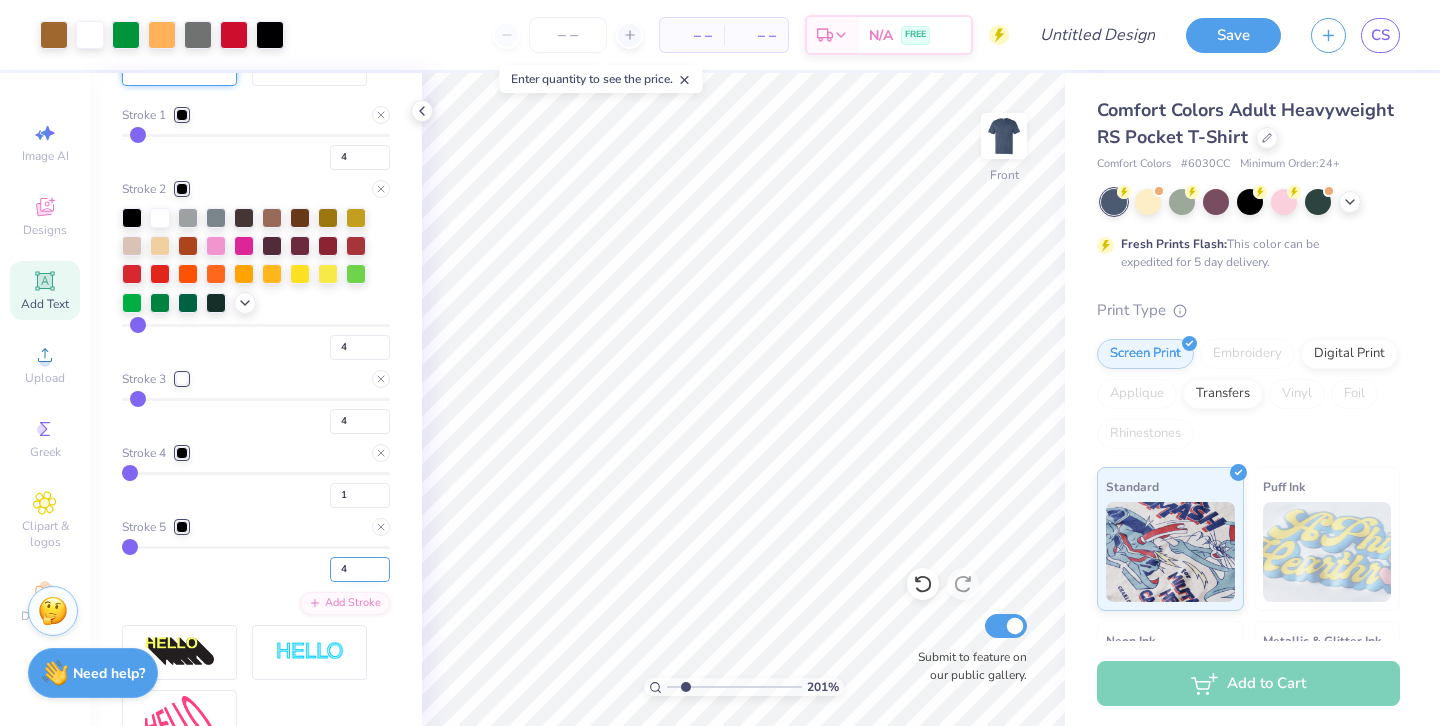 click on "4" at bounding box center (360, 569) 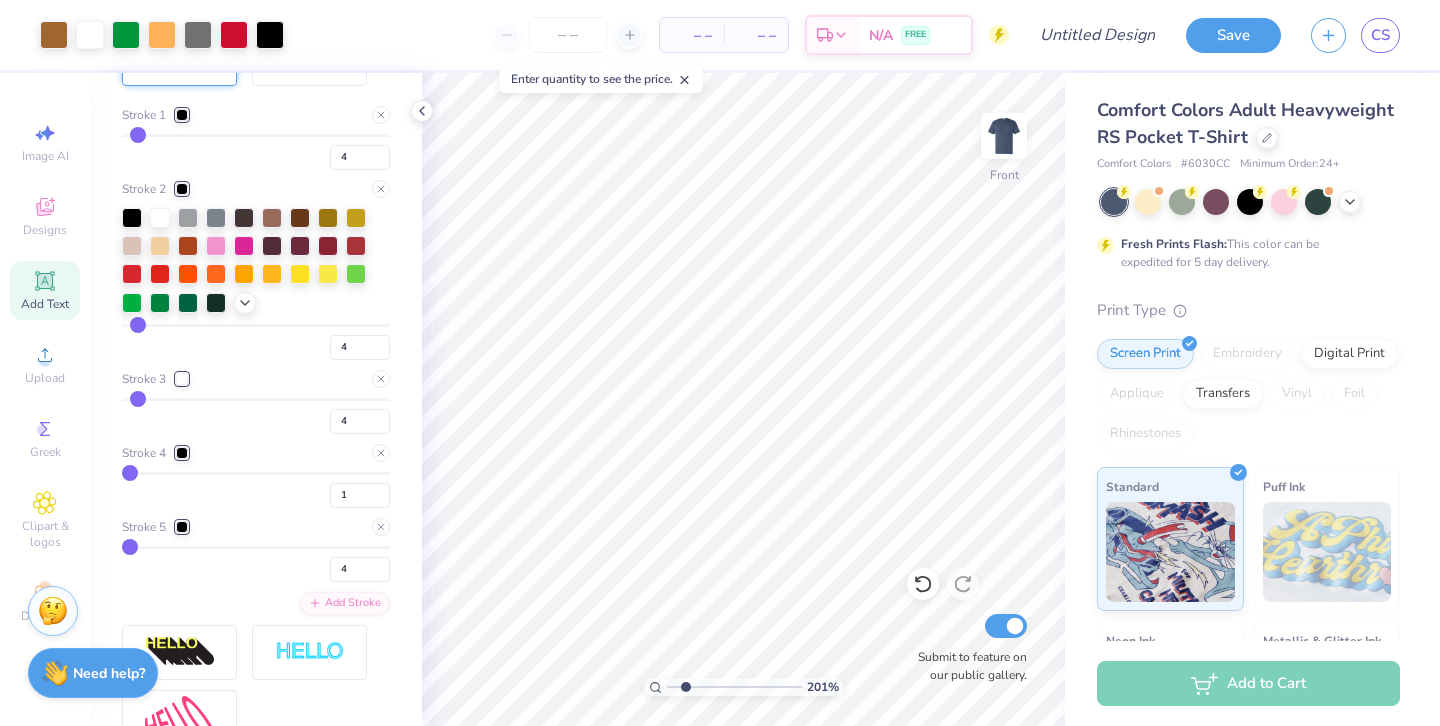 type on "4" 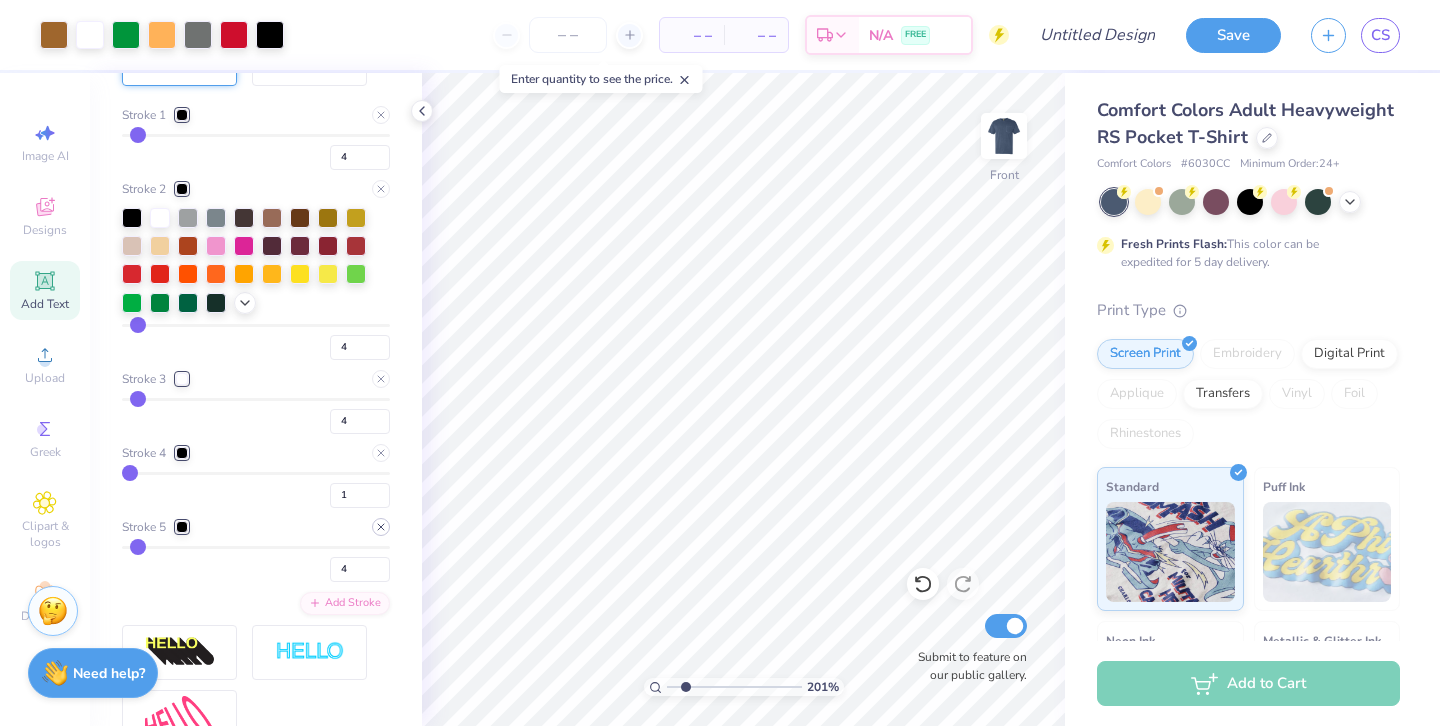 click 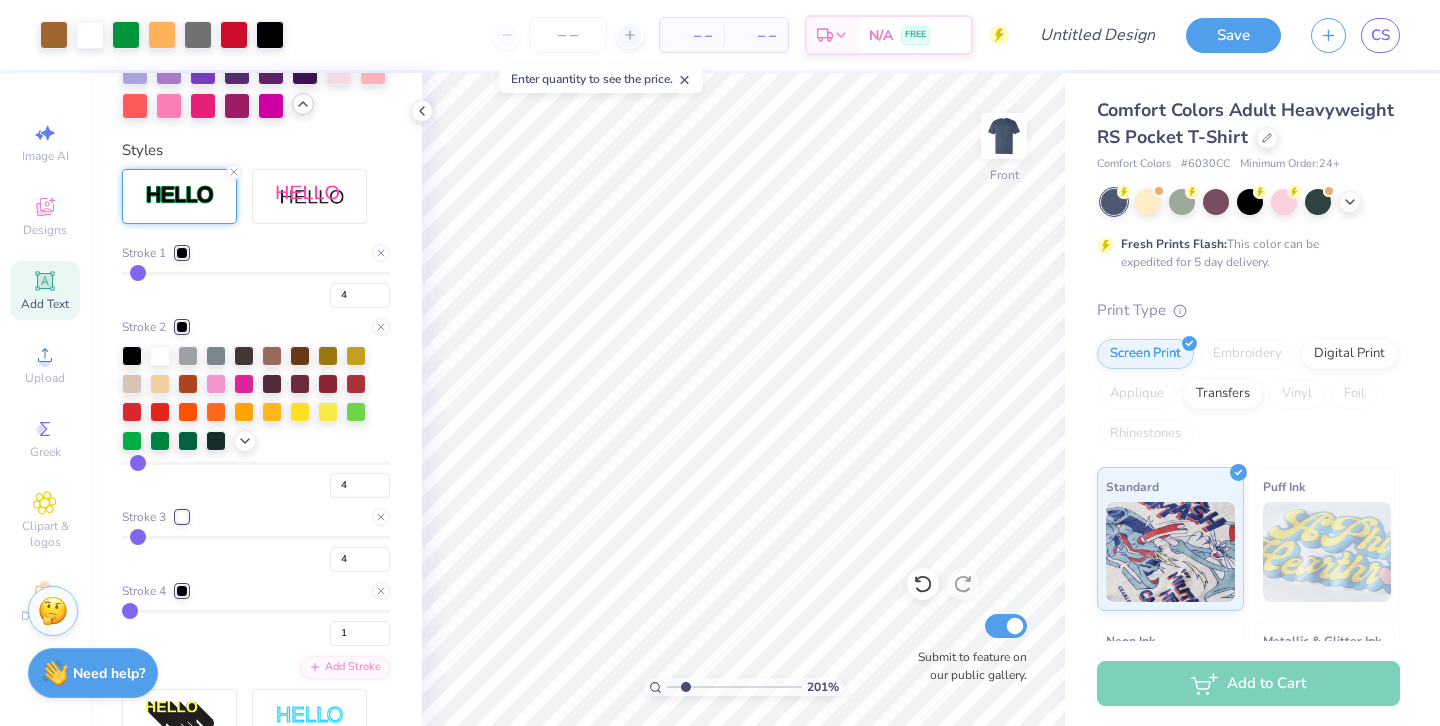 scroll, scrollTop: 931, scrollLeft: 0, axis: vertical 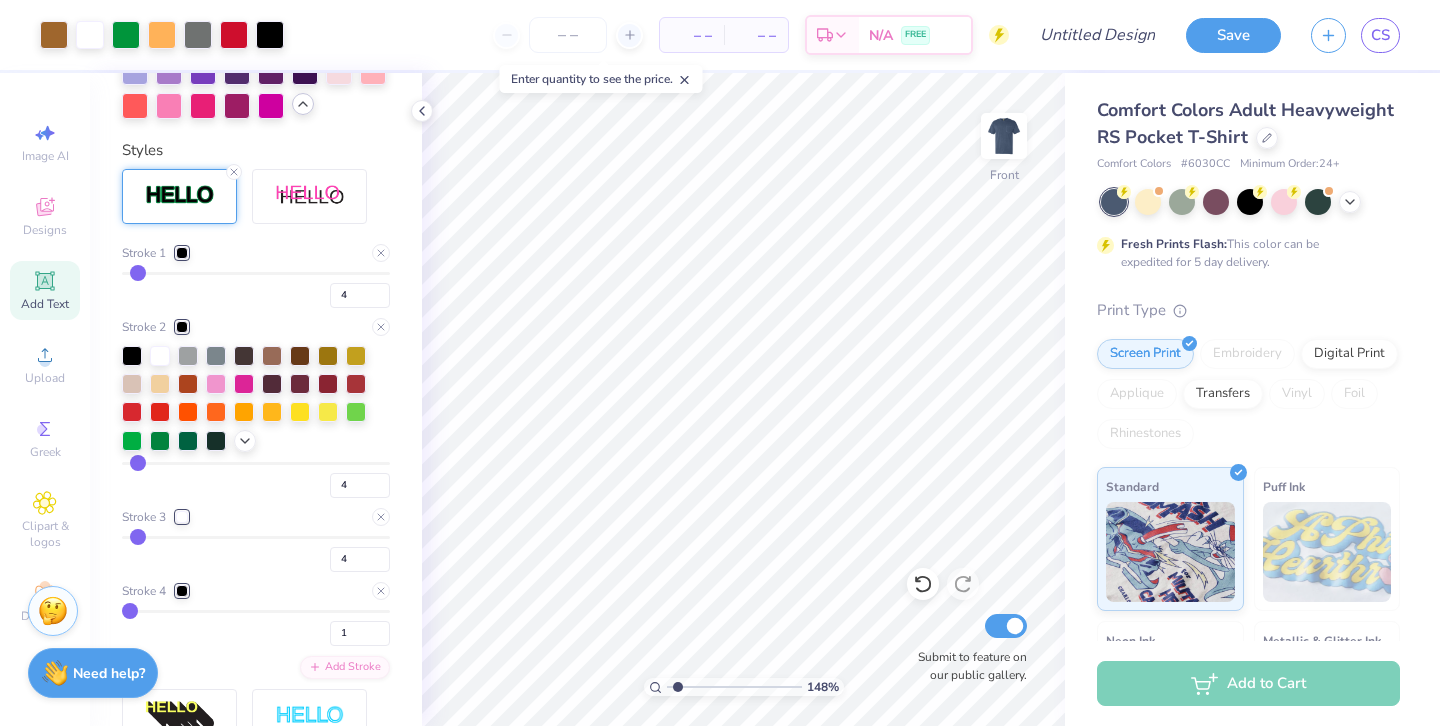 type on "1.48" 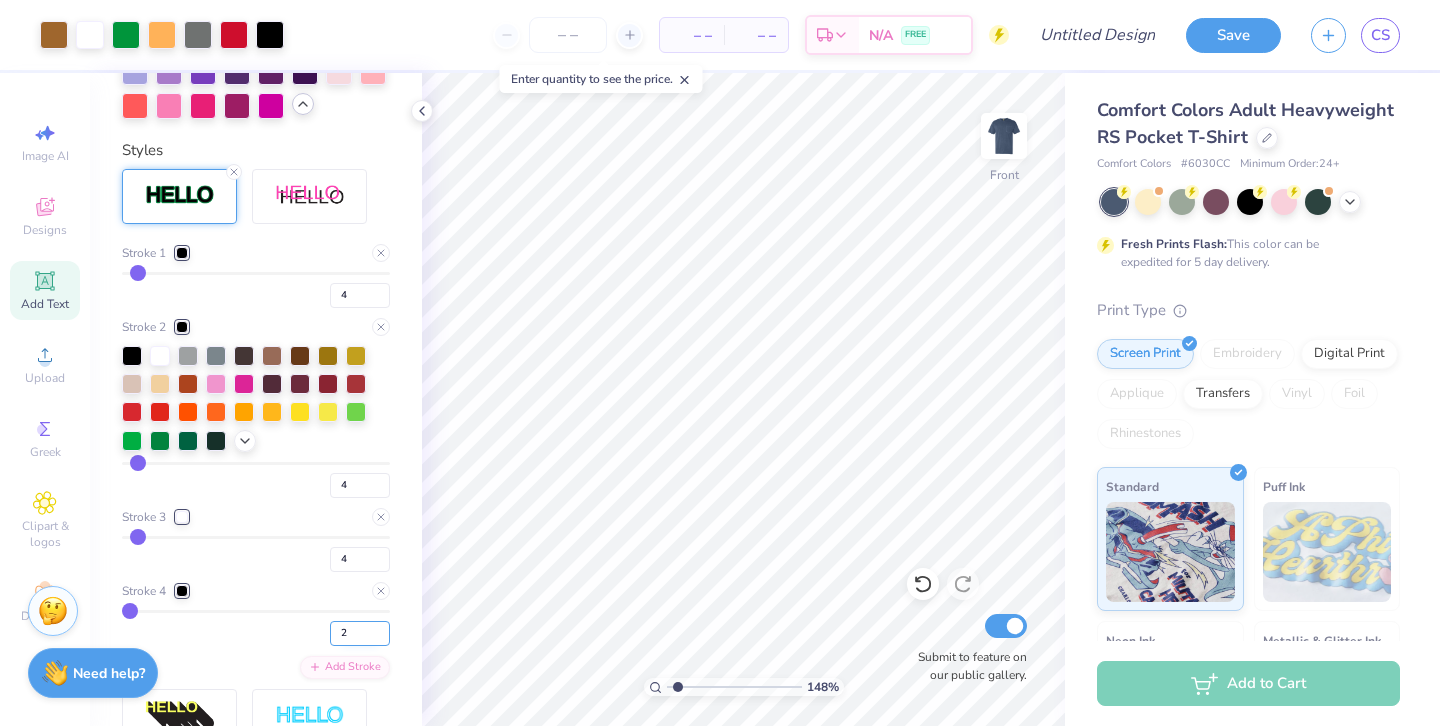 click on "2" at bounding box center (360, 633) 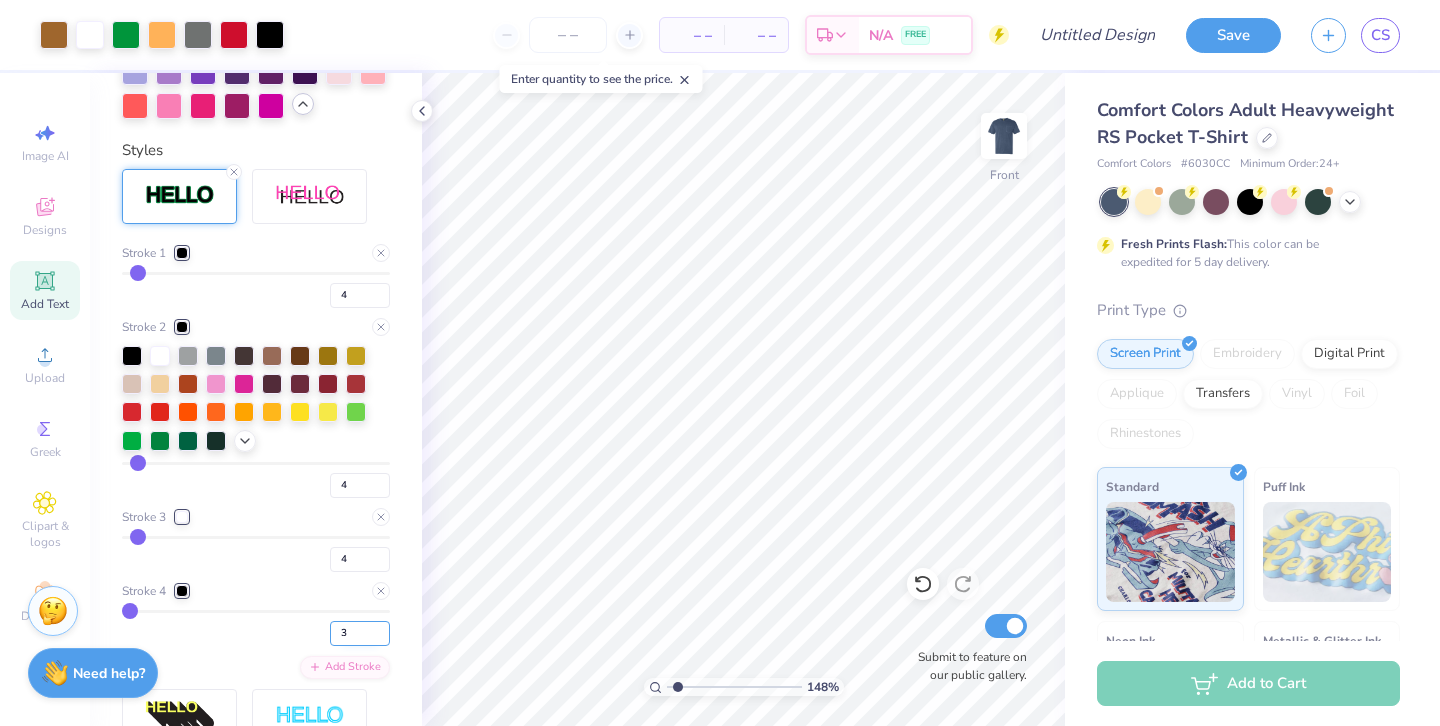 click on "3" at bounding box center (360, 633) 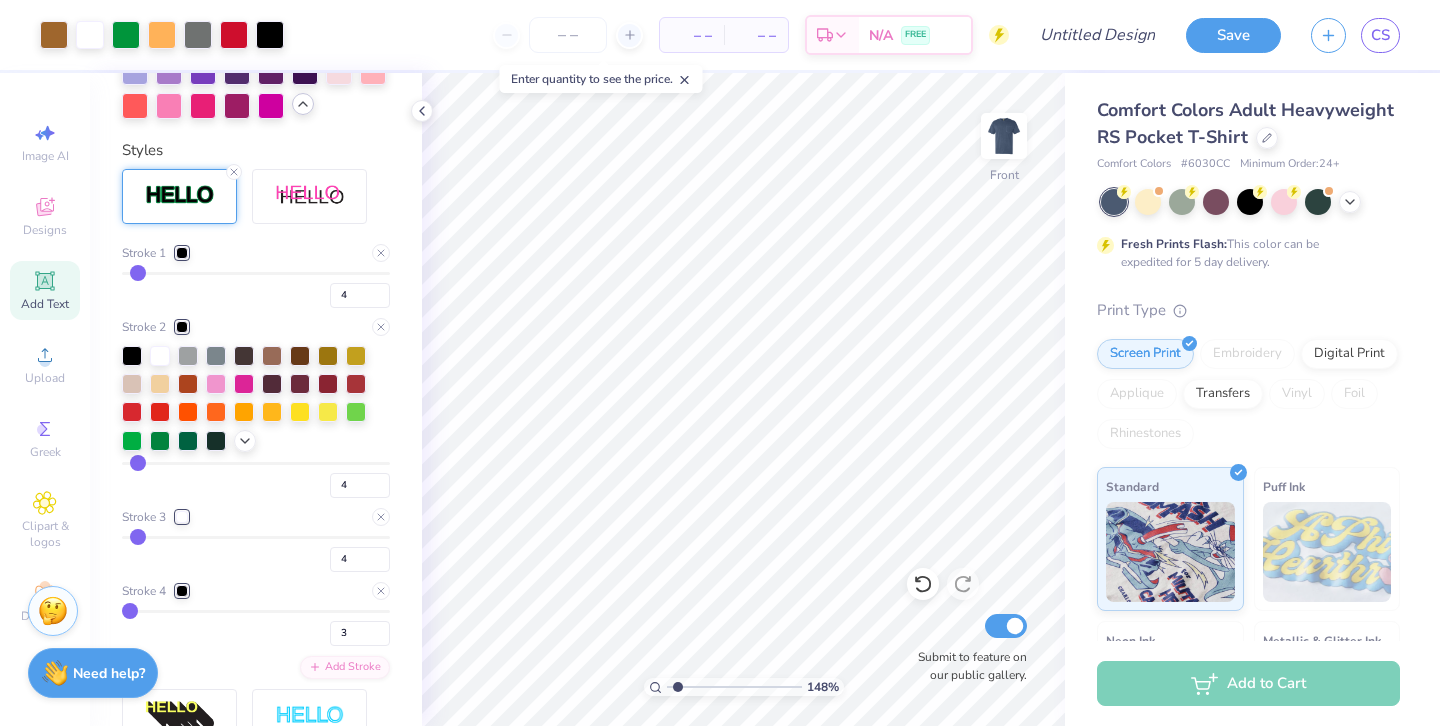 type on "3" 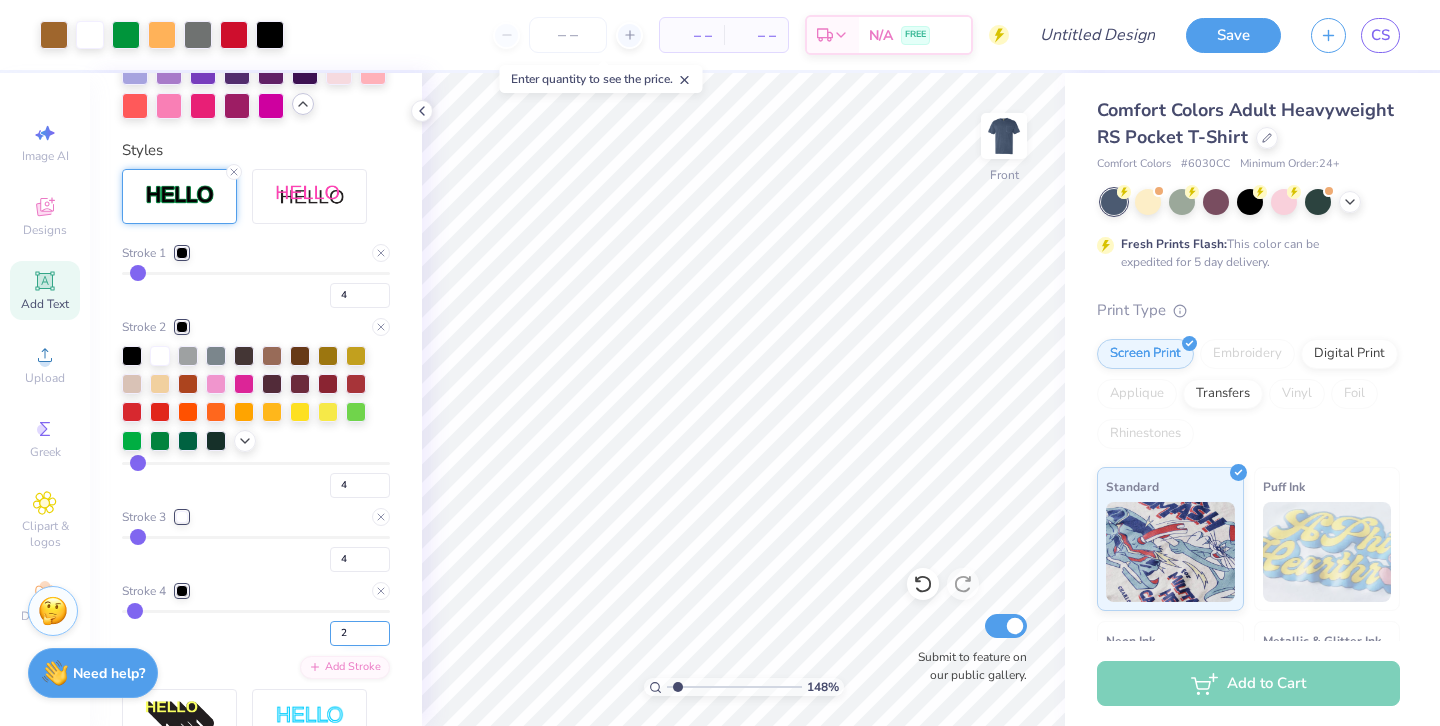 click on "2" at bounding box center [360, 633] 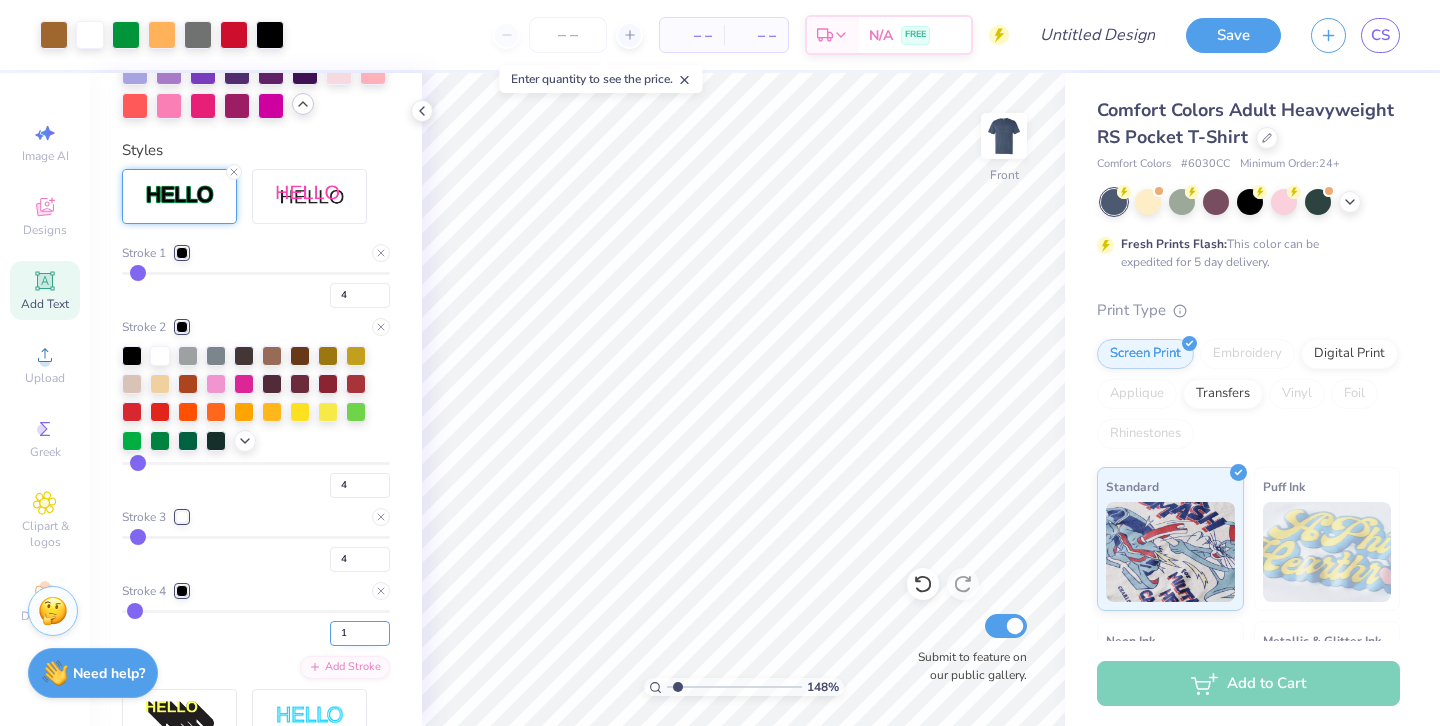 click on "1" at bounding box center (360, 633) 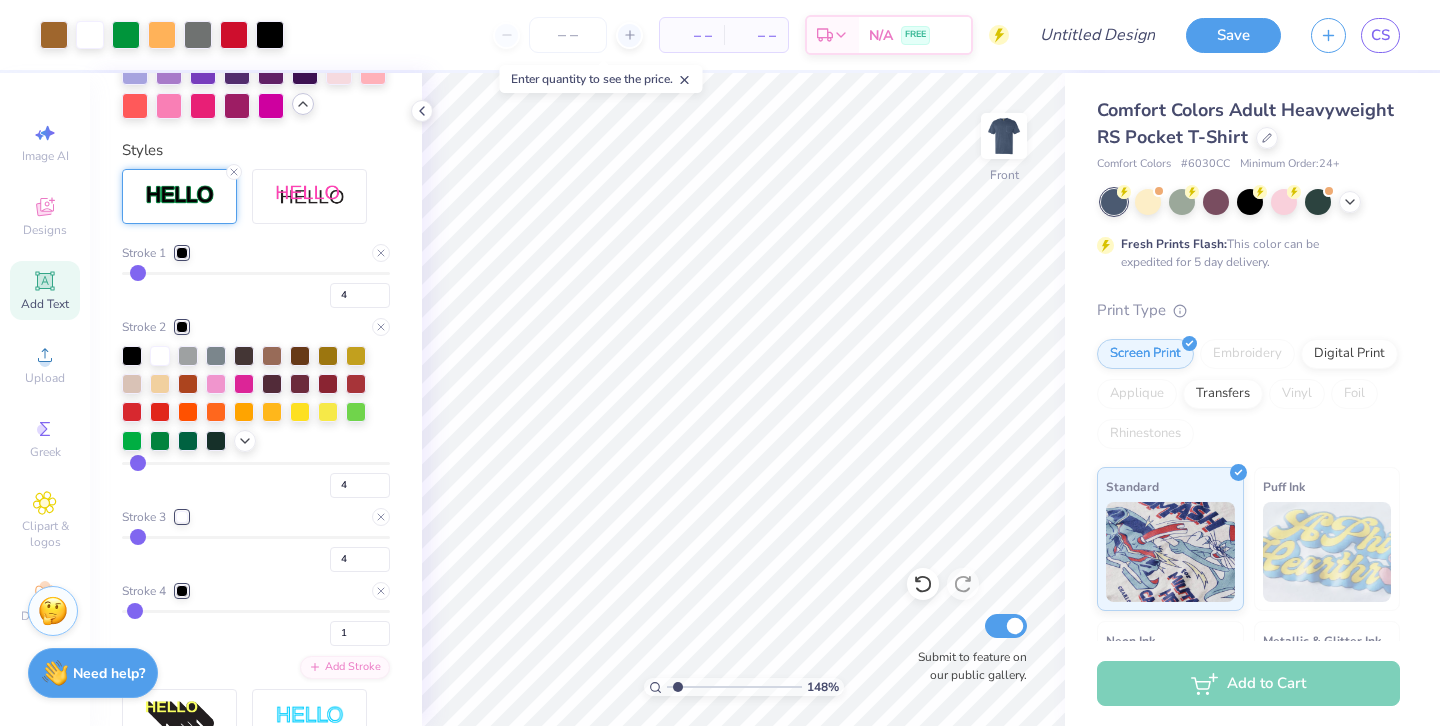 type on "1" 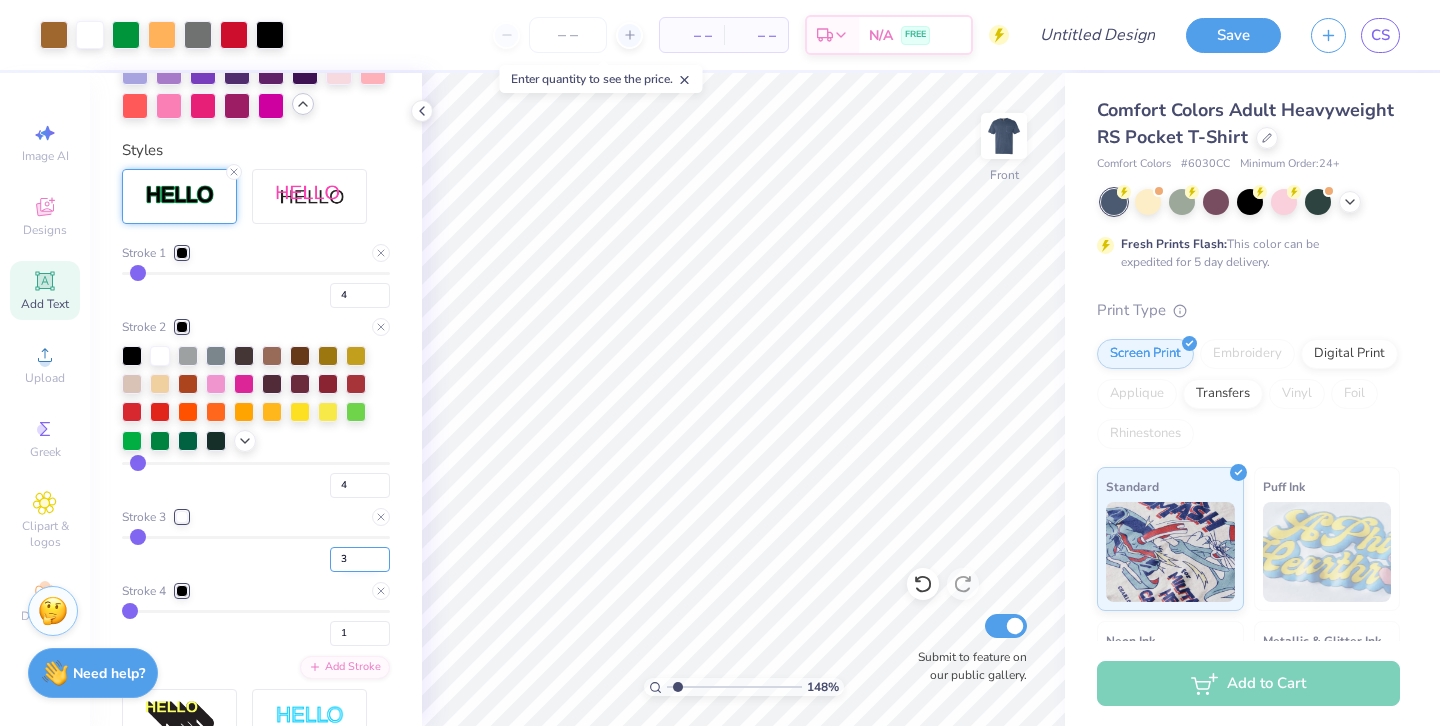 click on "3" at bounding box center [360, 559] 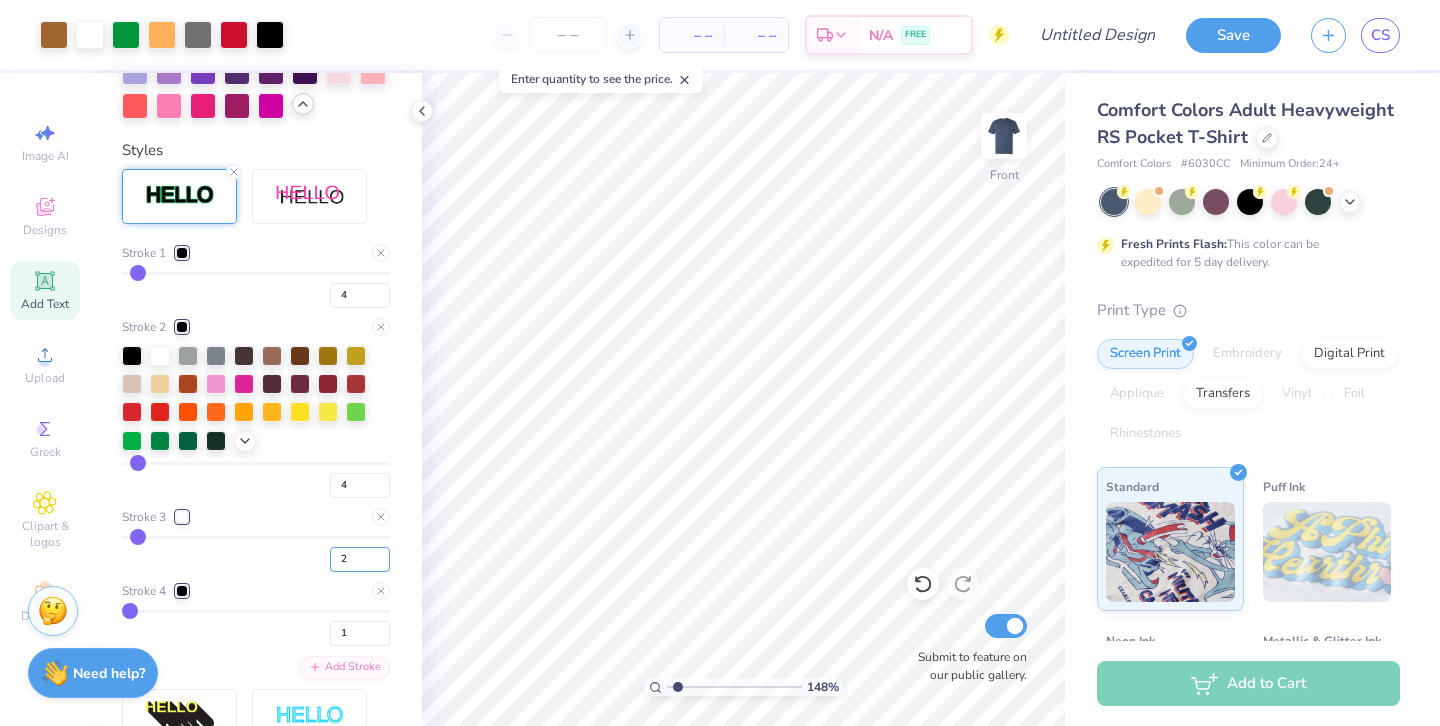 click on "2" at bounding box center (360, 559) 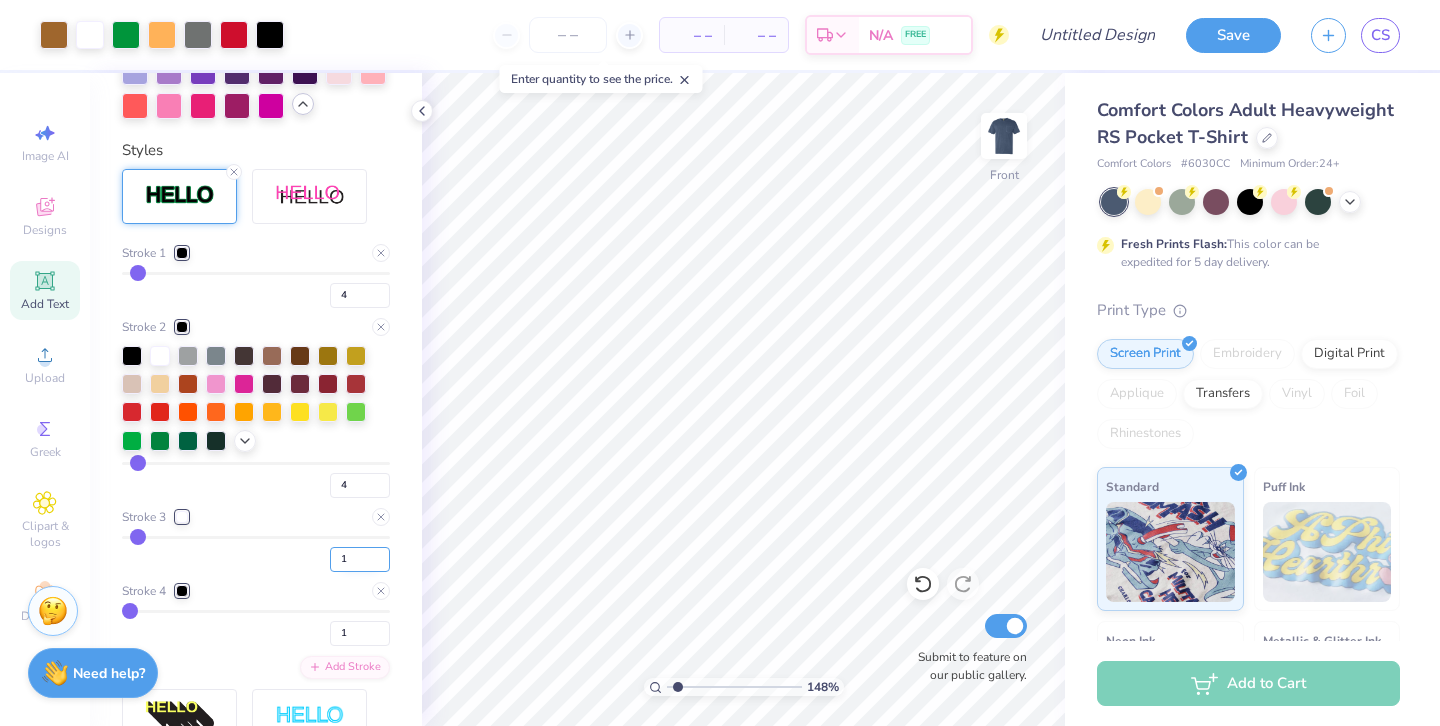 click on "1" at bounding box center [360, 559] 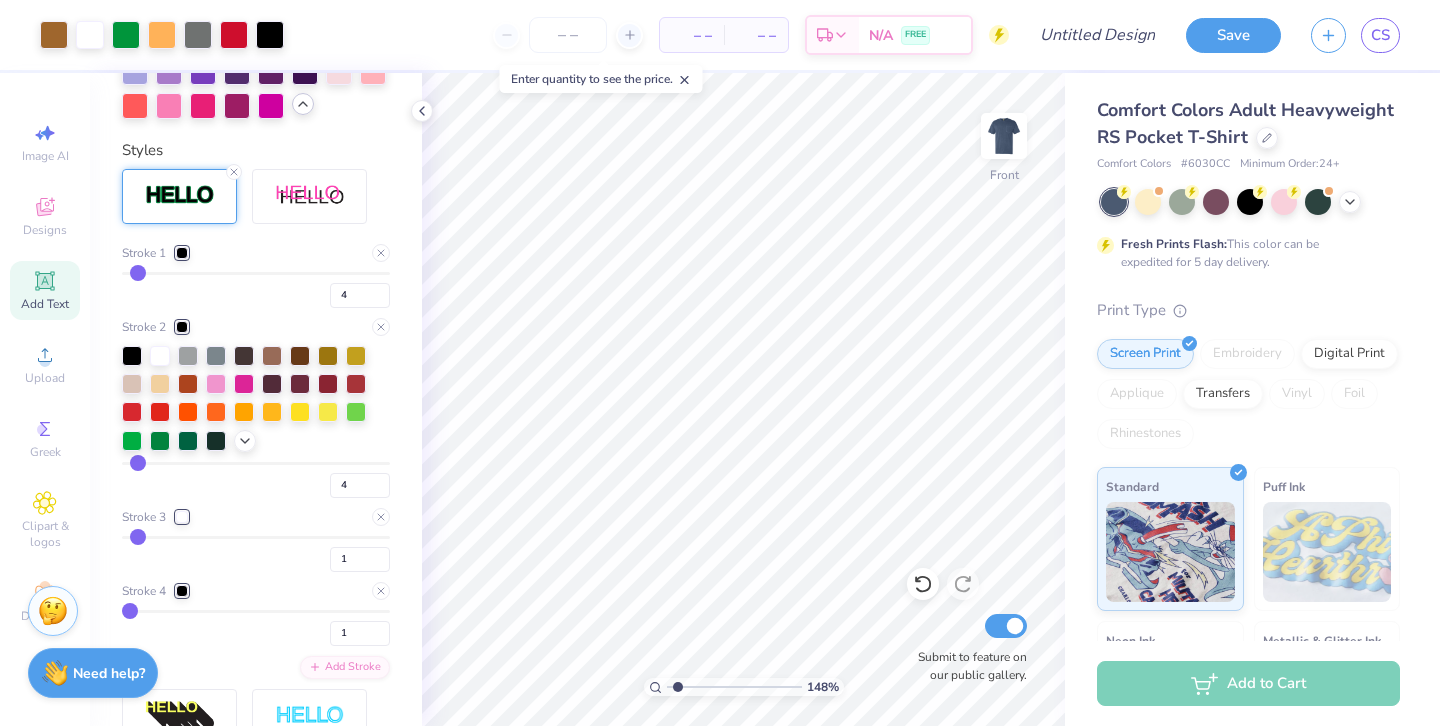 type on "1" 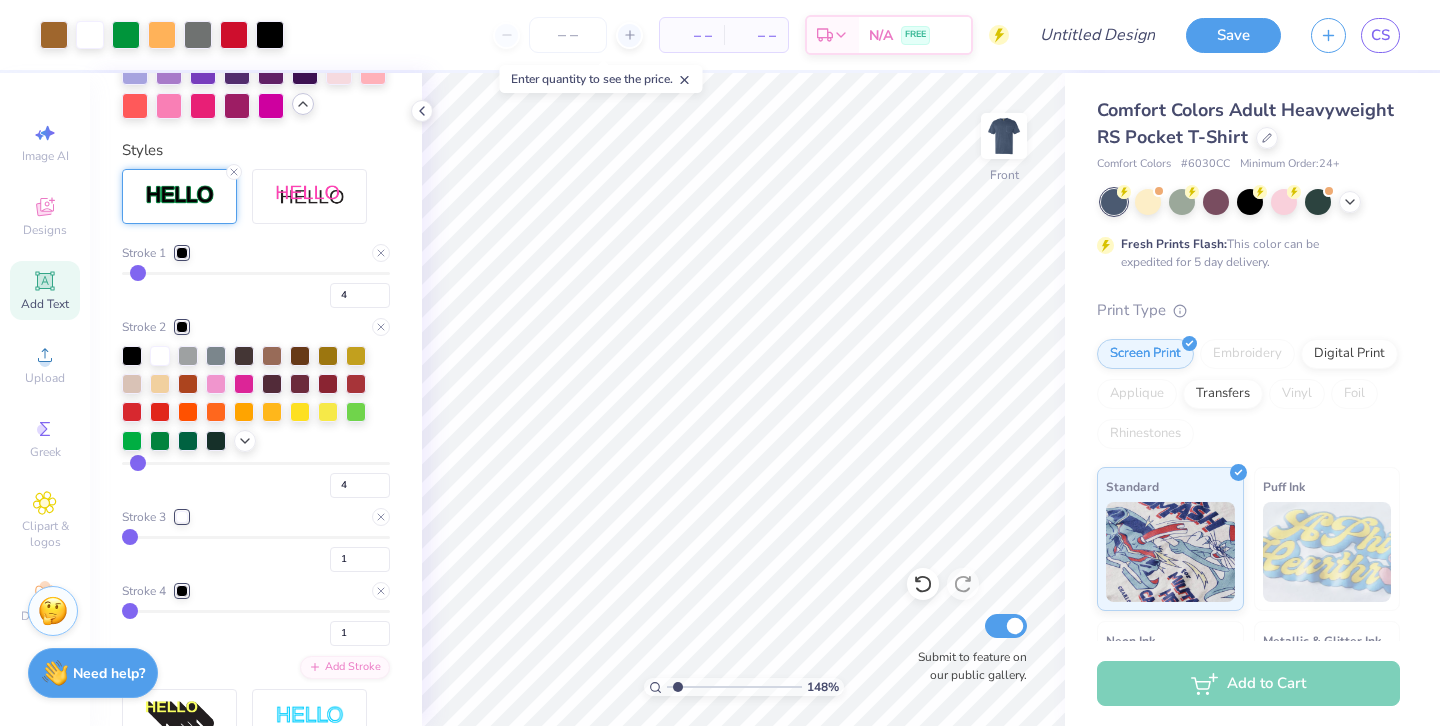 click on "Personalized Names Personalized Numbers Text Tool  Add Font Font Blackletter Switch to Greek Letters Format Text colors Color Styles Stroke 1 4 Stroke 2 4 Stroke 3 1 Stroke 4 1  Add Stroke Text Shape Direction Horizontal Vertical Bend 0.20" at bounding box center [256, 399] 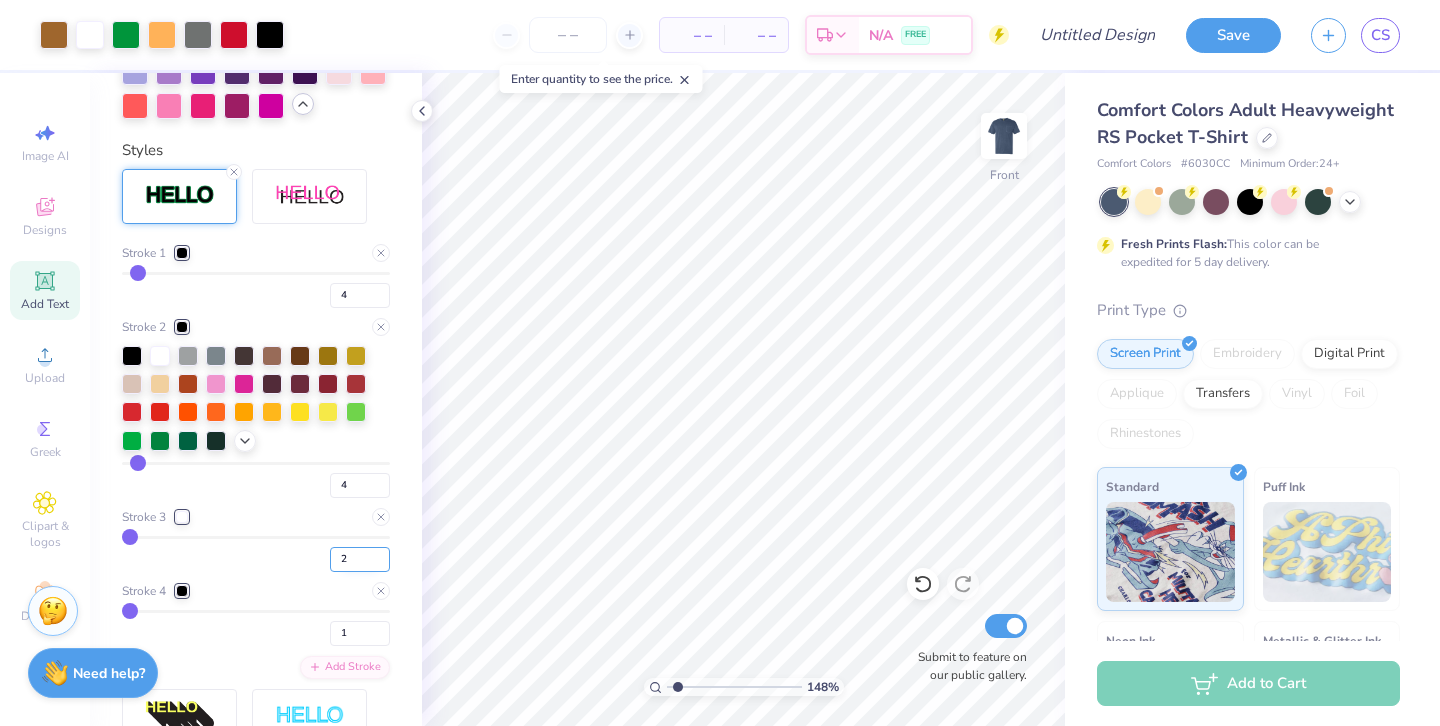 click on "2" at bounding box center [360, 559] 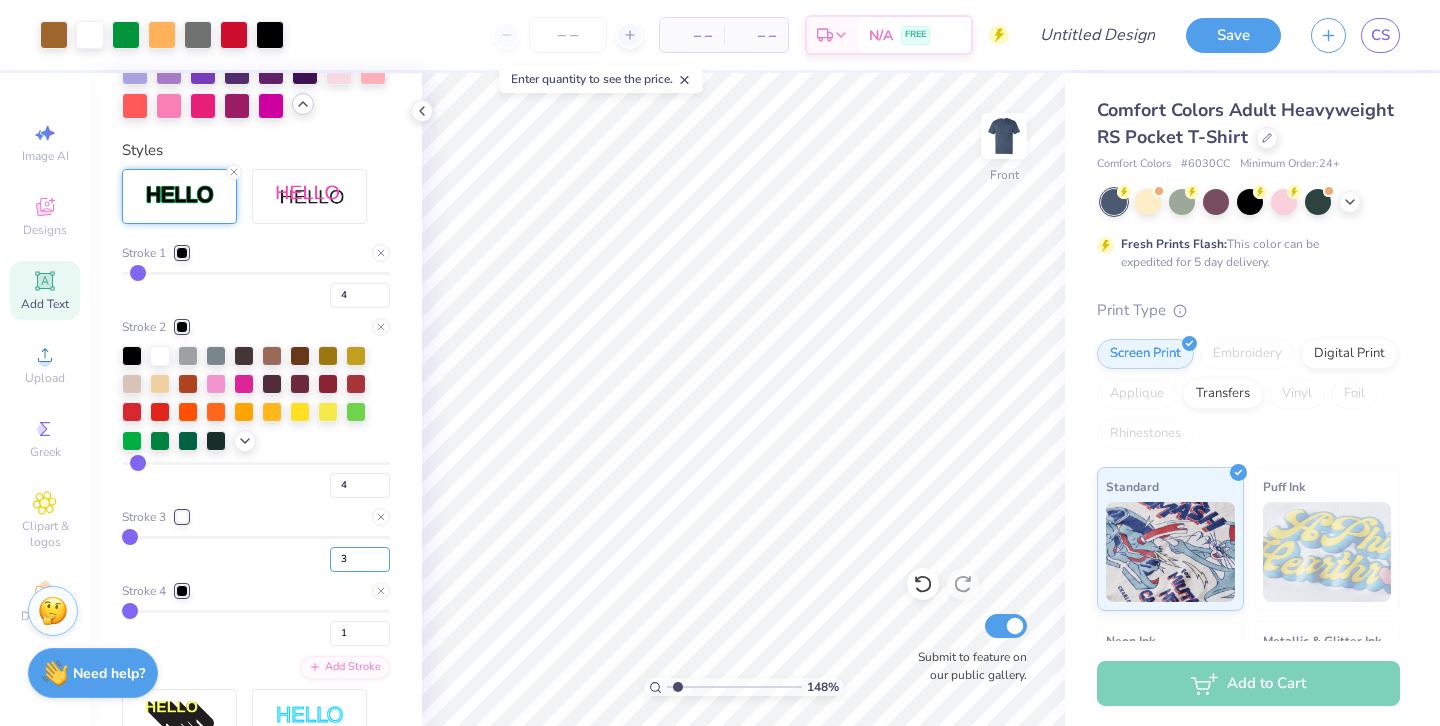 click on "3" at bounding box center [360, 559] 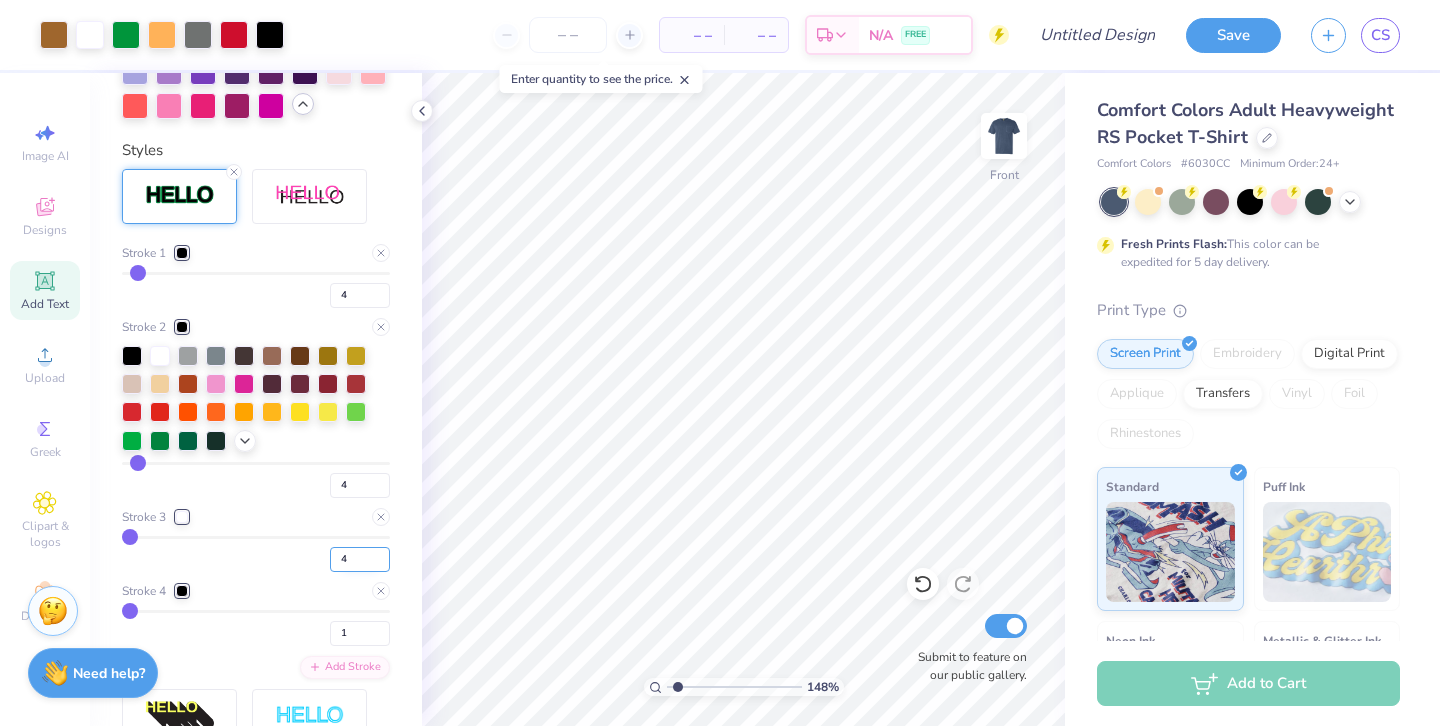 click on "4" at bounding box center [360, 559] 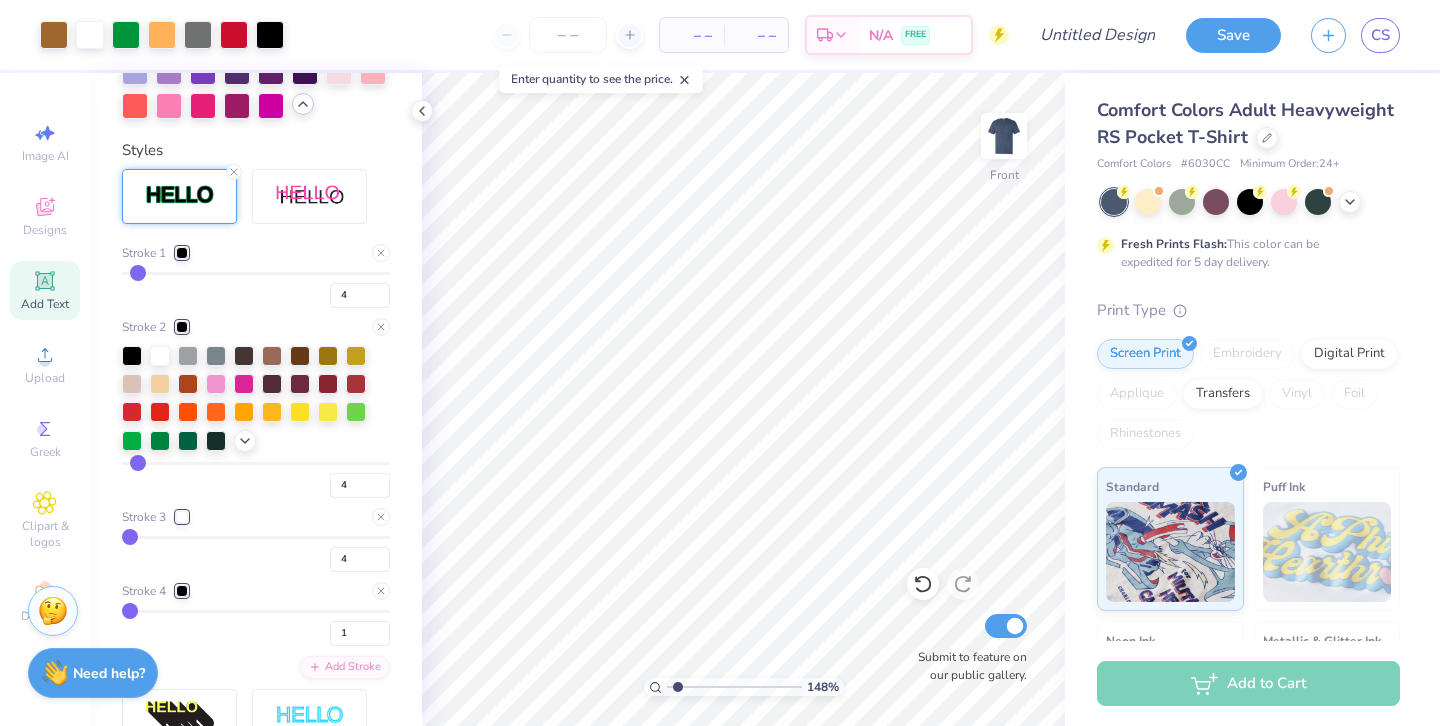 type on "4" 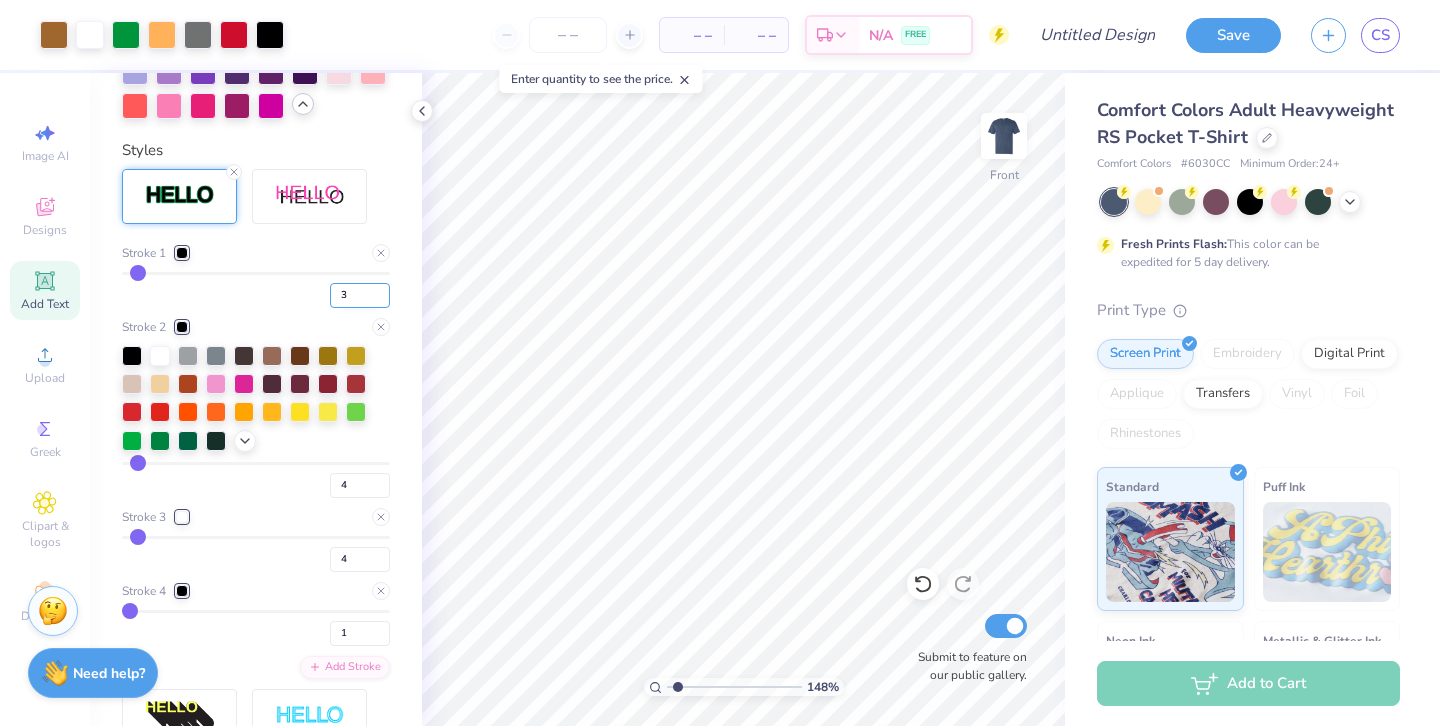 click on "3" at bounding box center (360, 295) 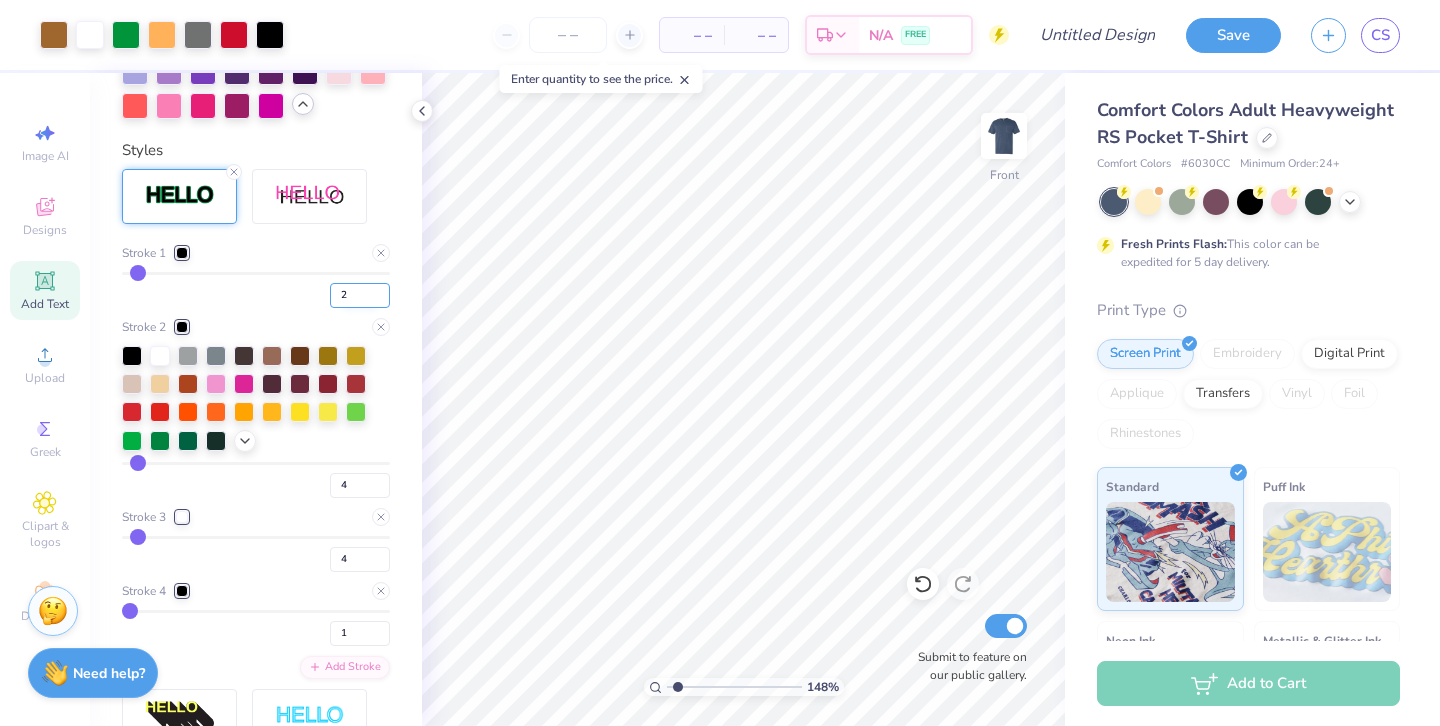 click on "2" at bounding box center (360, 295) 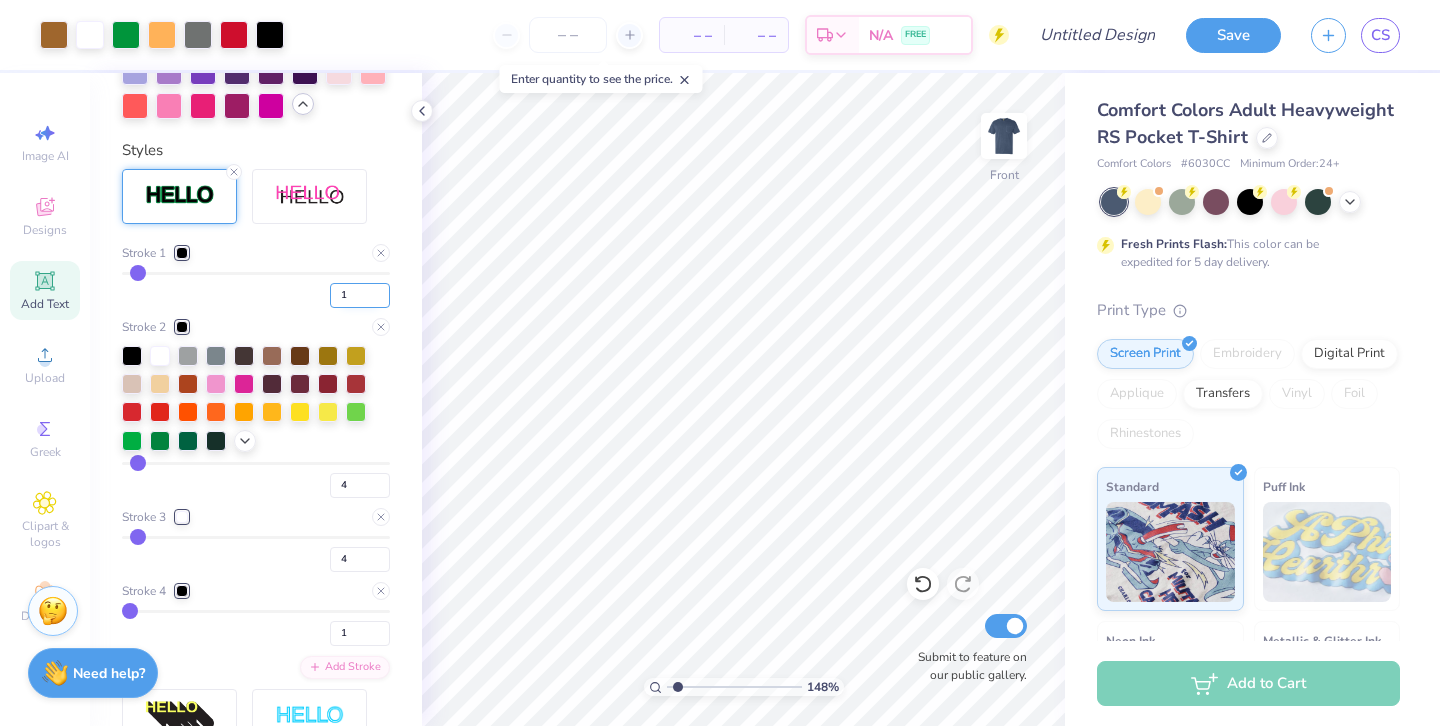 click on "1" at bounding box center [360, 295] 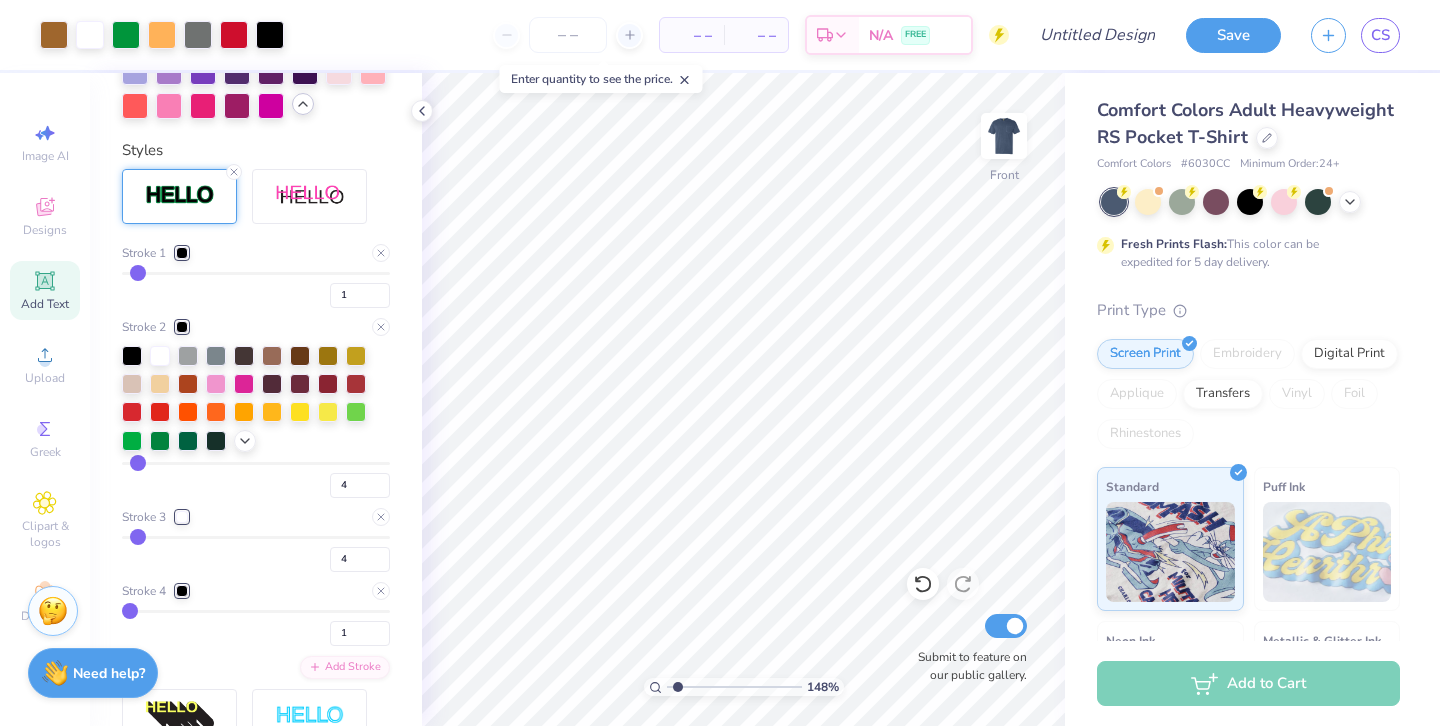type on "1" 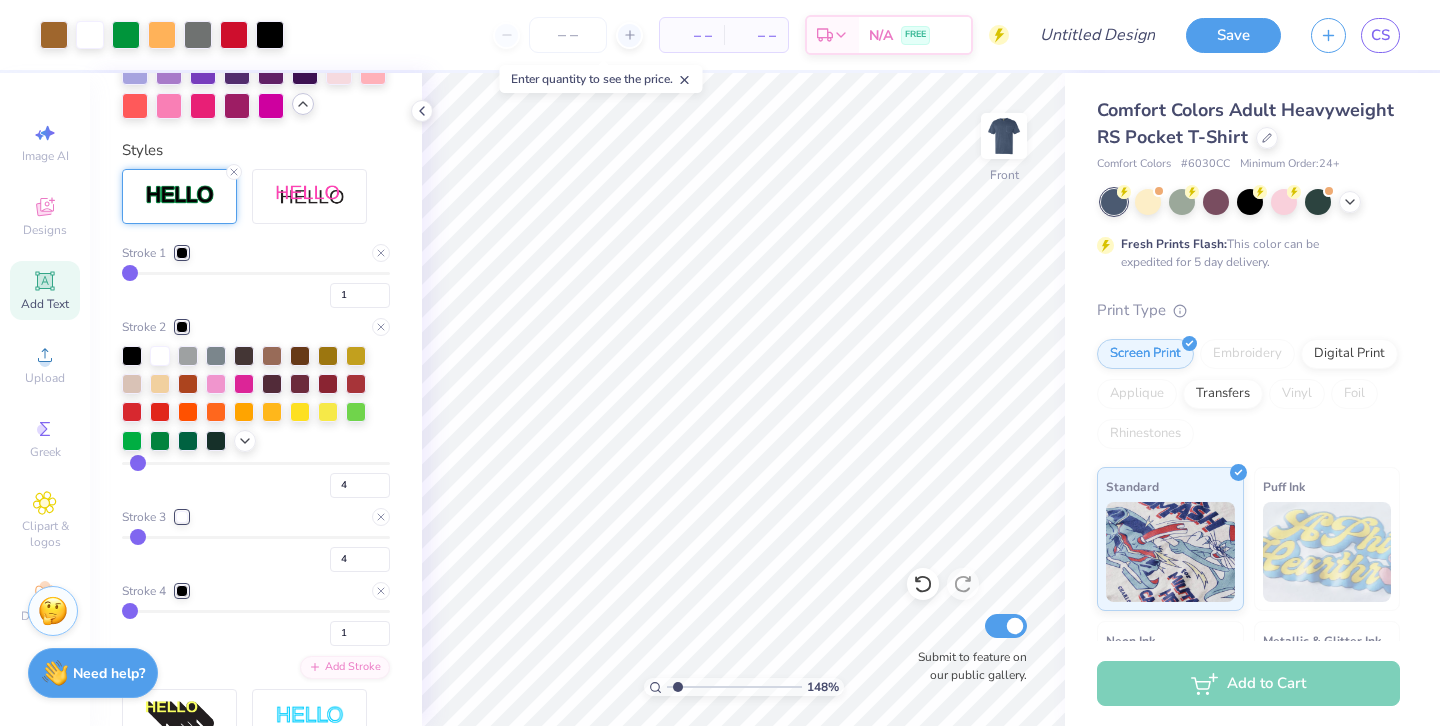 click on "Personalized Names Personalized Numbers Text Tool  Add Font Font Blackletter Switch to Greek Letters Format Text colors Color Styles Stroke 1 1 Stroke 2 4 Stroke 3 4 Stroke 4 1  Add Stroke Text Shape Direction Horizontal Vertical Bend 0.20" at bounding box center [256, 399] 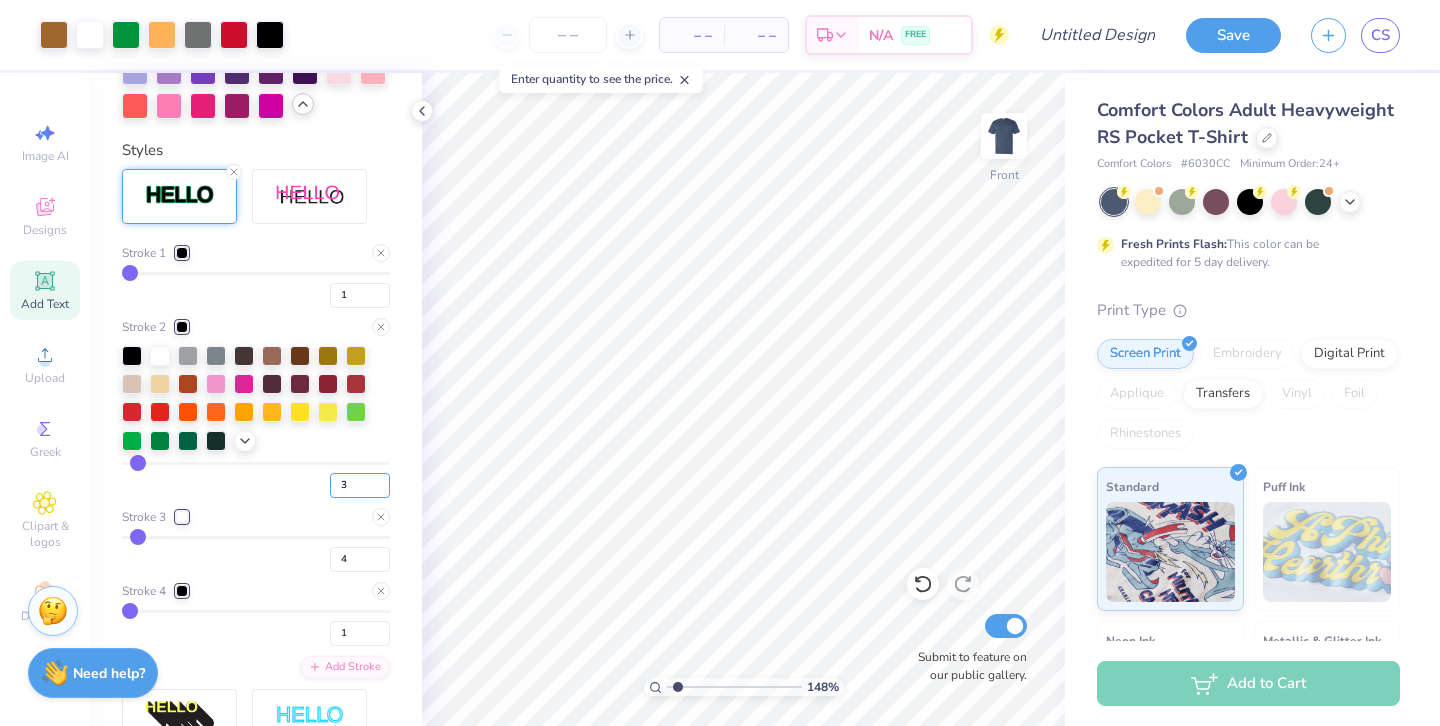 click on "3" at bounding box center [360, 485] 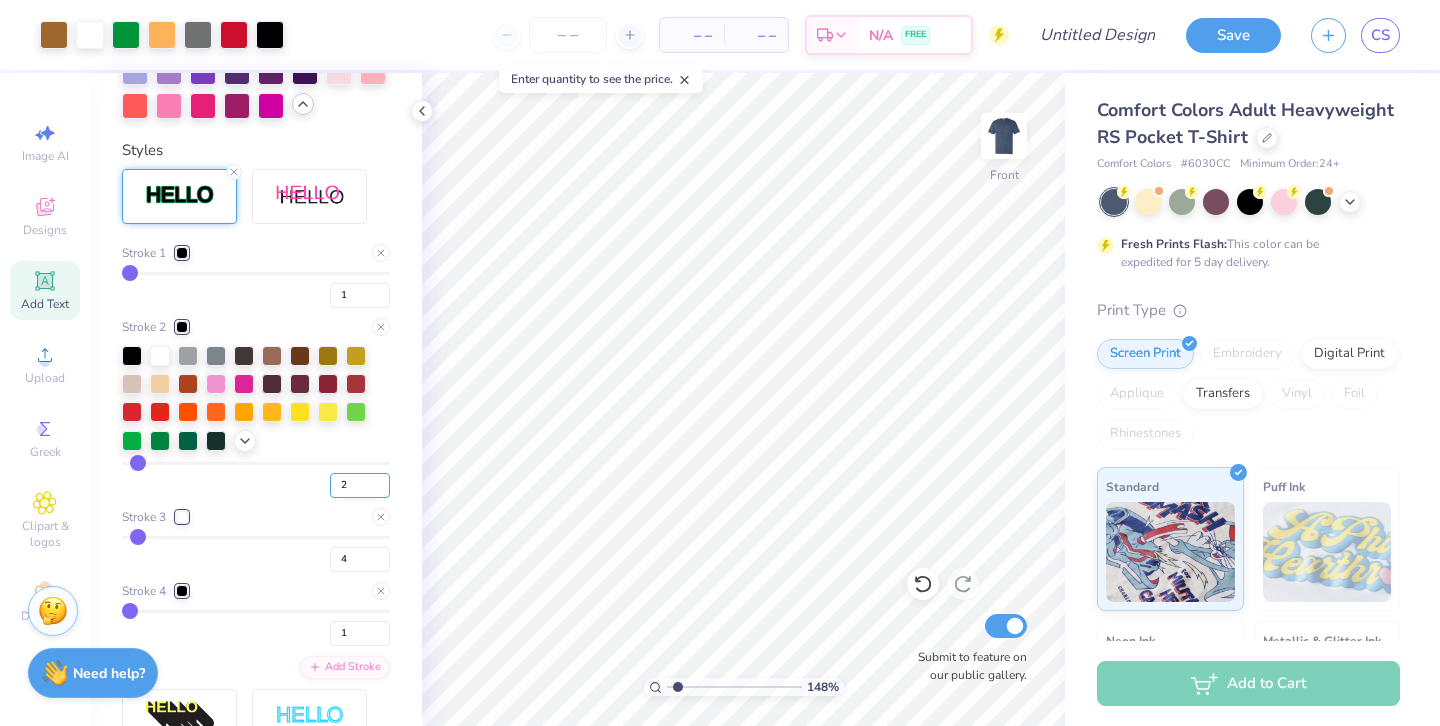 click on "2" at bounding box center [360, 485] 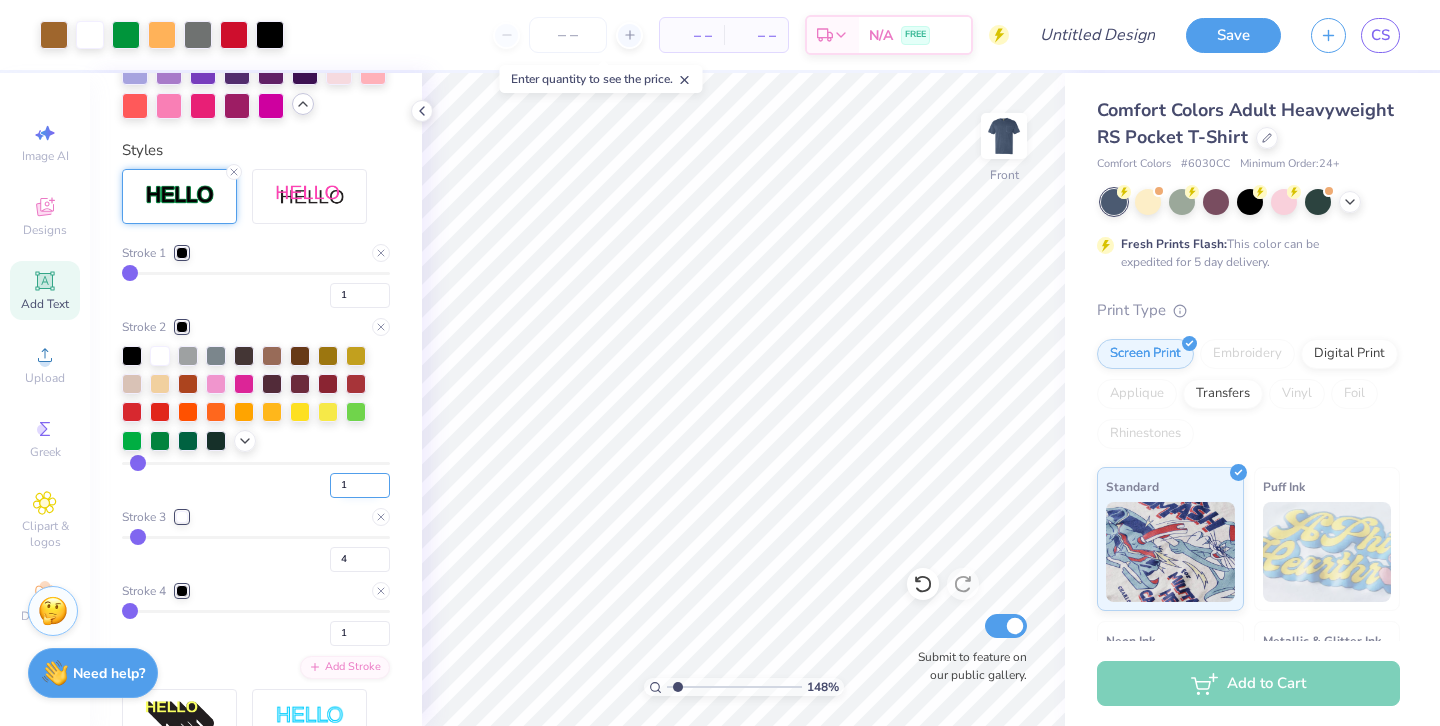 click on "1" at bounding box center (360, 485) 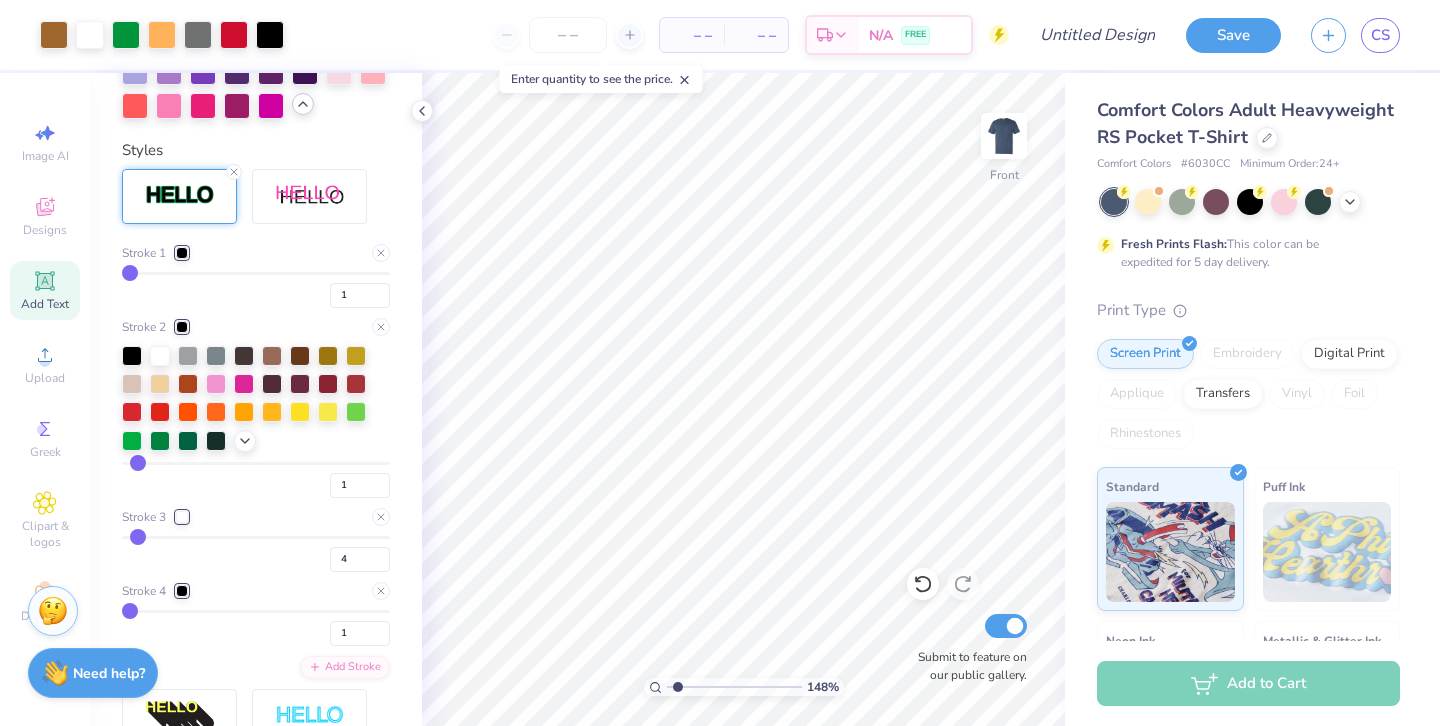 type on "1" 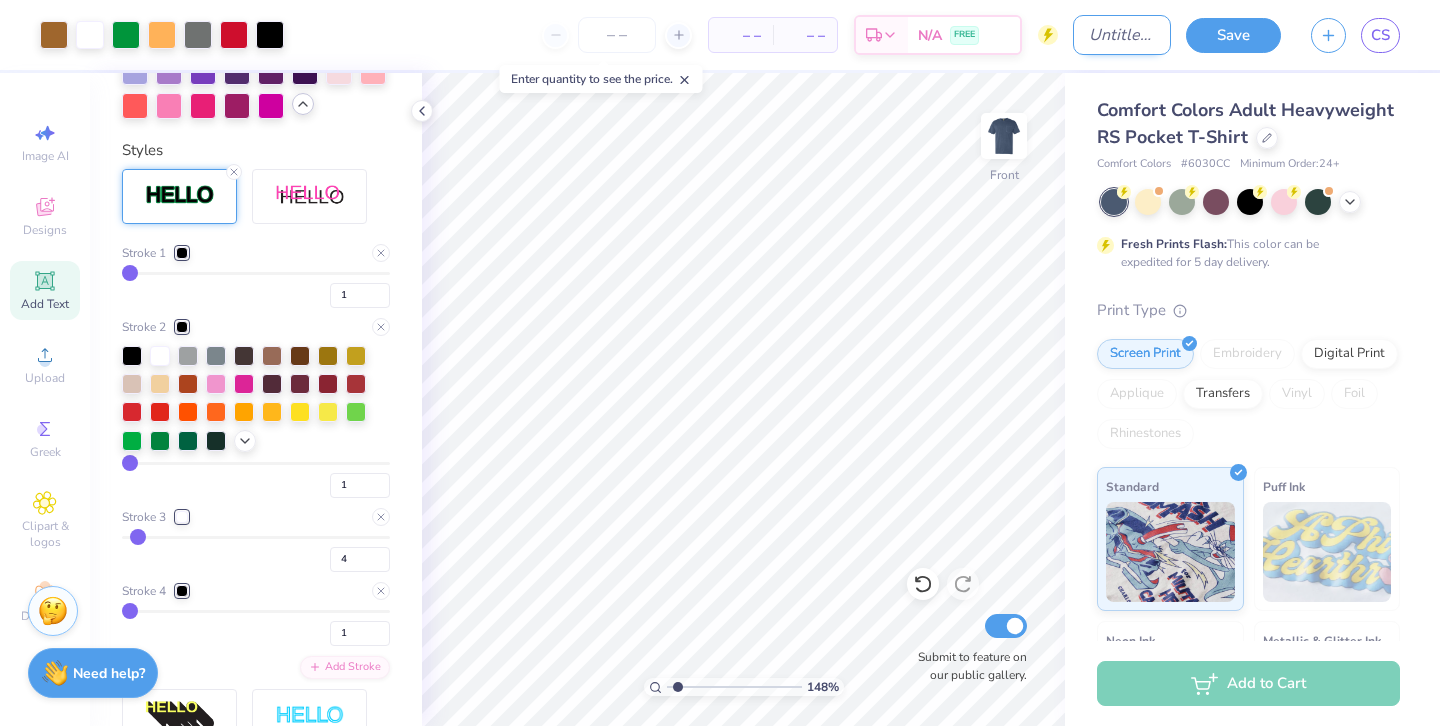 click on "Design Title" at bounding box center [1122, 35] 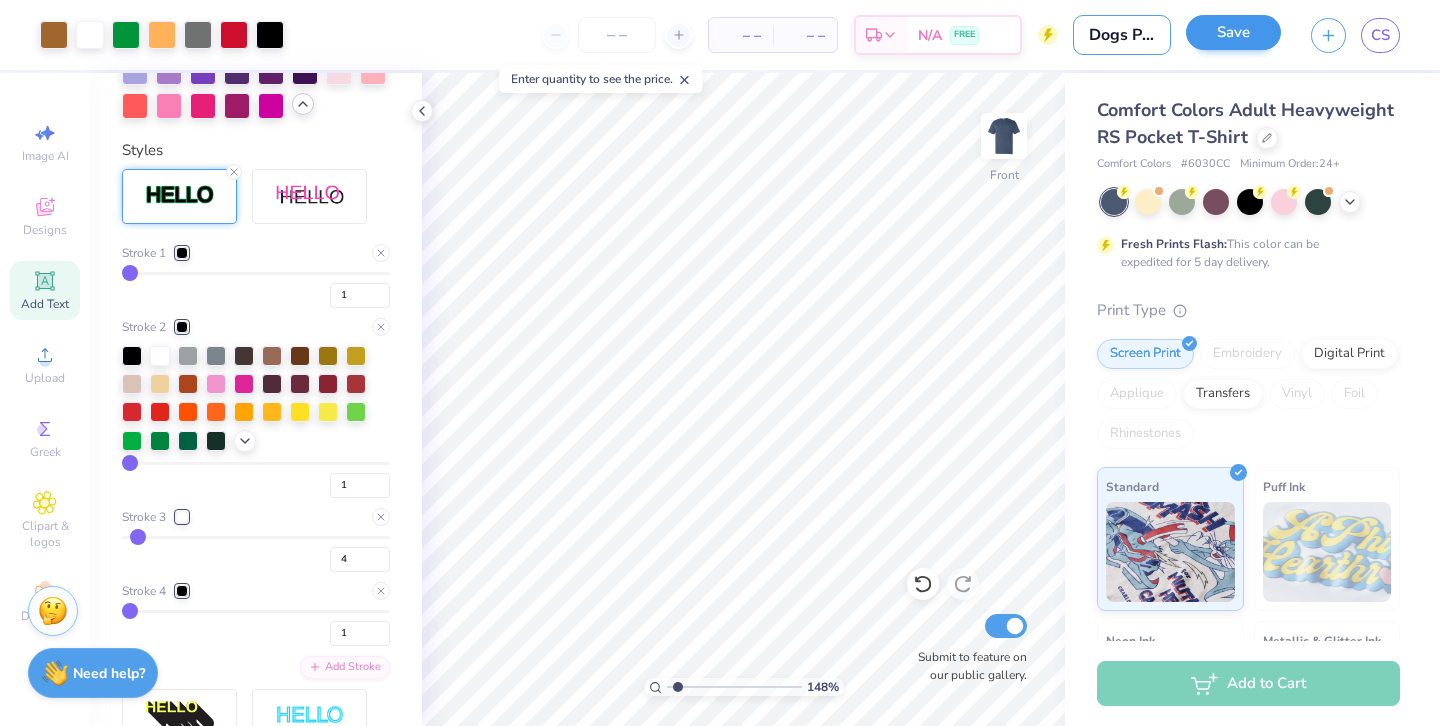 type on "Dogs Playing Poker" 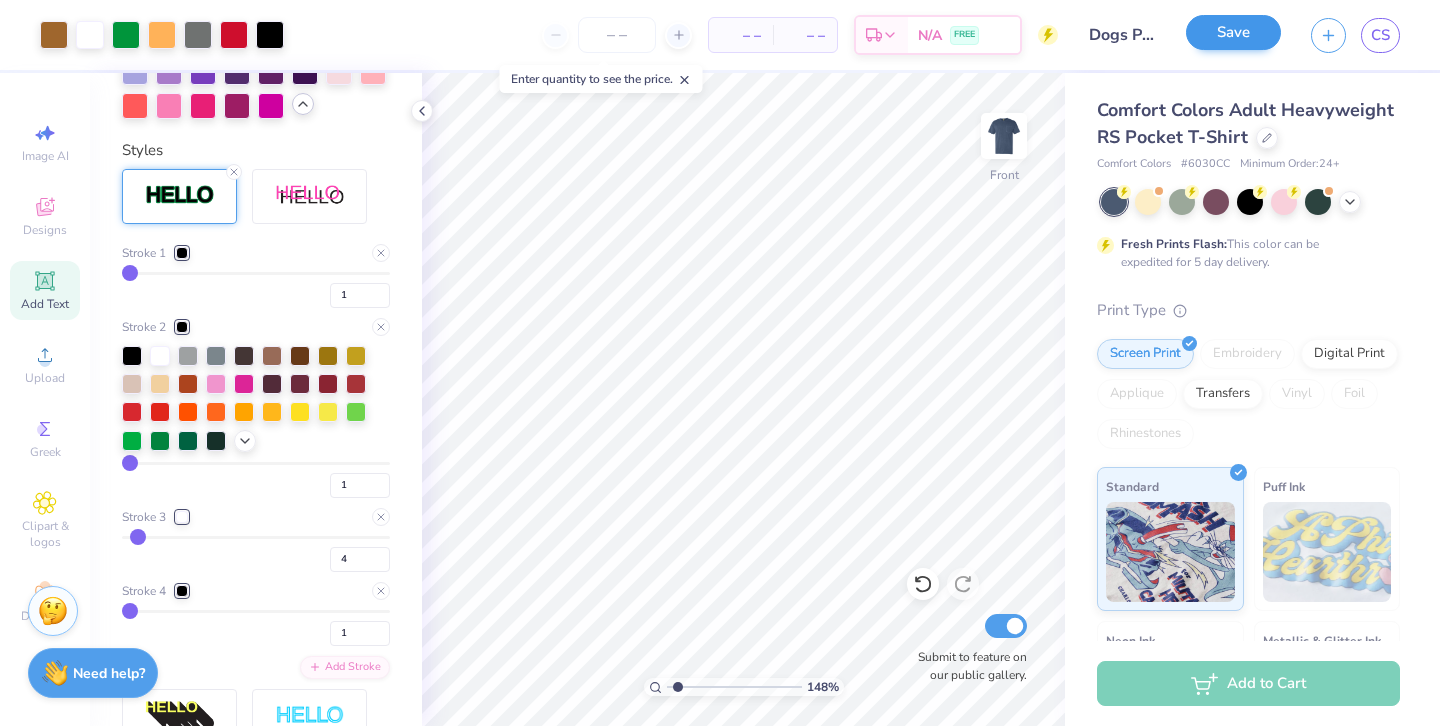 click on "Save" at bounding box center (1233, 32) 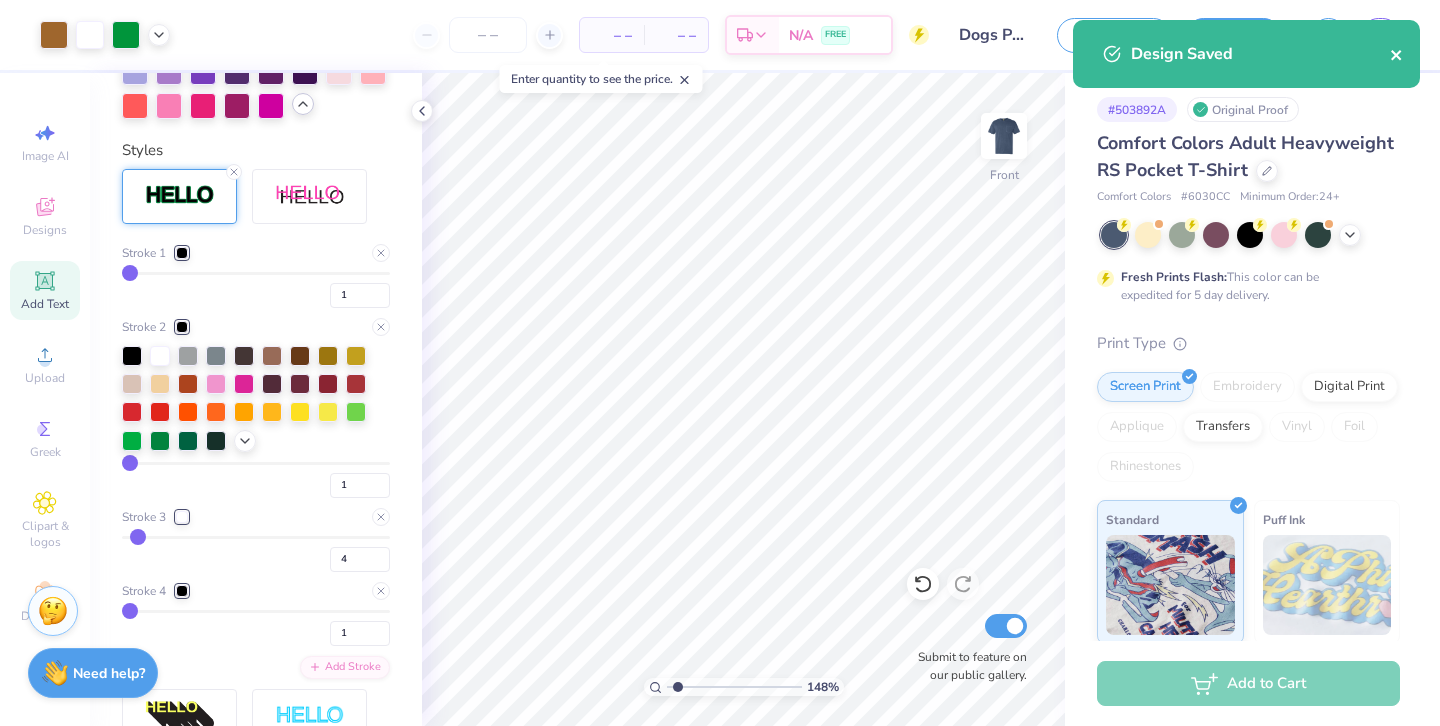 click 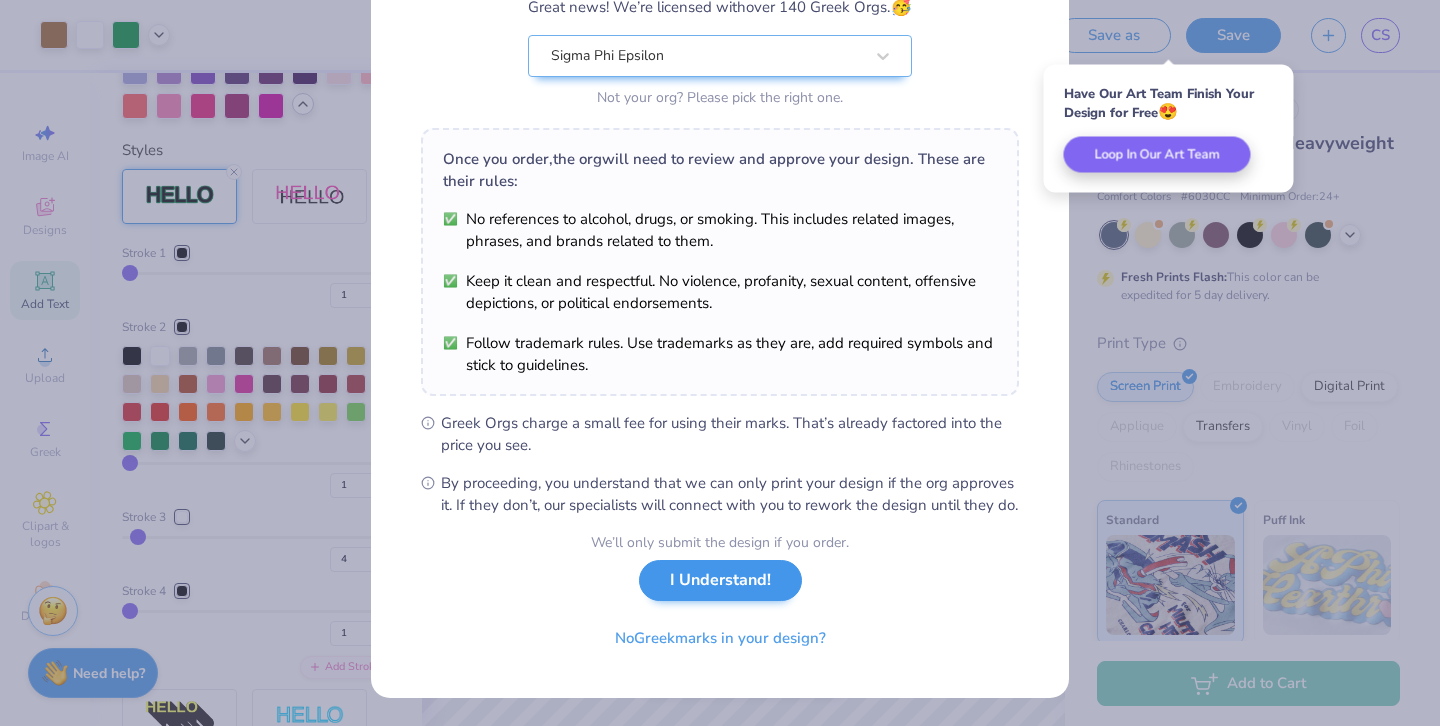 scroll, scrollTop: 210, scrollLeft: 0, axis: vertical 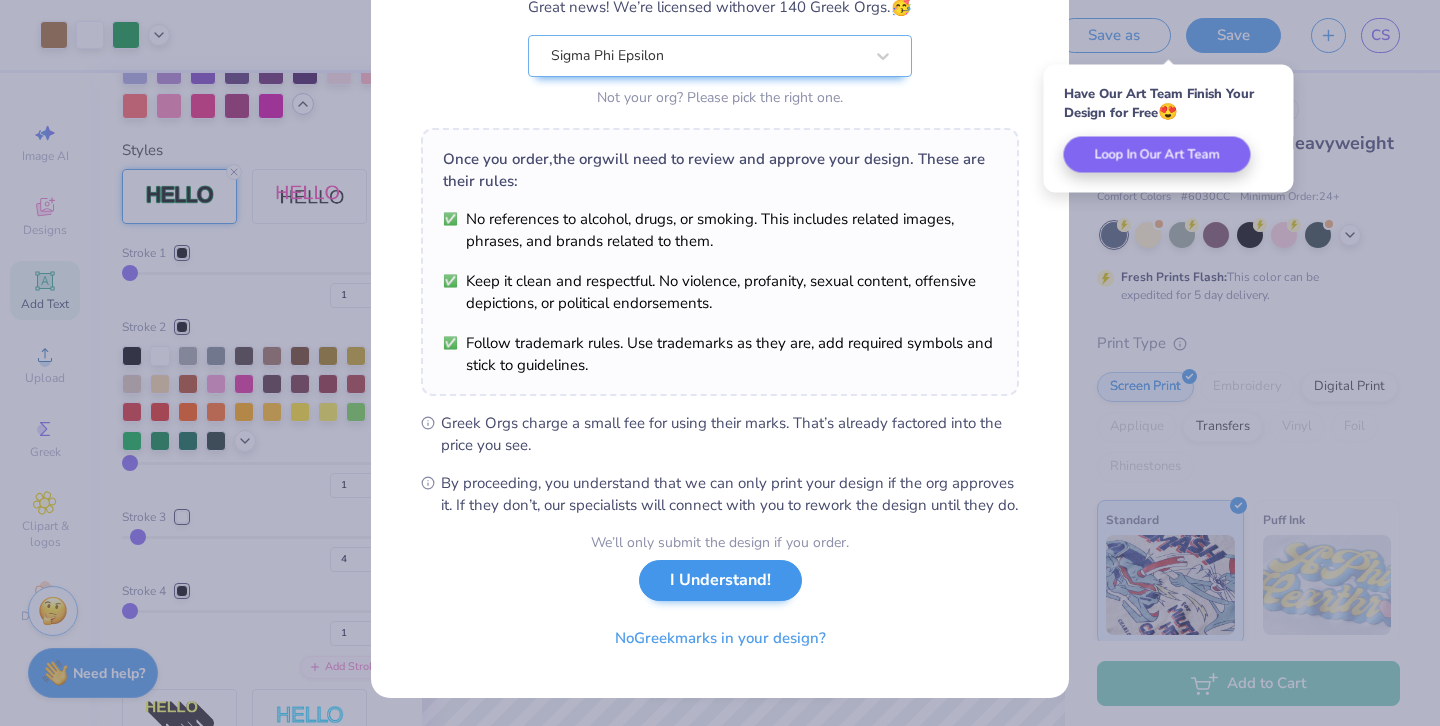 click on "I Understand!" at bounding box center (720, 580) 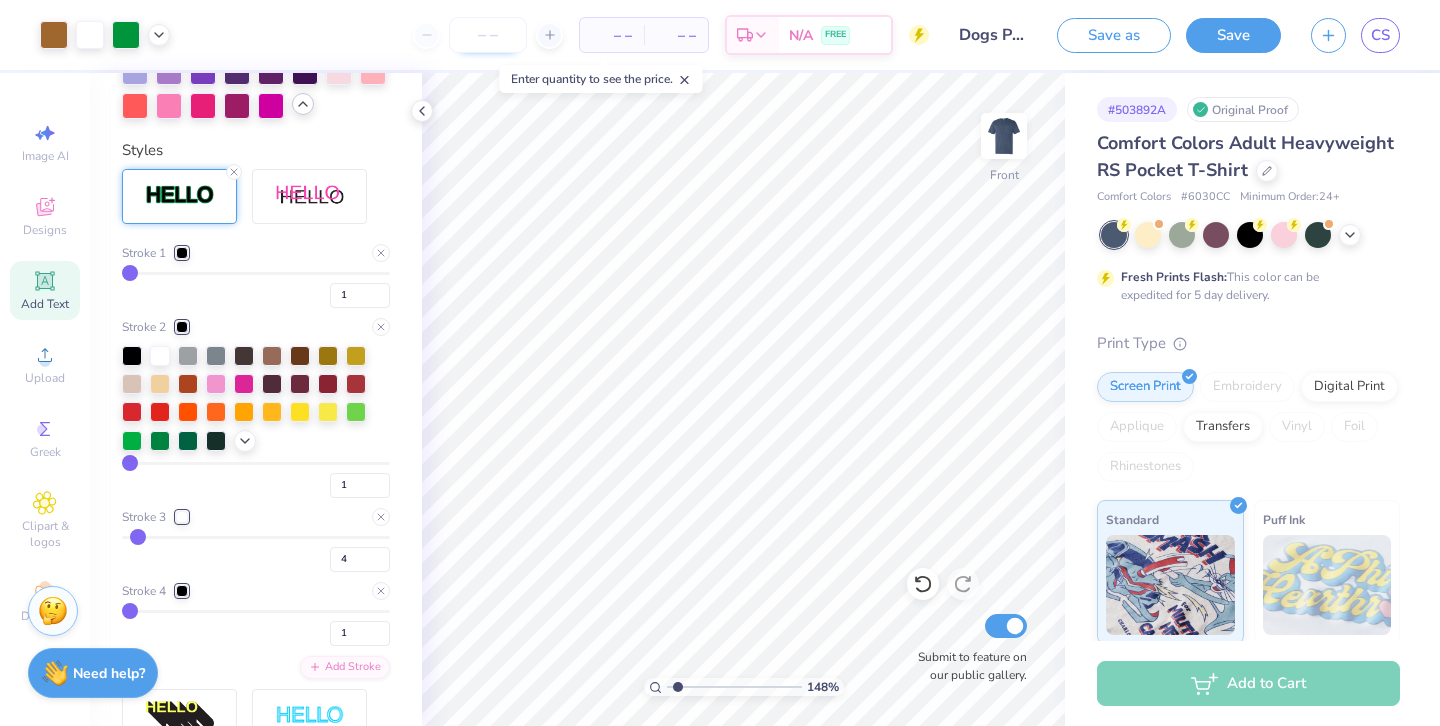 click at bounding box center (488, 35) 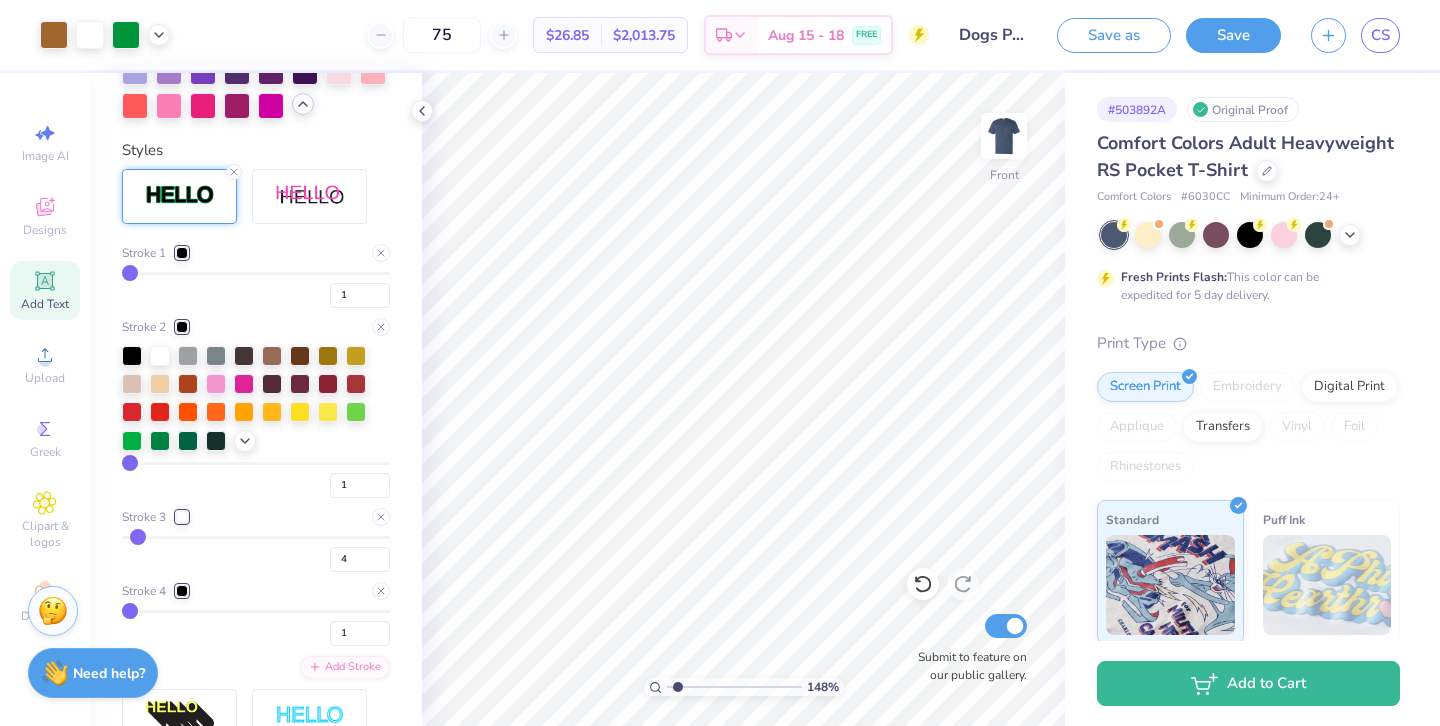 type on "75" 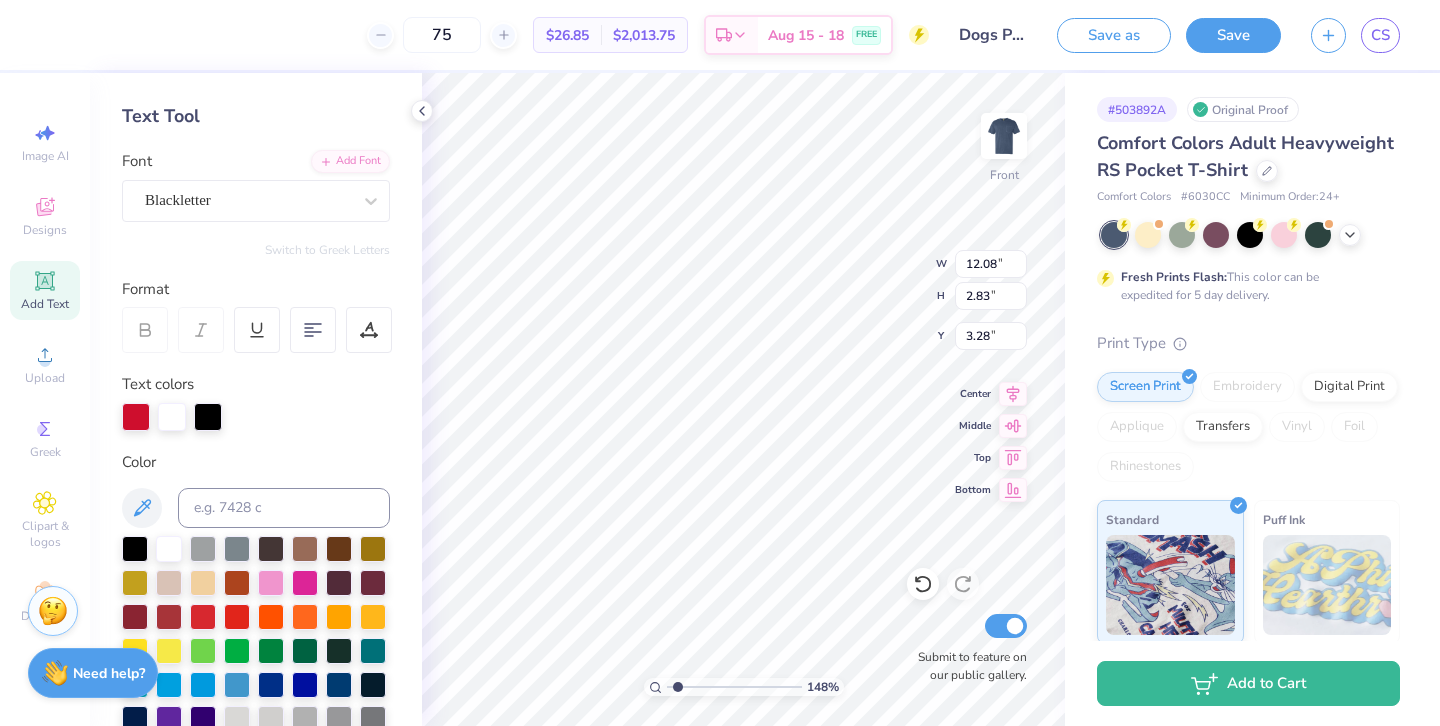 scroll, scrollTop: 78, scrollLeft: 0, axis: vertical 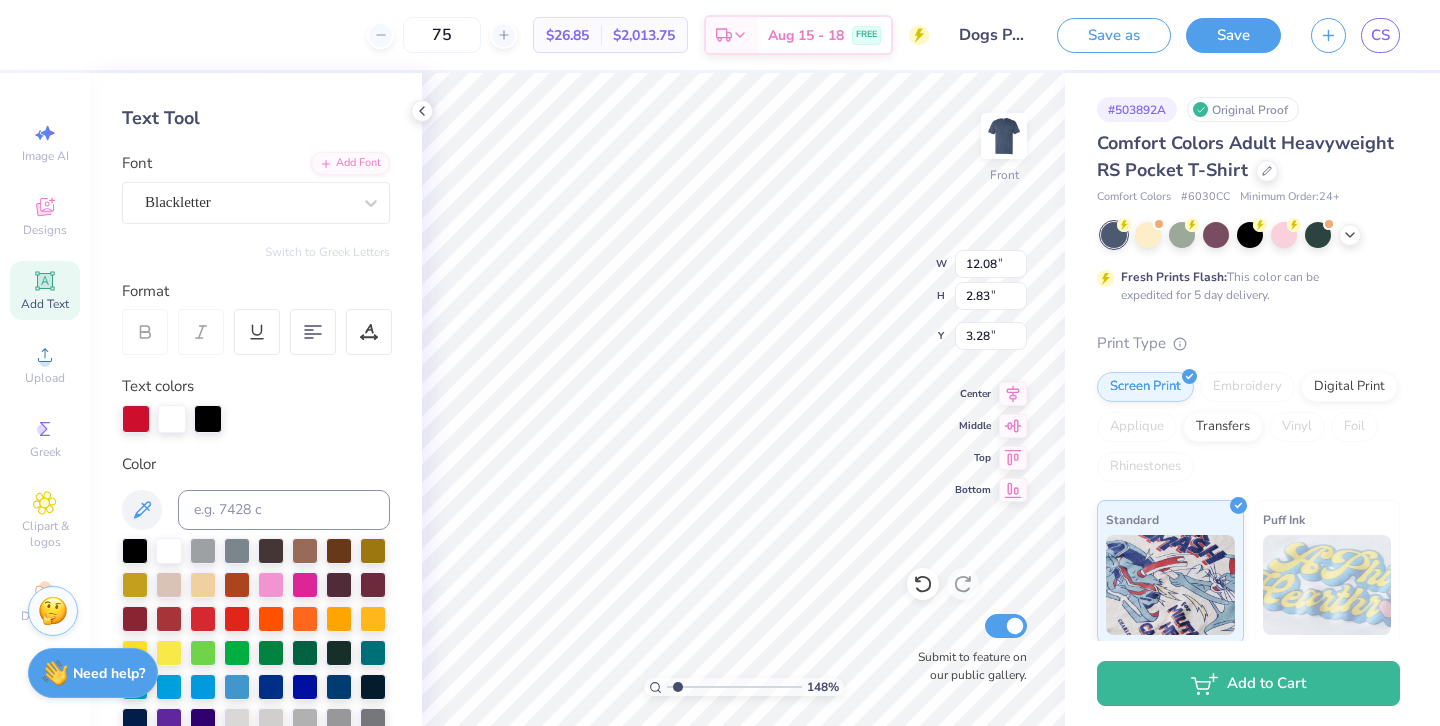 type on "10.99" 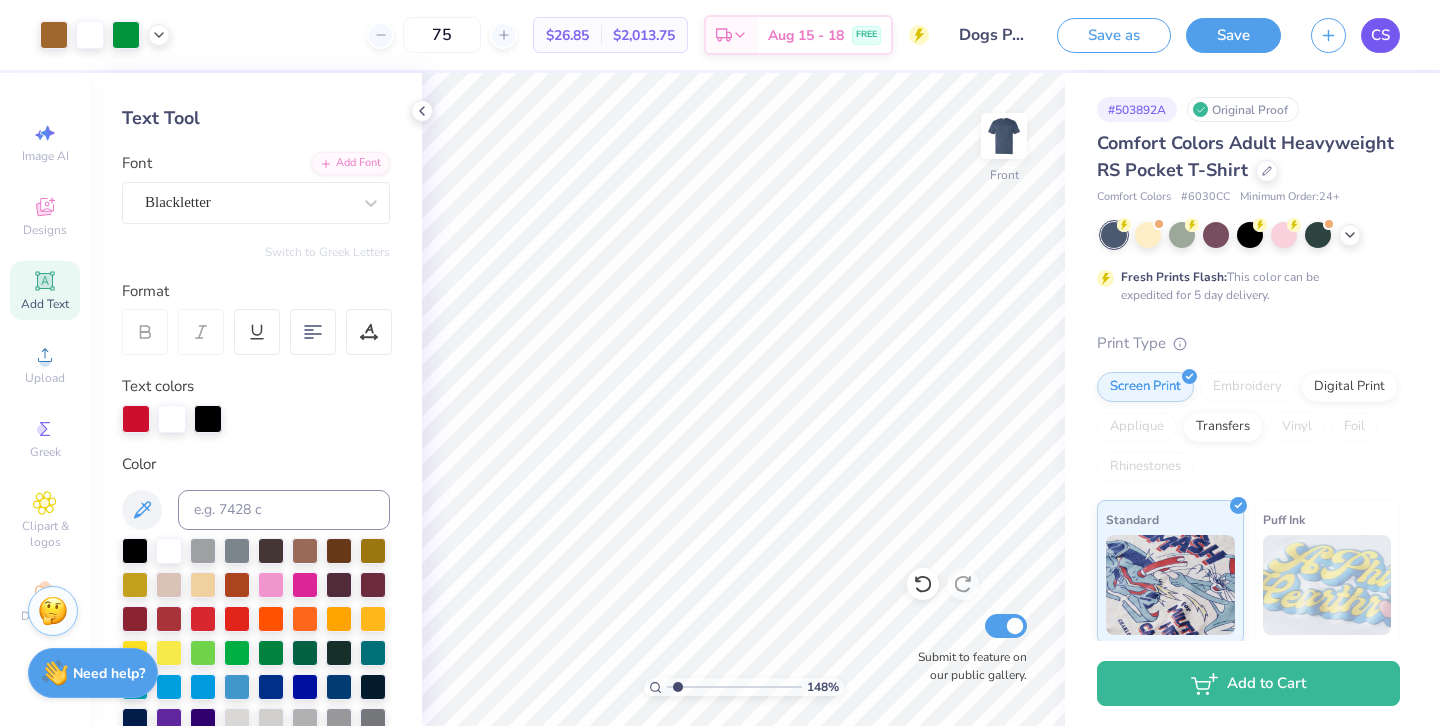 click on "CS" at bounding box center (1380, 35) 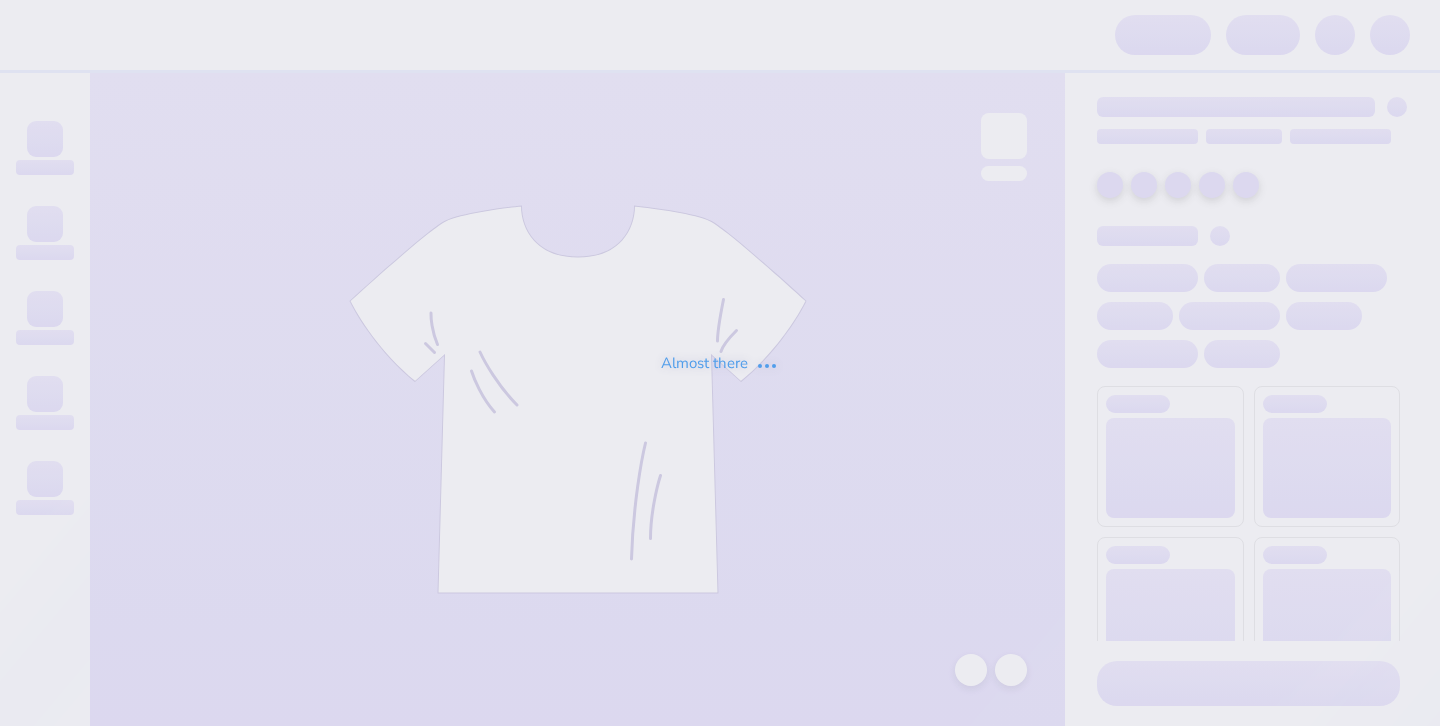 scroll, scrollTop: 0, scrollLeft: 0, axis: both 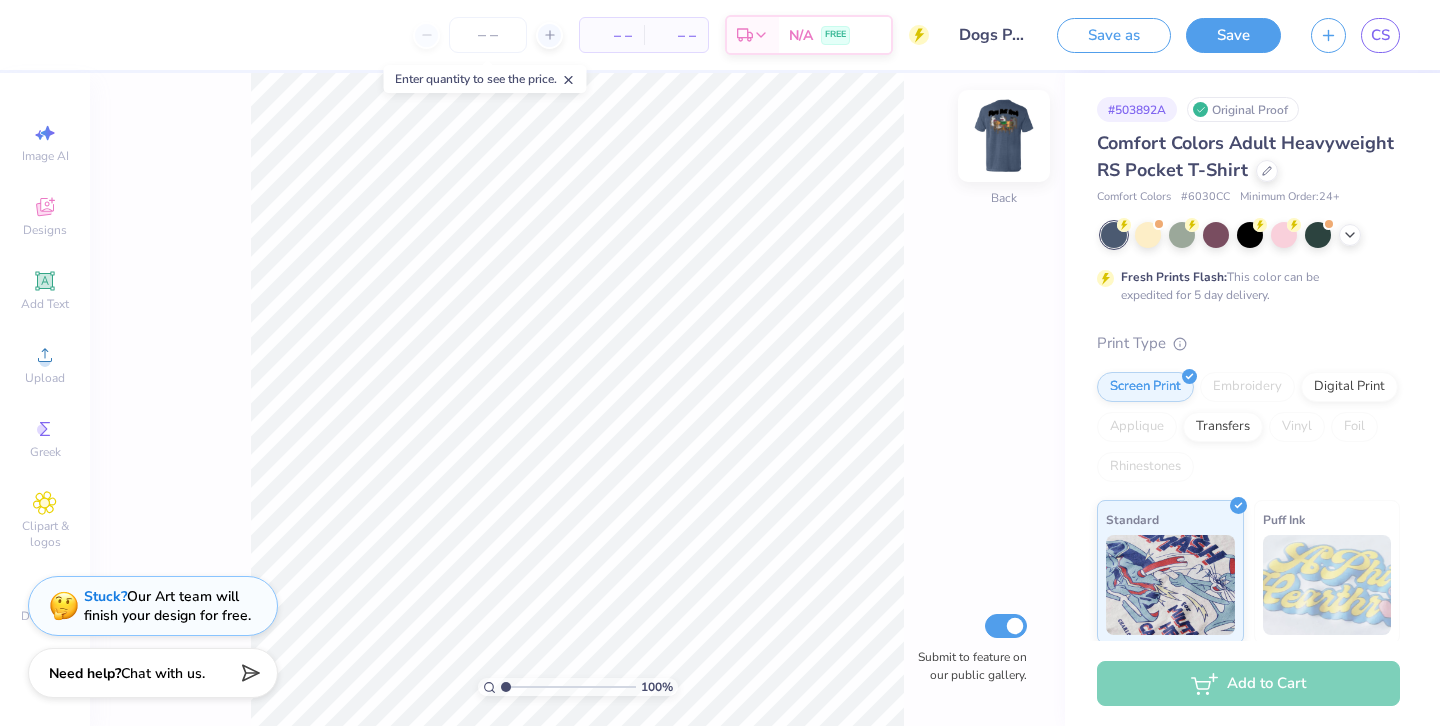 click at bounding box center (1004, 136) 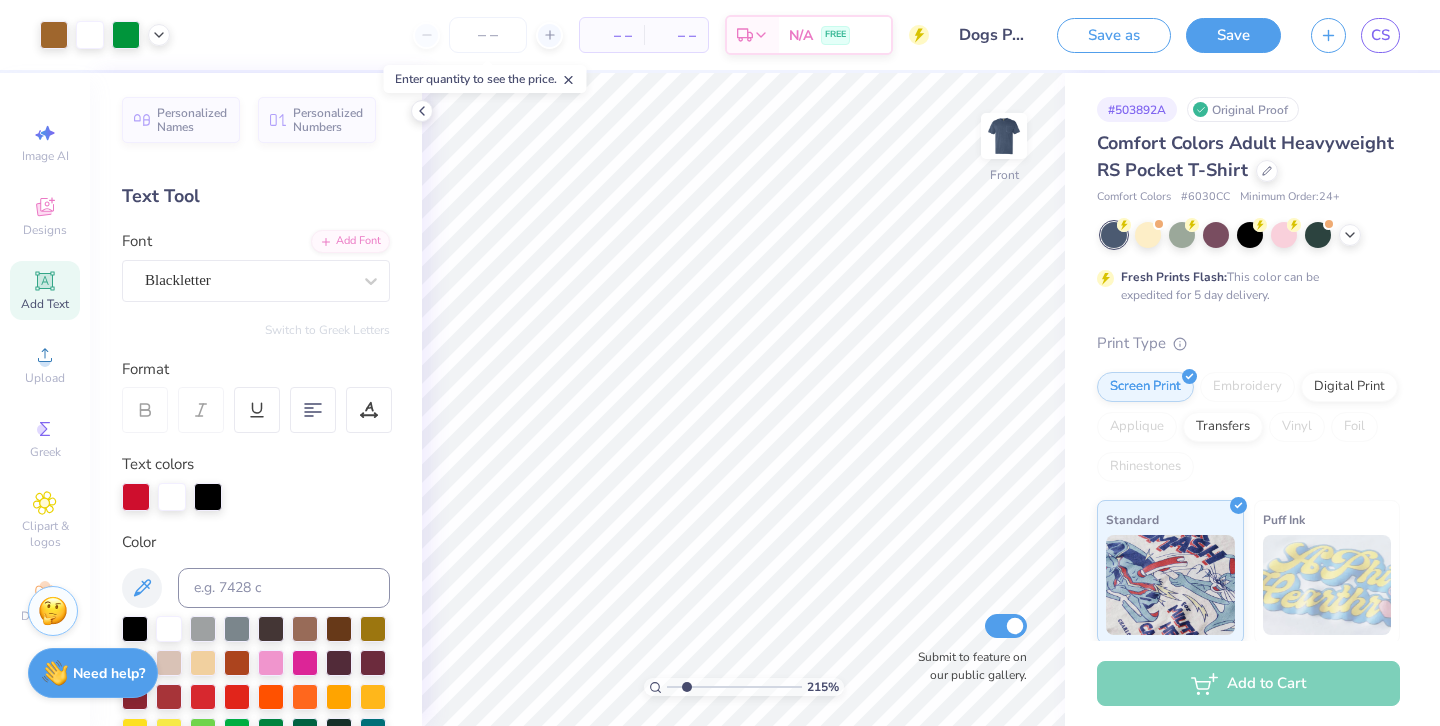 drag, startPoint x: 669, startPoint y: 684, endPoint x: 687, endPoint y: 684, distance: 18 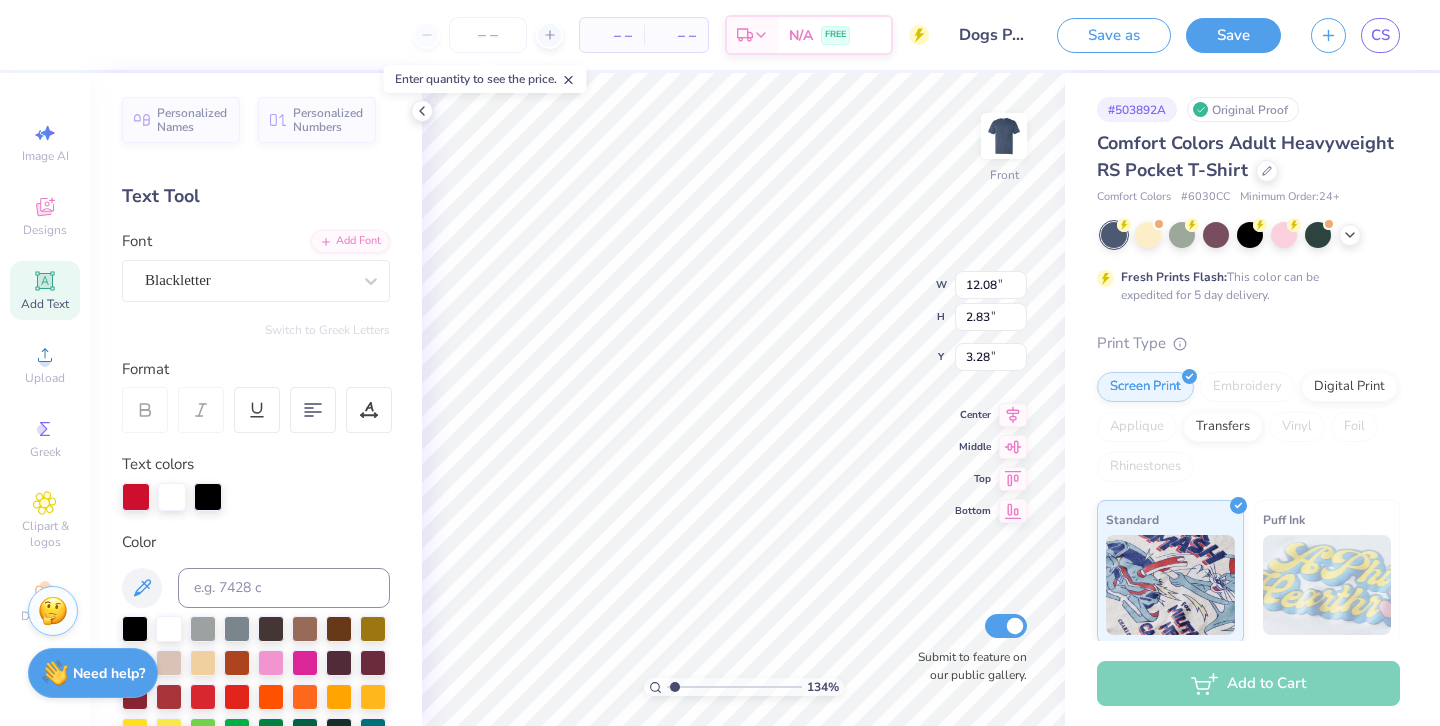 drag, startPoint x: 686, startPoint y: 688, endPoint x: 675, endPoint y: 688, distance: 11 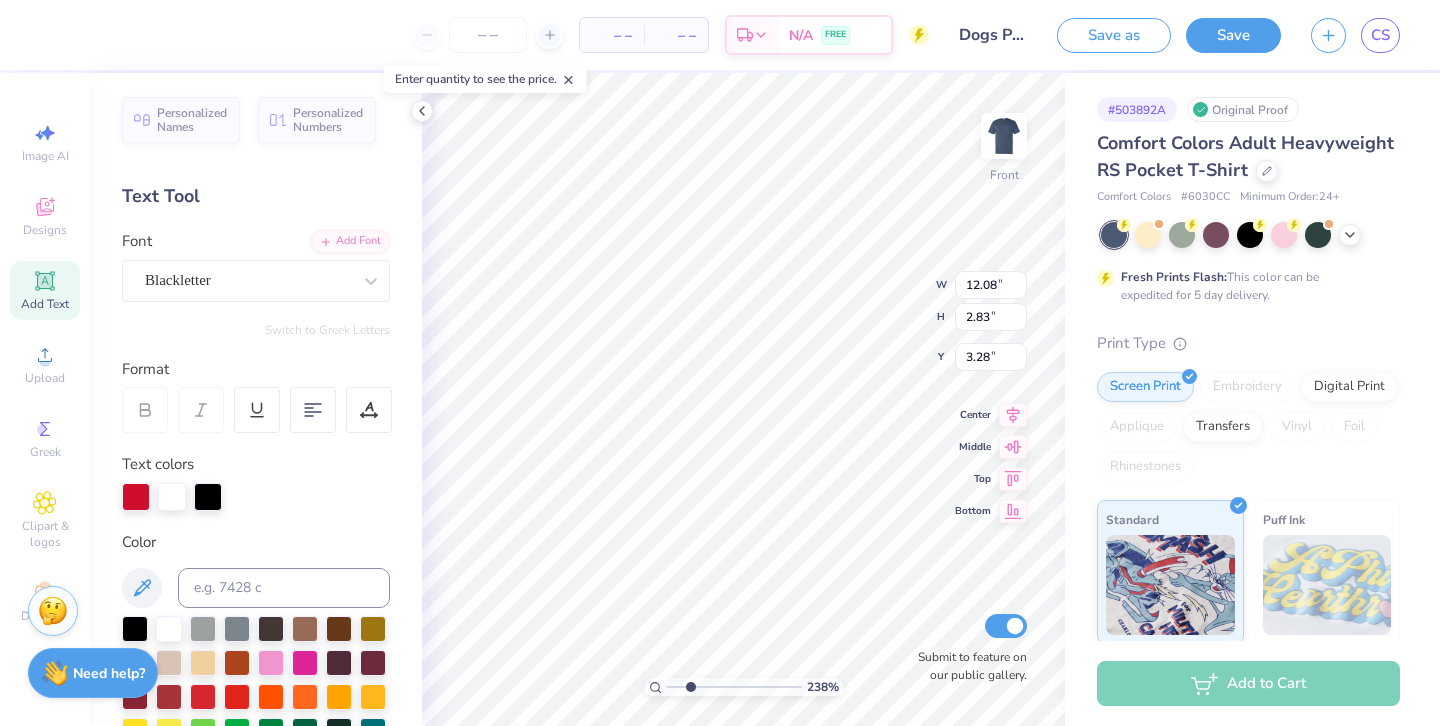 type on "2.53" 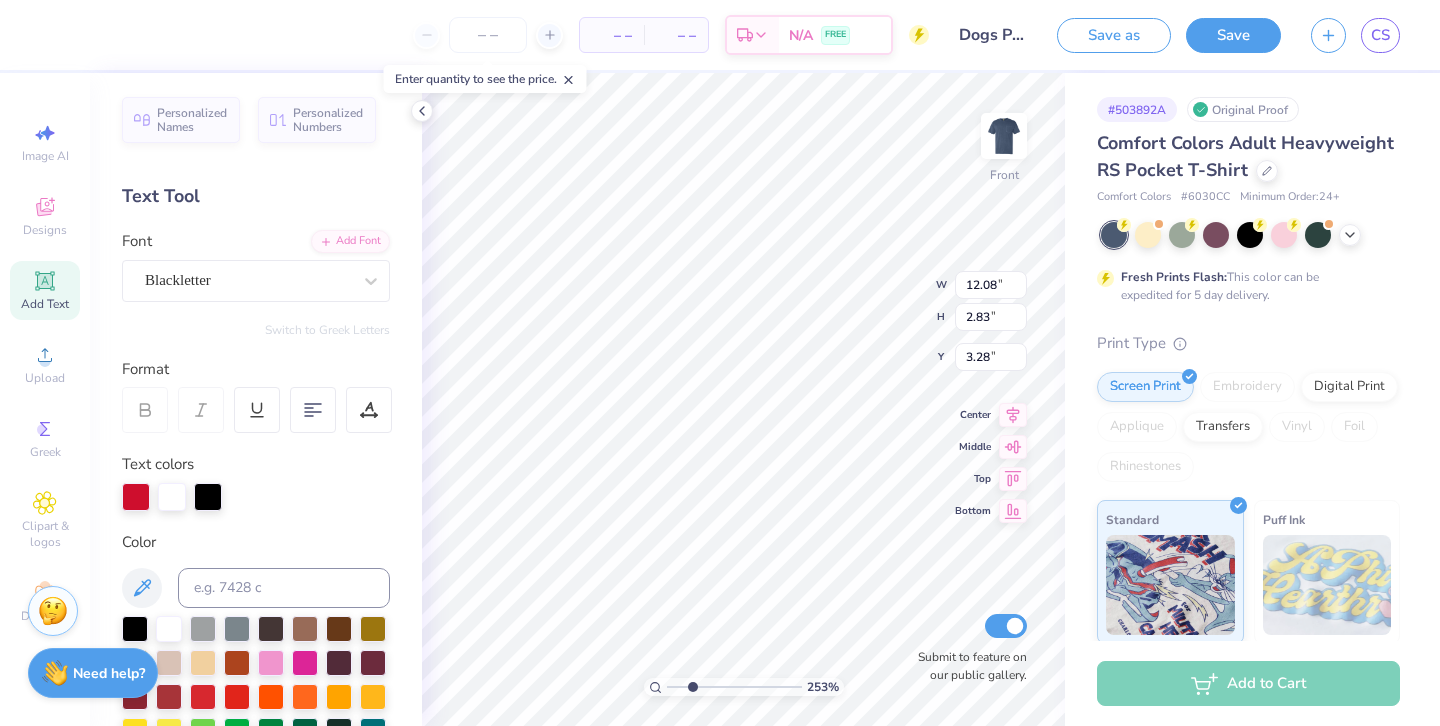 drag, startPoint x: 674, startPoint y: 685, endPoint x: 692, endPoint y: 685, distance: 18 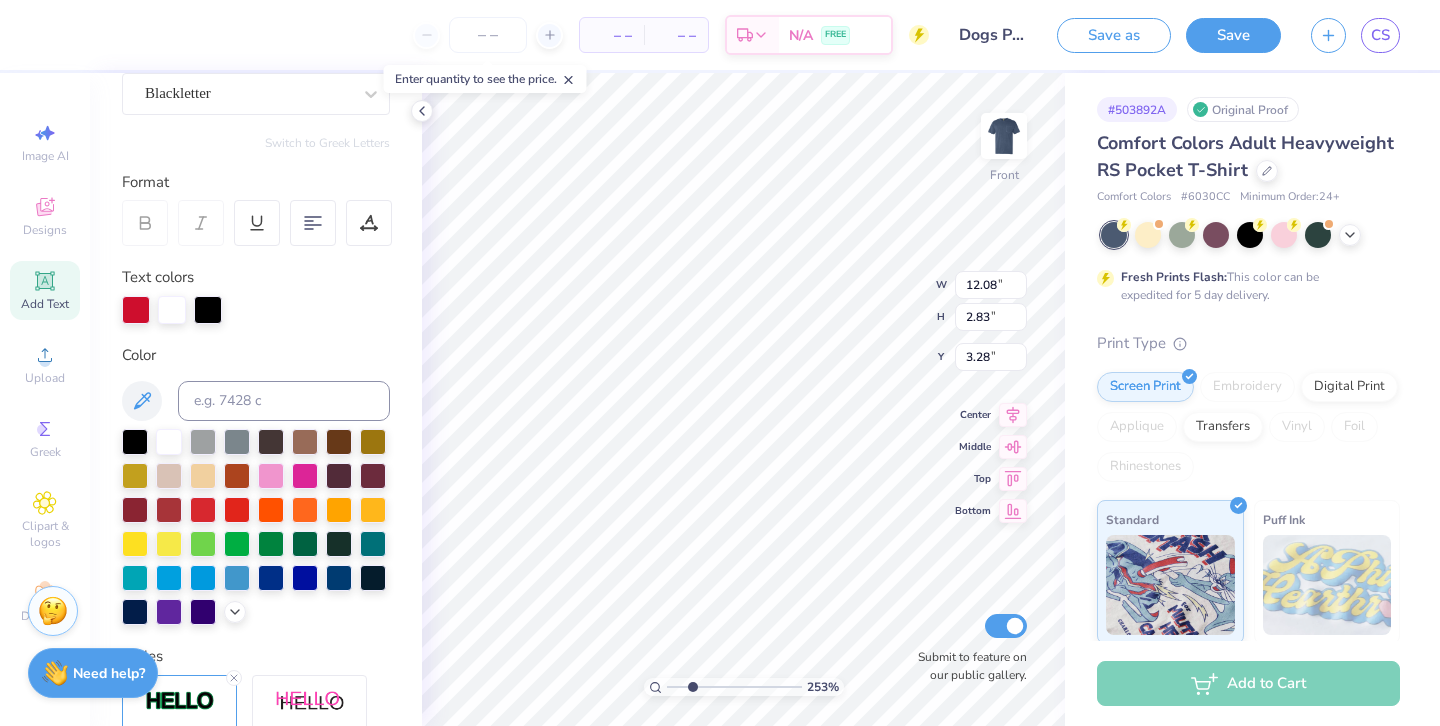 scroll, scrollTop: 514, scrollLeft: 0, axis: vertical 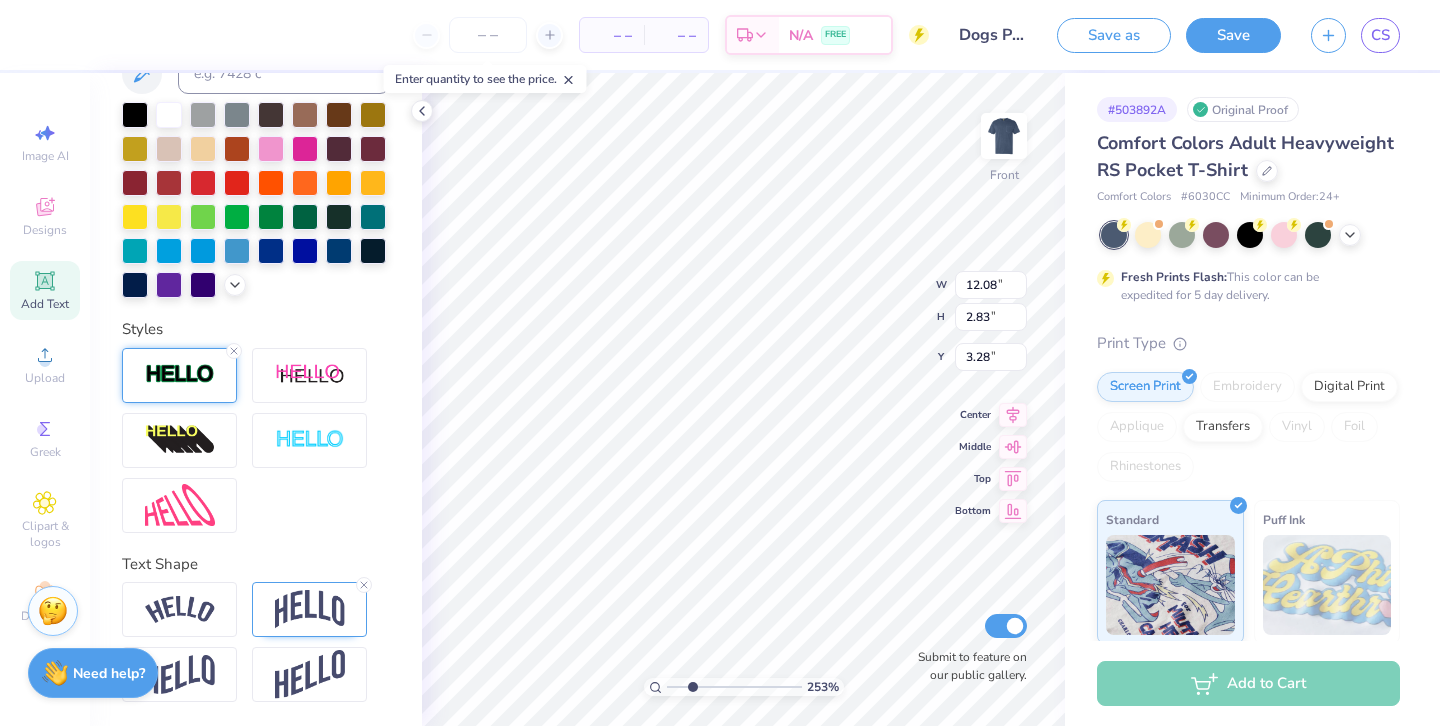 click at bounding box center (180, 374) 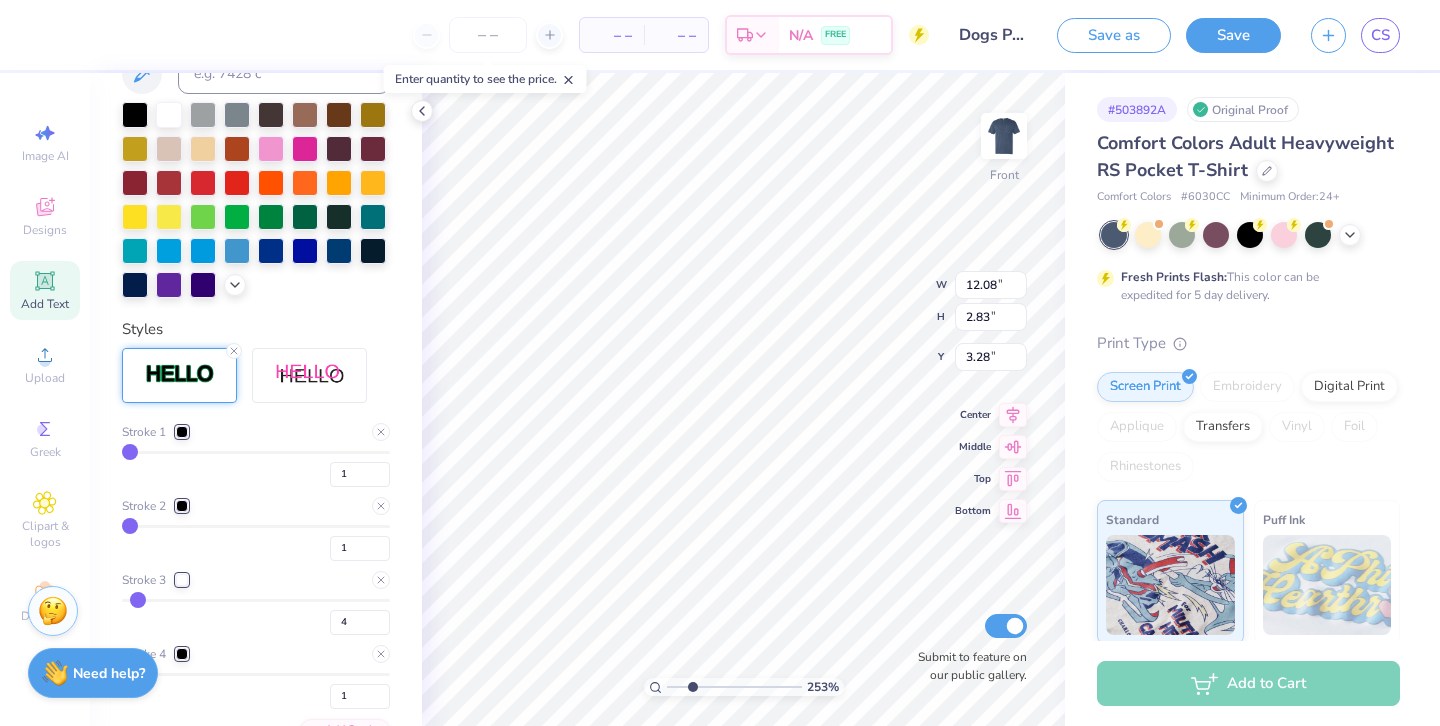 scroll, scrollTop: 553, scrollLeft: 0, axis: vertical 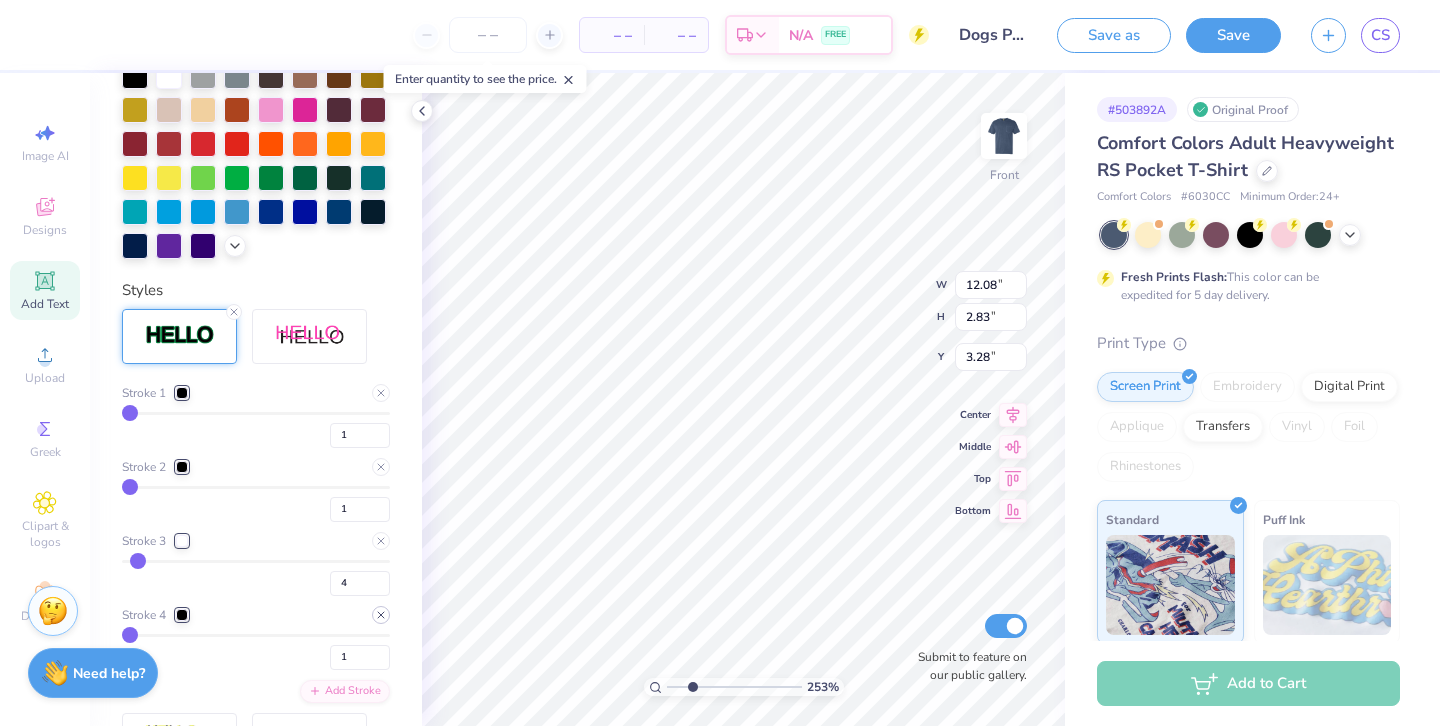click 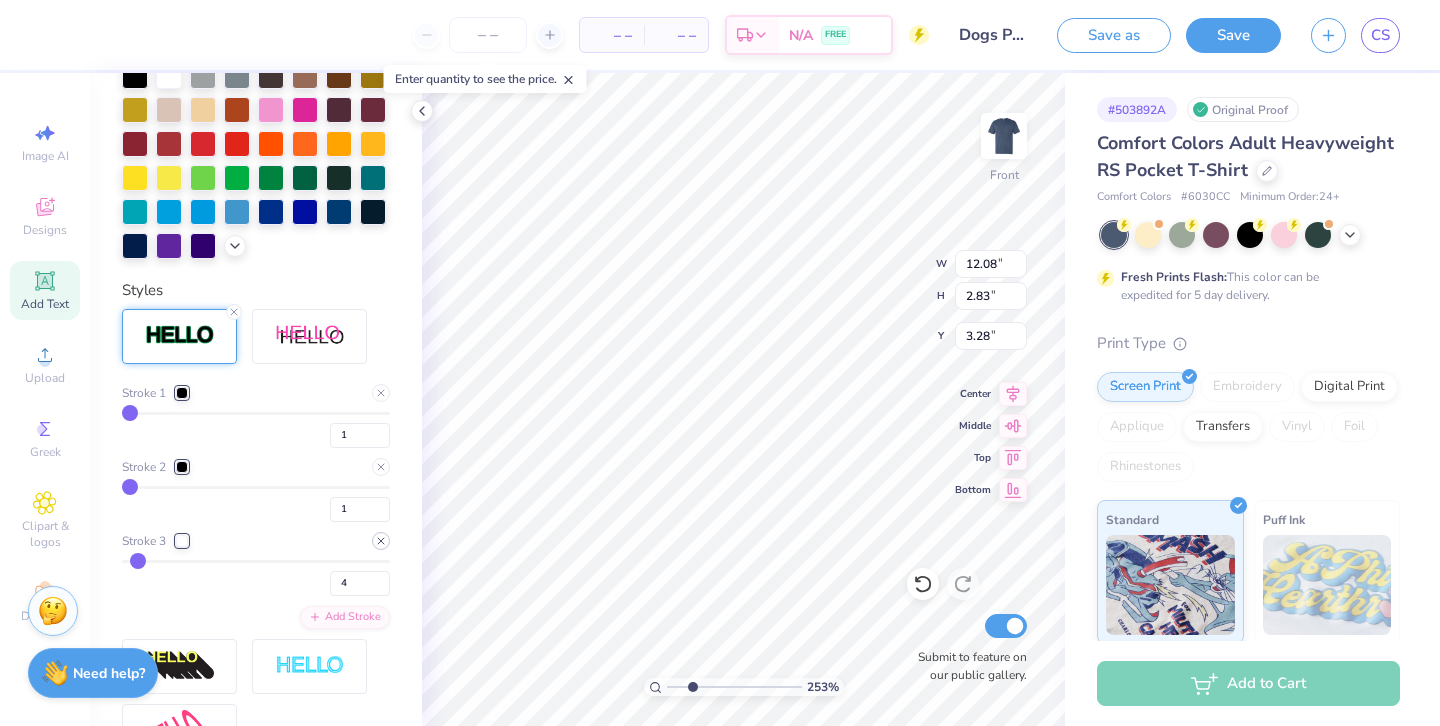 click 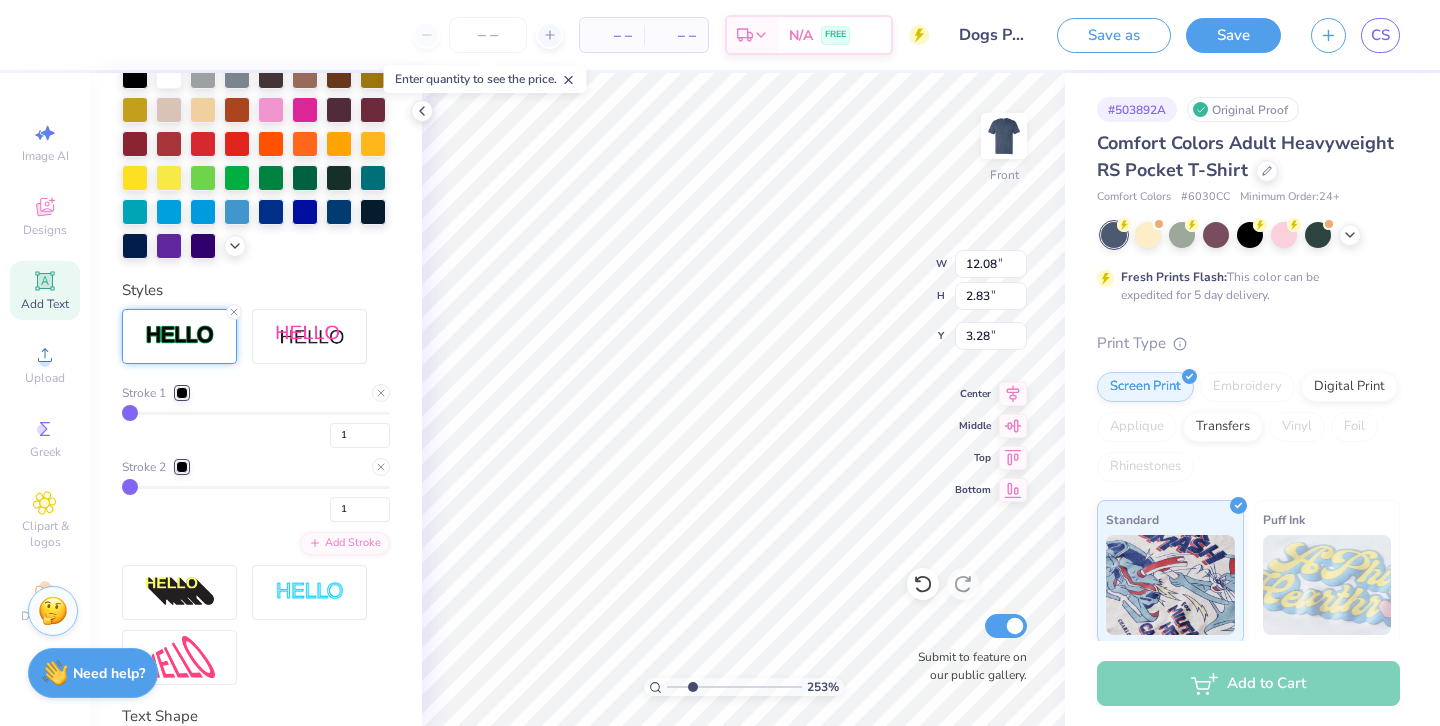 type on "12.01" 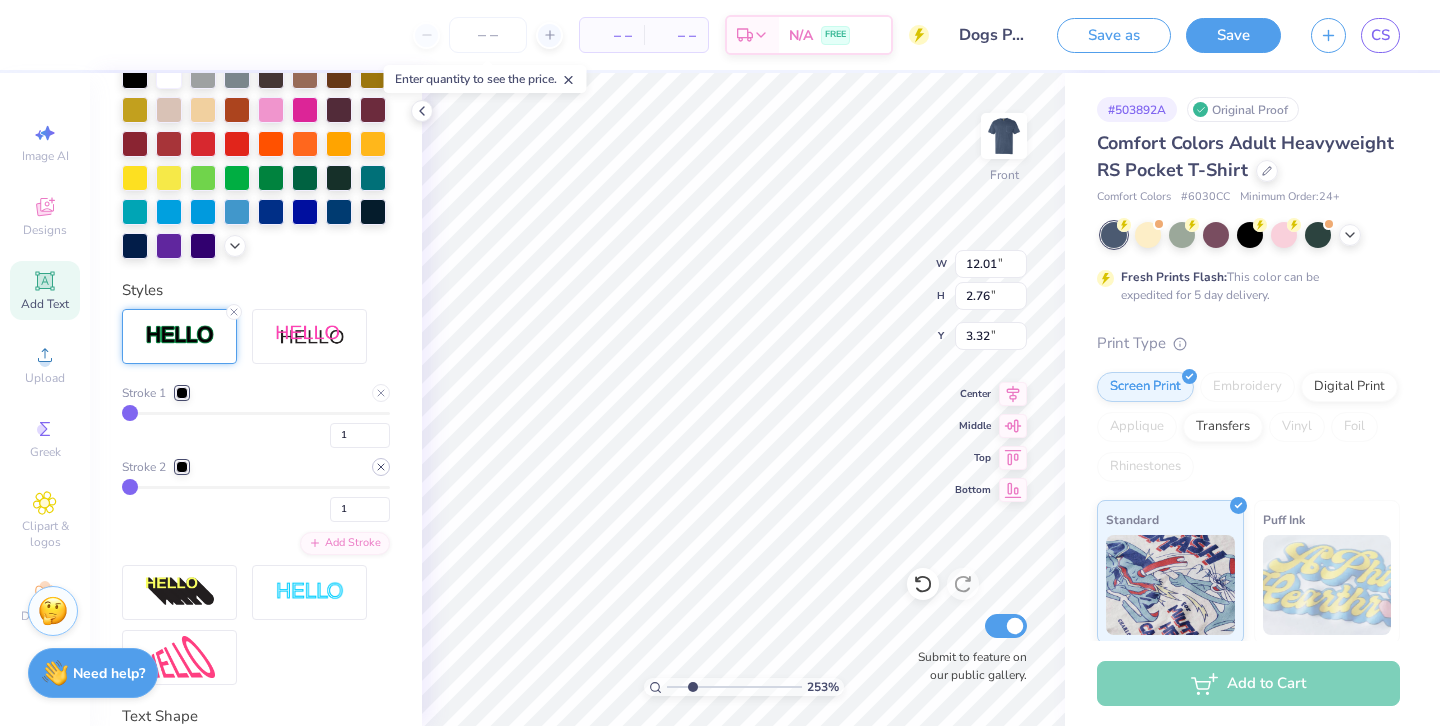 click 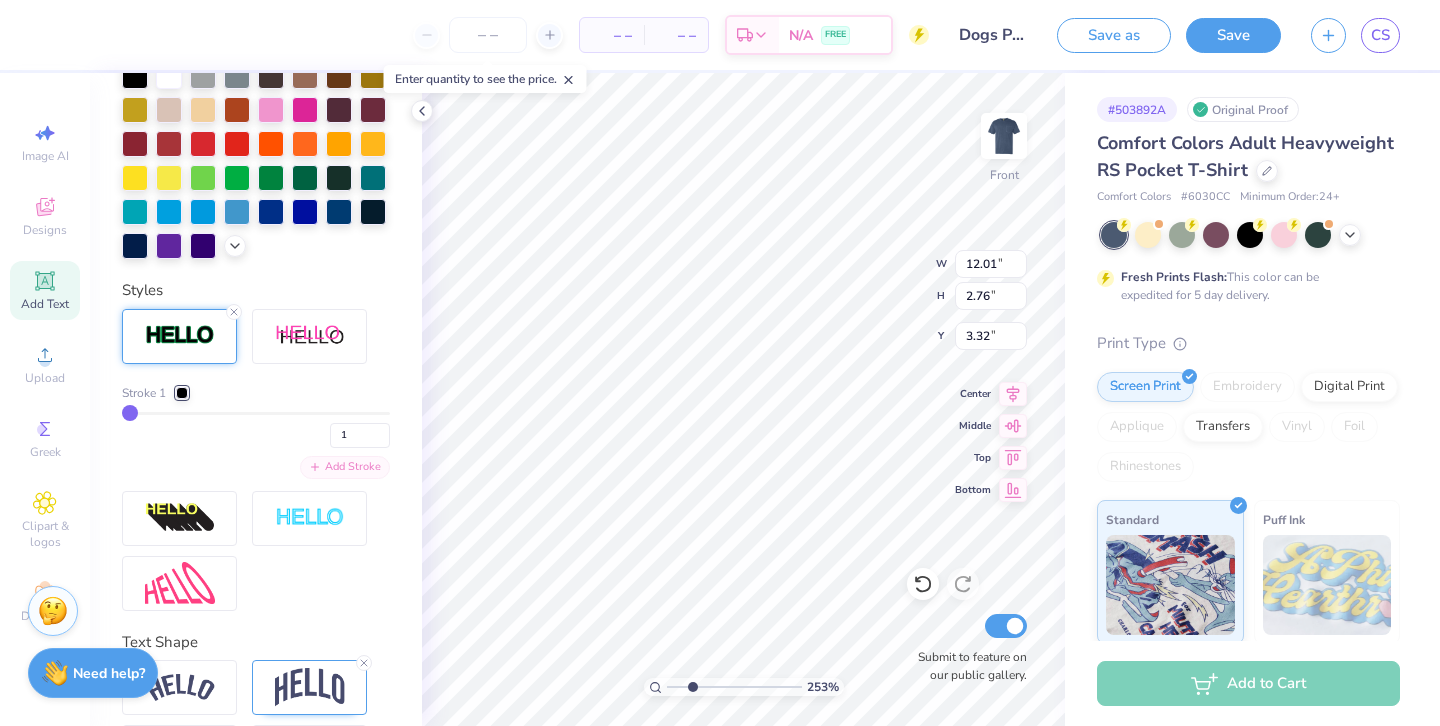 click on "Add Stroke" at bounding box center [345, 467] 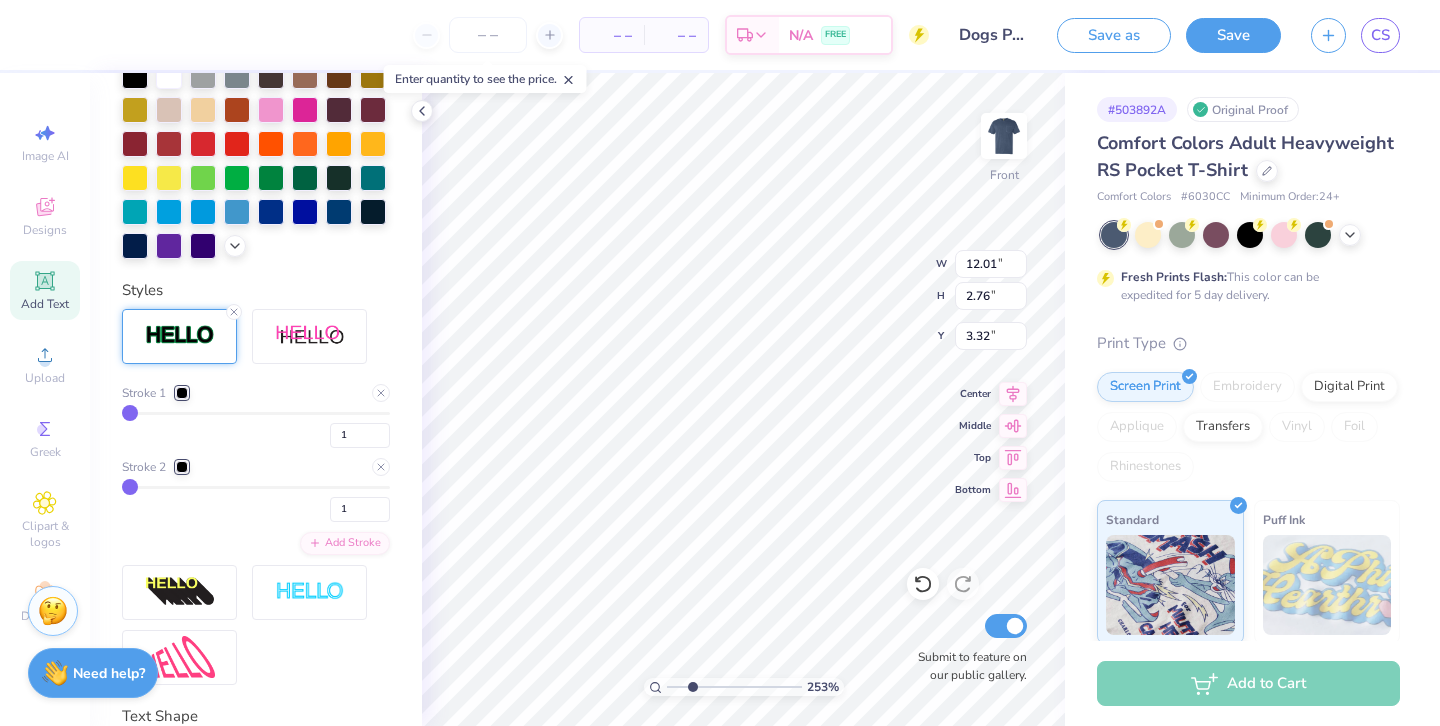click at bounding box center [182, 467] 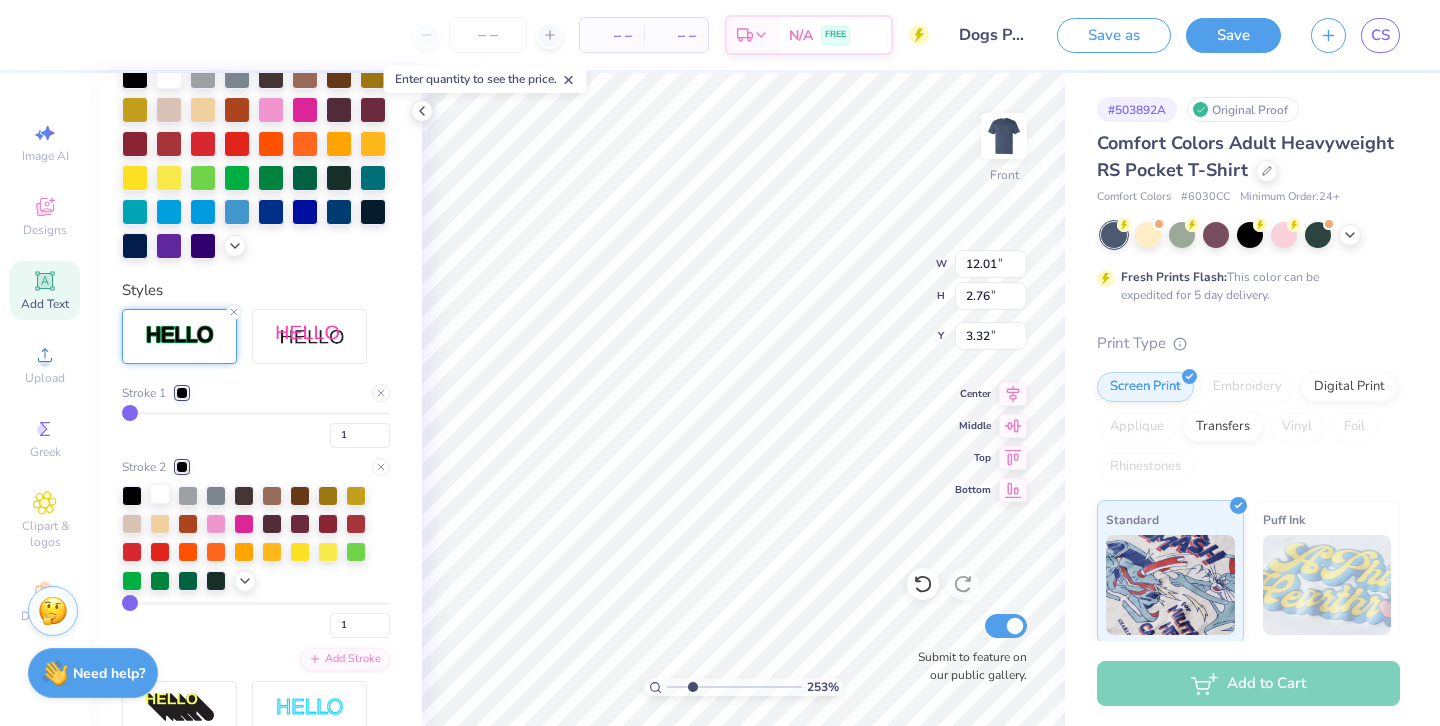 click at bounding box center [160, 494] 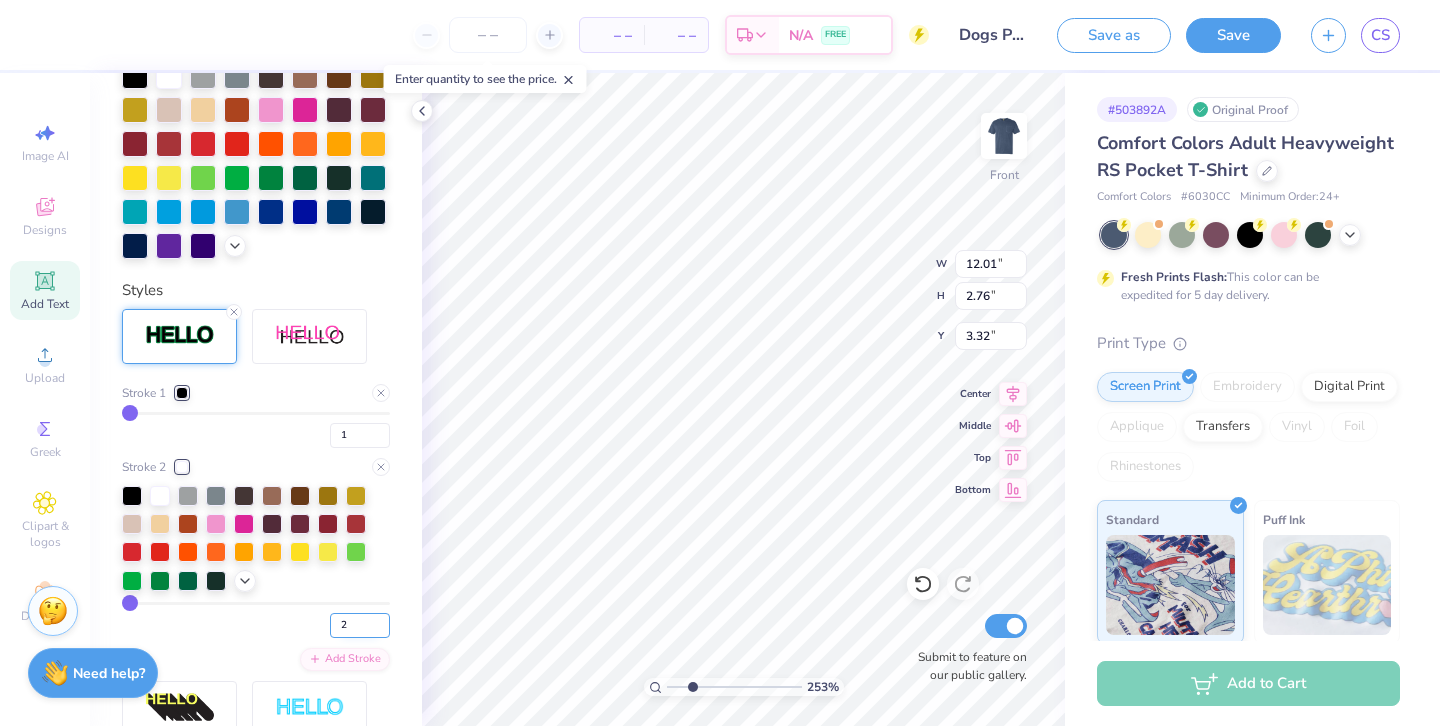 click on "2" at bounding box center (360, 625) 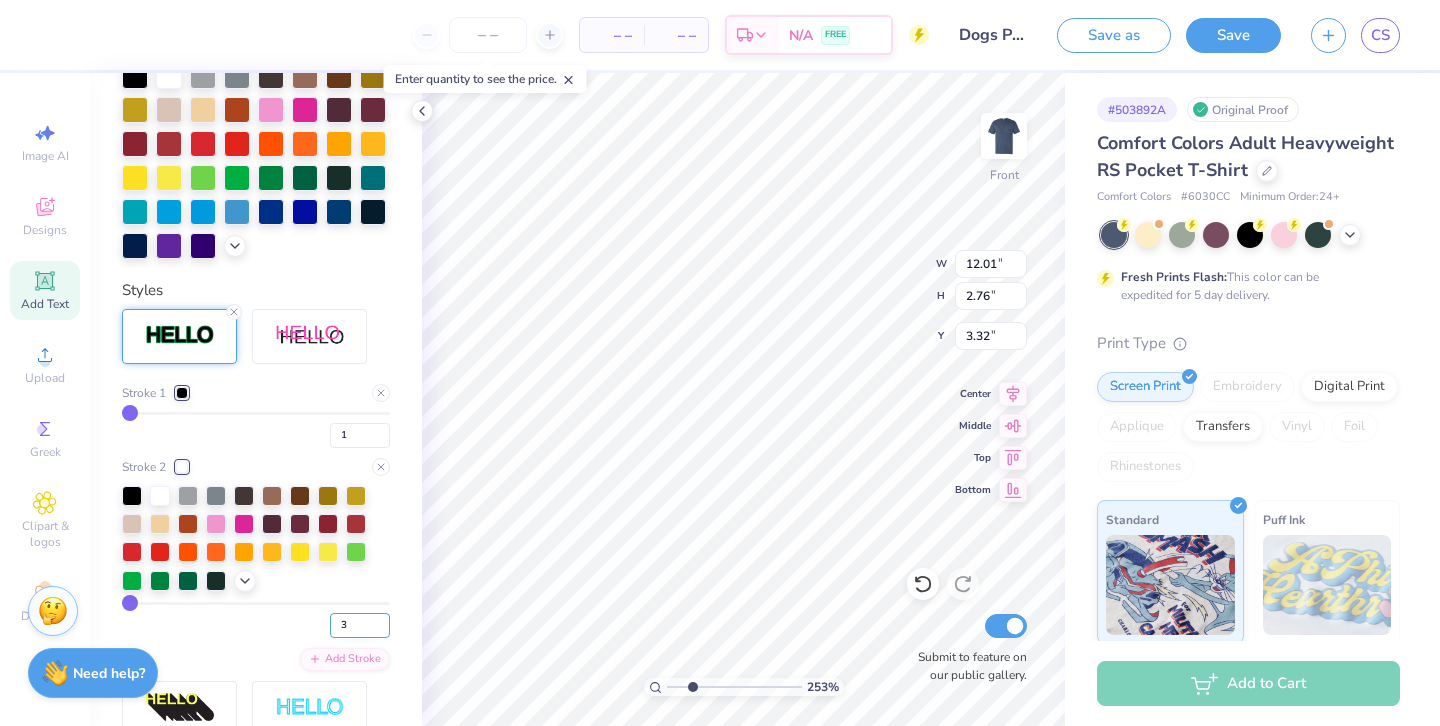 click on "3" at bounding box center [360, 625] 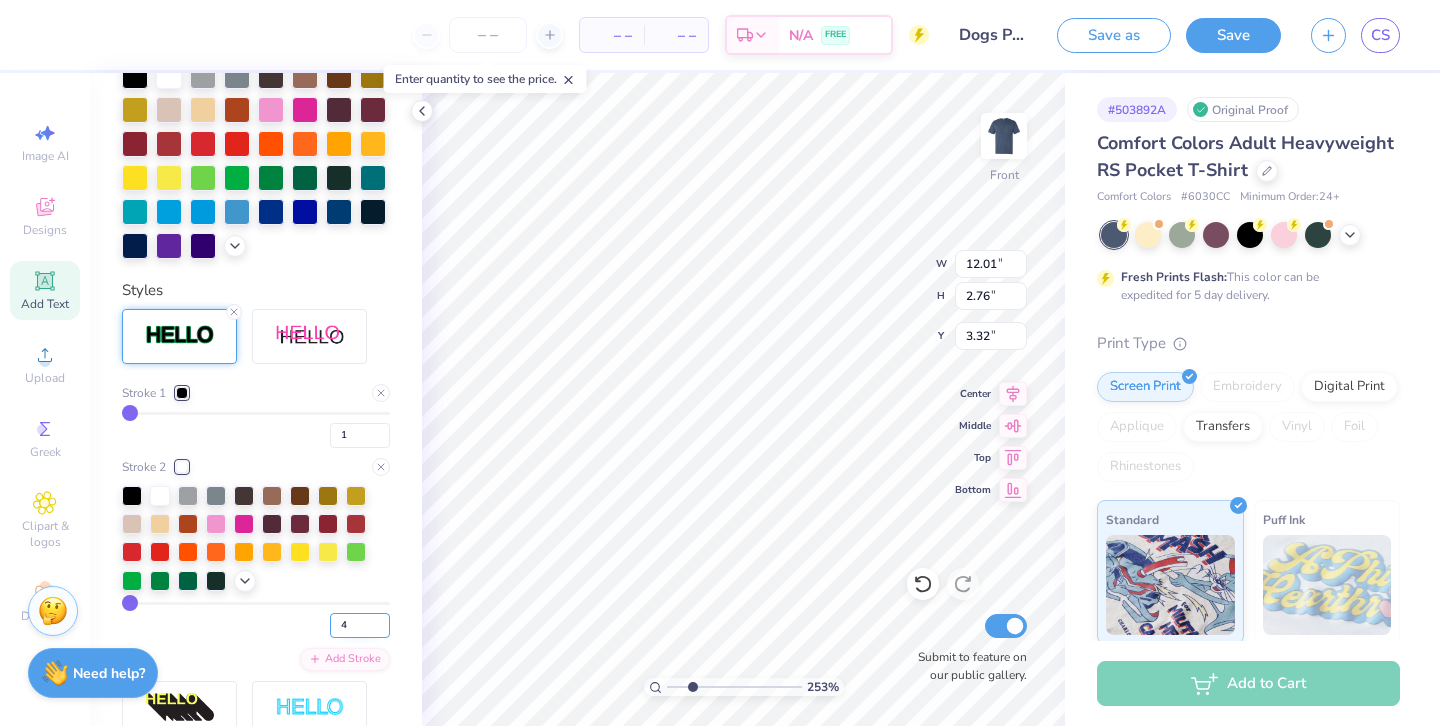 click on "4" at bounding box center (360, 625) 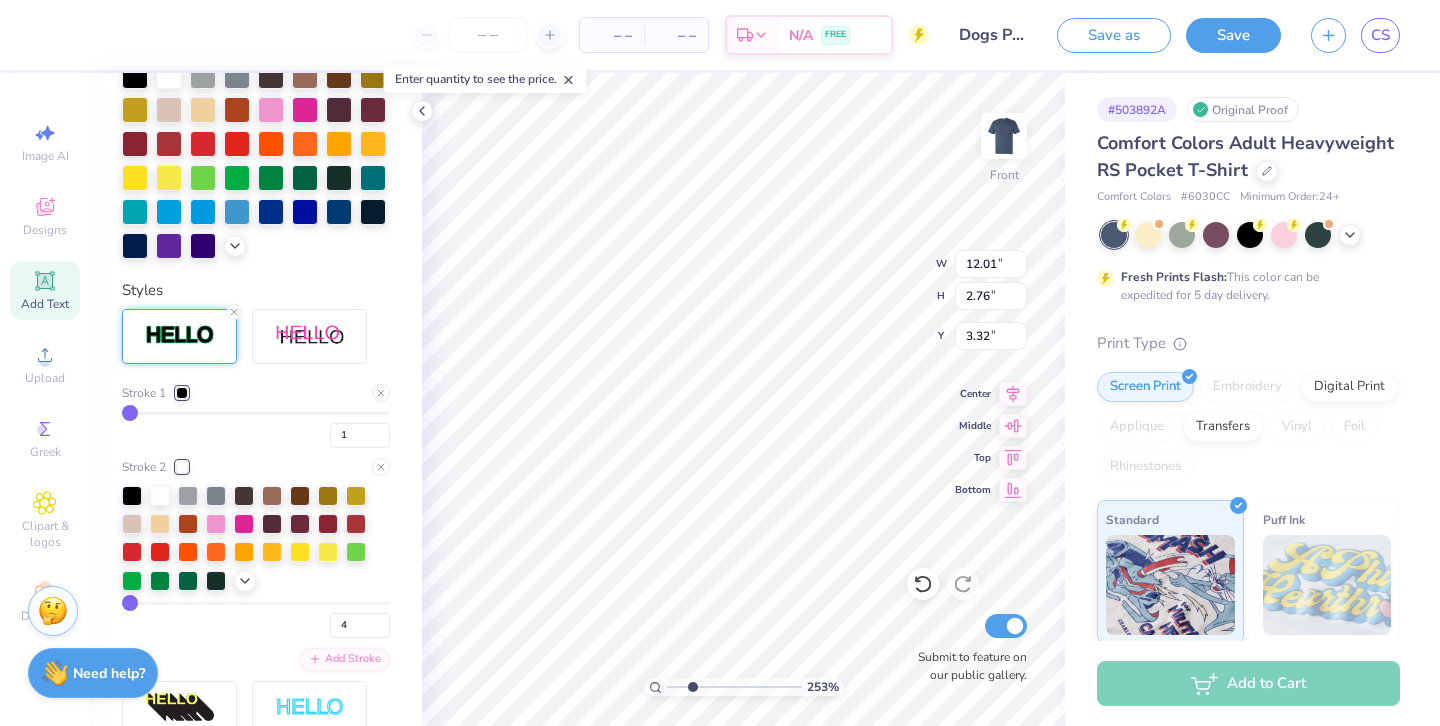 type on "4" 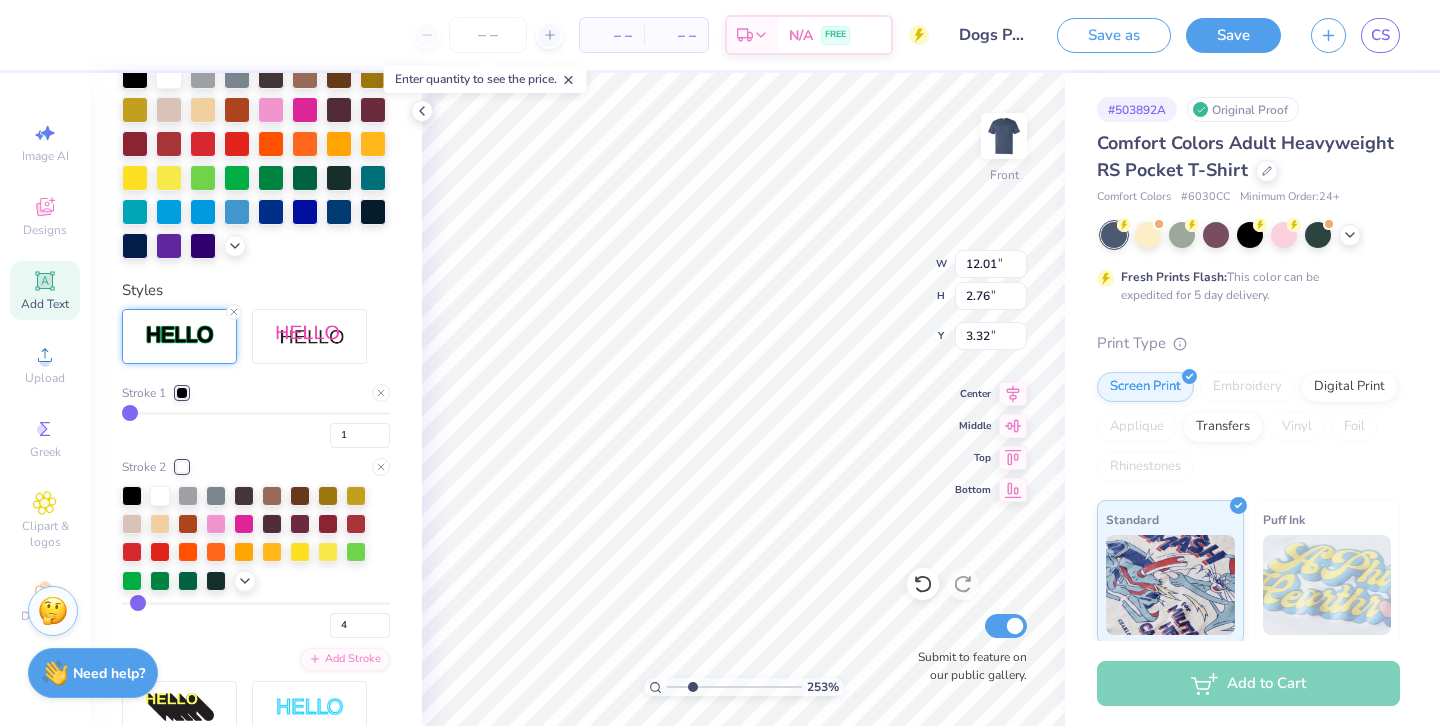 click on "Personalized Names Personalized Numbers Text Tool  Add Font Font Blackletter Switch to Greek Letters Format Text colors Color Styles Stroke 1 1 Stroke 2 4  Add Stroke Text Shape" at bounding box center (256, 399) 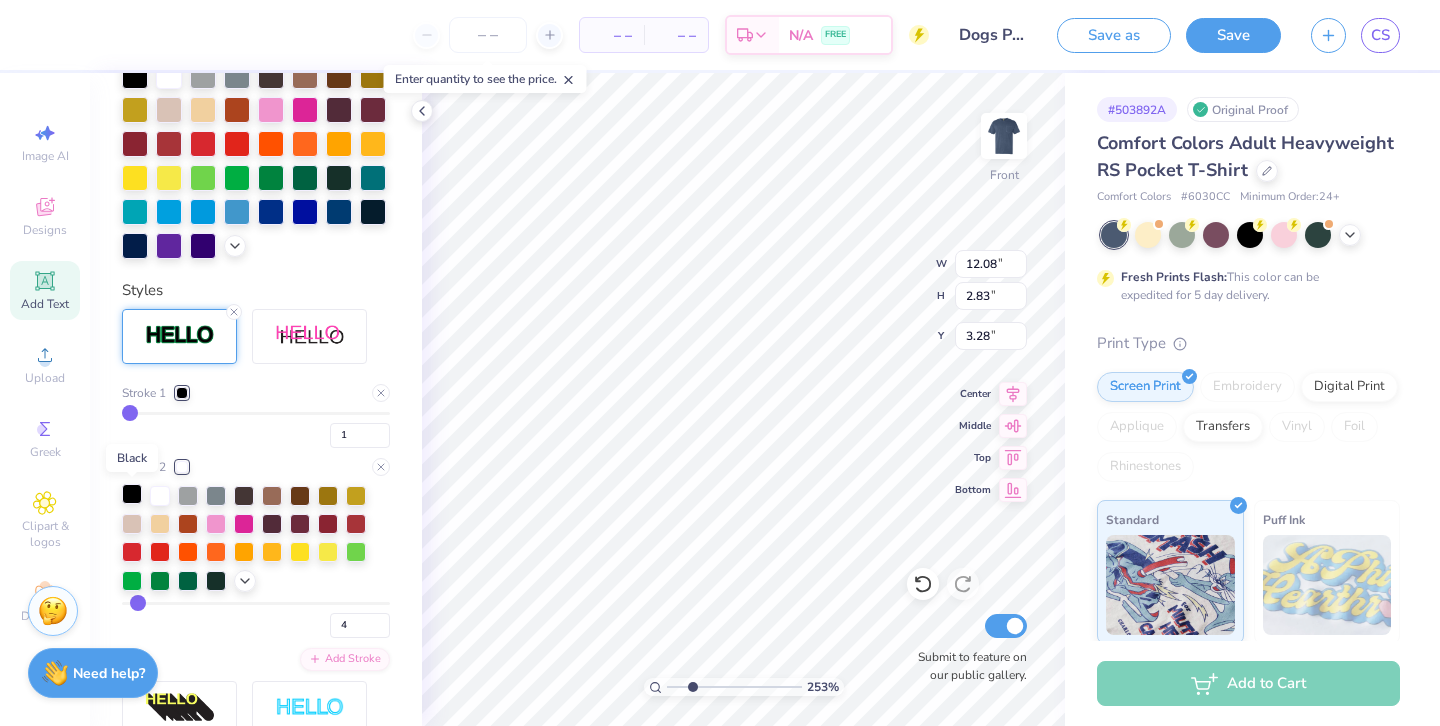 click at bounding box center [132, 494] 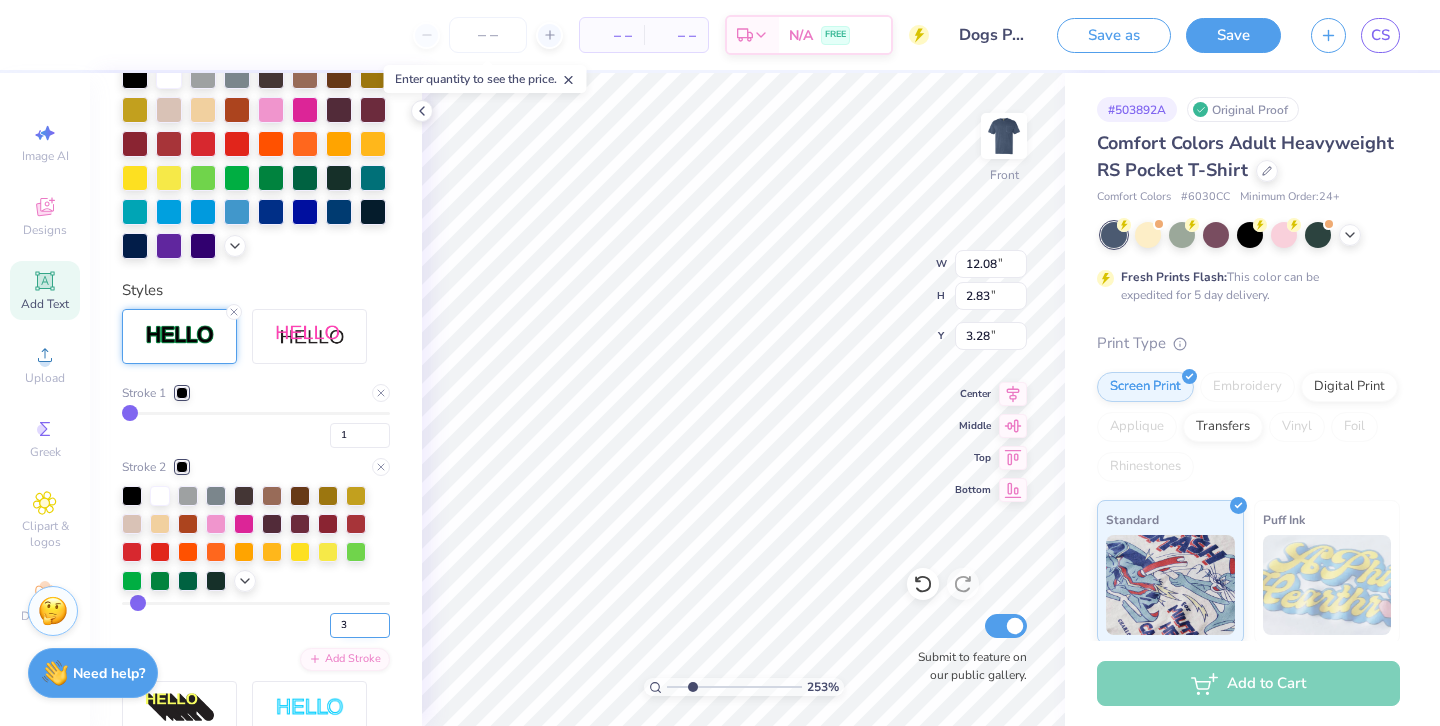 click on "3" at bounding box center [360, 625] 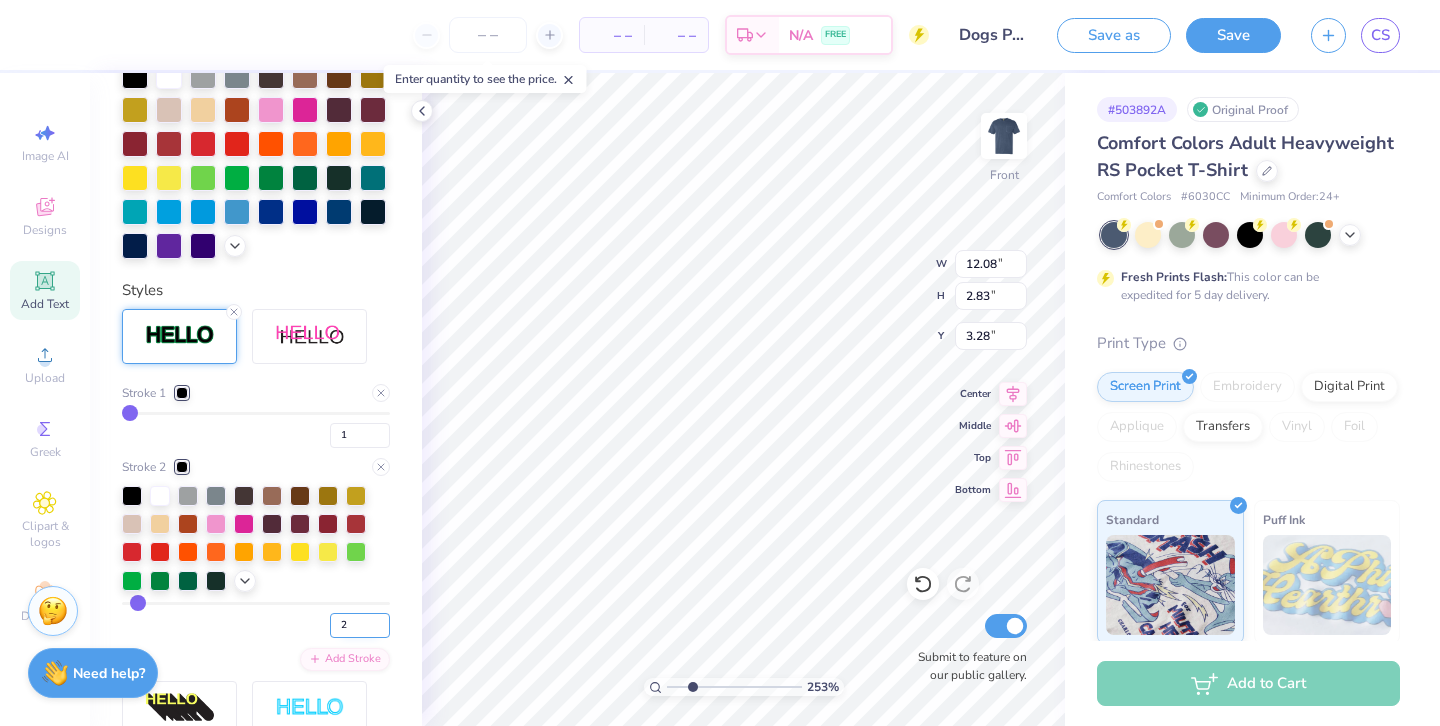 click on "2" at bounding box center [360, 625] 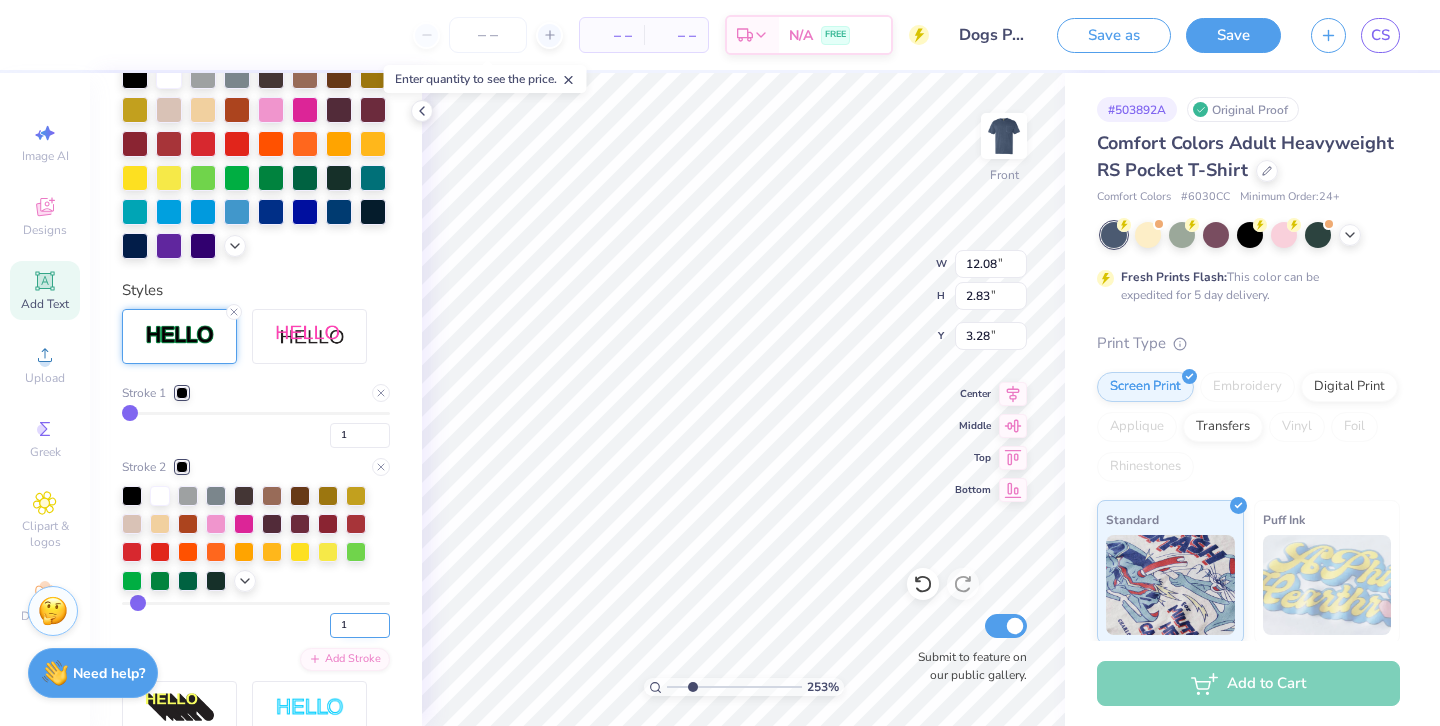click on "1" at bounding box center (360, 625) 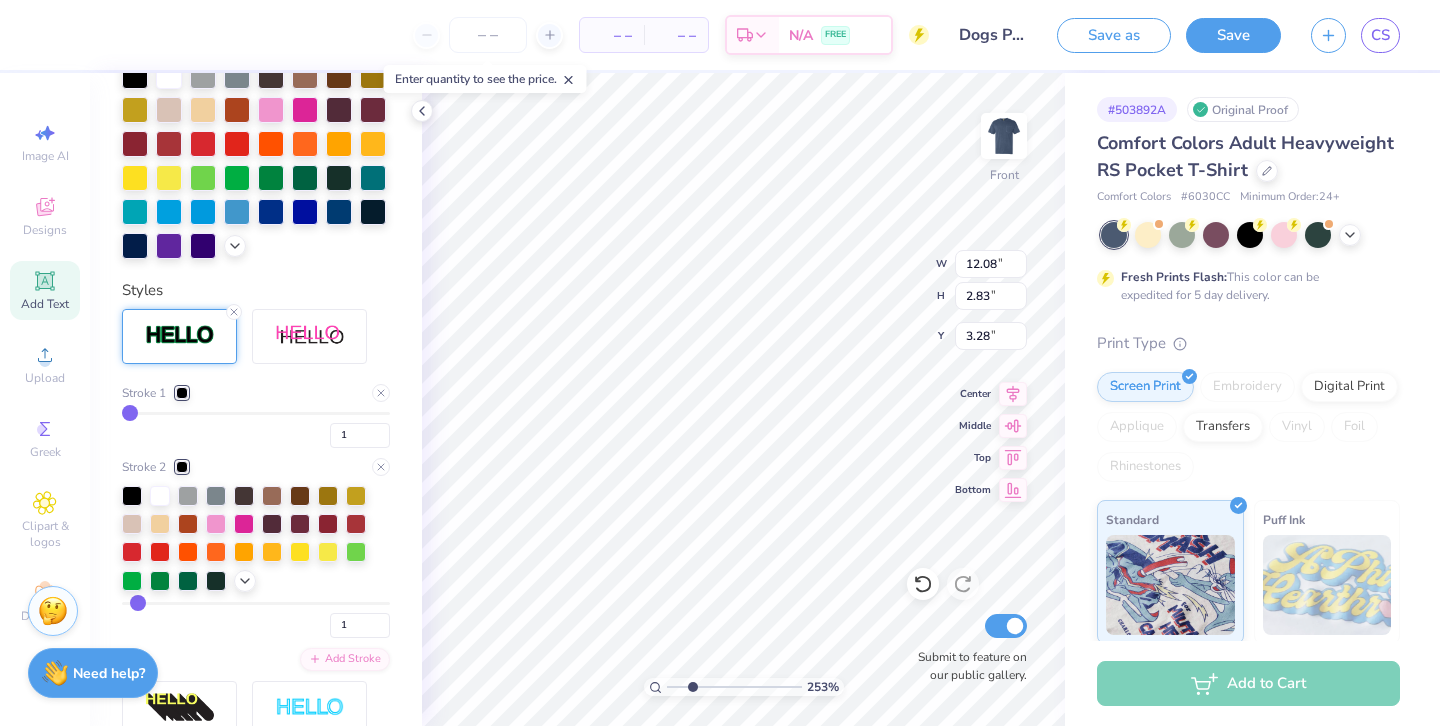 type on "1" 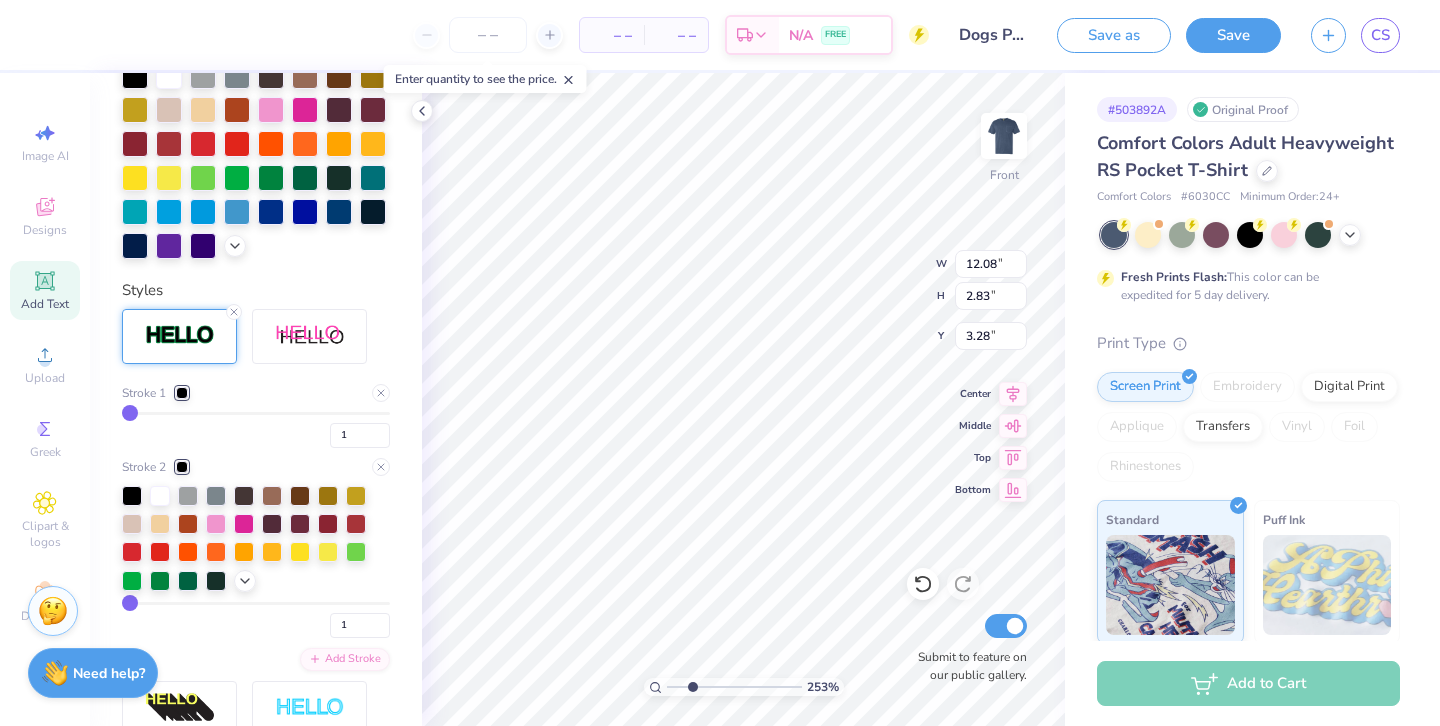 click at bounding box center [182, 393] 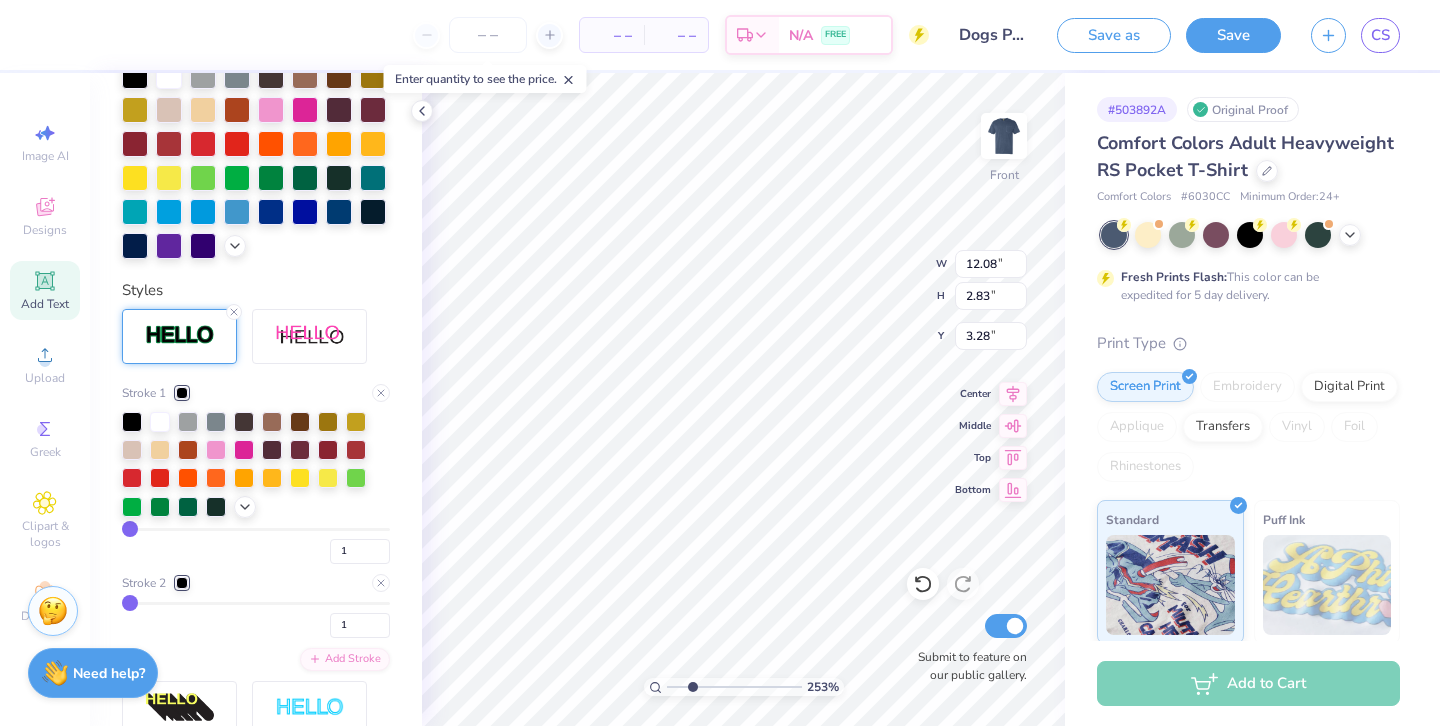 type on "12.01" 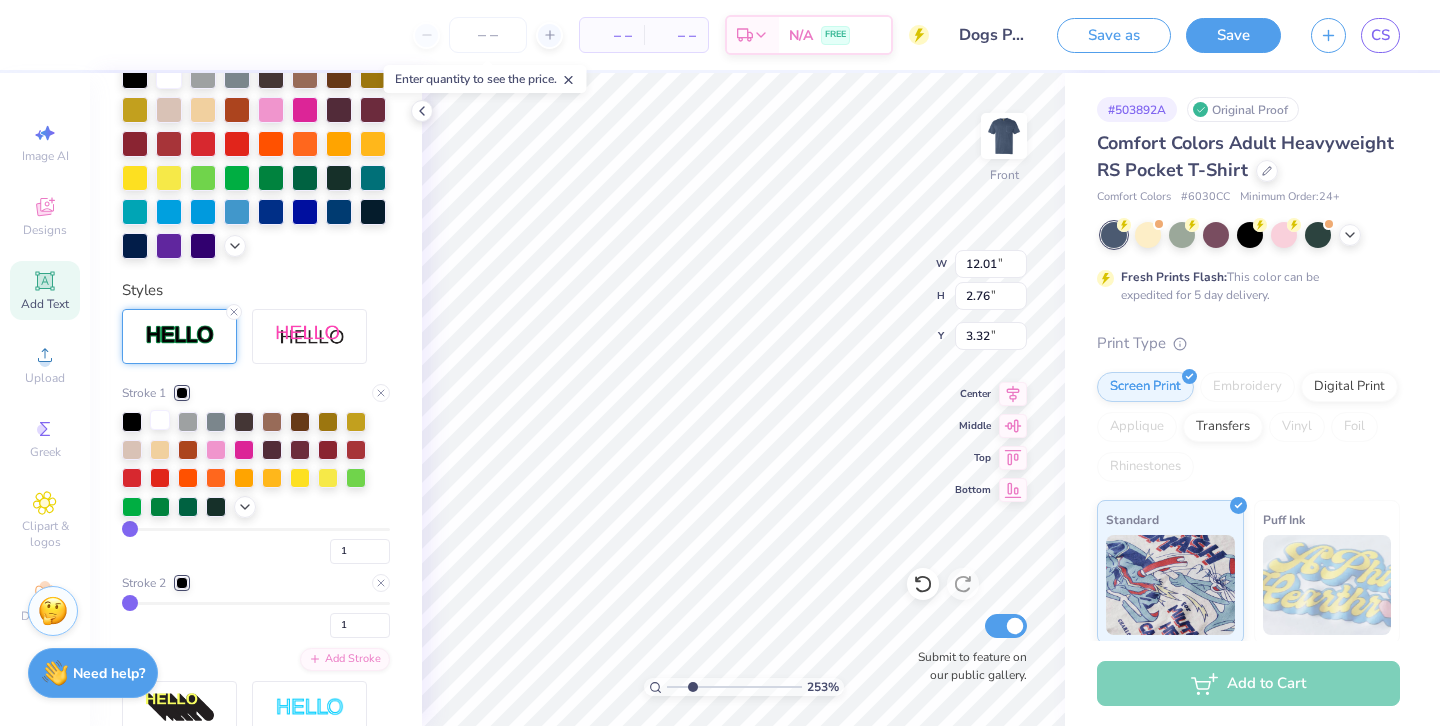 click at bounding box center (160, 420) 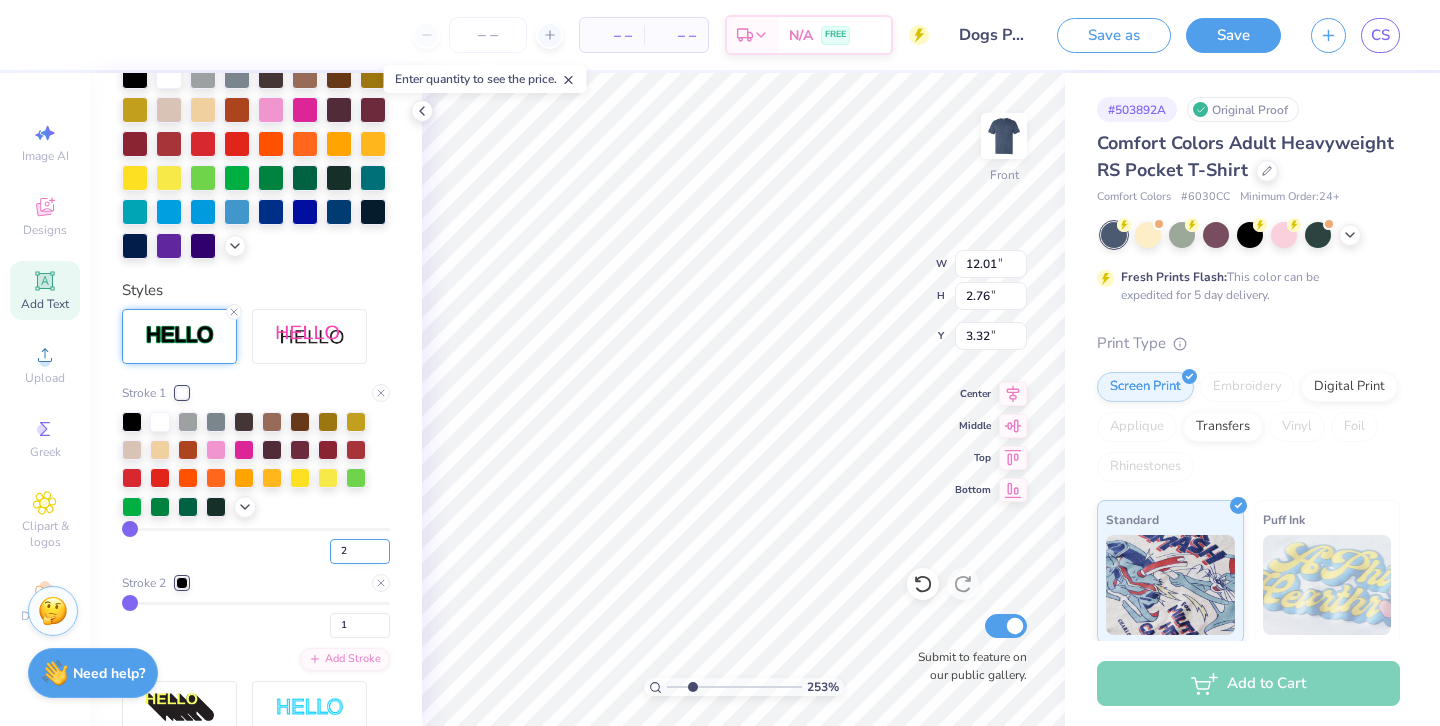 click on "2" at bounding box center (360, 551) 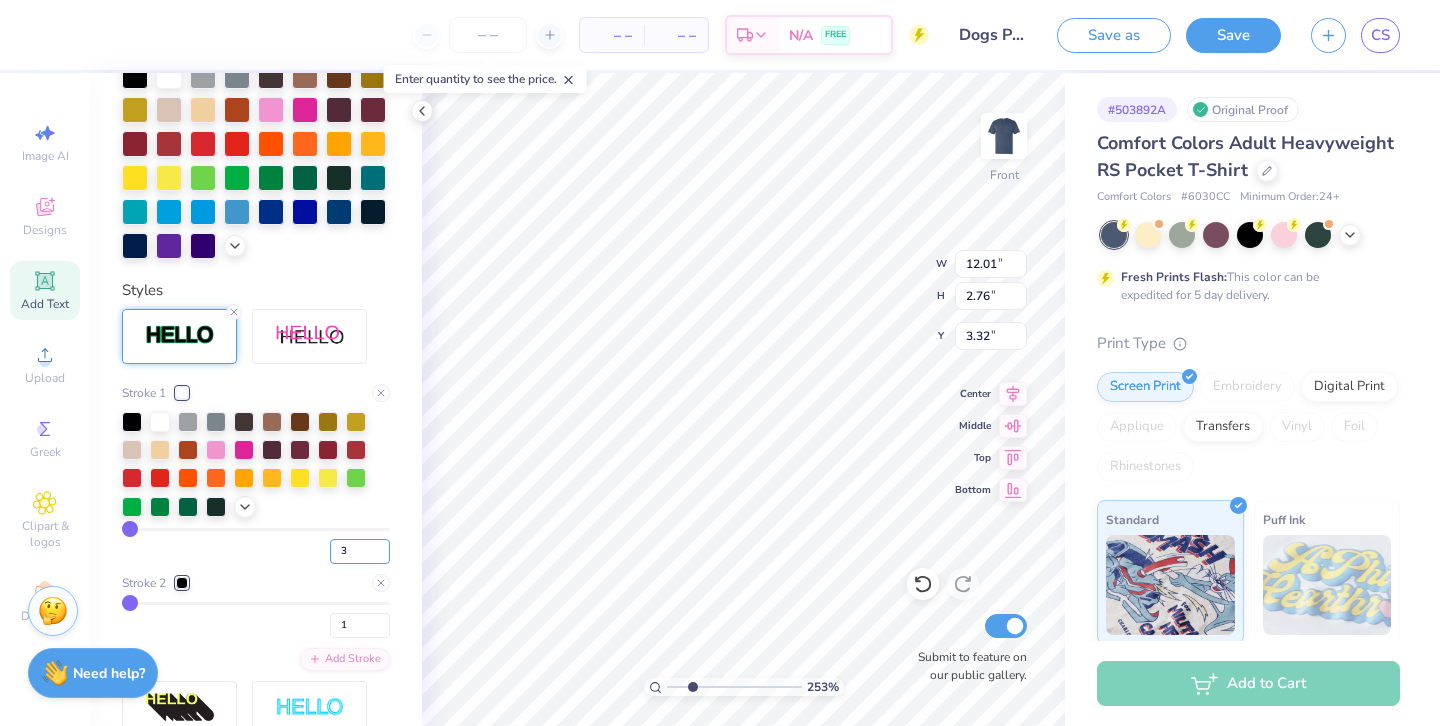 click on "3" at bounding box center (360, 551) 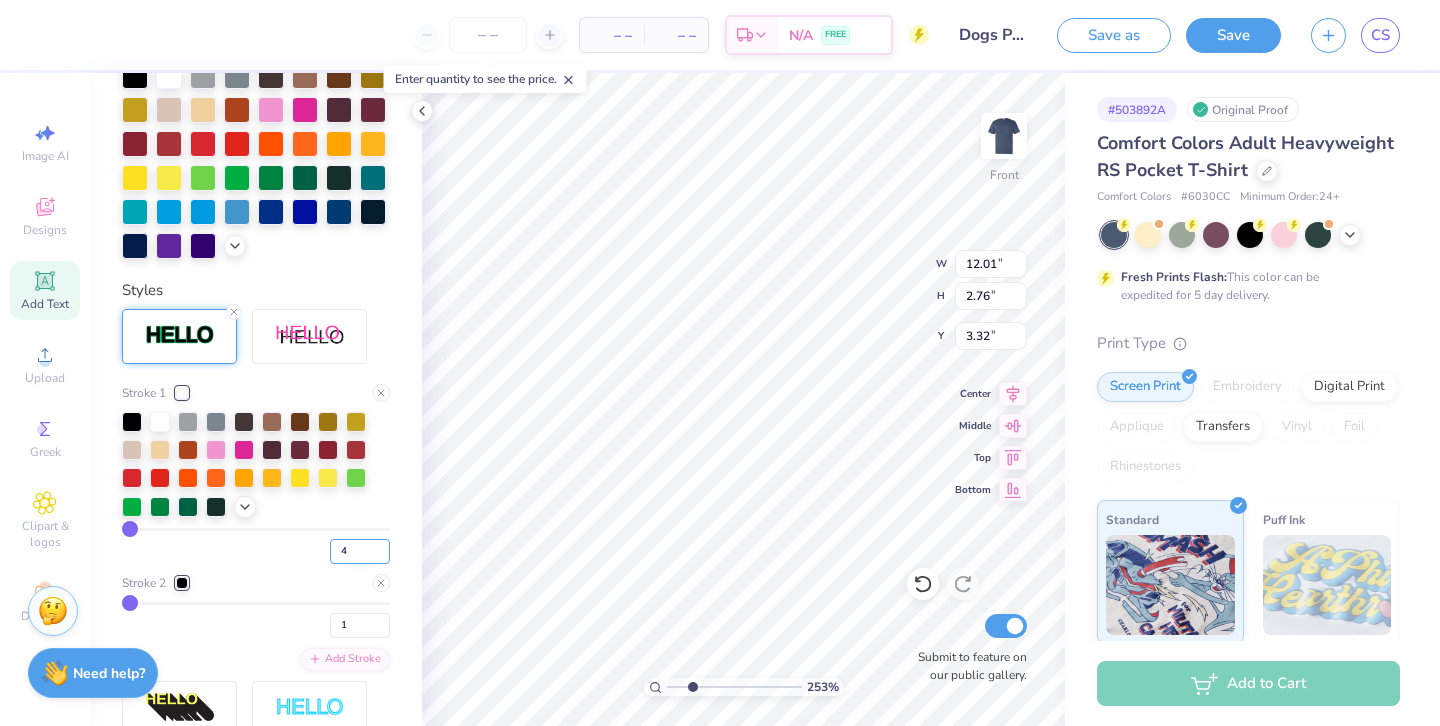 click on "4" at bounding box center [360, 551] 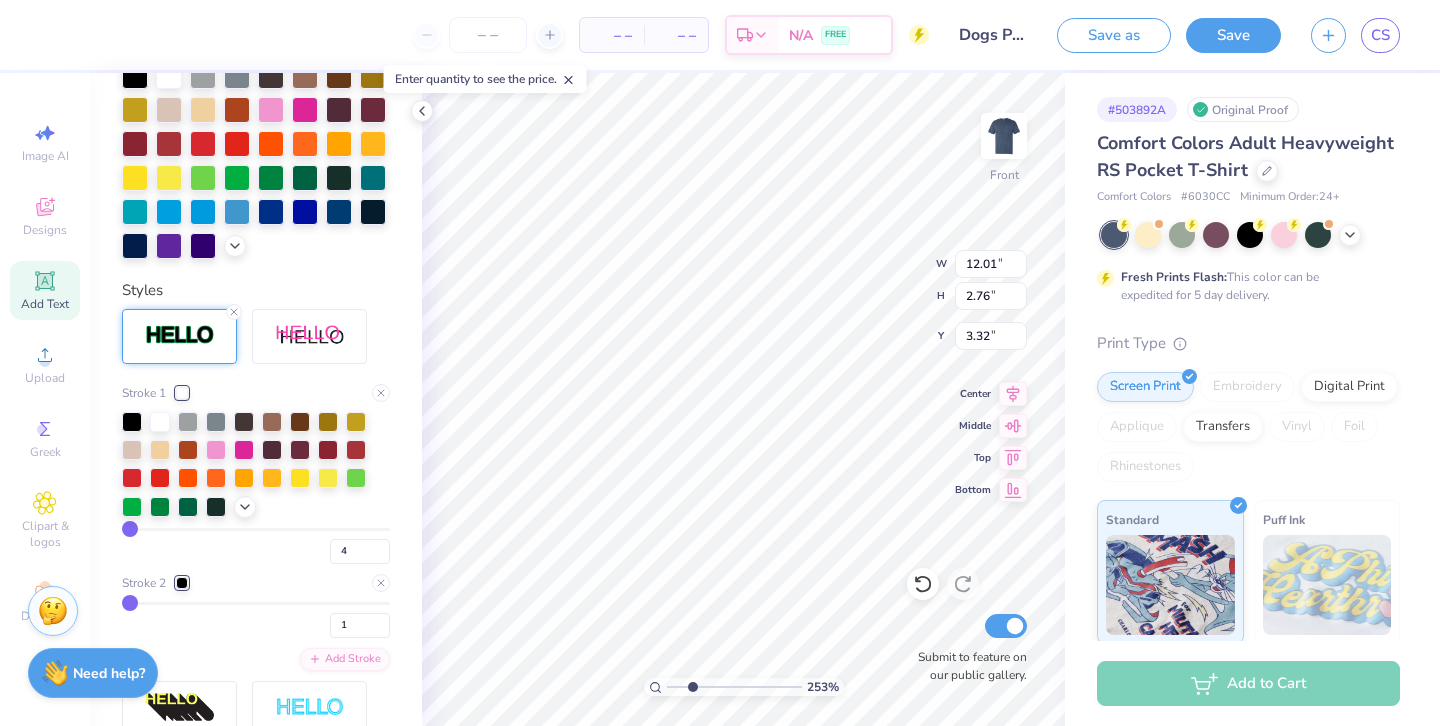 type on "4" 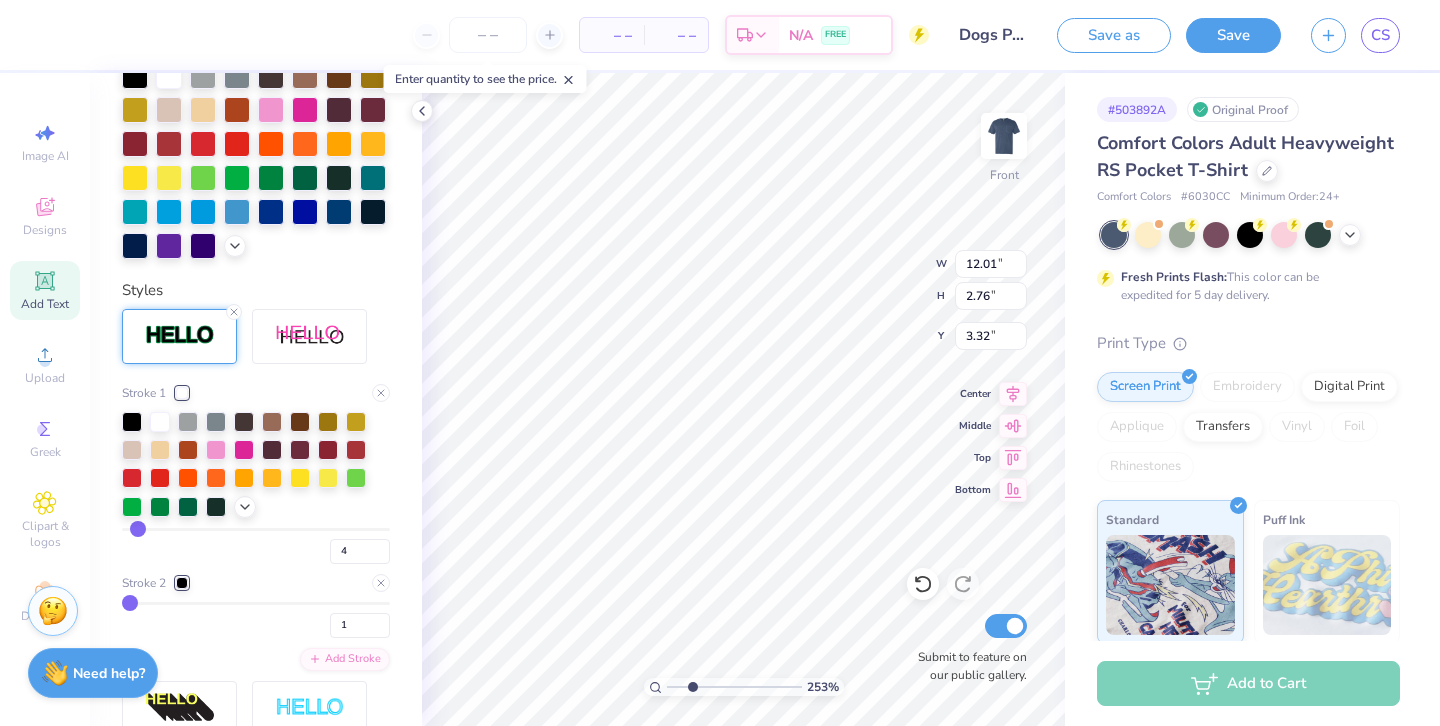 click on "Personalized Names Personalized Numbers Text Tool  Add Font Font Blackletter Switch to Greek Letters Format Text colors Color Styles Stroke 1 4 Stroke 2 1  Add Stroke Text Shape" at bounding box center [256, 399] 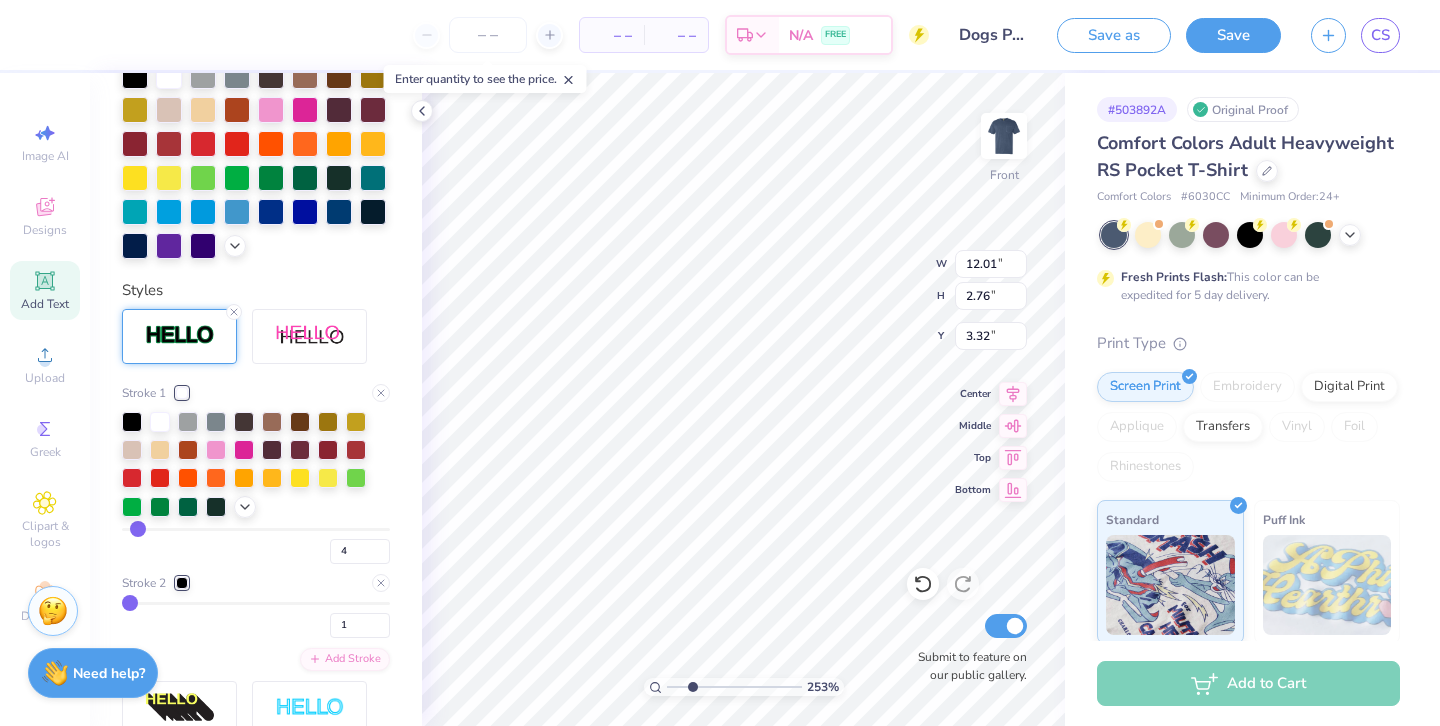 type on "12.08" 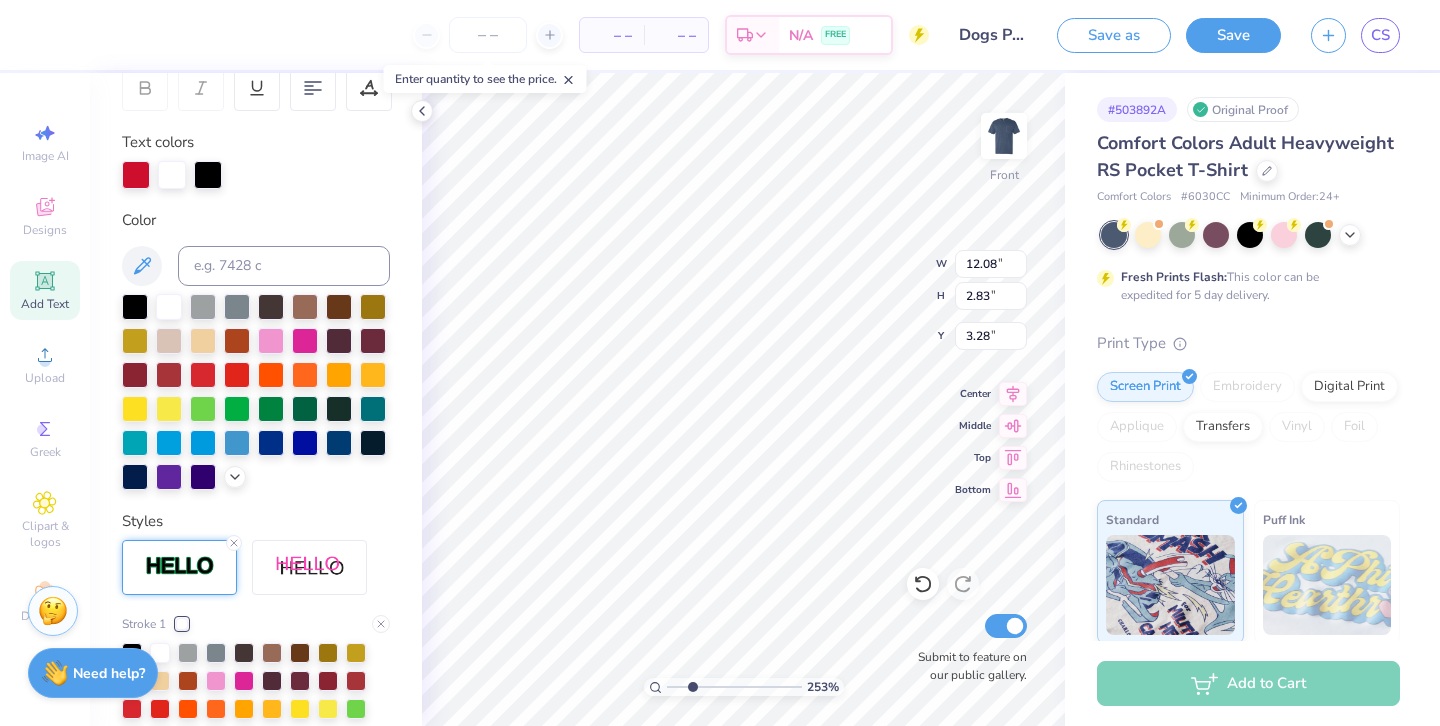 scroll, scrollTop: 301, scrollLeft: 0, axis: vertical 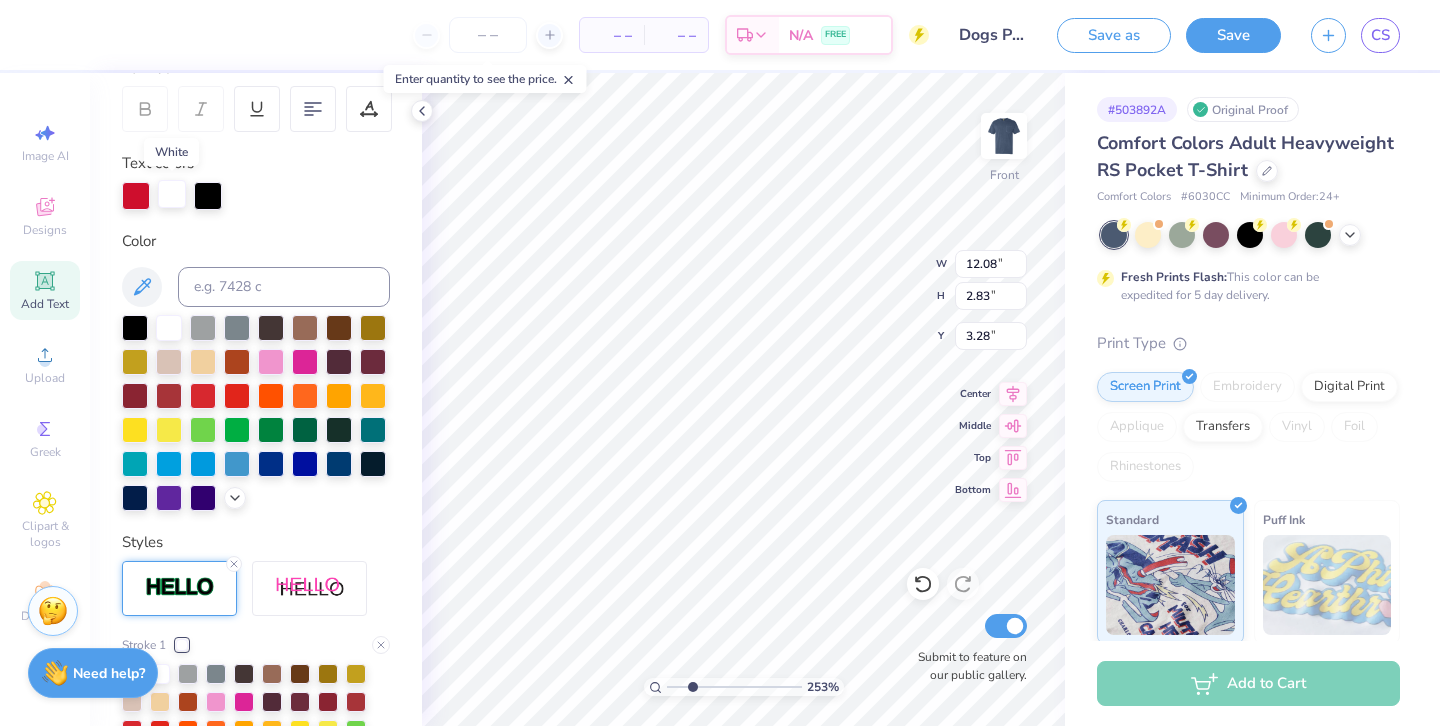 click at bounding box center [172, 194] 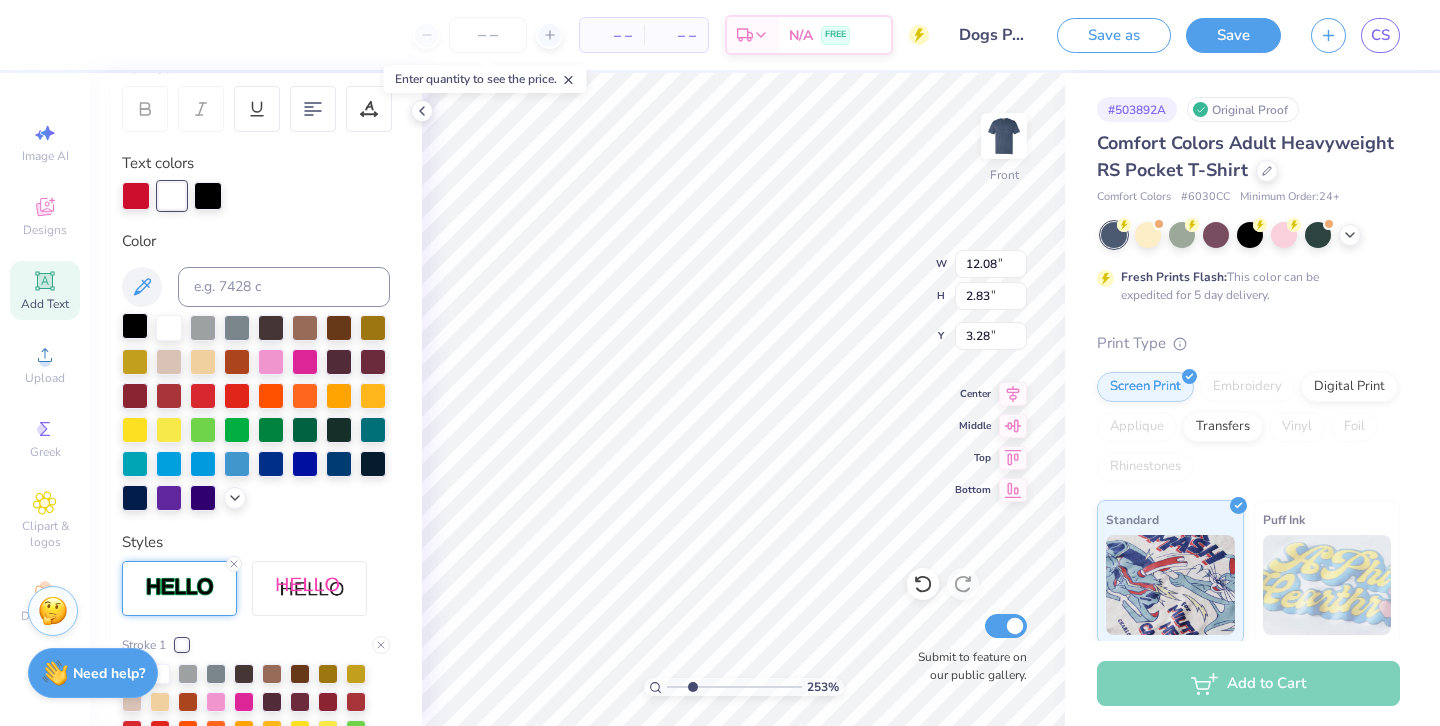 click at bounding box center [135, 326] 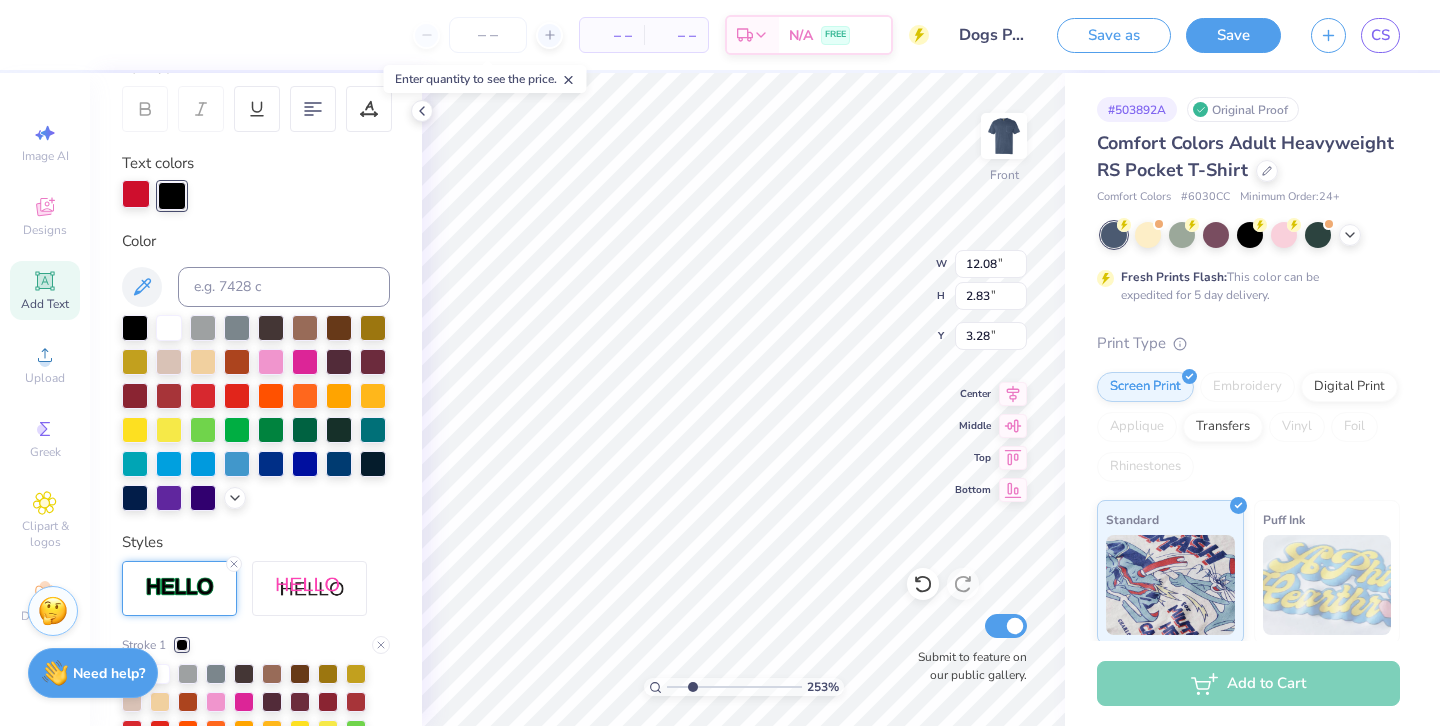 click at bounding box center [136, 194] 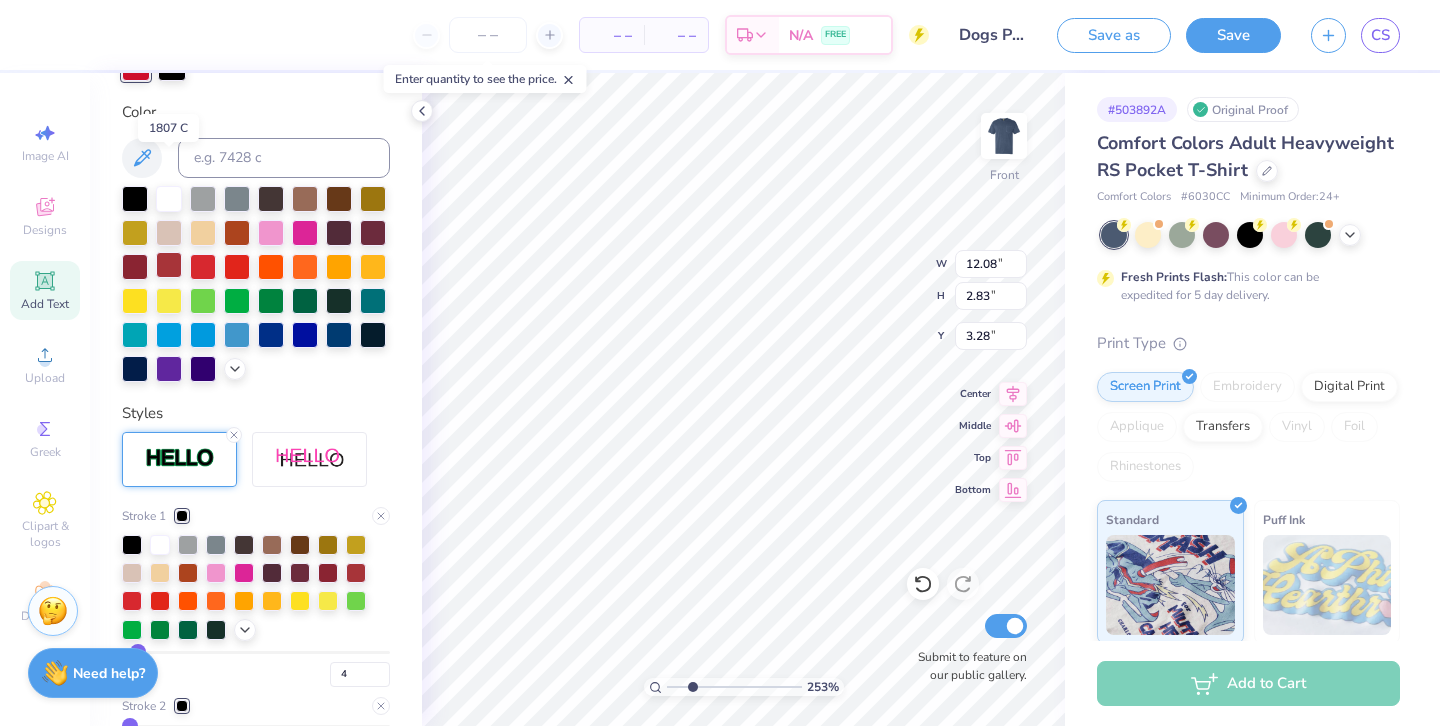 scroll, scrollTop: 623, scrollLeft: 0, axis: vertical 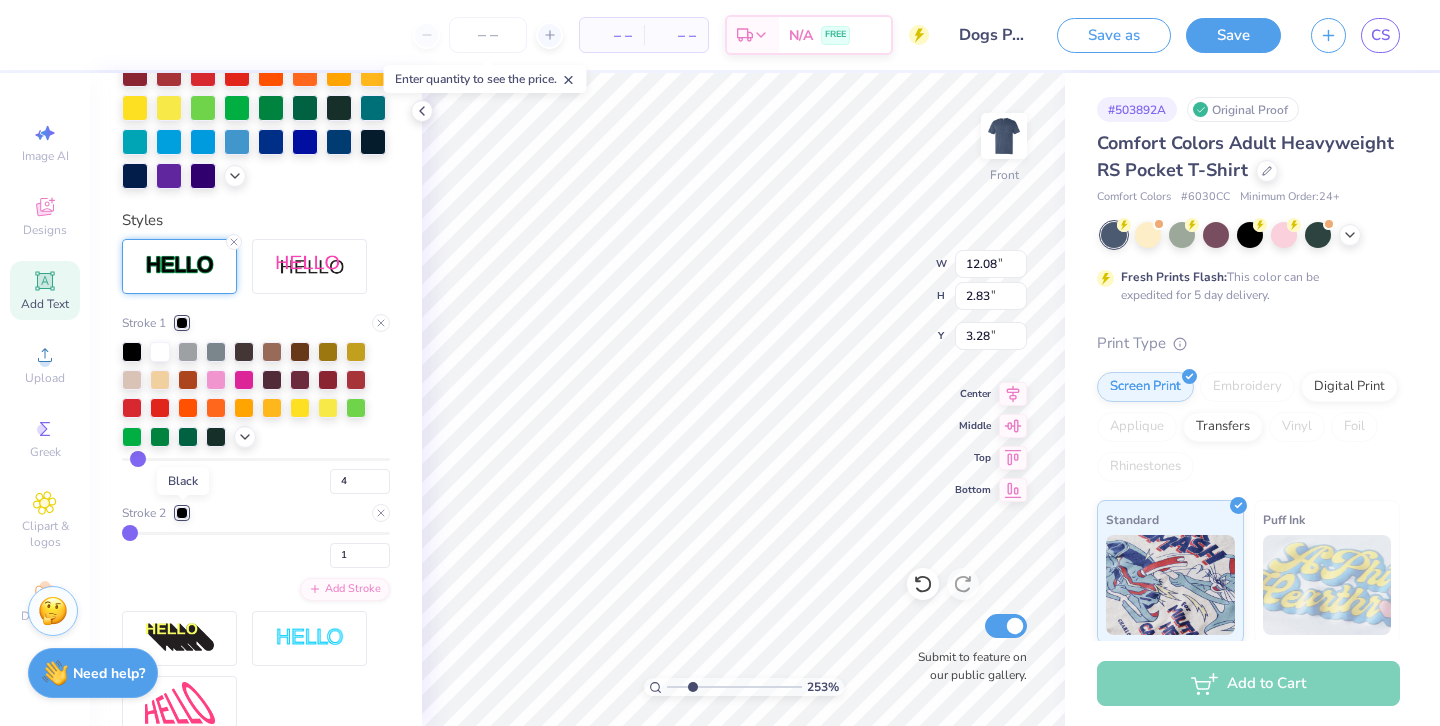 click at bounding box center (182, 513) 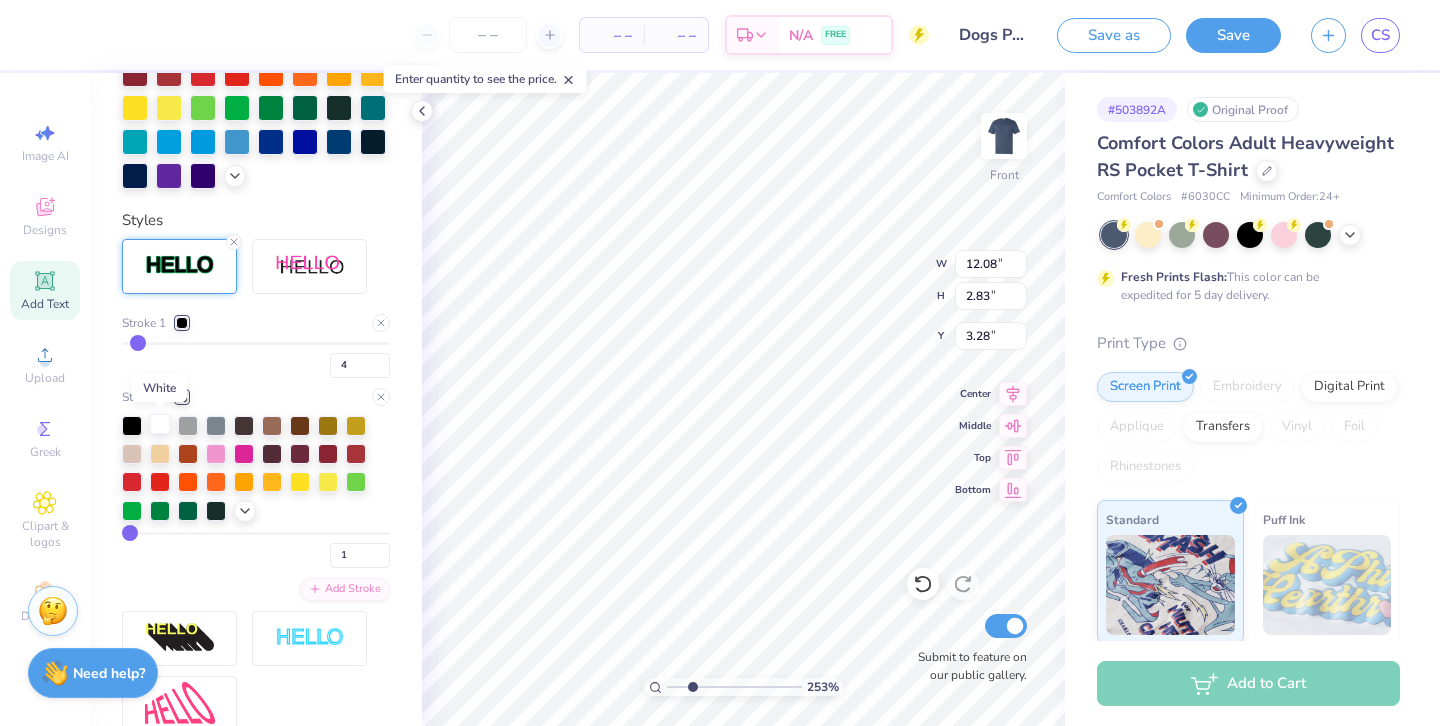 click at bounding box center [160, 424] 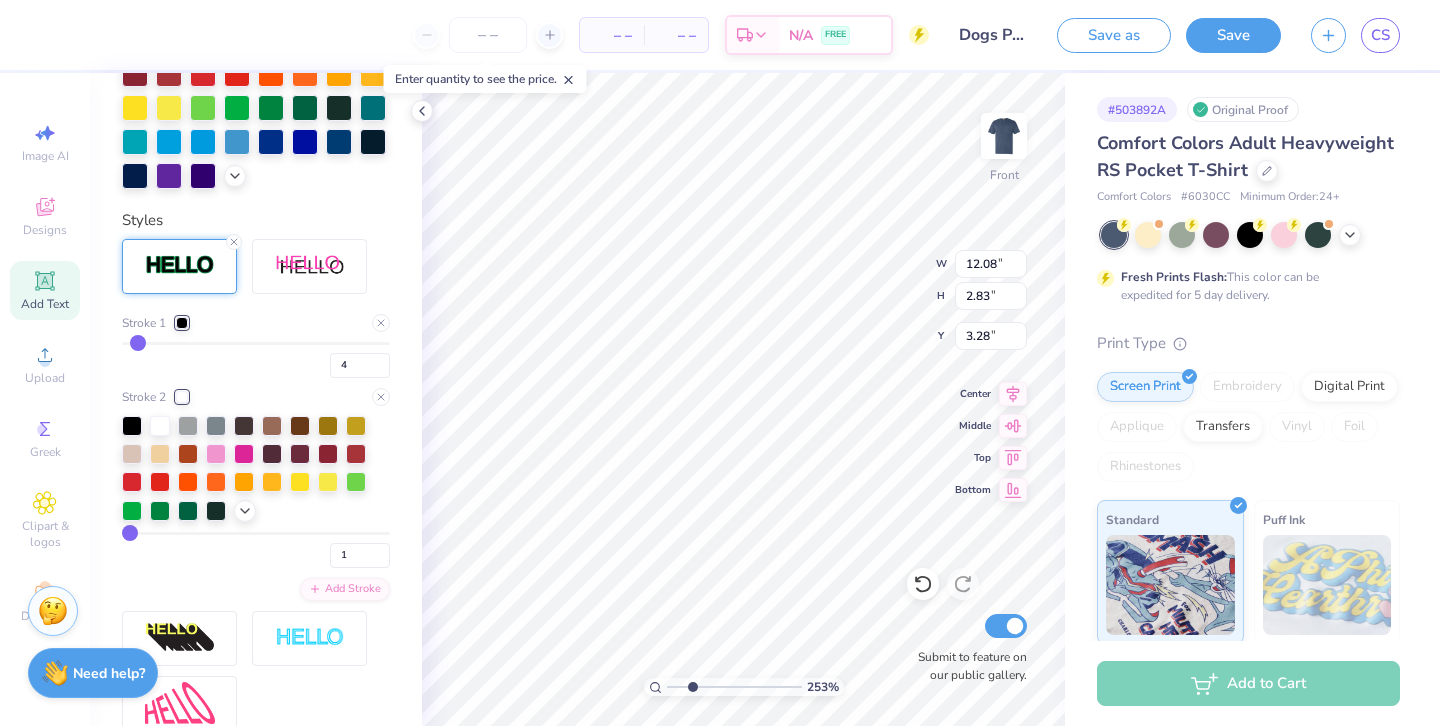 click on "Personalized Names Personalized Numbers Text Tool  Add Font Font Blackletter Switch to Greek Letters Format Text colors Color Styles Stroke 1 4 Stroke 2 1  Add Stroke Text Shape" at bounding box center (256, 399) 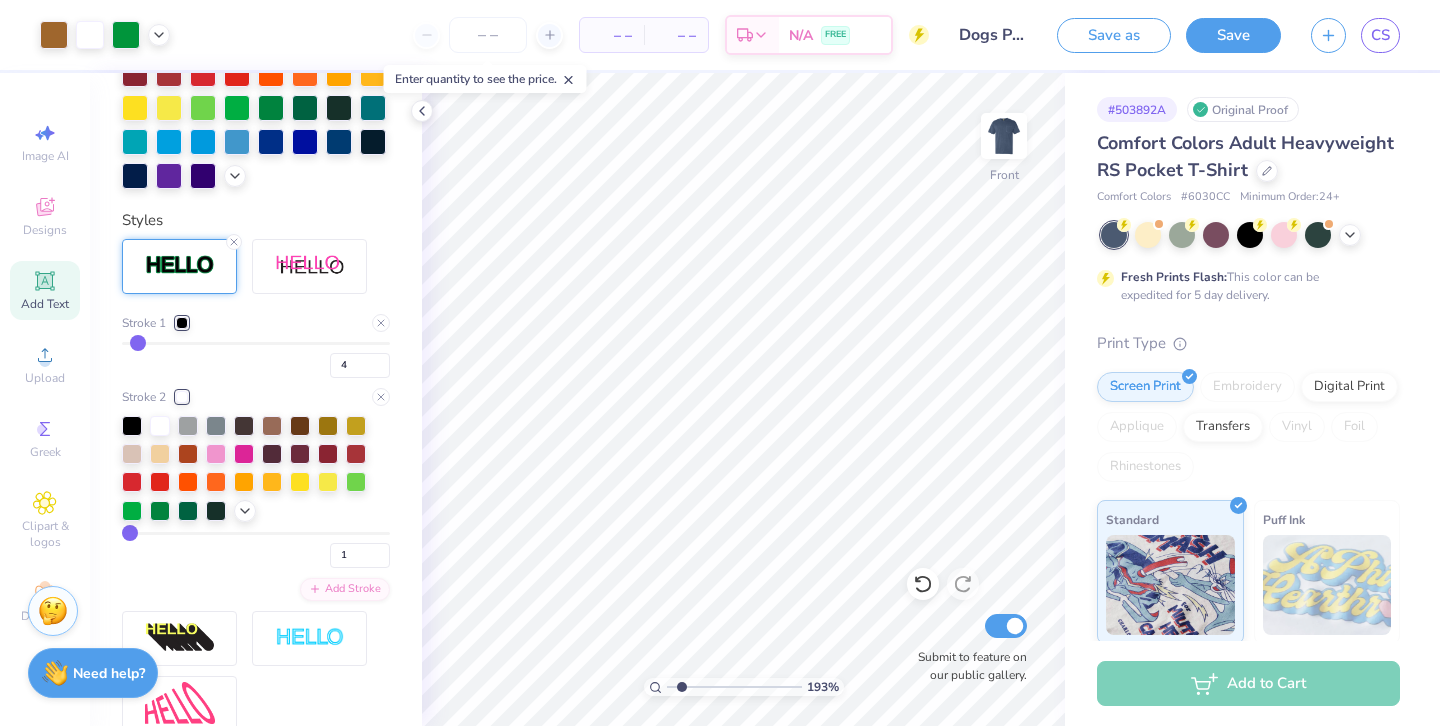 type on "1.71" 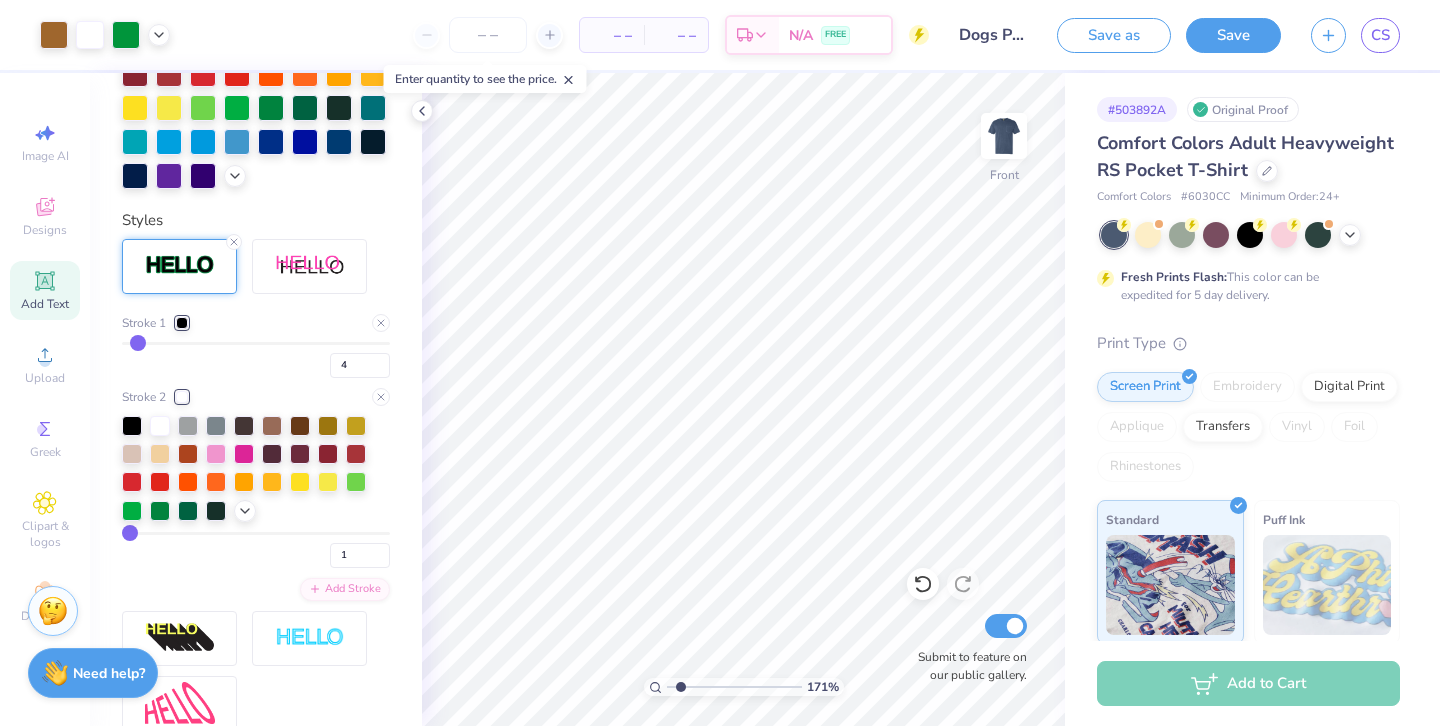 drag, startPoint x: 694, startPoint y: 686, endPoint x: 681, endPoint y: 686, distance: 13 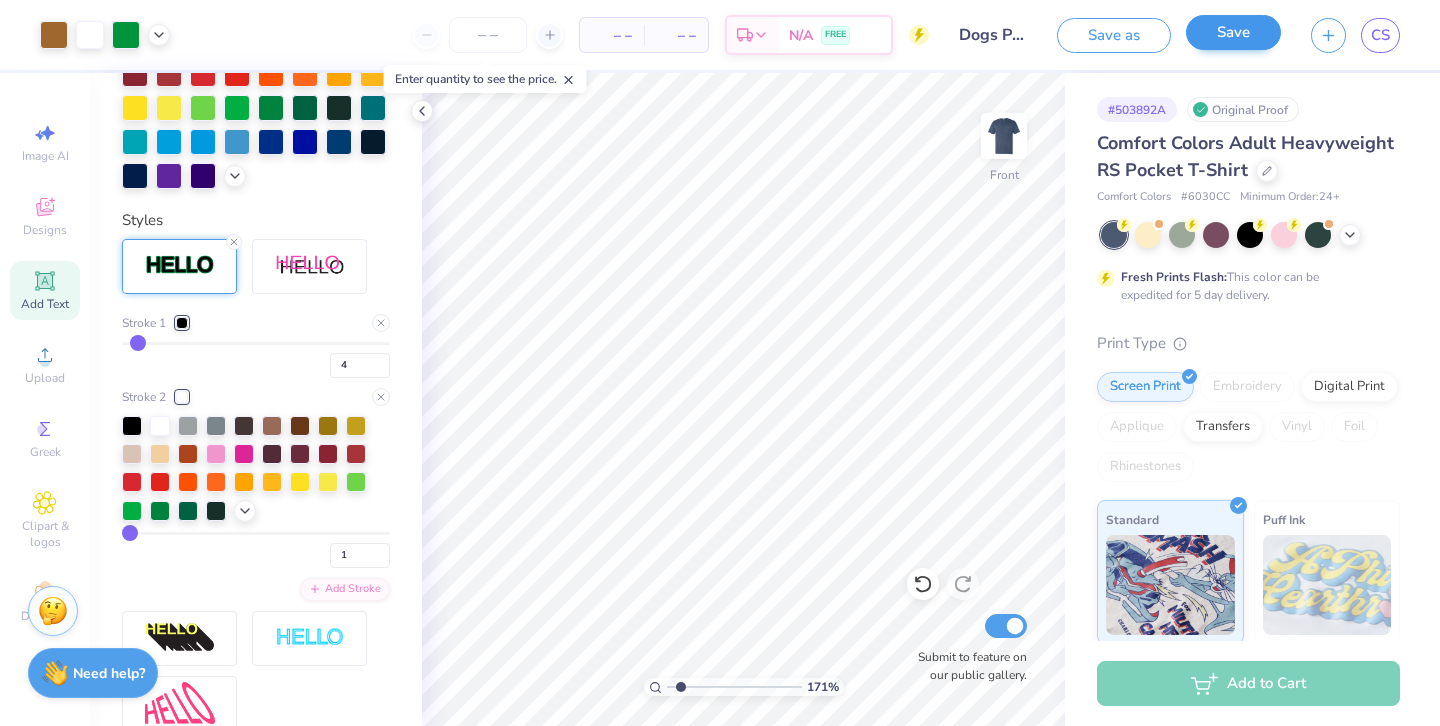 click on "Save" at bounding box center (1233, 32) 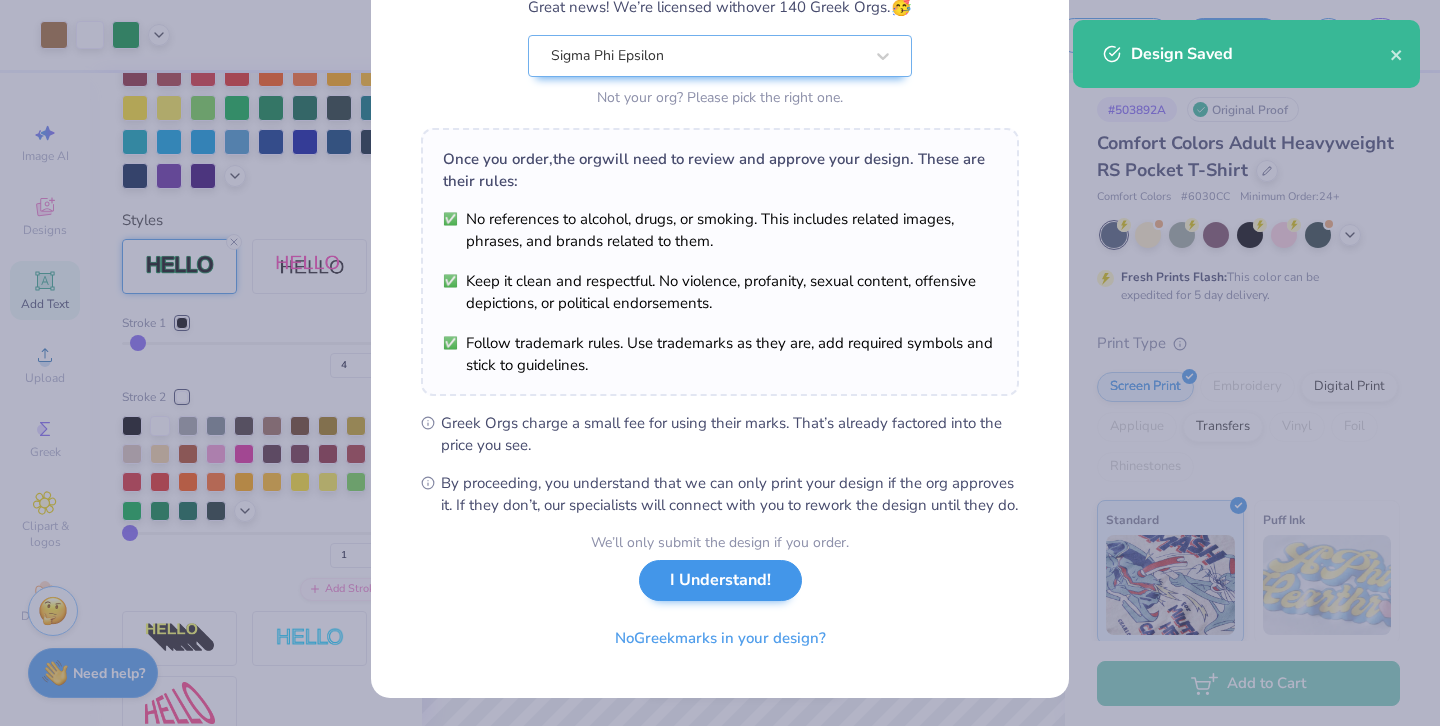 scroll, scrollTop: 210, scrollLeft: 0, axis: vertical 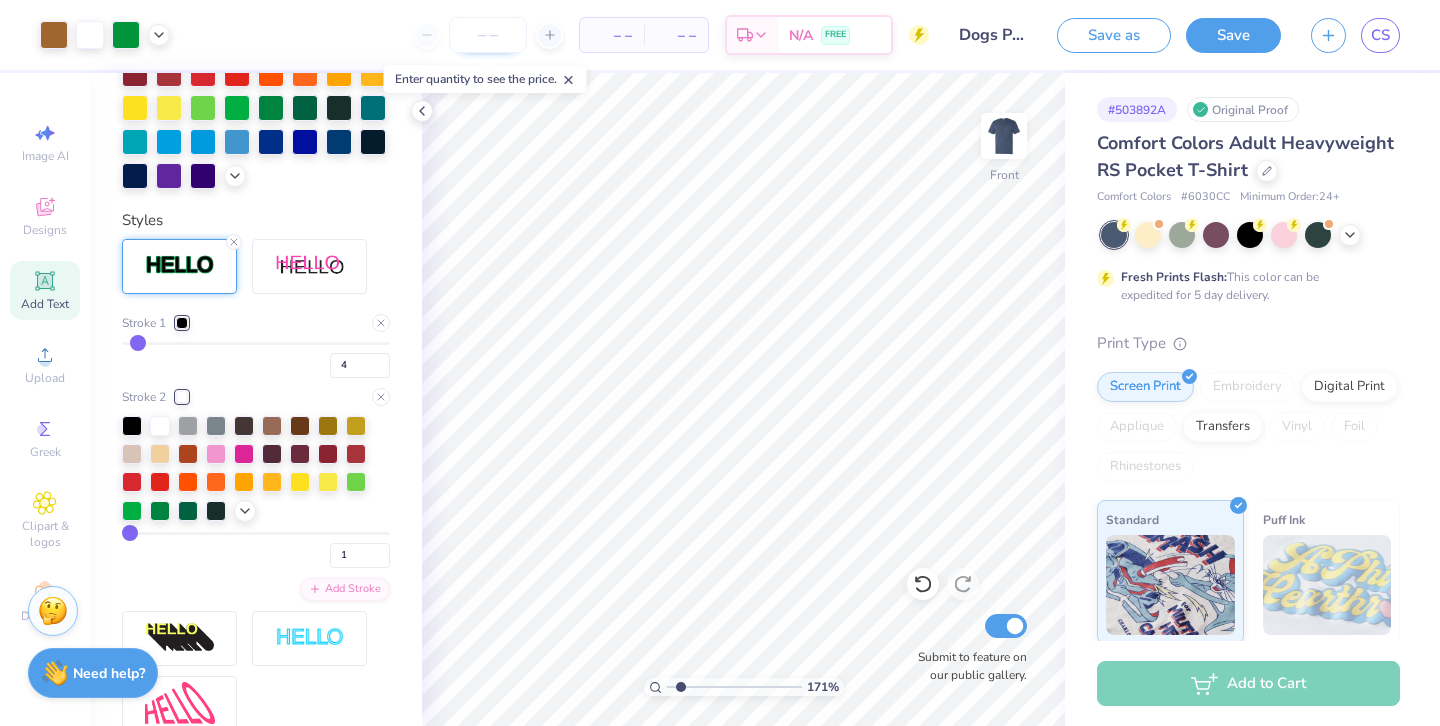 click at bounding box center [488, 35] 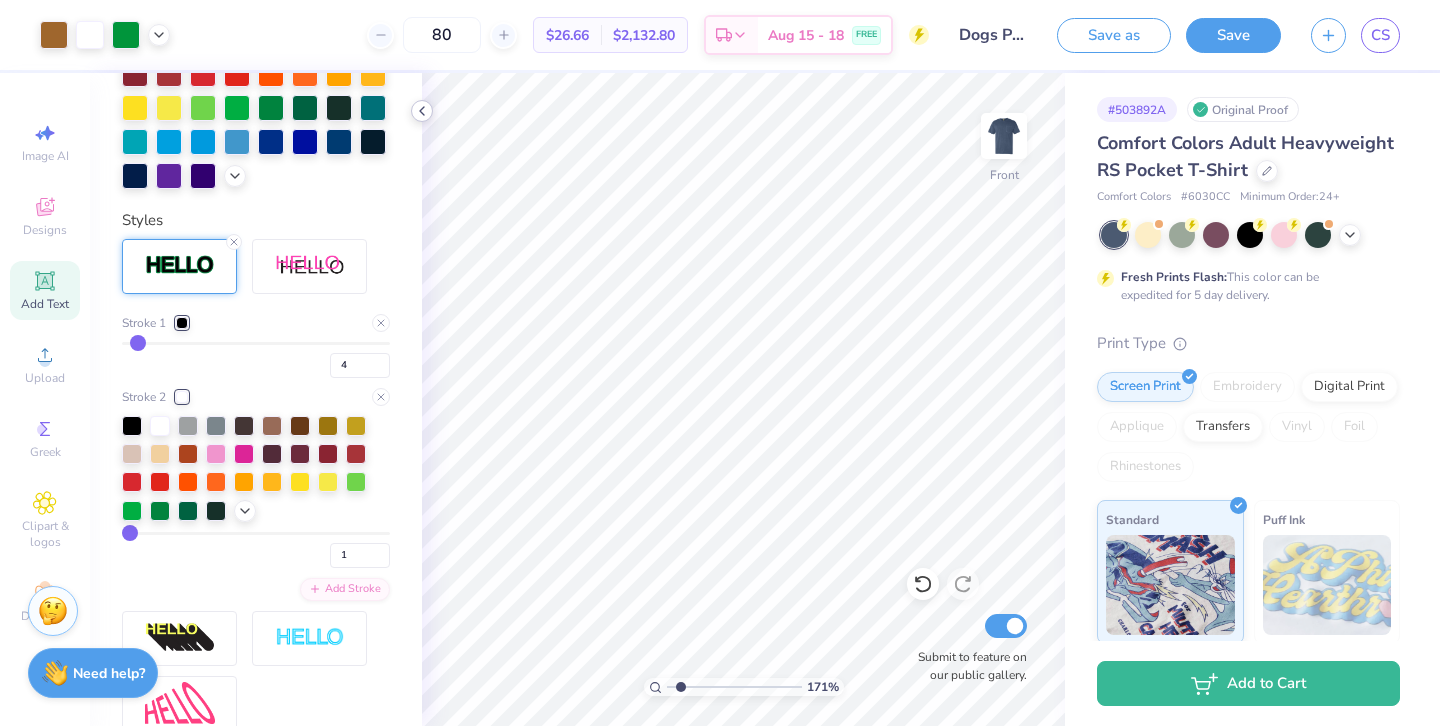 type on "80" 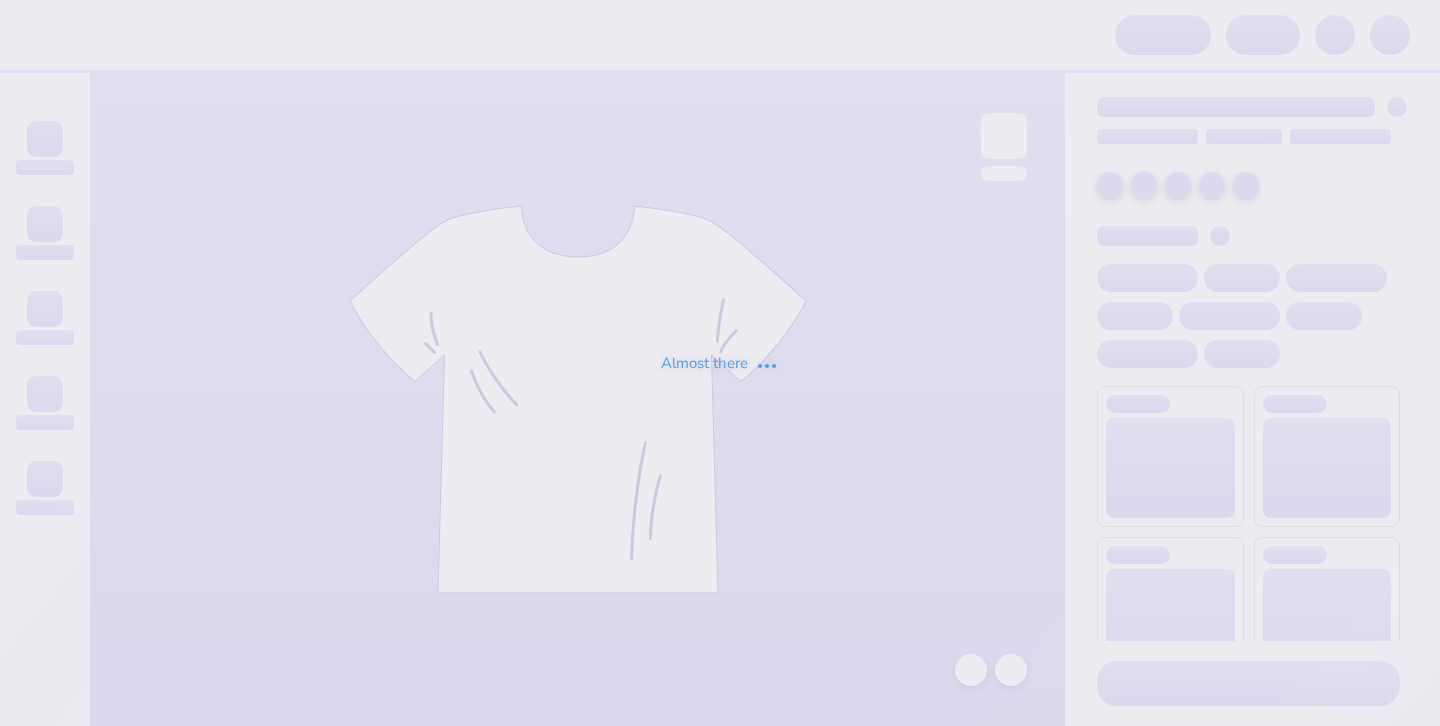 scroll, scrollTop: 0, scrollLeft: 0, axis: both 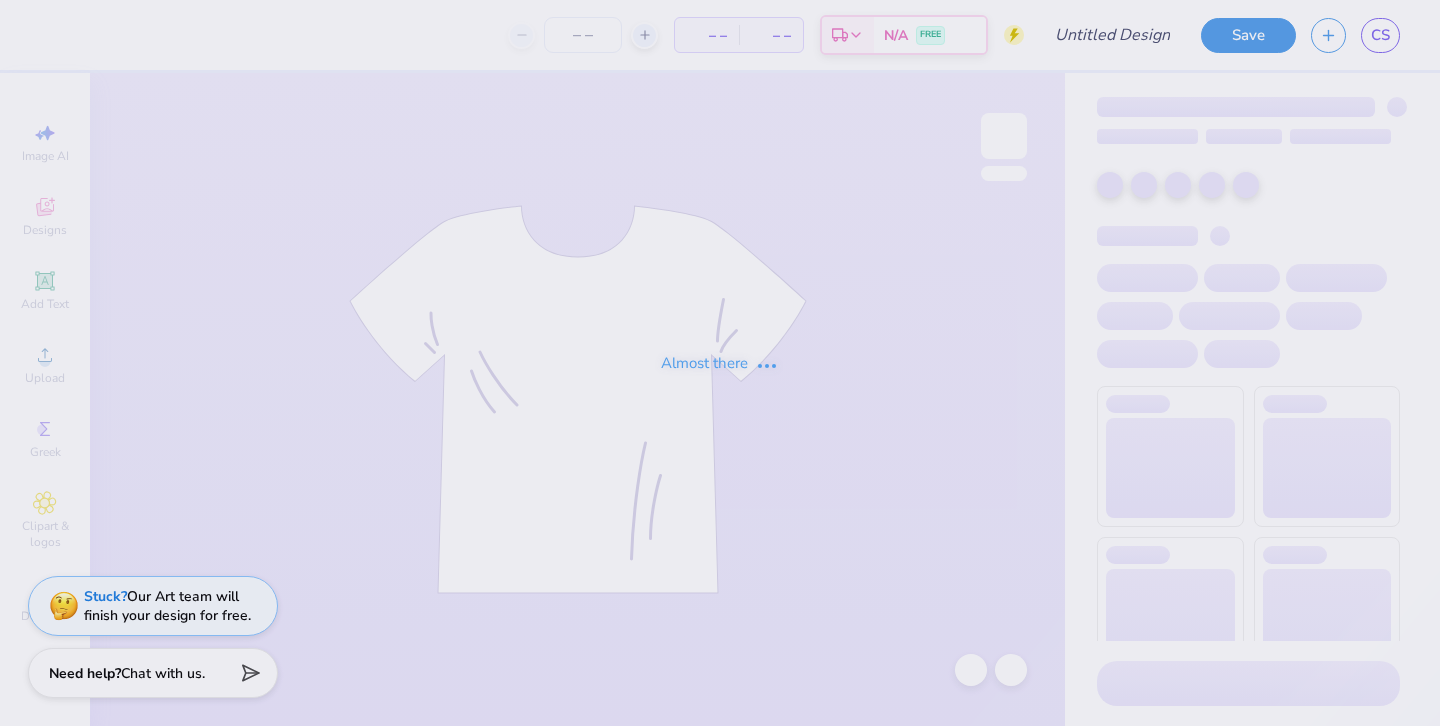 type on "Dogs Playing Poker" 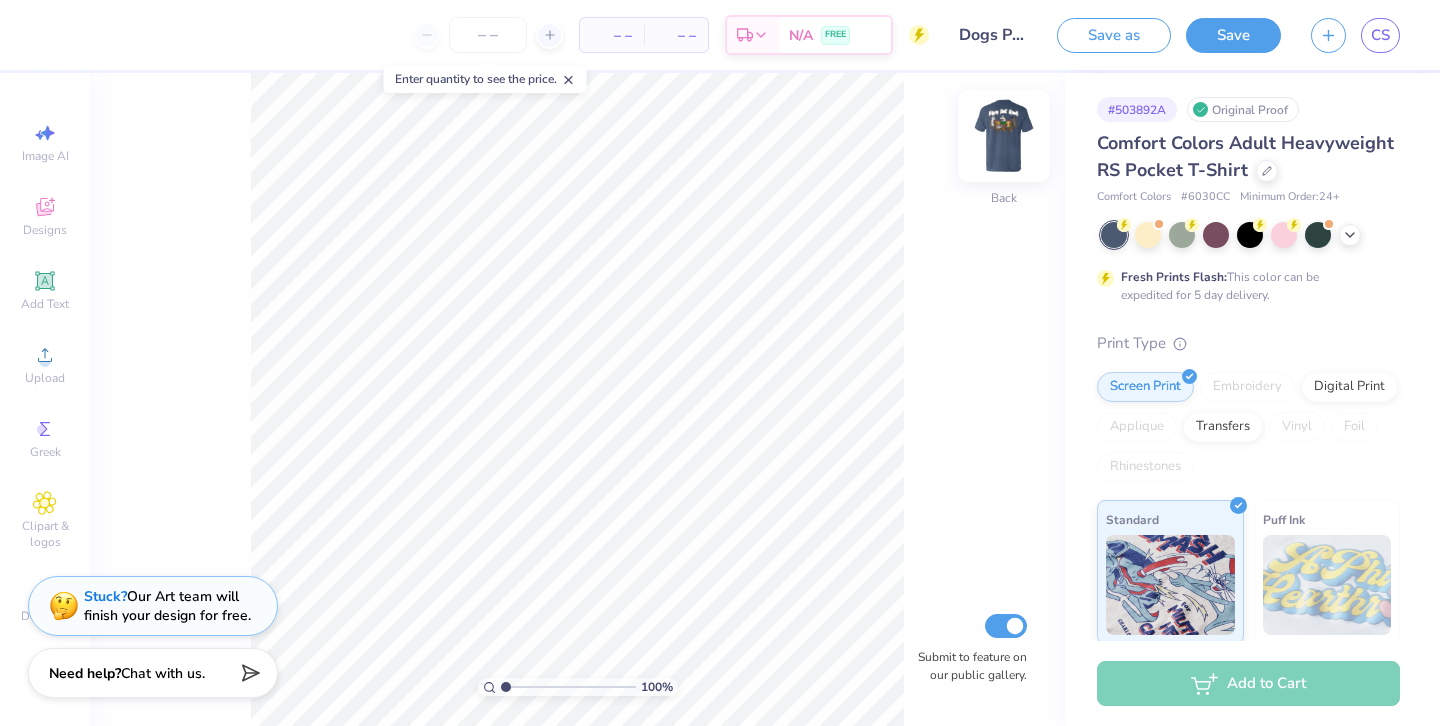 click at bounding box center [1004, 136] 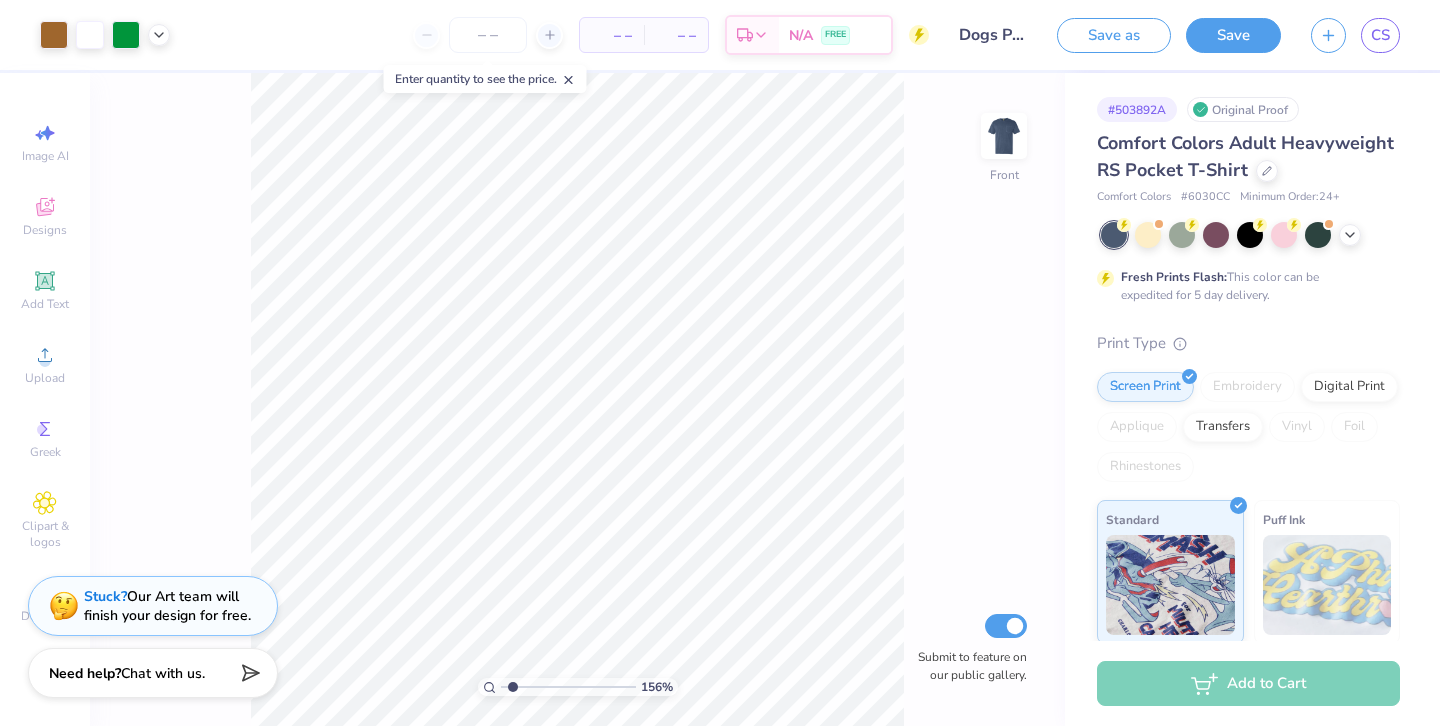 click at bounding box center [568, 687] 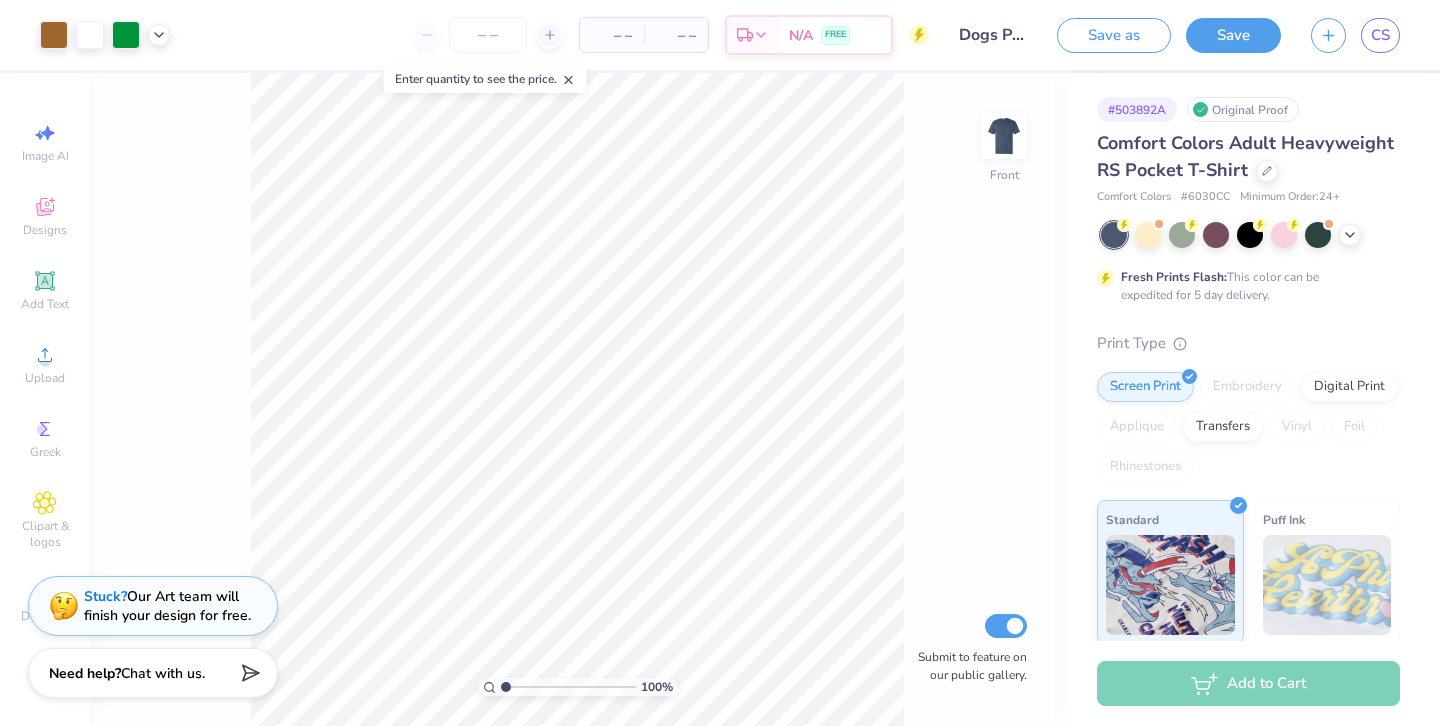 type on "1" 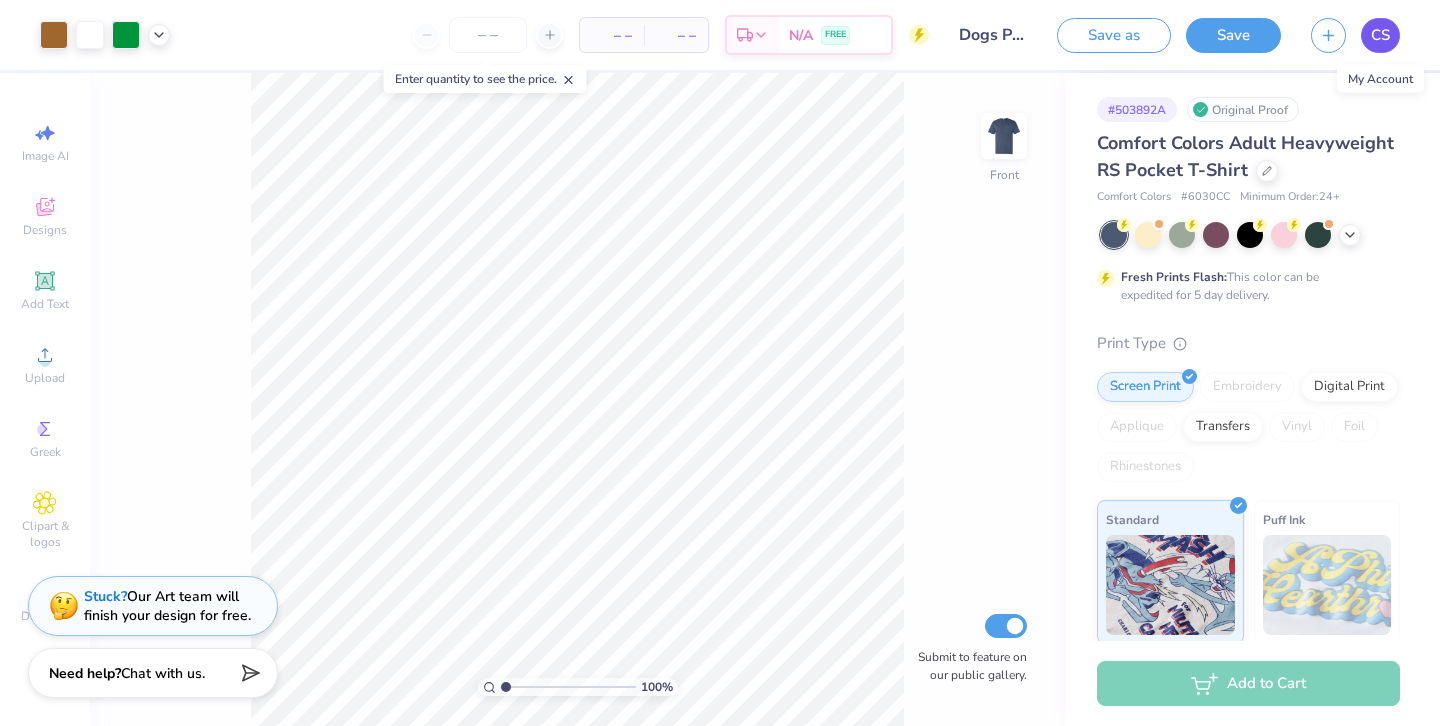 click on "CS" at bounding box center (1380, 35) 